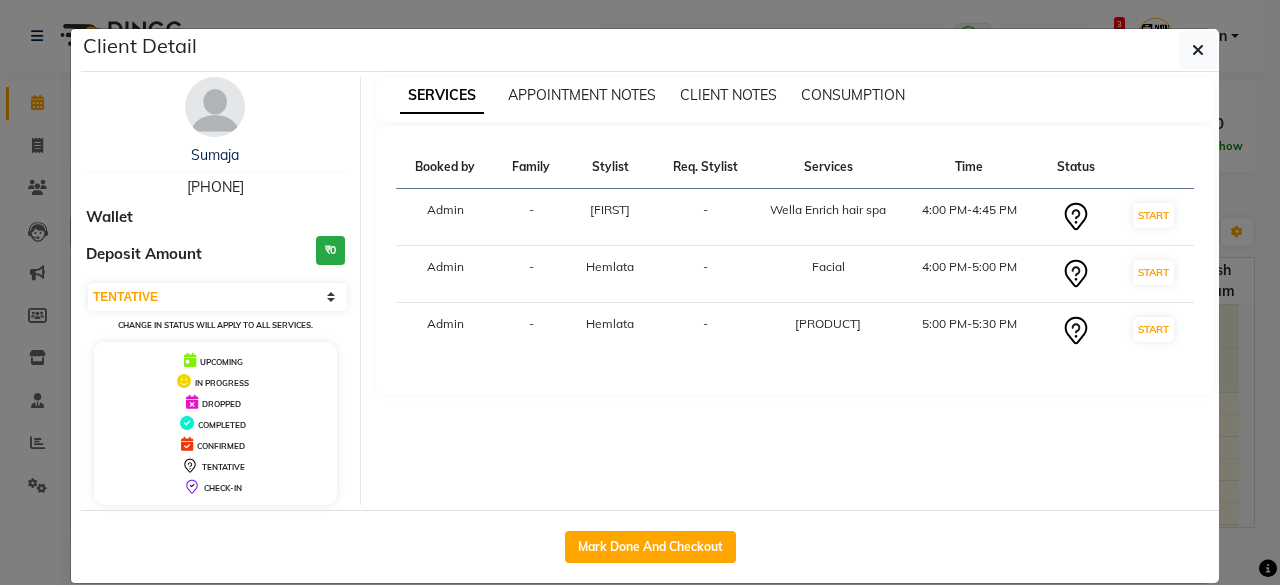 select on "7" 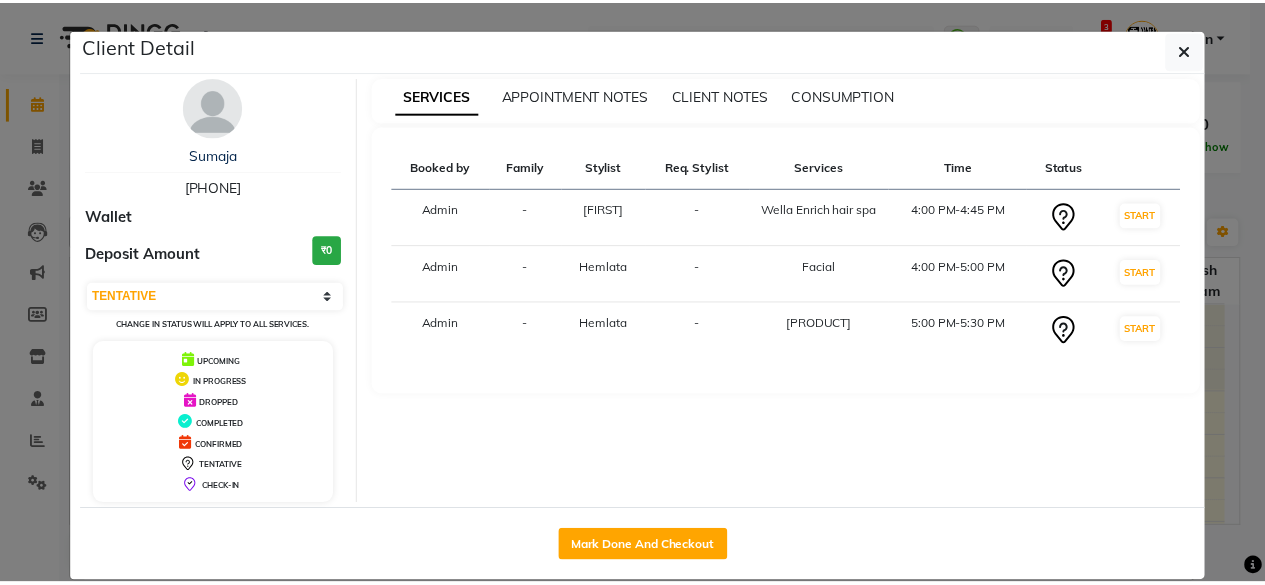 scroll, scrollTop: 0, scrollLeft: 0, axis: both 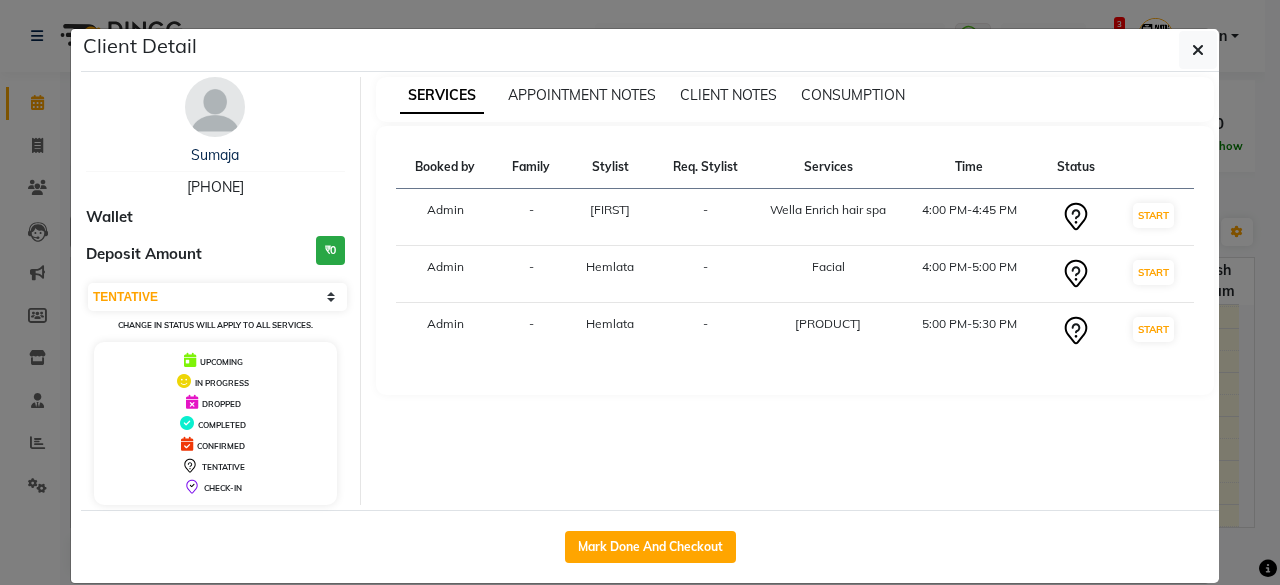 click on "Booked by Family Stylist Req. Stylist Services Time Status  Admin  - Dimple -  Wella Enrich hair spa   4:00 PM-4:45 PM   START   Admin  - Hemlata -  Facial   4:00 PM-5:00 PM   START   Admin  - Hemlata -  liposoluble wax   5:00 PM-5:30 PM   START" at bounding box center (795, 260) 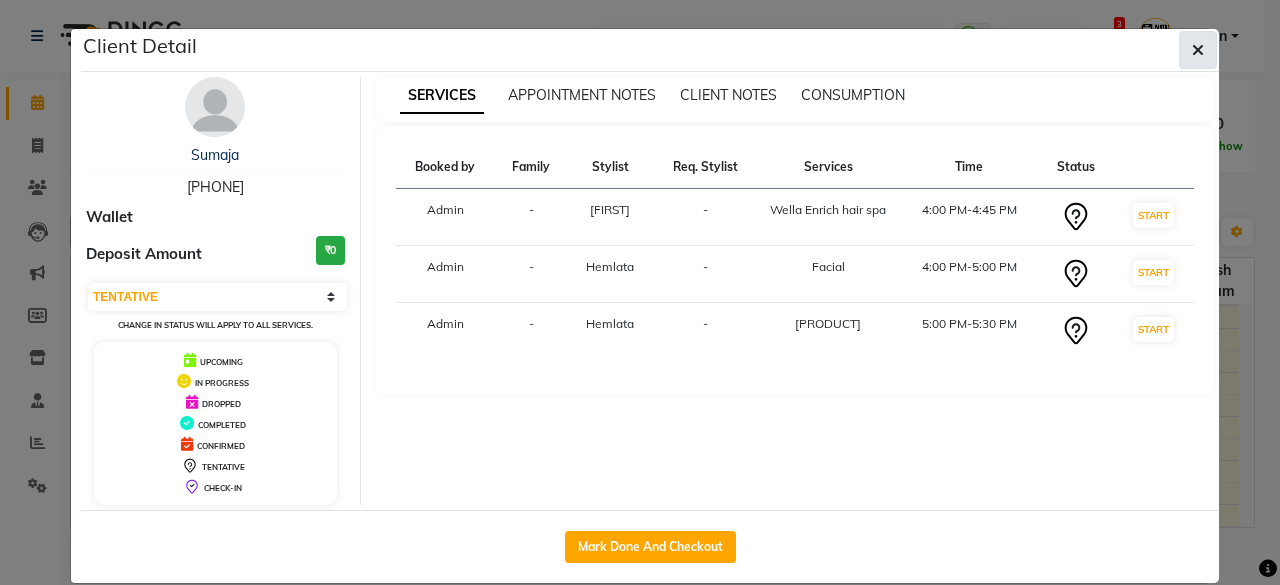 click 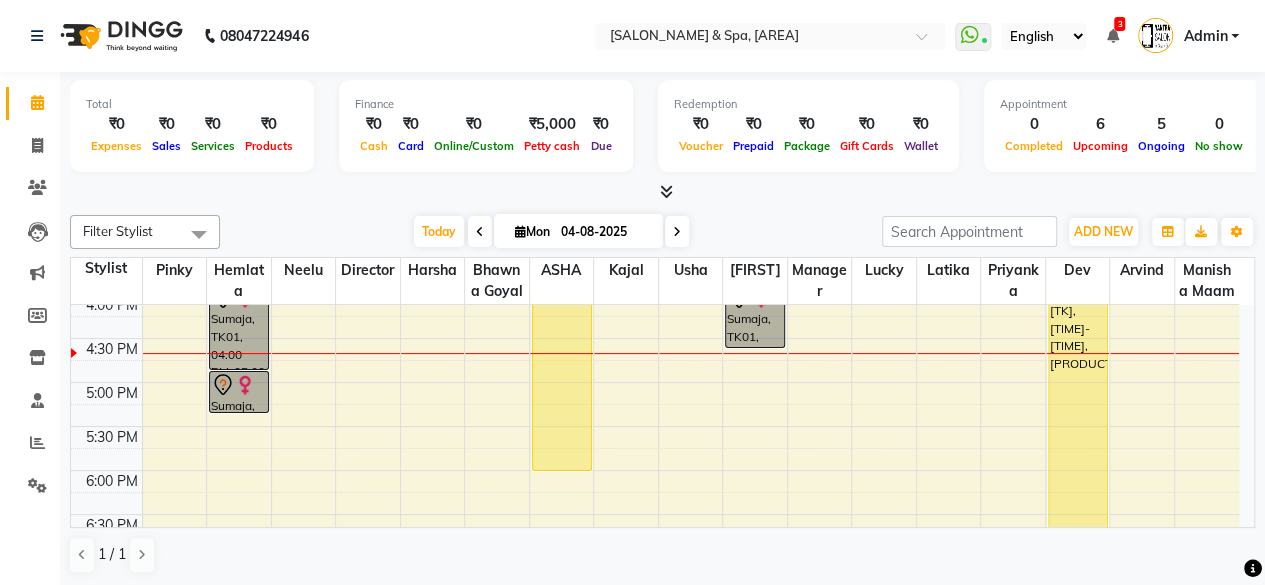 scroll, scrollTop: 716, scrollLeft: 0, axis: vertical 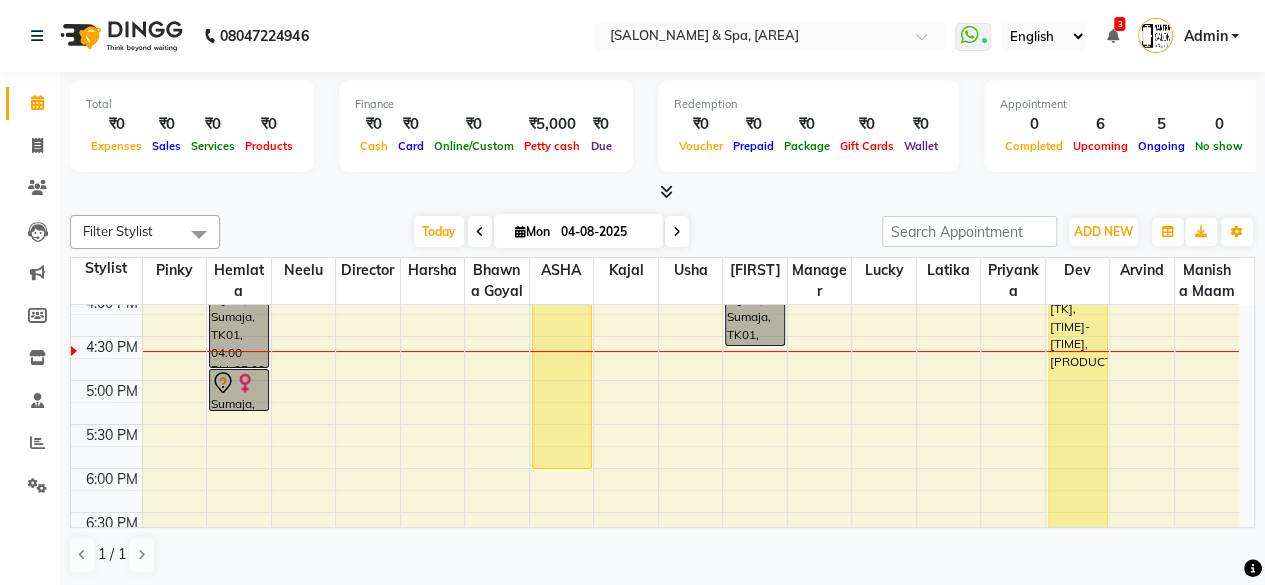 click on "Sumaja, TK01, 04:00 PM-05:00 PM, Facial" at bounding box center [239, 325] 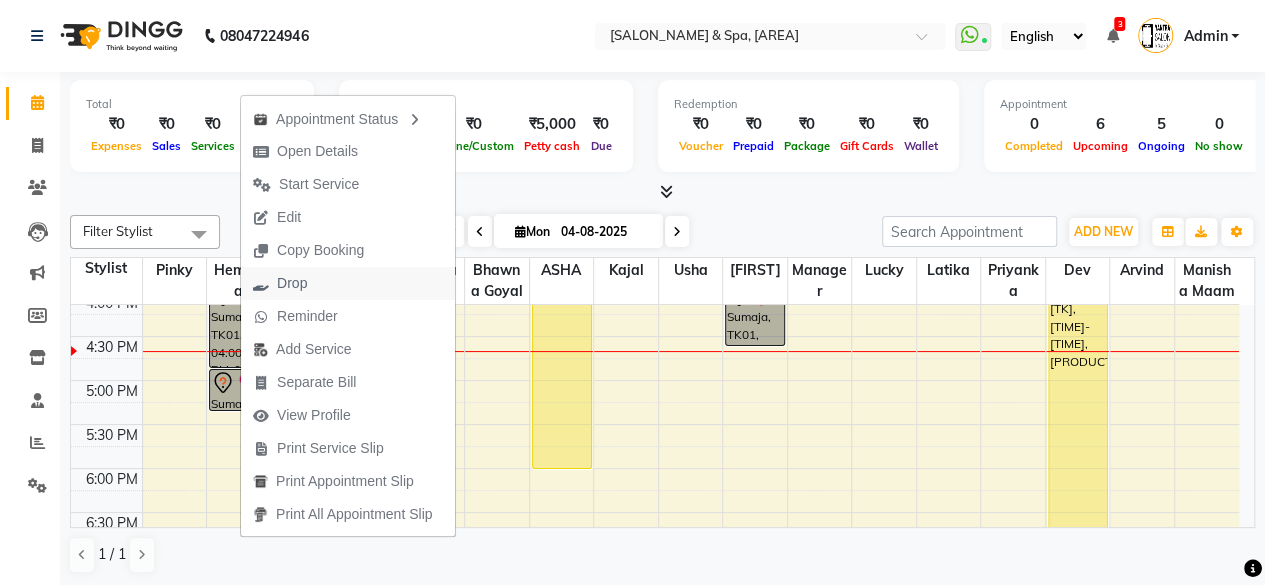 click on "Drop" at bounding box center [292, 283] 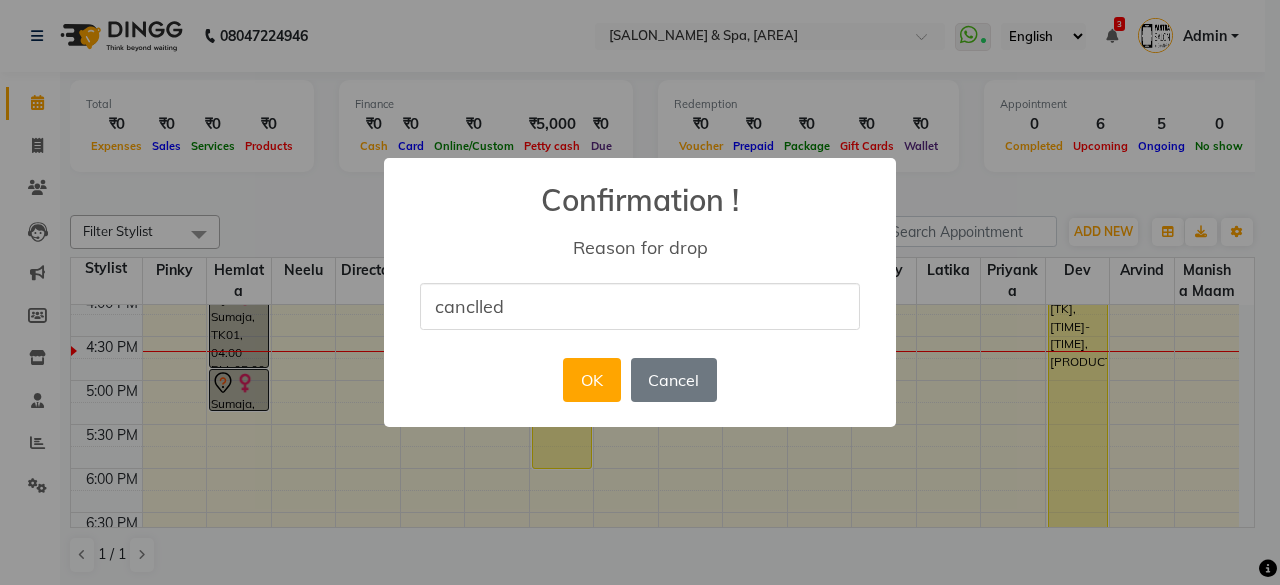type on "canclled" 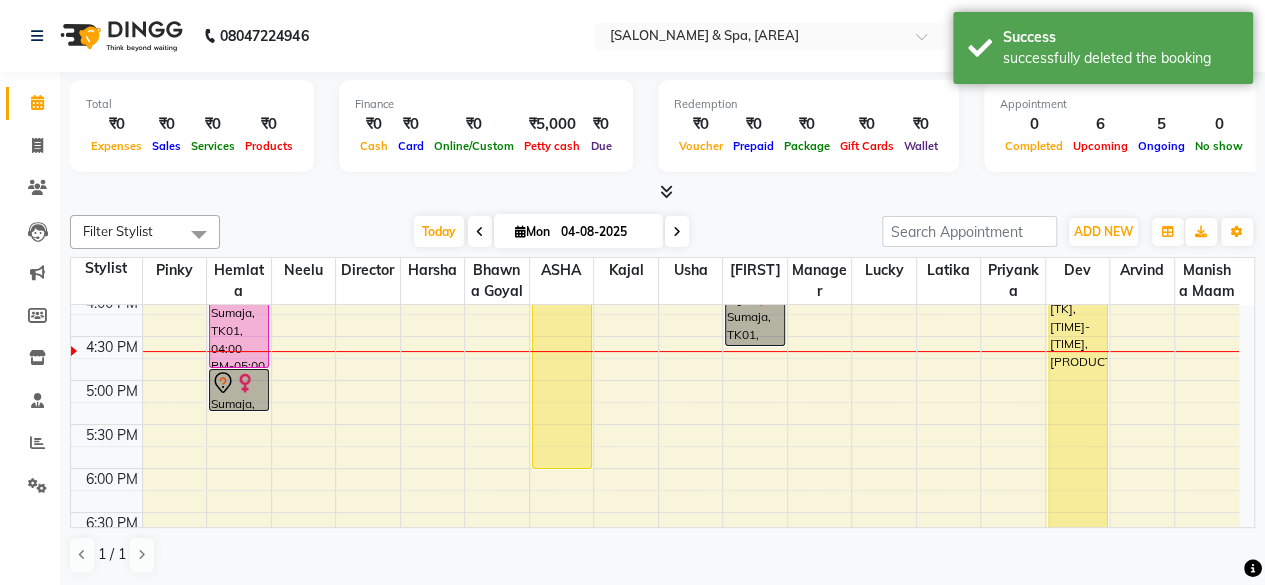 click on "Sumaja, TK01, 04:00 PM-04:45 PM, Wella Enrich hair spa" at bounding box center (755, 314) 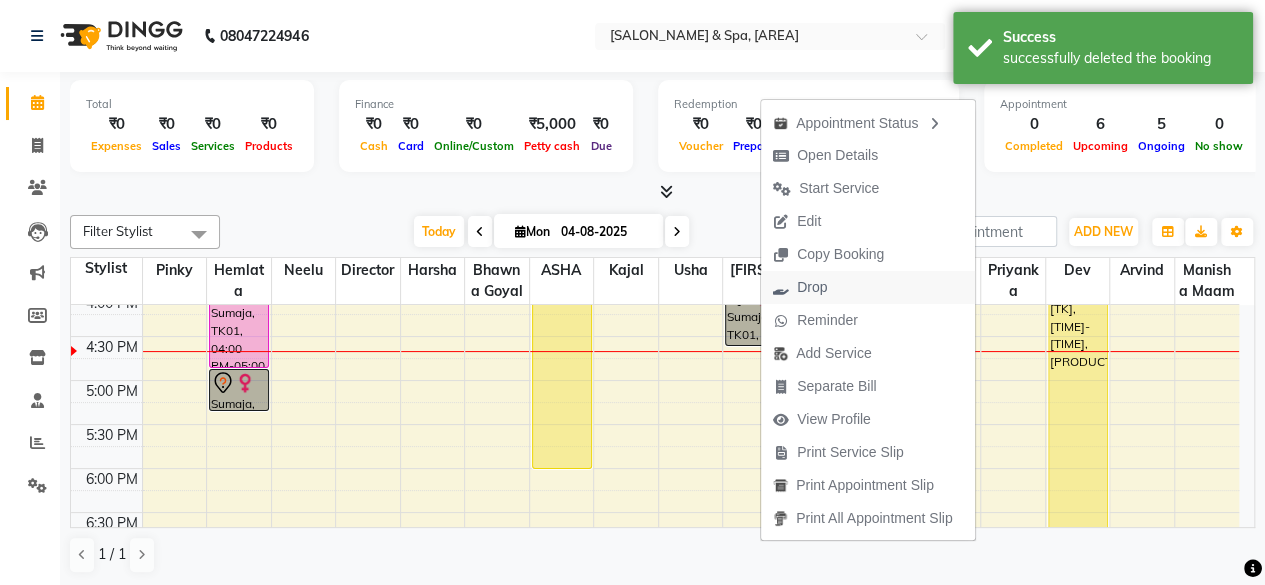click on "Drop" at bounding box center [812, 287] 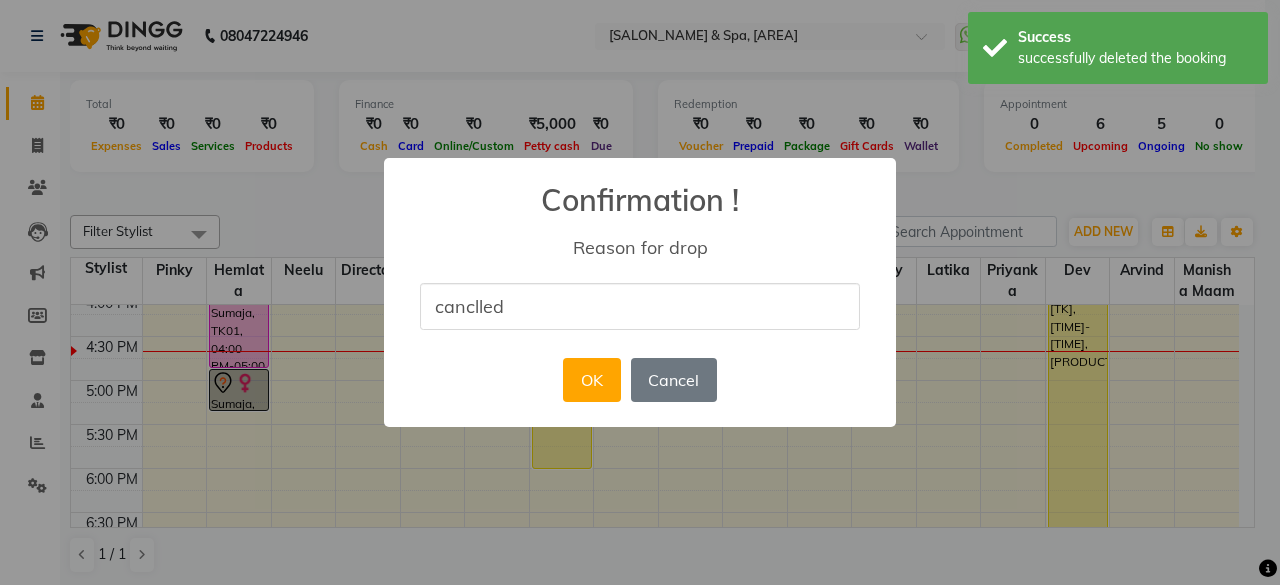 type on "canclled" 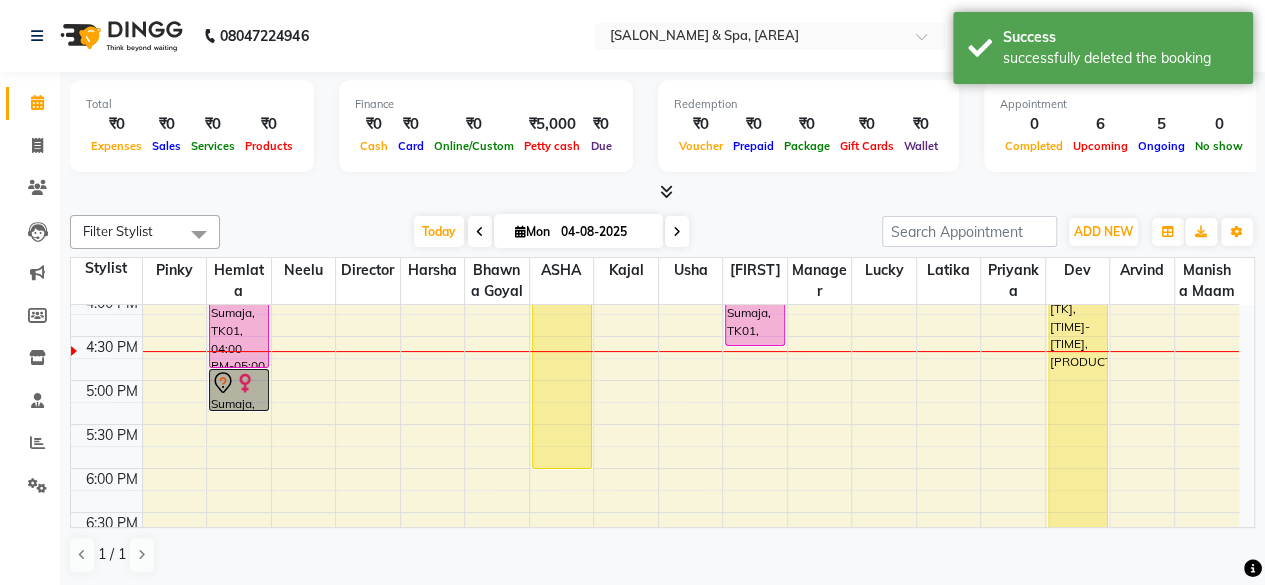 click 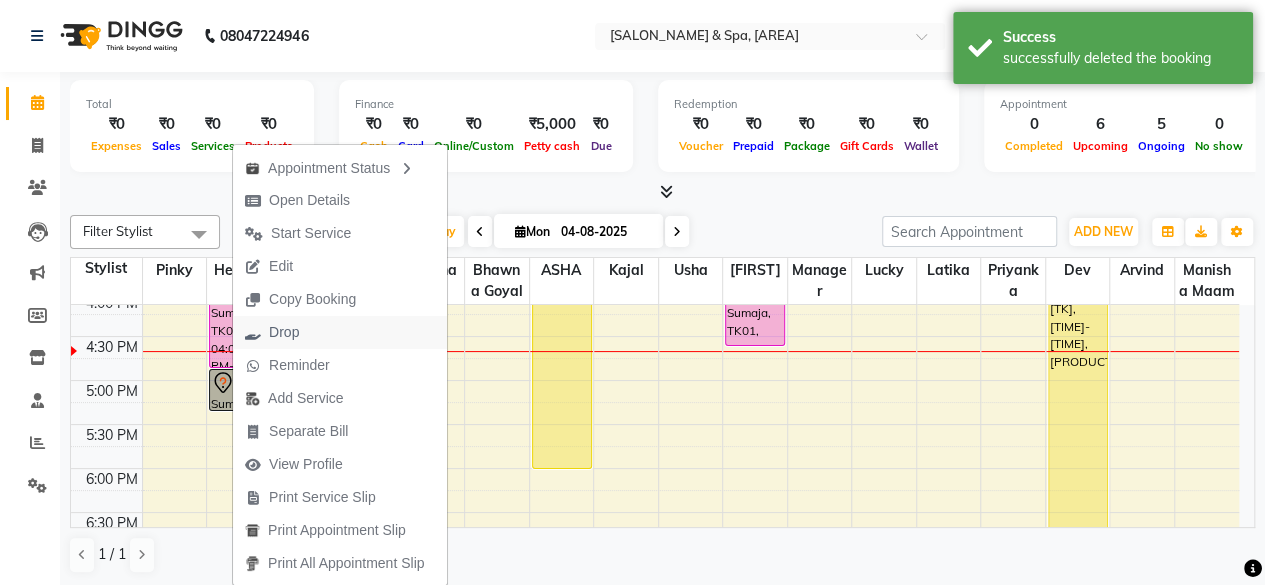 click on "Drop" at bounding box center [284, 332] 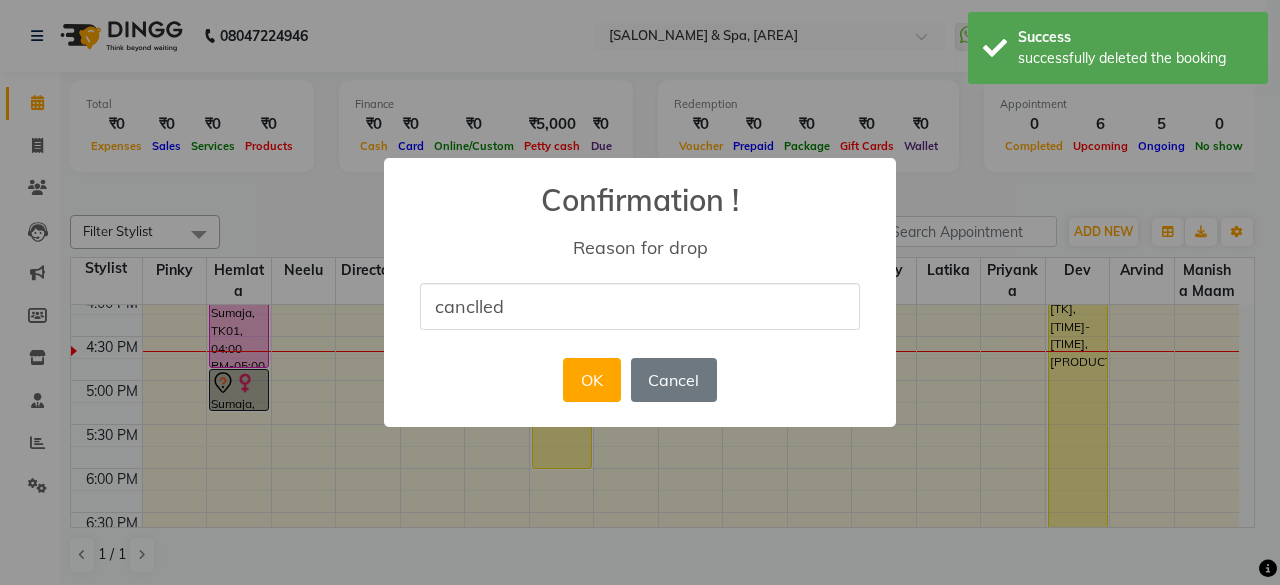 type on "canclled" 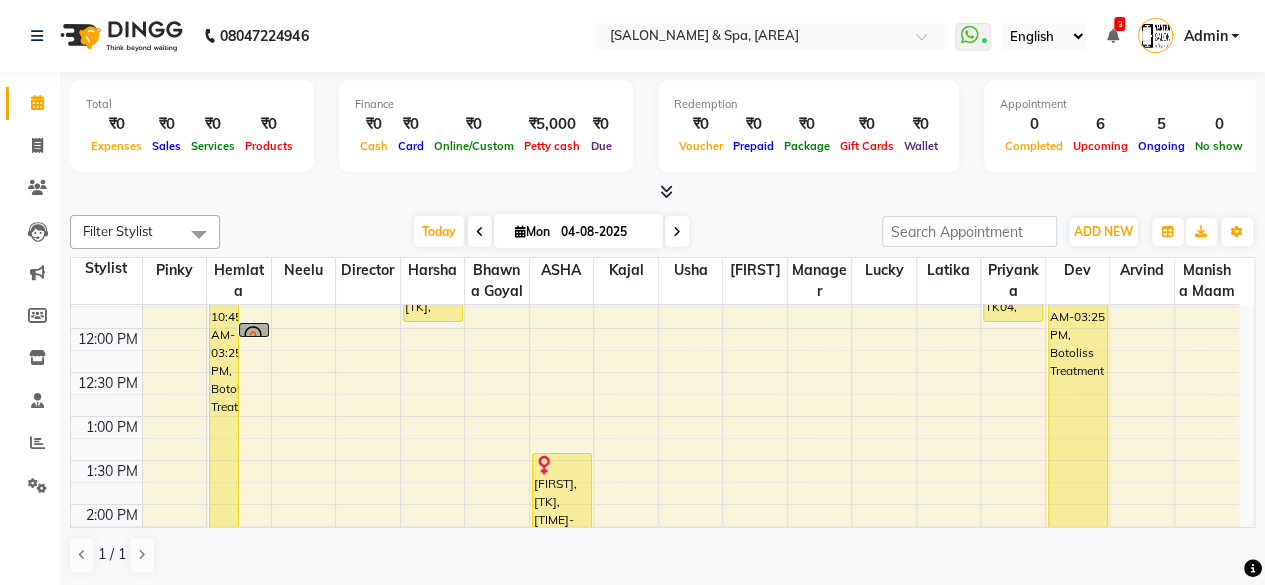 scroll, scrollTop: 316, scrollLeft: 0, axis: vertical 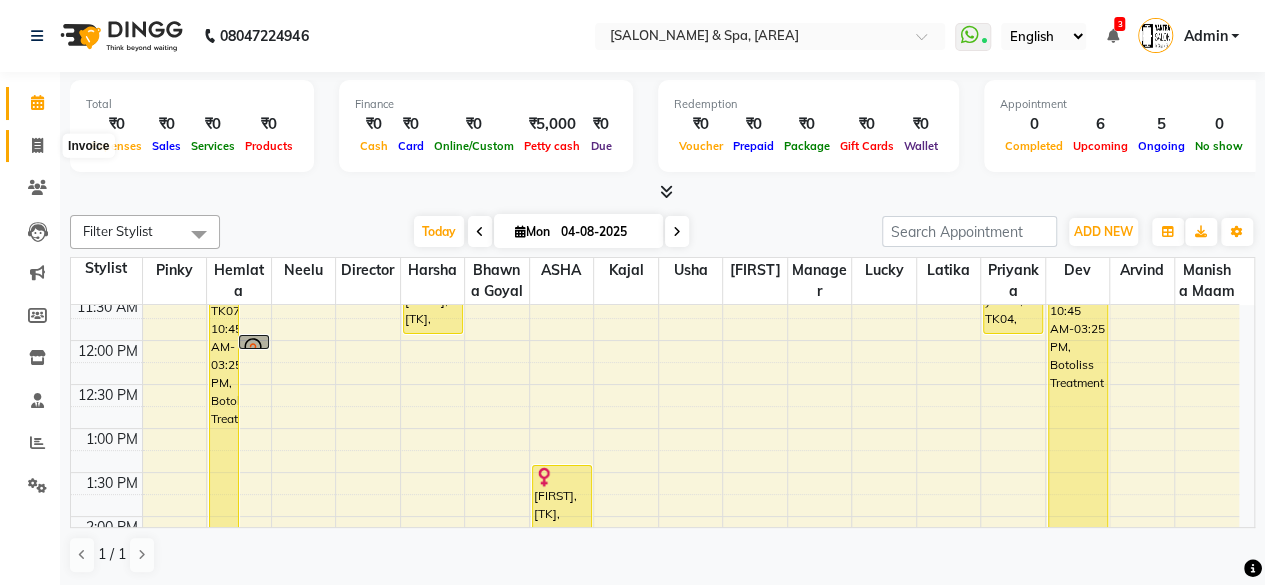 click 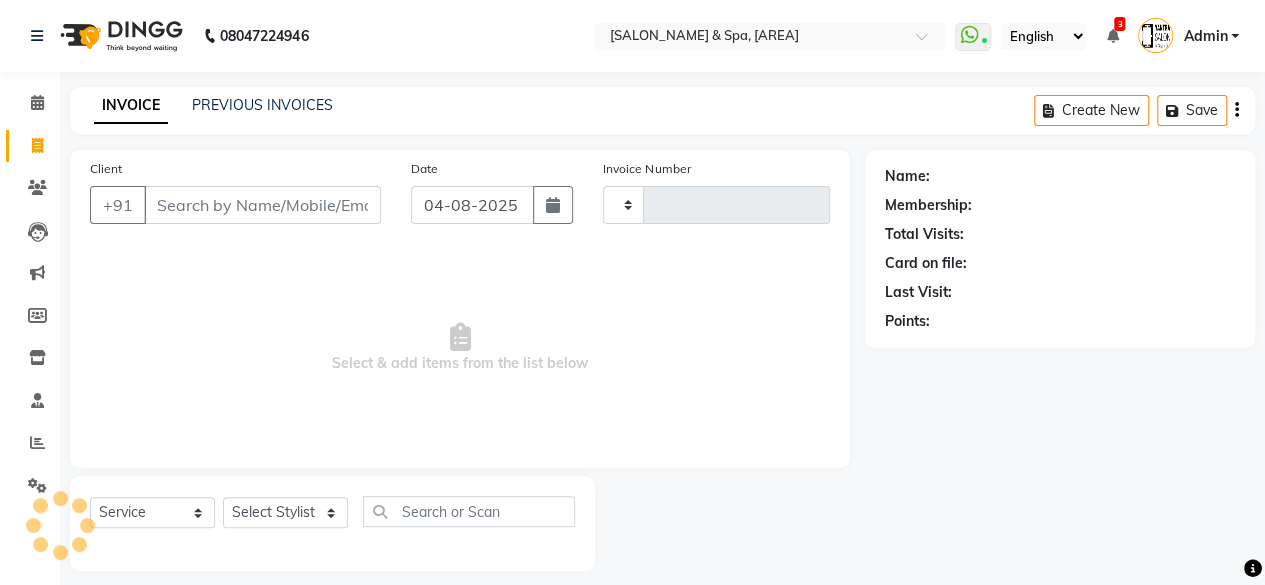 type on "2765" 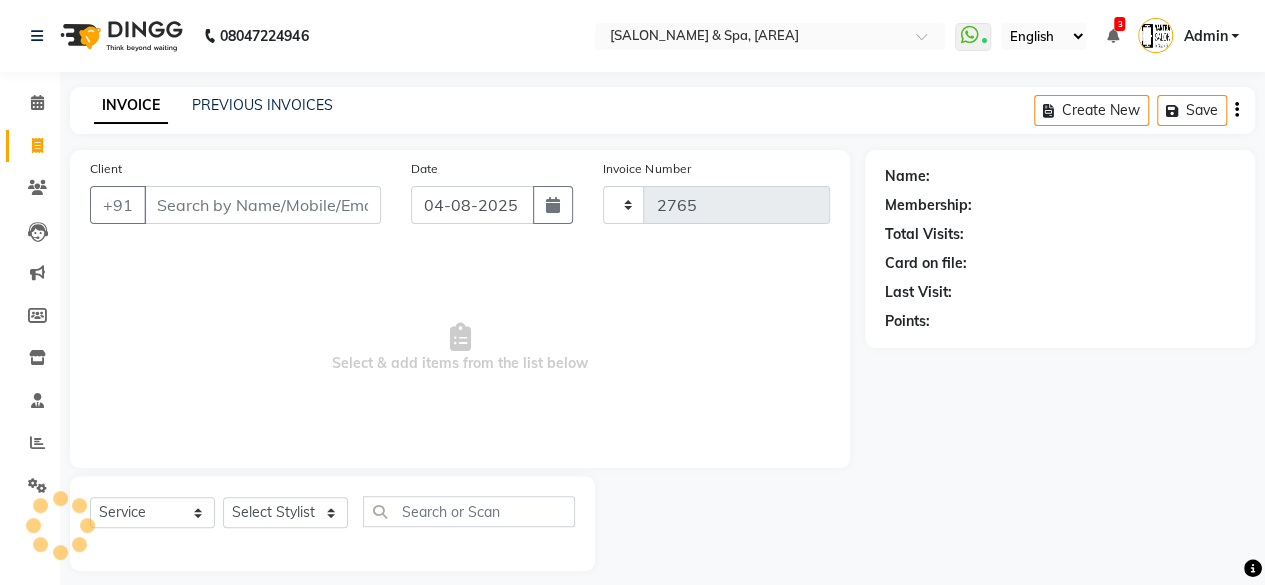 select on "154" 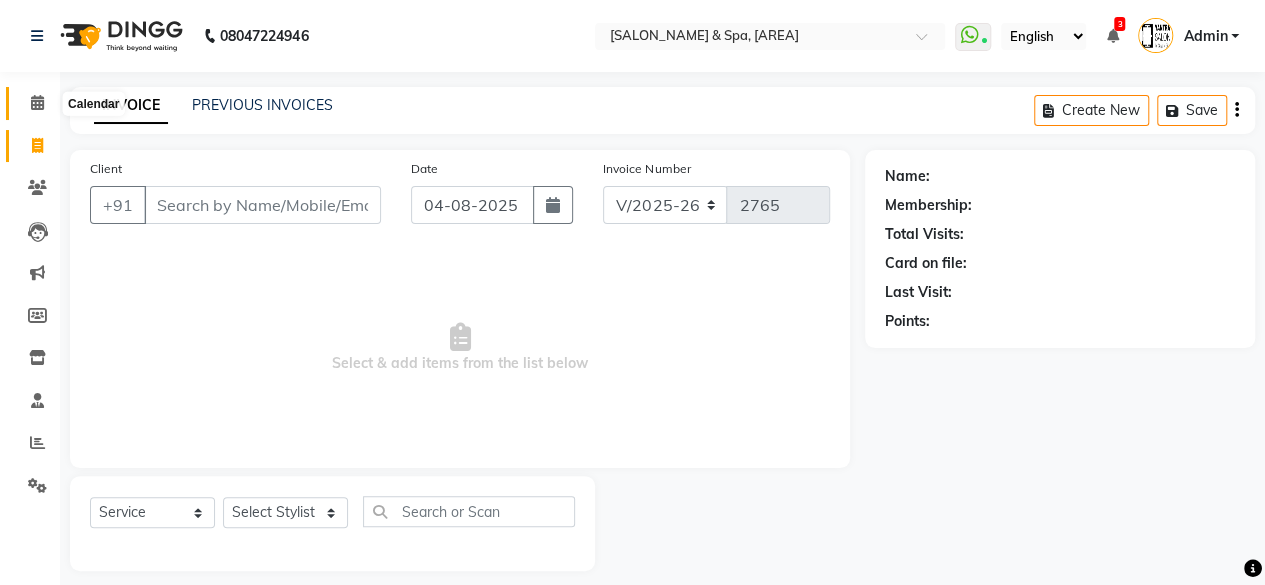 click 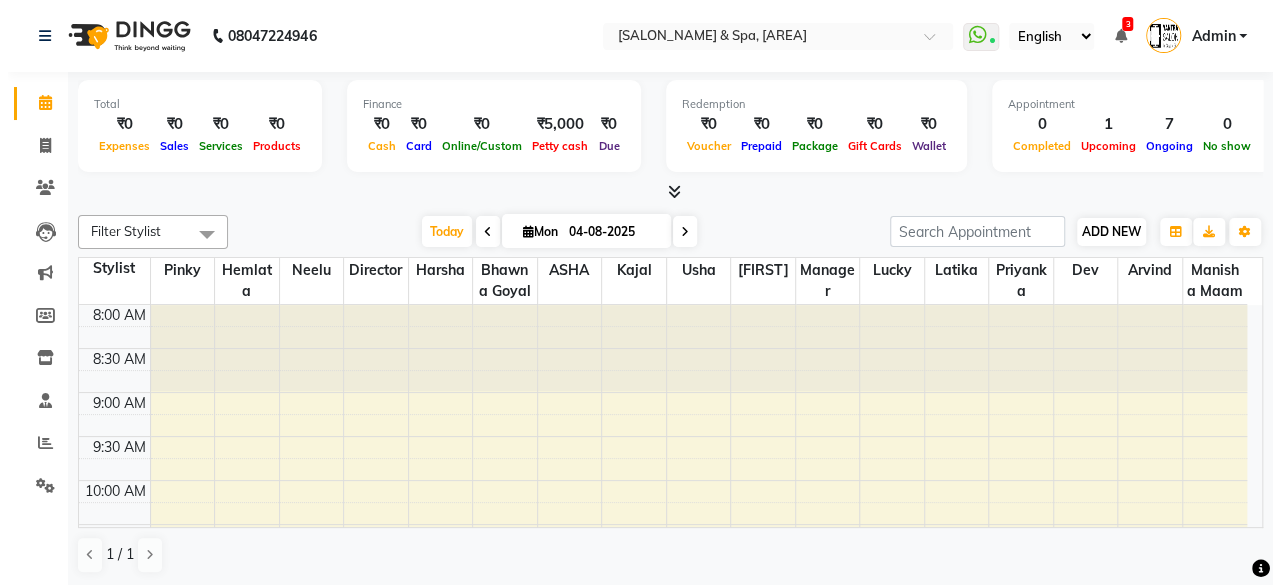 scroll, scrollTop: 694, scrollLeft: 0, axis: vertical 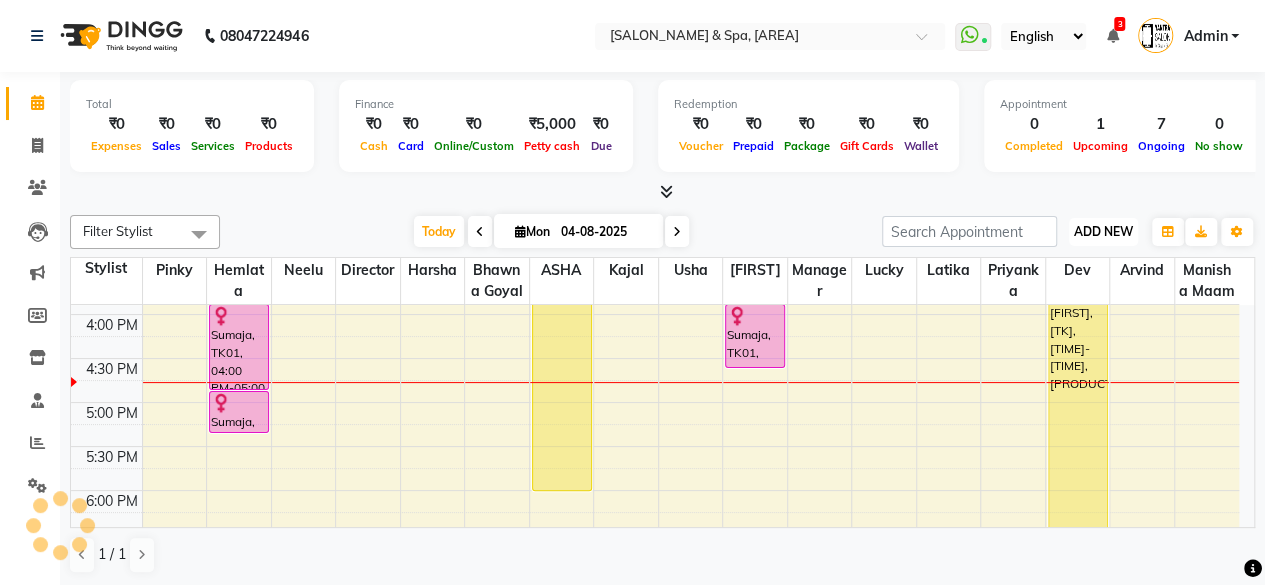 click on "ADD NEW" at bounding box center [1103, 231] 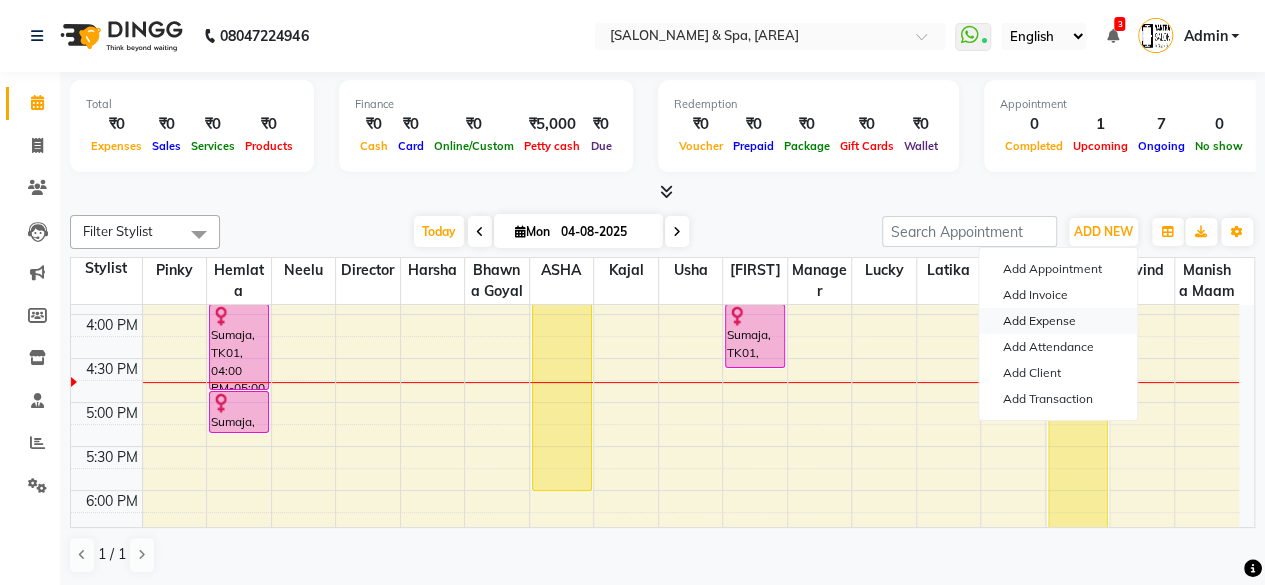 click on "Add Expense" at bounding box center [1058, 321] 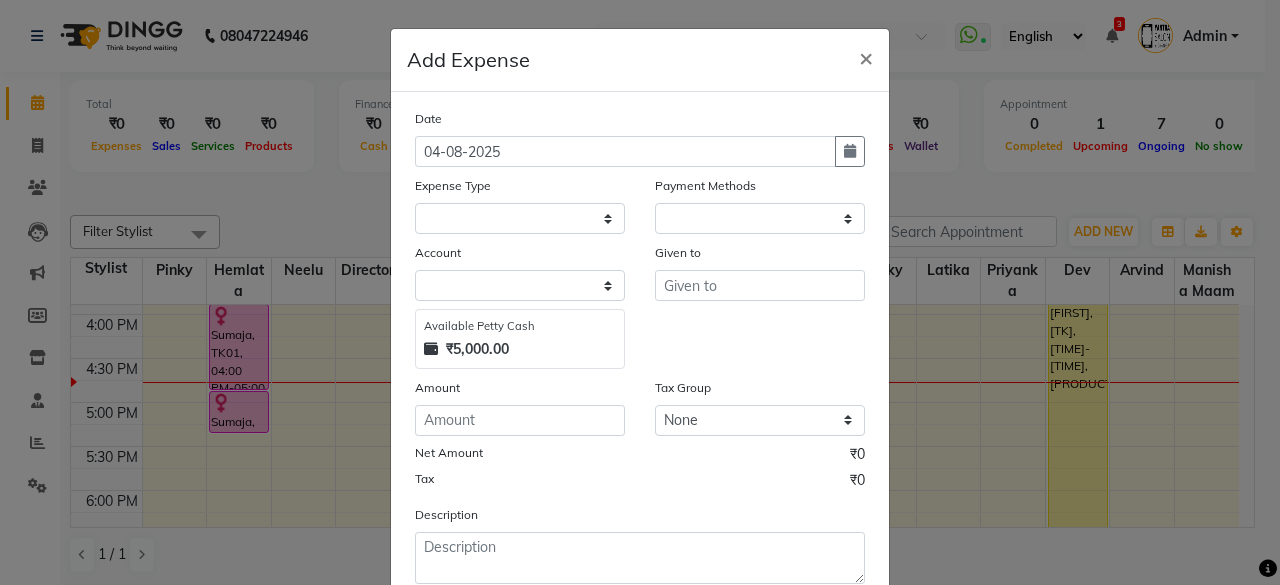 select on "1" 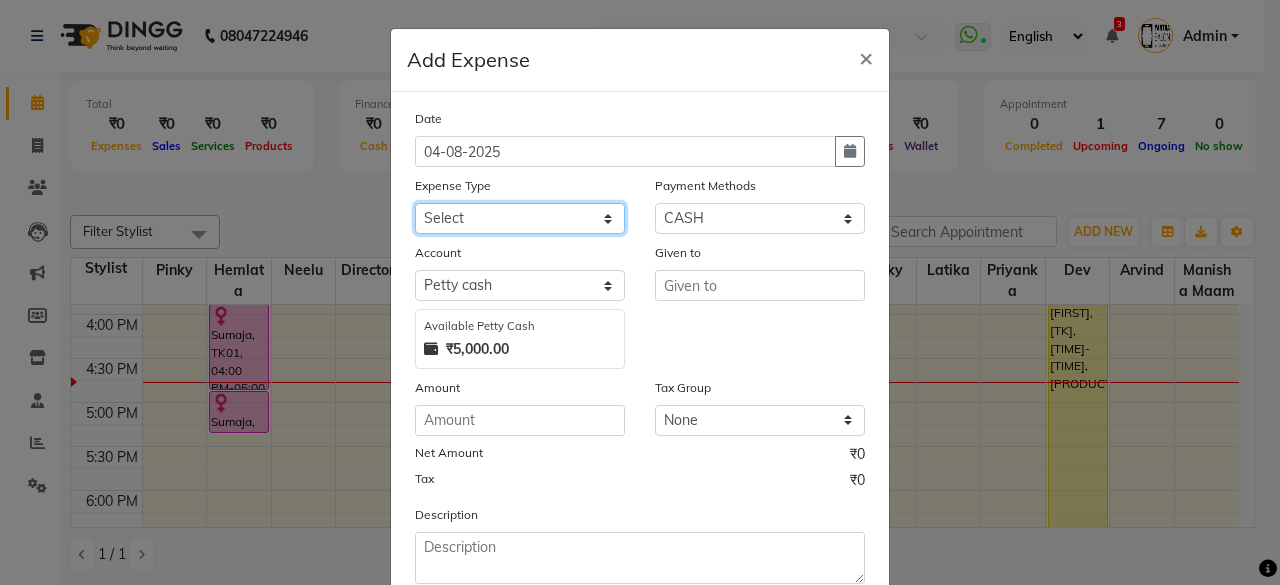 click on "Select Advance Salary Bank charges Car maintenance  Cash transfer to bank Cash transfer to hub Client Snacks Clinical charges Equipment Fuel Govt fee Incentive Insurance International purchase Loan Repayment Maintenance Marketing Miscellaneous MRA Other Pantry Product Rent Salary Staff Snacks Tax Tea & Refreshment Utilities" 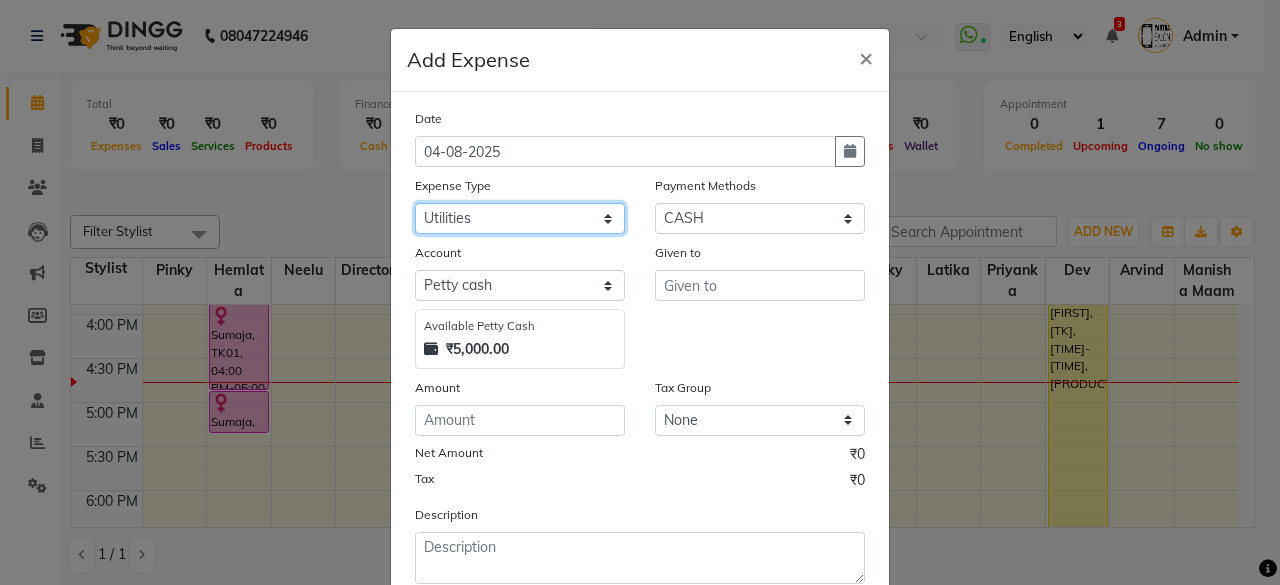 click on "Select Advance Salary Bank charges Car maintenance  Cash transfer to bank Cash transfer to hub Client Snacks Clinical charges Equipment Fuel Govt fee Incentive Insurance International purchase Loan Repayment Maintenance Marketing Miscellaneous MRA Other Pantry Product Rent Salary Staff Snacks Tax Tea & Refreshment Utilities" 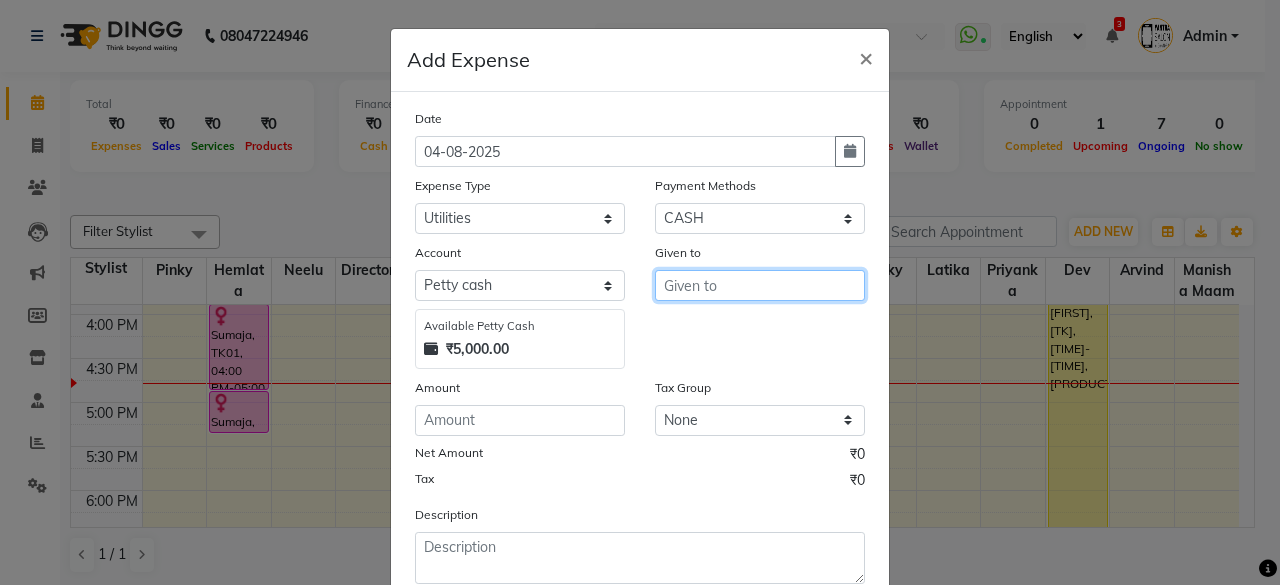 click at bounding box center [760, 285] 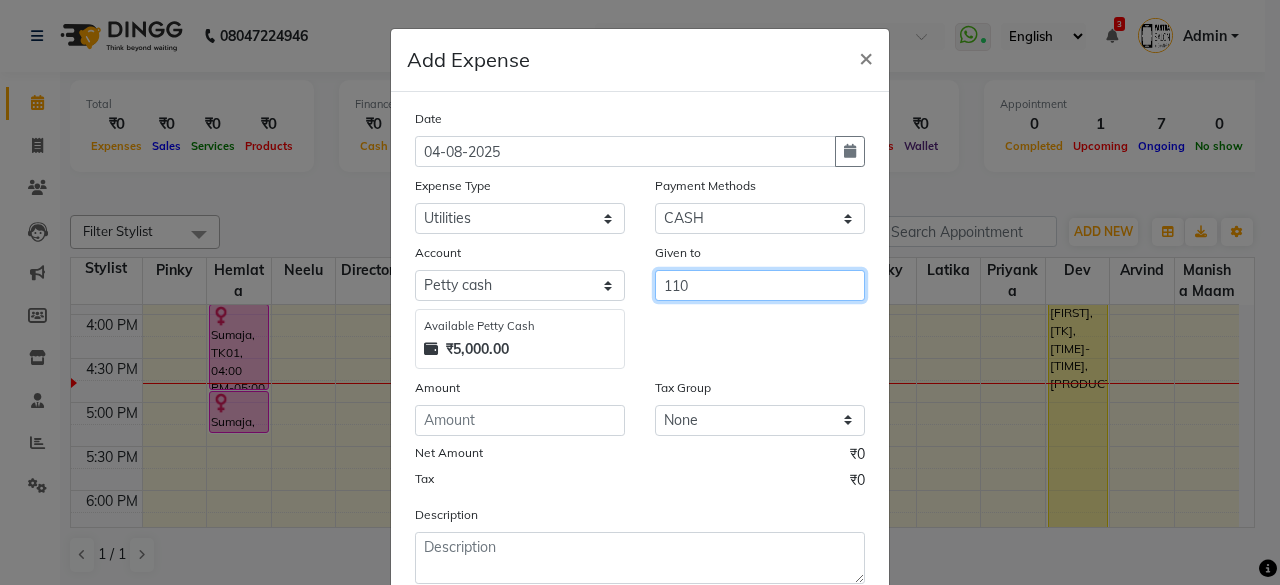 type on "110" 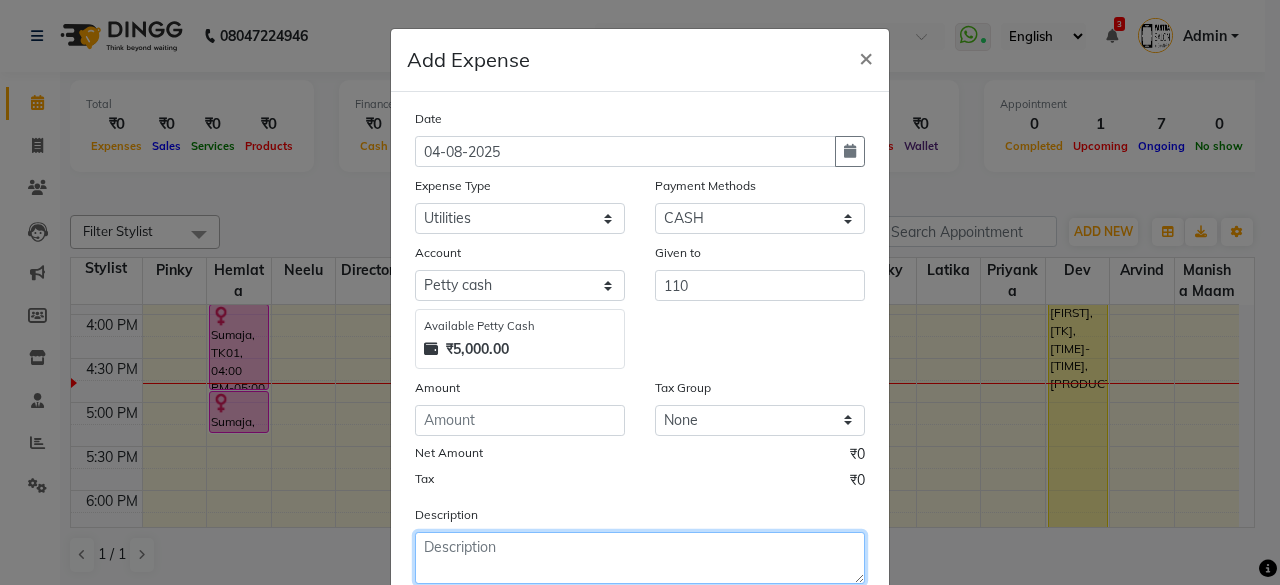 click 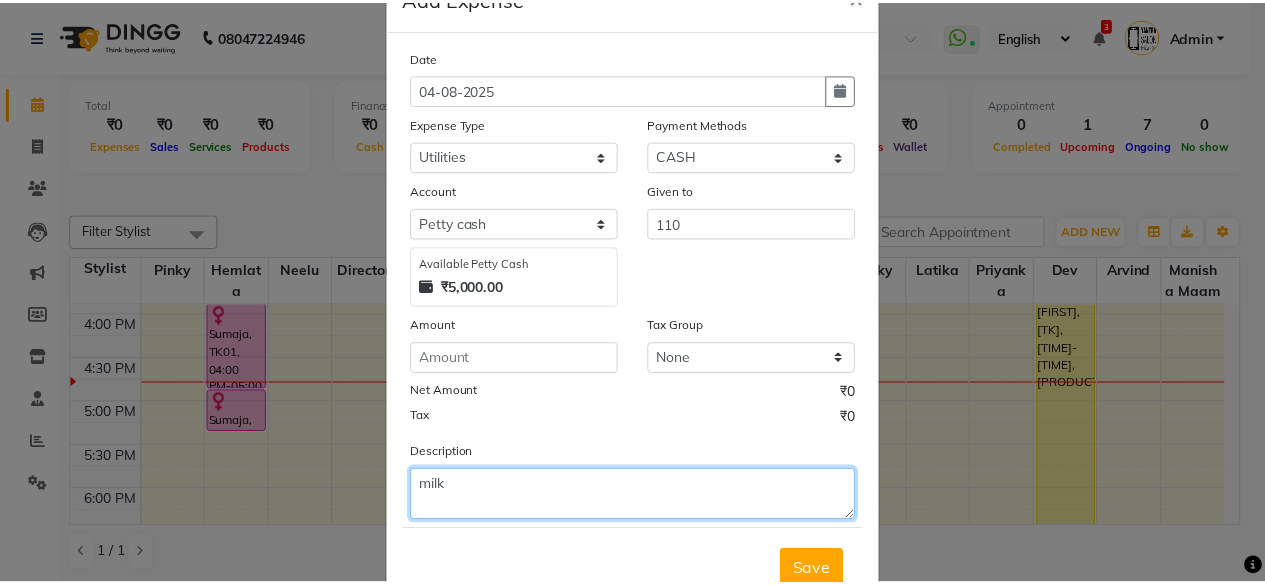 scroll, scrollTop: 127, scrollLeft: 0, axis: vertical 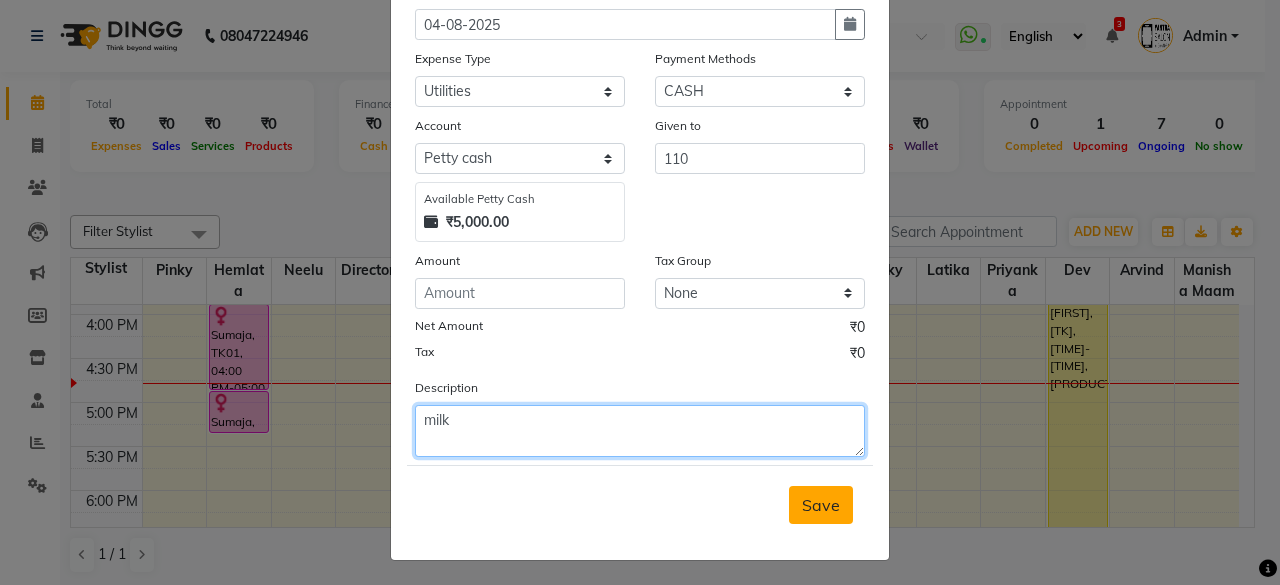 type on "milk" 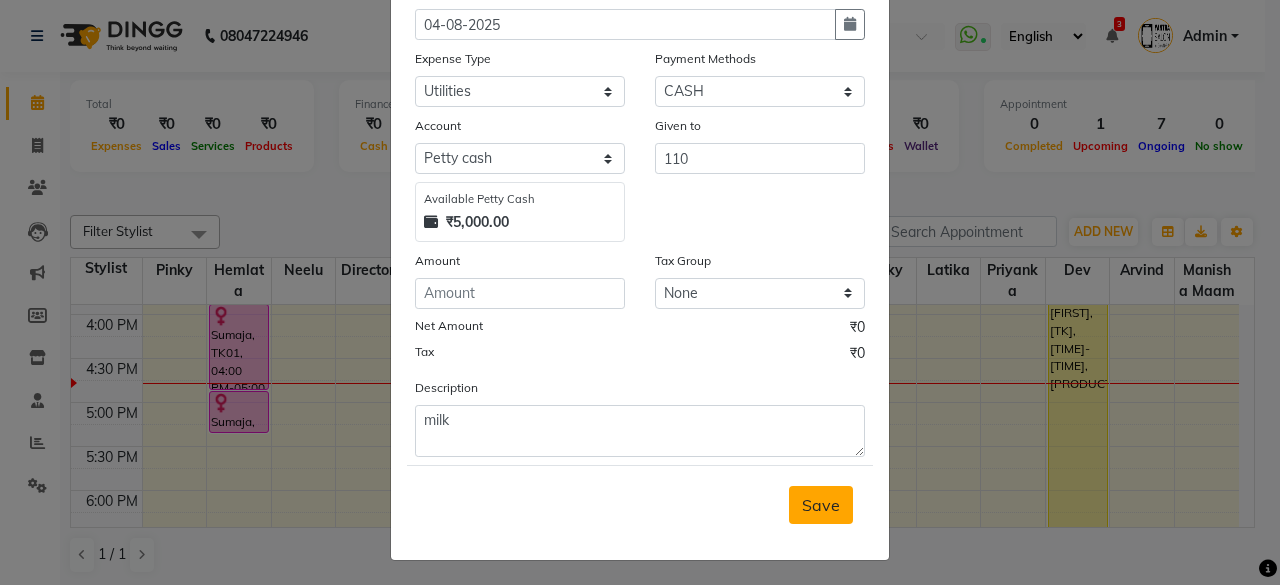 click on "Save" at bounding box center (821, 505) 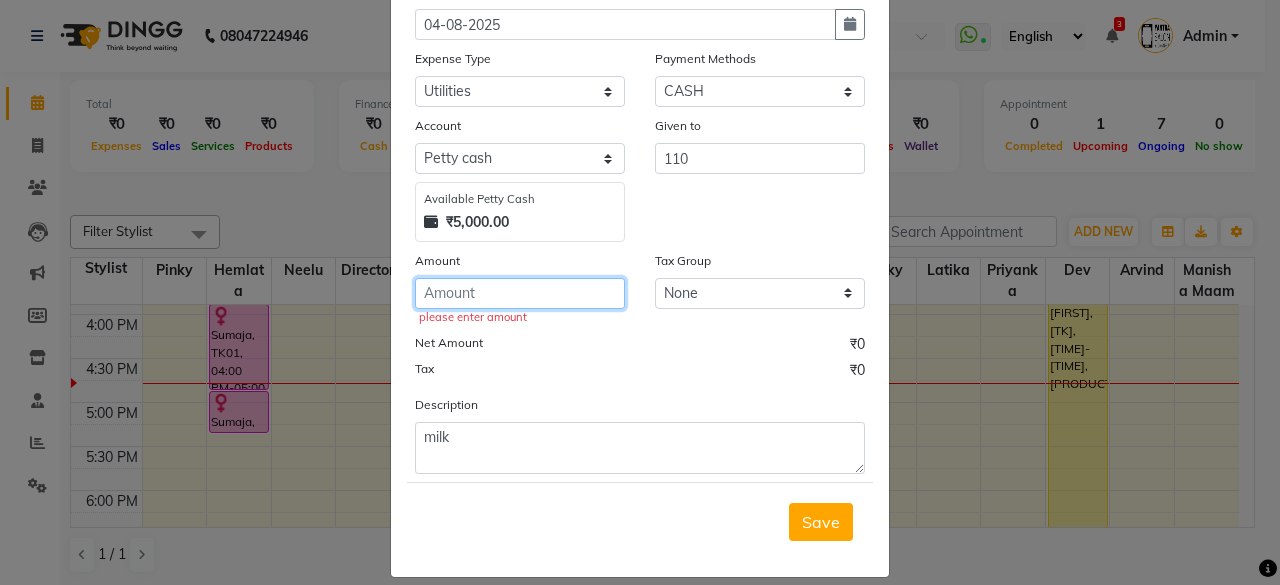 click 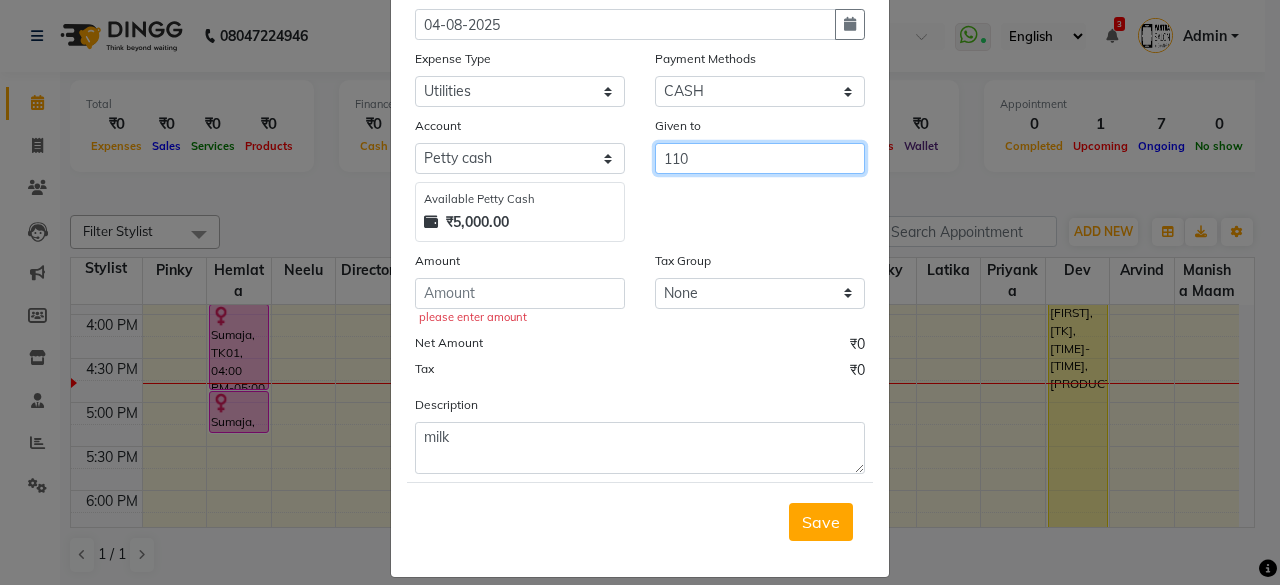 click on "110" at bounding box center [760, 158] 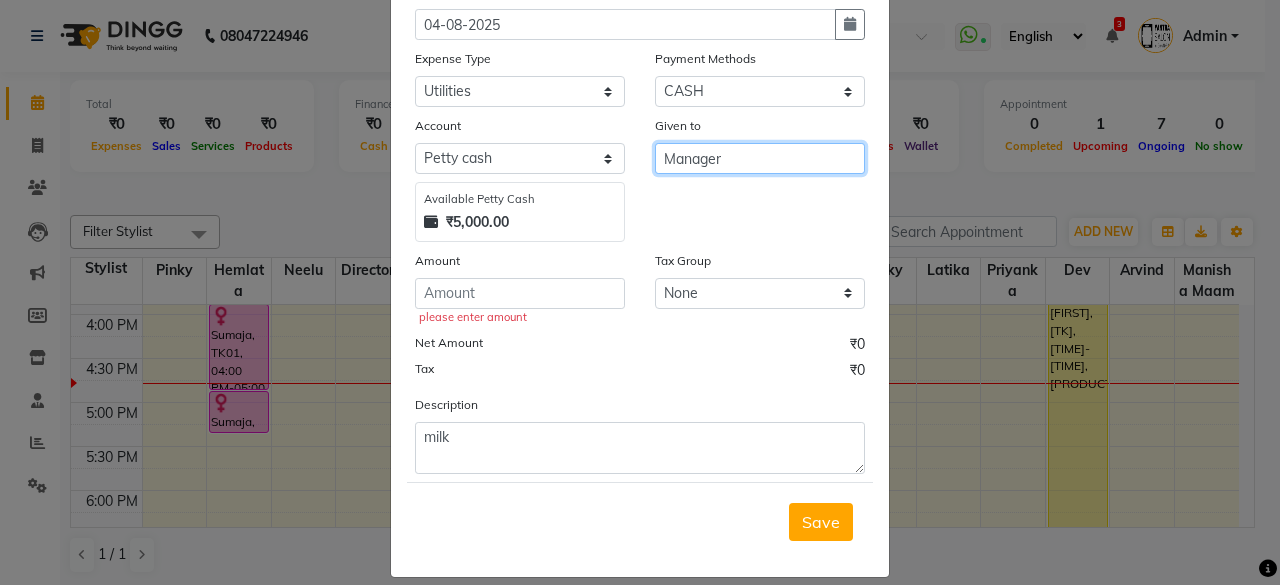 type on "Manager" 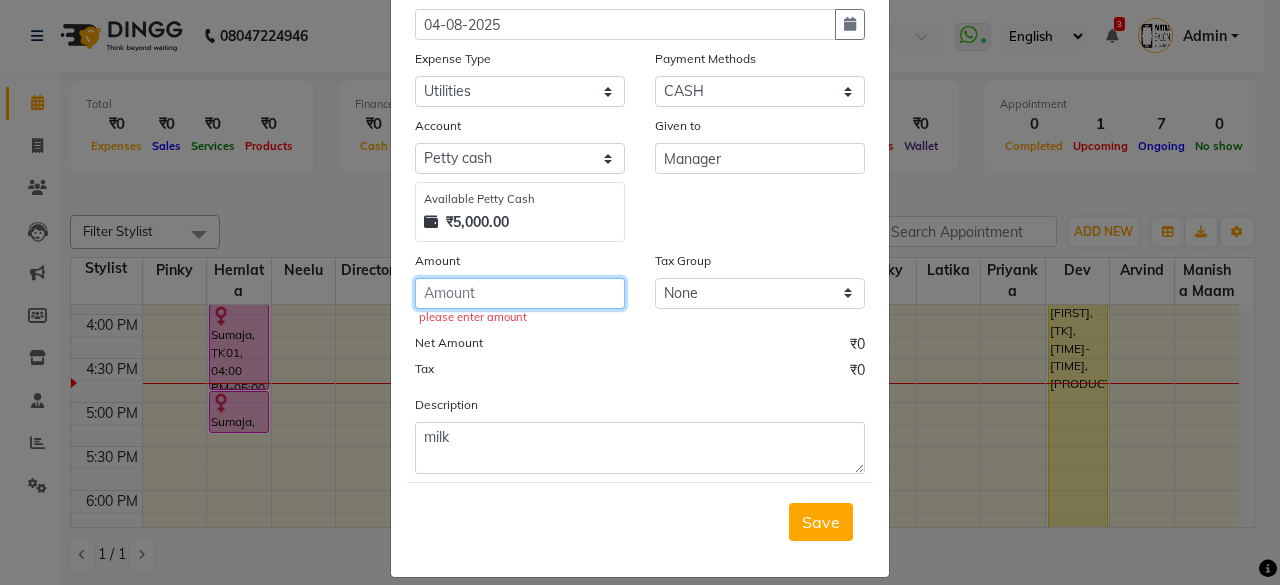 click 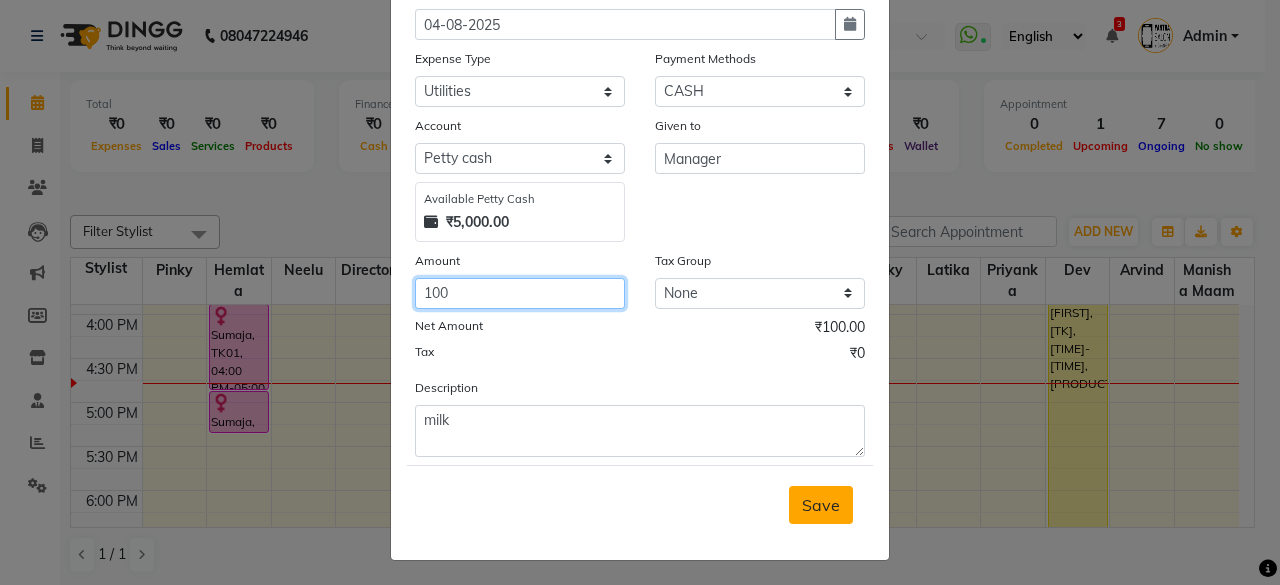 type on "100" 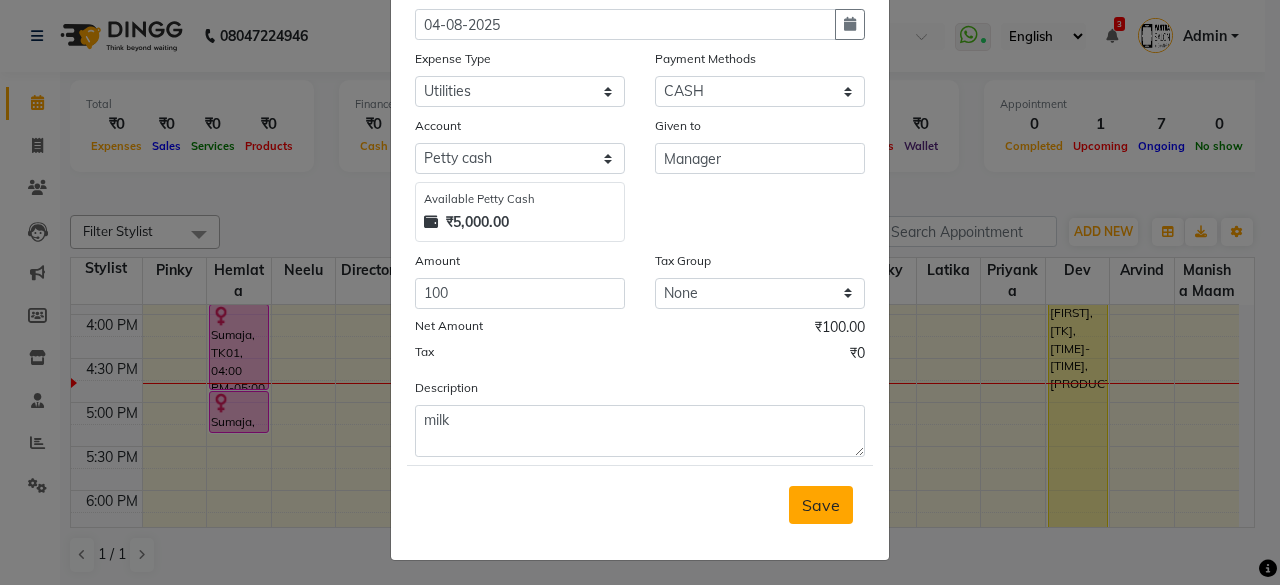 click on "Save" at bounding box center (821, 505) 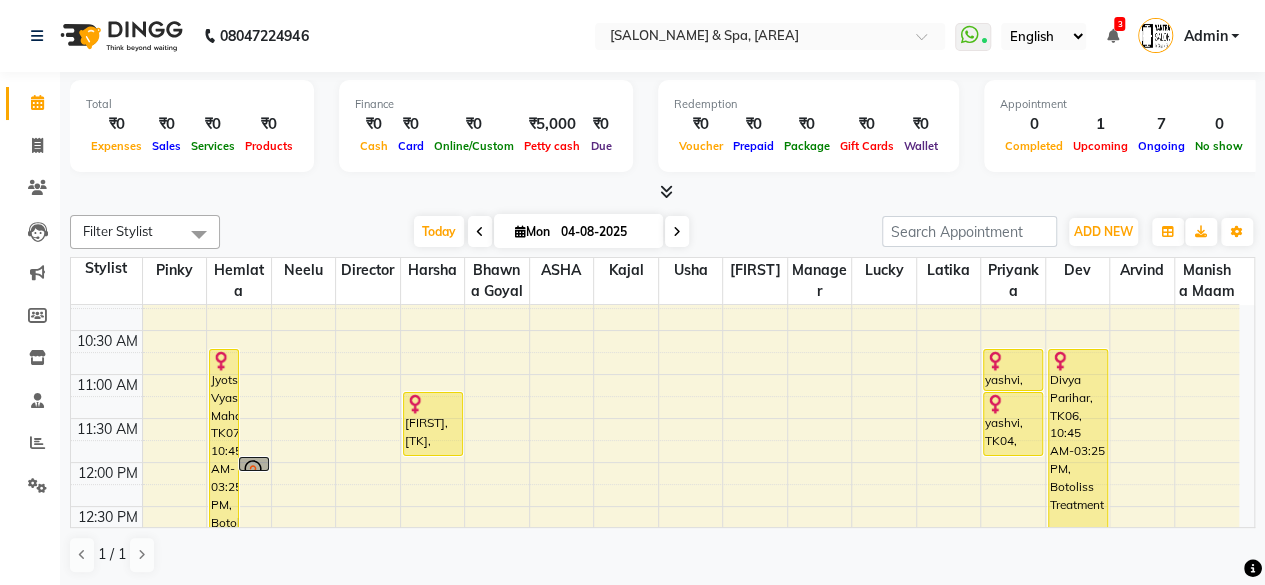 scroll, scrollTop: 294, scrollLeft: 0, axis: vertical 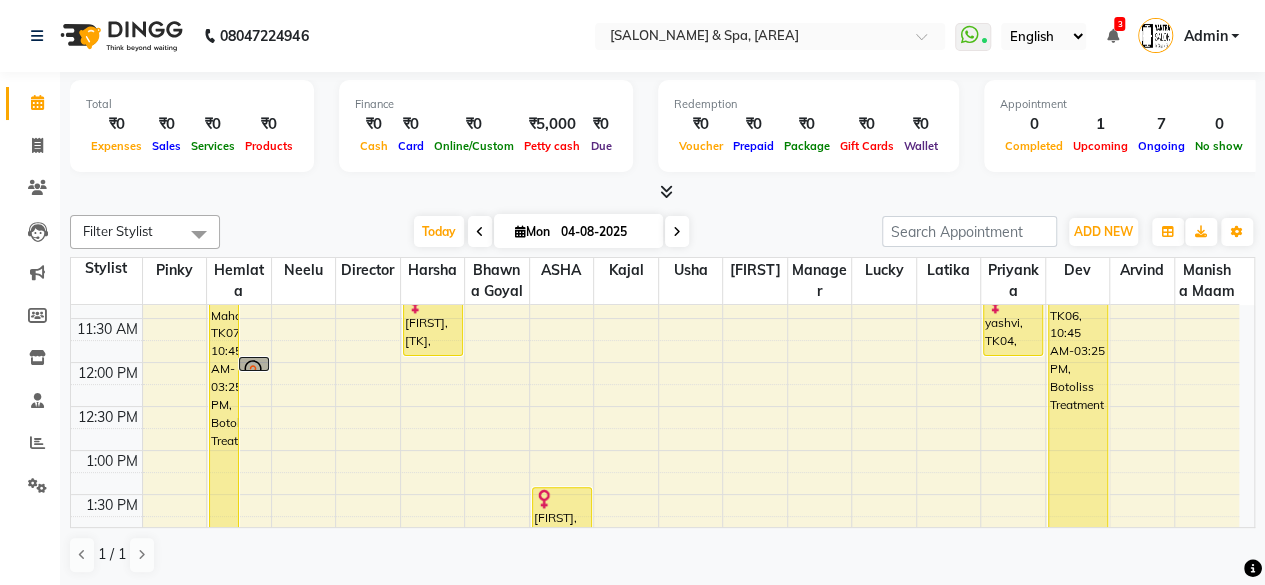 click 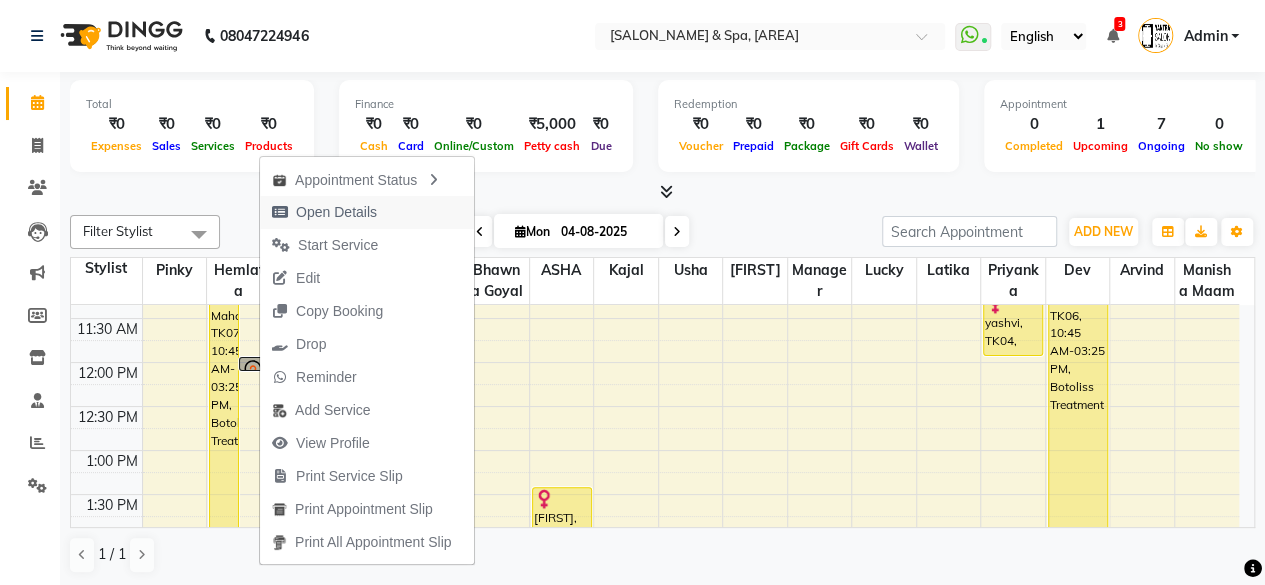 click on "Open Details" at bounding box center (336, 212) 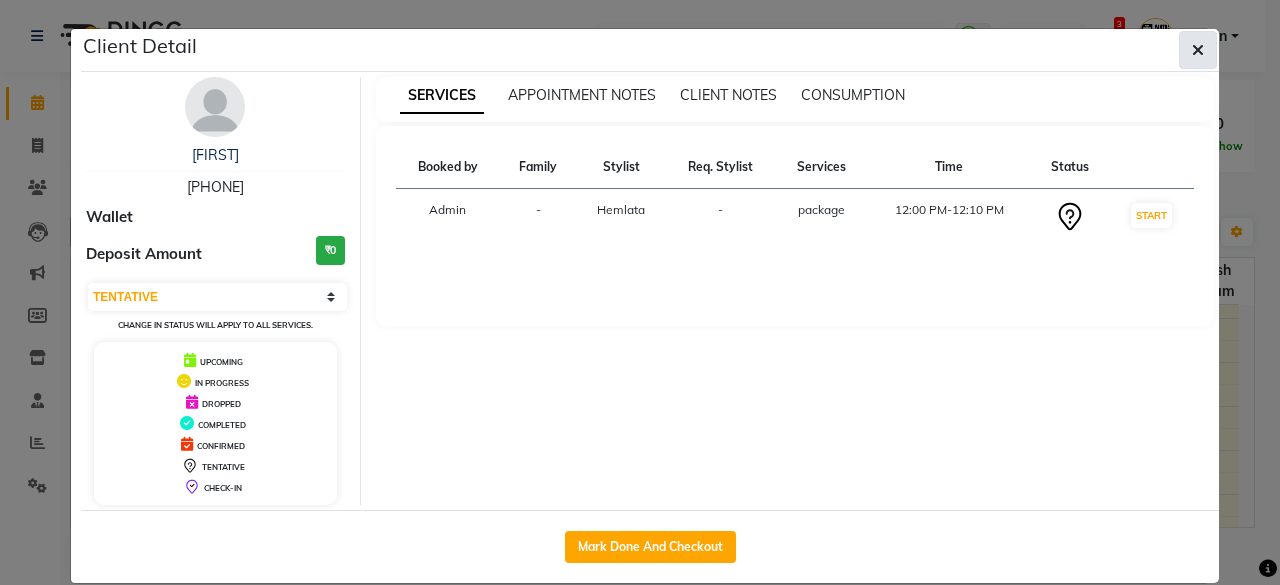 click 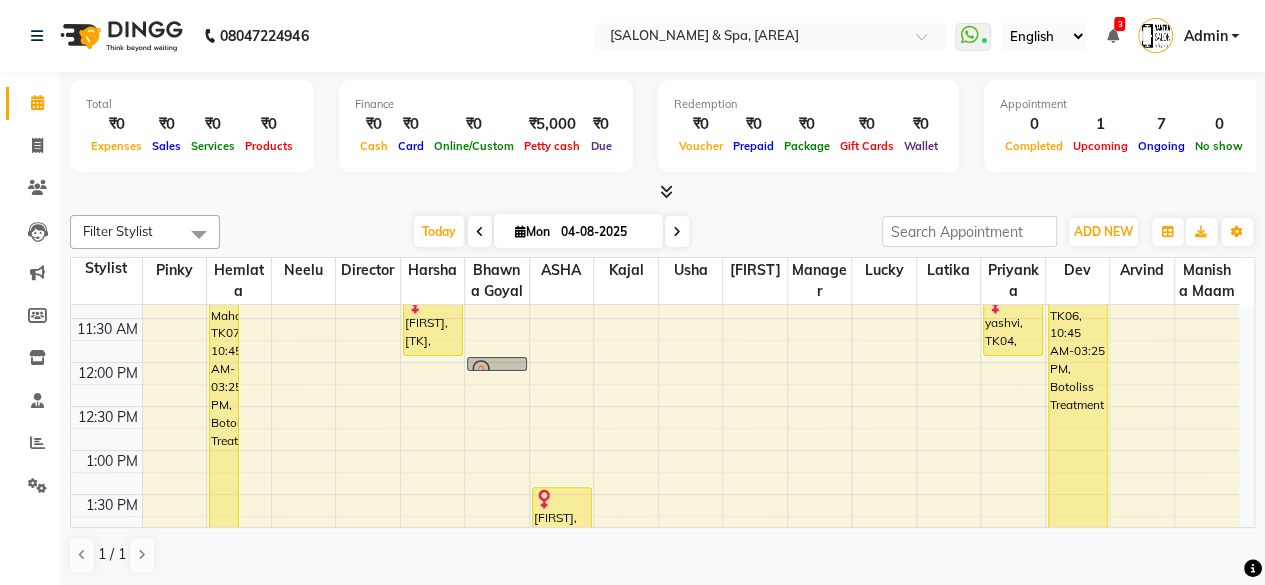 drag, startPoint x: 248, startPoint y: 357, endPoint x: 520, endPoint y: 371, distance: 272.36005 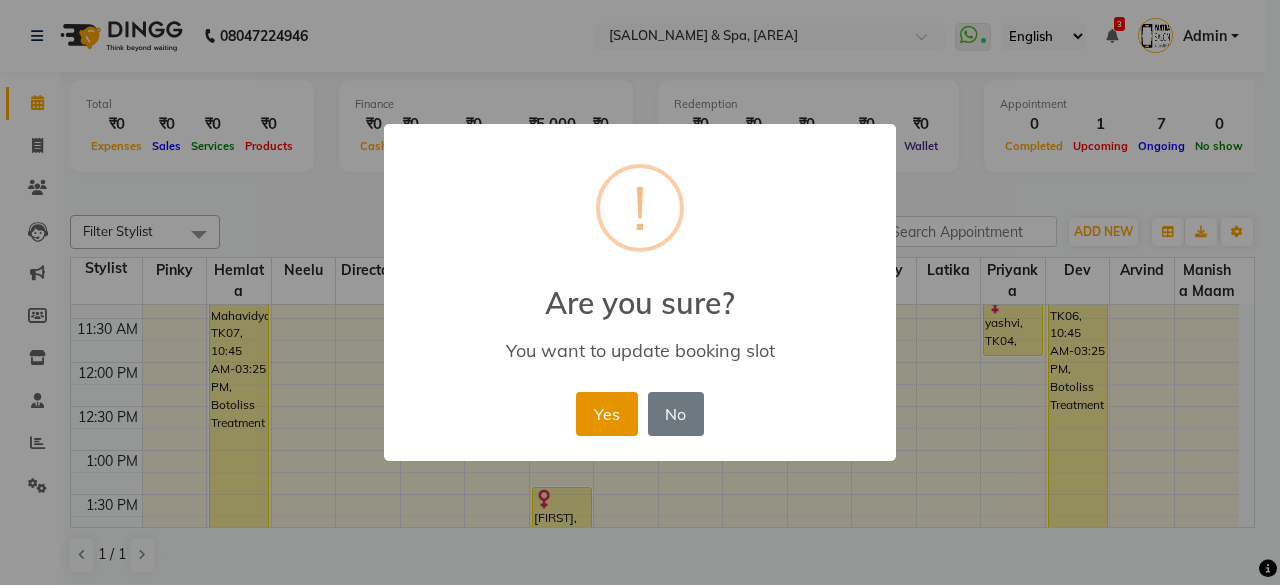 click on "Yes" at bounding box center [606, 414] 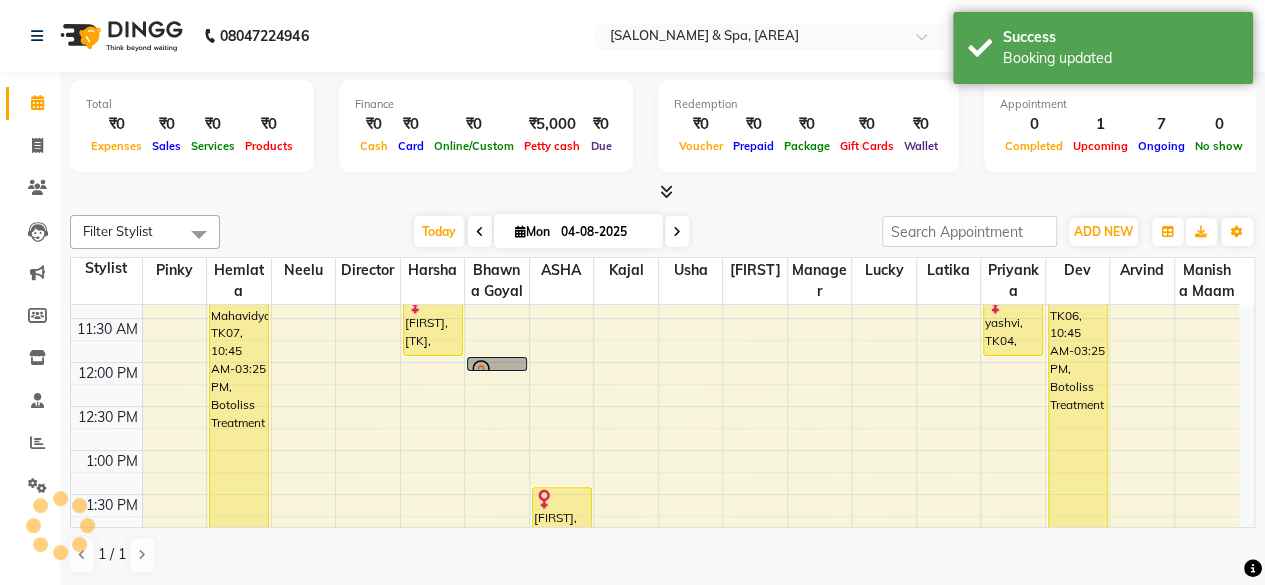 click 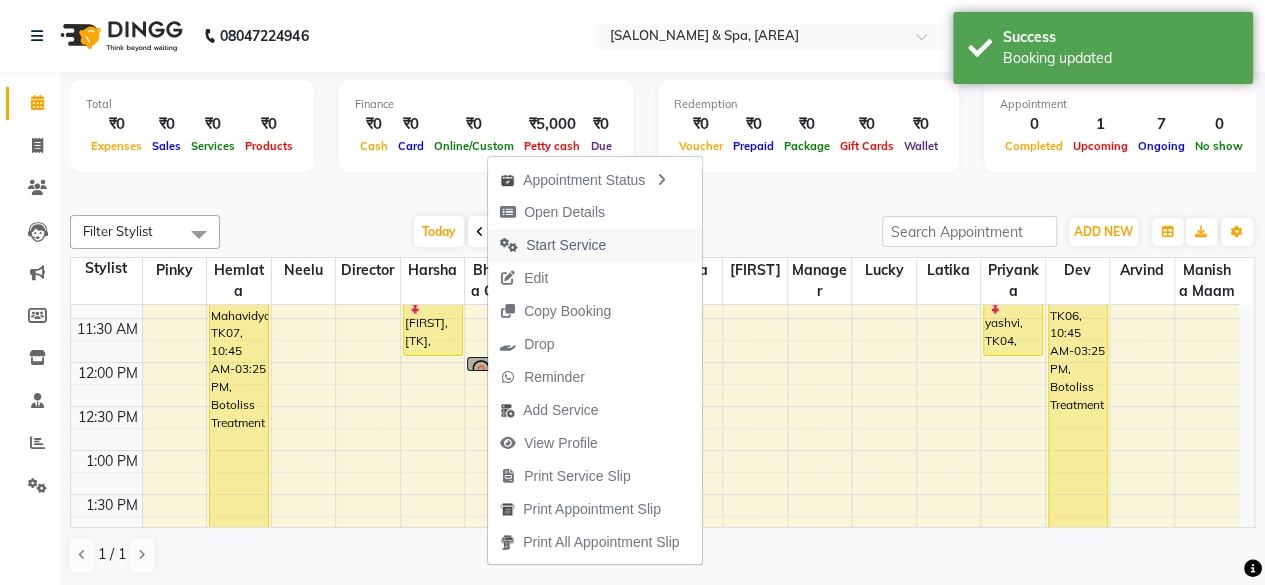 click on "Start Service" at bounding box center (566, 245) 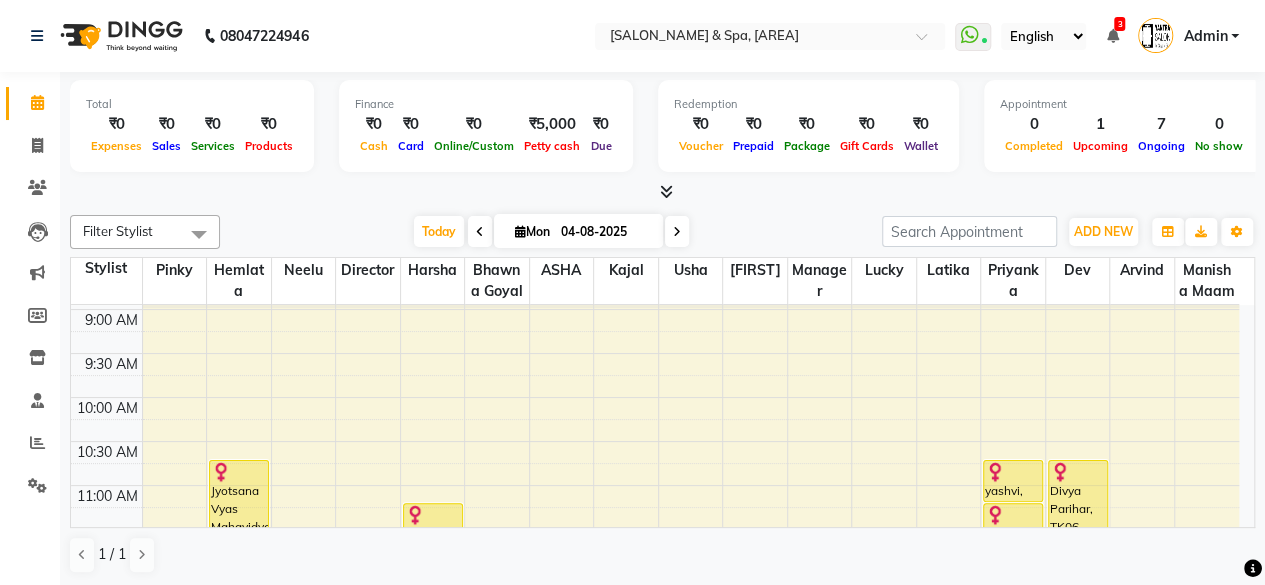 scroll, scrollTop: 200, scrollLeft: 0, axis: vertical 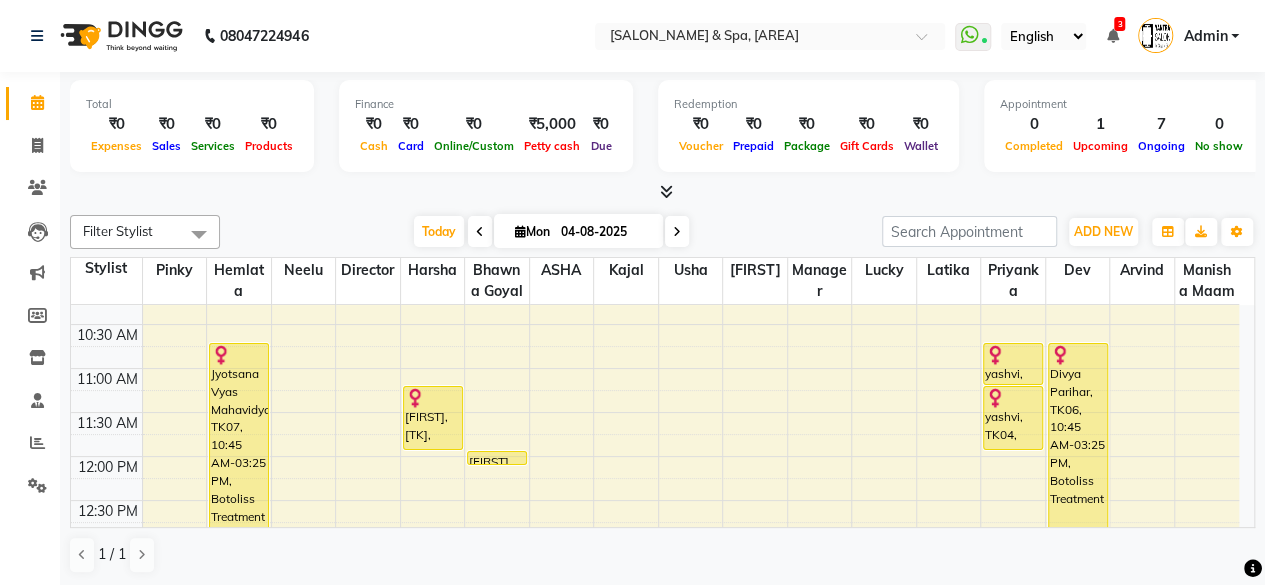 click on "Divya Parihar, TK06, 10:45 AM-03:25 PM, Botoliss Treatment" at bounding box center [1078, 544] 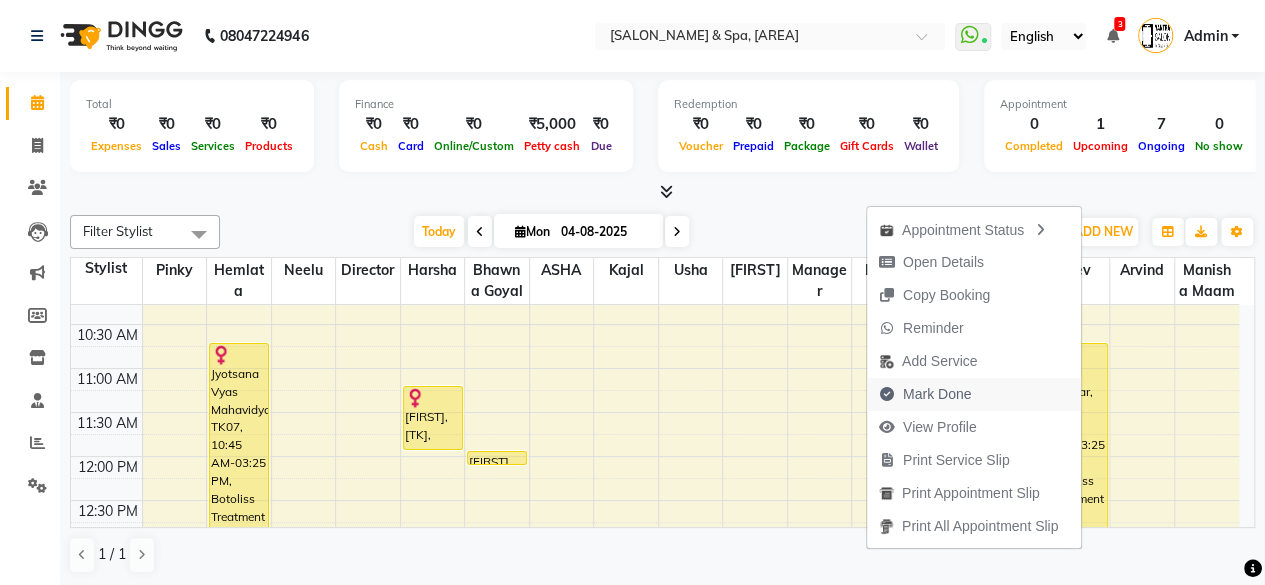 click on "Mark Done" at bounding box center (937, 394) 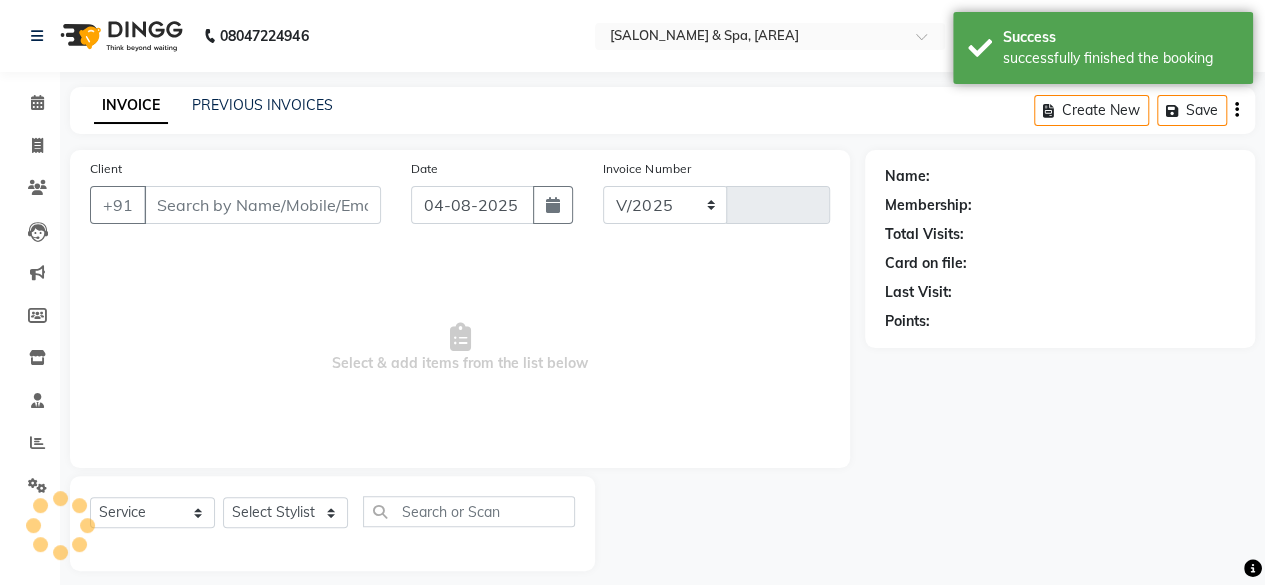 select on "154" 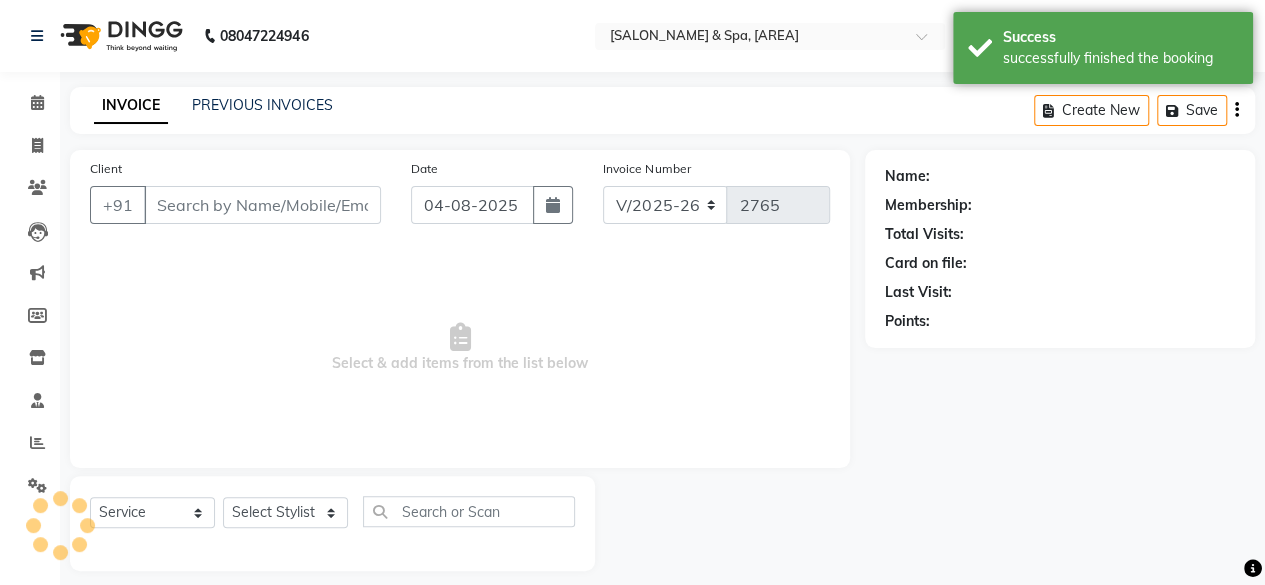 type on "[PHONE]" 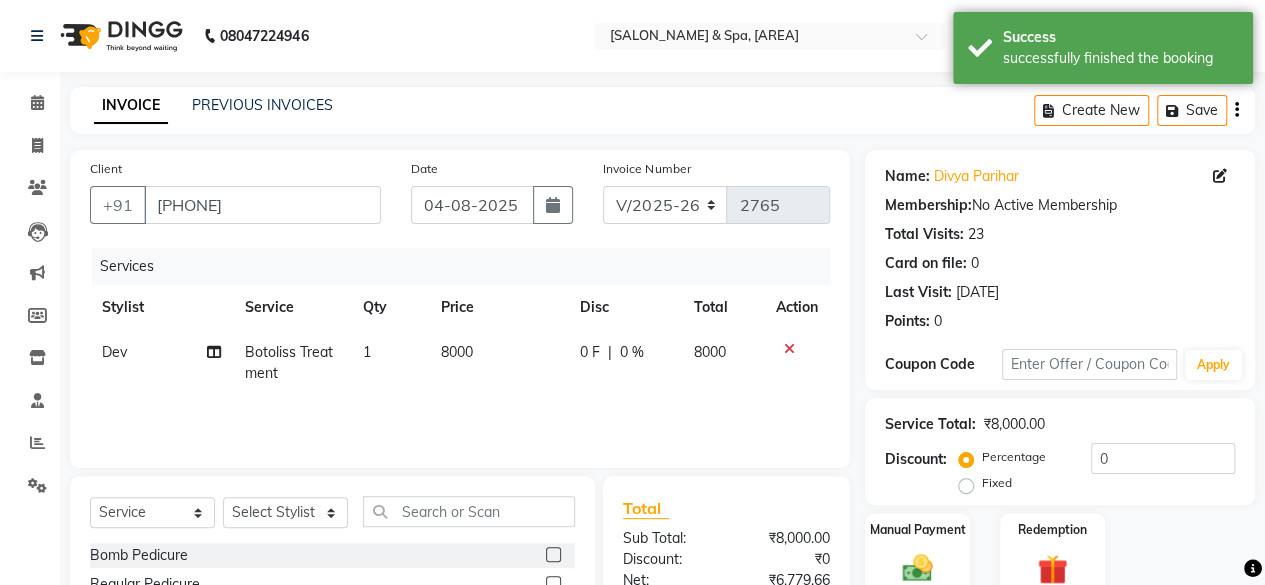 click on "8000" 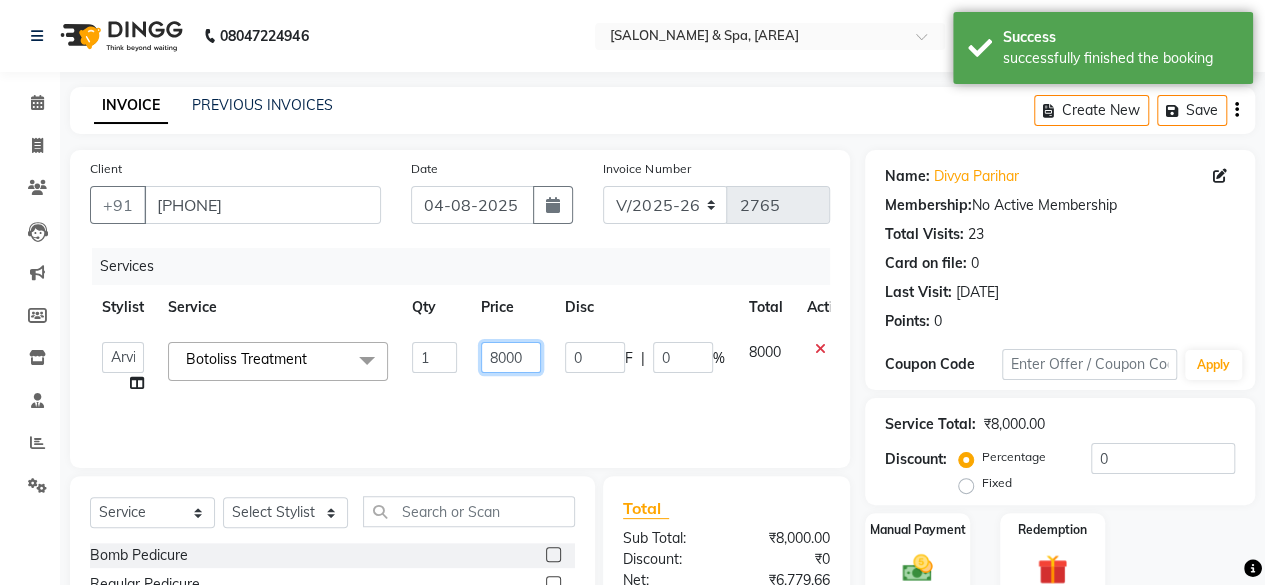 click on "8000" 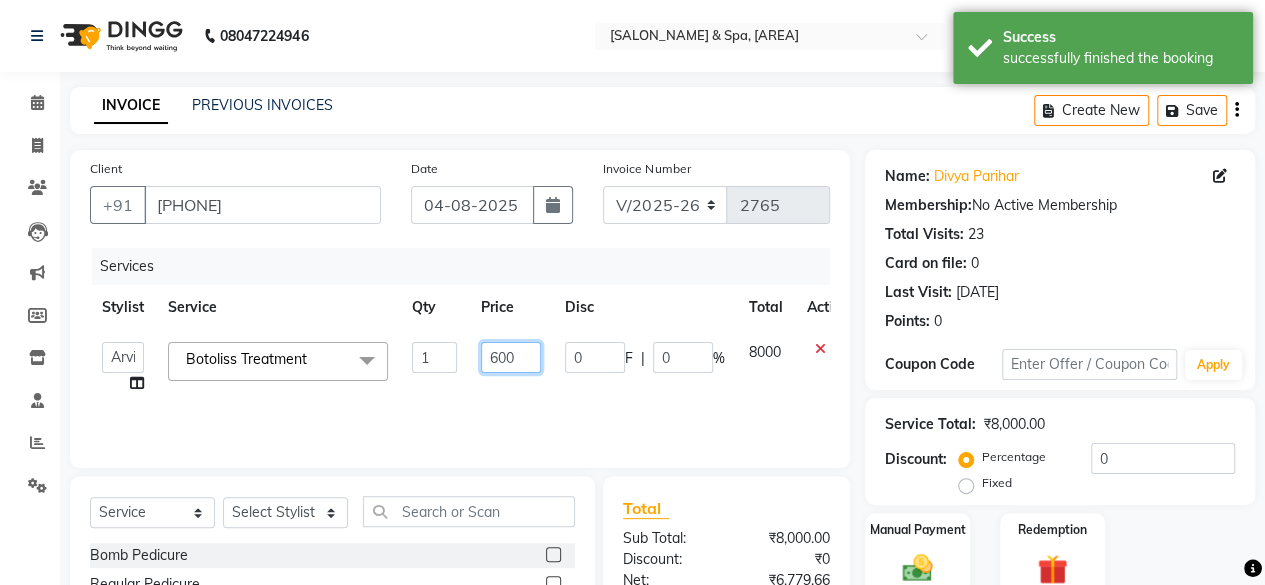 type on "6000" 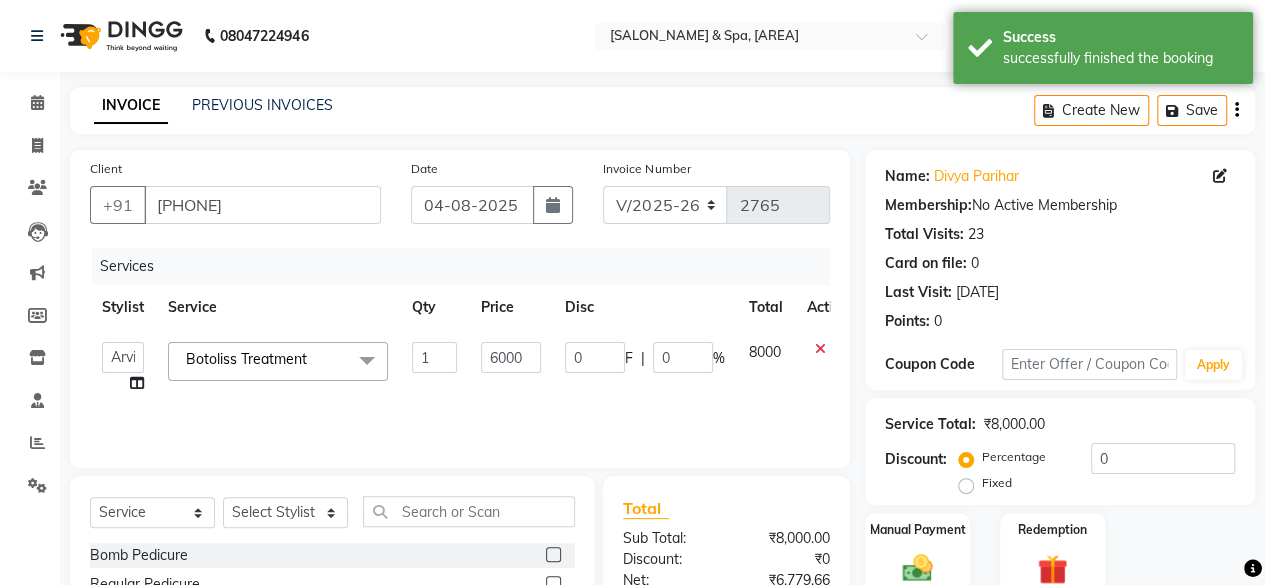 click on "6000" 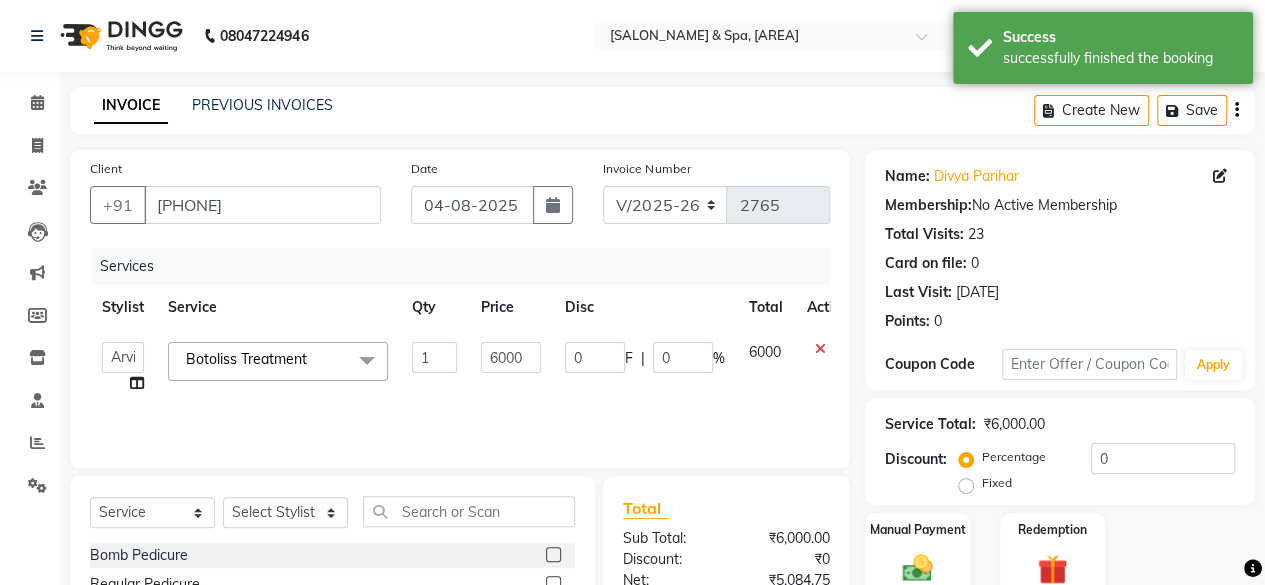 scroll, scrollTop: 215, scrollLeft: 0, axis: vertical 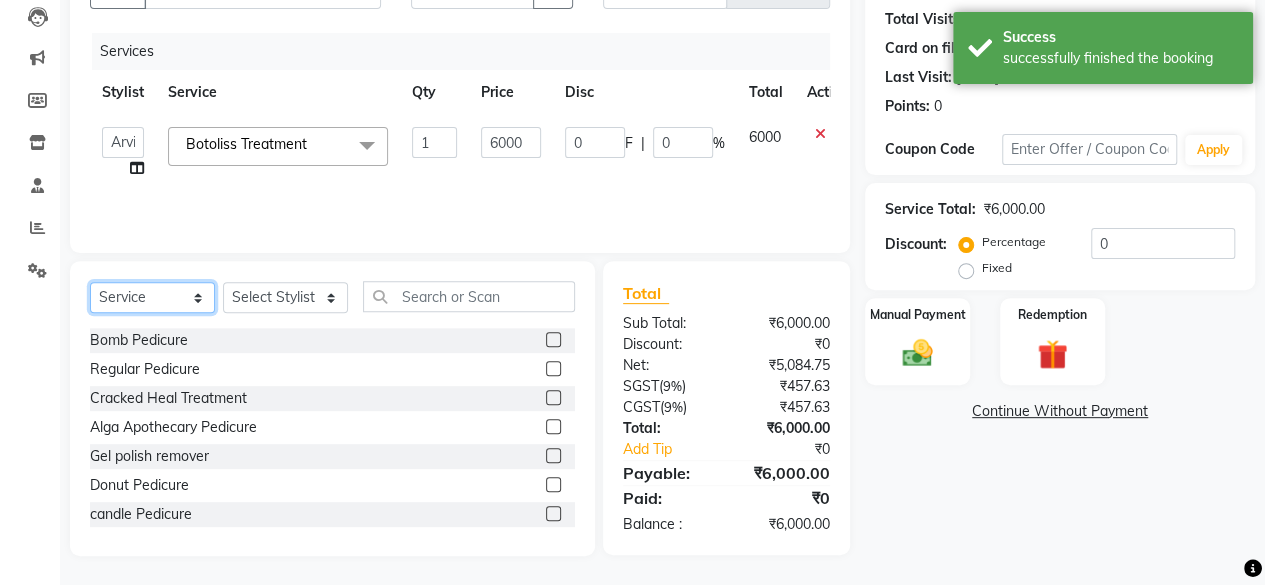 click on "Select  Service  Product  Membership  Package Voucher Prepaid Gift Card" 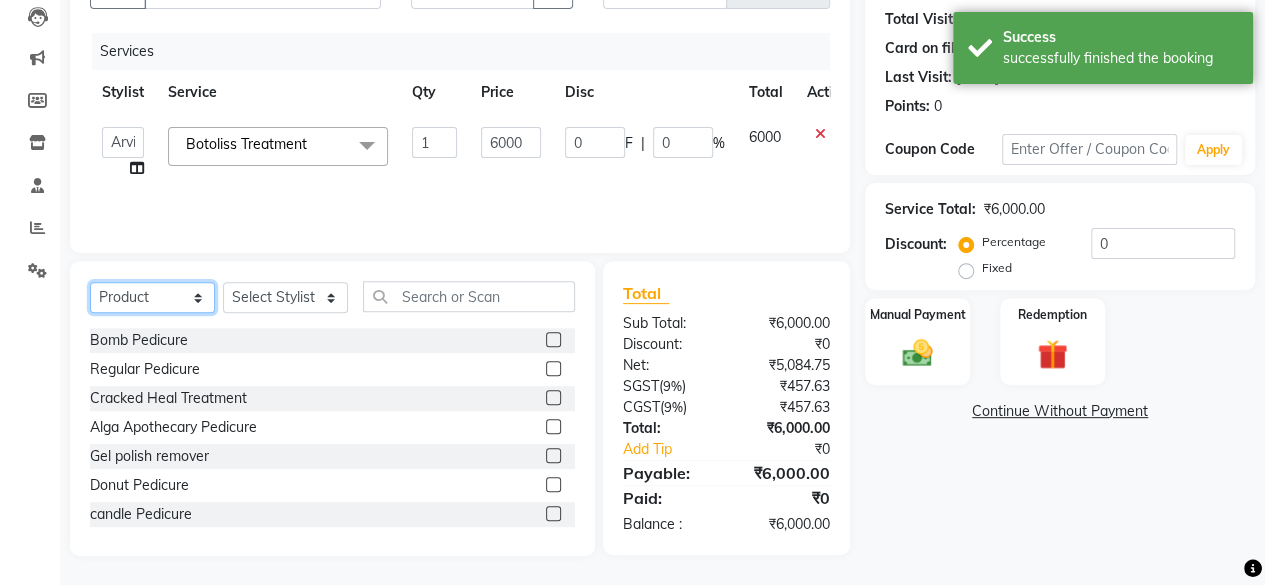 click on "Select  Service  Product  Membership  Package Voucher Prepaid Gift Card" 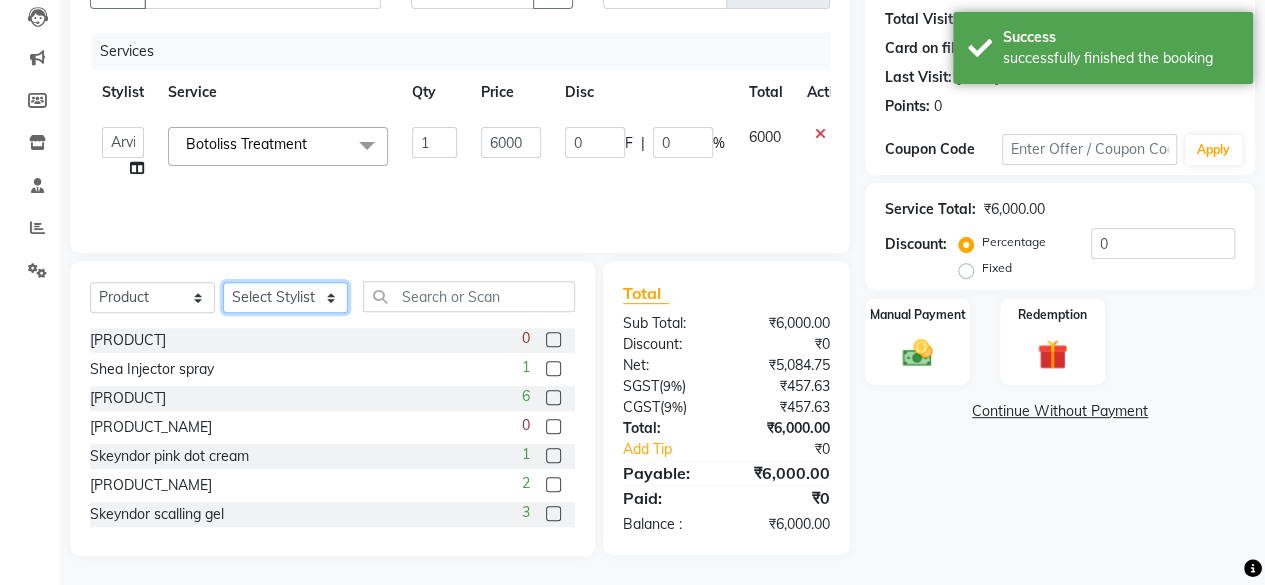 click on "Select Stylist Arvind ASHA bhawna goyal Dev Dimple Director Harsha Hemlata kajal Latika lucky Manager Manisha maam Neelu  Pallavi Pinky Priyanka Rahul Sekhar usha" 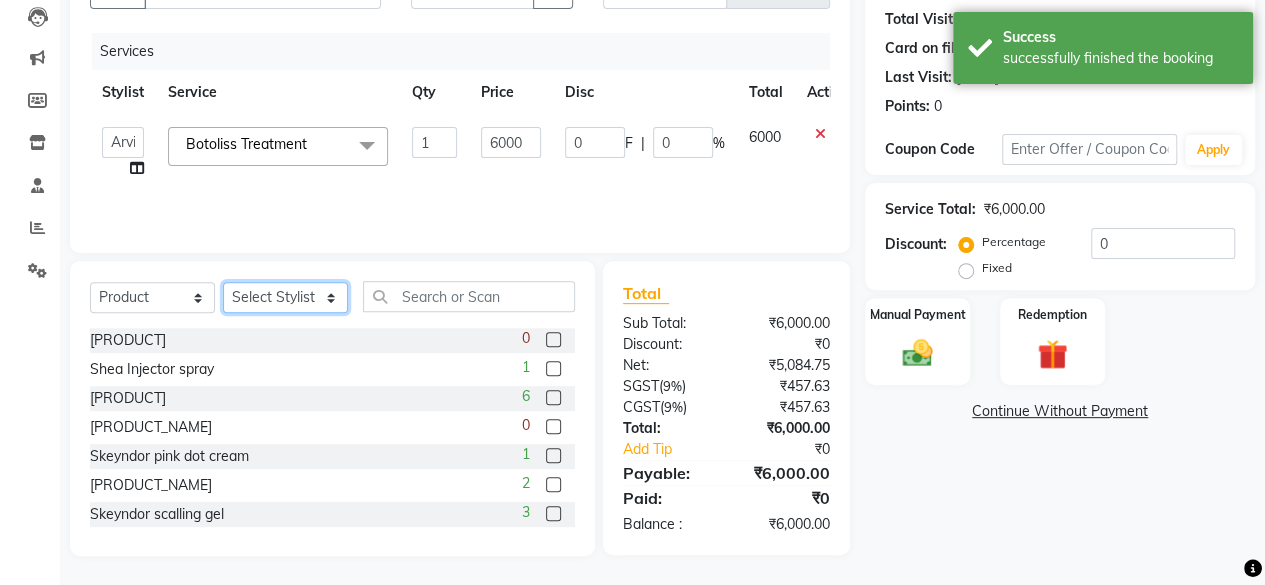 click on "Select Stylist Arvind ASHA bhawna goyal Dev Dimple Director Harsha Hemlata kajal Latika lucky Manager Manisha maam Neelu  Pallavi Pinky Priyanka Rahul Sekhar usha" 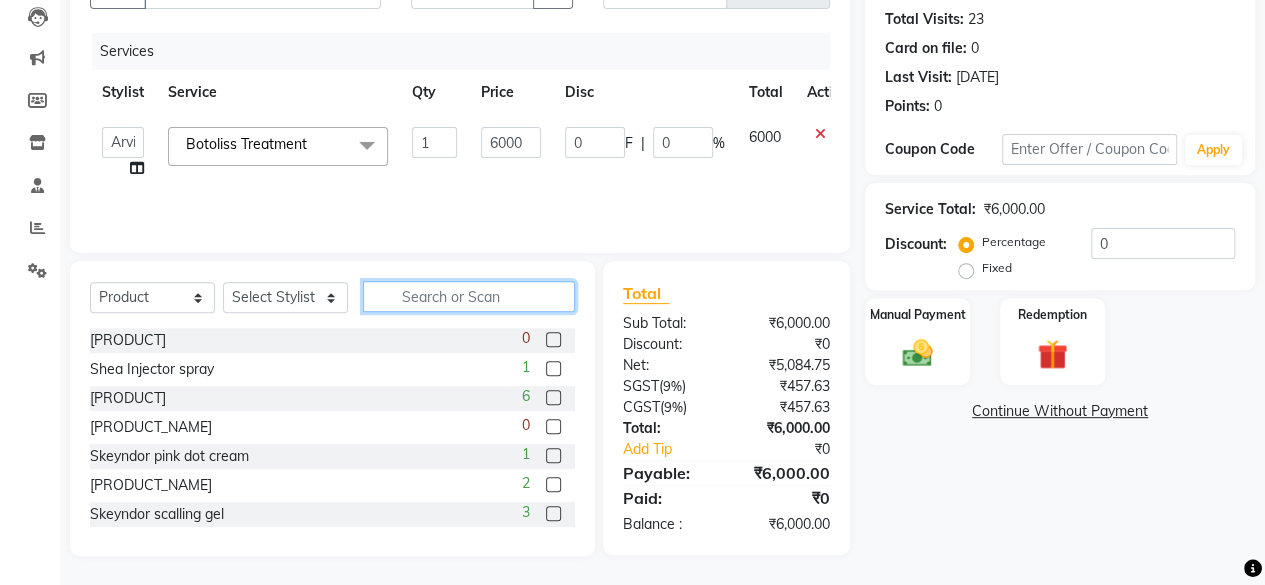 click 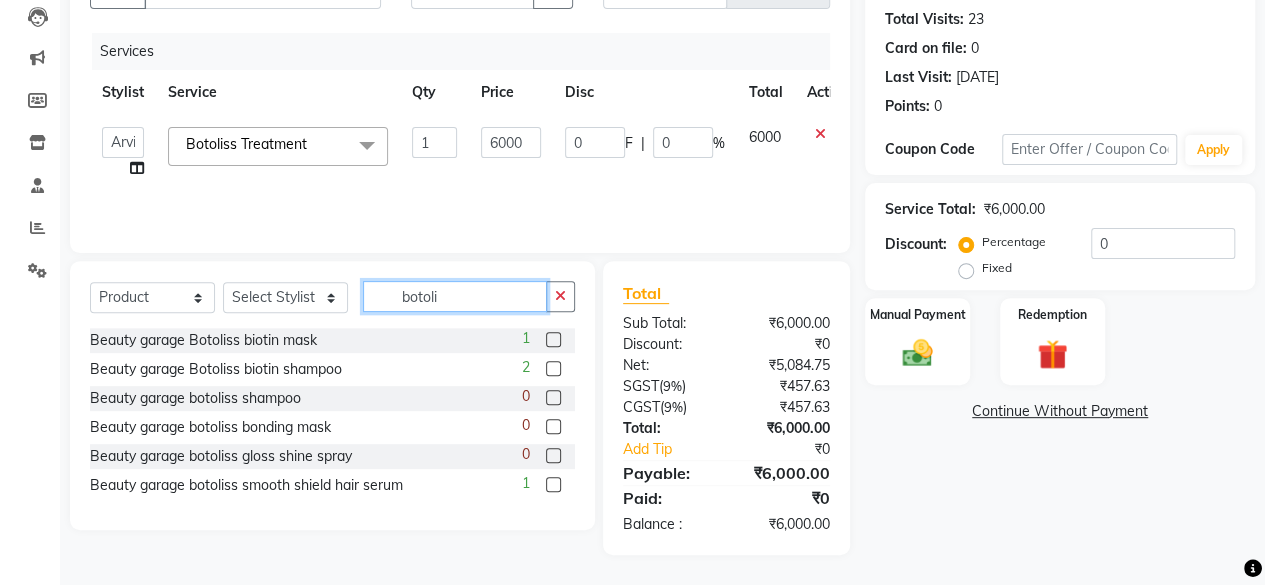 scroll, scrollTop: 213, scrollLeft: 0, axis: vertical 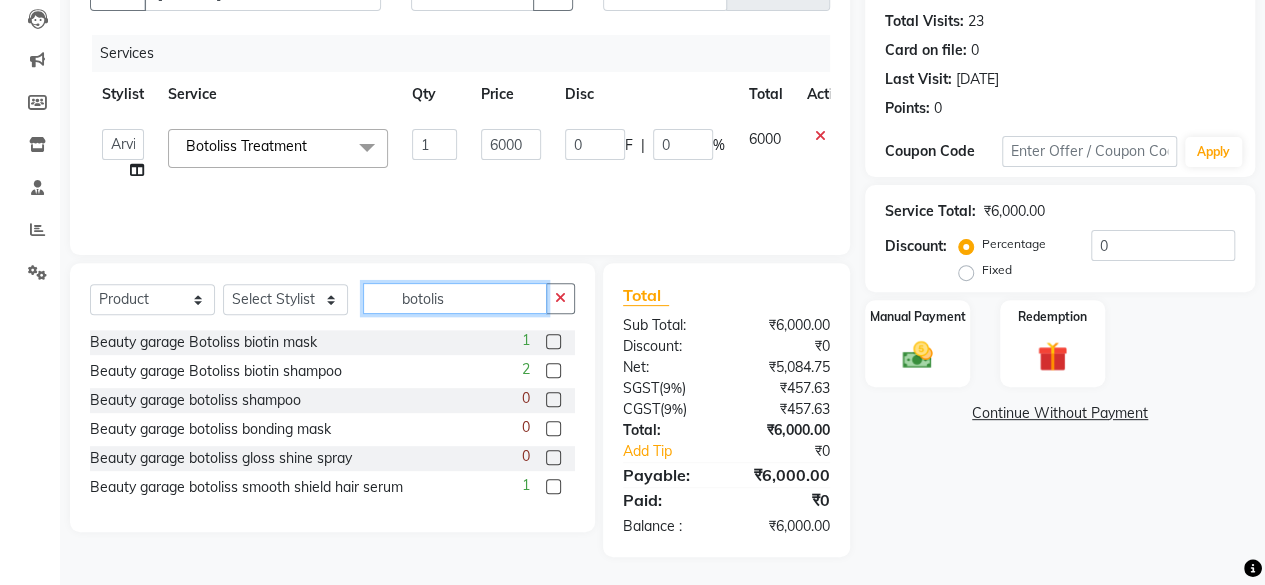 type on "botolis" 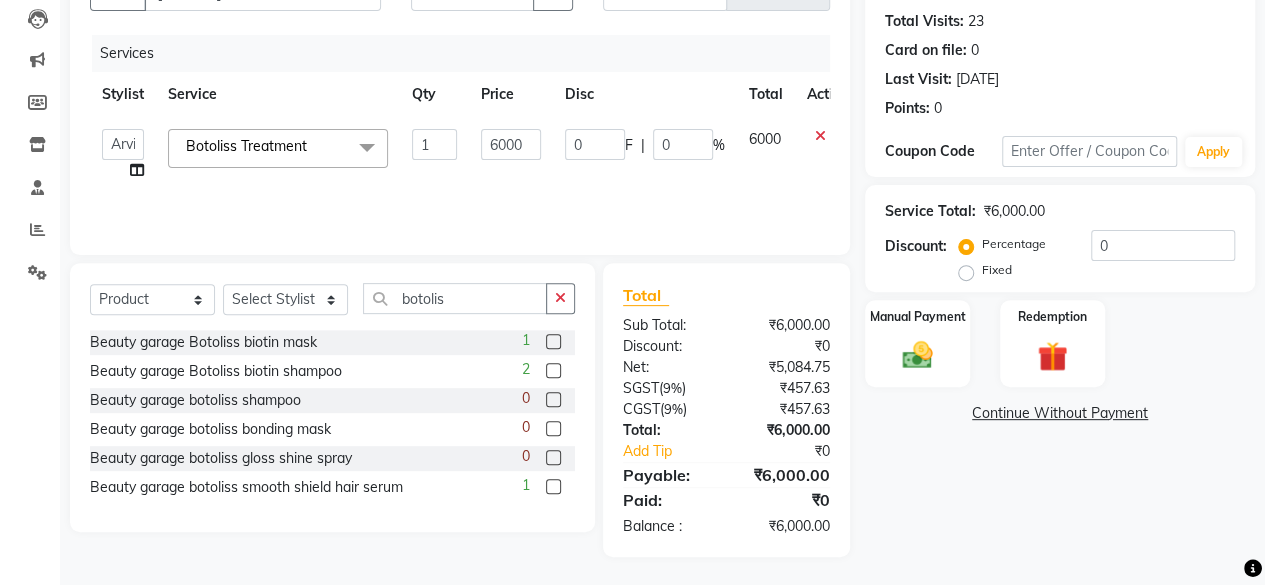 click 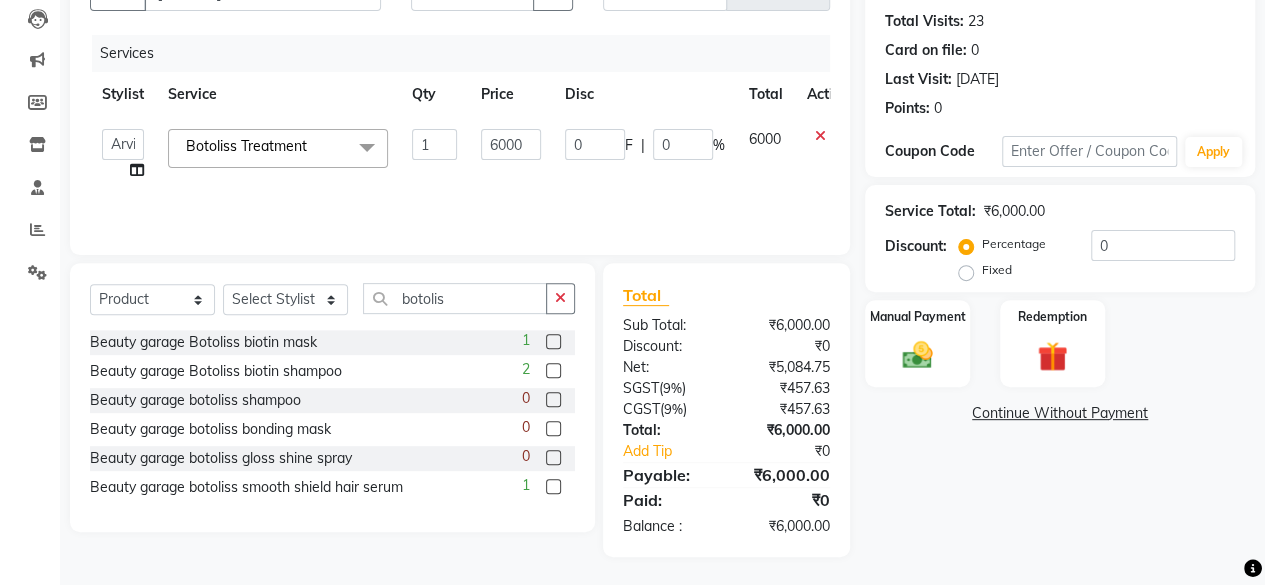 click at bounding box center (552, 371) 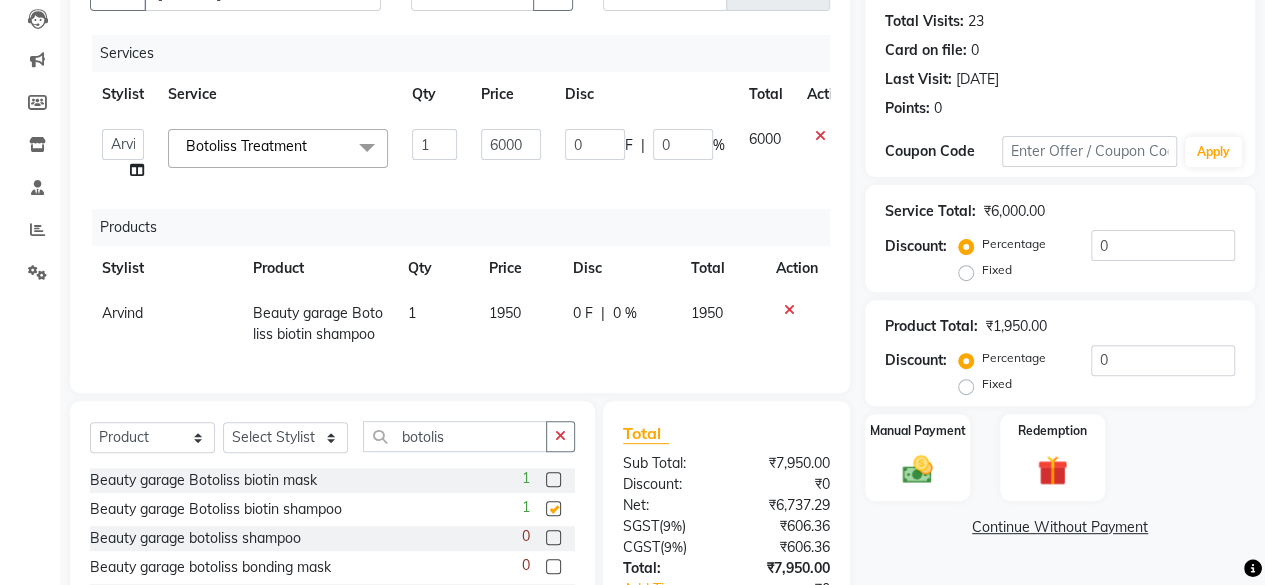 checkbox on "false" 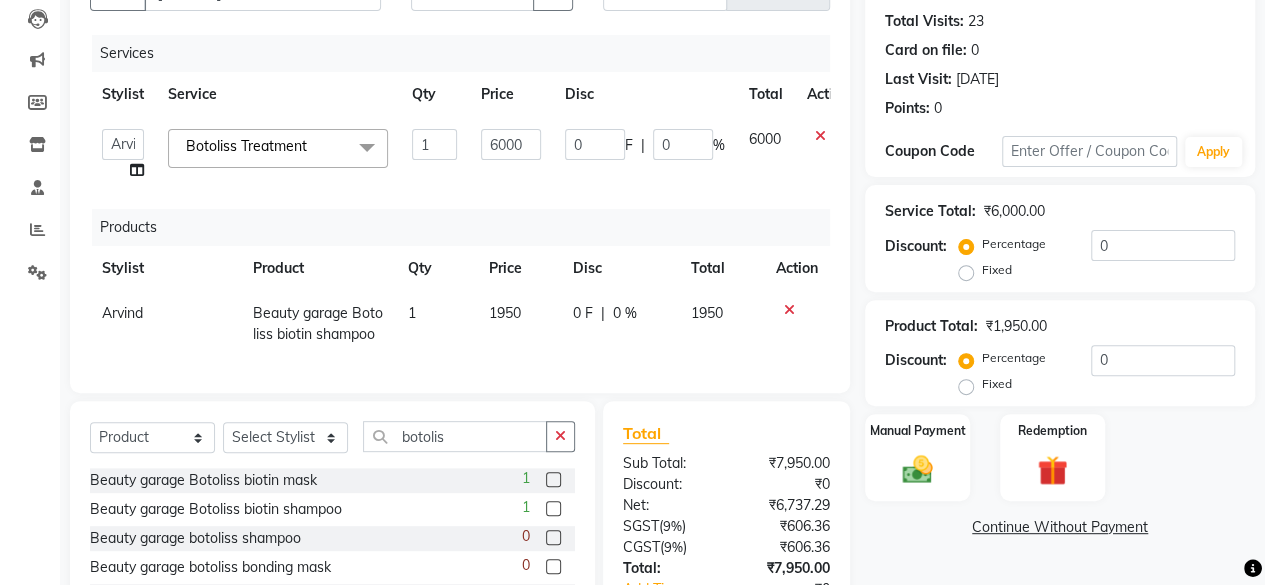 scroll, scrollTop: 366, scrollLeft: 0, axis: vertical 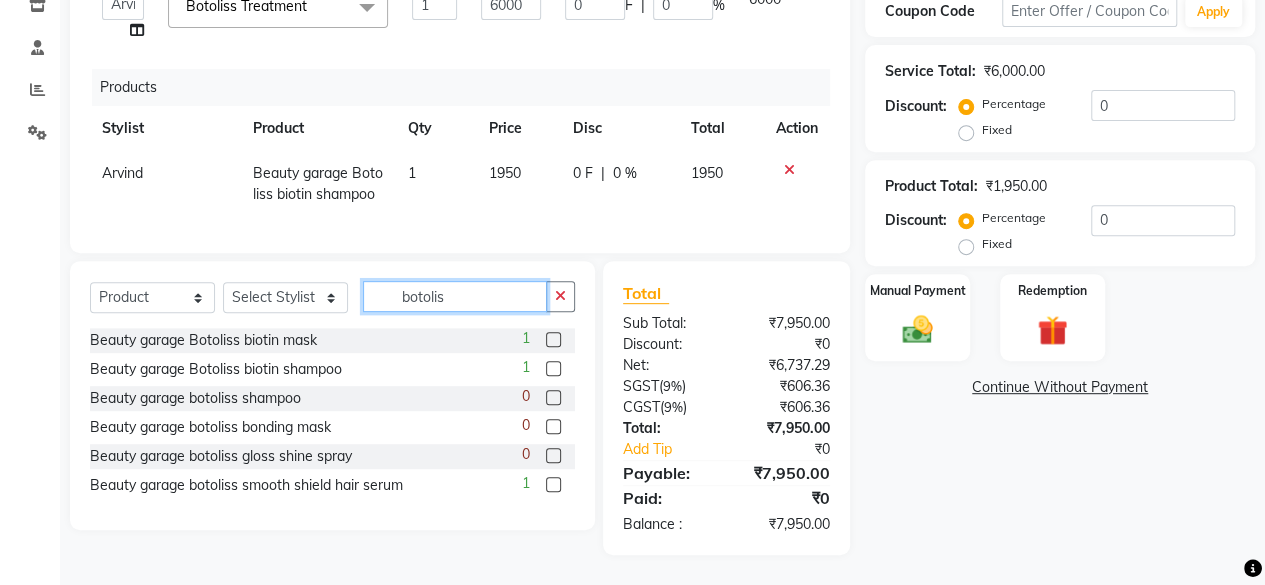 click on "botolis" 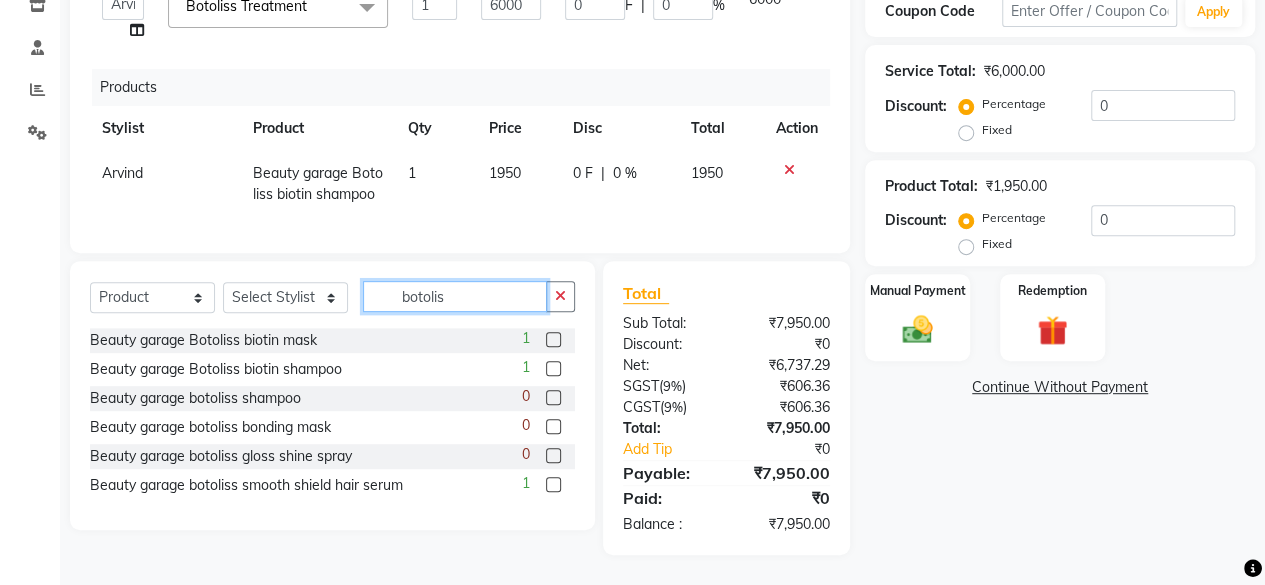 click on "botolis" 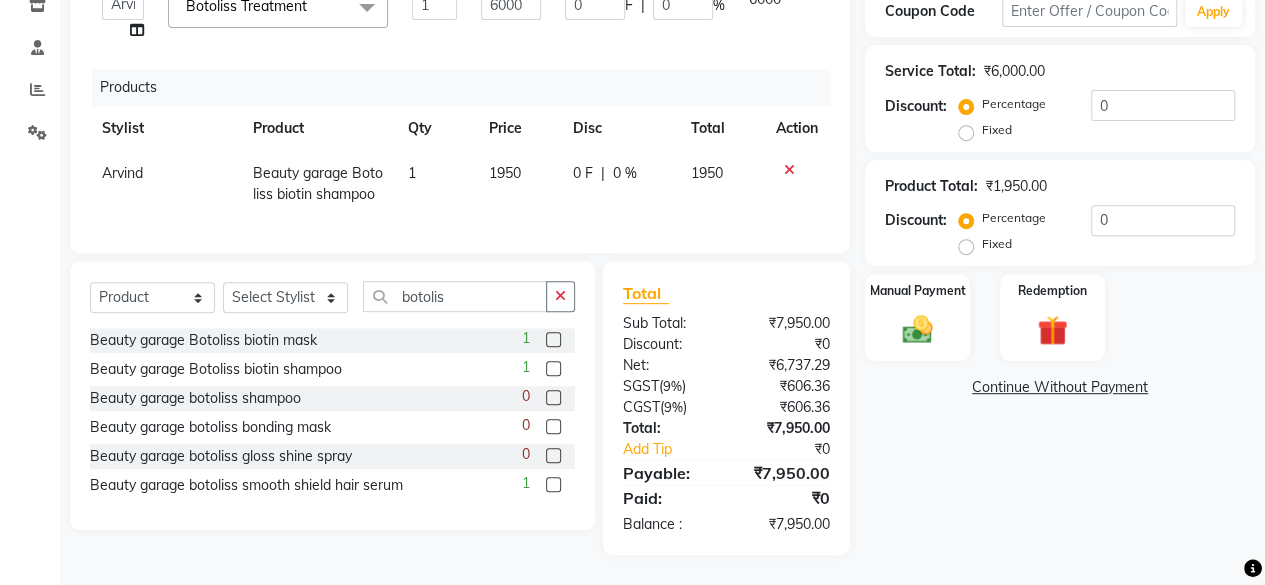 click 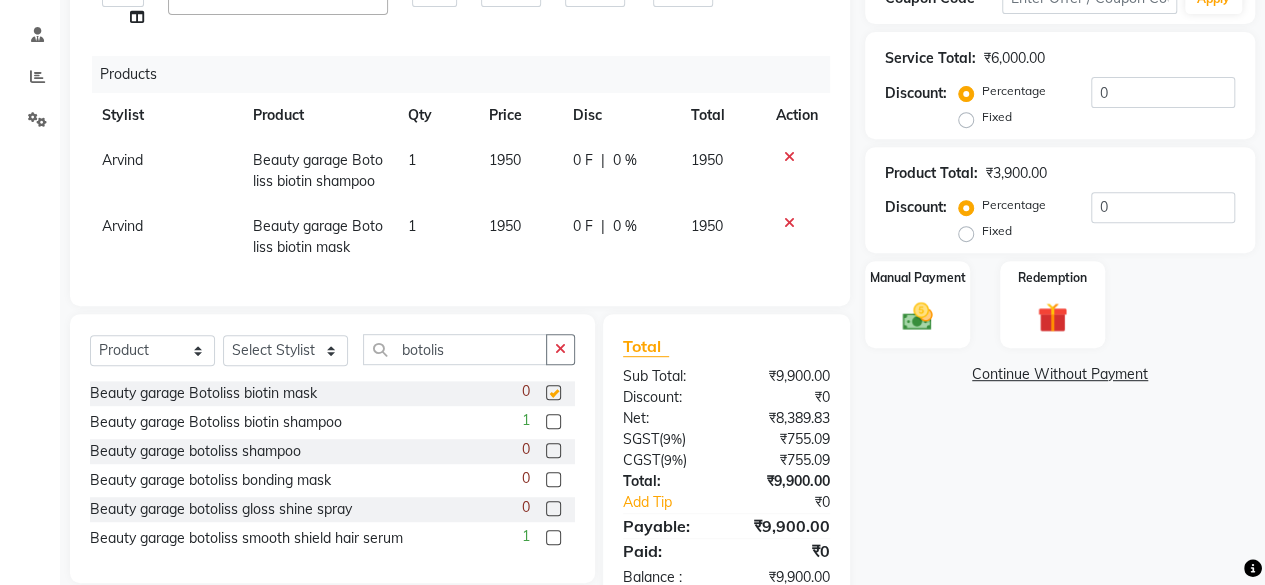 checkbox on "false" 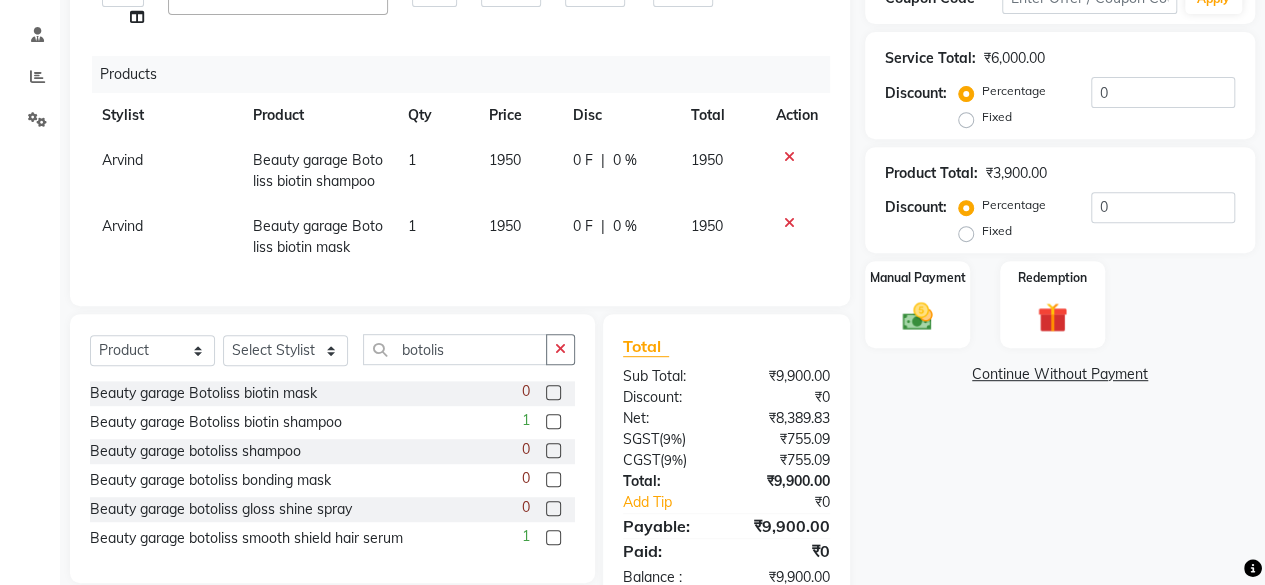 scroll, scrollTop: 432, scrollLeft: 0, axis: vertical 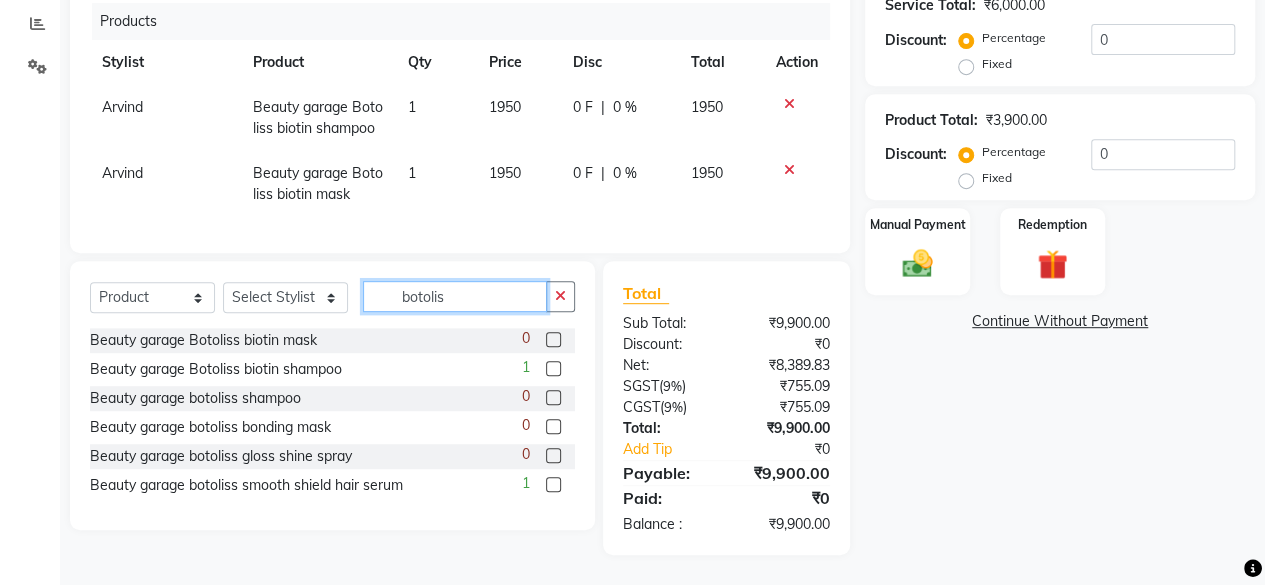 click on "botolis" 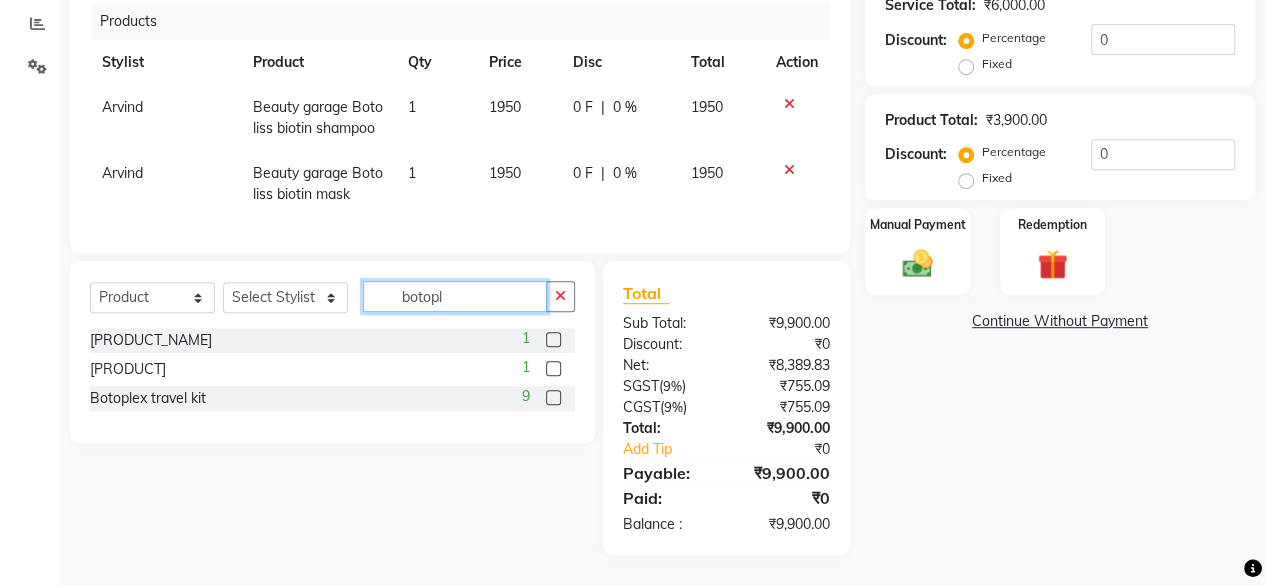 type on "botopl" 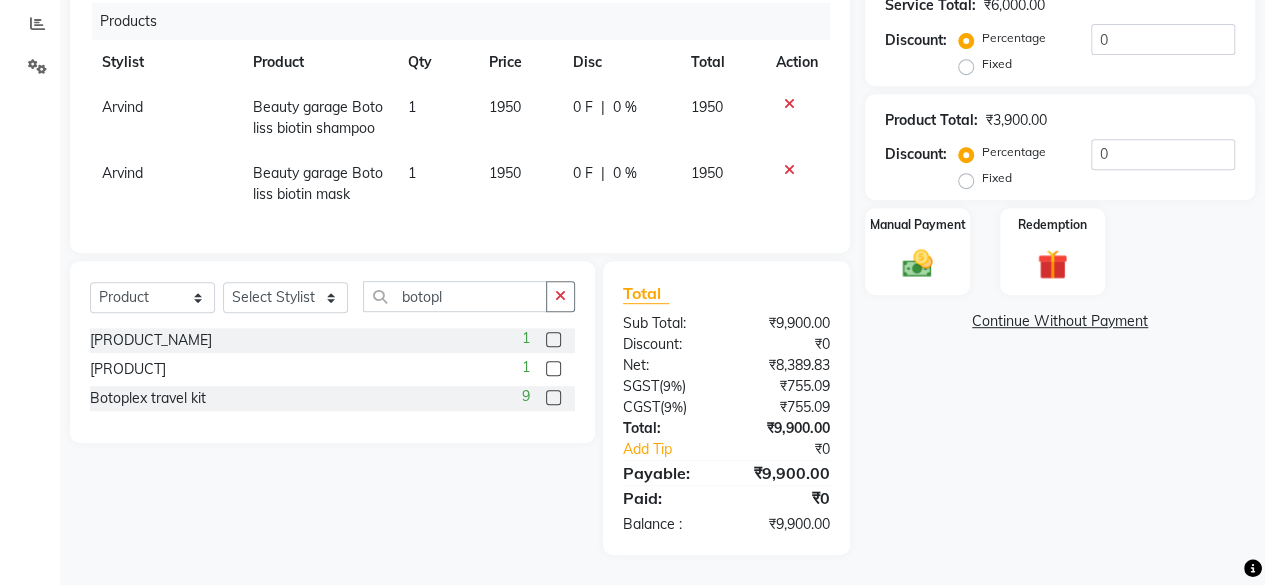 click 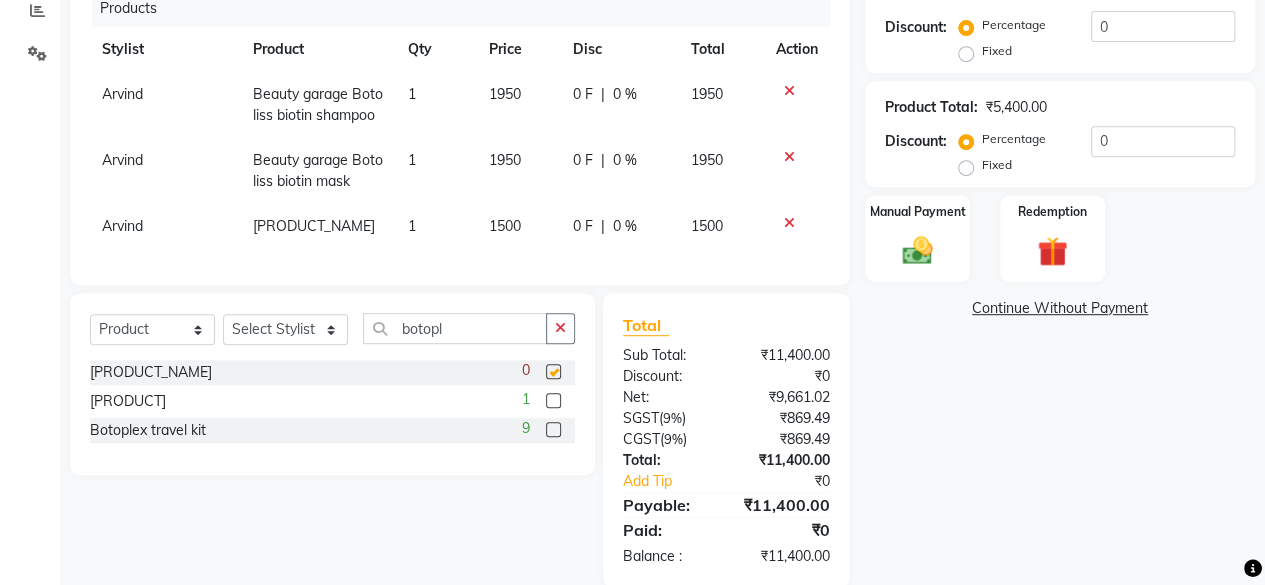 checkbox on "false" 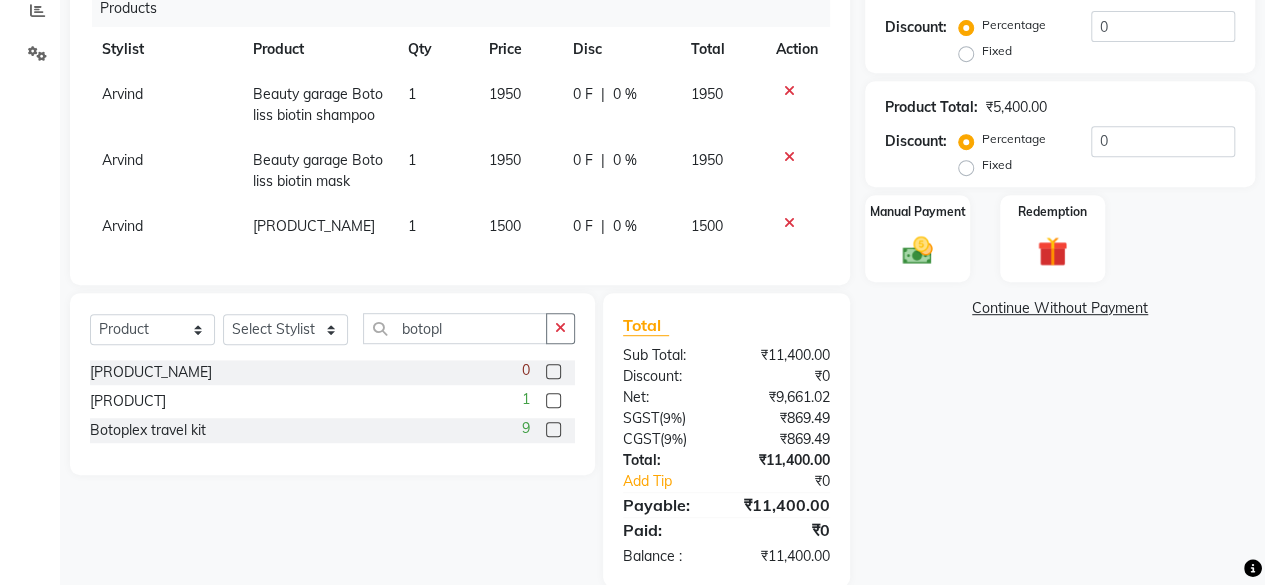 scroll, scrollTop: 27, scrollLeft: 0, axis: vertical 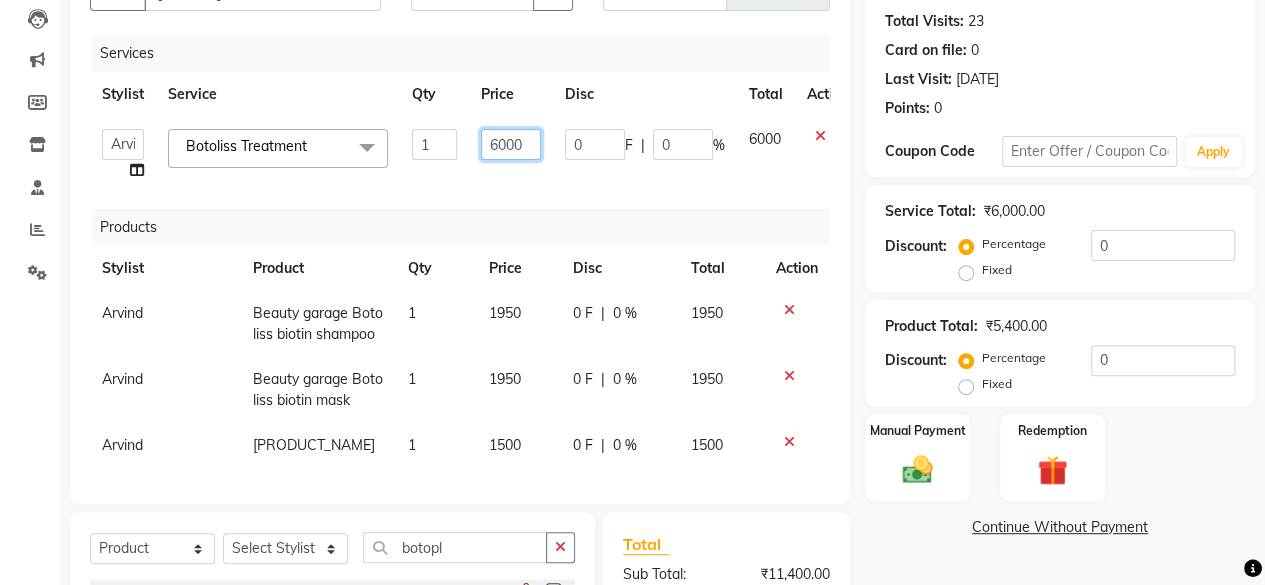 click on "6000" 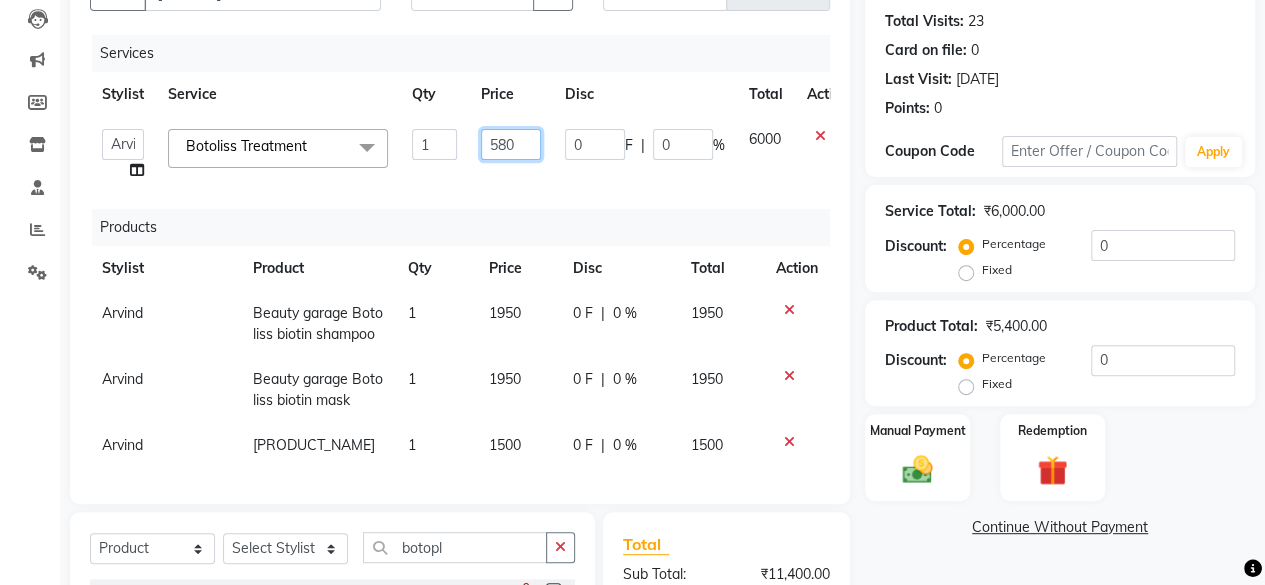 type on "5800" 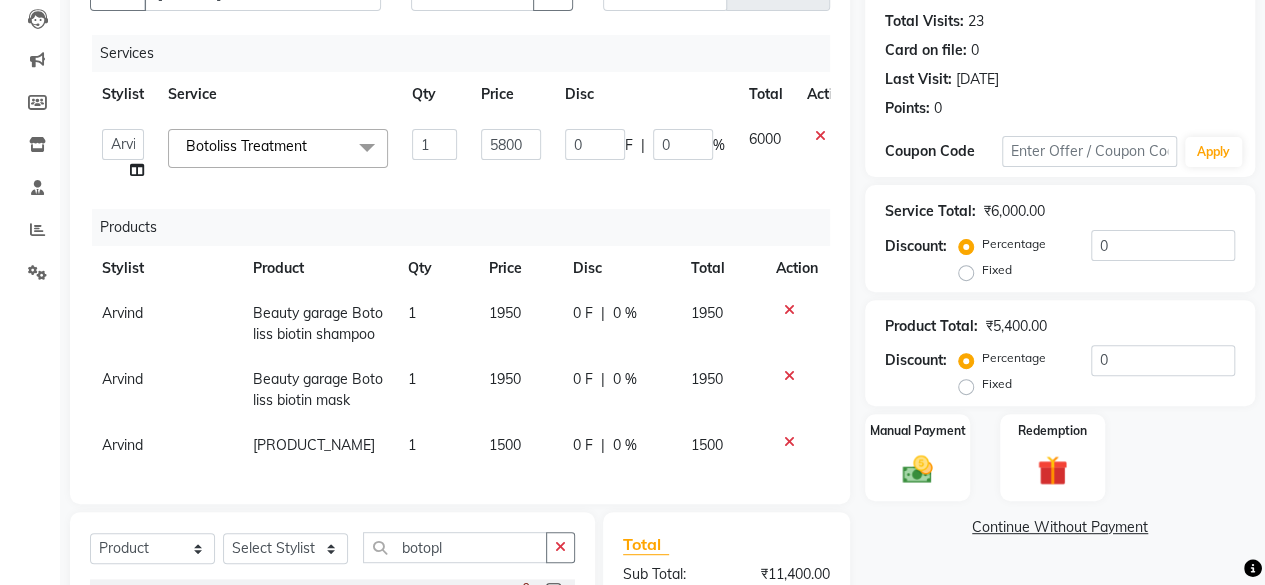 click on "5800" 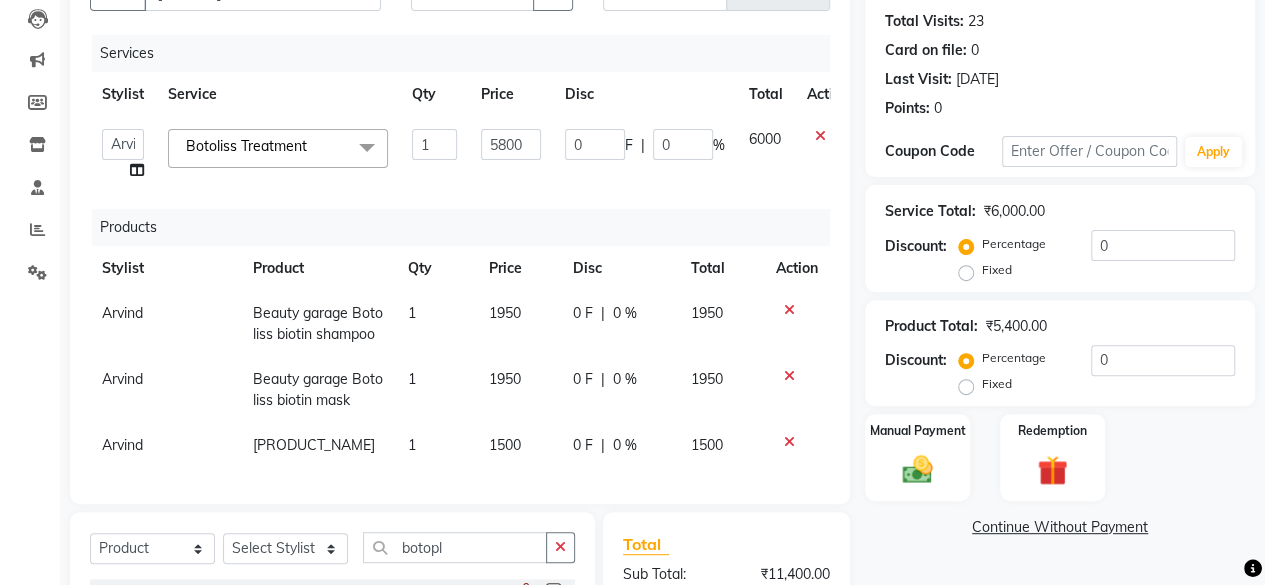 select on "[NUMBER]" 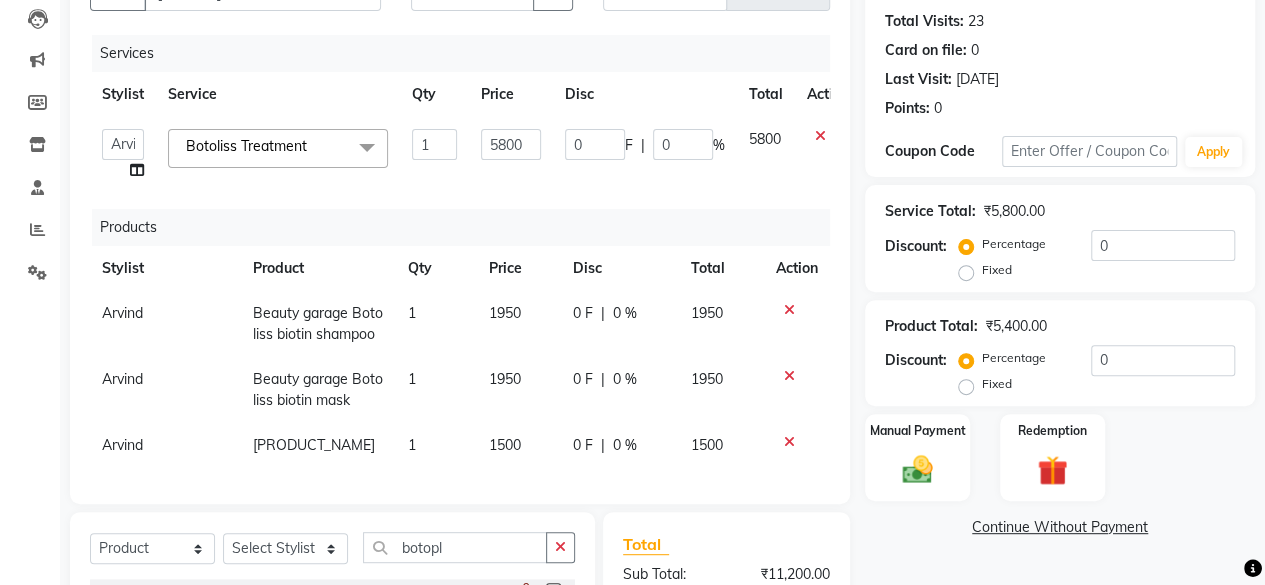 scroll, scrollTop: 27, scrollLeft: 0, axis: vertical 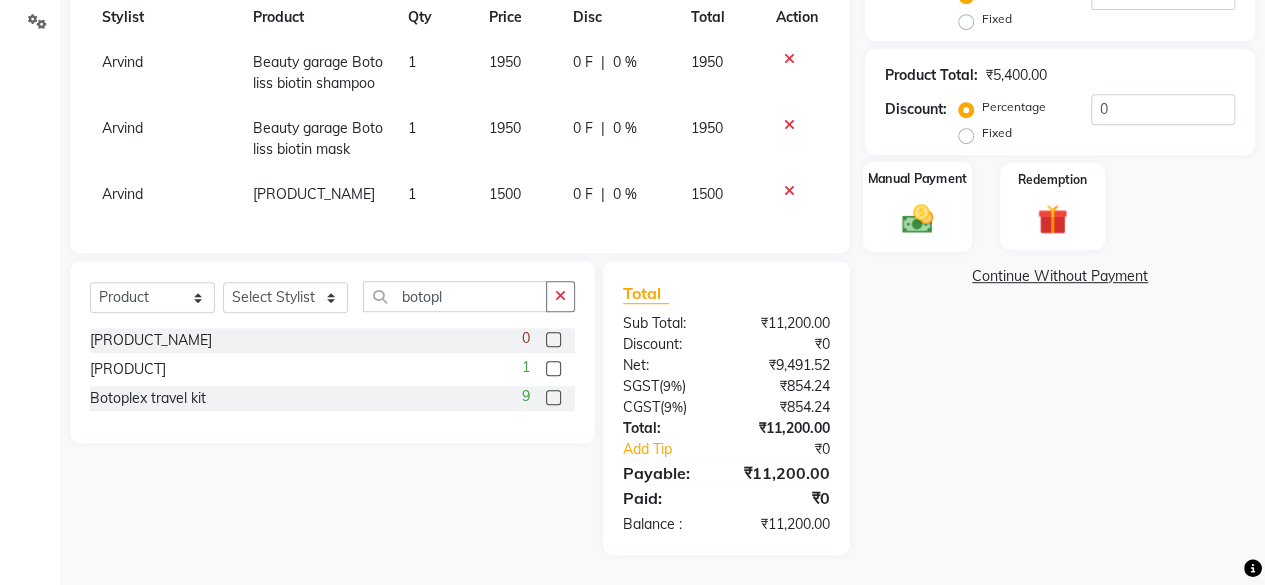 click on "Manual Payment" 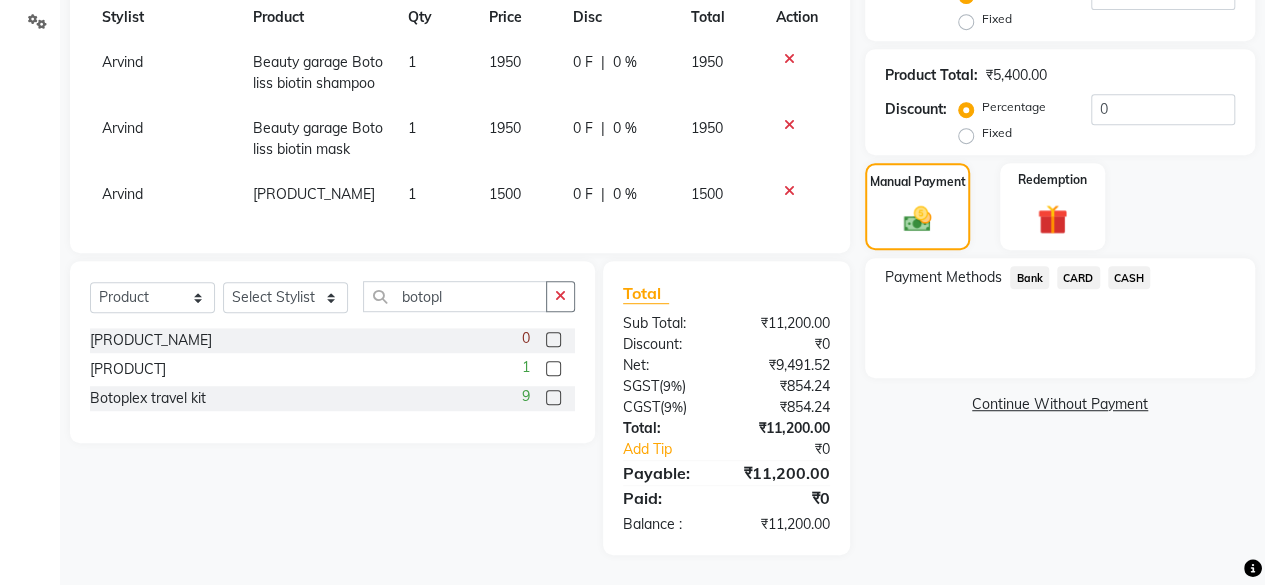 click on "CARD" 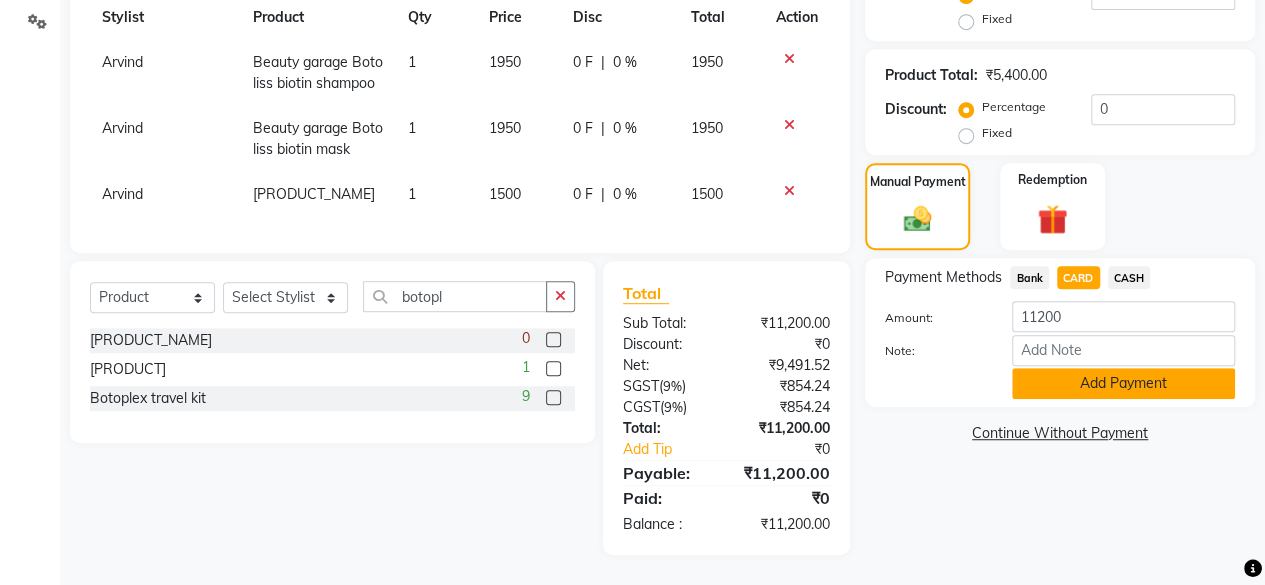 click on "Add Payment" 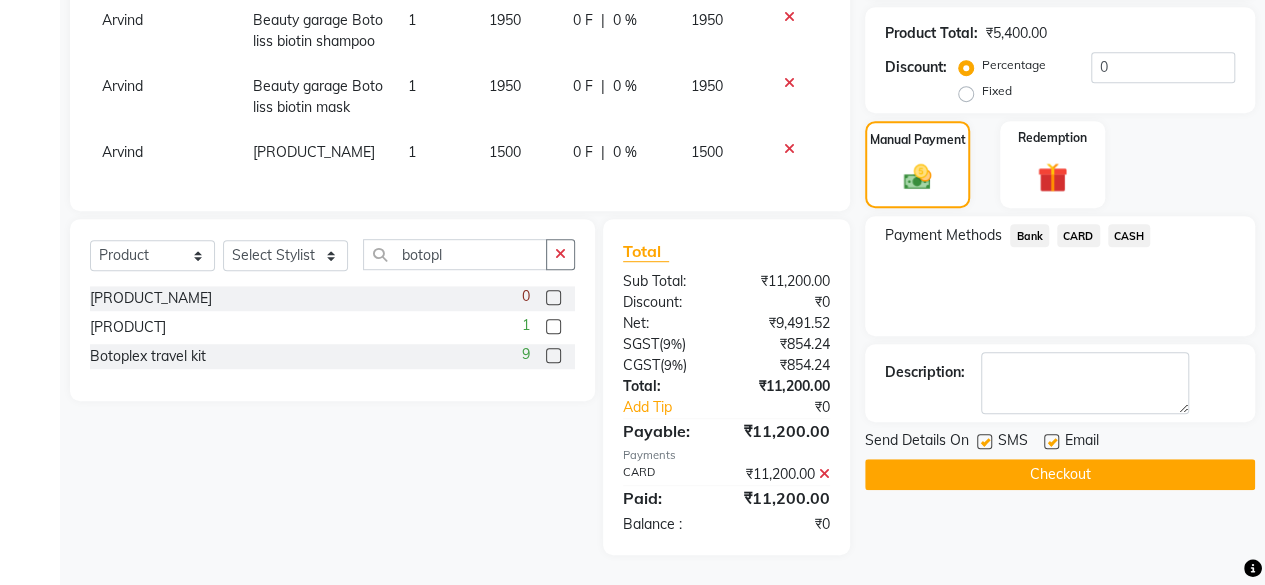 scroll, scrollTop: 576, scrollLeft: 0, axis: vertical 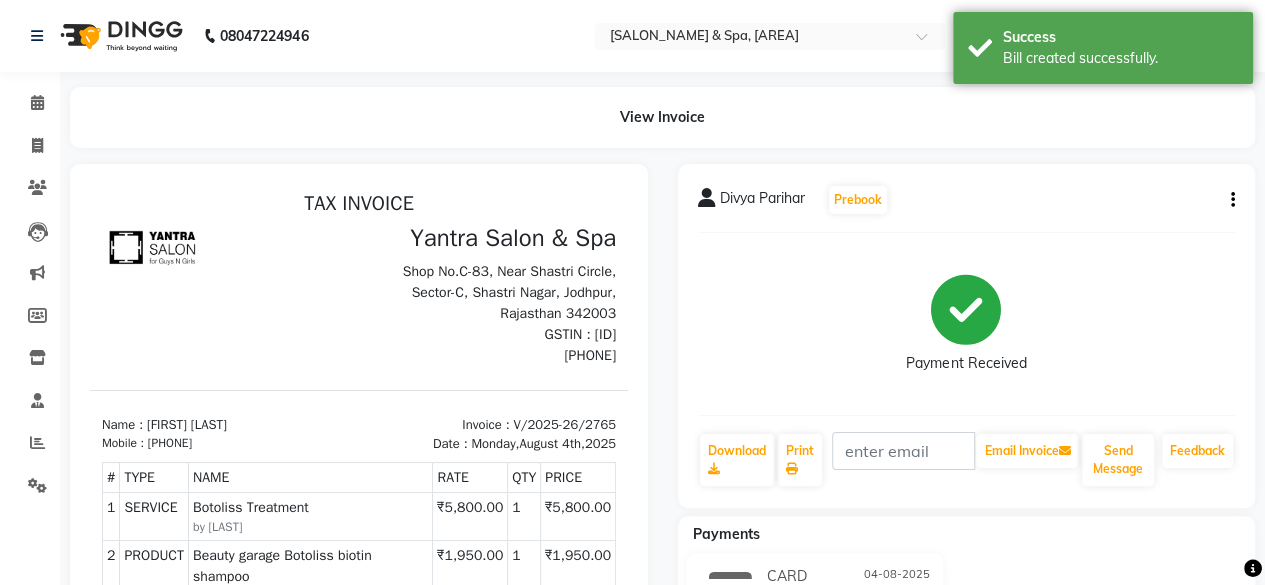 drag, startPoint x: 1113, startPoint y: 401, endPoint x: 811, endPoint y: 632, distance: 380.21704 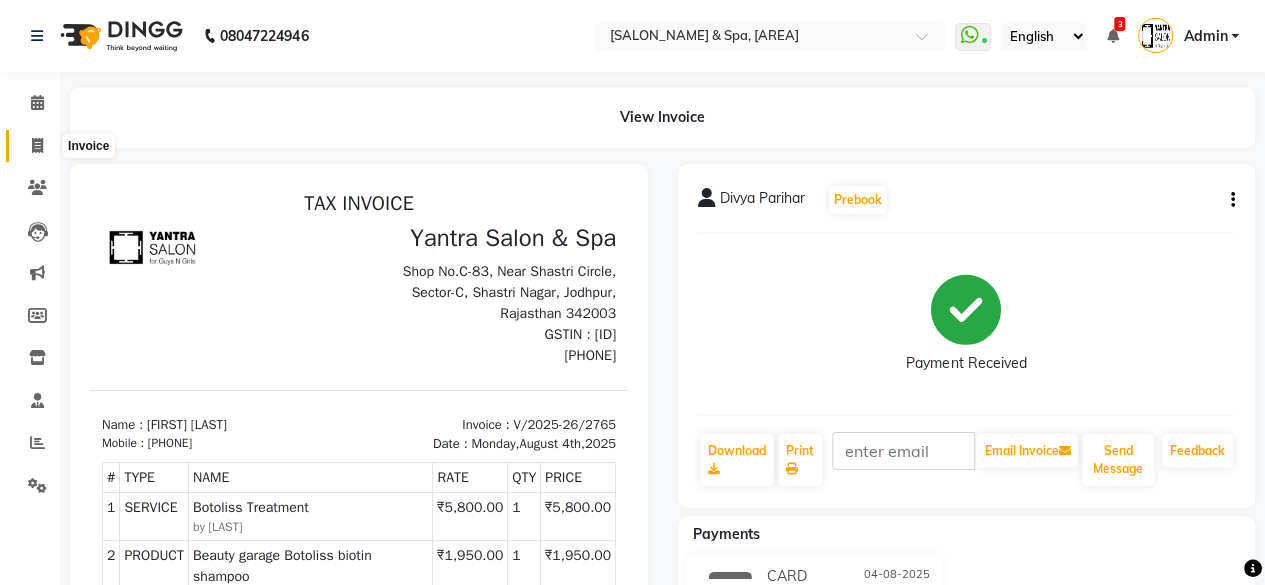 drag, startPoint x: 811, startPoint y: 632, endPoint x: 24, endPoint y: 138, distance: 929.19586 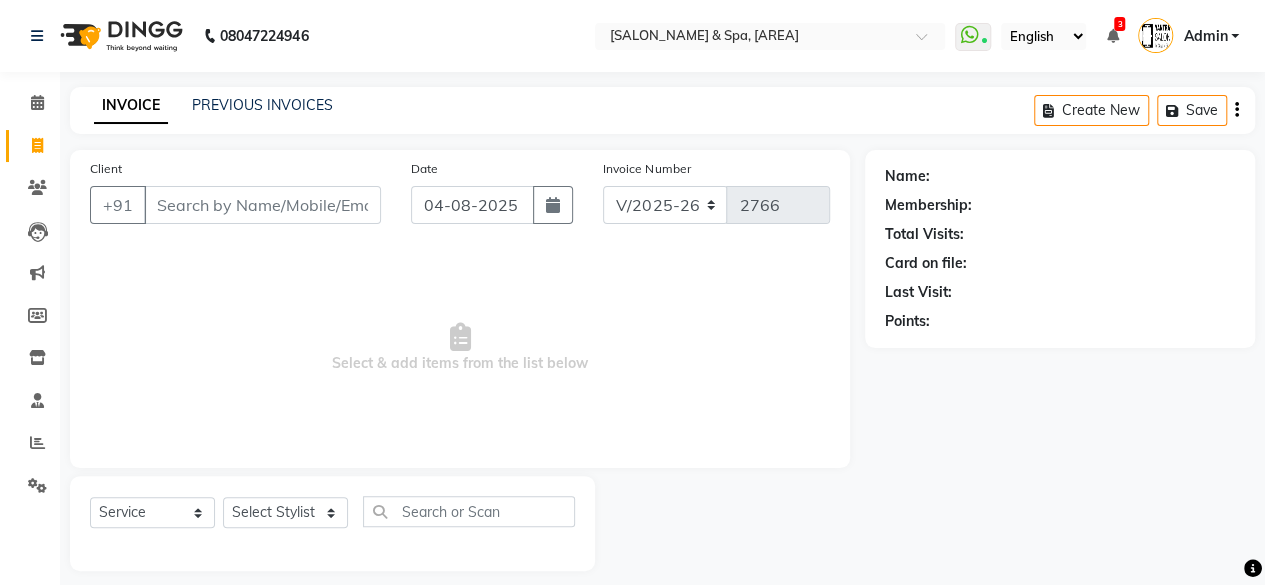 scroll, scrollTop: 15, scrollLeft: 0, axis: vertical 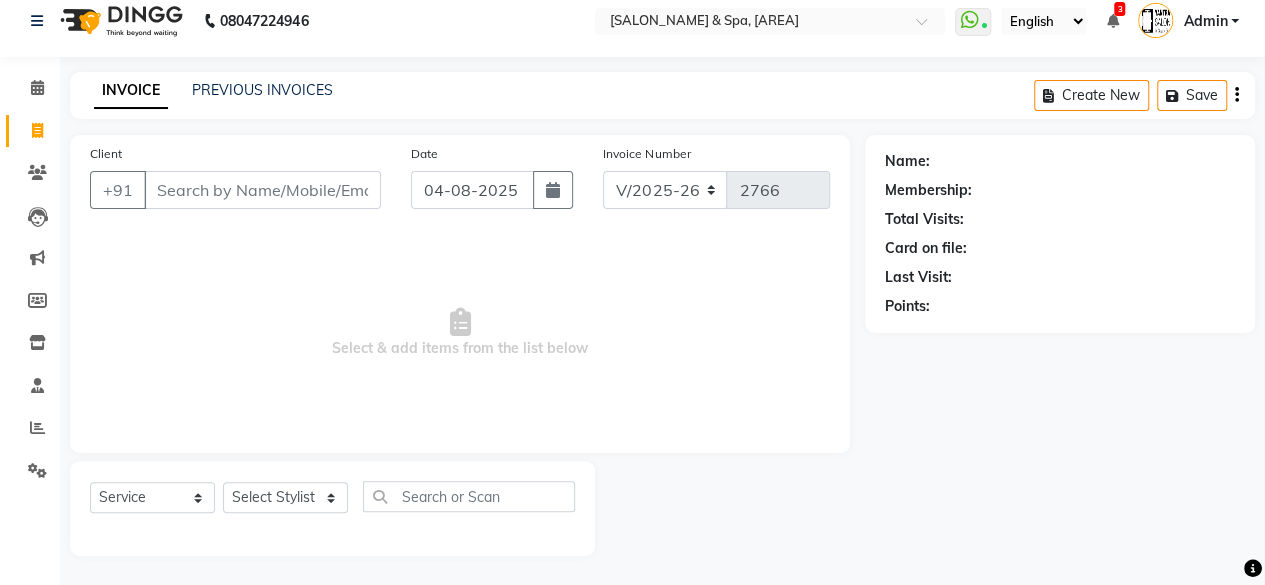click on "Client" at bounding box center [262, 190] 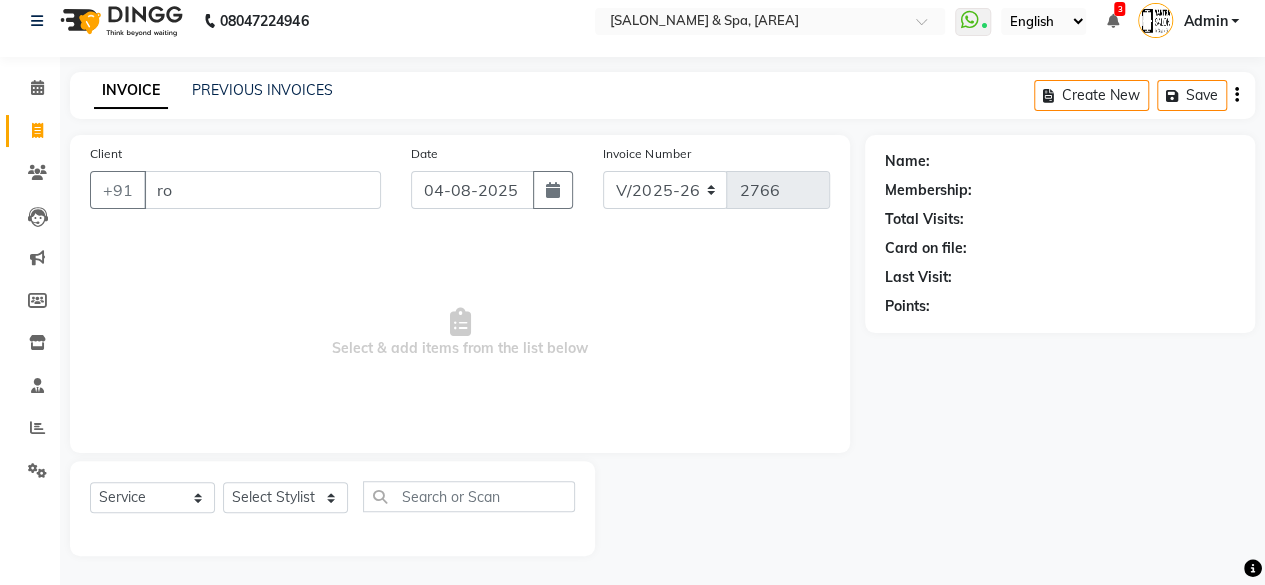 drag, startPoint x: 216, startPoint y: 195, endPoint x: 173, endPoint y: 228, distance: 54.20332 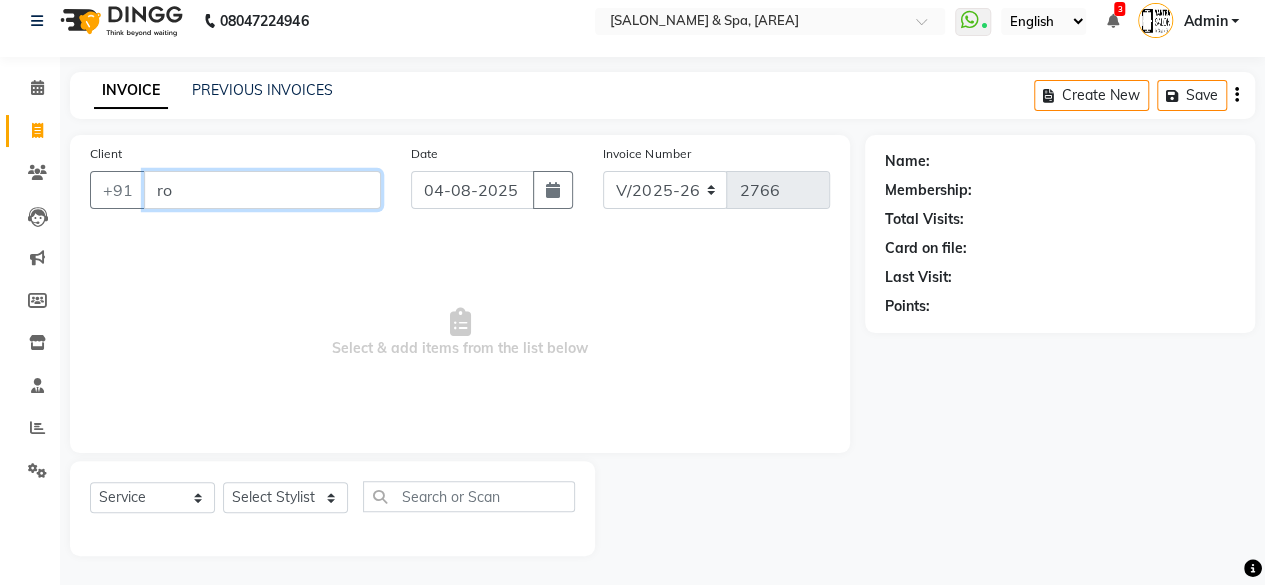 click on "ro" at bounding box center (262, 190) 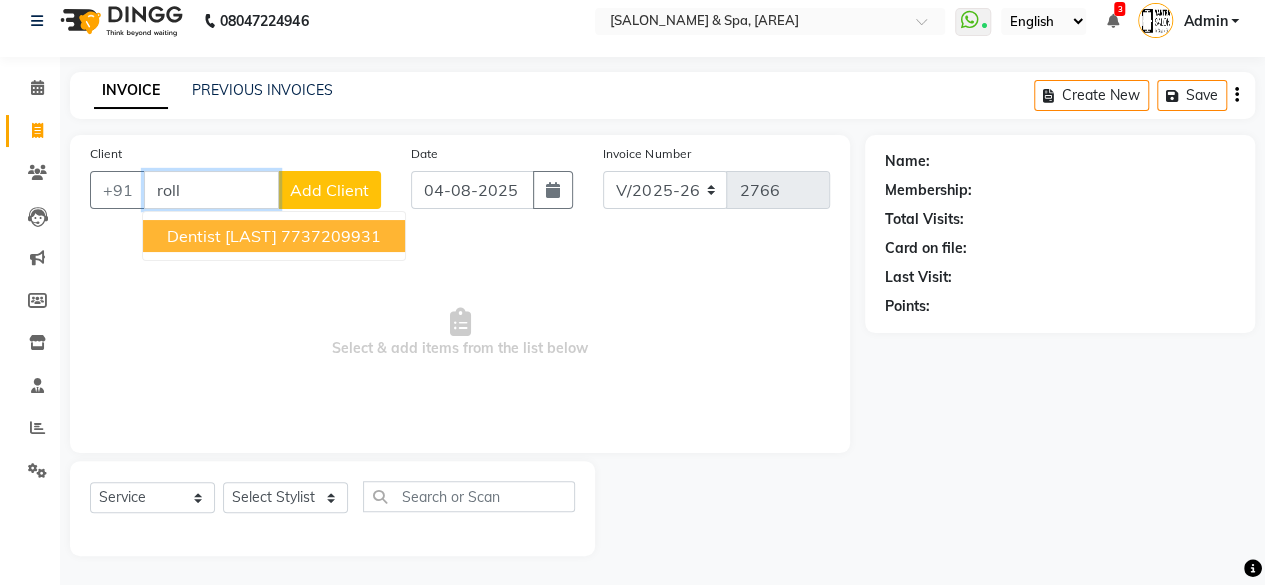 click on "Dentist [FIRST] [PHONE]" at bounding box center [274, 236] 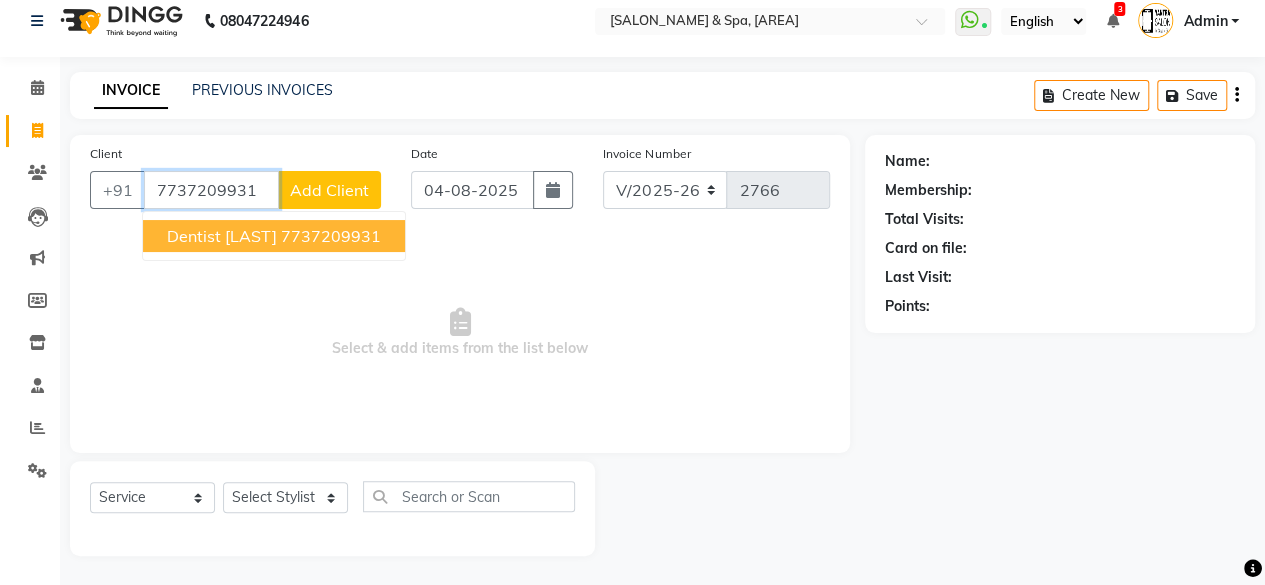 type on "7737209931" 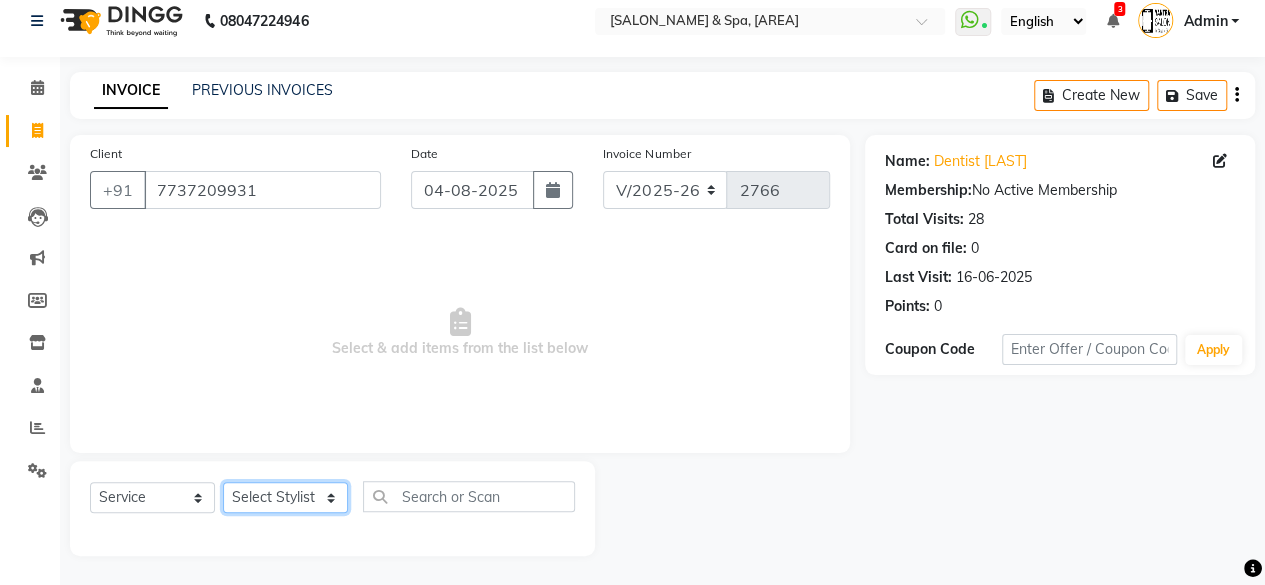 click on "Select Stylist Arvind ASHA bhawna goyal Dev Dimple Director Harsha Hemlata kajal Latika lucky Manager Manisha maam Neelu  Pallavi Pinky Priyanka Rahul Sekhar usha" 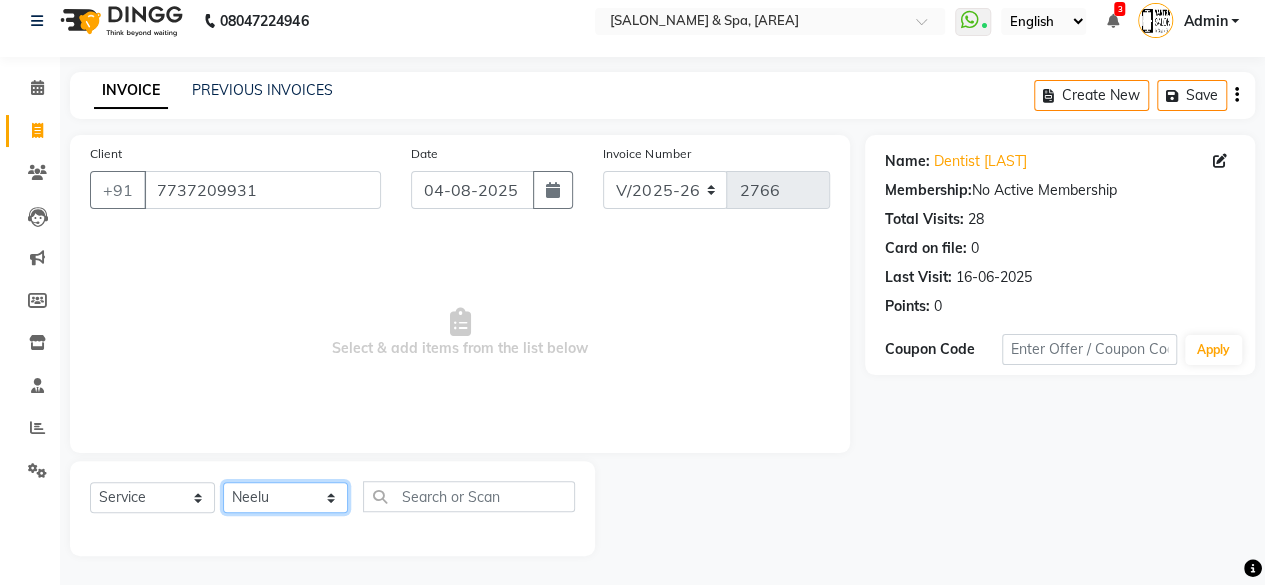 click on "Select Stylist Arvind ASHA bhawna goyal Dev Dimple Director Harsha Hemlata kajal Latika lucky Manager Manisha maam Neelu  Pallavi Pinky Priyanka Rahul Sekhar usha" 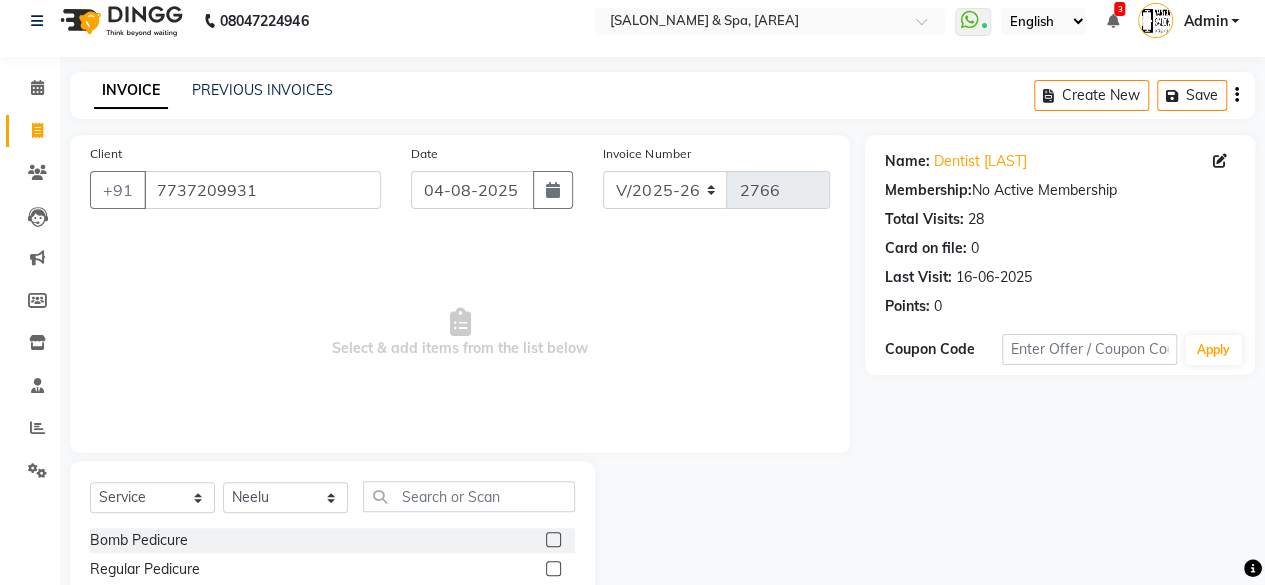 click on "Select  Service  Product  Membership  Package Voucher Prepaid Gift Card  Select Stylist Arvind ASHA bhawna goyal Dev Dimple Director Harsha Hemlata kajal Latika lucky Manager Manisha maam Neelu  Pallavi Pinky Priyanka Rahul Sekhar usha Bomb Pedicure  Regular Pedicure  Cracked Heal Treatment  Alga Apothecary Pedicure  Gel polish remover   Donut Pedicure  candle Pedicure  Avl Express Pedicure  Avl Pedicruise pedicure  Avl Pedipure pedicure  Pedi Pai pedicure  Under arms polish  Kanpeki body spa  Regular Manicure  Bomb Manicure  Alga Apothecary Manicure  Nail Extensions  Gel nail pent  Pedi Pai manicure  Donut manicure  Avl express manicure  Avl Pedicruise manicure  Avl Pedipure manicure  Candle manicure  Back polish  Foot Massage  Head Massage  Back Massage  Hand & Shoulder Massage  Body Spa  Relaxing Body Massage  Aromatherapy Associates - Renewing Rose  Aromatherapy Associates - intense nourishment  Aromatherapy Associates Body Massage  Full Body Bleach  Body Polishing  body scrub   face bleach  back scrub" 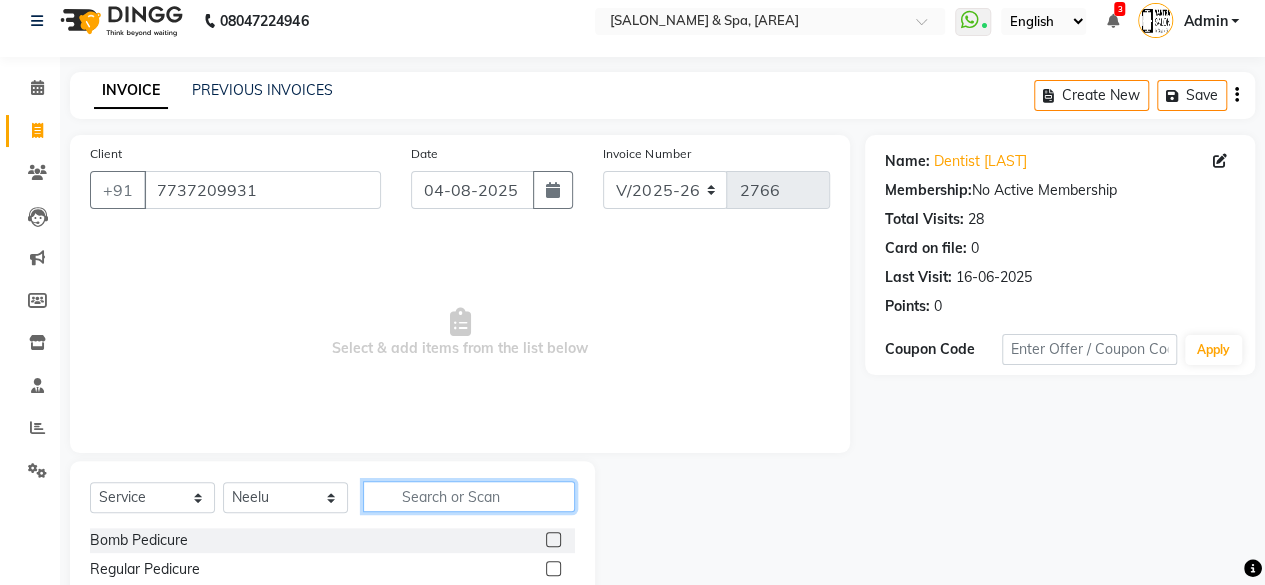 click 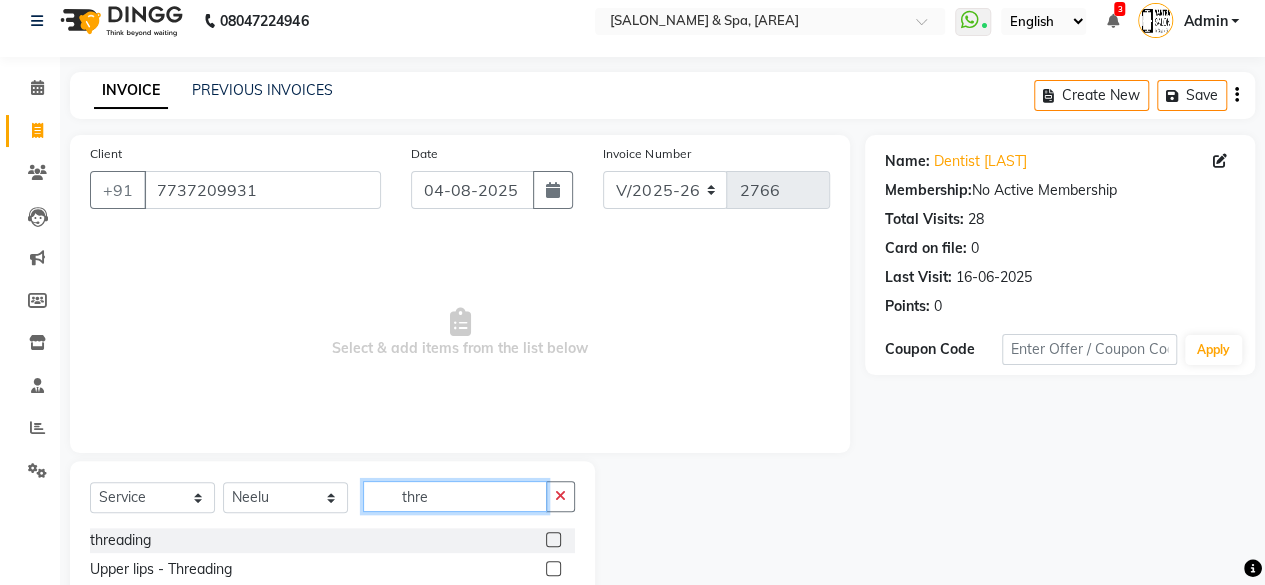 type on "thre" 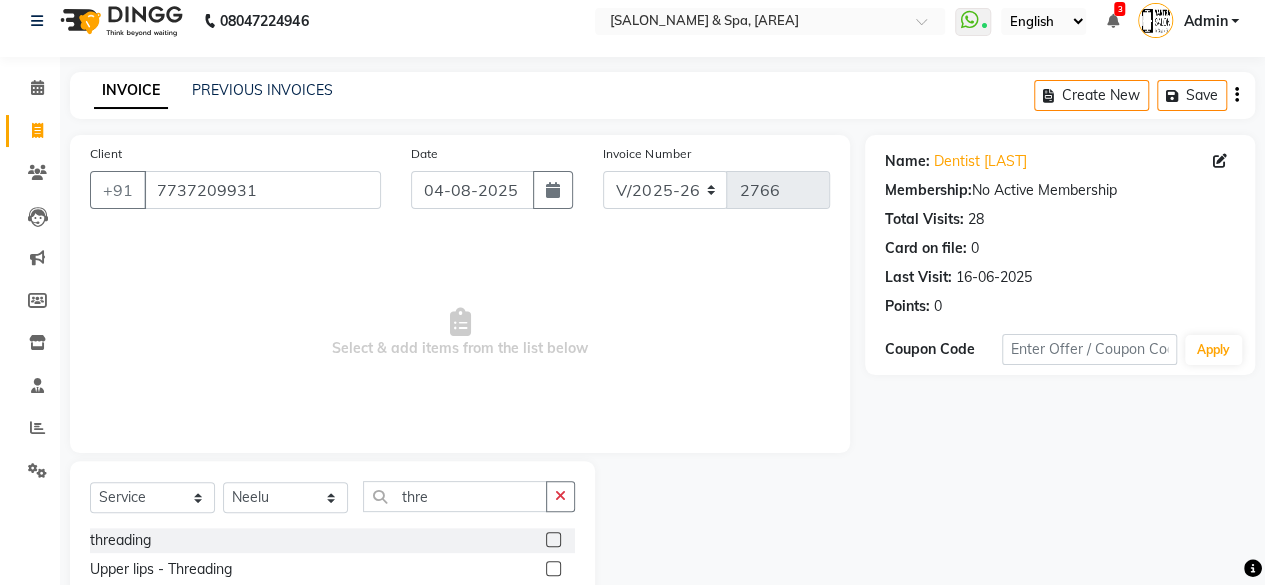 click 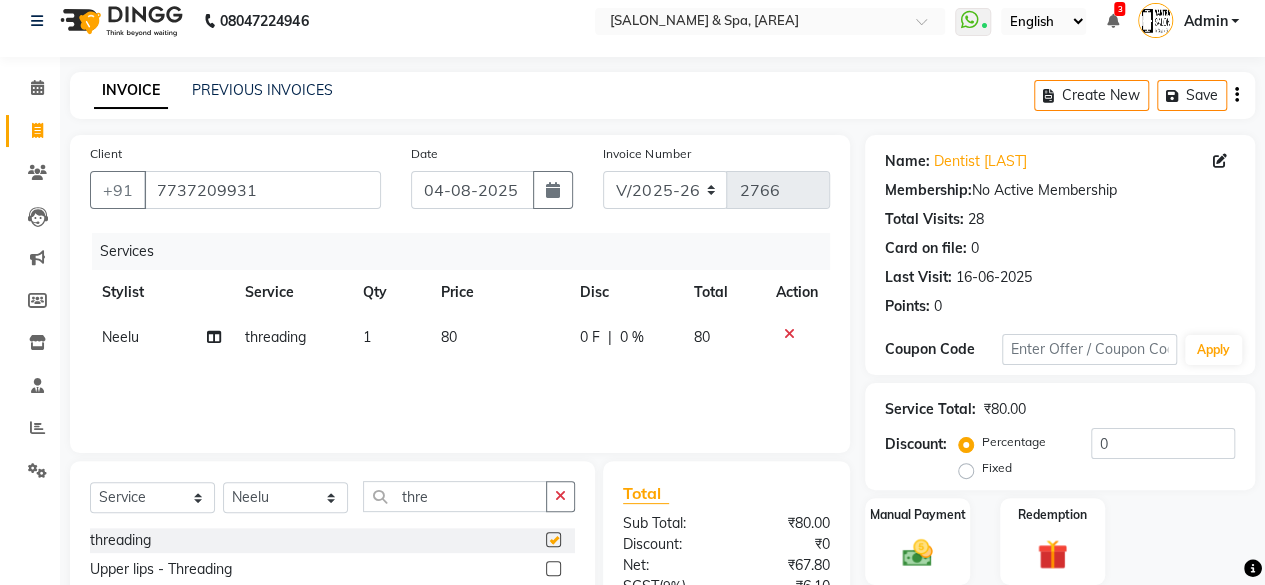 checkbox on "false" 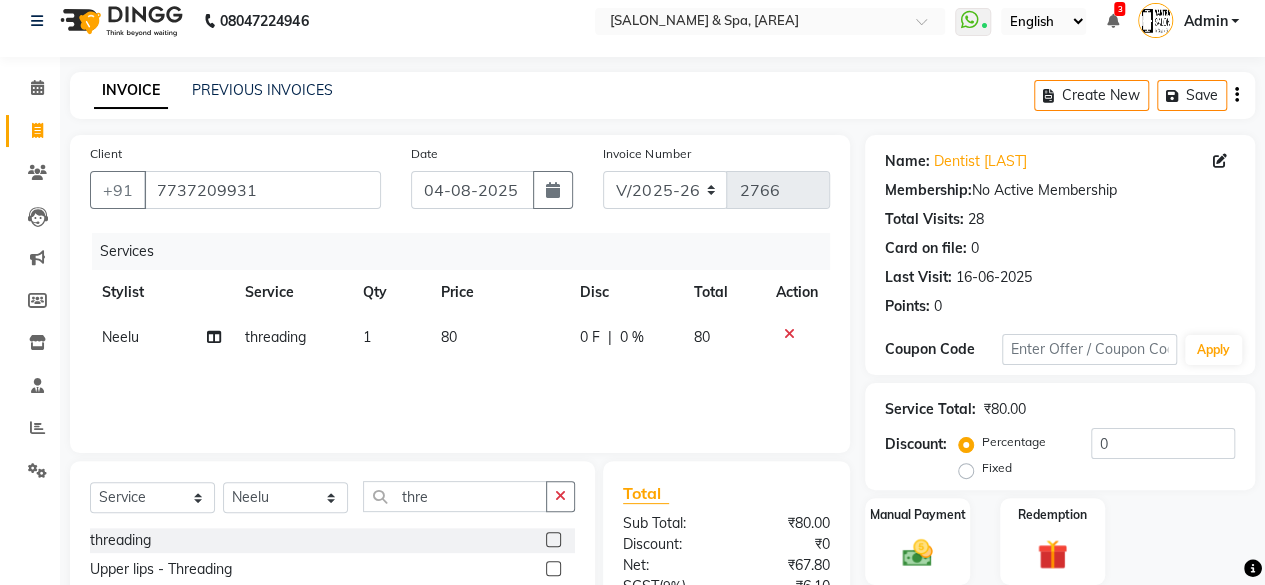 click on "80" 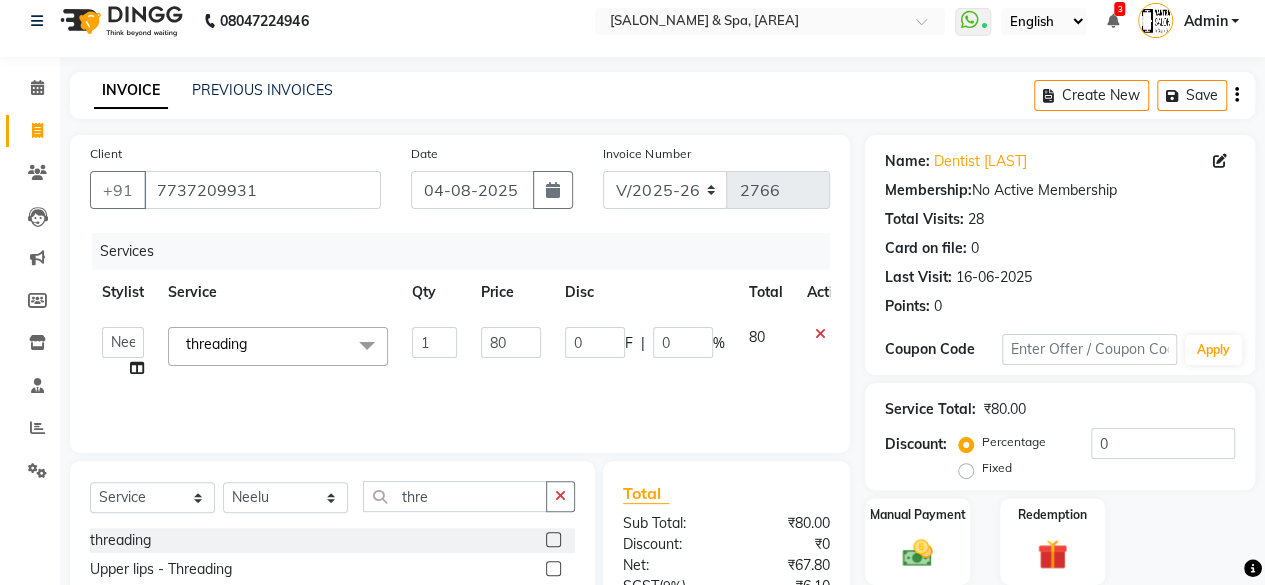 click on "80" 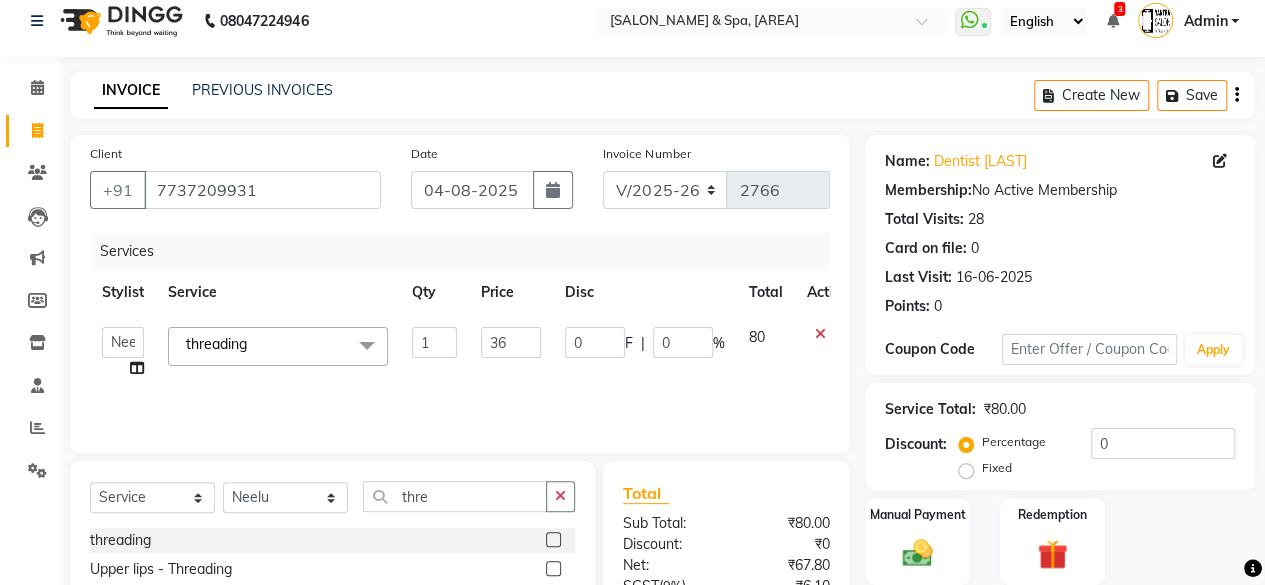 type on "360" 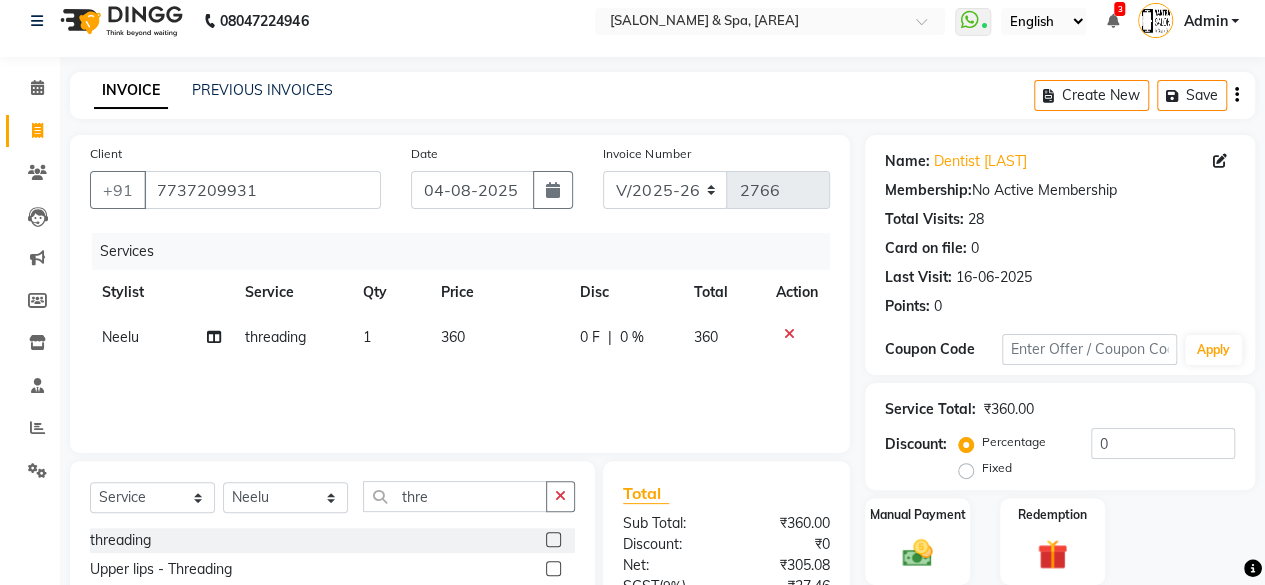 click on "Services Stylist Service Qty Price Disc Total Action Neelu  threading 1 360 0 F | 0 % 360" 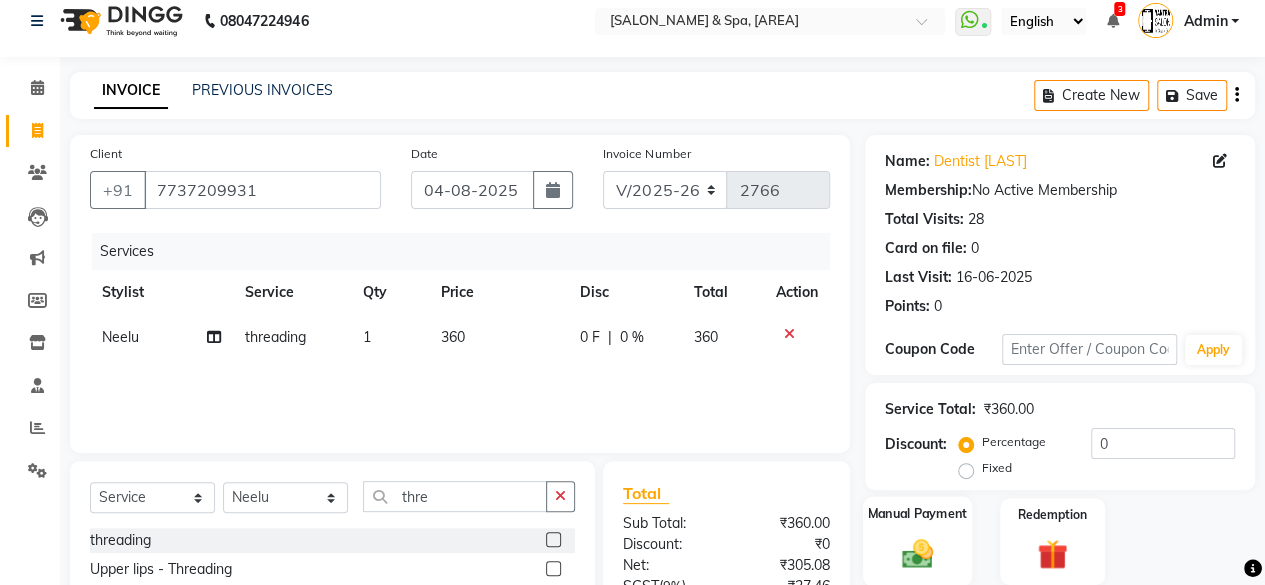 scroll, scrollTop: 213, scrollLeft: 0, axis: vertical 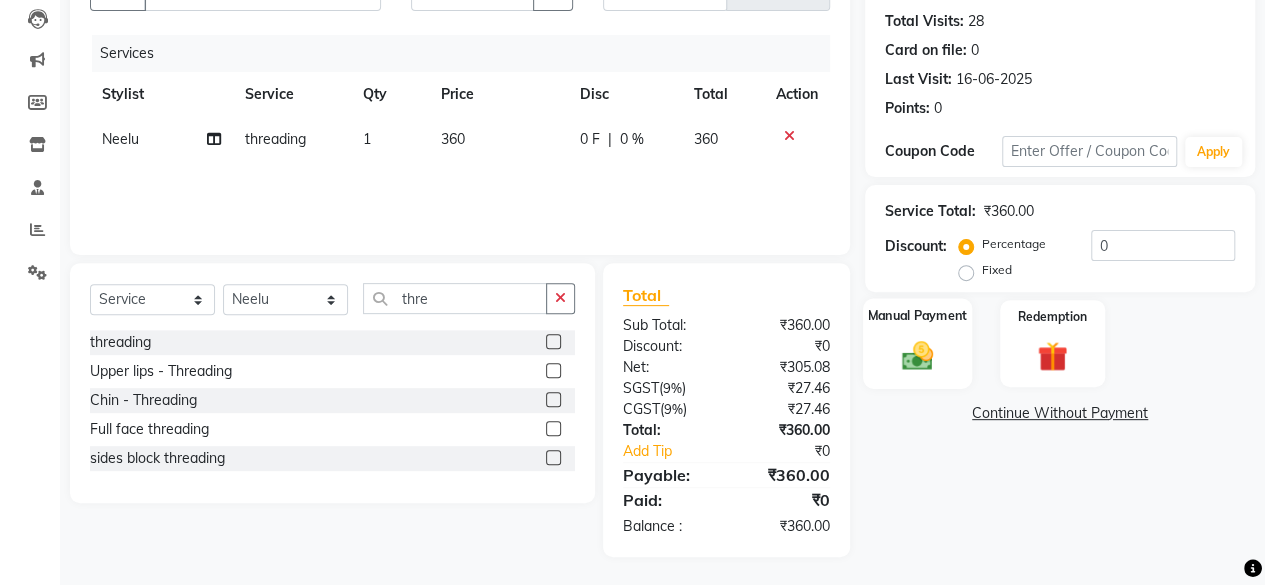 click on "Manual Payment" 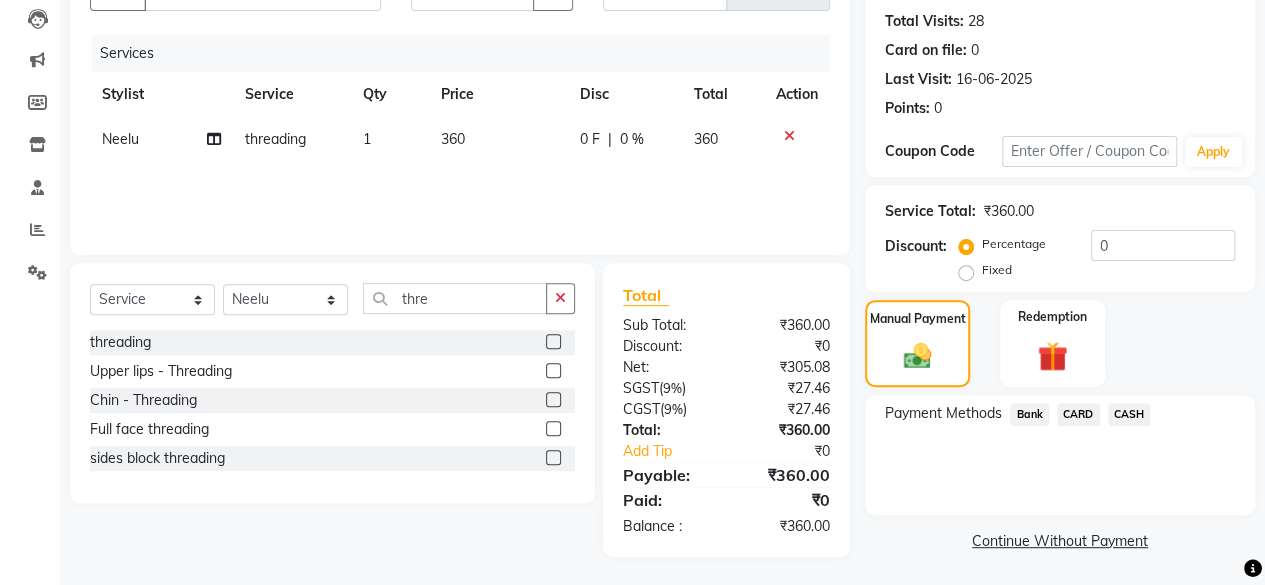 click on "CASH" 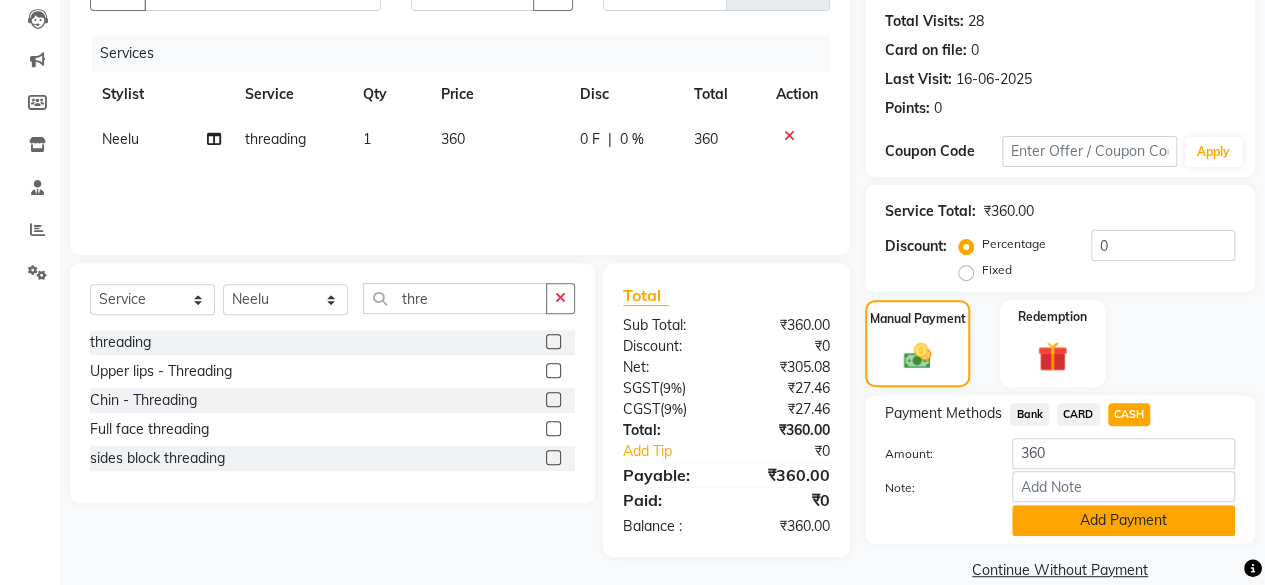 click on "Add Payment" 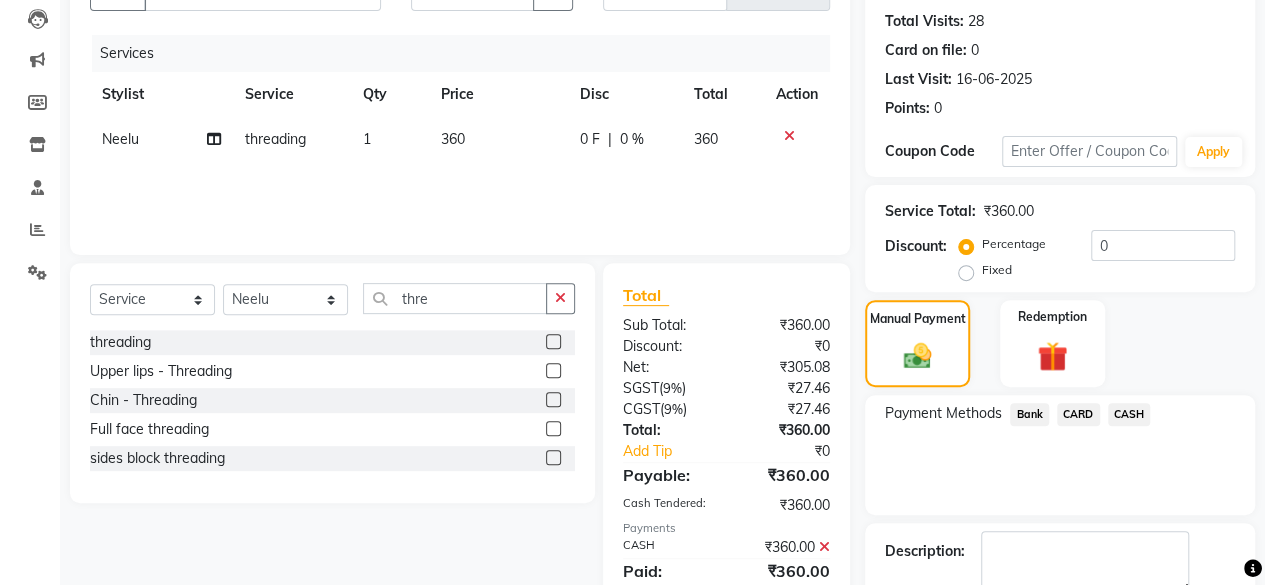 scroll, scrollTop: 324, scrollLeft: 0, axis: vertical 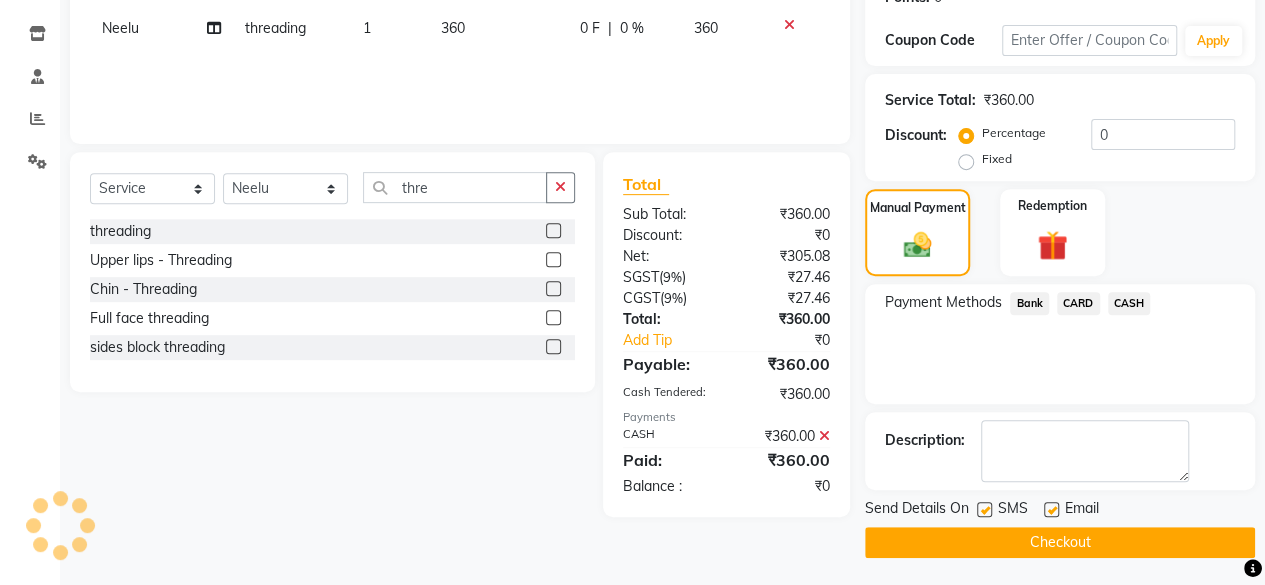 click on "Checkout" 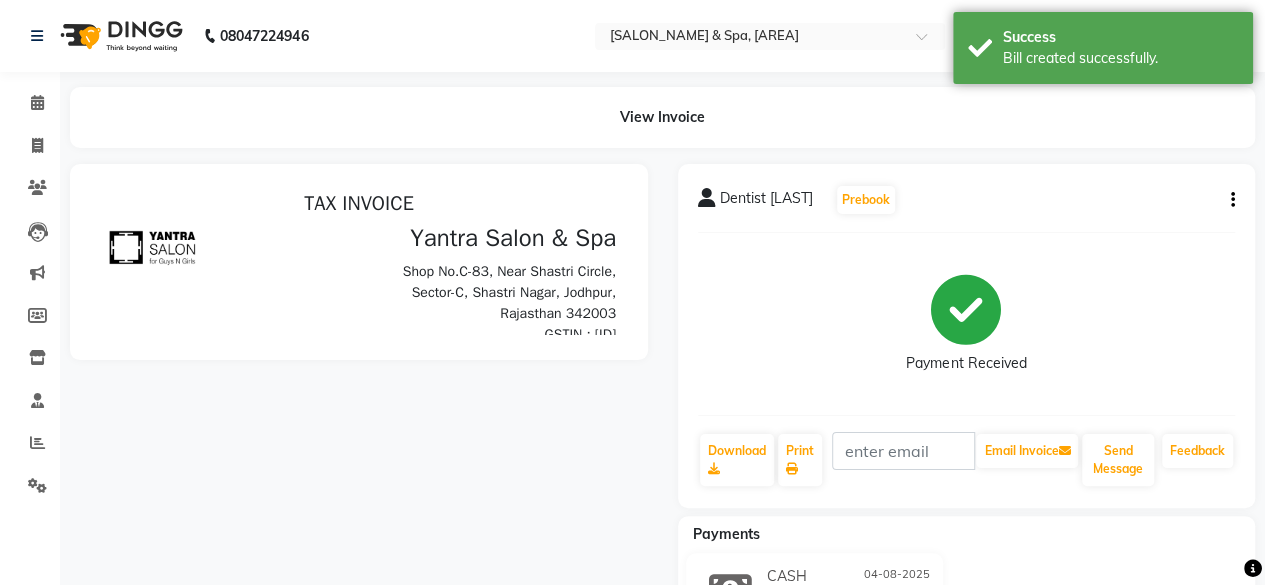 scroll, scrollTop: 0, scrollLeft: 0, axis: both 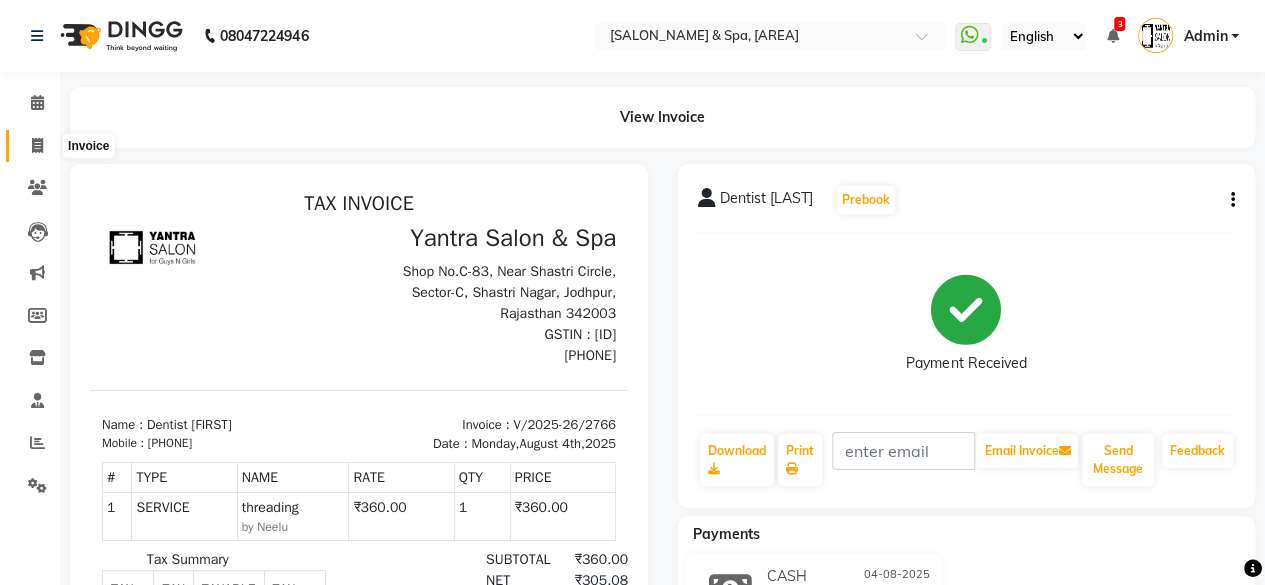 click 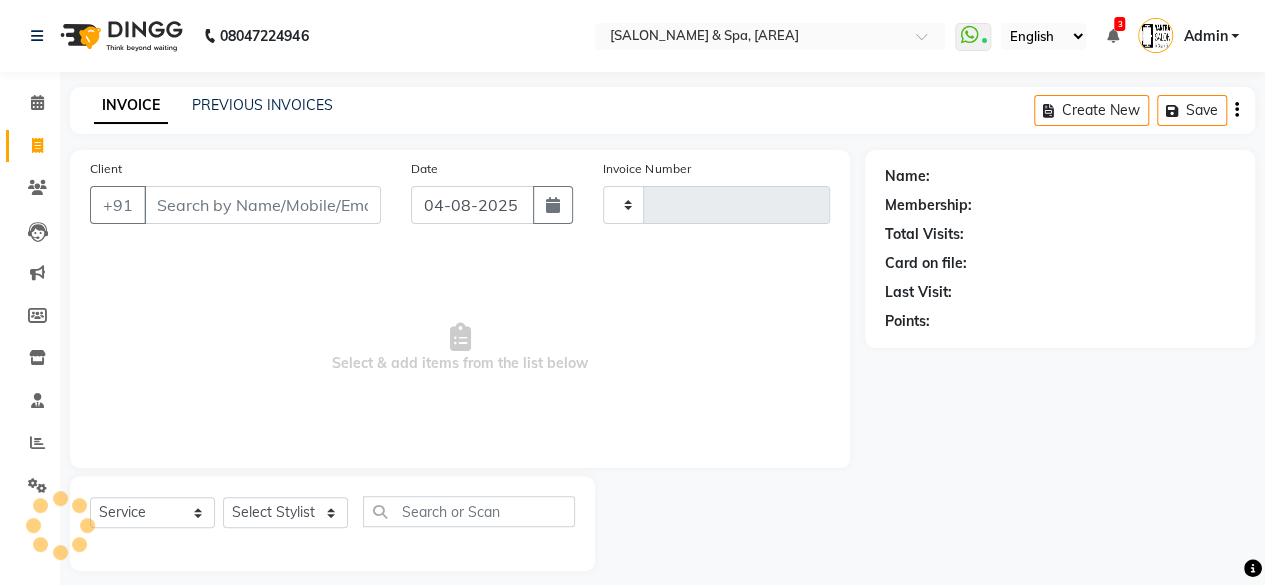 scroll, scrollTop: 15, scrollLeft: 0, axis: vertical 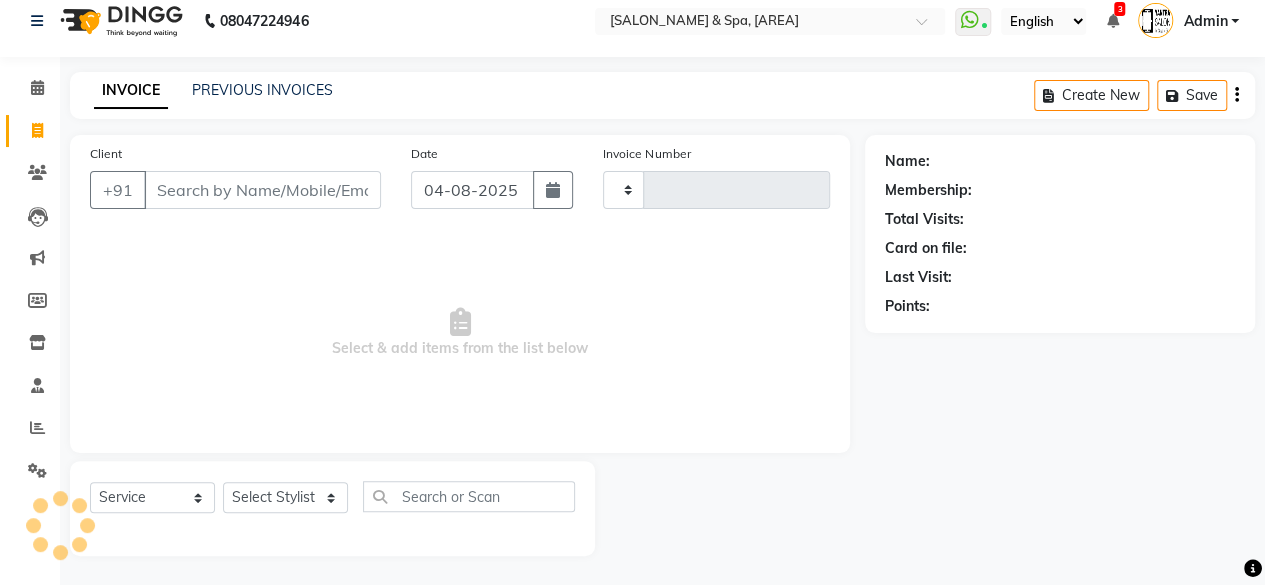 click on "Client" at bounding box center (262, 190) 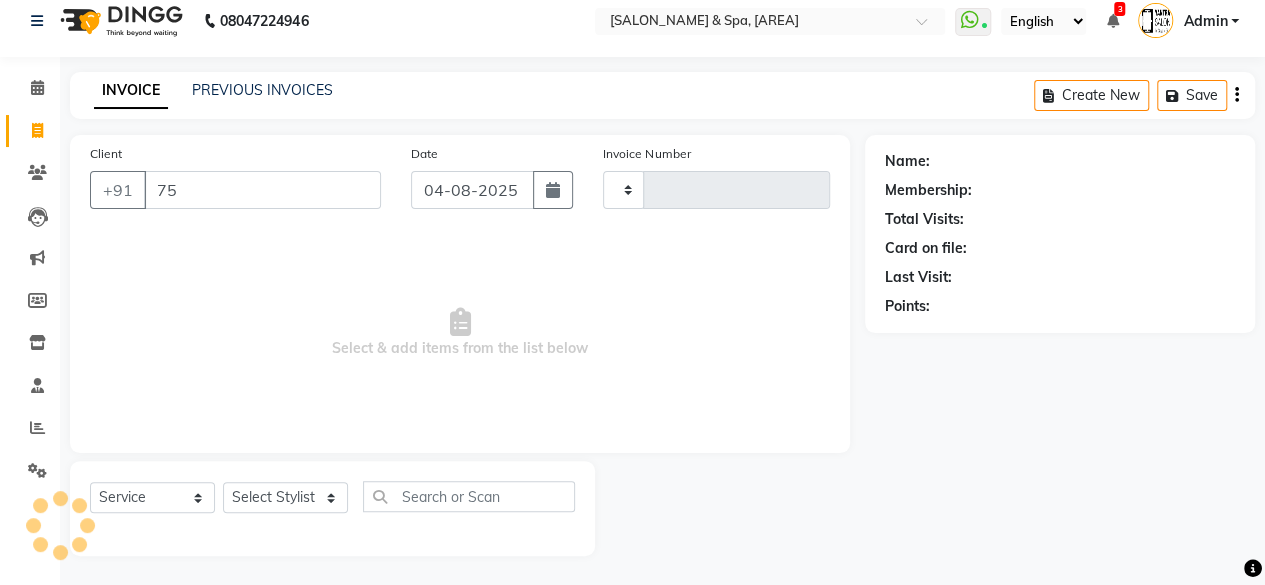 type on "759" 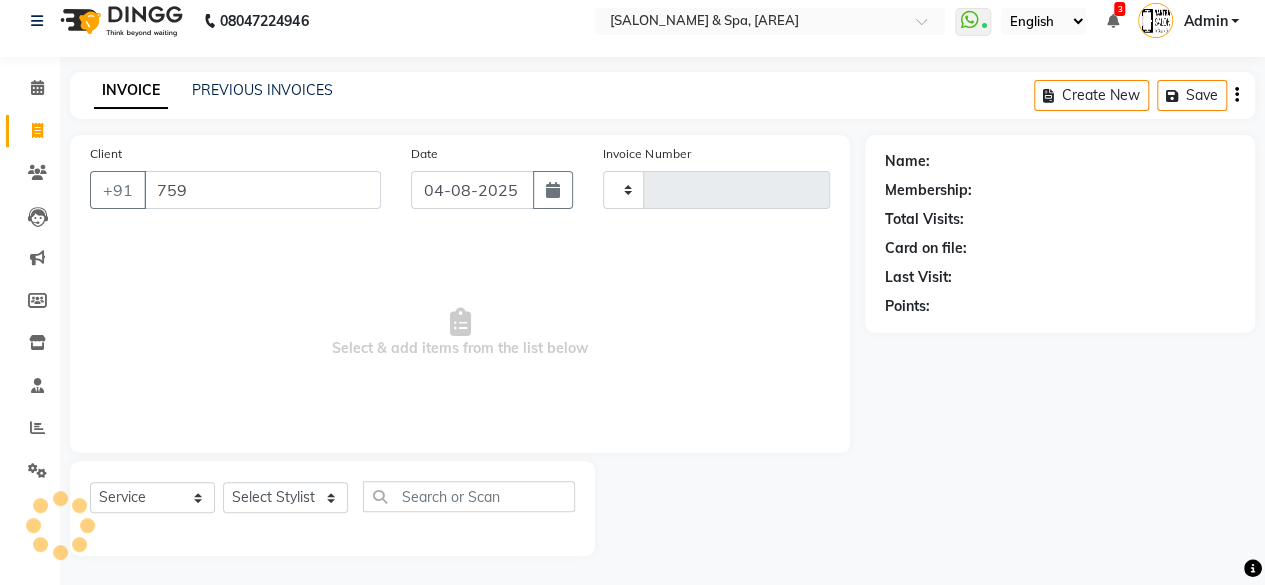 type on "2767" 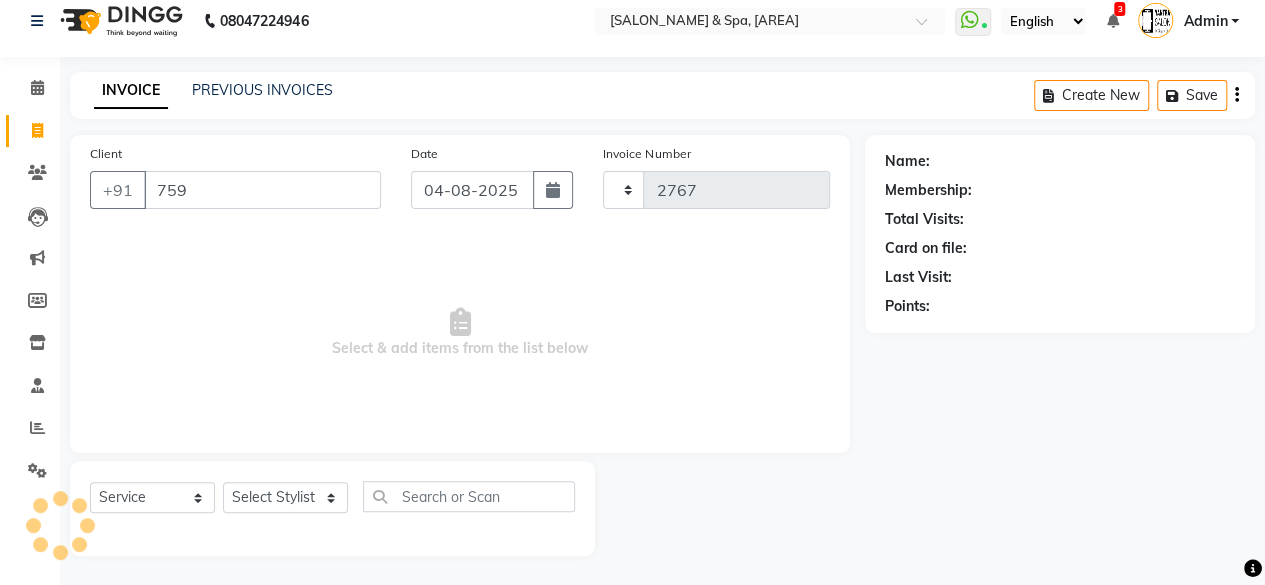 select on "154" 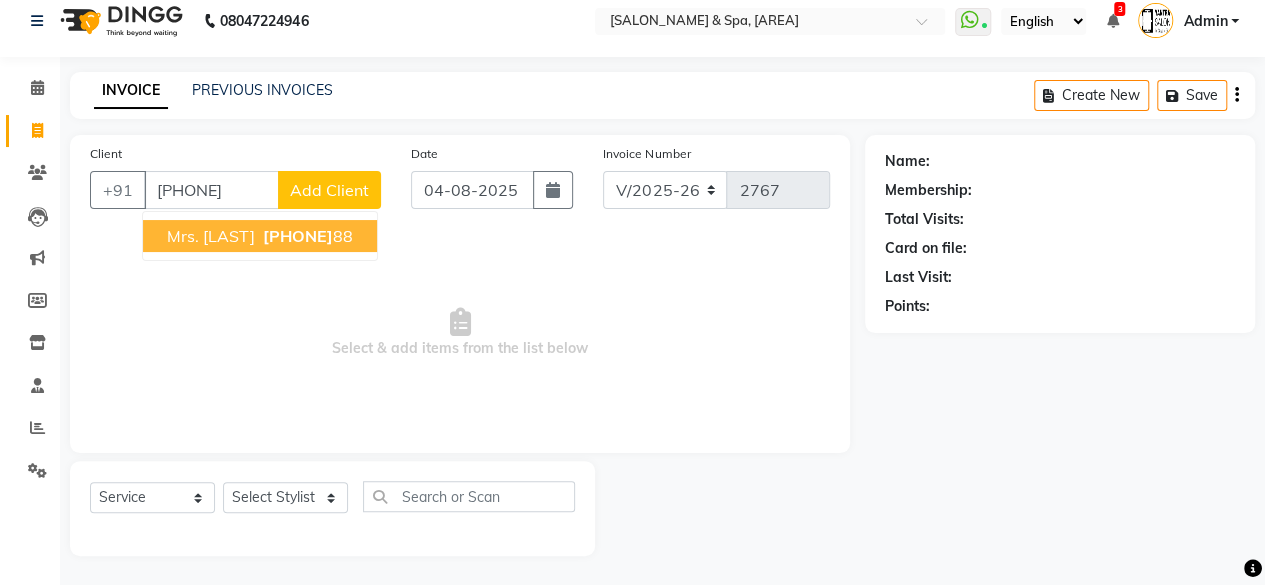 click on "[PHONE]" at bounding box center (298, 236) 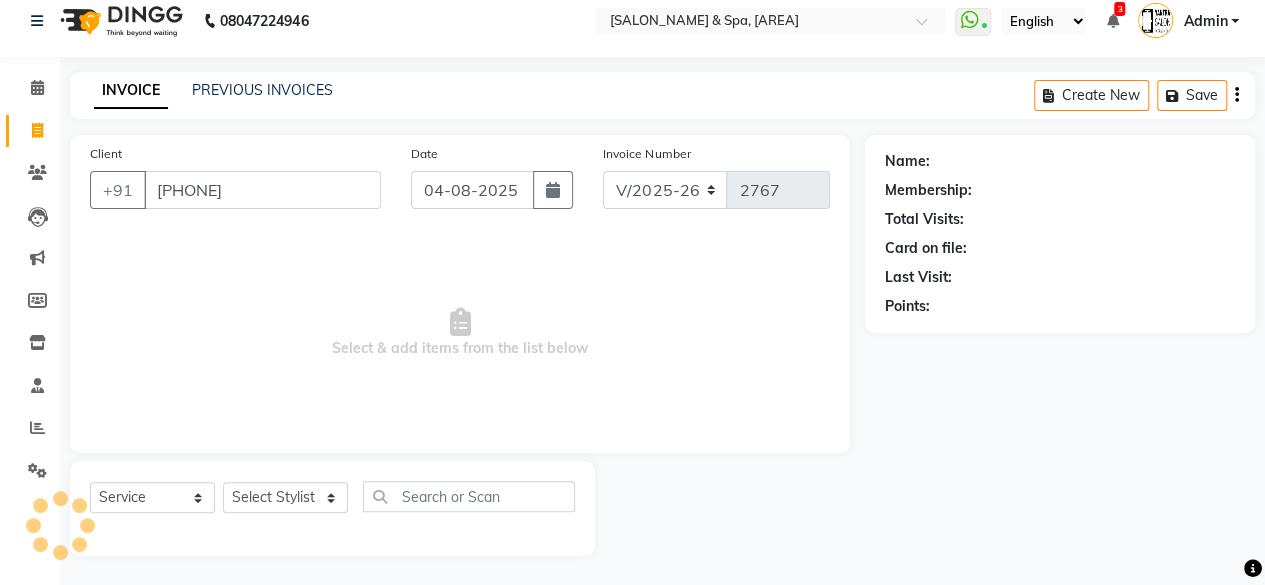 type on "[PHONE]" 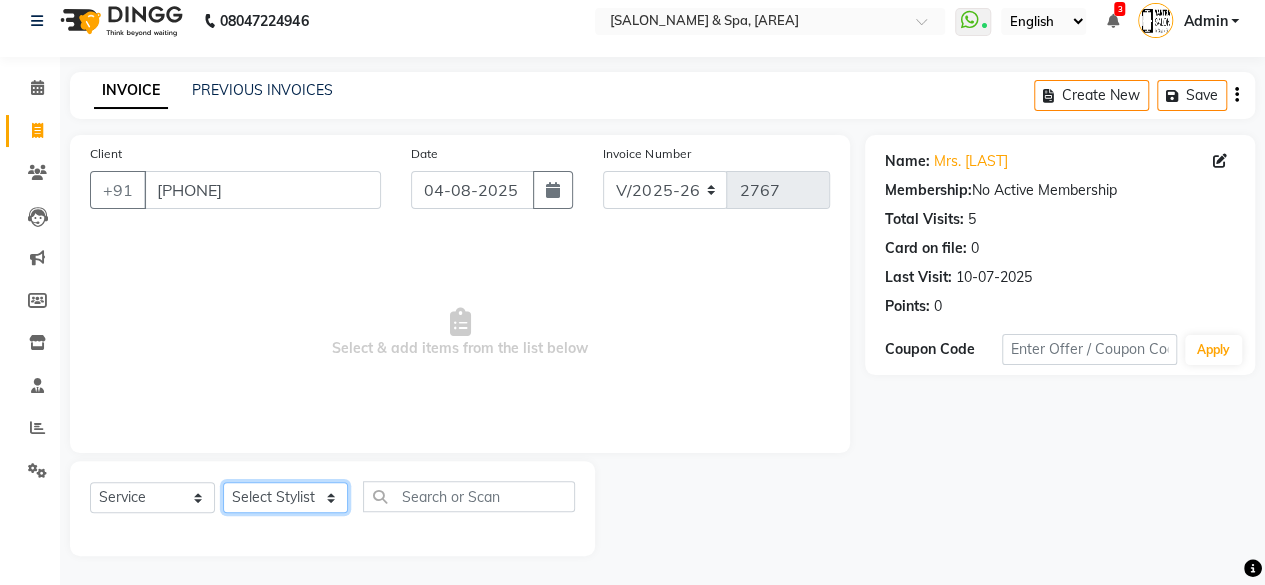 click on "Select Stylist Arvind ASHA bhawna goyal Dev Dimple Director Harsha Hemlata kajal Latika lucky Manager Manisha maam Neelu  Pallavi Pinky Priyanka Rahul Sekhar usha" 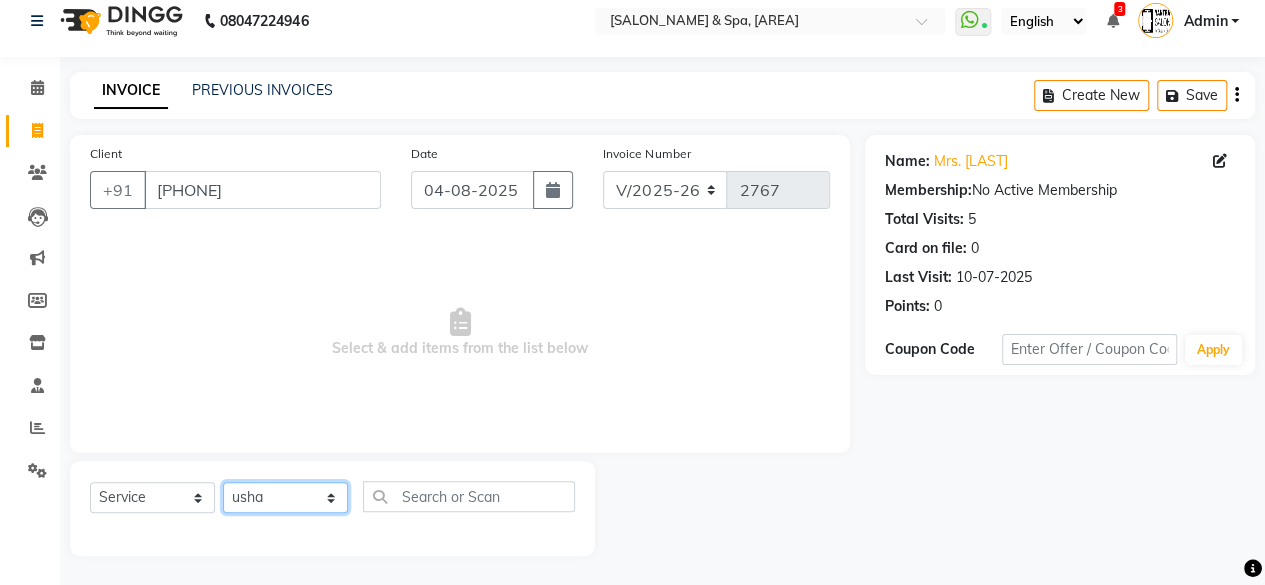 click on "Select Stylist Arvind ASHA bhawna goyal Dev Dimple Director Harsha Hemlata kajal Latika lucky Manager Manisha maam Neelu  Pallavi Pinky Priyanka Rahul Sekhar usha" 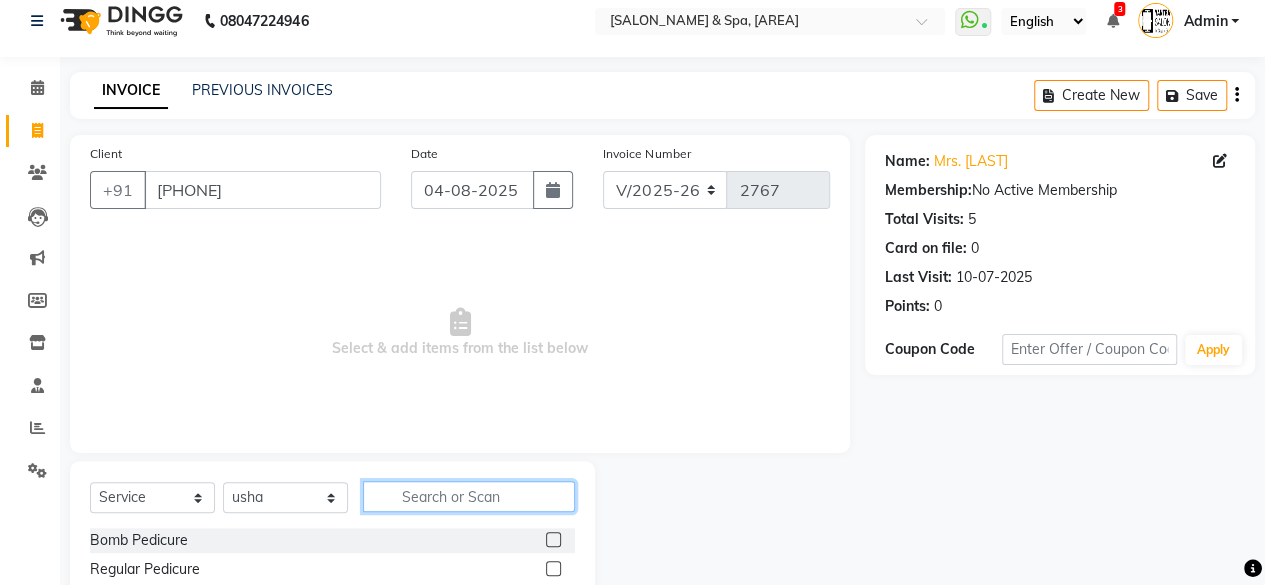 click 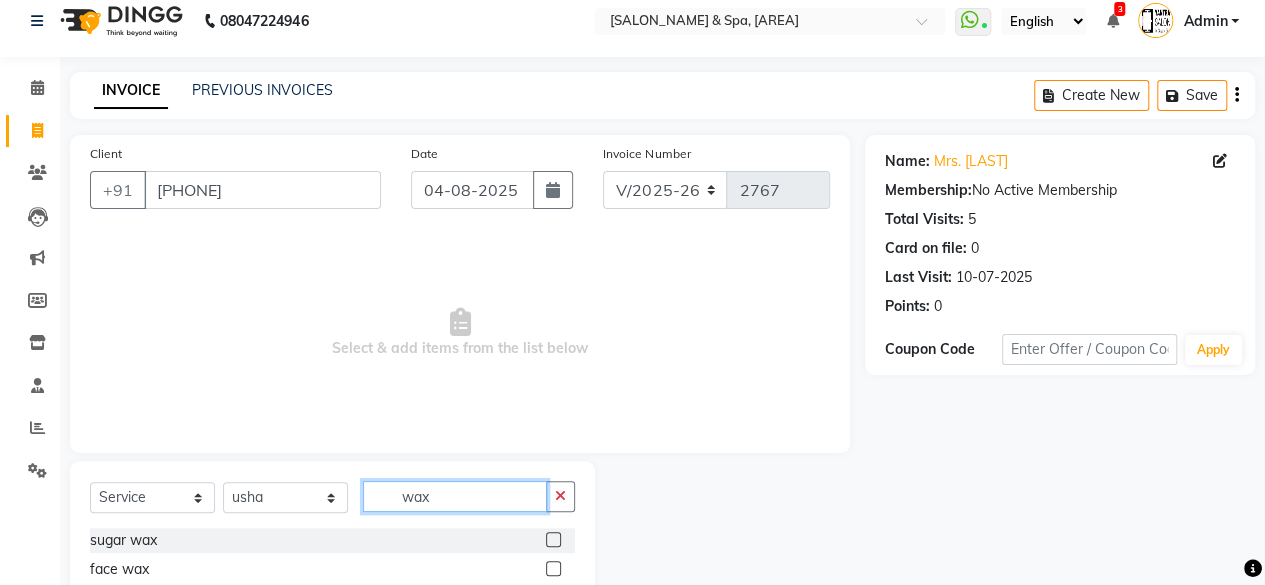 scroll, scrollTop: 215, scrollLeft: 0, axis: vertical 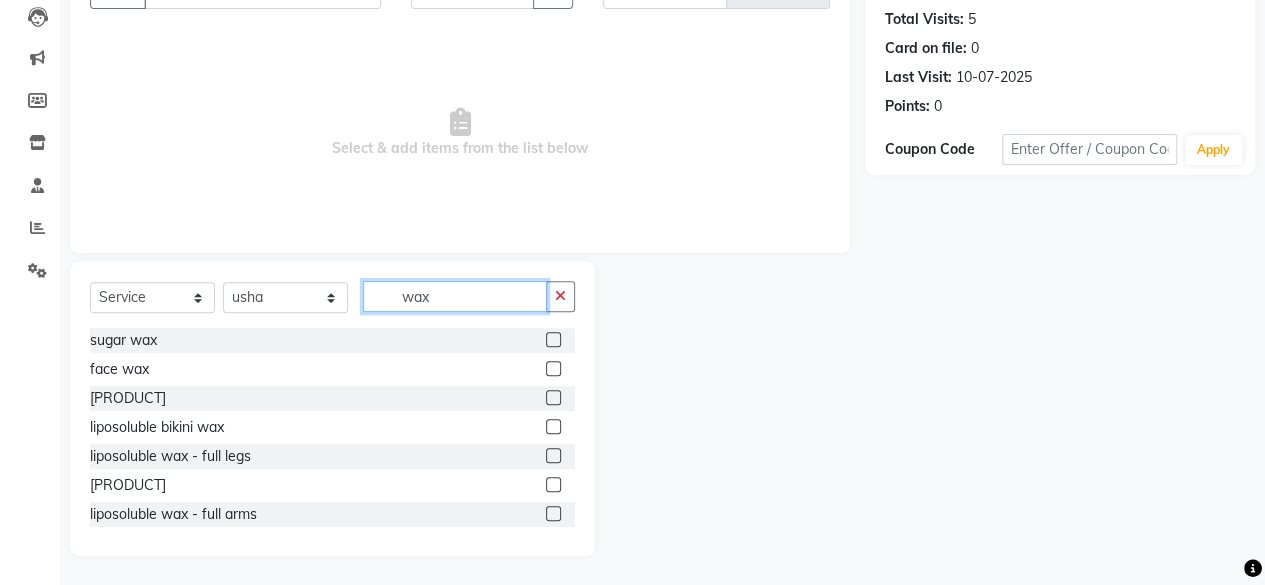 type on "wax" 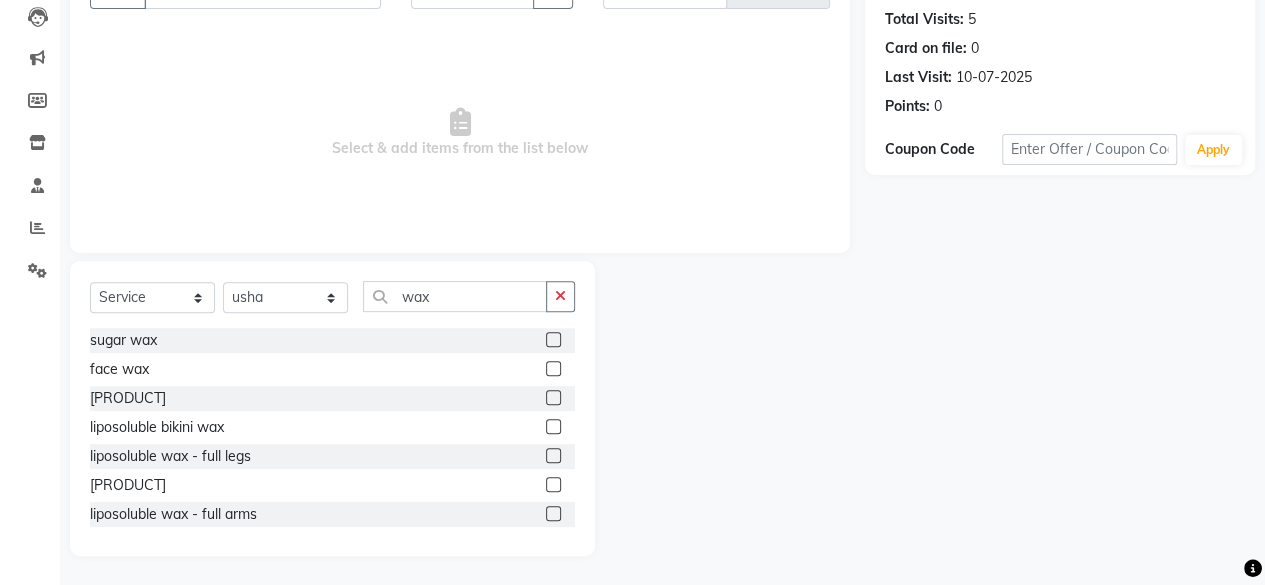 click 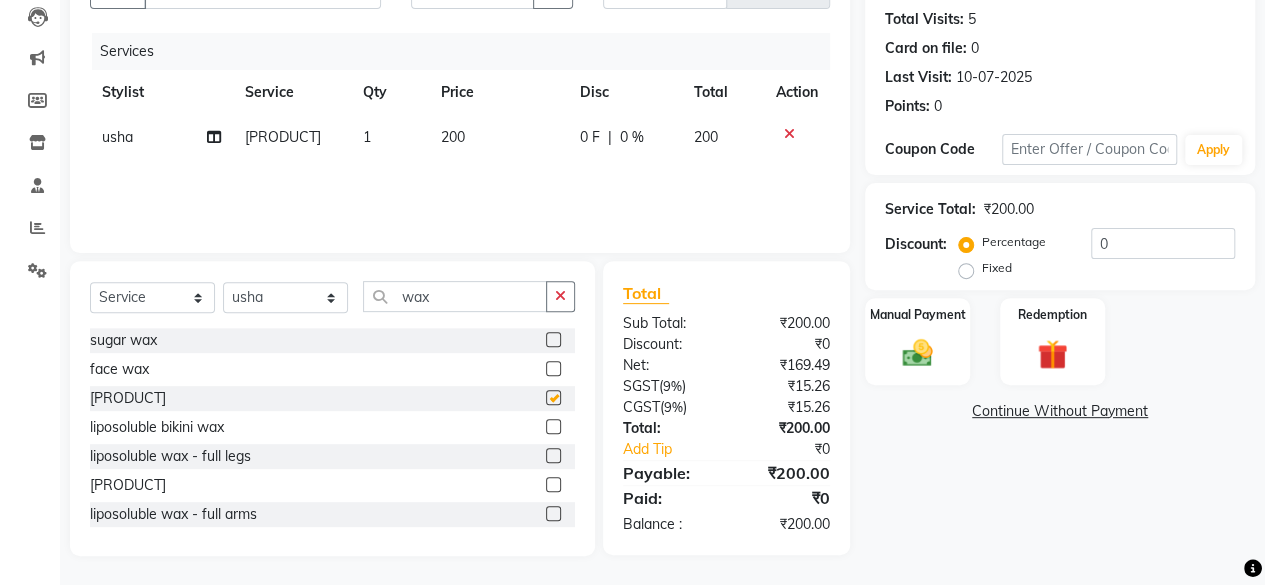 checkbox on "false" 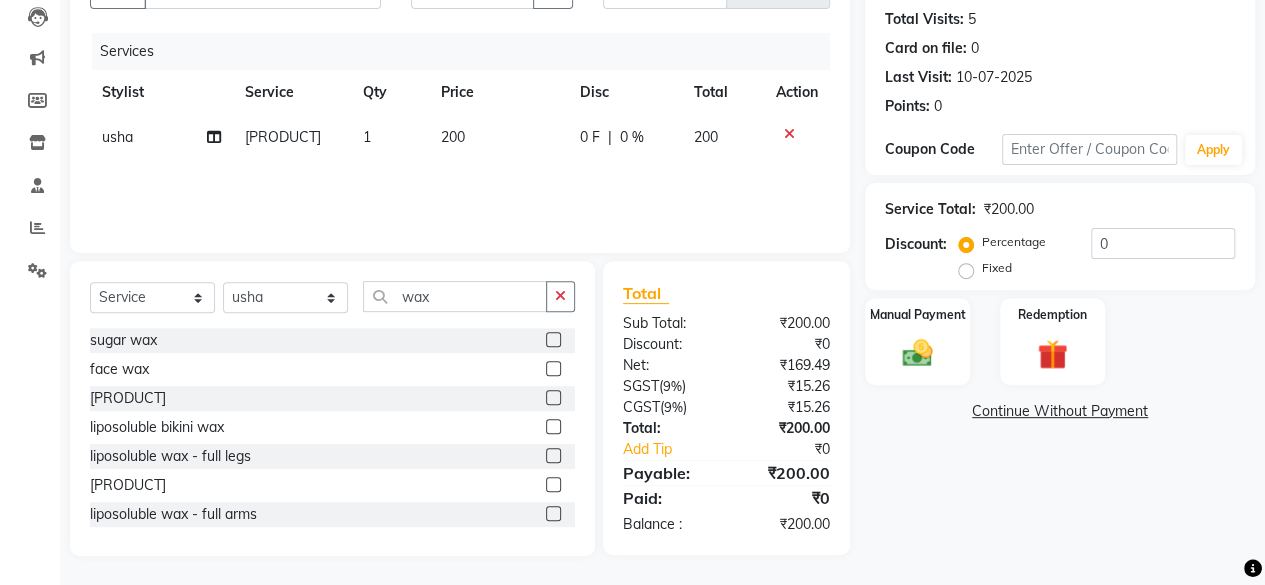click on "Select  Service  Product  Membership  Package Voucher Prepaid Gift Card  Select Stylist Arvind ASHA bhawna goyal Dev Dimple Director Harsha Hemlata kajal Latika lucky Manager Manisha maam Neelu  Pallavi Pinky Priyanka Rahul Sekhar usha wax" 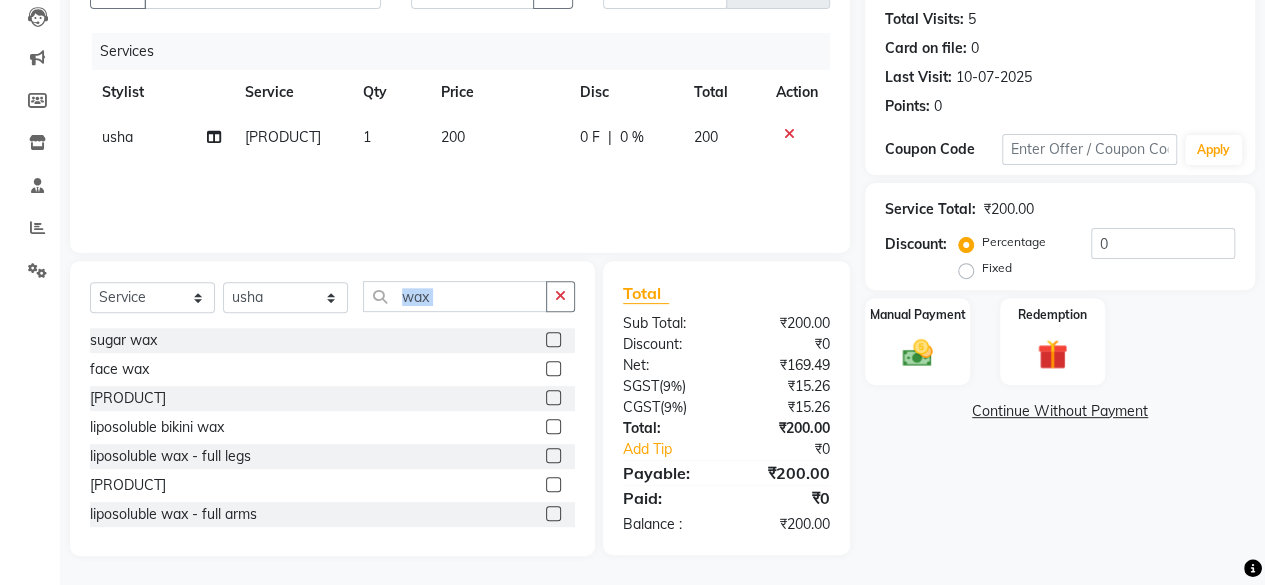 click on "Select  Service  Product  Membership  Package Voucher Prepaid Gift Card  Select Stylist Arvind ASHA bhawna goyal Dev Dimple Director Harsha Hemlata kajal Latika lucky Manager Manisha maam Neelu  Pallavi Pinky Priyanka Rahul Sekhar usha wax" 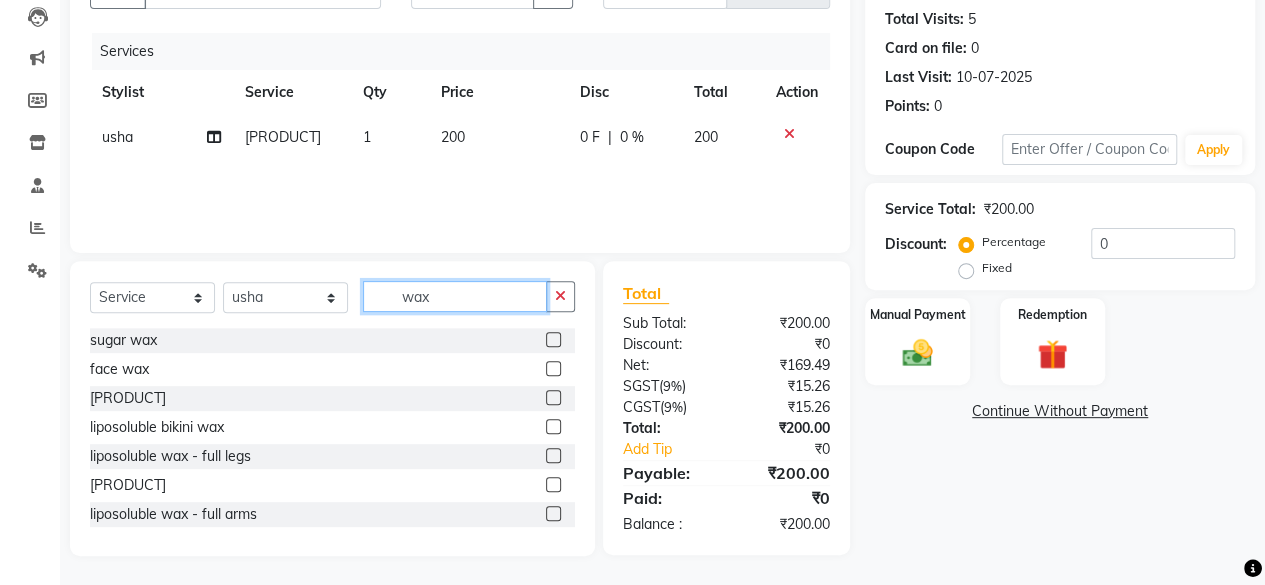 click on "wax" 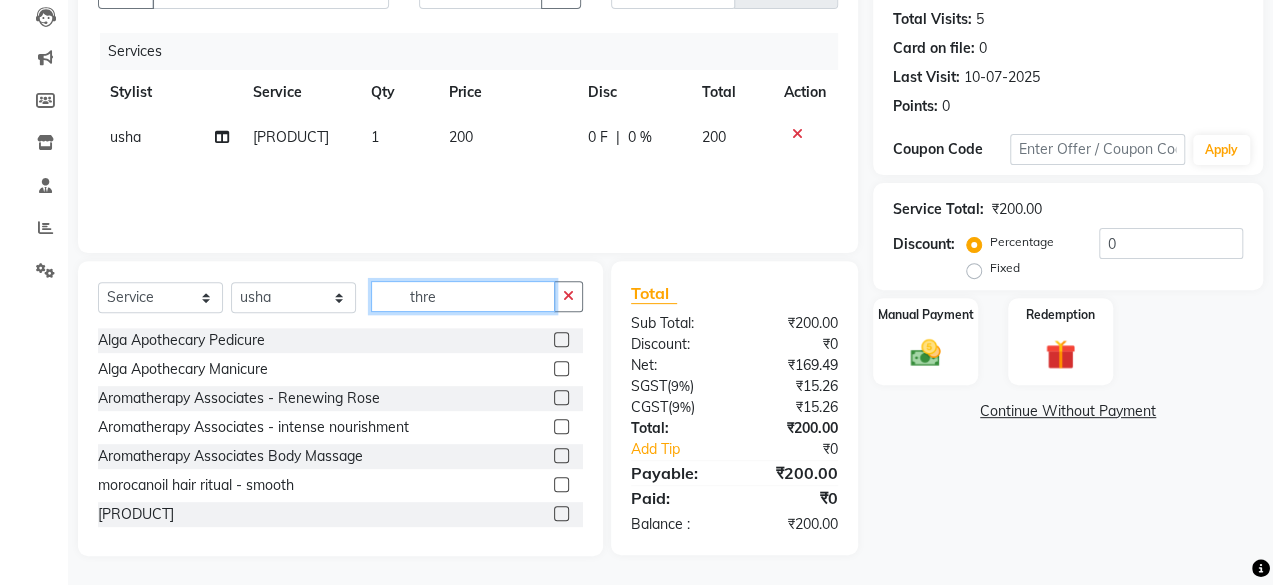 scroll, scrollTop: 213, scrollLeft: 0, axis: vertical 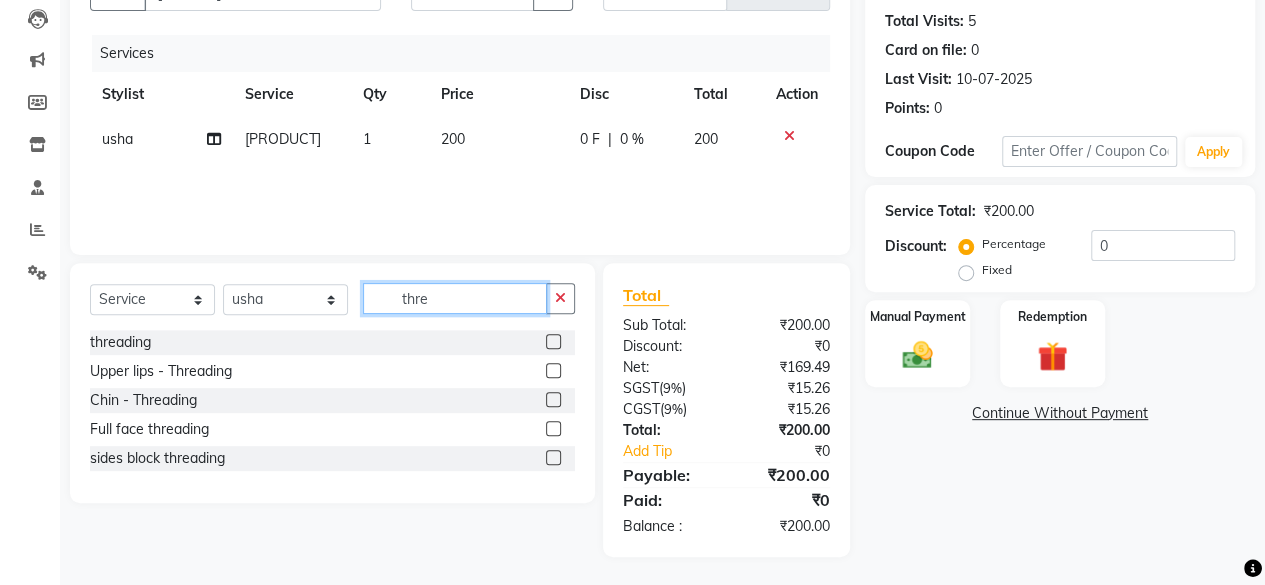 type on "thre" 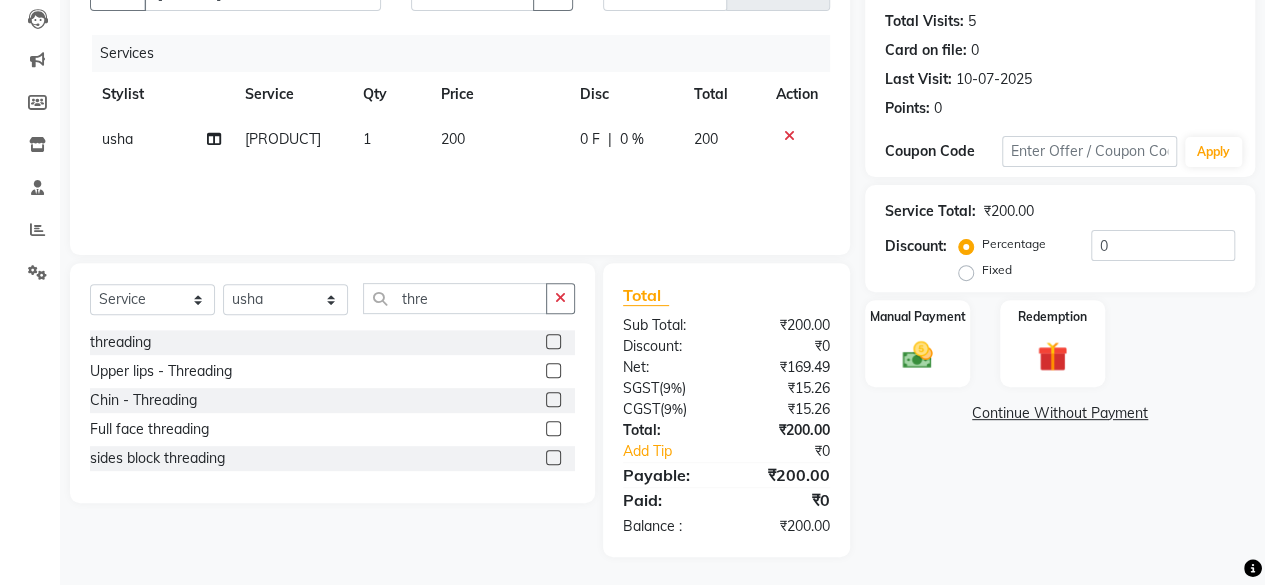 click 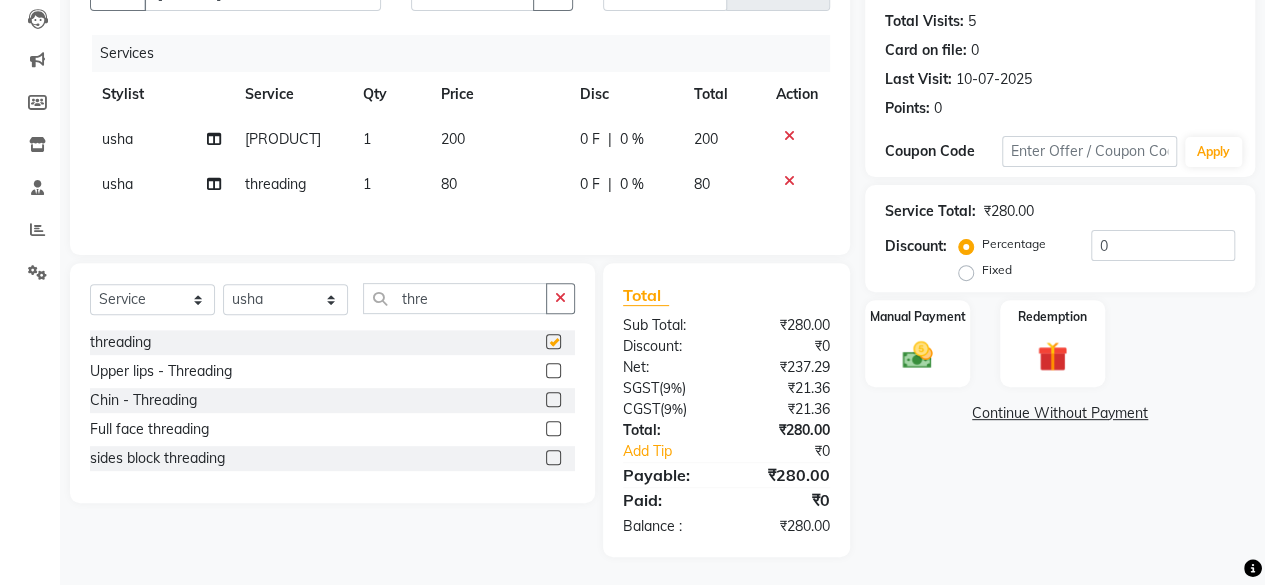 checkbox on "false" 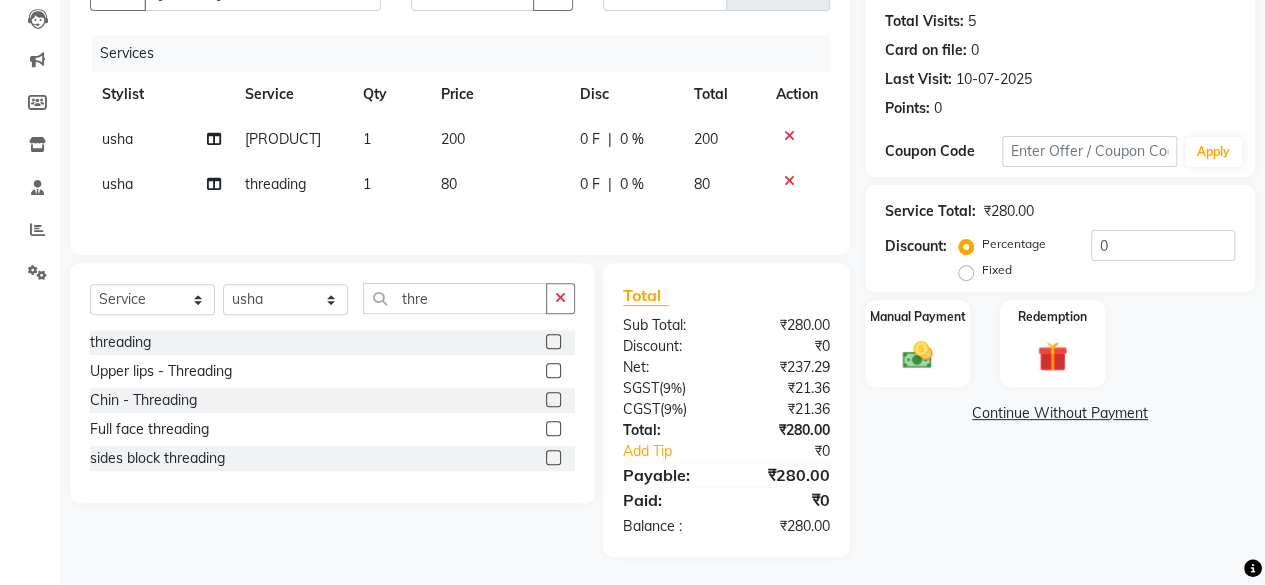 click on "80" 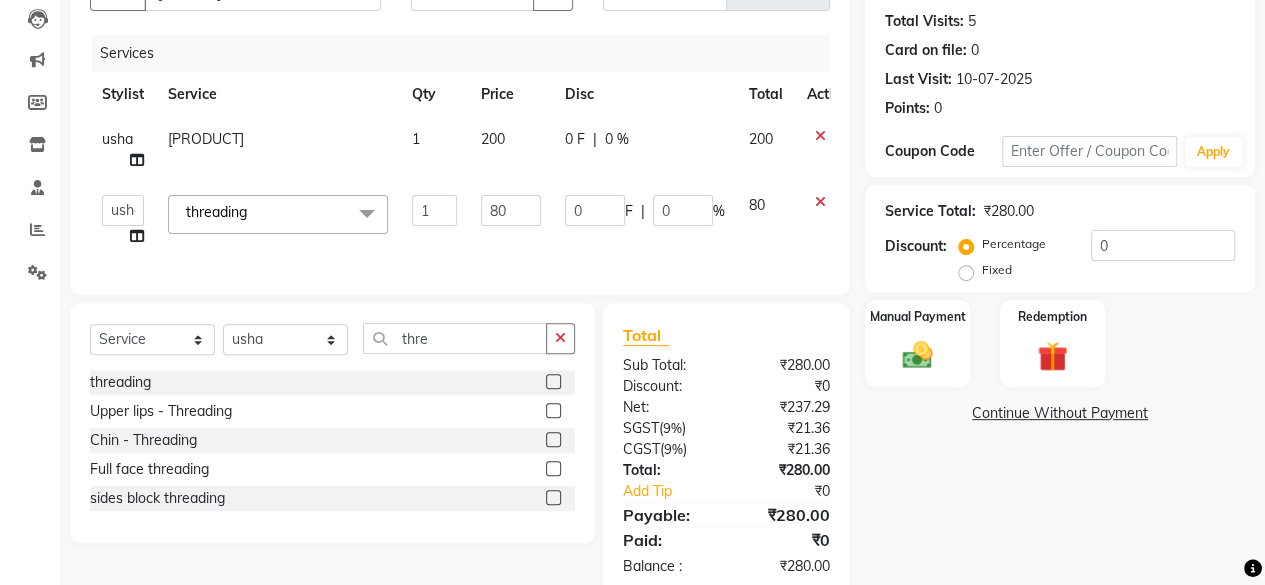 click on "80" 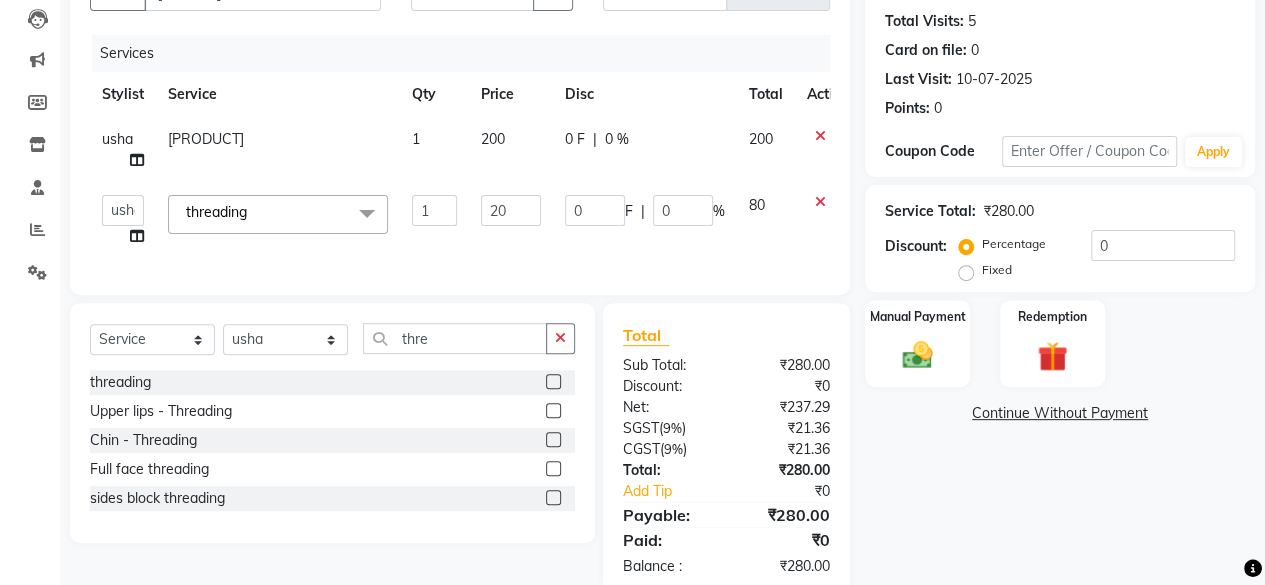type on "200" 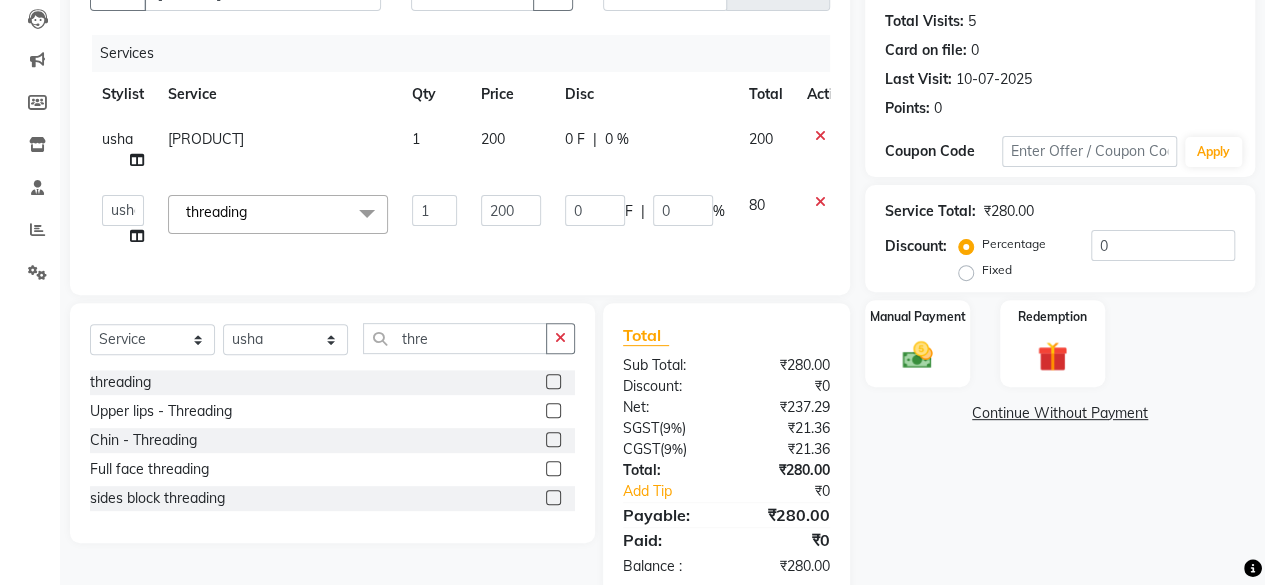 click on "200" 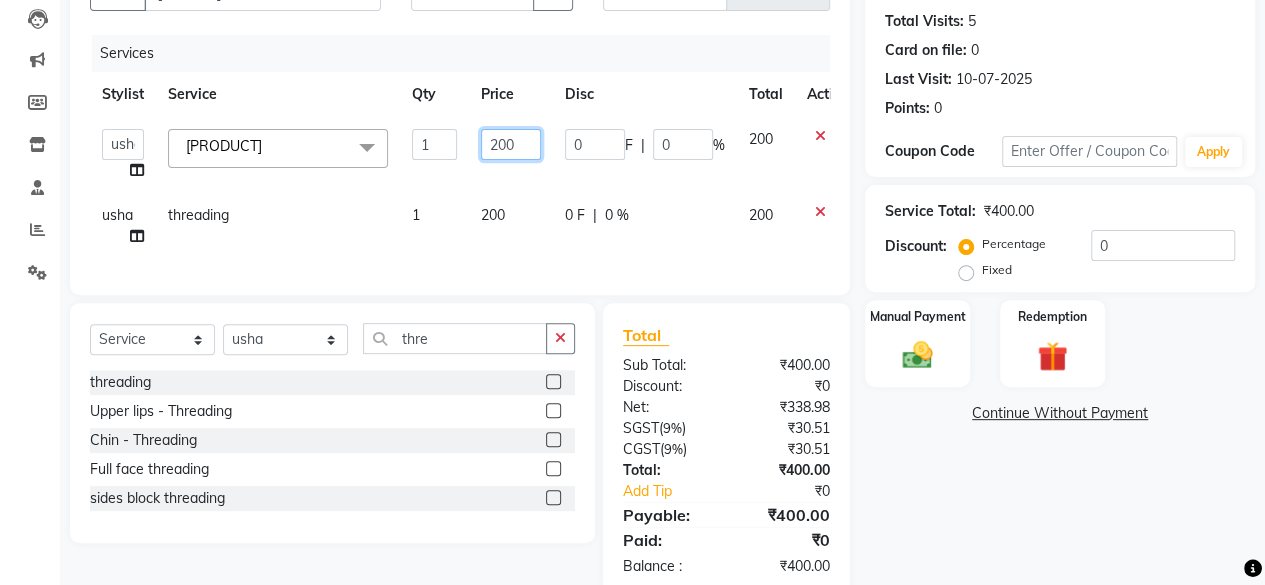 click on "200" 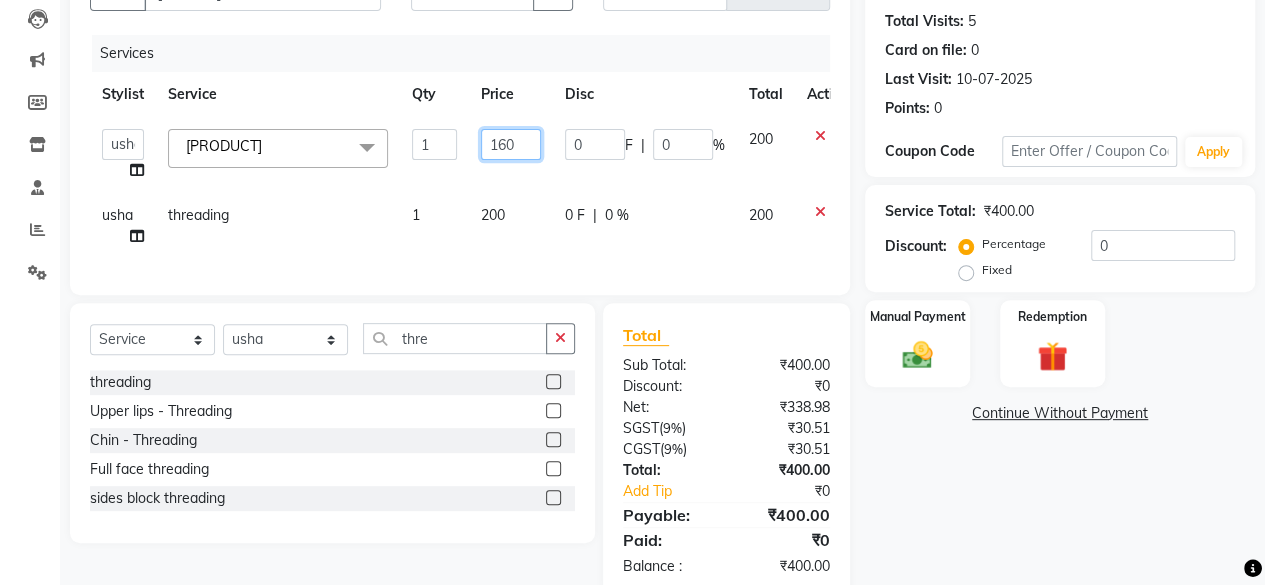 type on "1600" 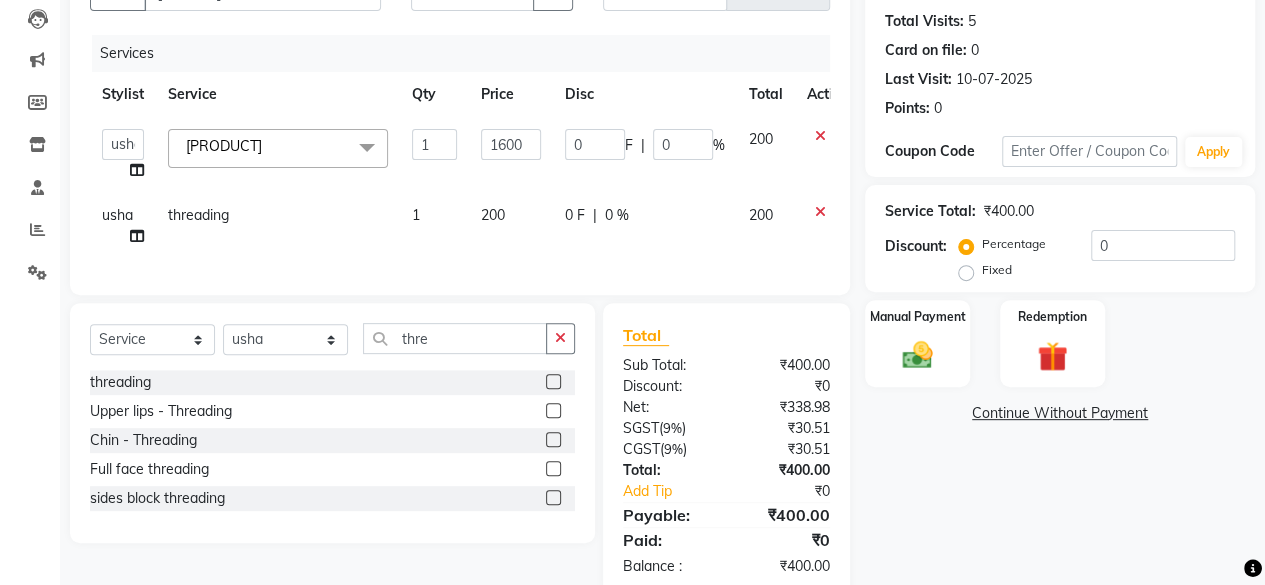 click on "200" 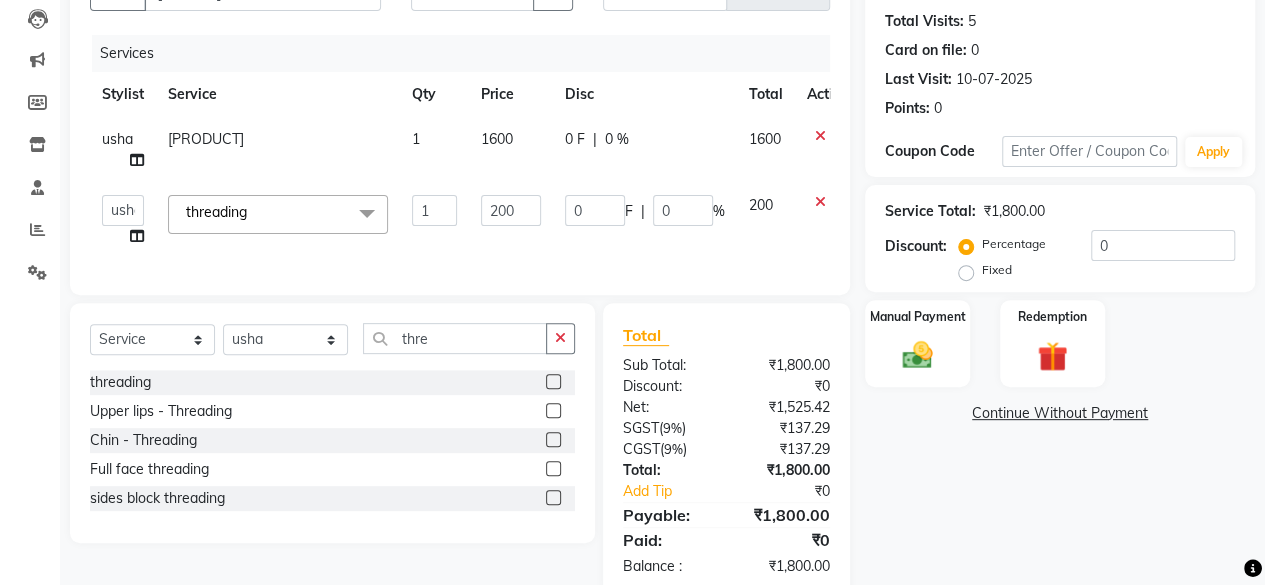 click on "usha Split Commission" 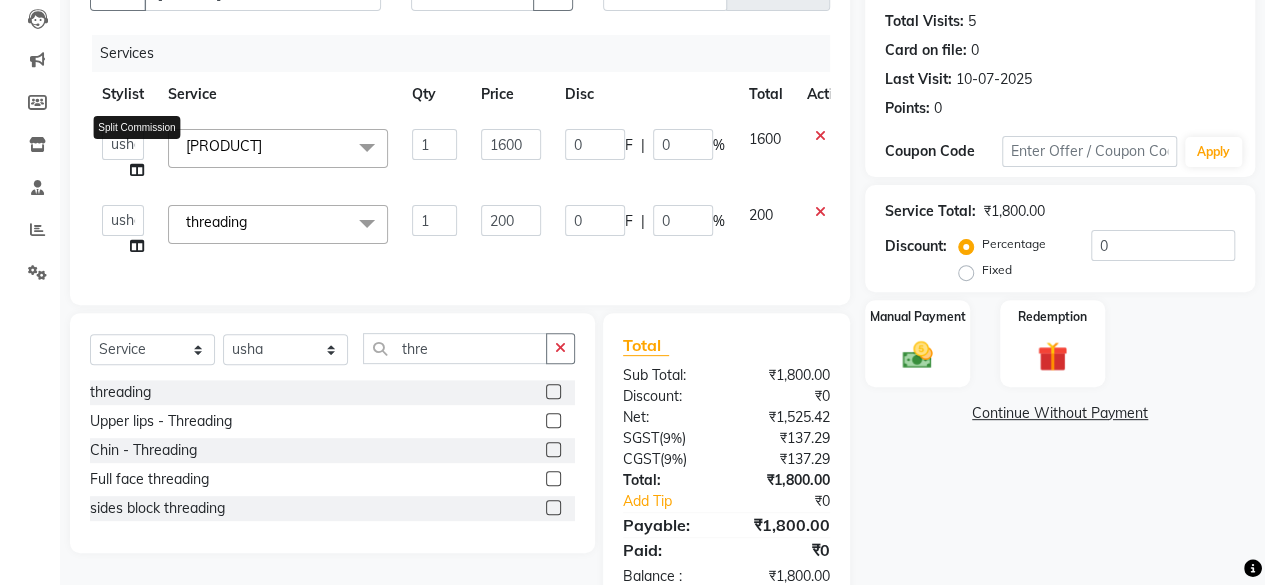 click 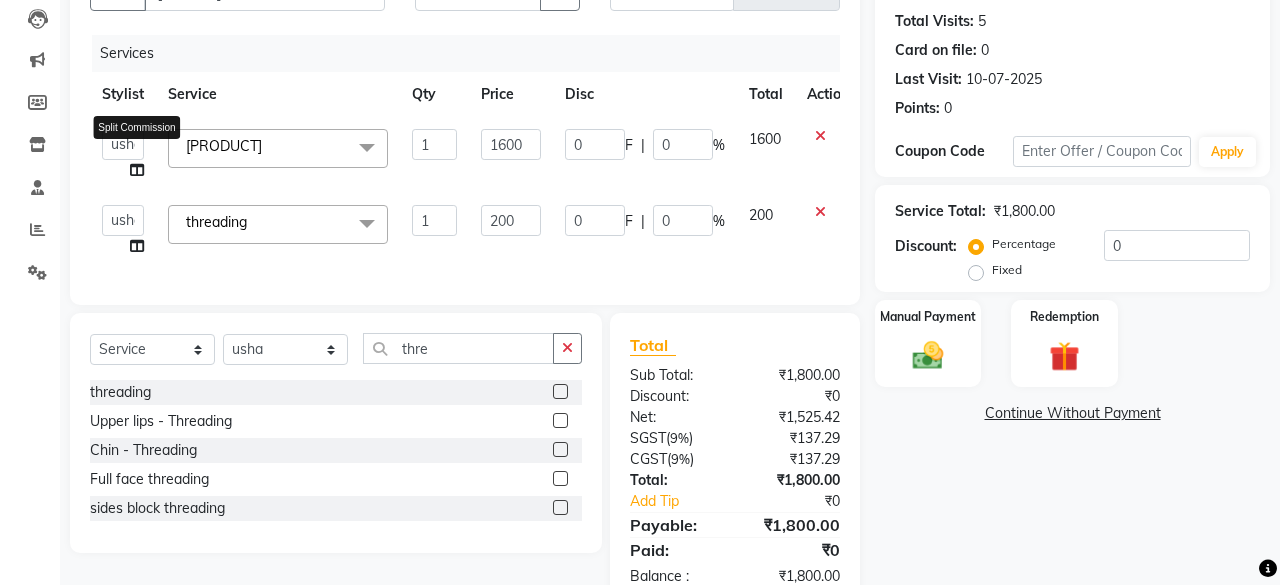 select on "15716" 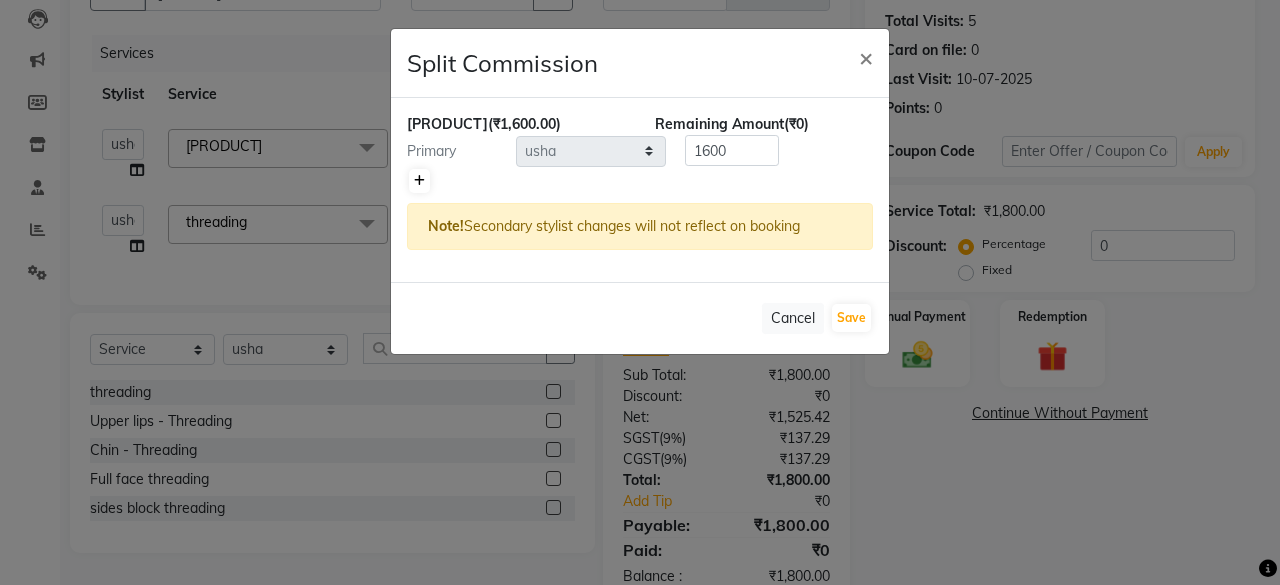 click 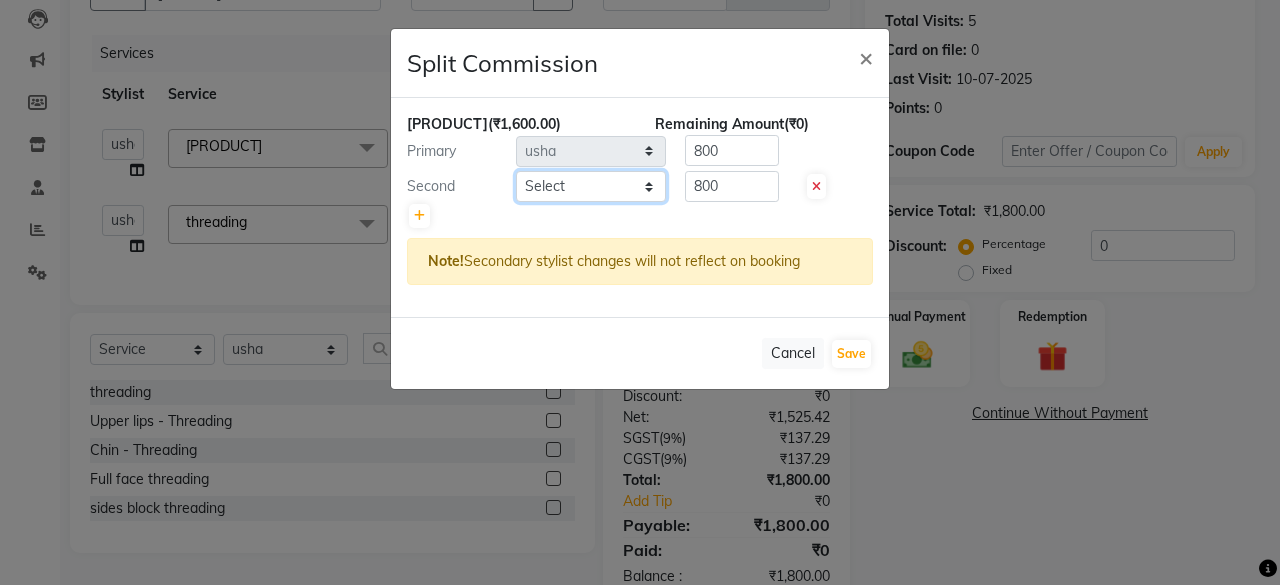 drag, startPoint x: 425, startPoint y: 183, endPoint x: 531, endPoint y: 177, distance: 106.16968 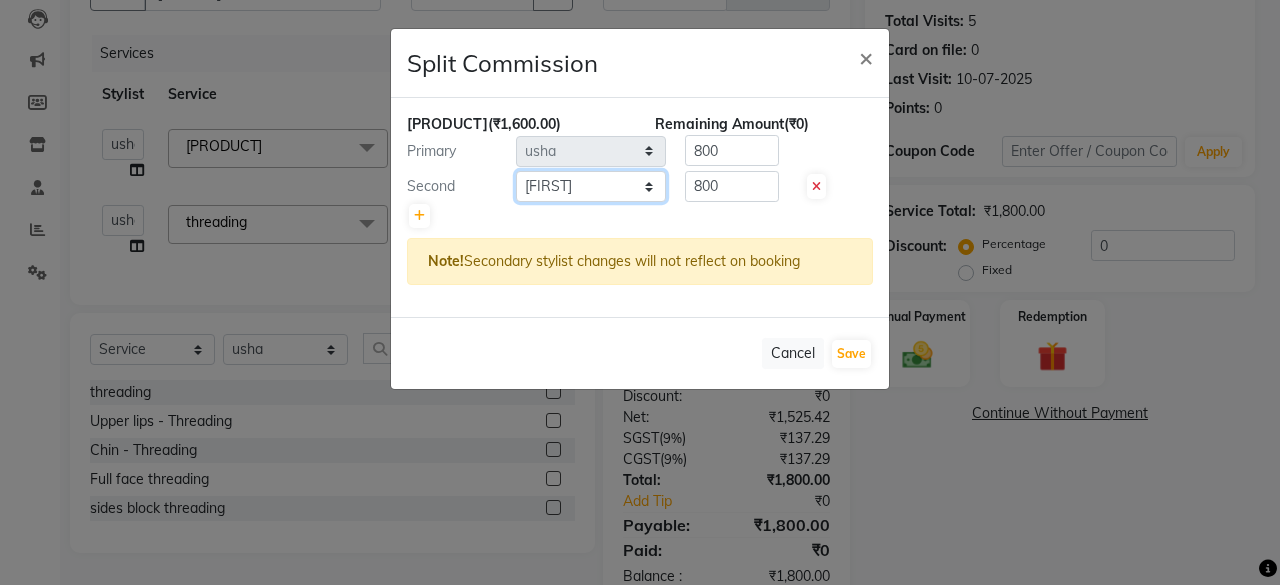 click on "Select  Arvind   ASHA   bhawna goyal   Dev   Dimple   Director   Harsha   Hemlata   kajal   Latika   lucky   Manager   Manisha maam   Neelu    No Preference   Pallavi   Pinky   Priyanka   Rahul   Sekhar   usha" 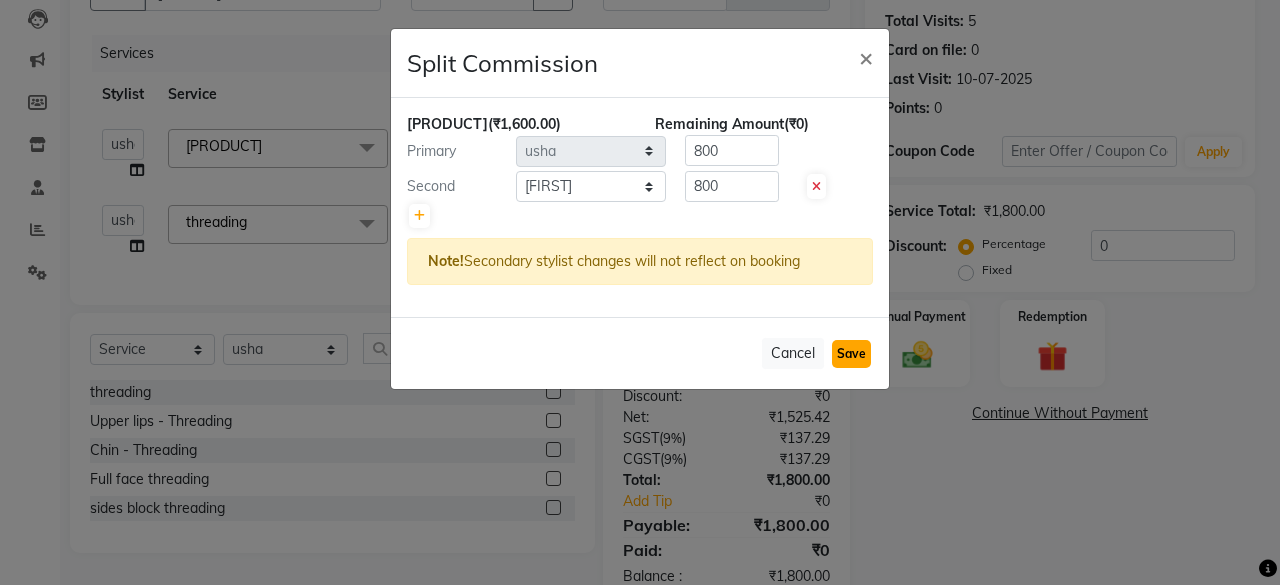 click on "Save" 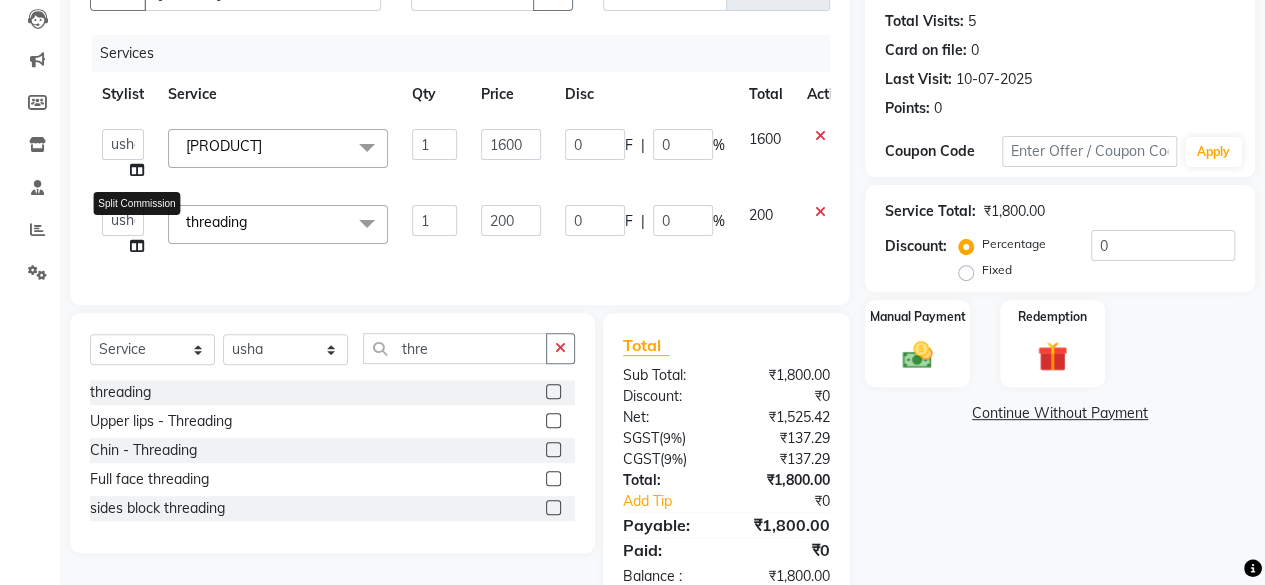 click 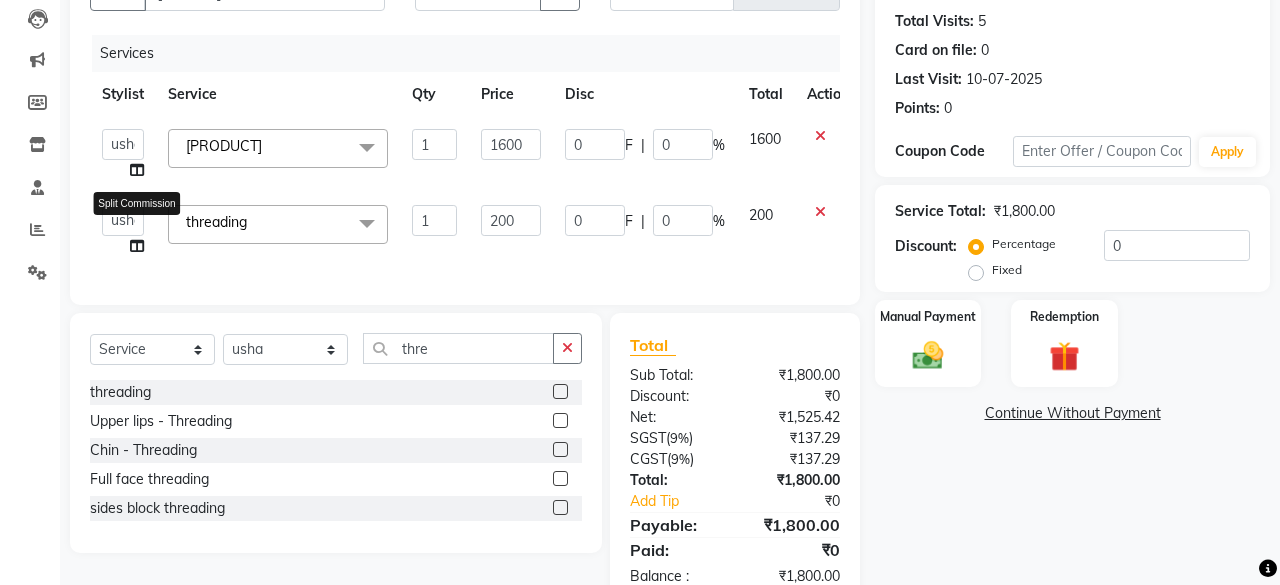 select on "15716" 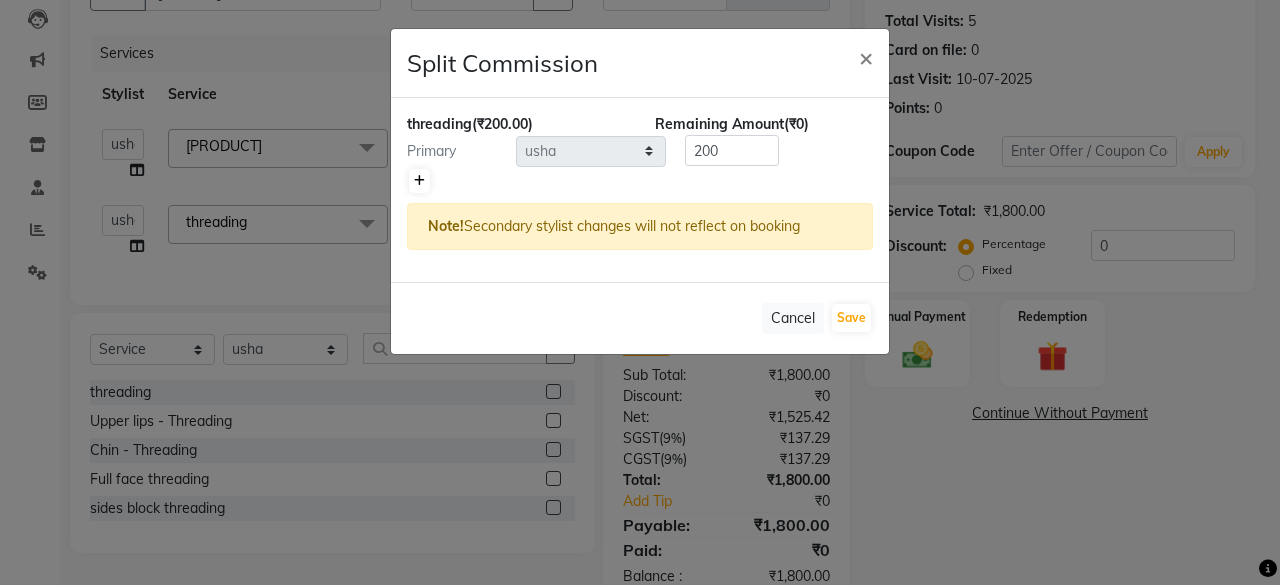 click 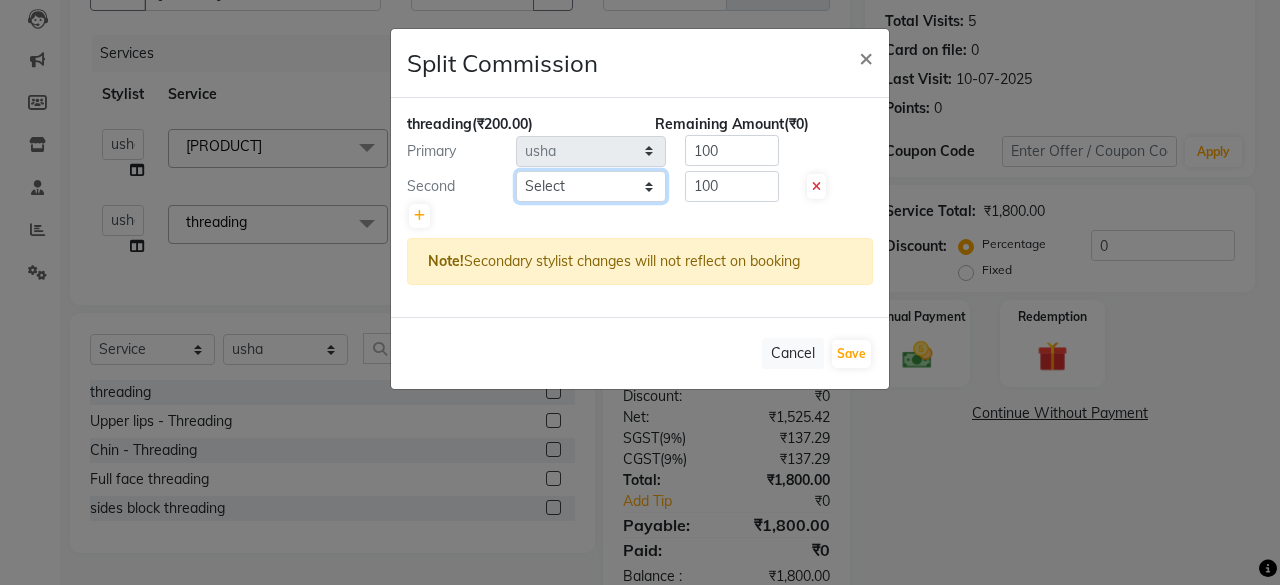 click on "Select  Arvind   ASHA   bhawna goyal   Dev   Dimple   Director   Harsha   Hemlata   kajal   Latika   lucky   Manager   Manisha maam   Neelu    No Preference   Pallavi   Pinky   Priyanka   Rahul   Sekhar   usha" 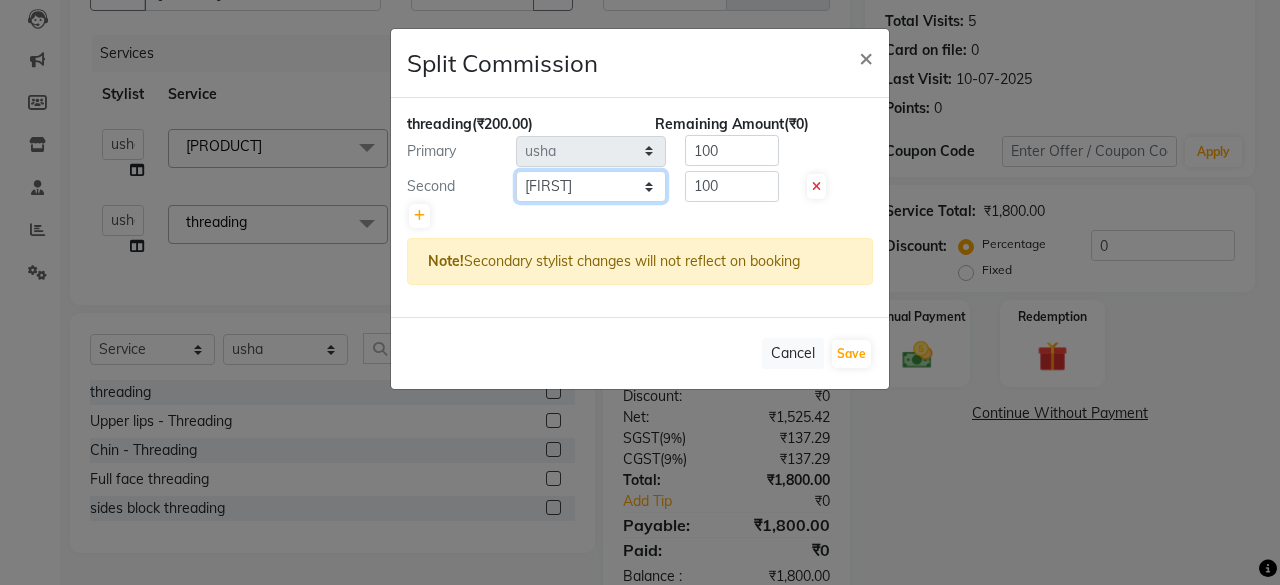 click on "Select  Arvind   ASHA   bhawna goyal   Dev   Dimple   Director   Harsha   Hemlata   kajal   Latika   lucky   Manager   Manisha maam   Neelu    No Preference   Pallavi   Pinky   Priyanka   Rahul   Sekhar   usha" 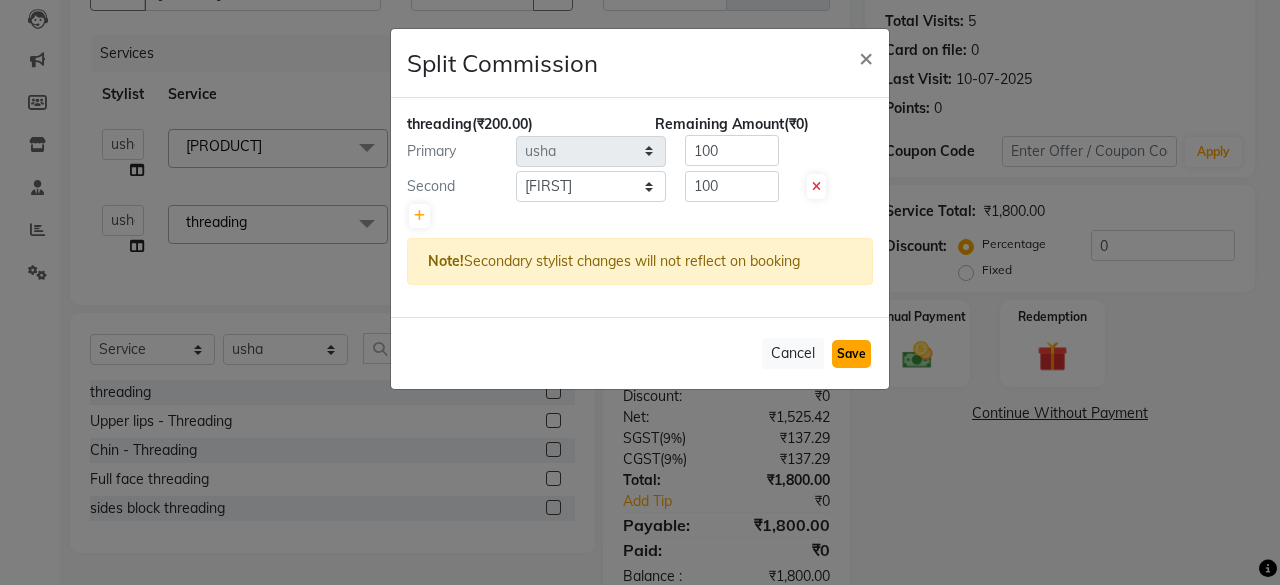 click on "Save" 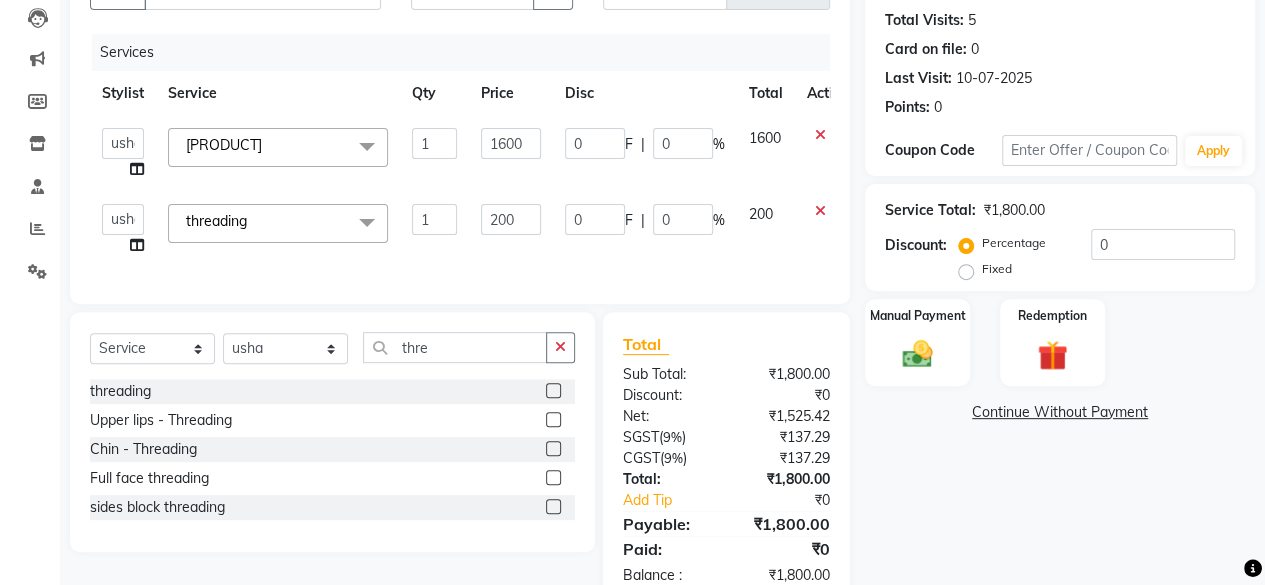 scroll, scrollTop: 278, scrollLeft: 0, axis: vertical 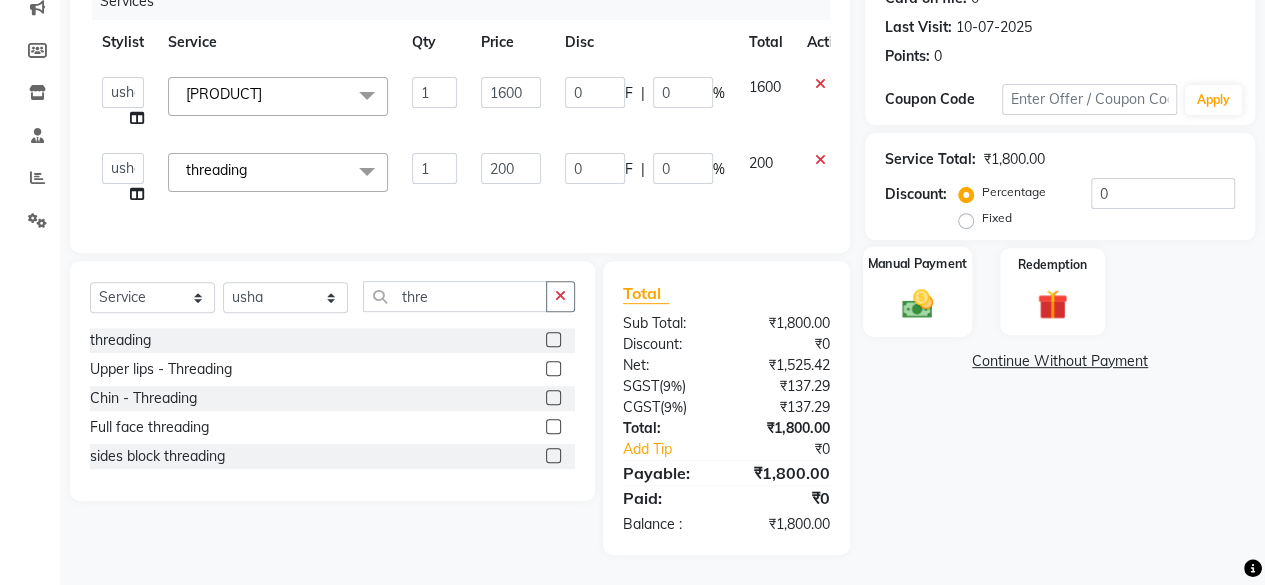 click on "Manual Payment" 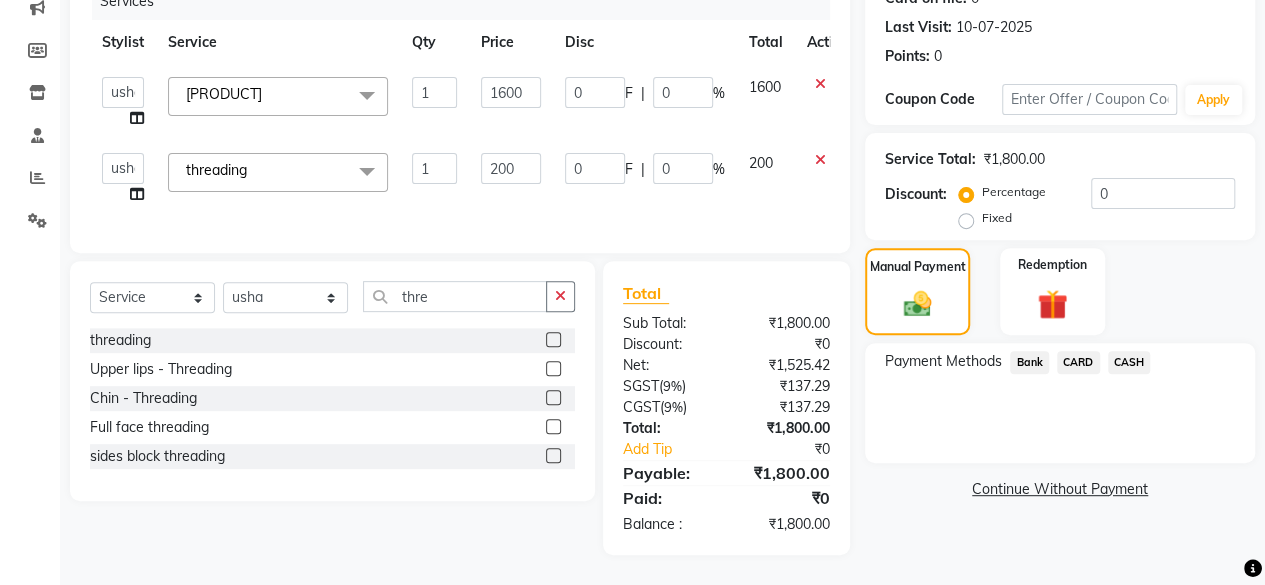click on "CASH" 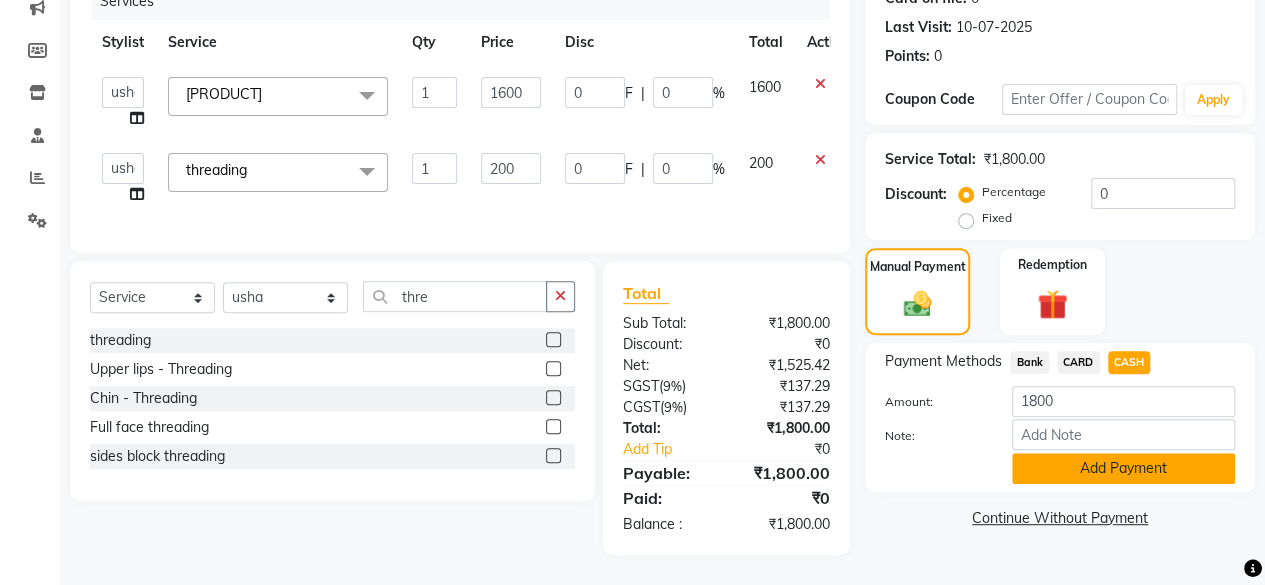 click on "Add Payment" 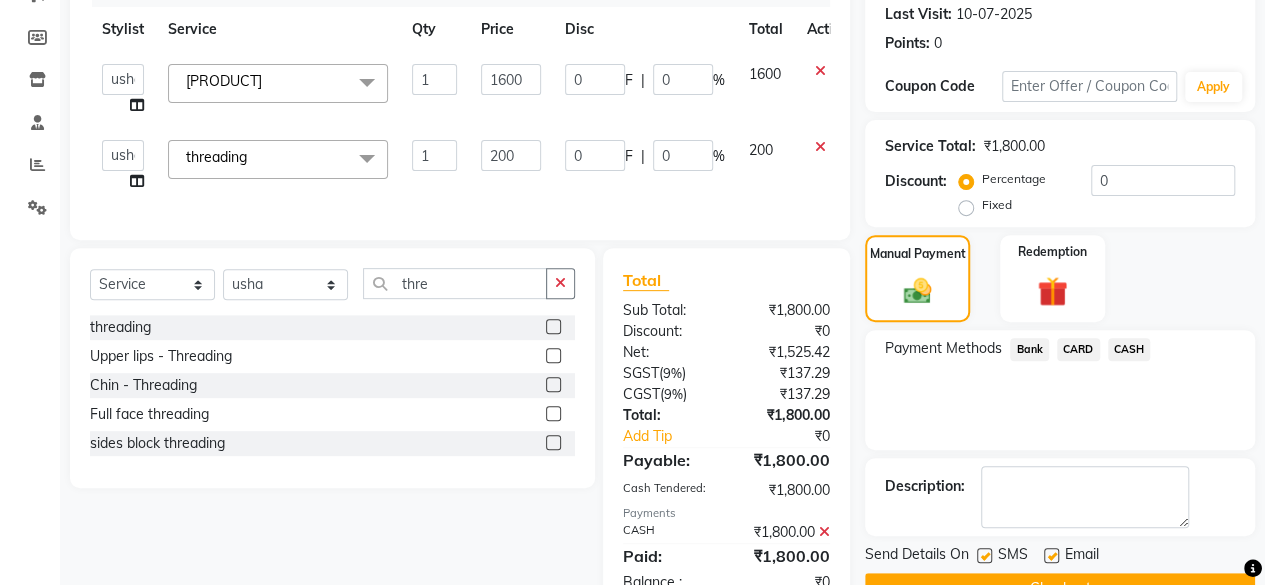 scroll, scrollTop: 349, scrollLeft: 0, axis: vertical 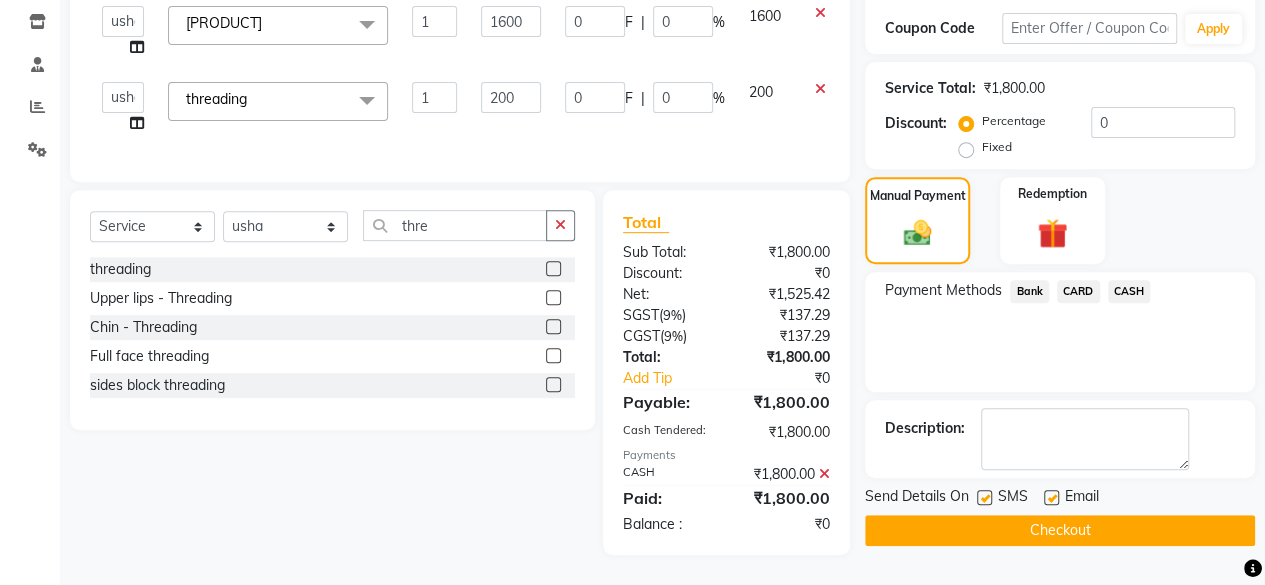 click on "Checkout" 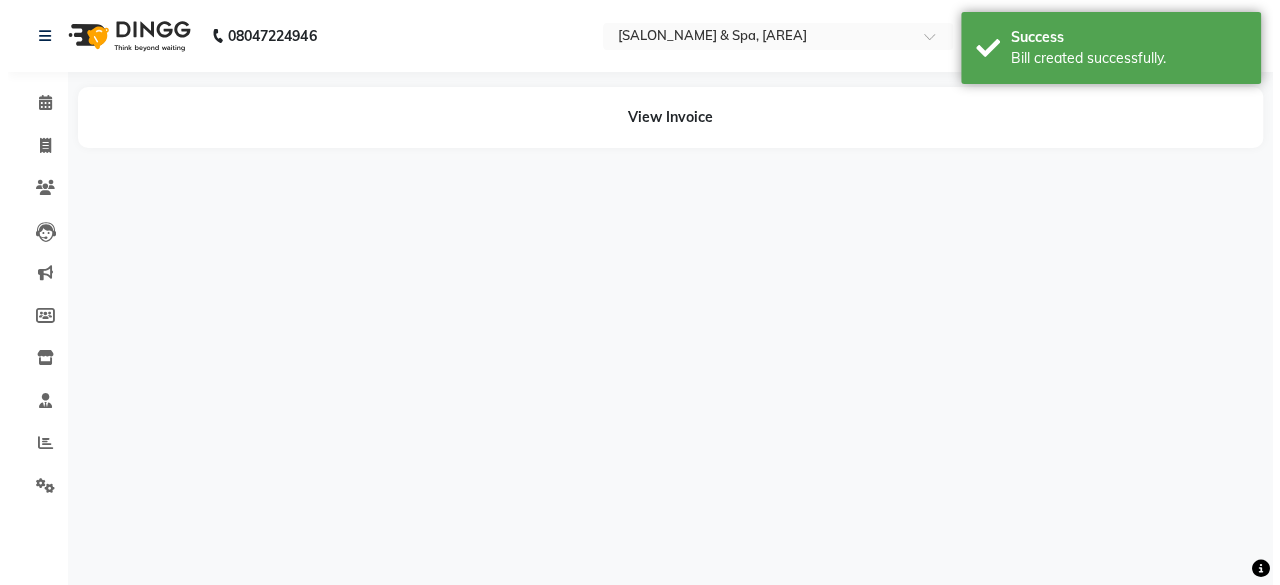 scroll, scrollTop: 0, scrollLeft: 0, axis: both 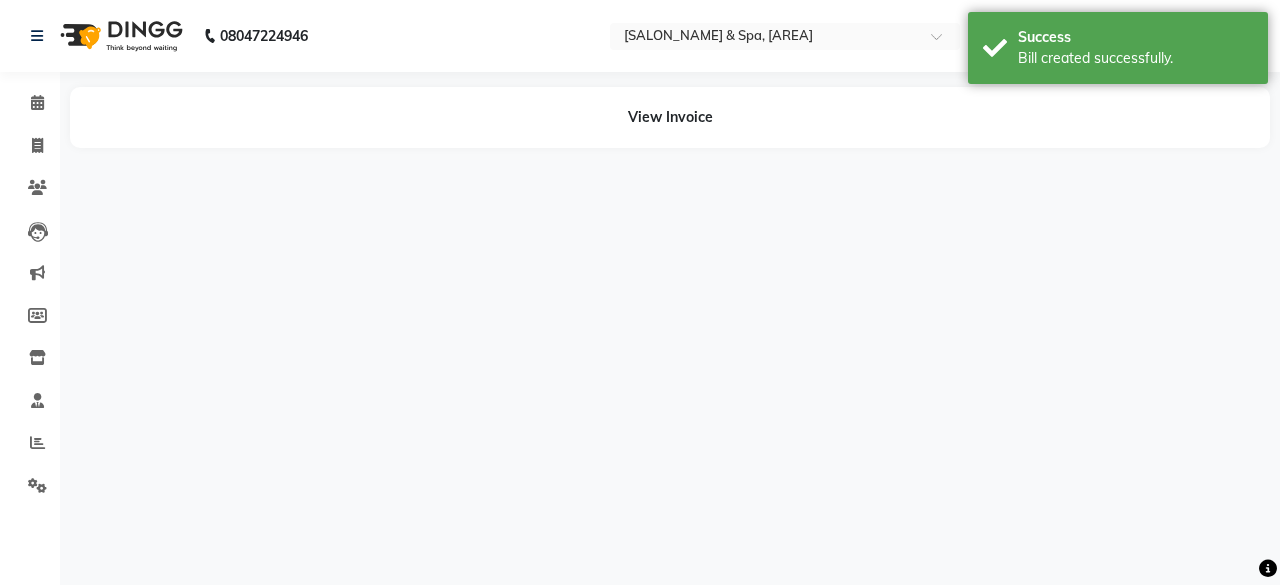 select on "15716" 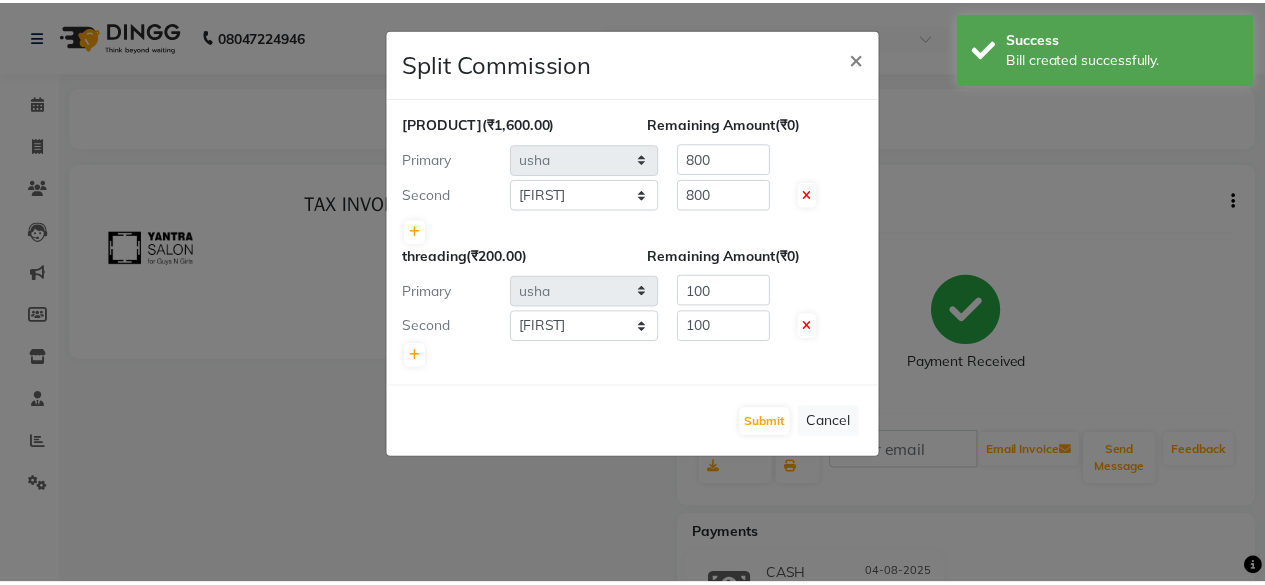 scroll, scrollTop: 0, scrollLeft: 0, axis: both 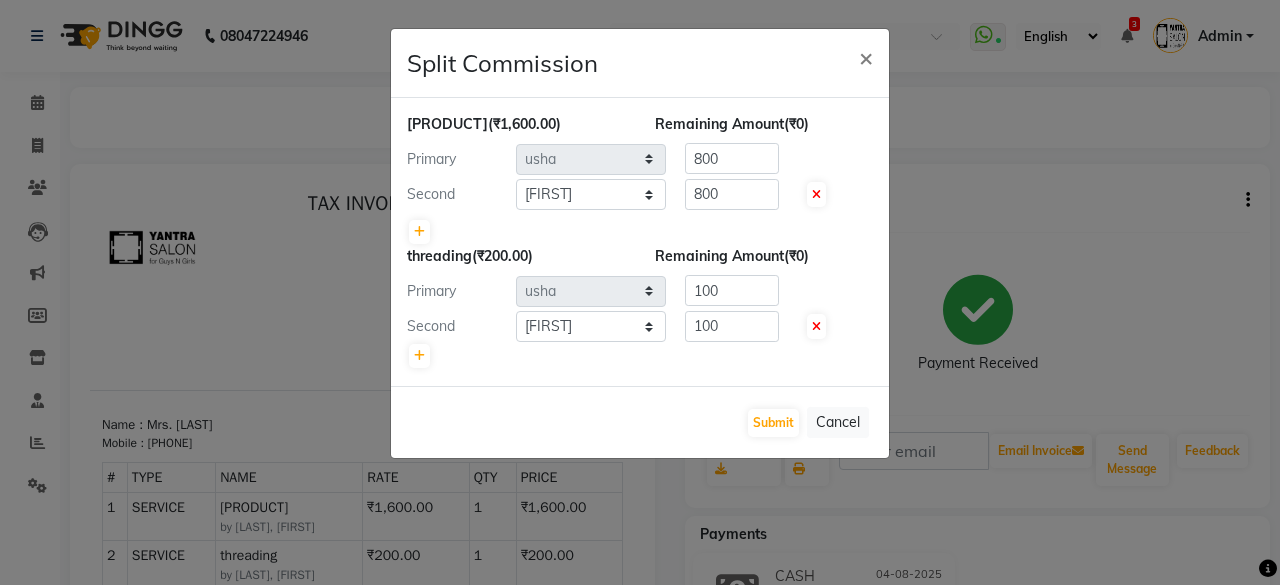 click on "Submit   Cancel" 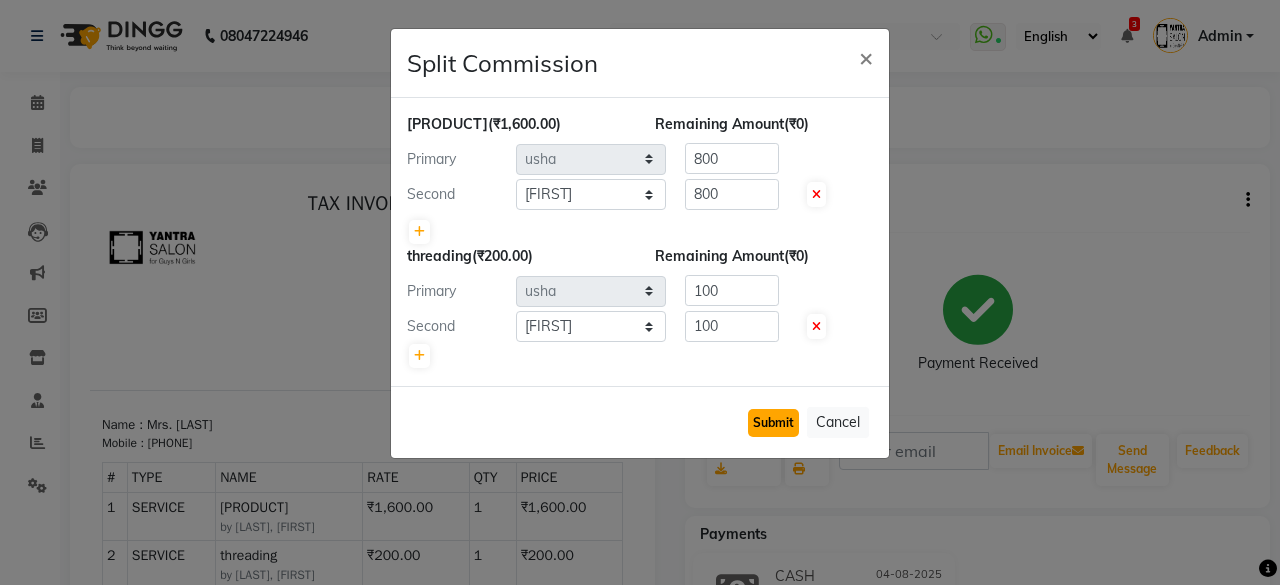 click on "Submit" 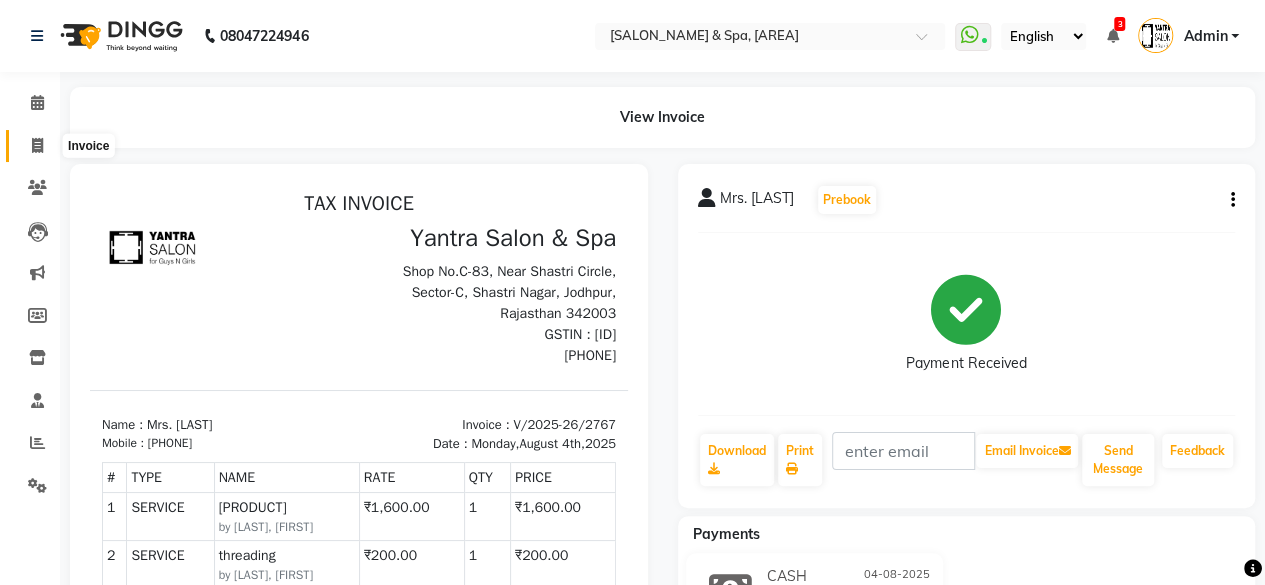 click 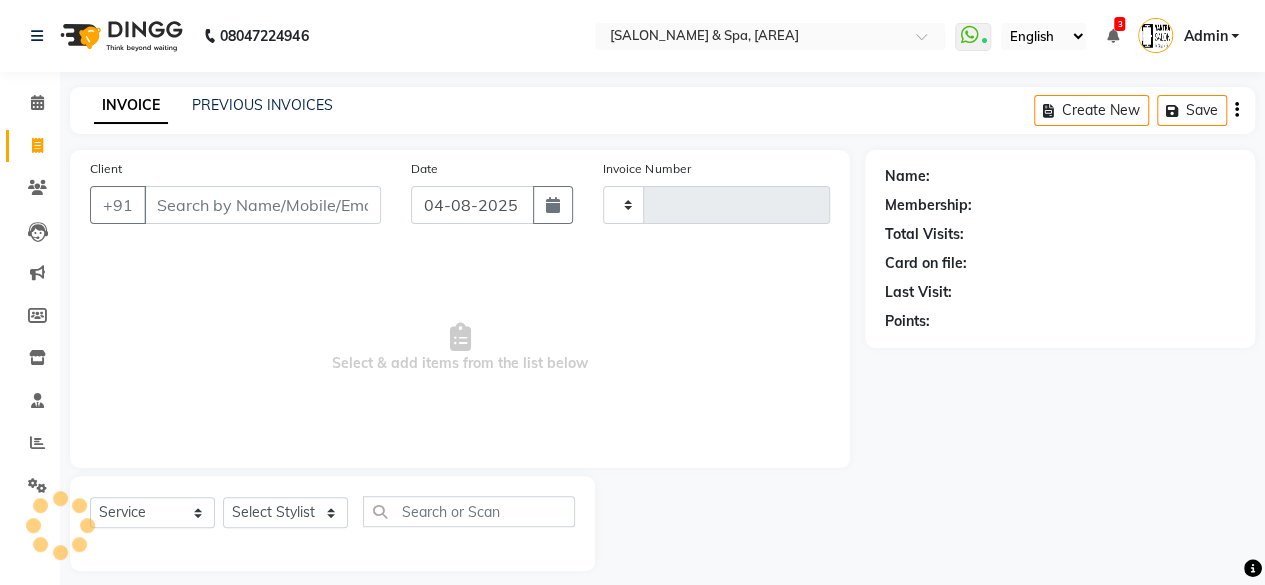 scroll, scrollTop: 15, scrollLeft: 0, axis: vertical 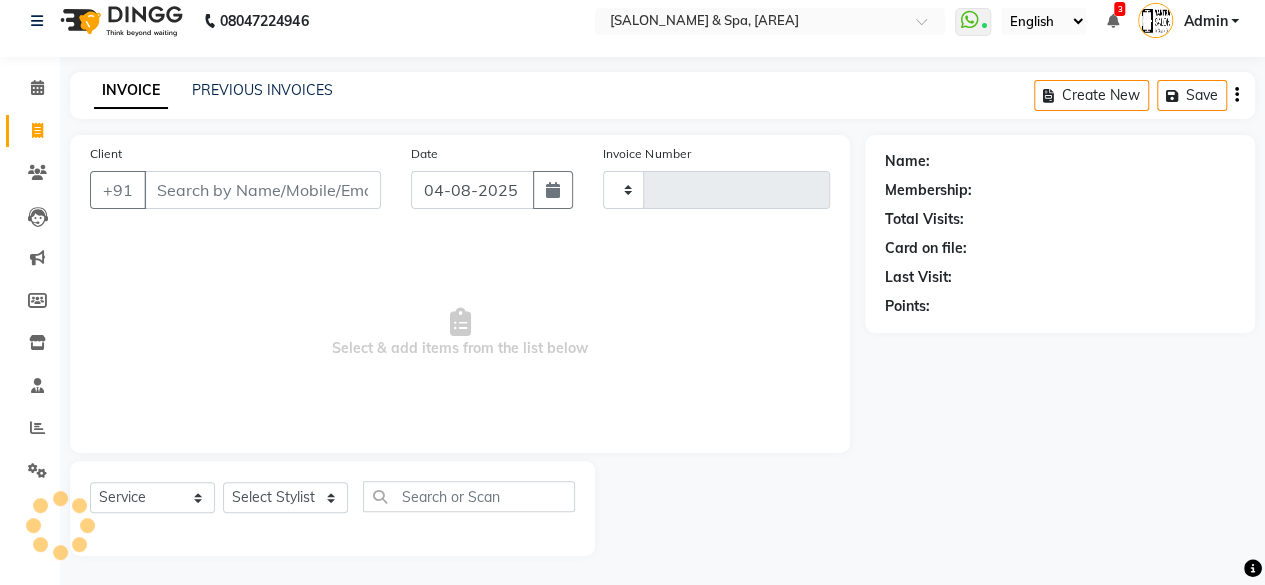 type on "2768" 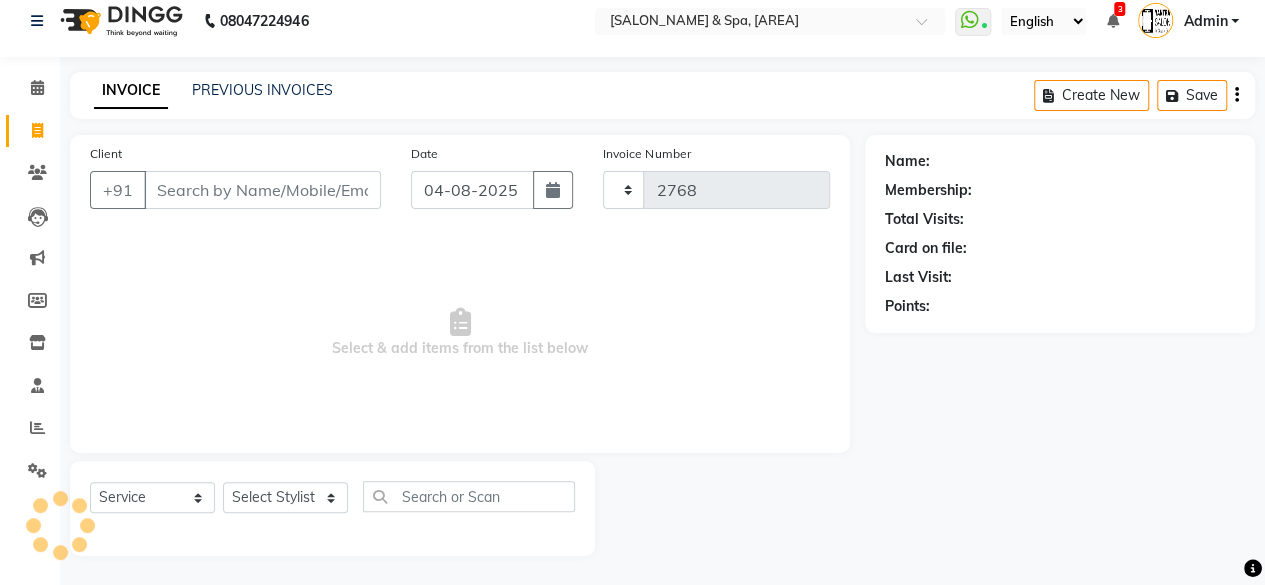select on "154" 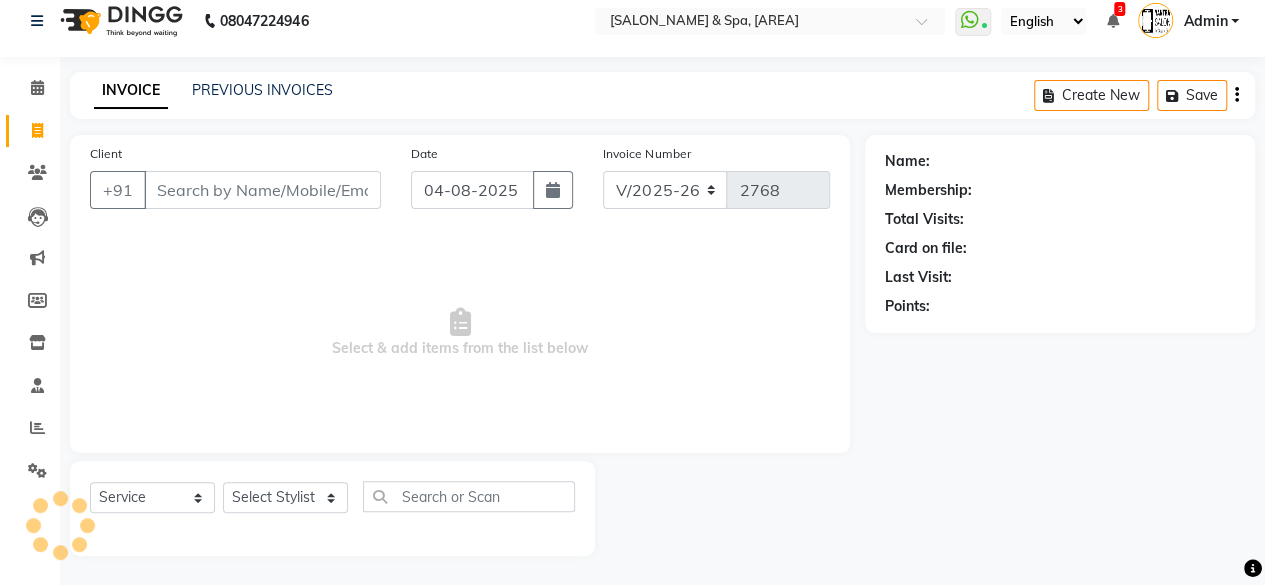 click on "Client" at bounding box center [262, 190] 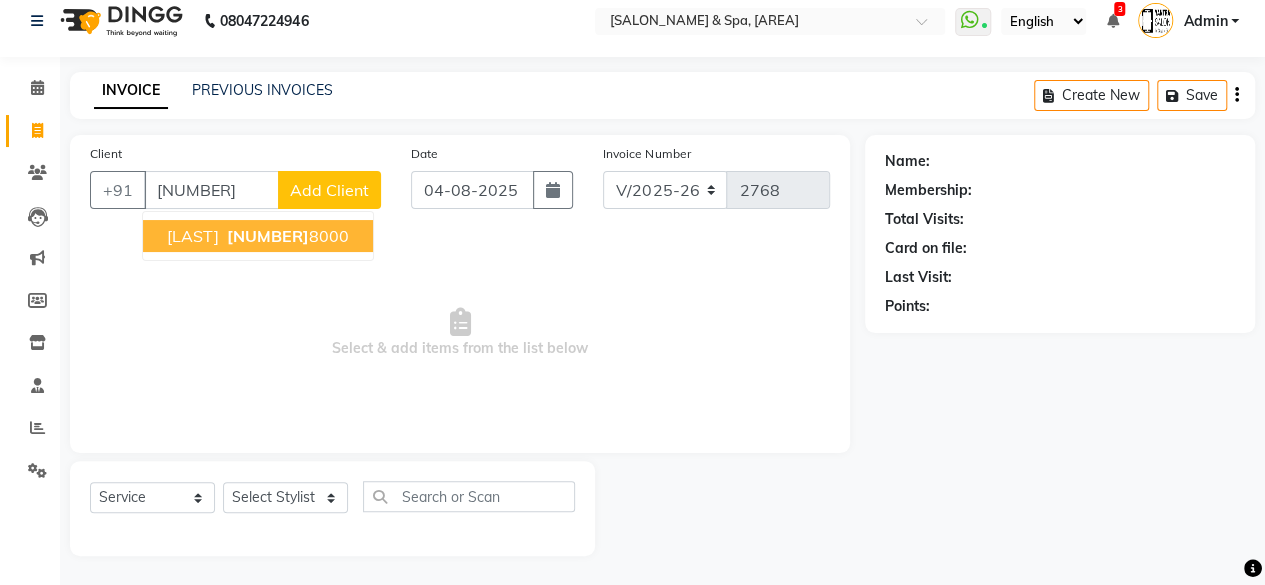 click on "[PHONE]" at bounding box center [286, 236] 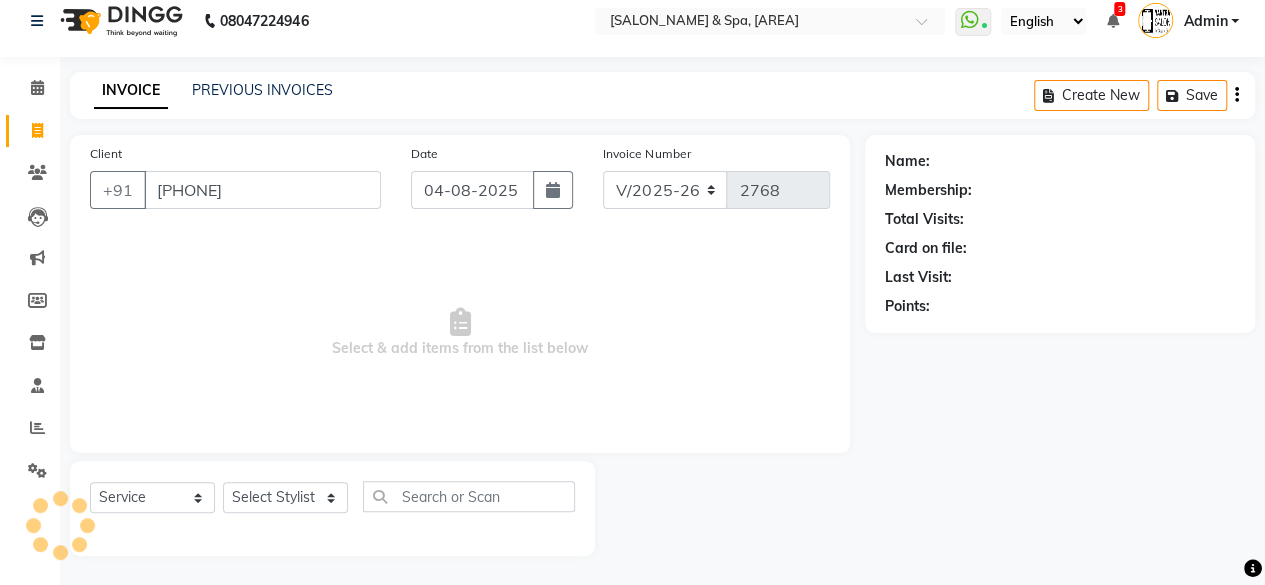 type on "[PHONE]" 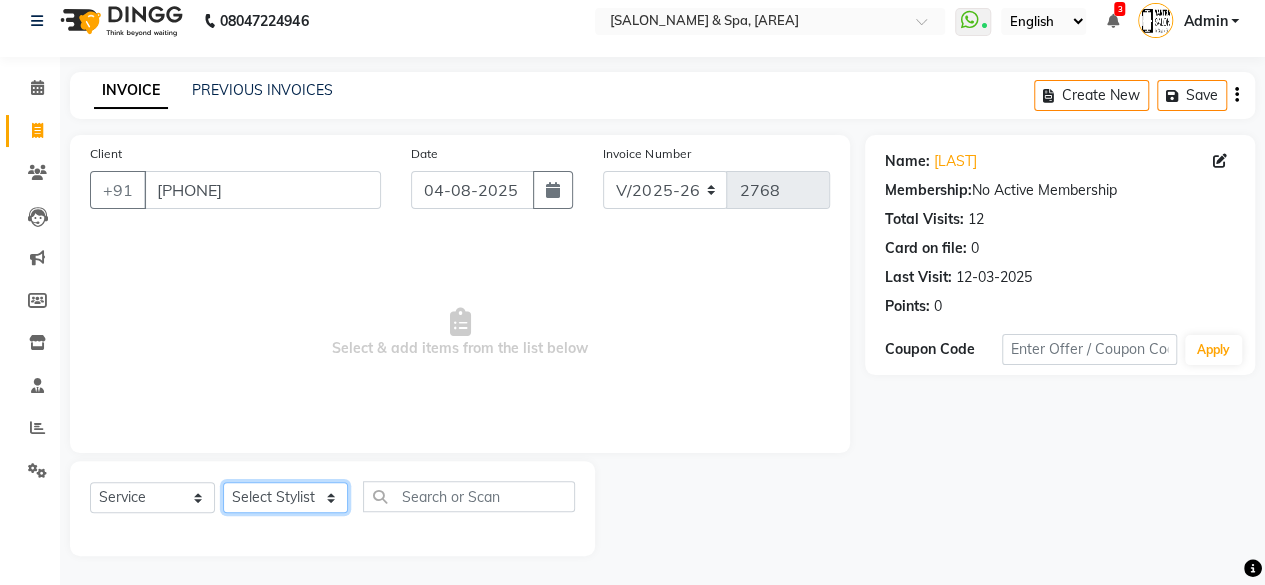 click on "Select Stylist Arvind ASHA bhawna goyal Dev Dimple Director Harsha Hemlata kajal Latika lucky Manager Manisha maam Neelu  Pallavi Pinky Priyanka Rahul Sekhar usha" 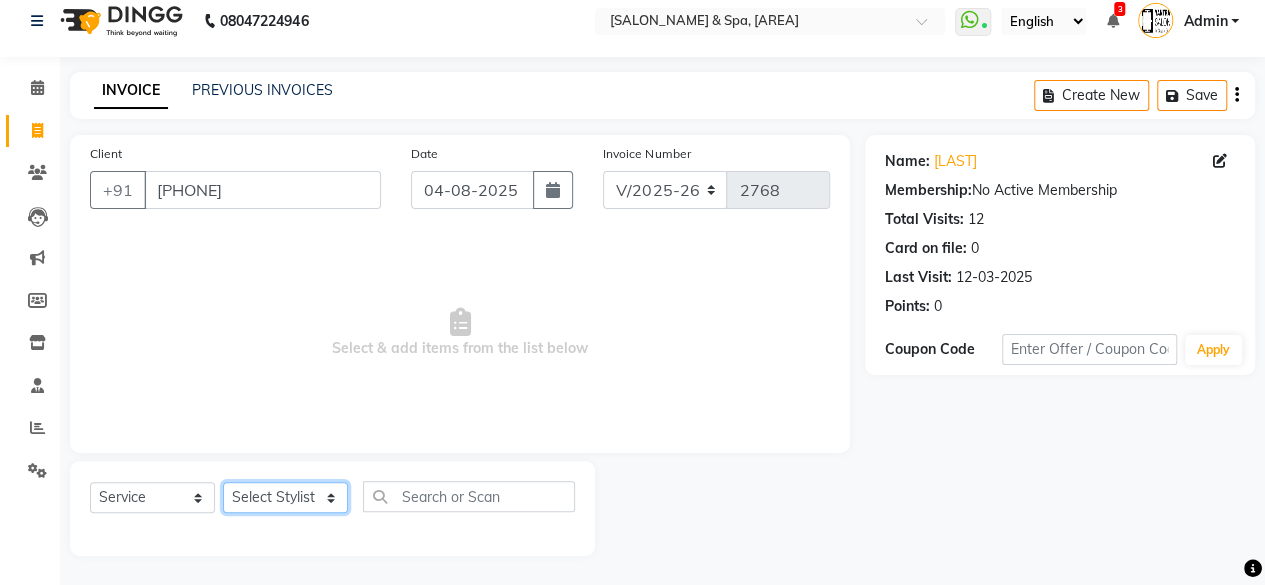 click on "Select Stylist Arvind ASHA bhawna goyal Dev Dimple Director Harsha Hemlata kajal Latika lucky Manager Manisha maam Neelu  Pallavi Pinky Priyanka Rahul Sekhar usha" 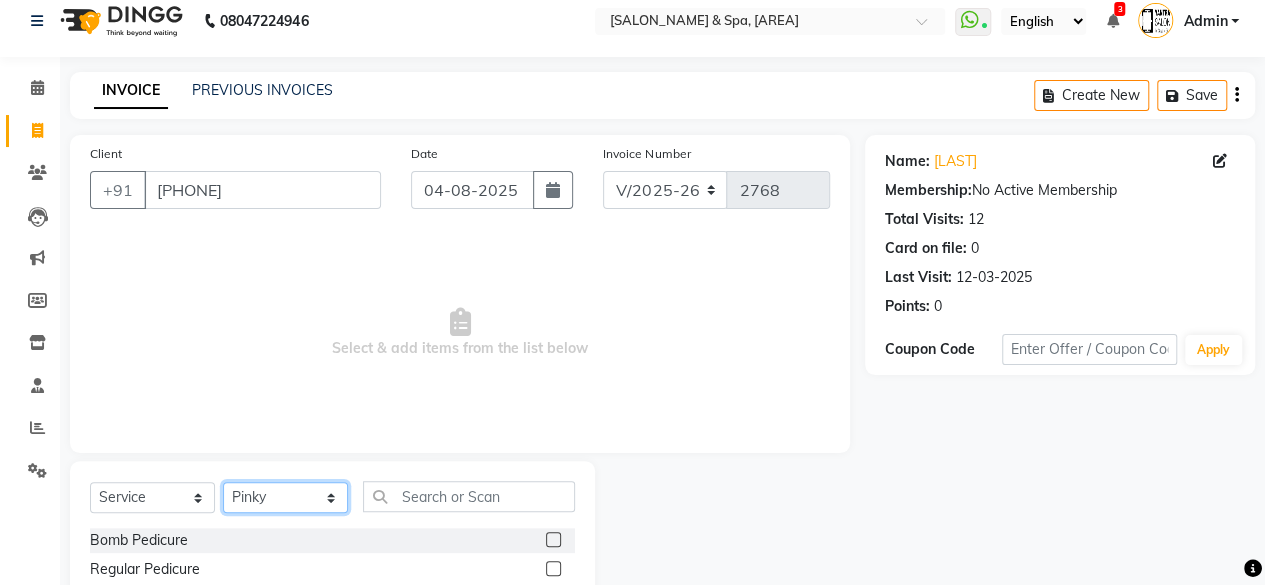select on "[NUMBER]" 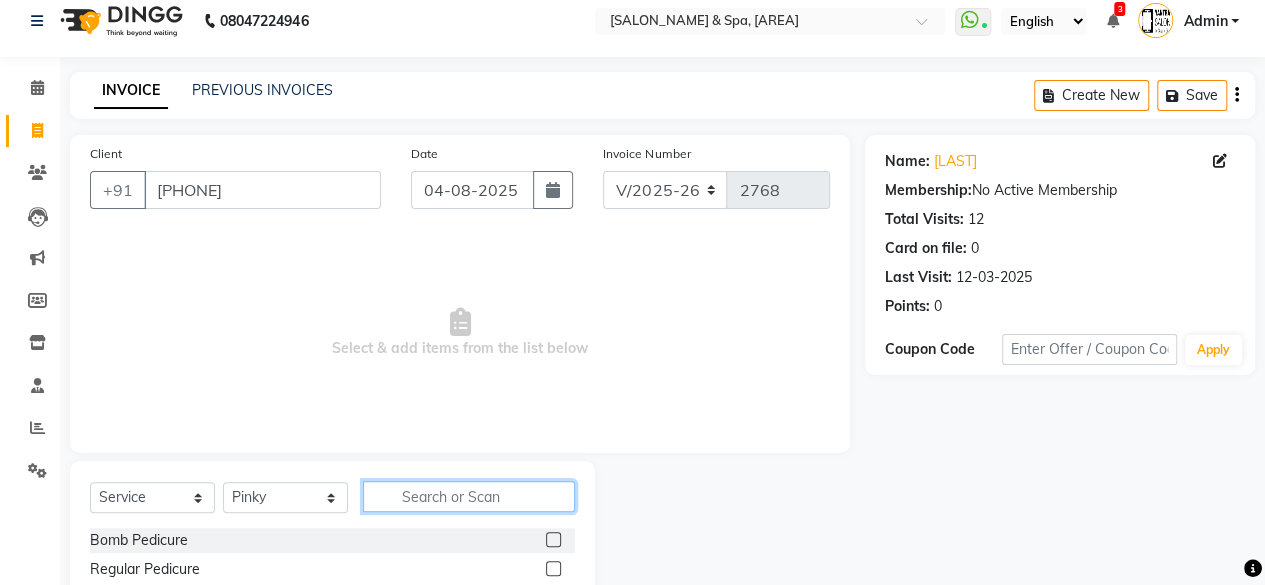 click 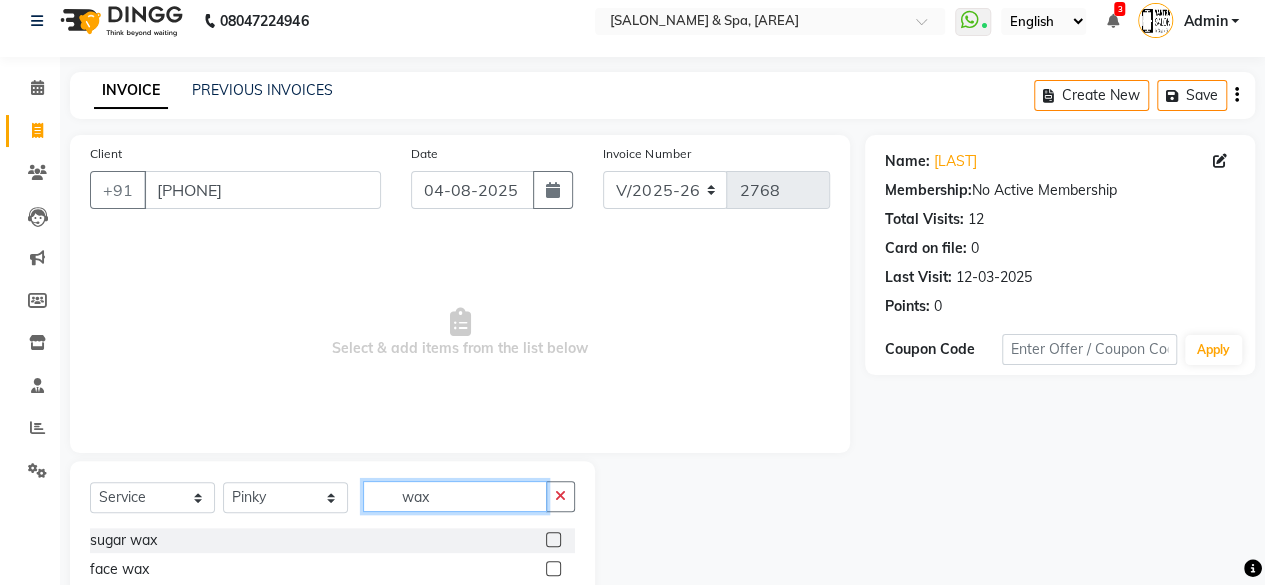 scroll, scrollTop: 215, scrollLeft: 0, axis: vertical 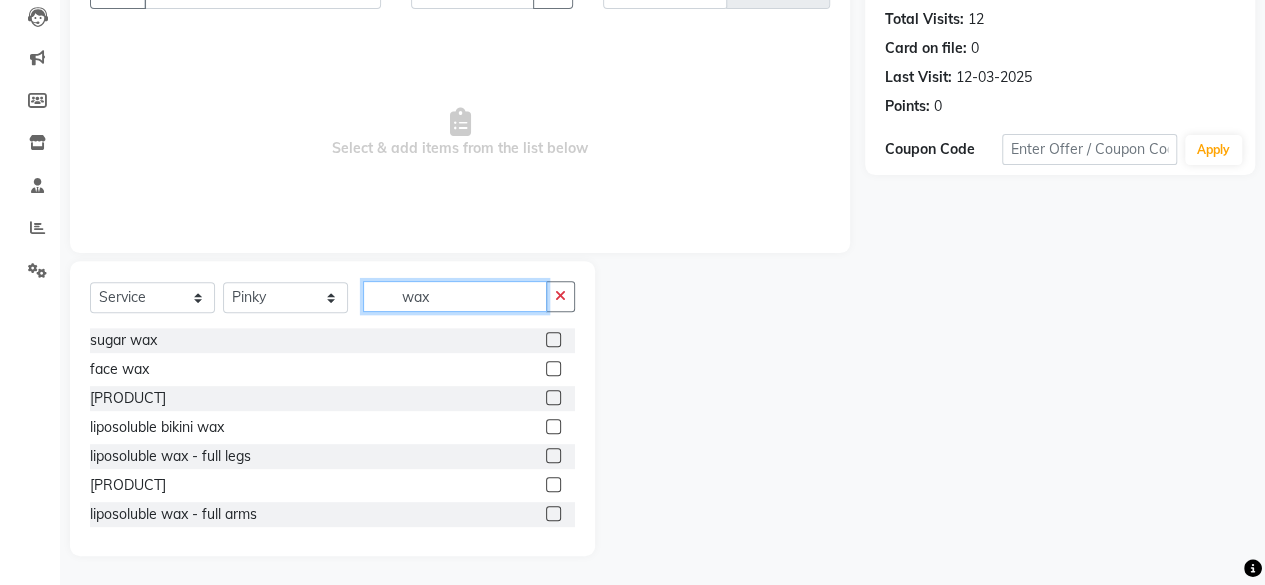 type on "wax" 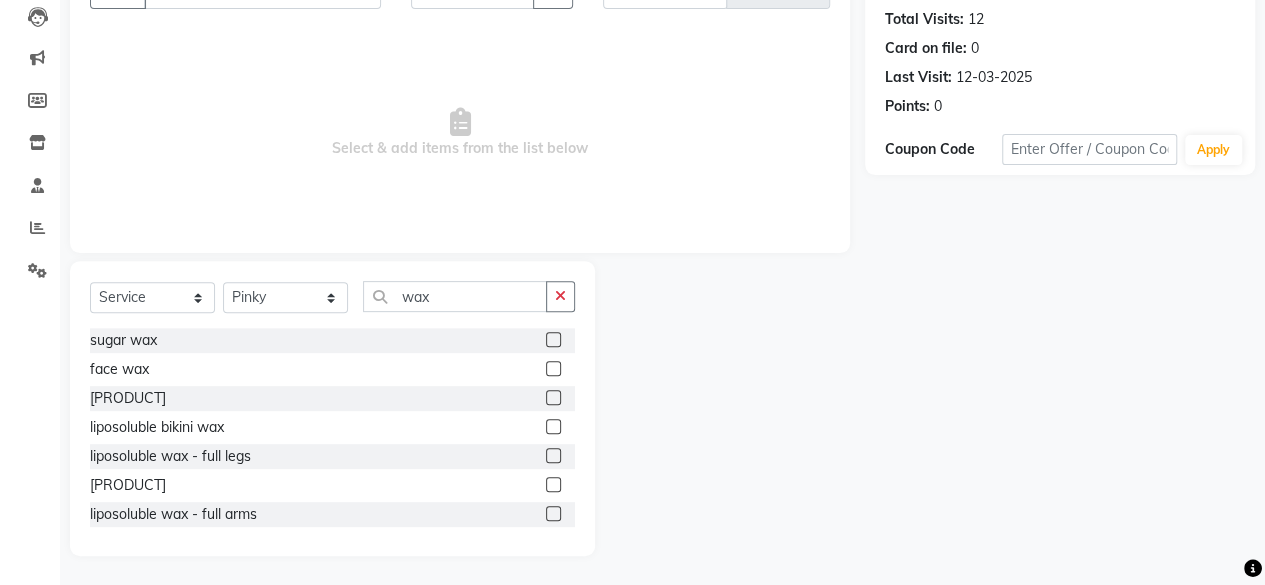click 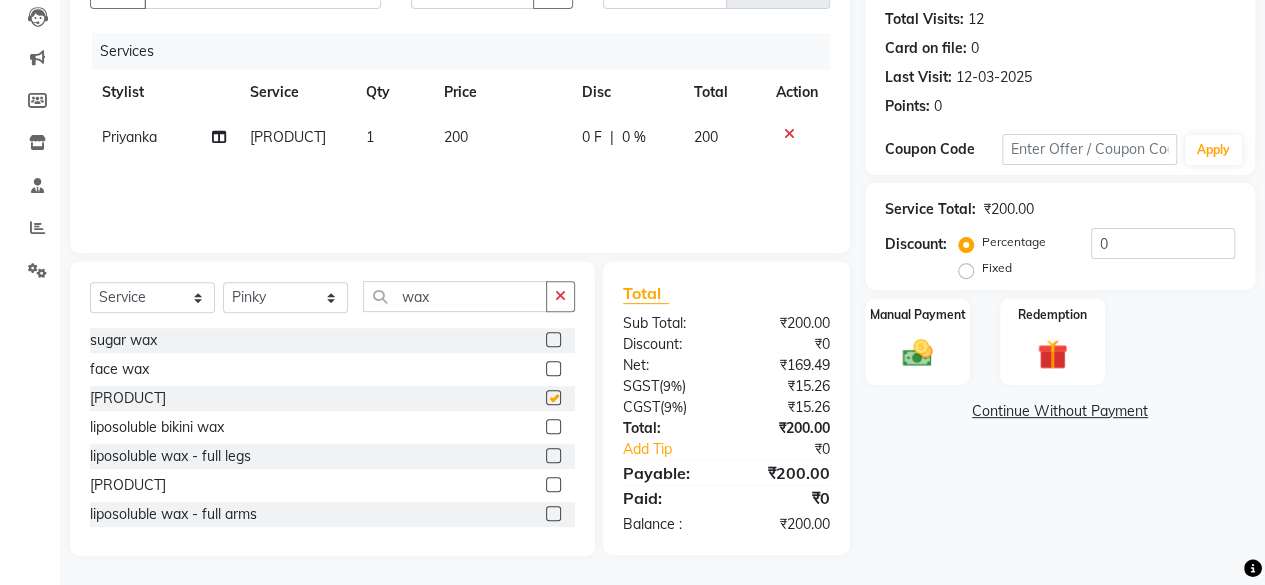 checkbox on "false" 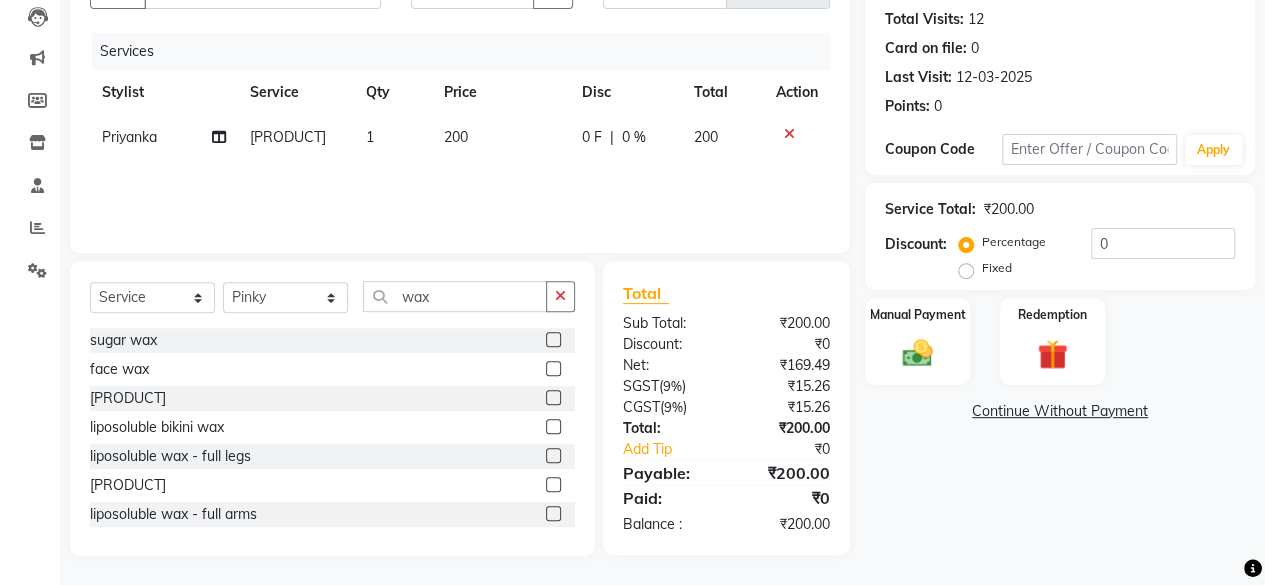 click 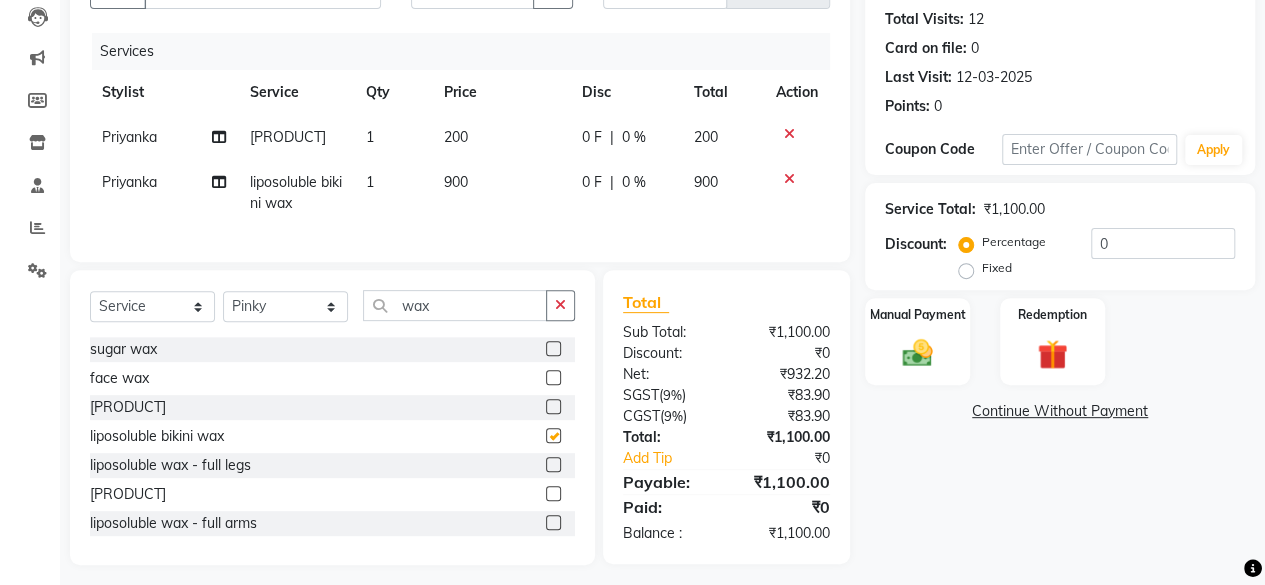 checkbox on "false" 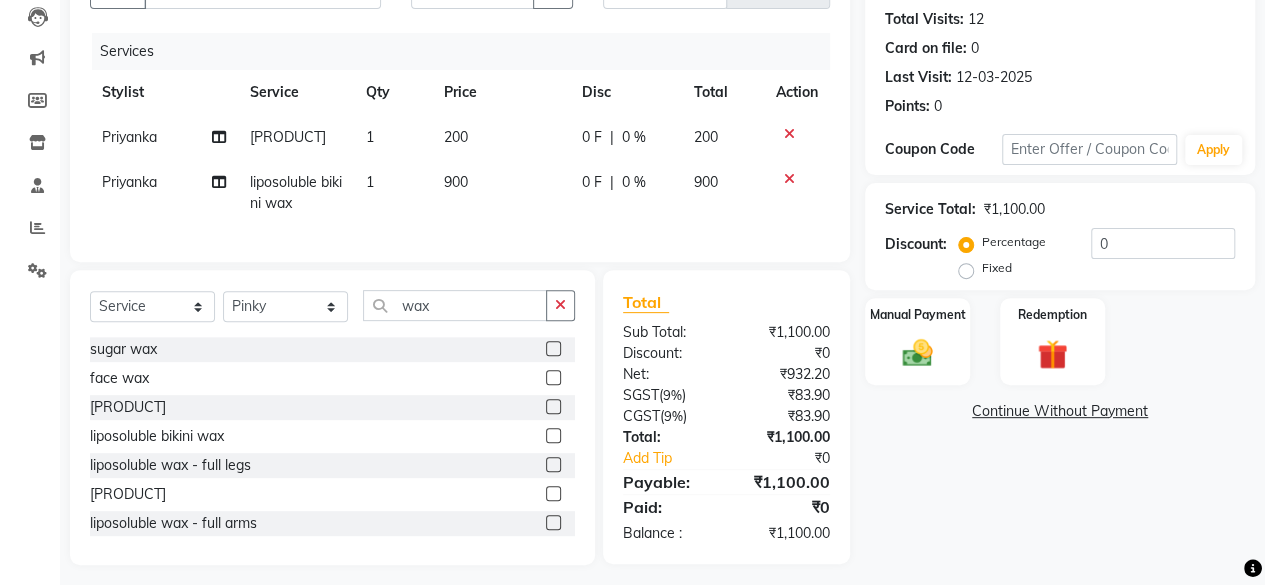 click on "200" 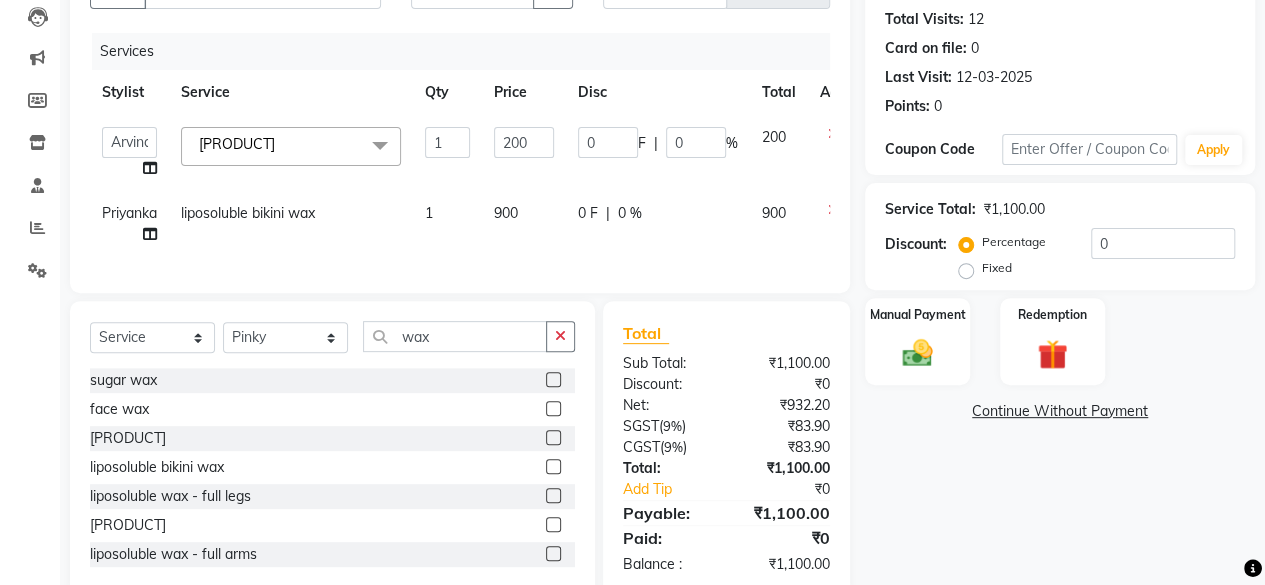 click on "200" 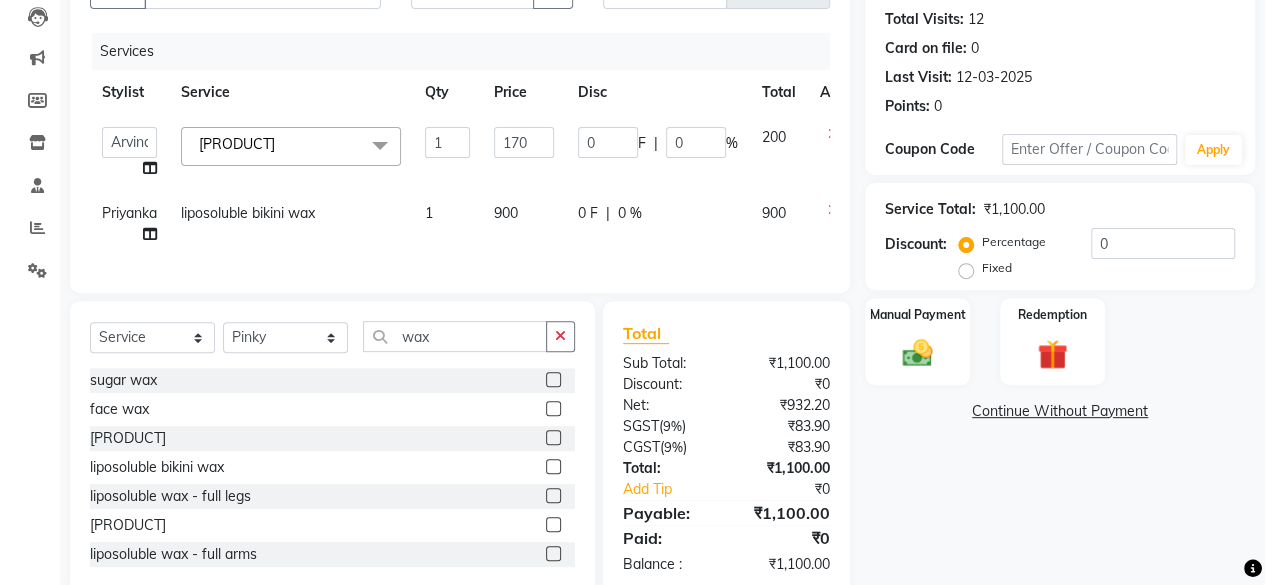 type on "1700" 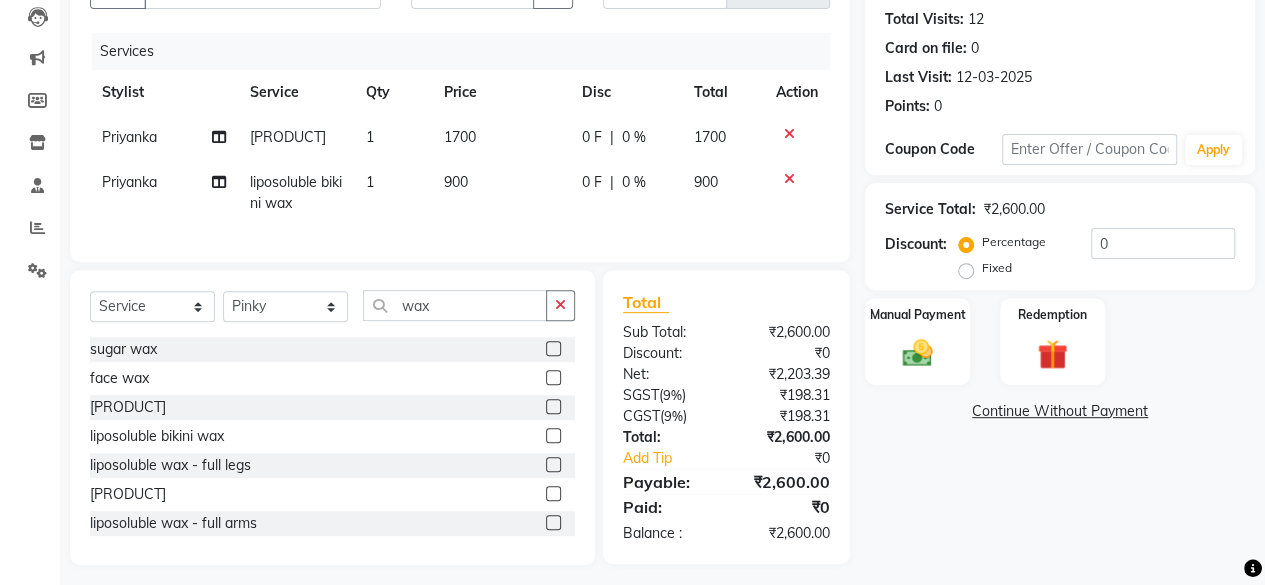 click on "900" 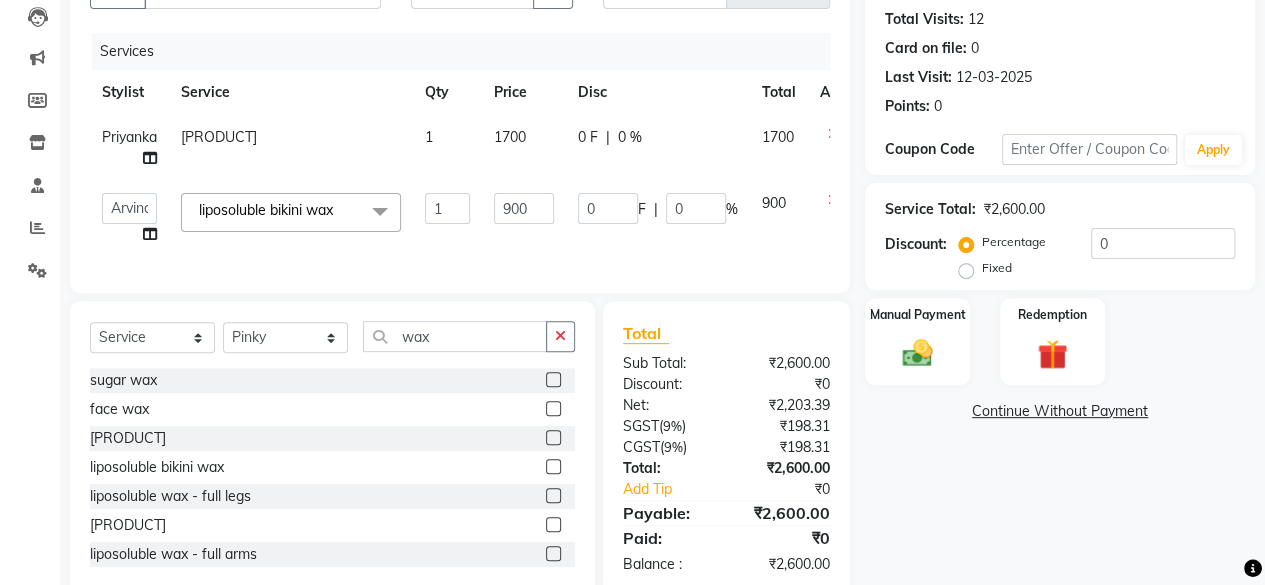 click on "900" 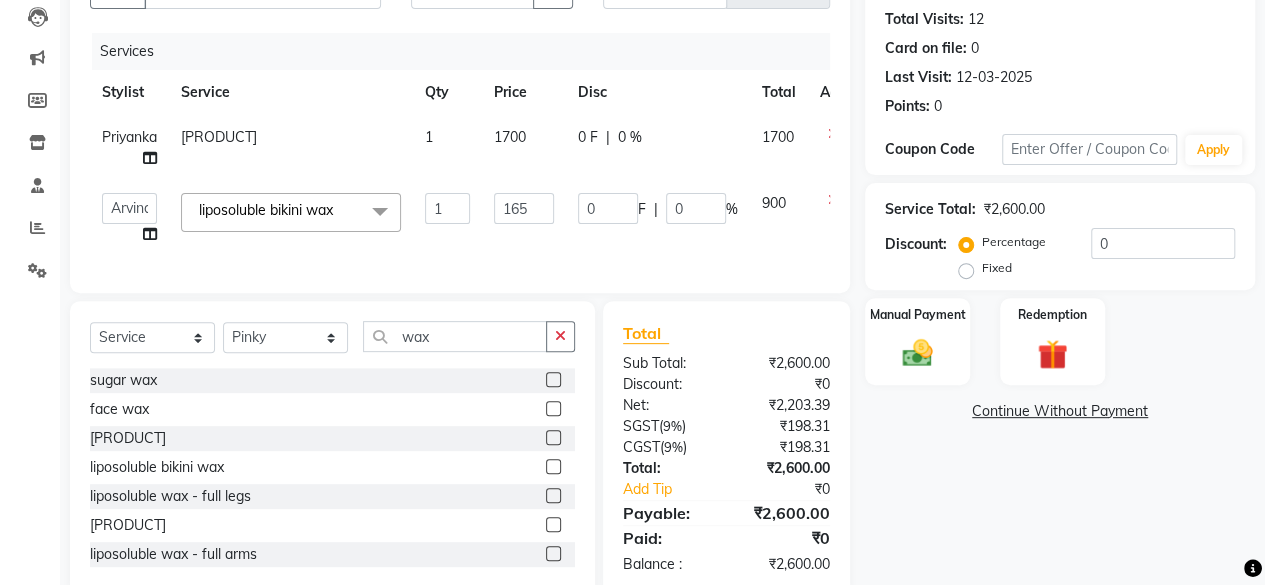 type on "1650" 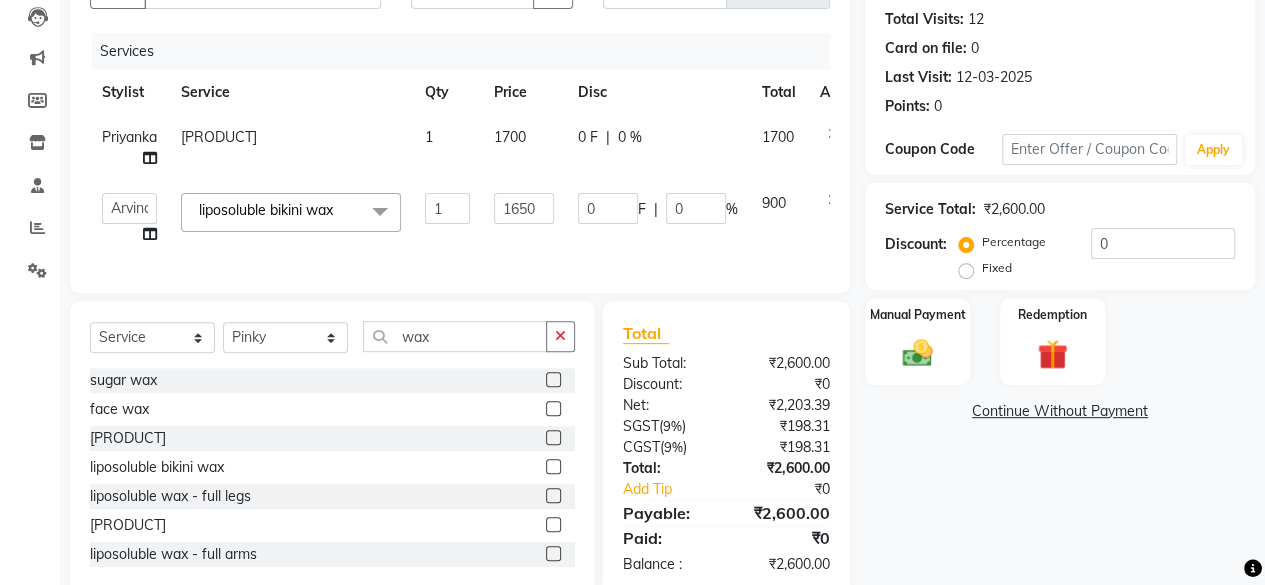 click on "1650" 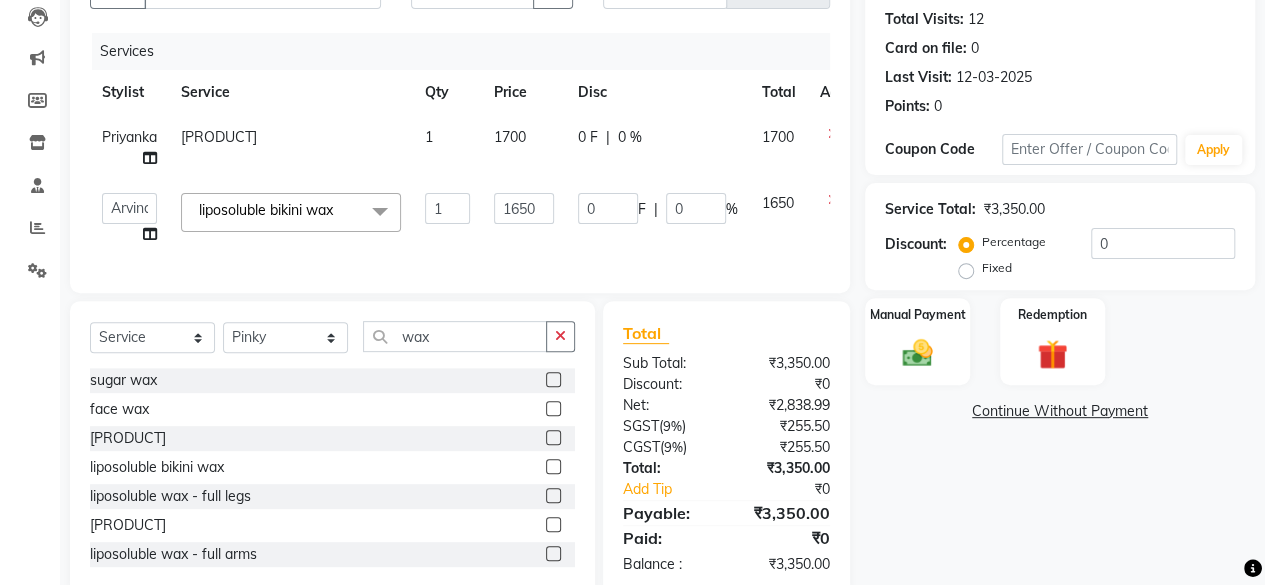 scroll, scrollTop: 270, scrollLeft: 0, axis: vertical 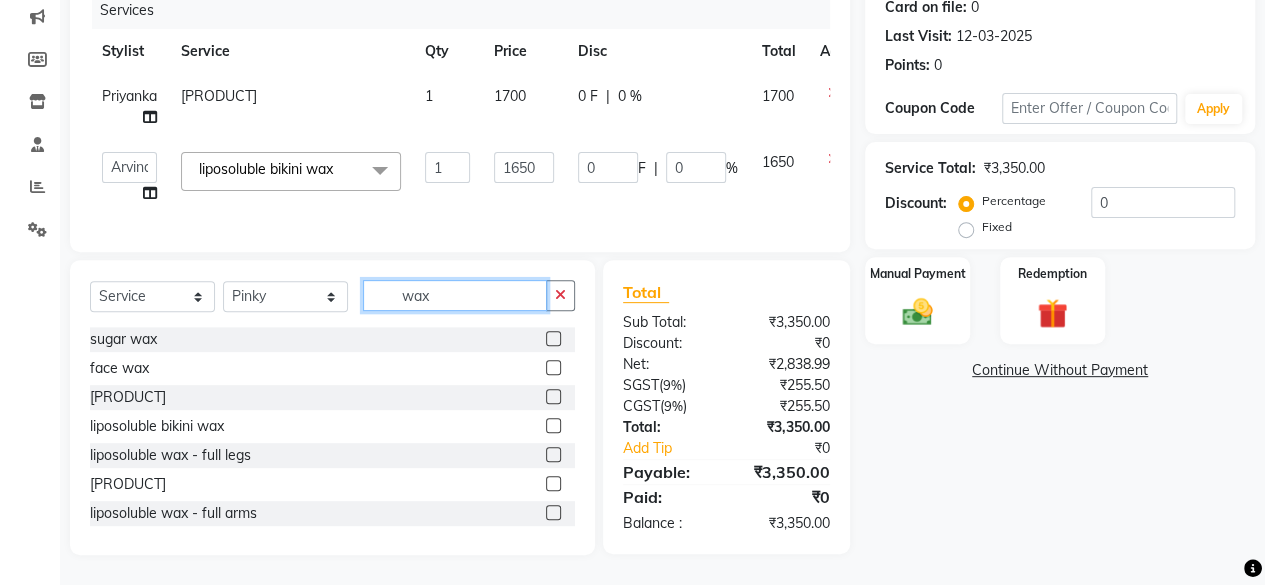 click on "wax" 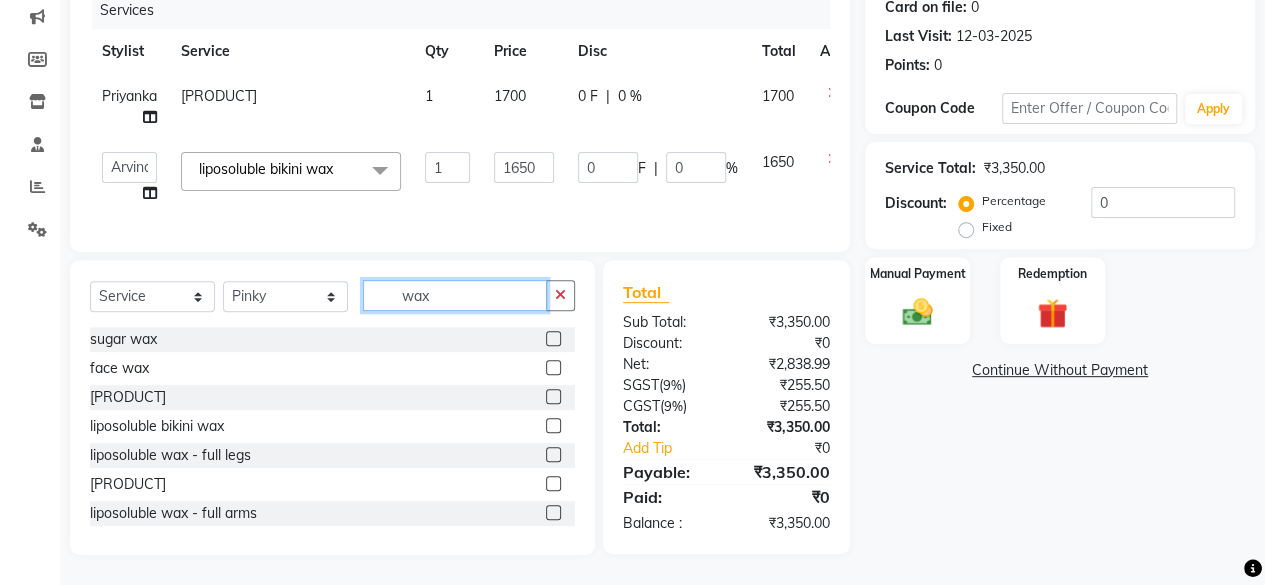 click on "wax" 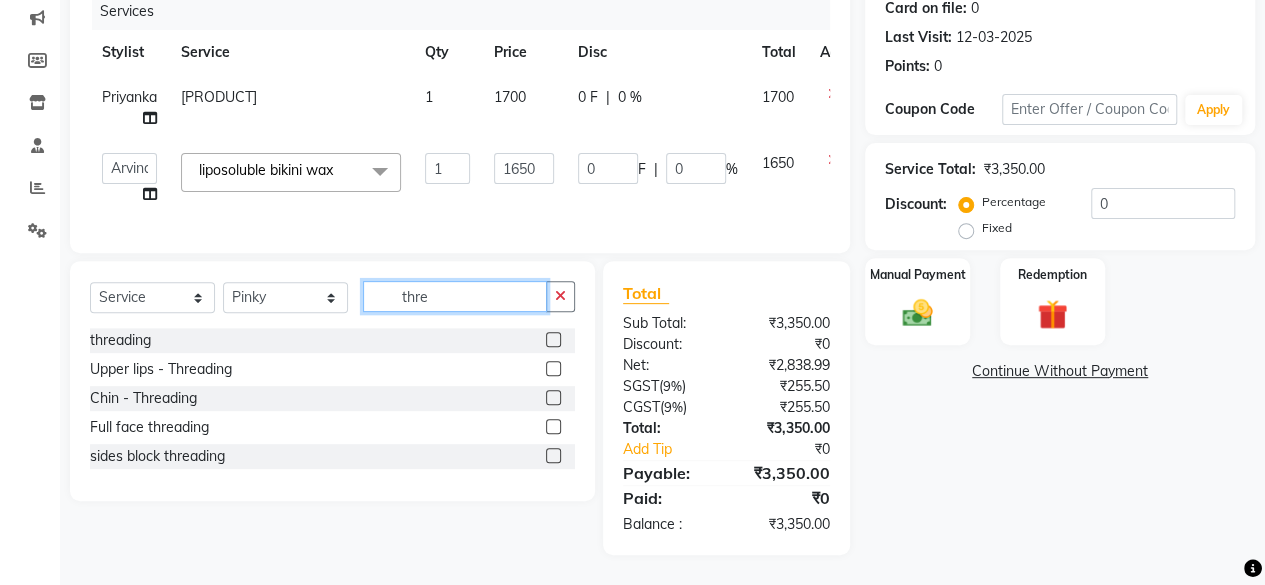 scroll, scrollTop: 268, scrollLeft: 0, axis: vertical 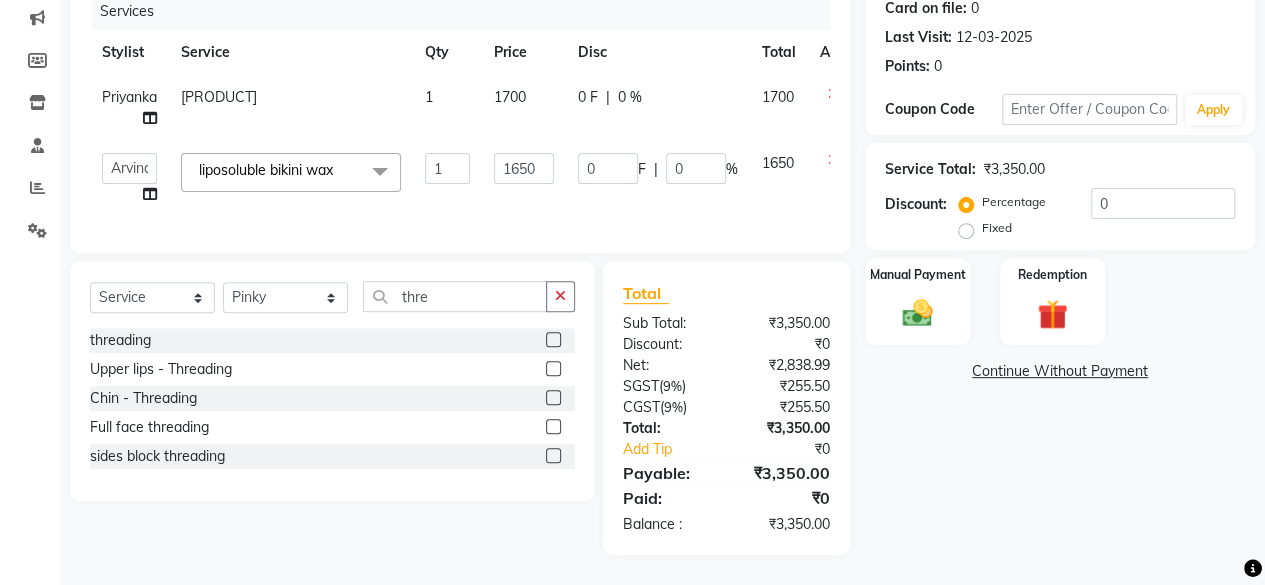 click 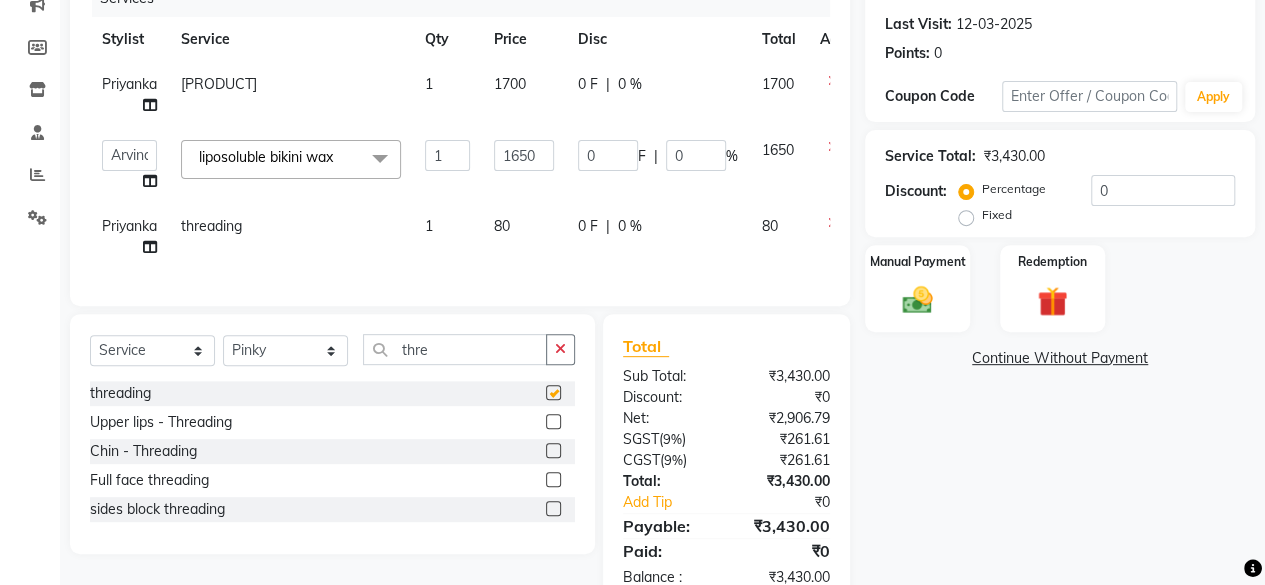 checkbox on "false" 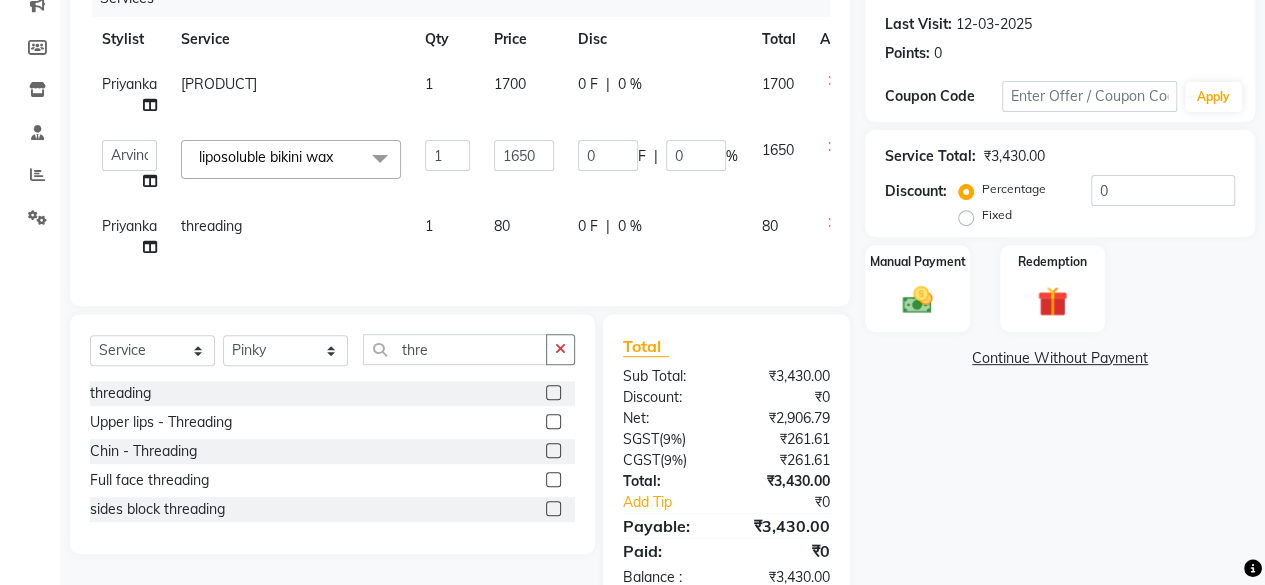 click on "80" 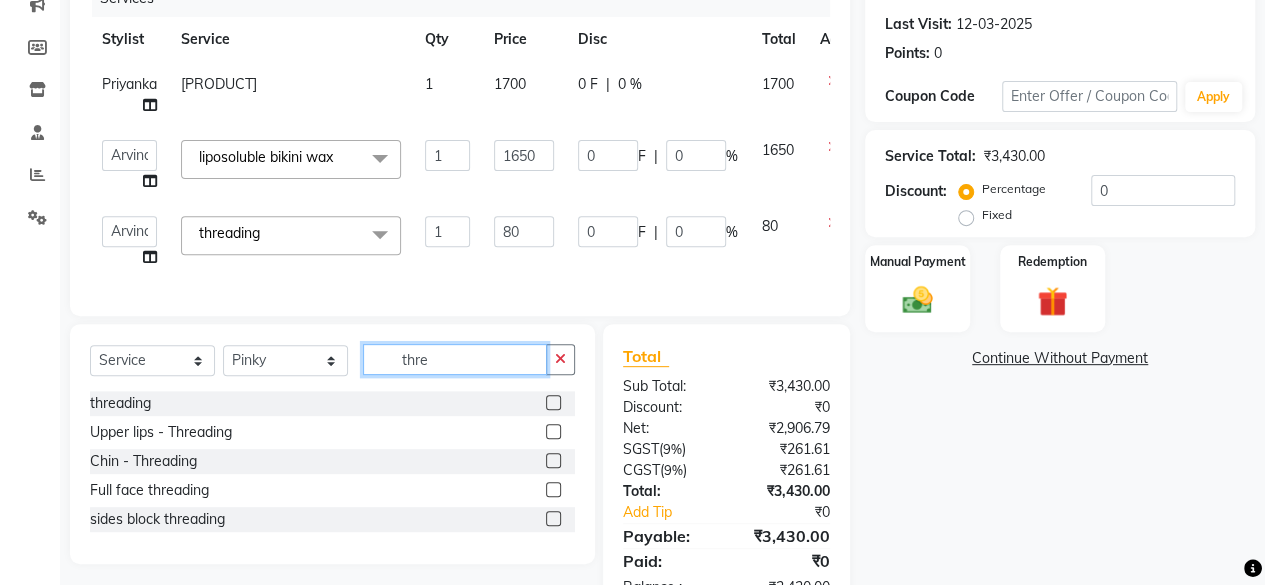click on "thre" 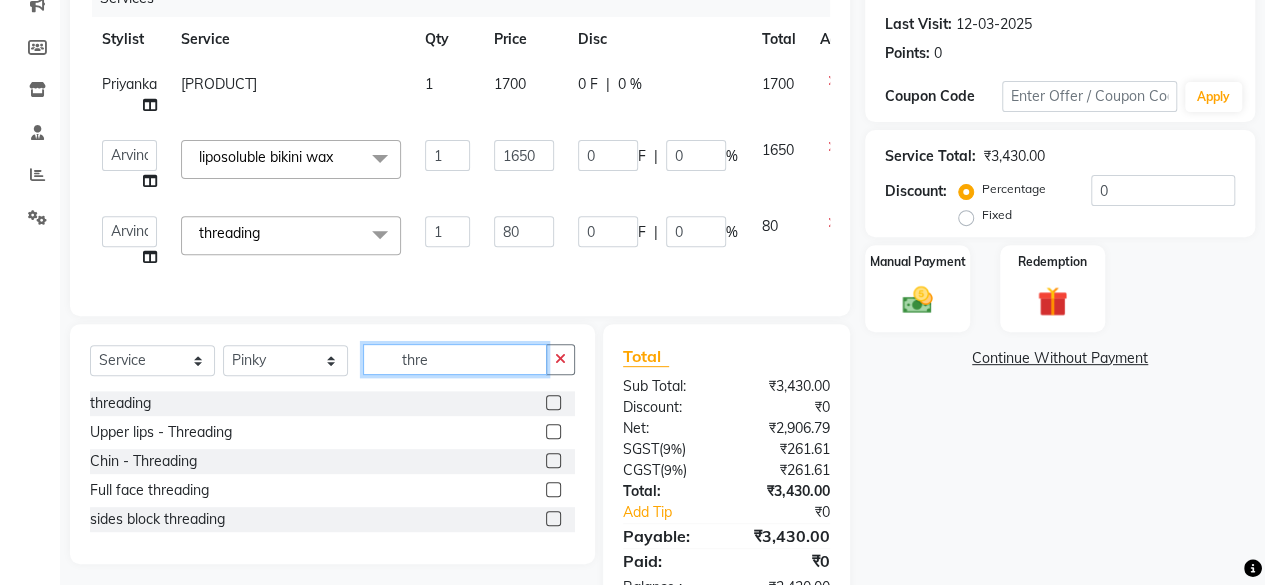 click on "thre" 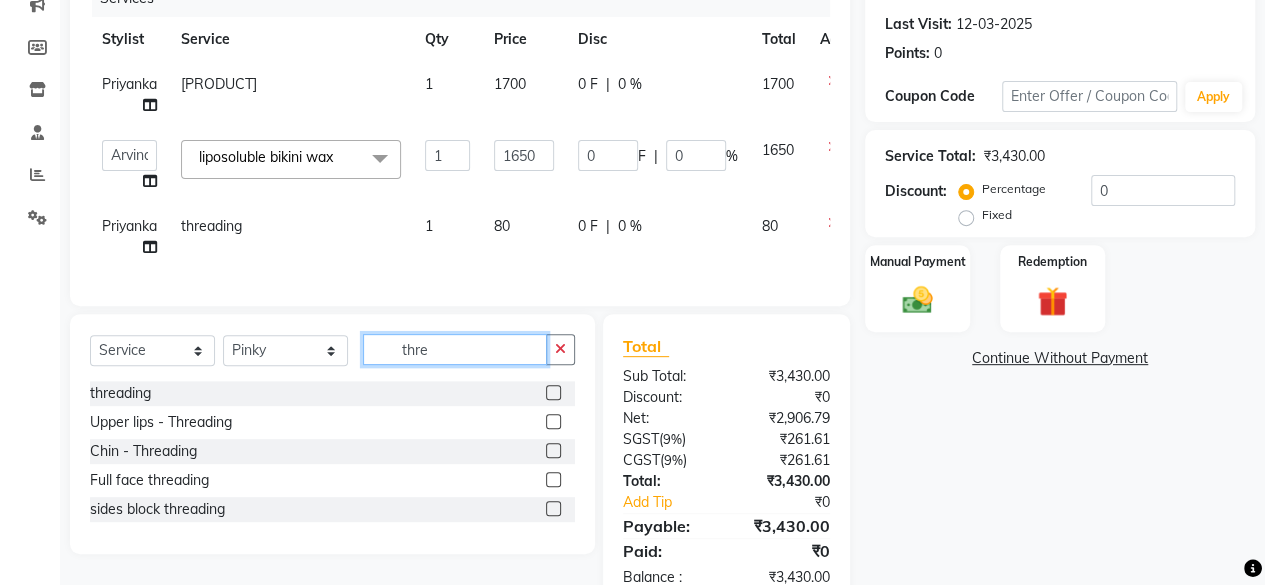 click on "thre" 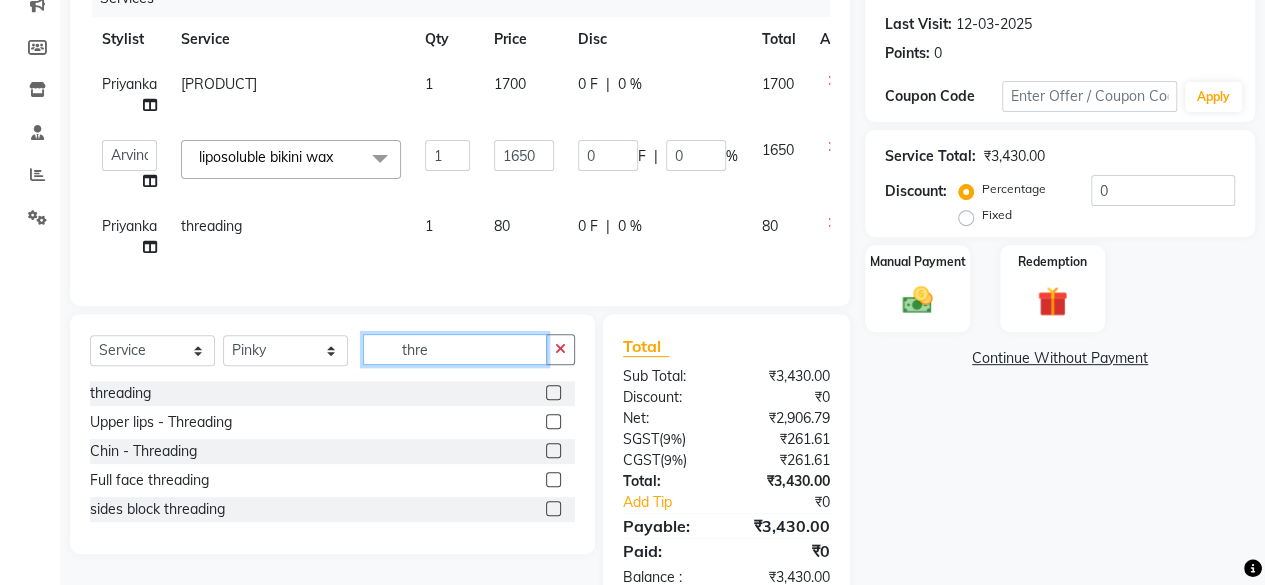 click on "thre" 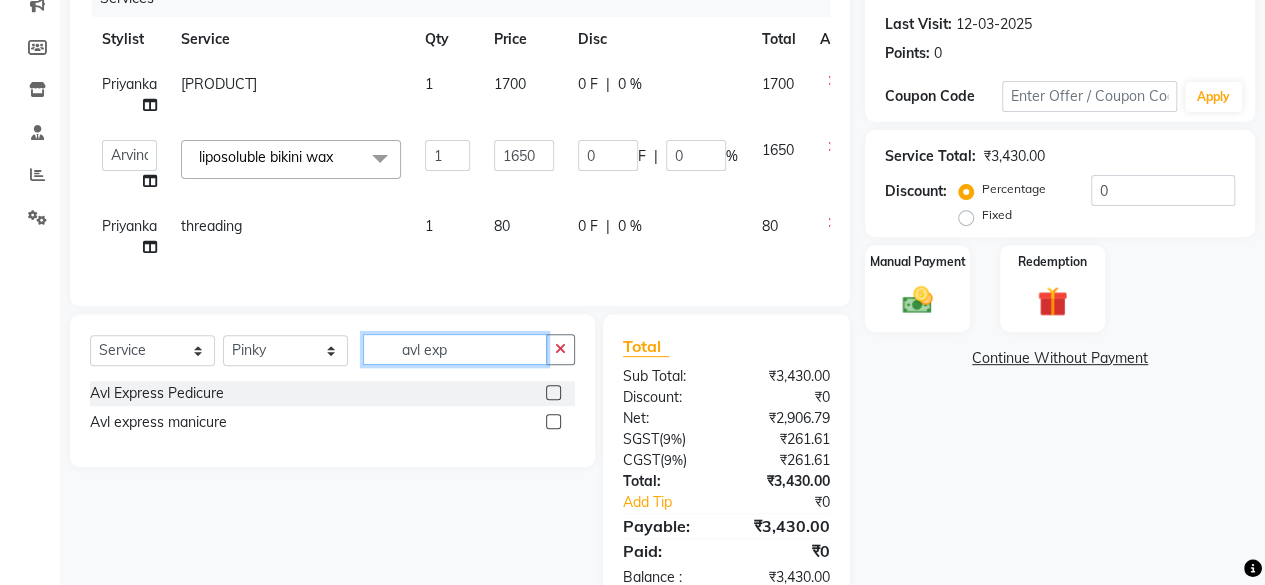 type on "avl exp" 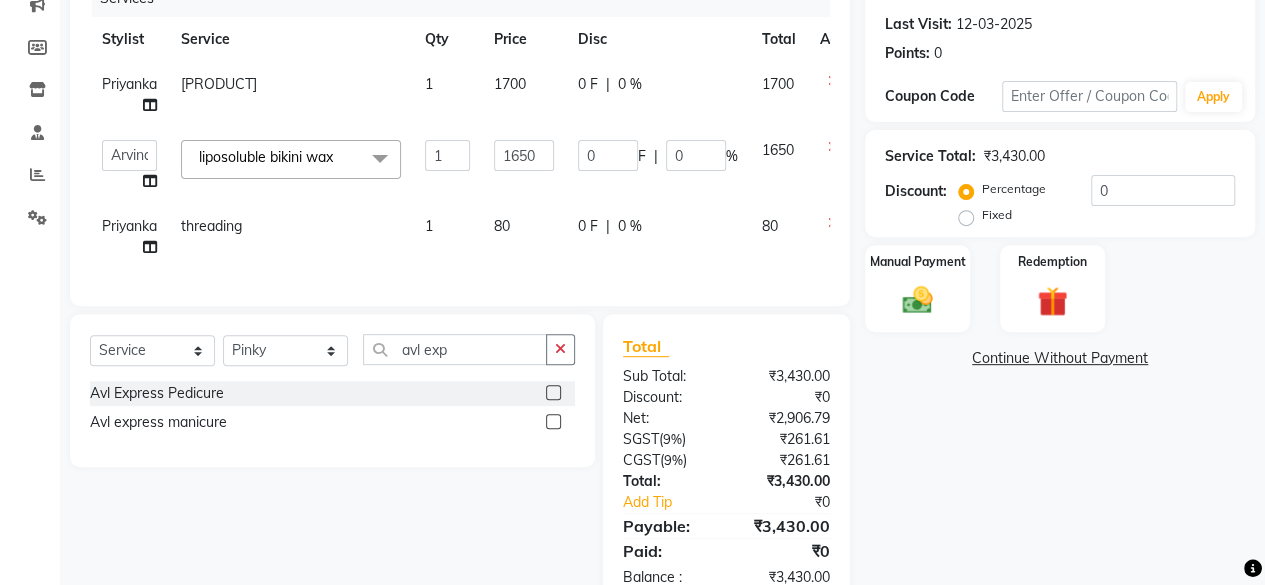 click 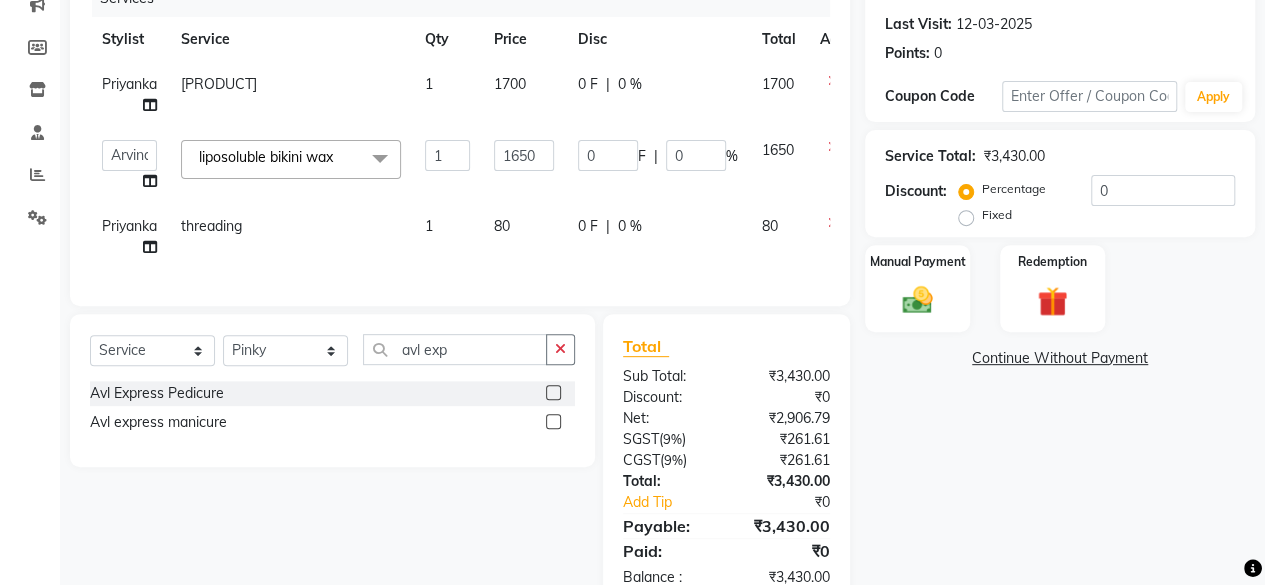 click at bounding box center [552, 422] 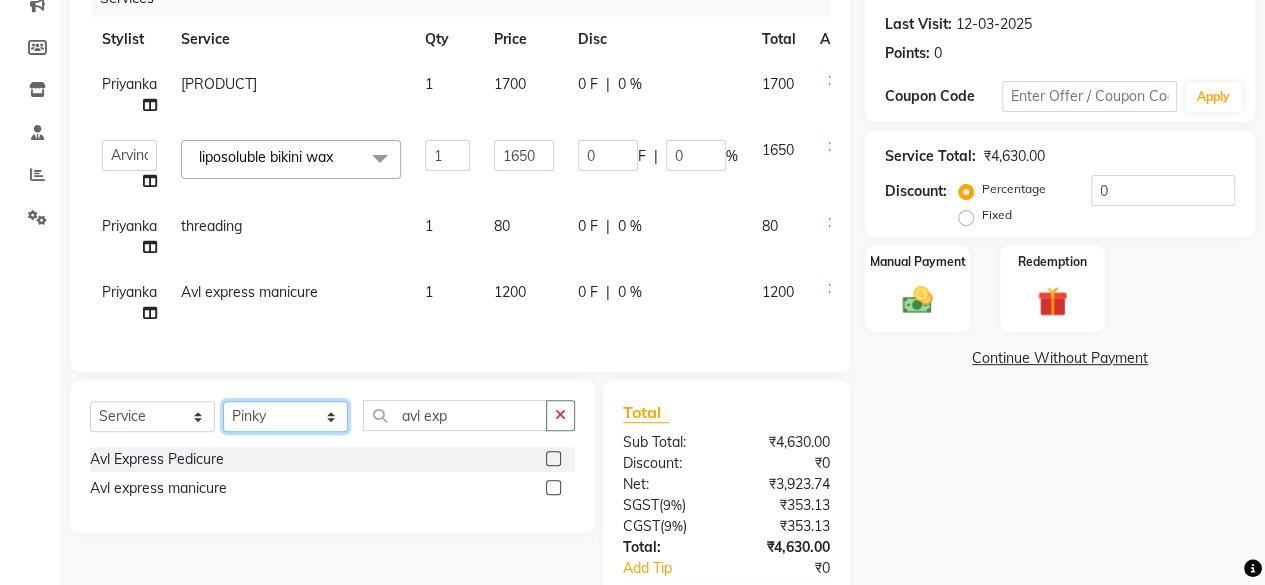 checkbox on "false" 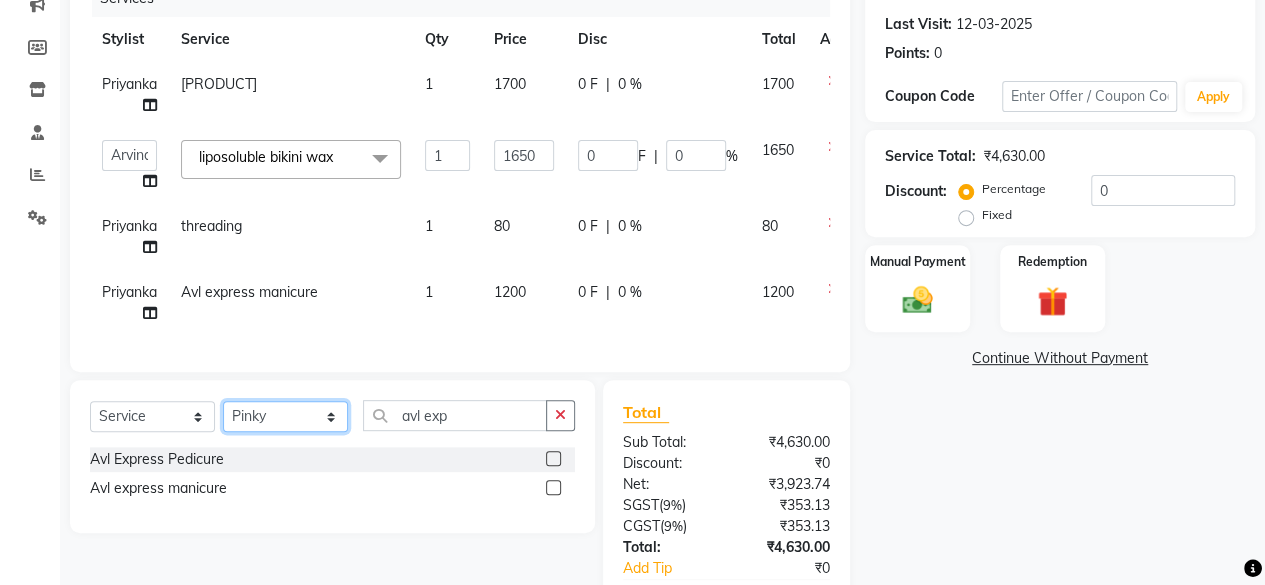select on "4414" 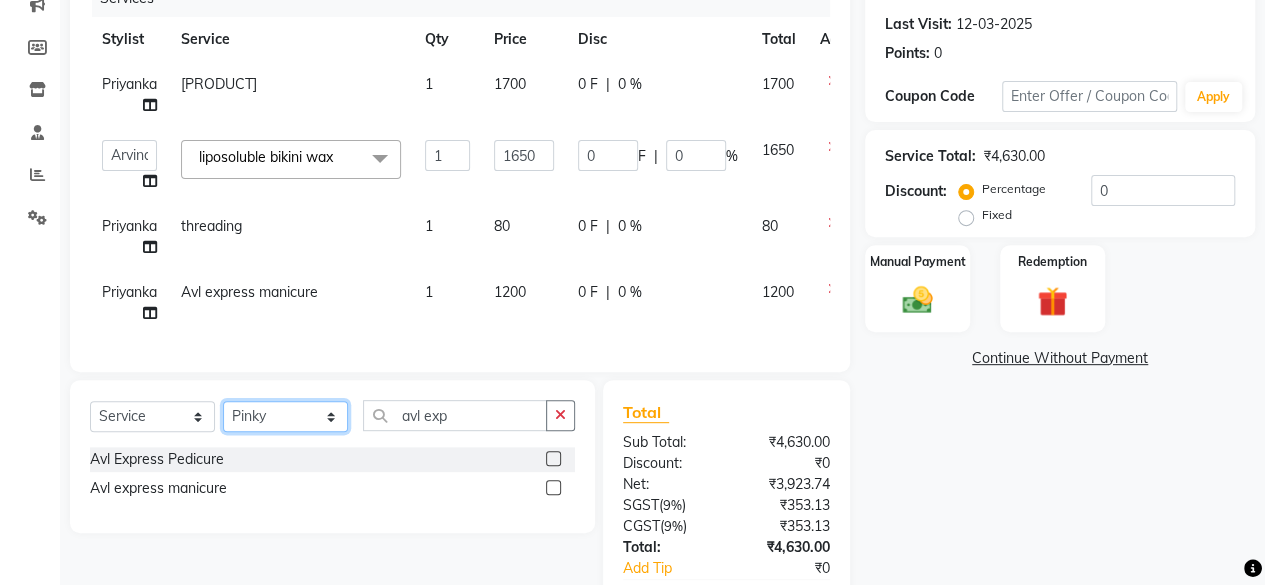 click on "Select Stylist Arvind ASHA bhawna goyal Dev Dimple Director Harsha Hemlata kajal Latika lucky Manager Manisha maam Neelu  Pallavi Pinky Priyanka Rahul Sekhar usha" 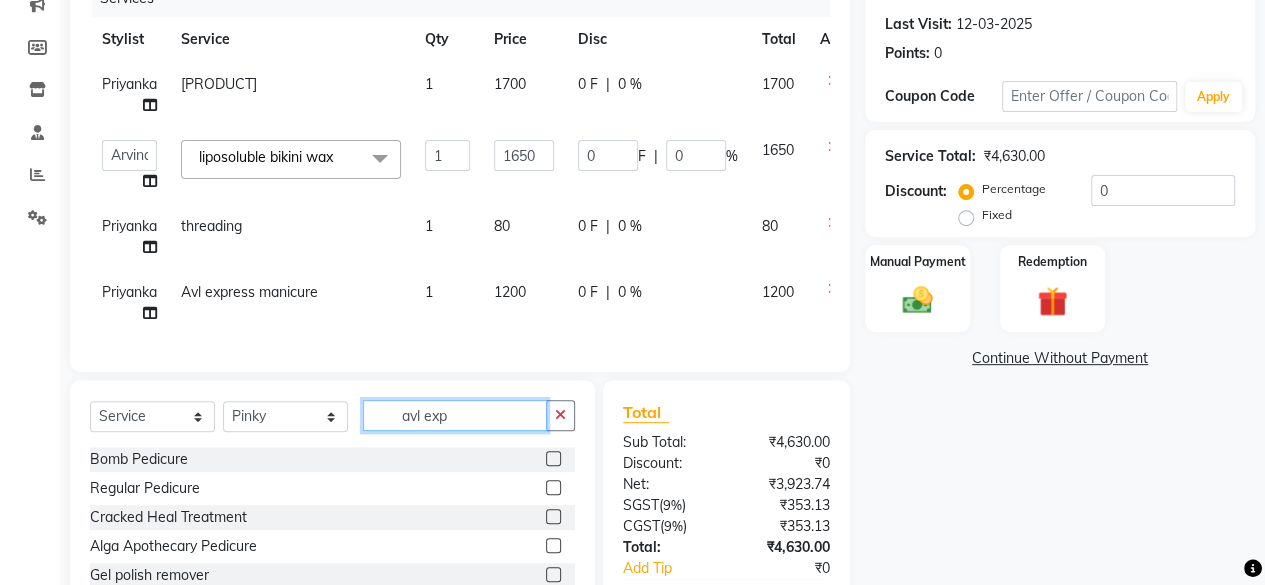 click on "avl exp" 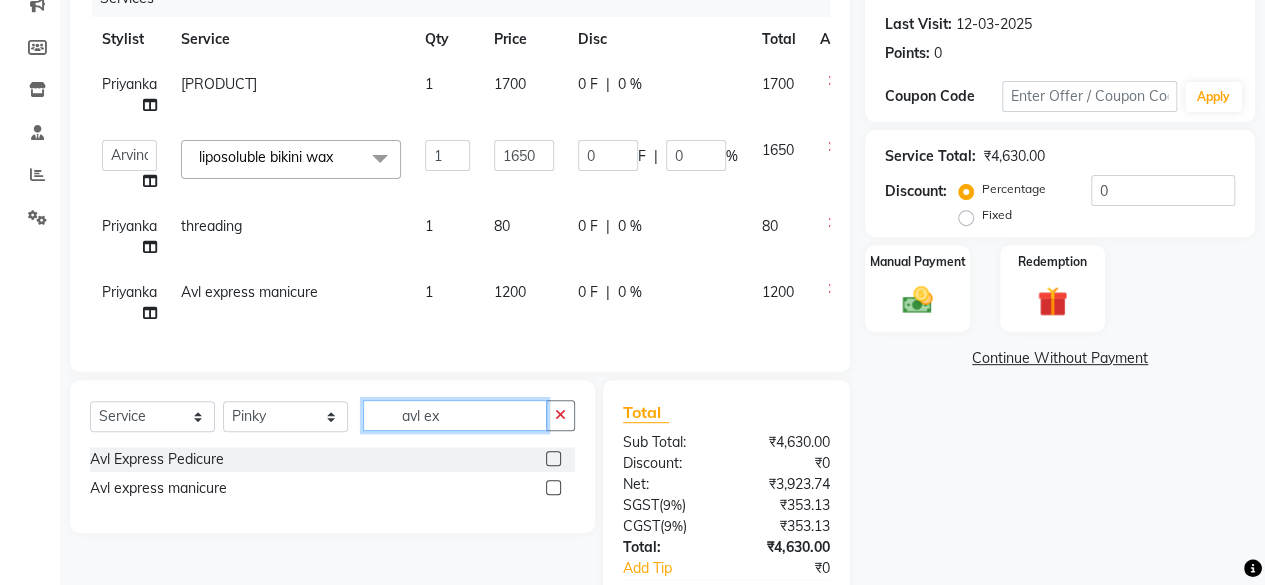 type on "avl exp" 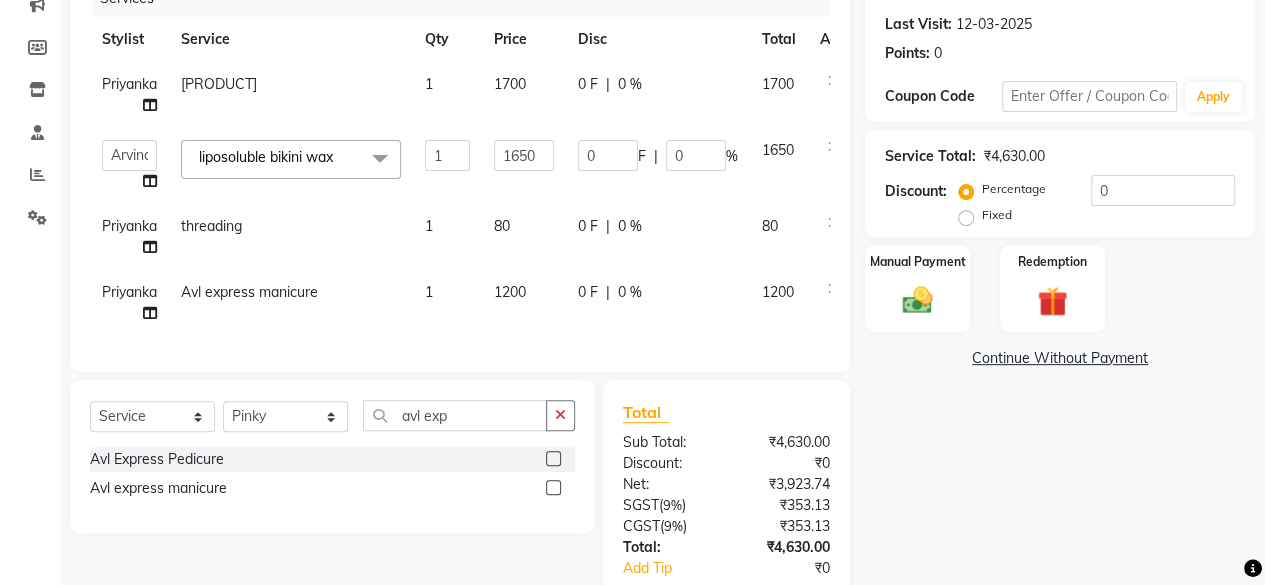 click 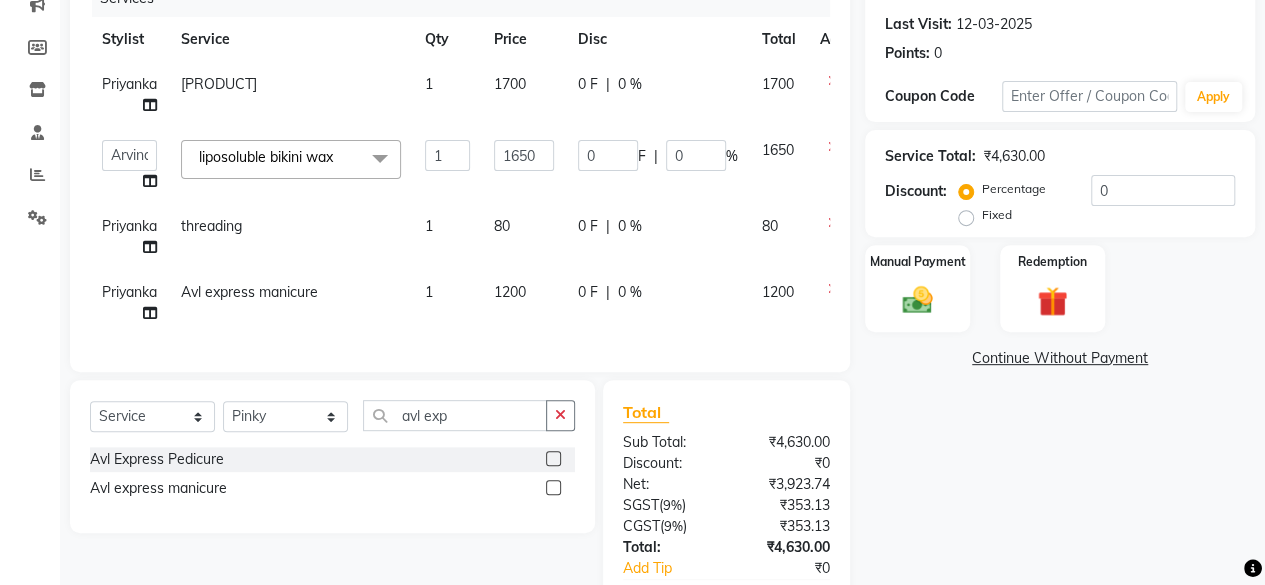 click at bounding box center (552, 459) 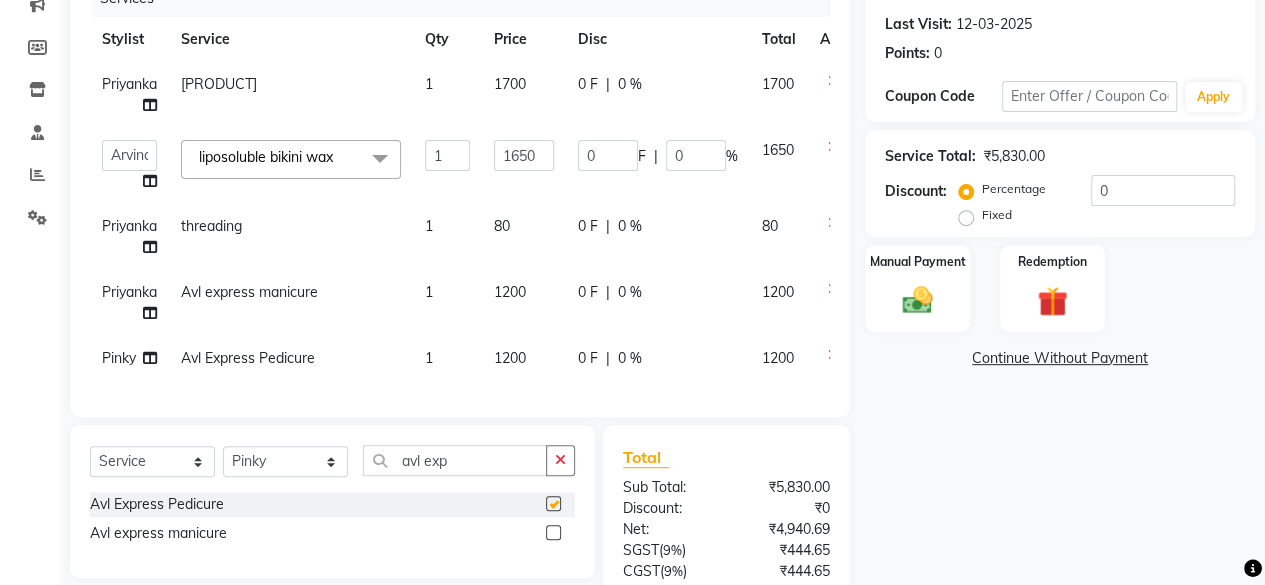 checkbox on "false" 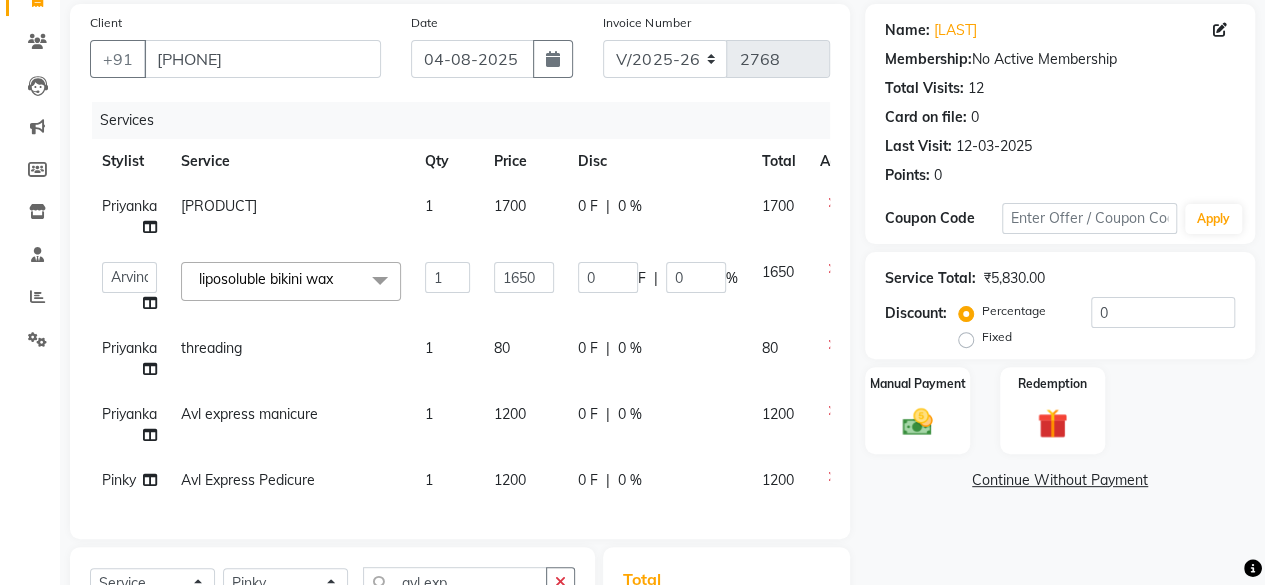 scroll, scrollTop: 446, scrollLeft: 0, axis: vertical 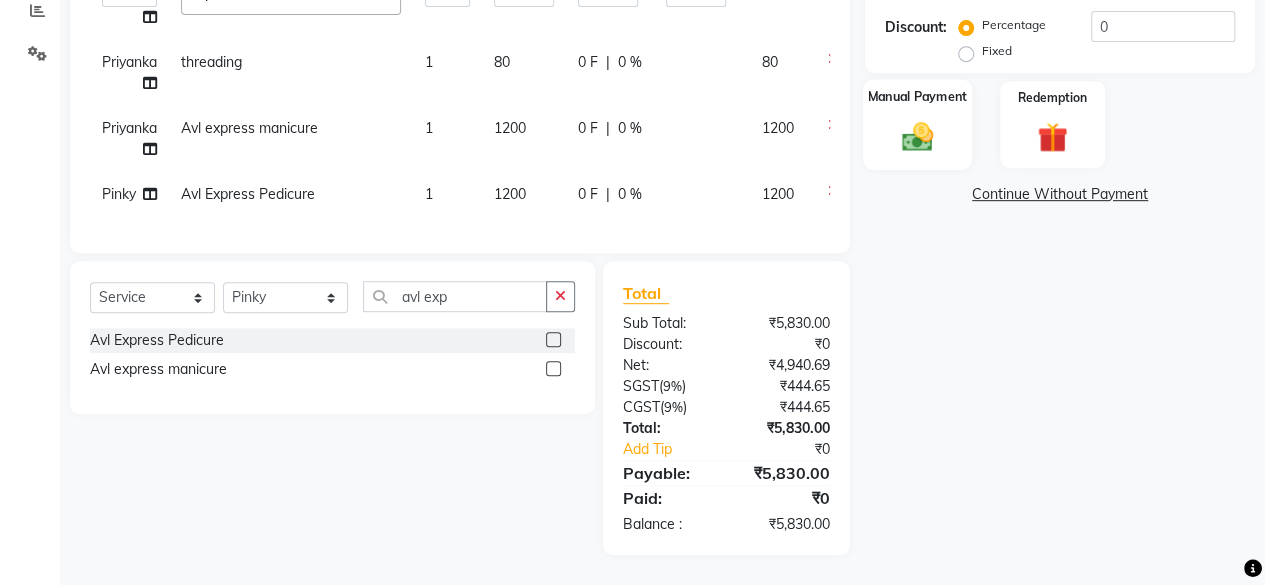 click 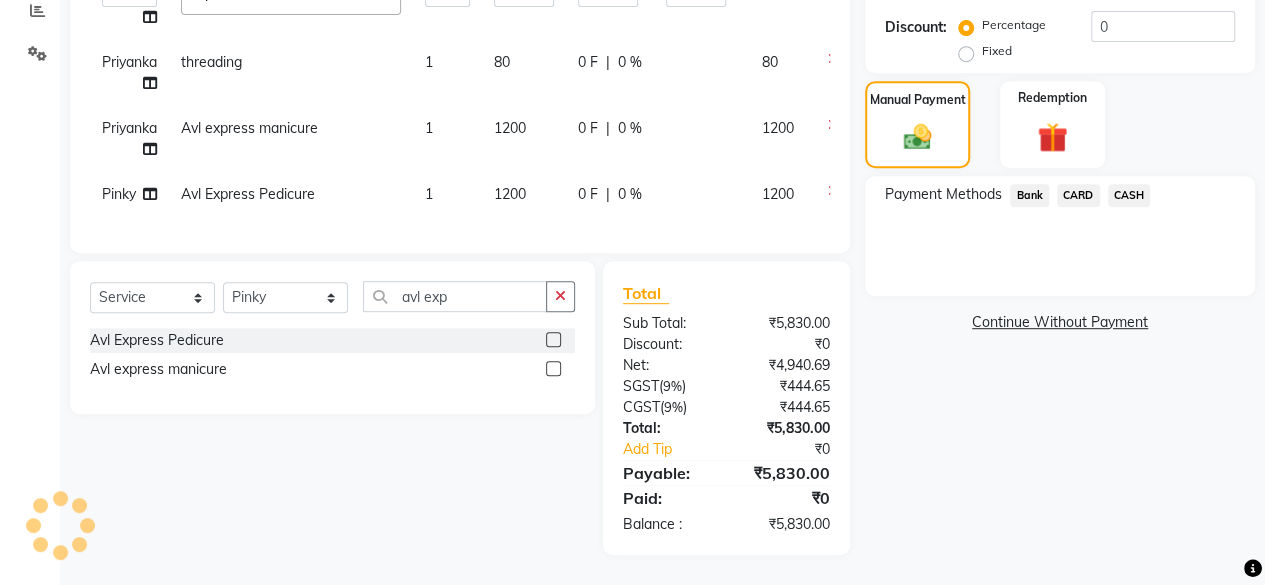 click on "CASH" 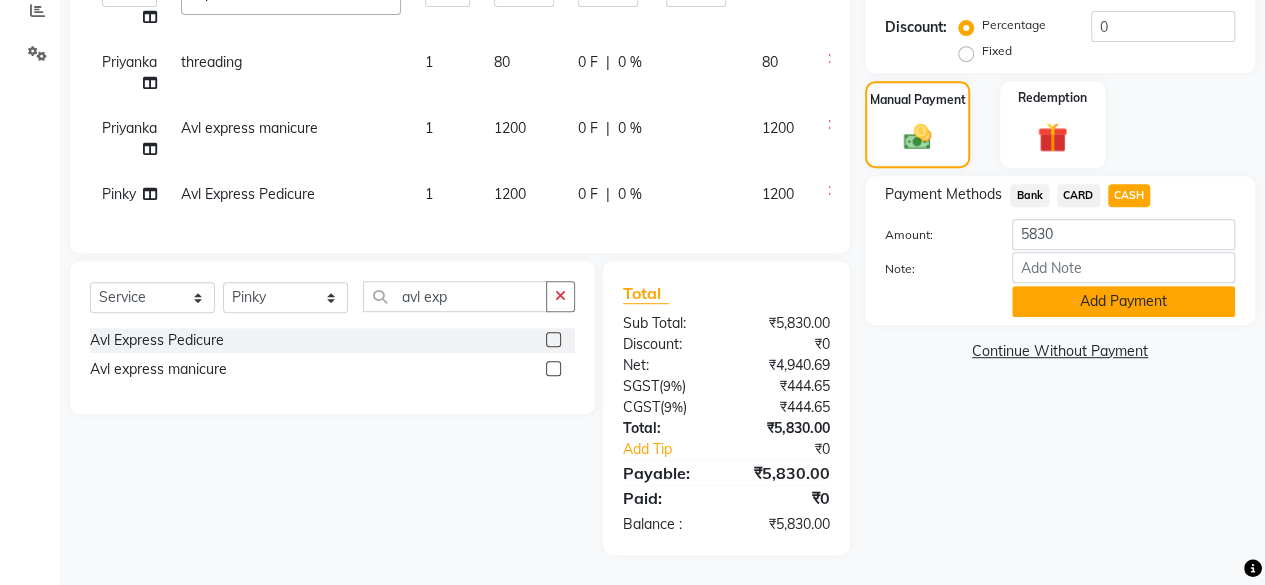 click on "Add Payment" 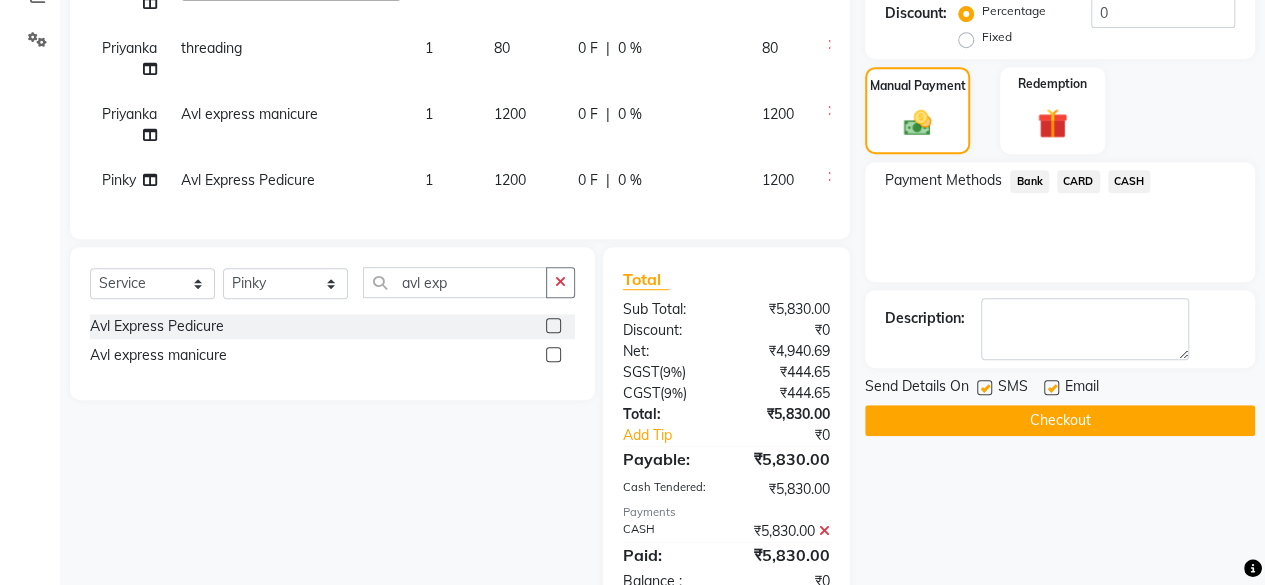 scroll, scrollTop: 516, scrollLeft: 0, axis: vertical 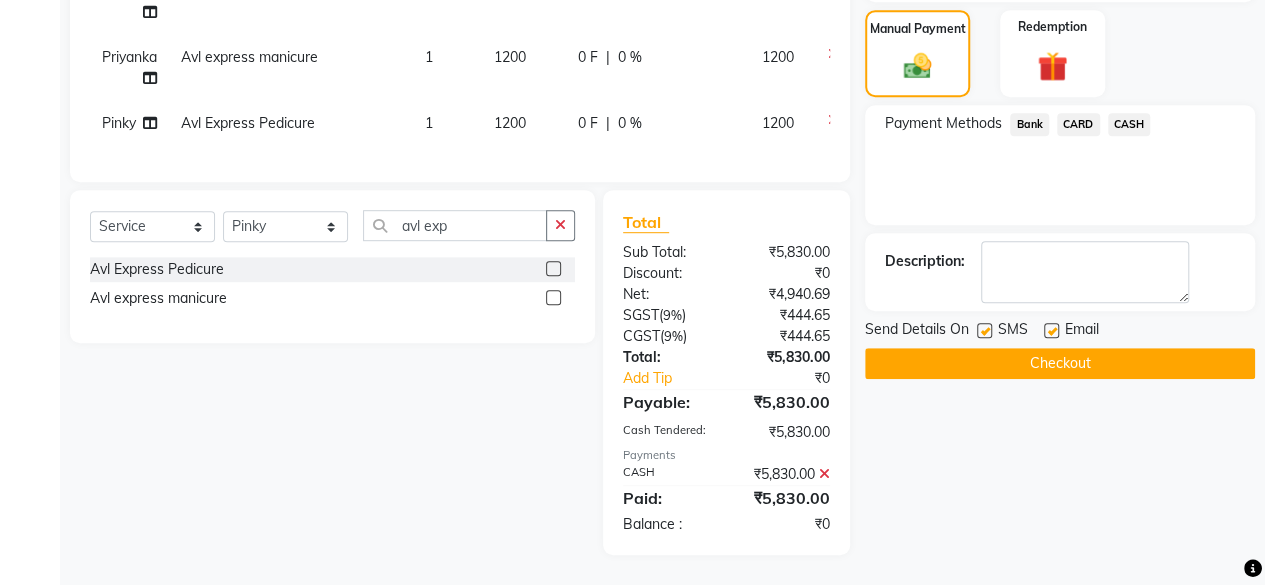 click on "Checkout" 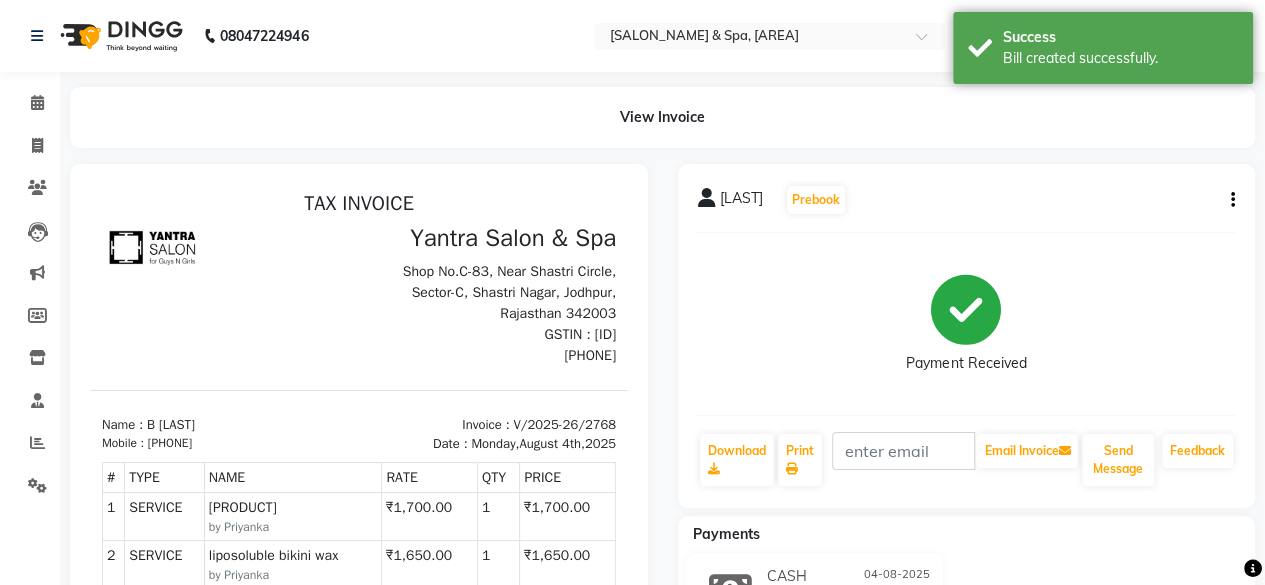 scroll, scrollTop: 0, scrollLeft: 0, axis: both 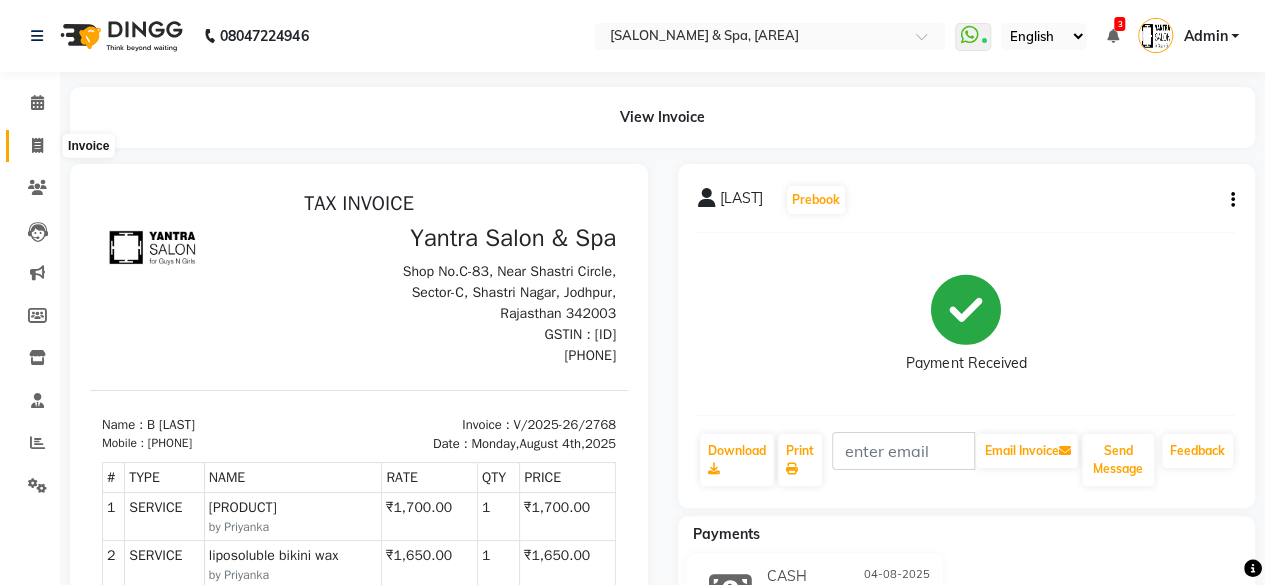 click 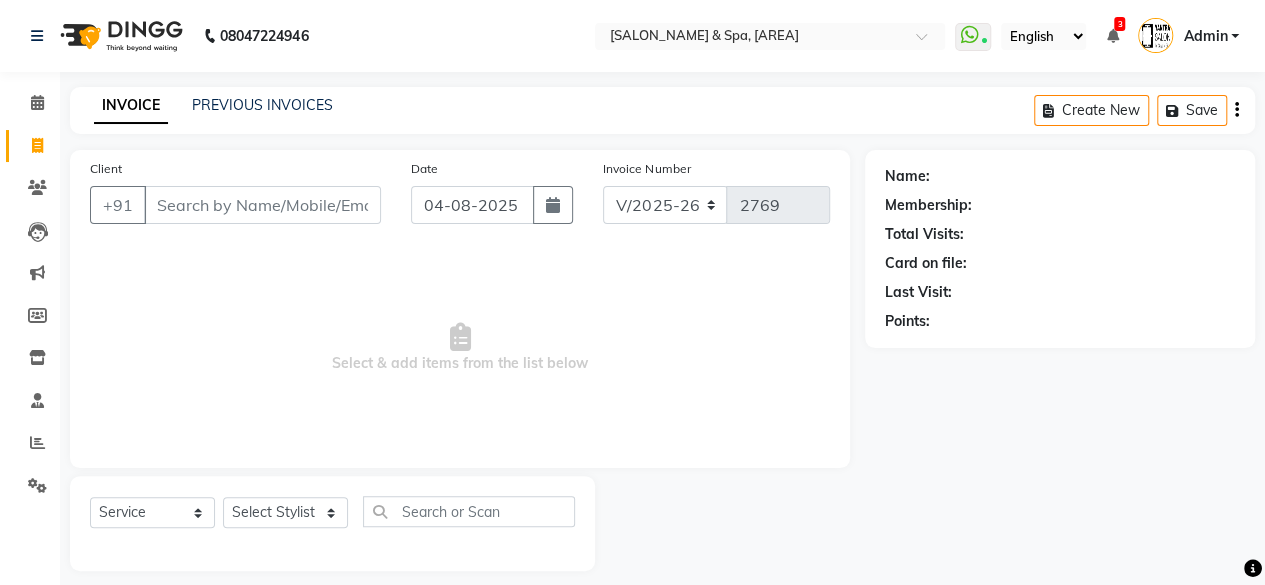 click on "Client" at bounding box center (262, 205) 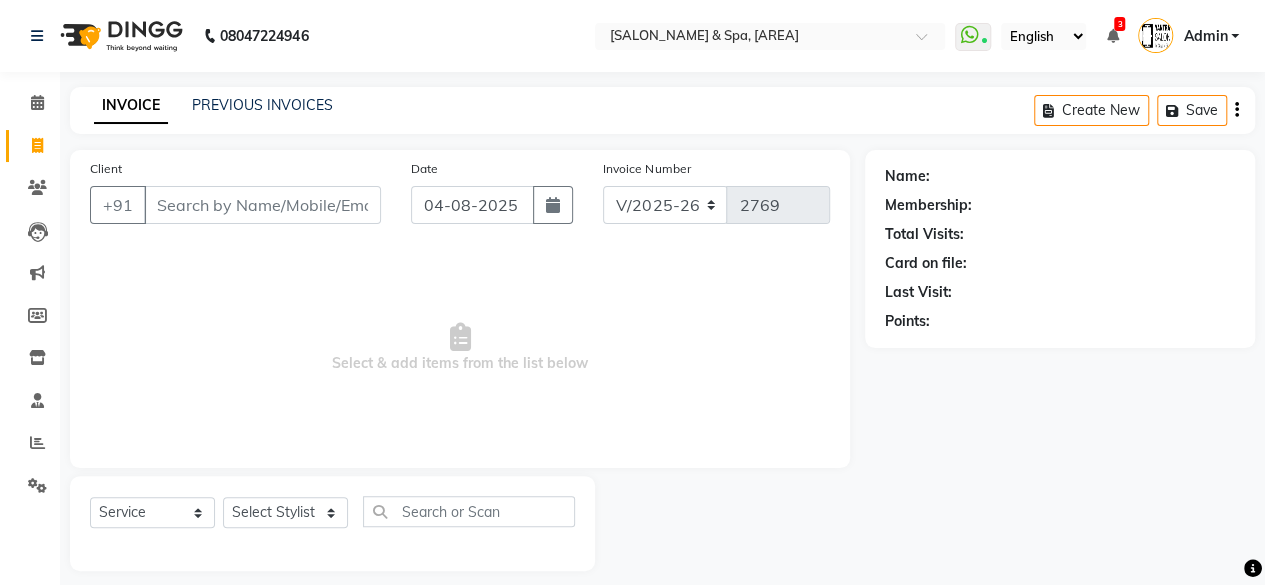 scroll, scrollTop: 15, scrollLeft: 0, axis: vertical 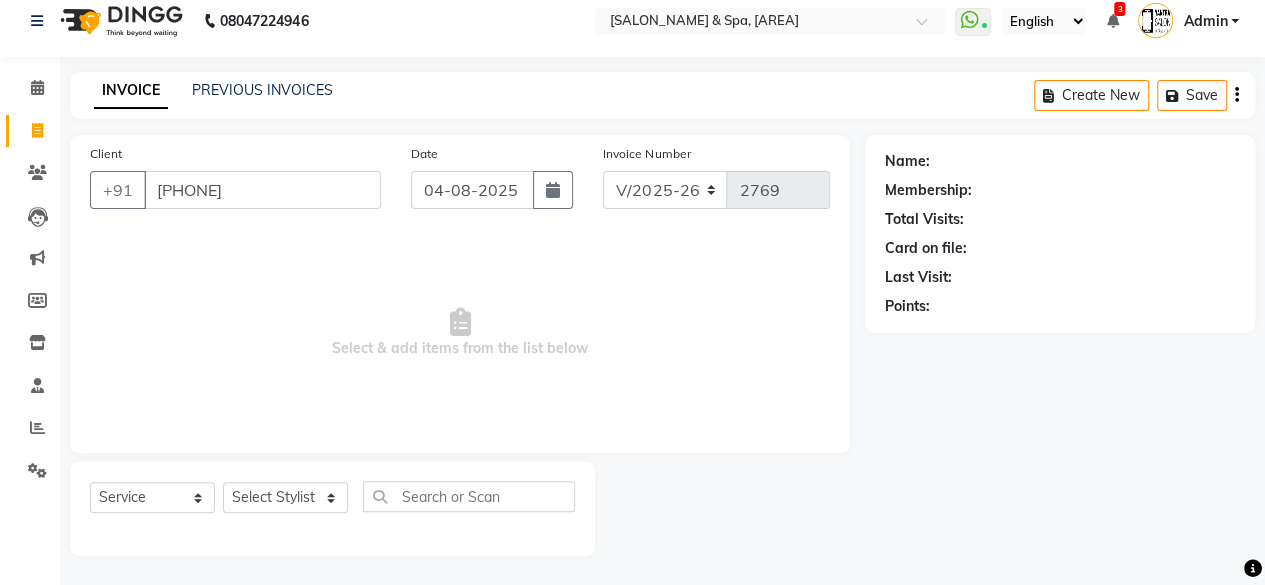 type on "[PHONE]" 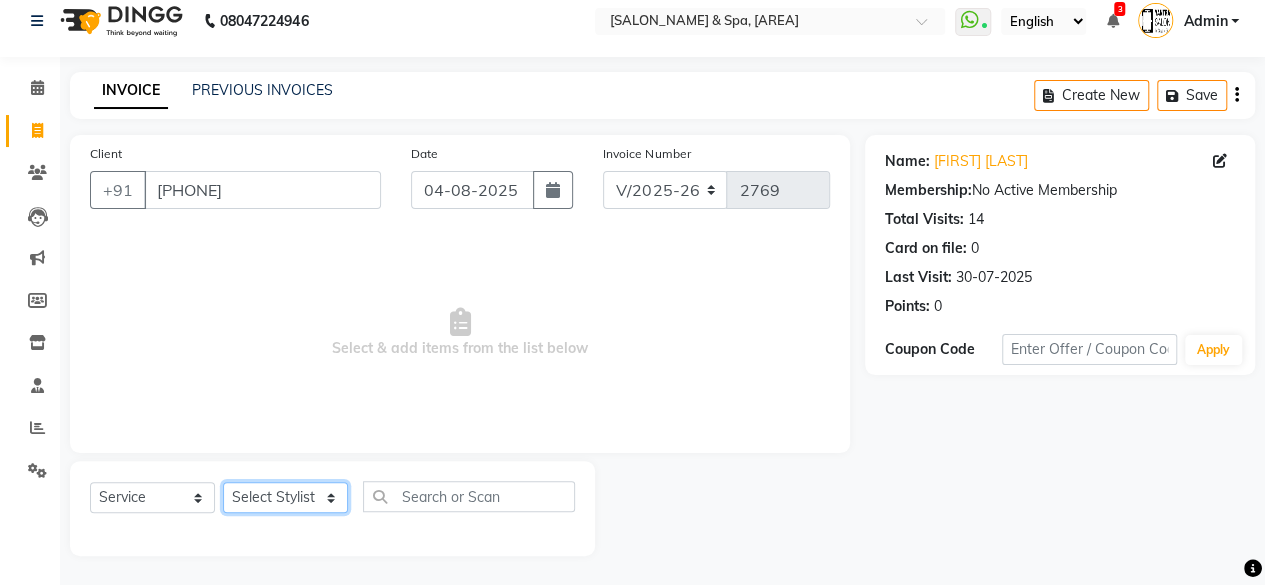 click on "Select Stylist Arvind ASHA bhawna goyal Dev Dimple Director Harsha Hemlata kajal Latika lucky Manager Manisha maam Neelu  Pallavi Pinky Priyanka Rahul Sekhar usha" 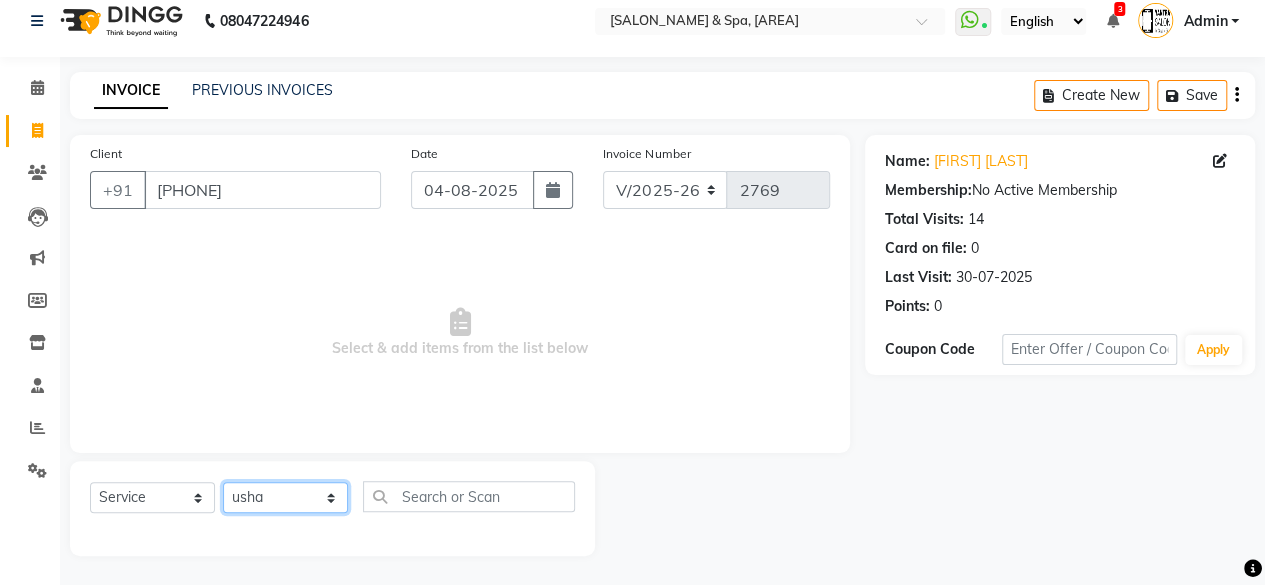 click on "Select Stylist Arvind ASHA bhawna goyal Dev Dimple Director Harsha Hemlata kajal Latika lucky Manager Manisha maam Neelu  Pallavi Pinky Priyanka Rahul Sekhar usha" 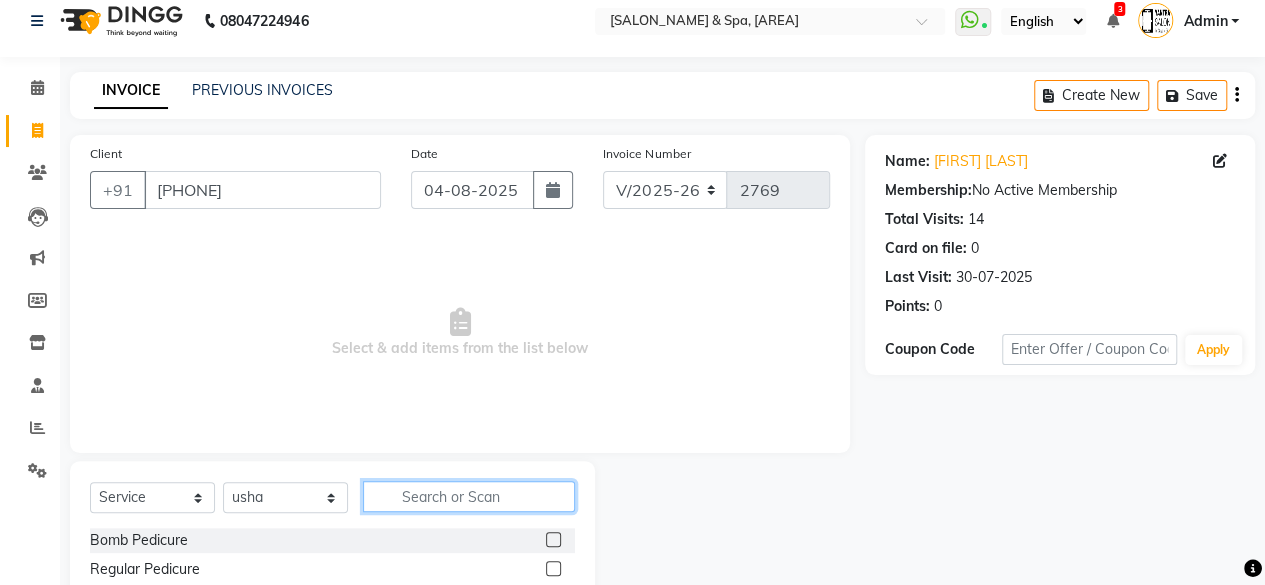 click 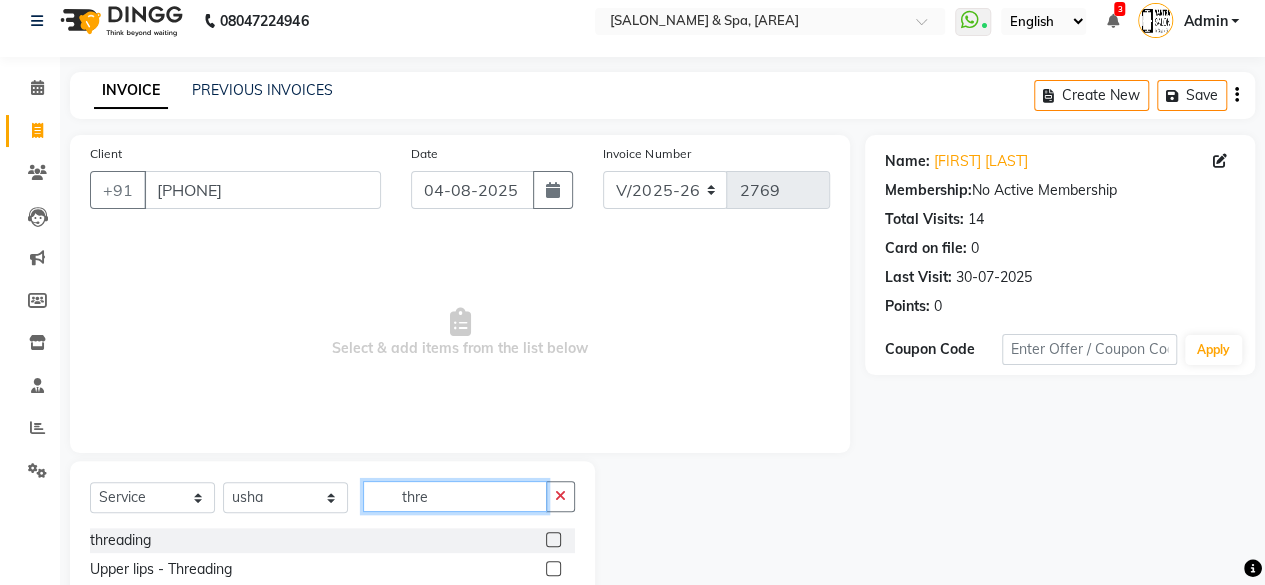 type on "thre" 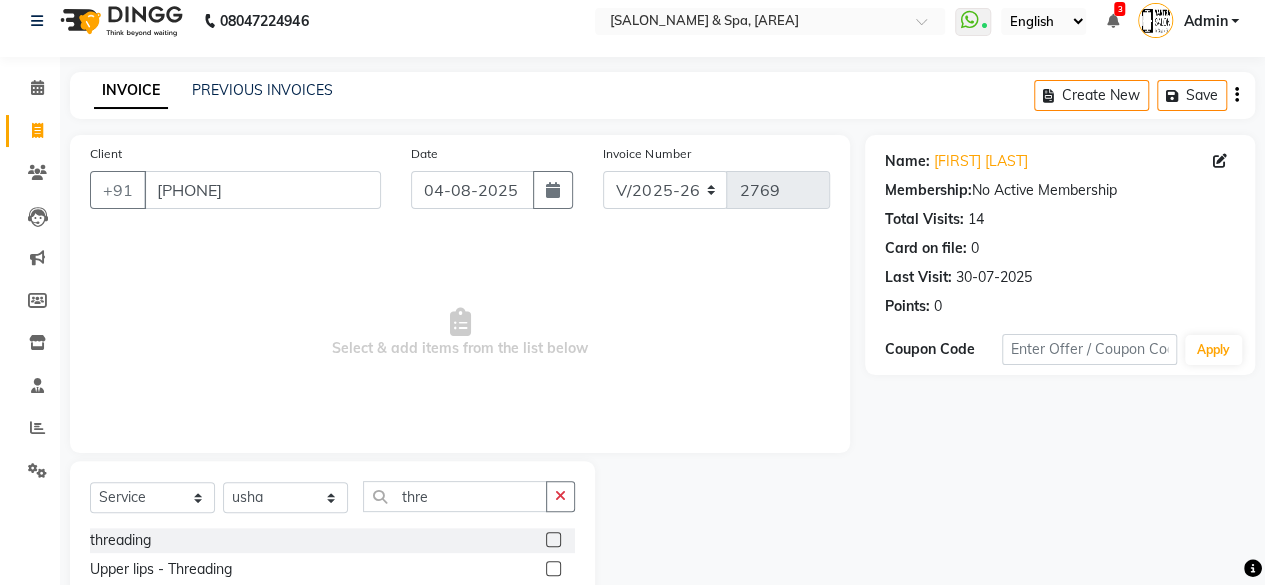 click 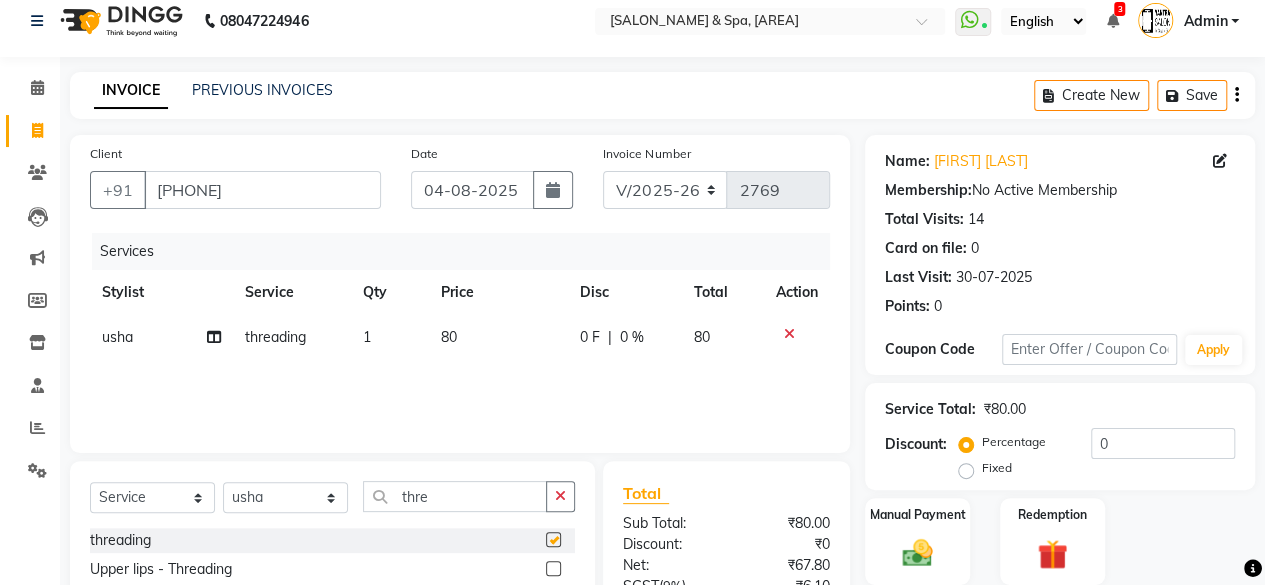 checkbox on "false" 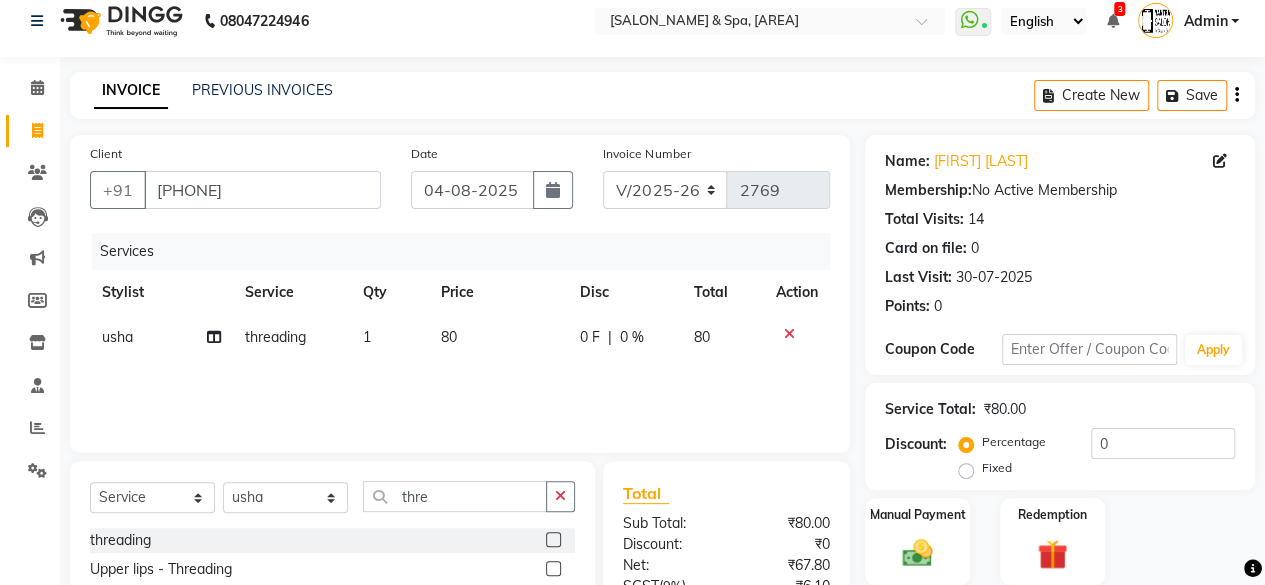 click on "80" 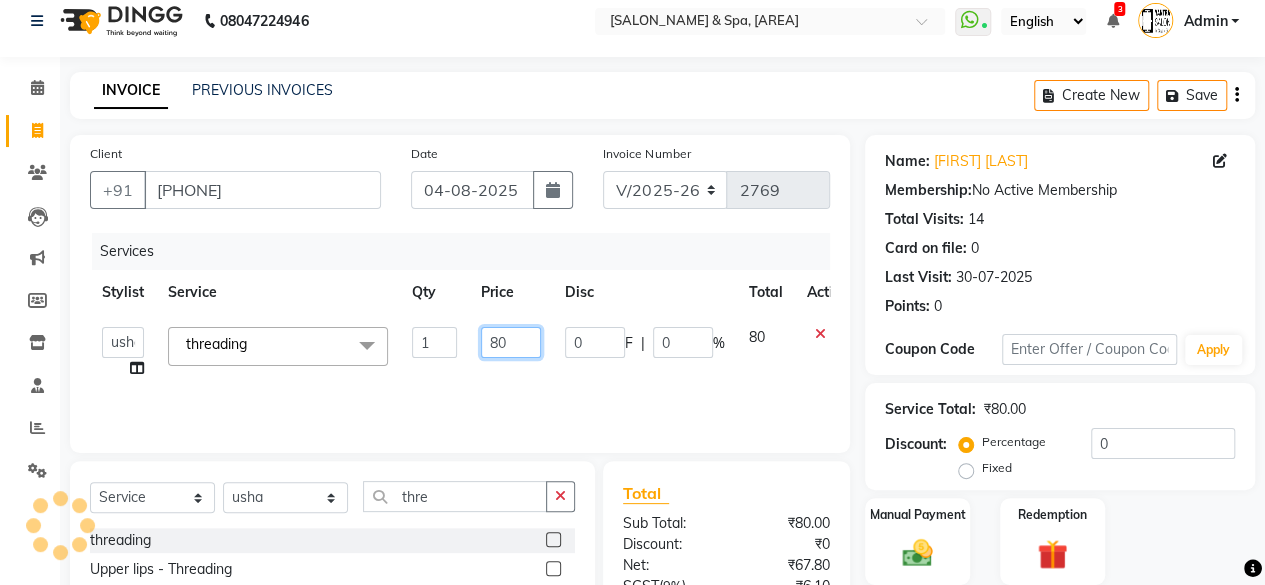 click on "80" 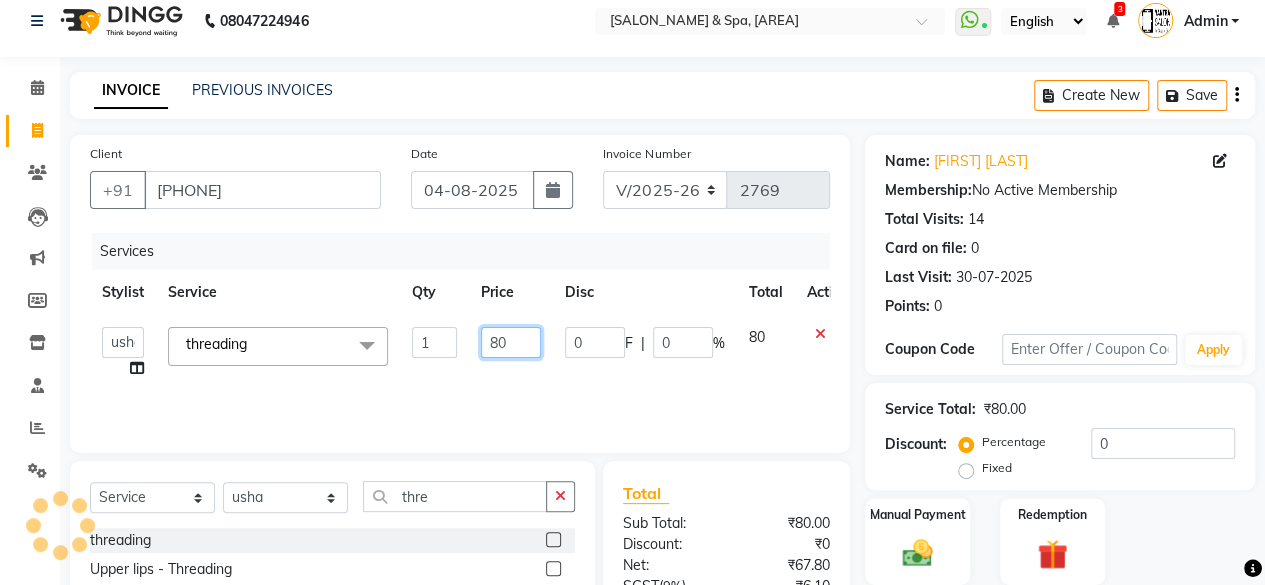 click on "80" 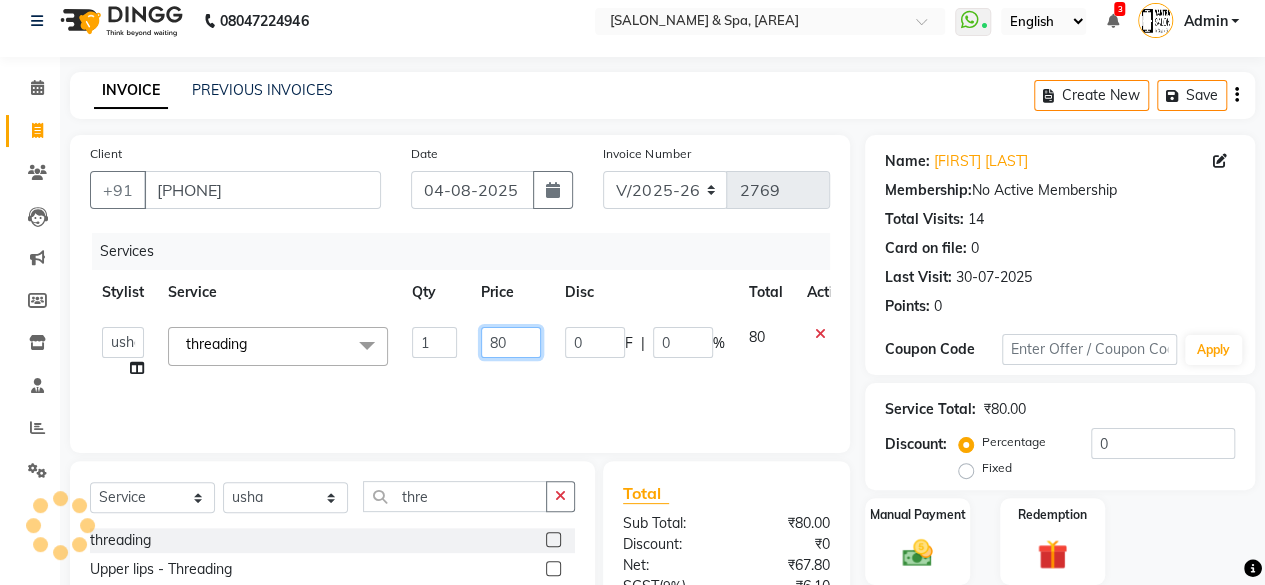 click on "80" 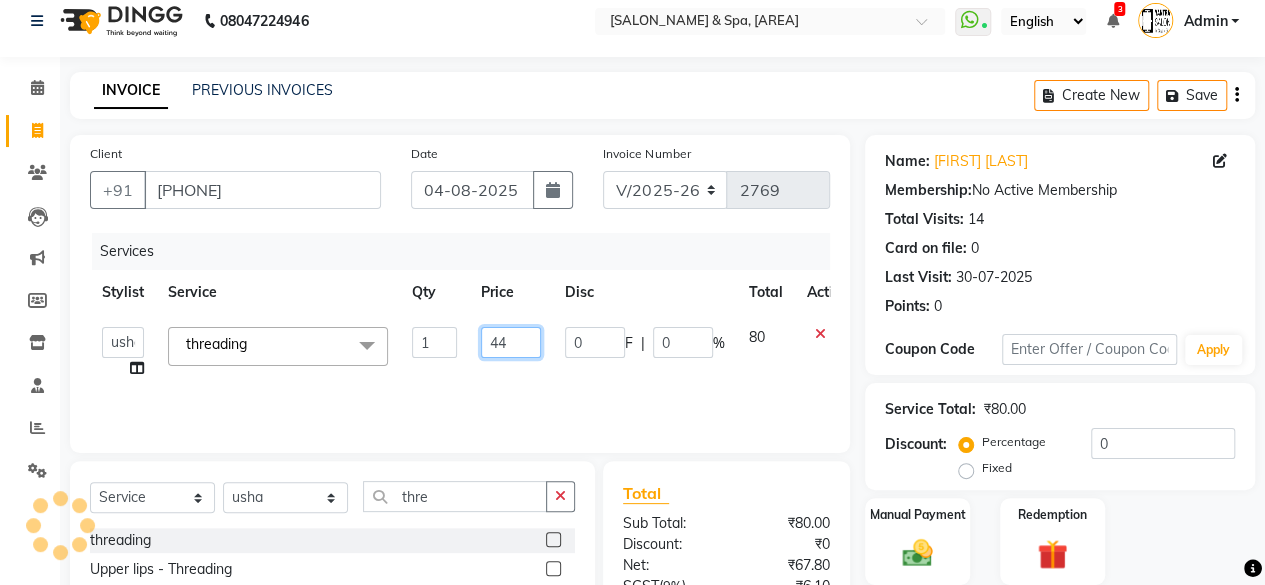 type on "440" 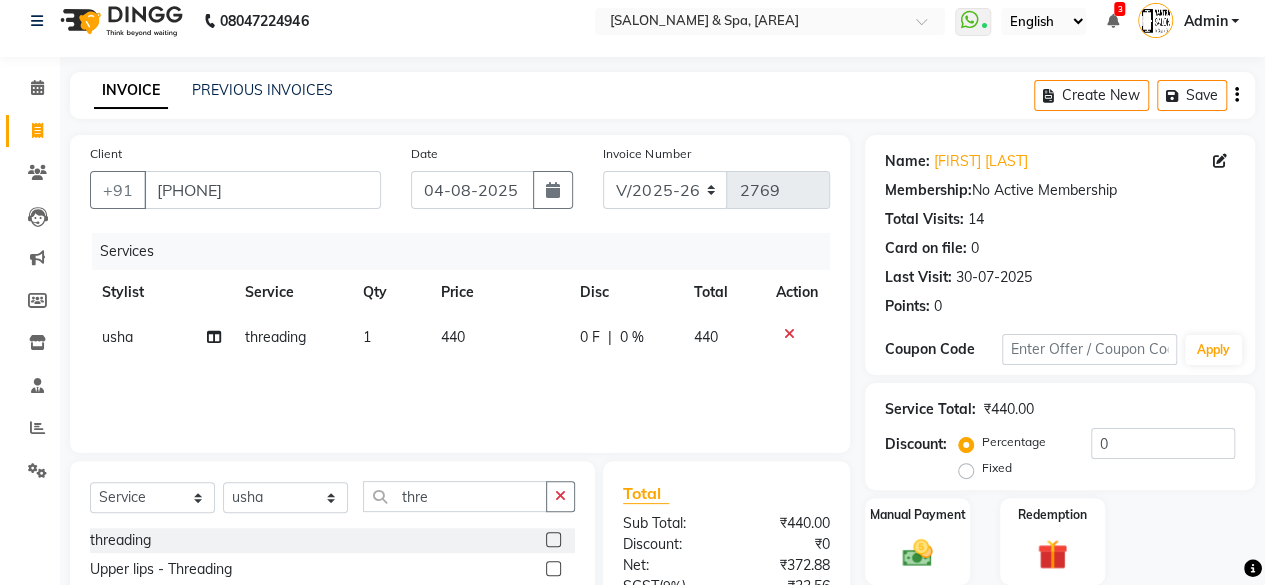 click on "Services Stylist Service Qty Price Disc Total Action usha threading 1 440 0 F | 0 % 440" 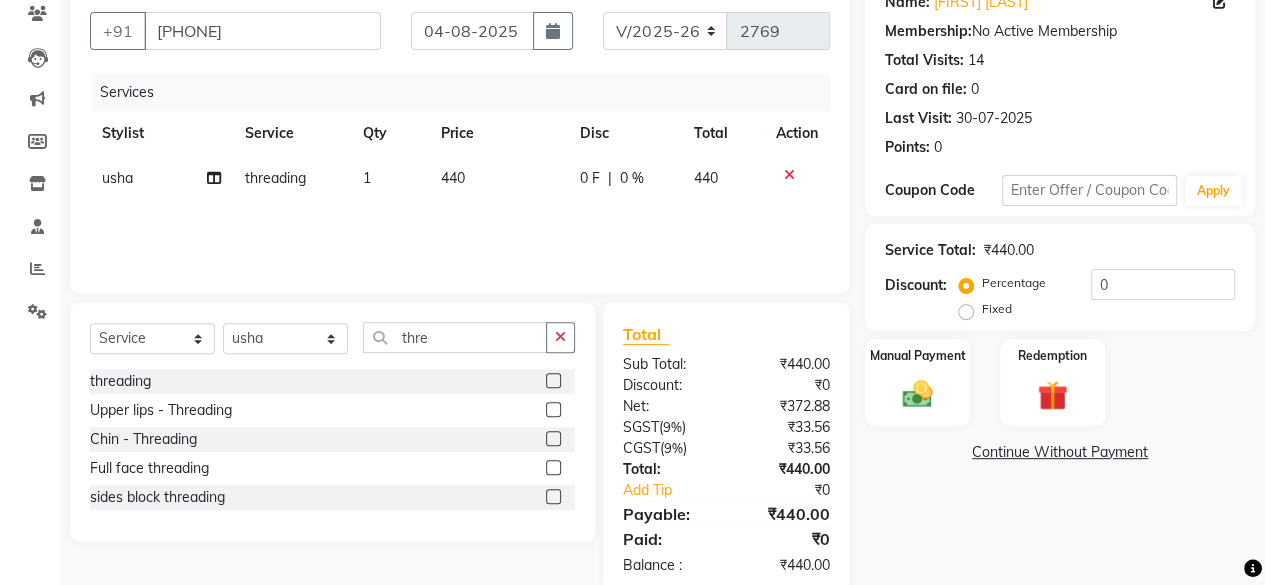 scroll, scrollTop: 213, scrollLeft: 0, axis: vertical 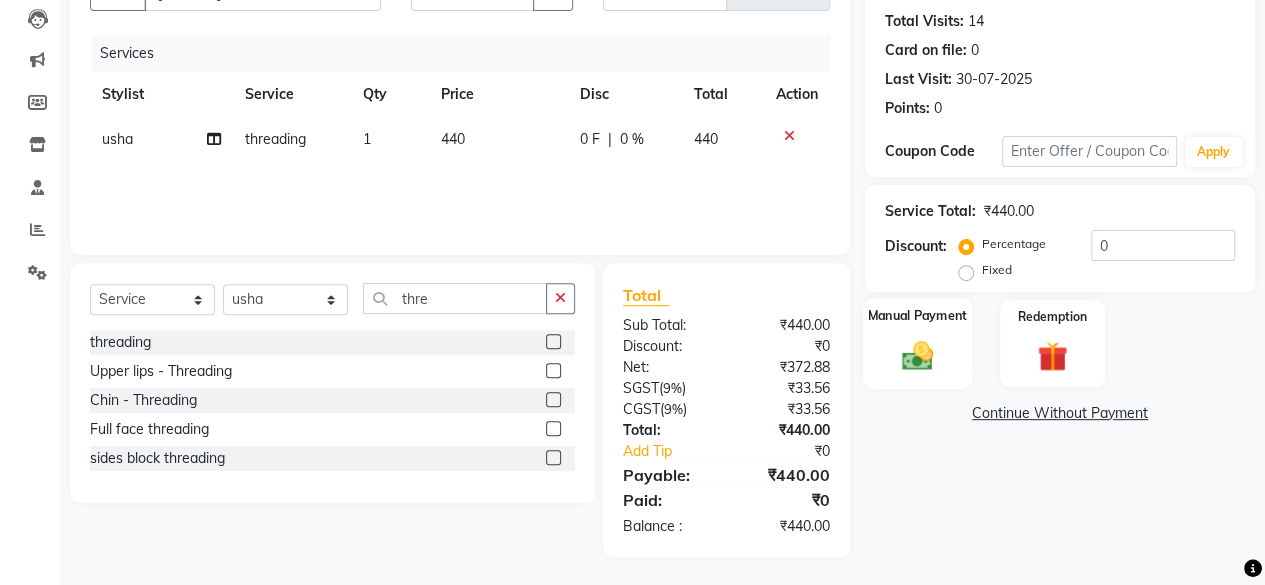 click 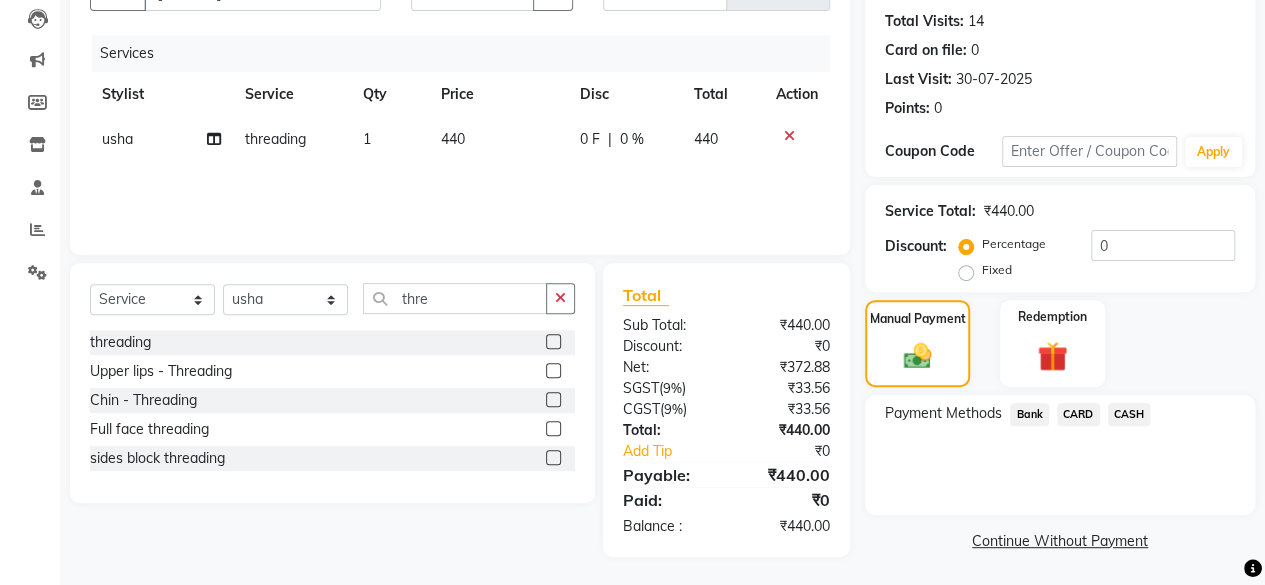 click on "CASH" 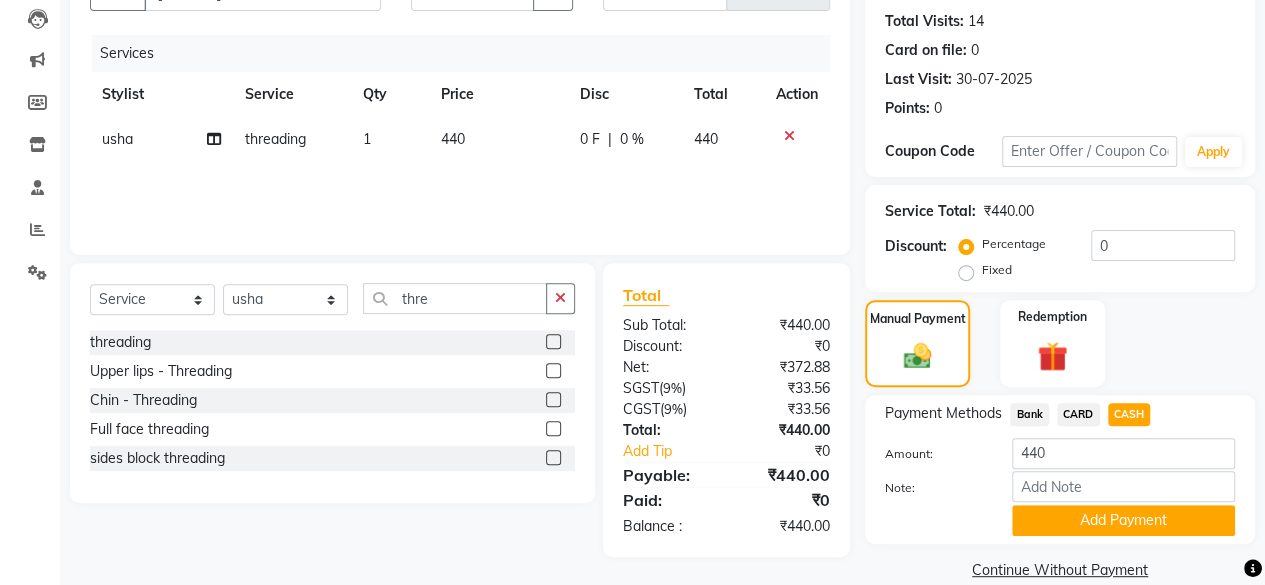 drag, startPoint x: 1109, startPoint y: 525, endPoint x: 1126, endPoint y: 521, distance: 17.464249 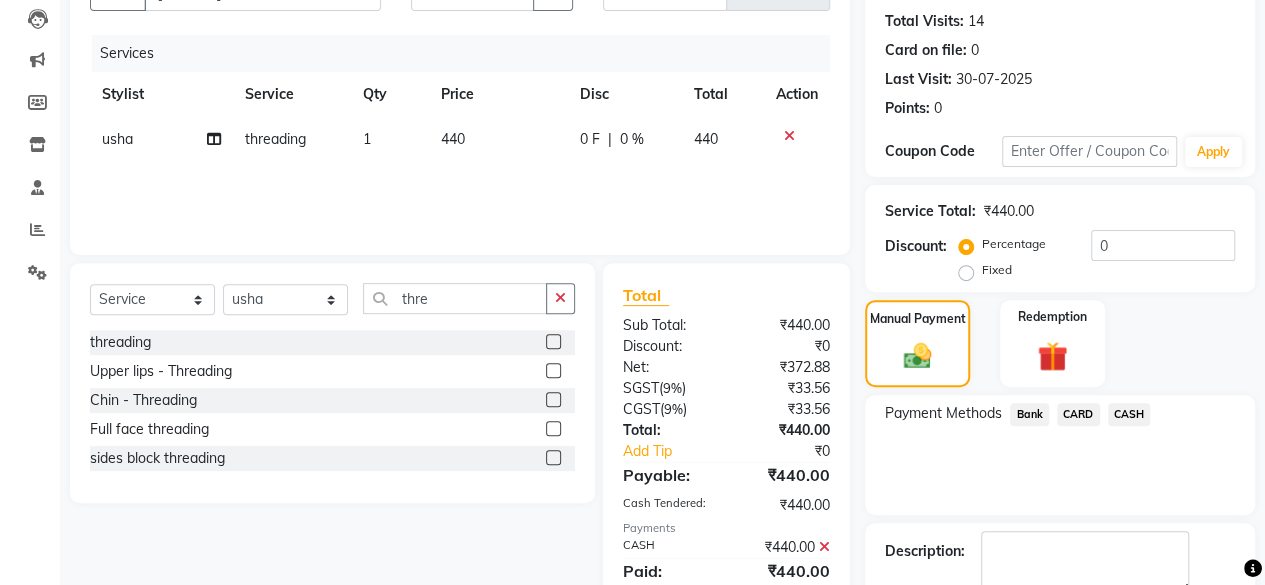 scroll, scrollTop: 324, scrollLeft: 0, axis: vertical 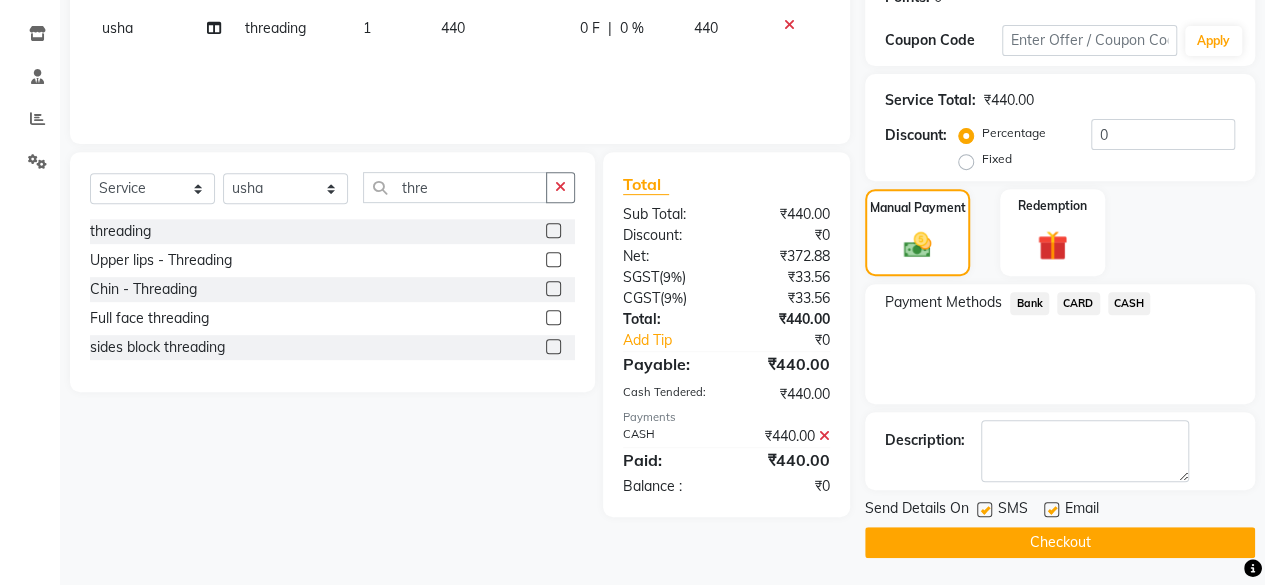 click on "Checkout" 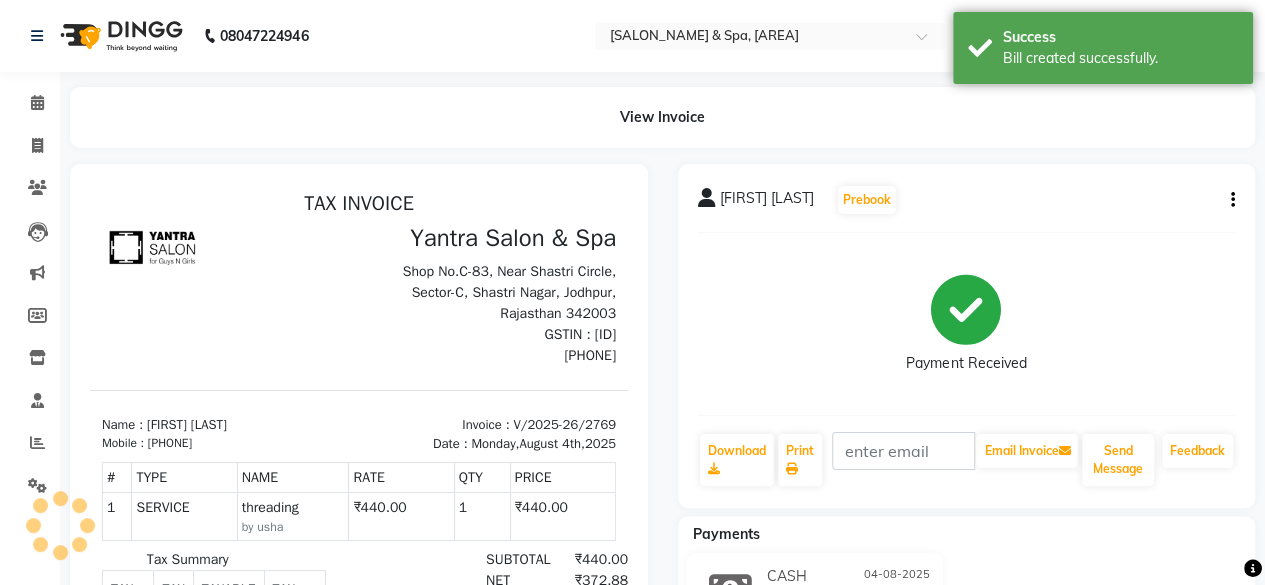 scroll, scrollTop: 0, scrollLeft: 0, axis: both 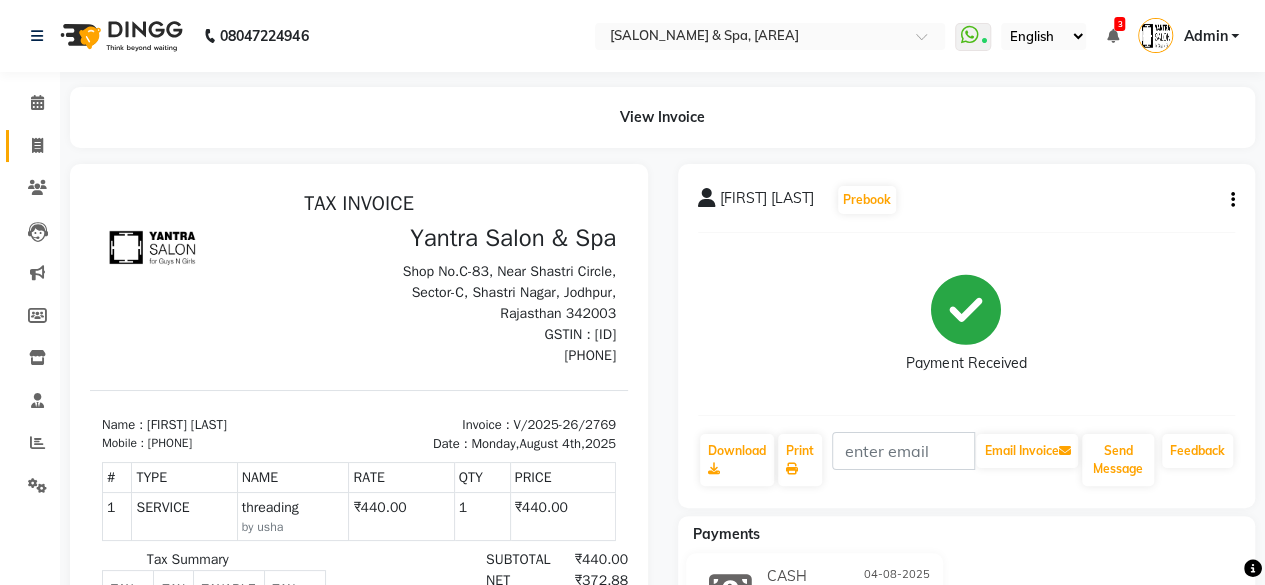 click on "Invoice" 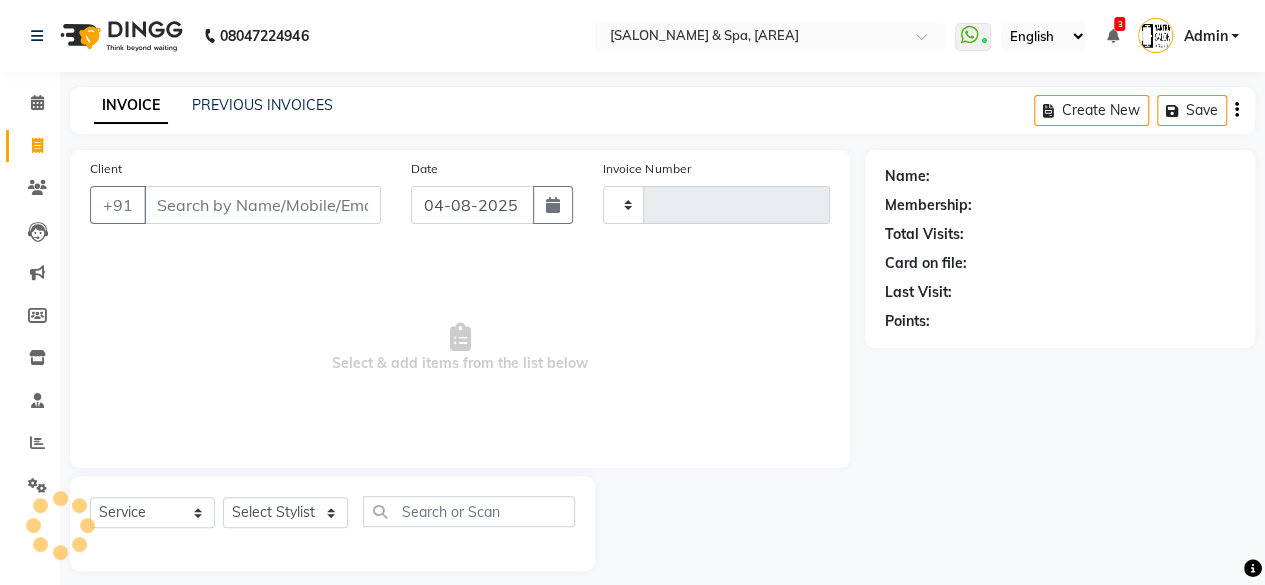 type on "2770" 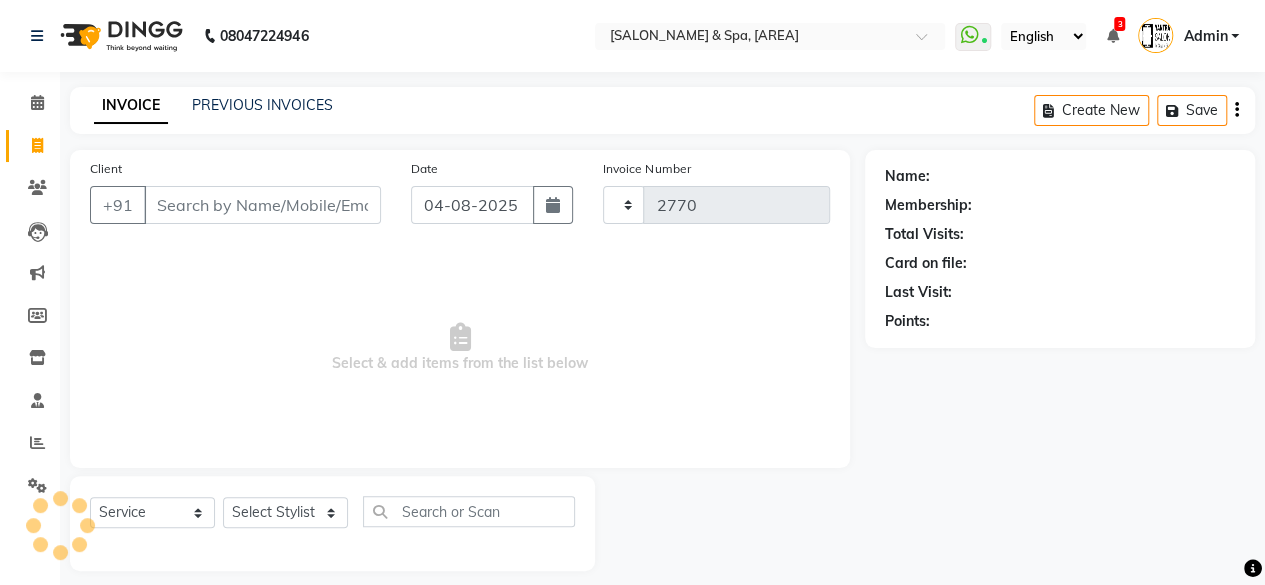 scroll, scrollTop: 15, scrollLeft: 0, axis: vertical 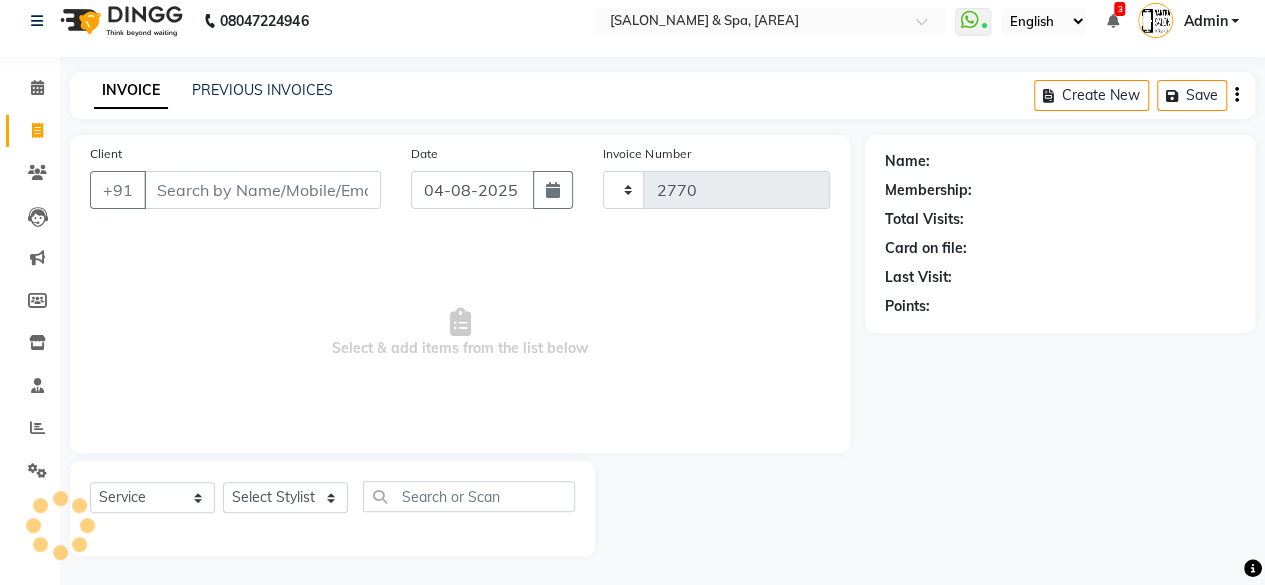 select on "154" 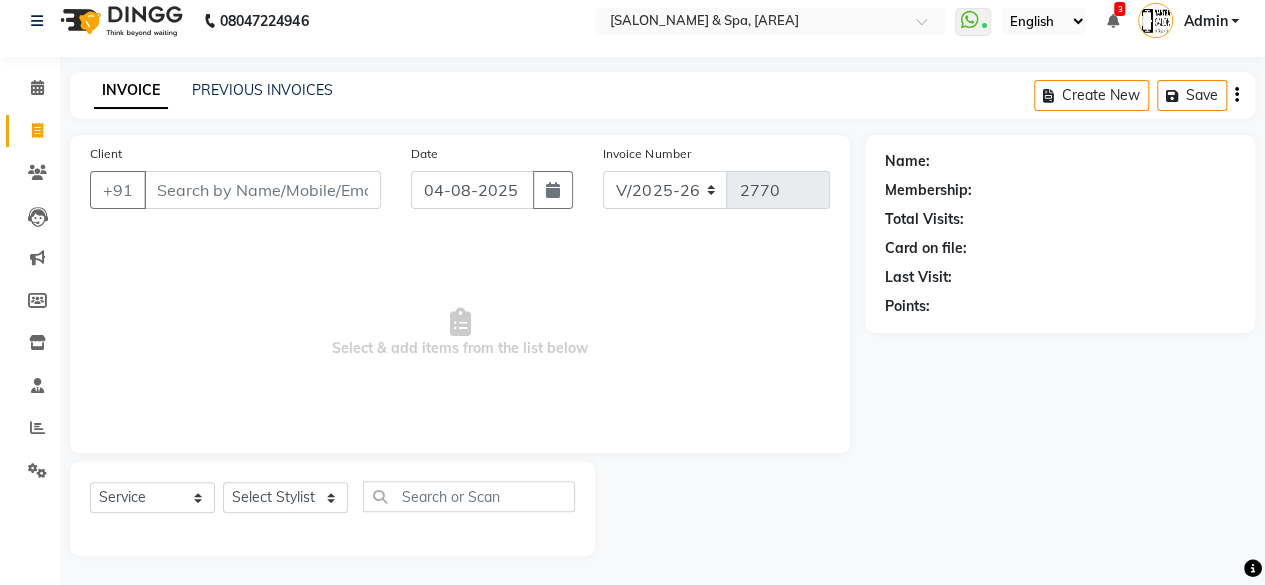 click on "Client" at bounding box center (262, 190) 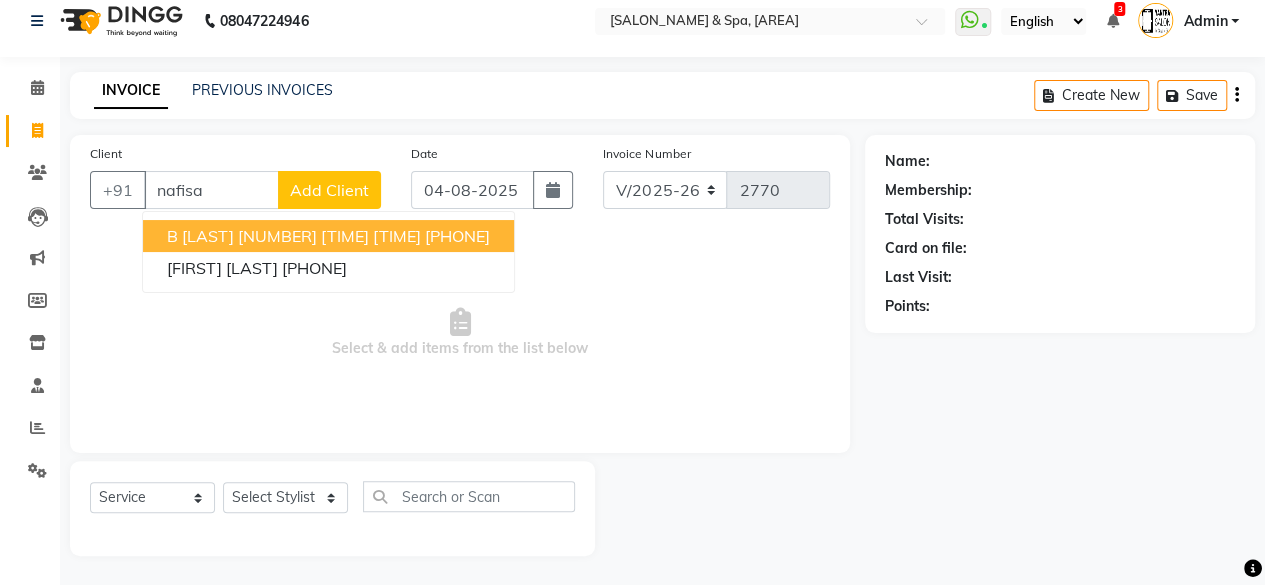 click on "[PHONE]" at bounding box center [457, 236] 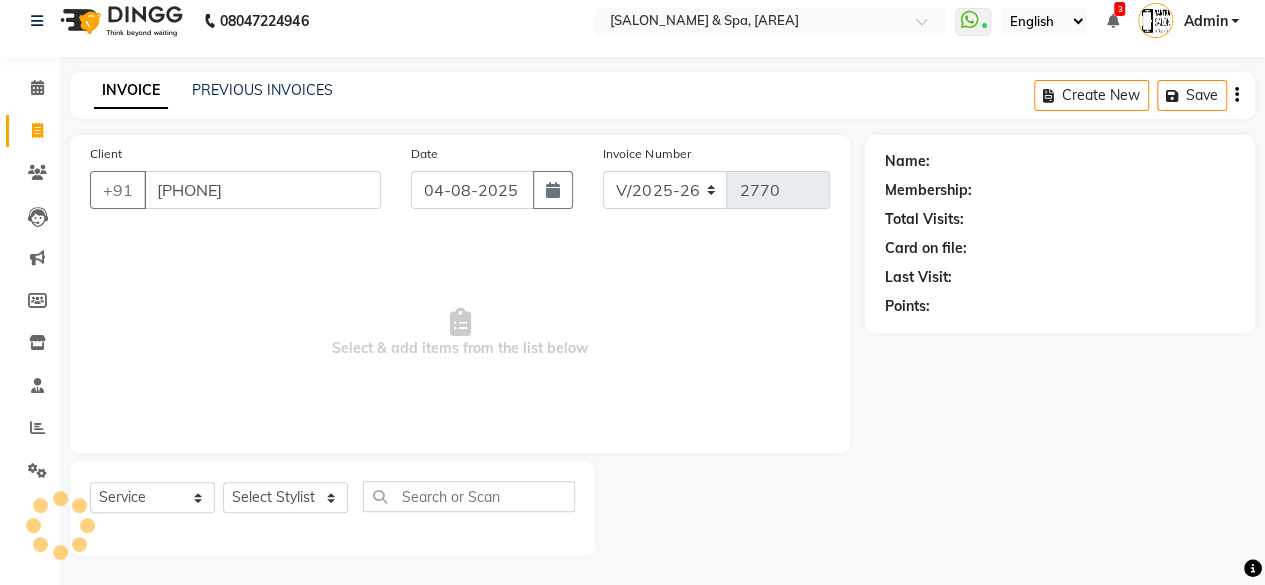 type on "[PHONE]" 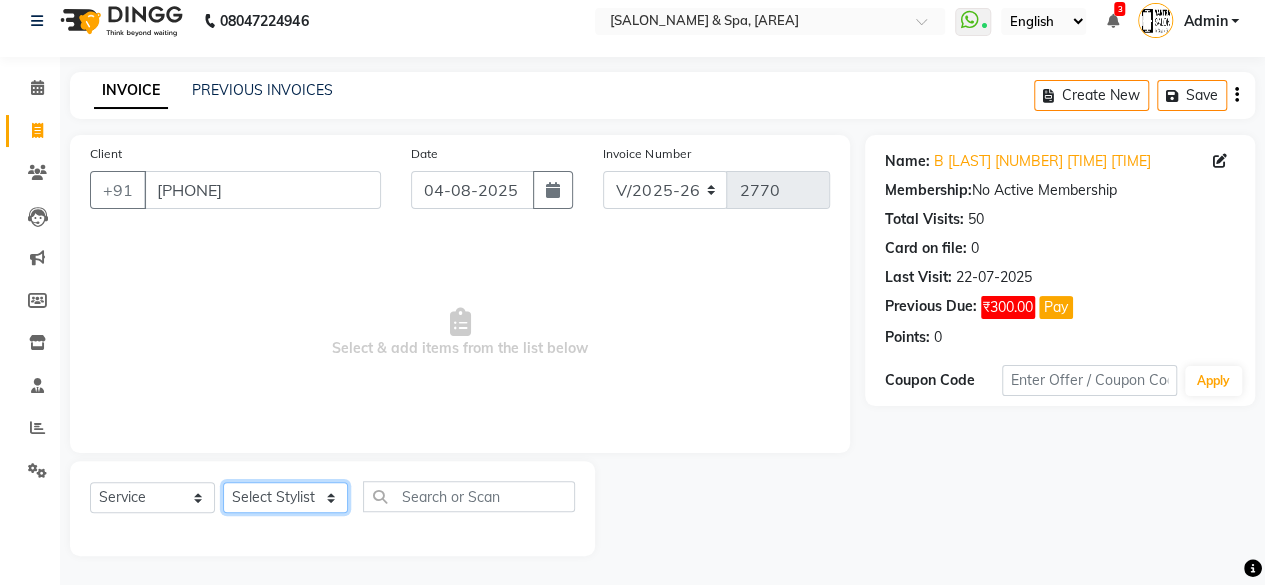 click on "Select Stylist Arvind ASHA bhawna goyal Dev Dimple Director Harsha Hemlata kajal Latika lucky Manager Manisha maam Neelu  Pallavi Pinky Priyanka Rahul Sekhar usha" 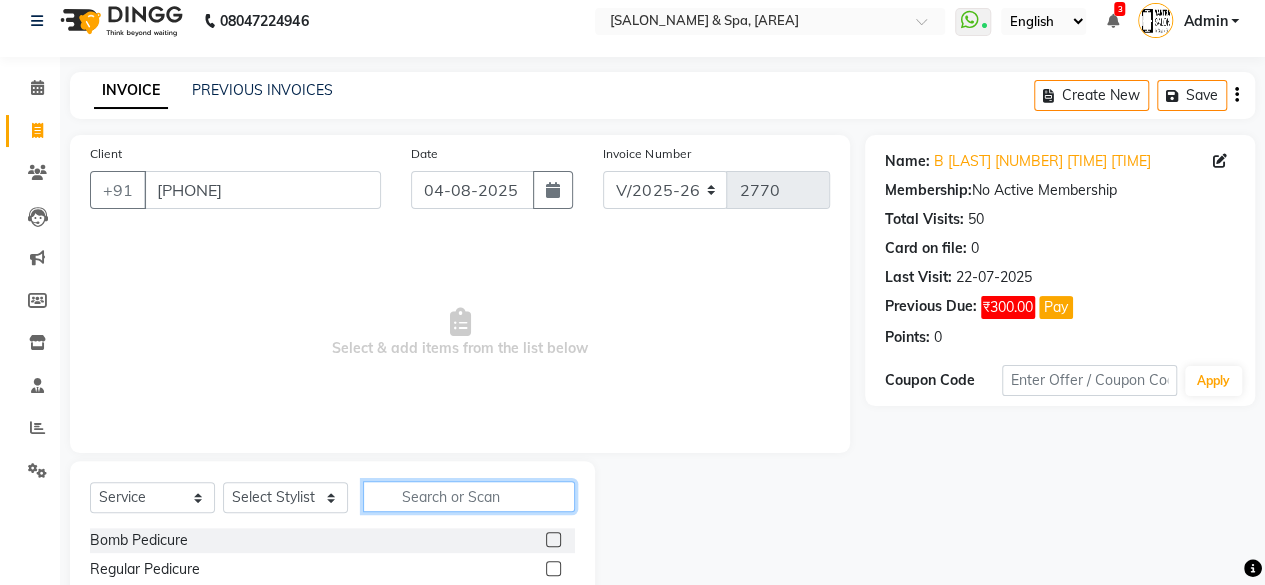 click 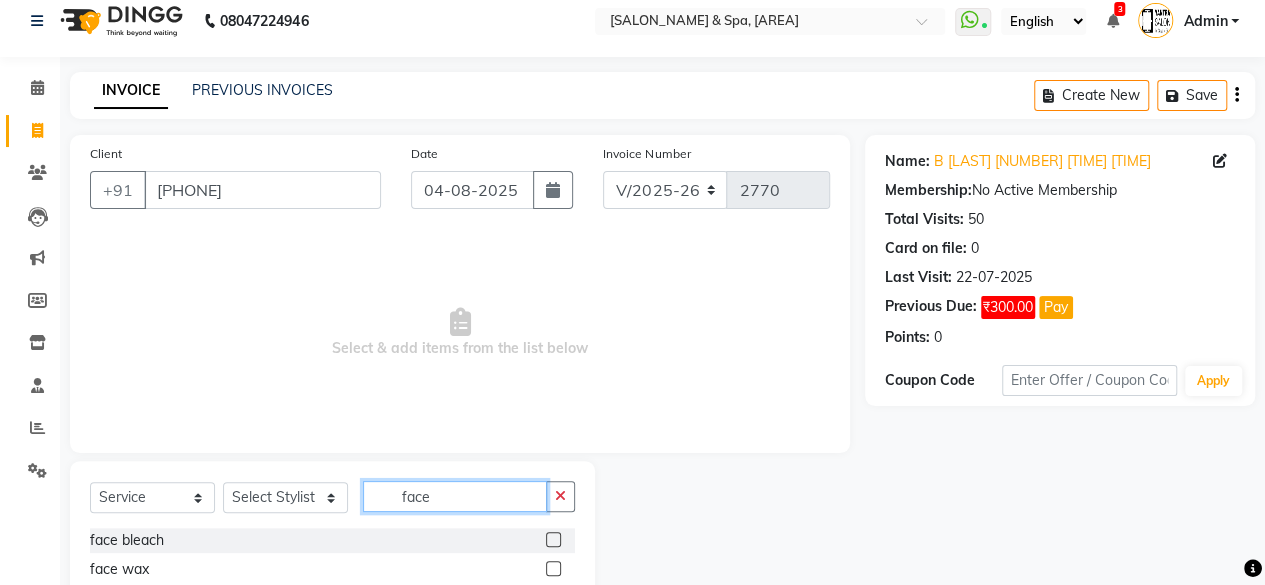 type on "face" 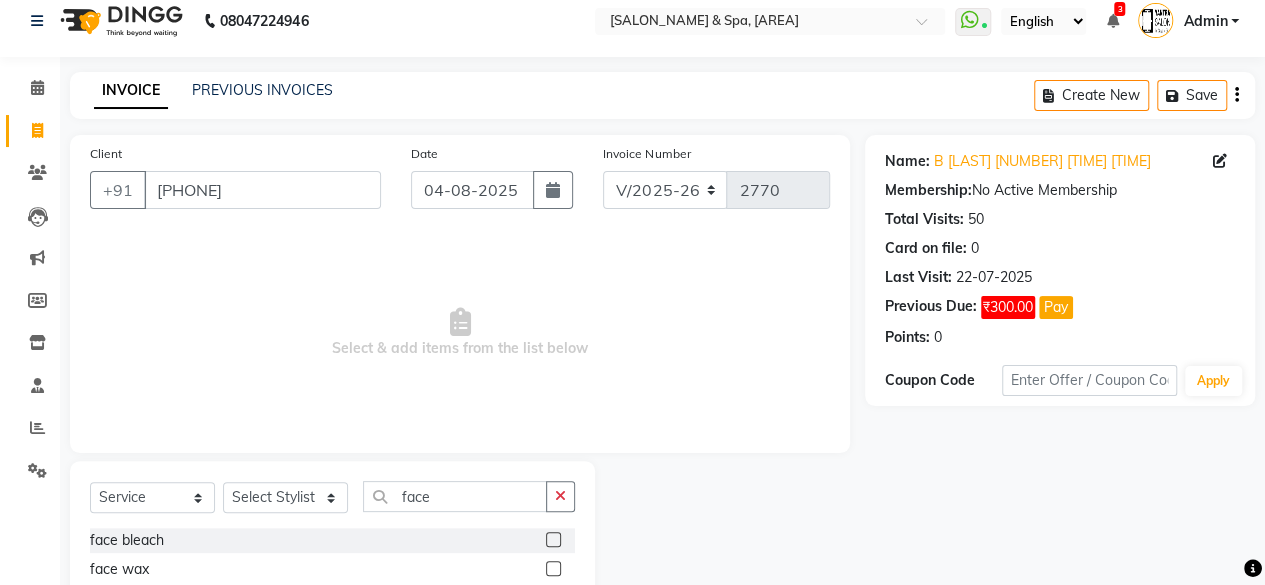 click 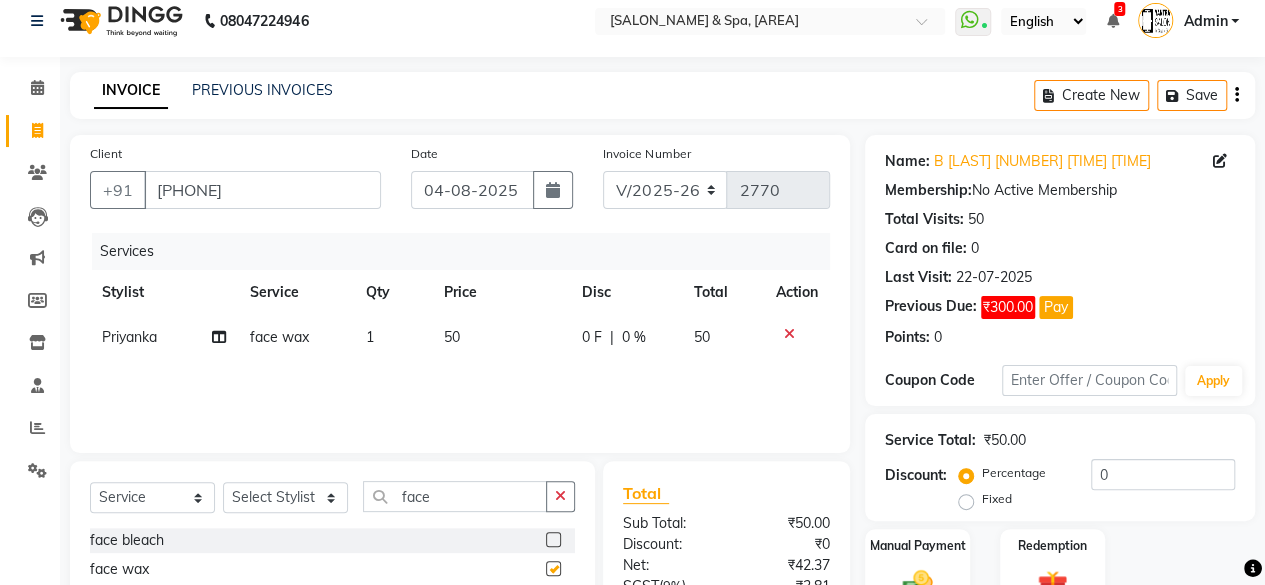 checkbox on "false" 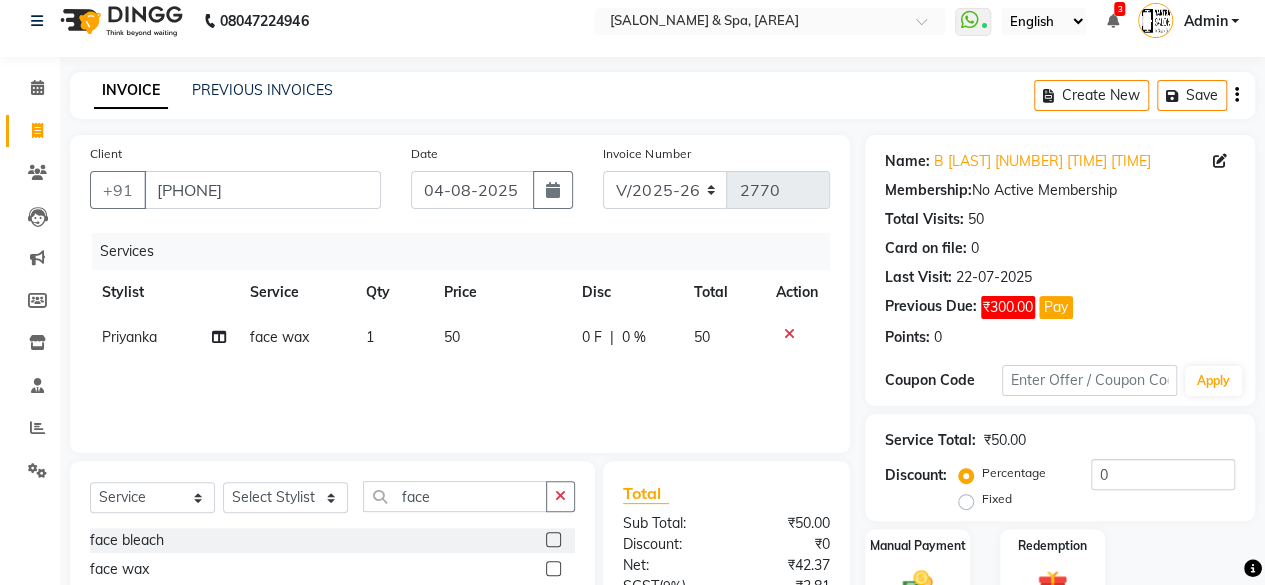 click on "50" 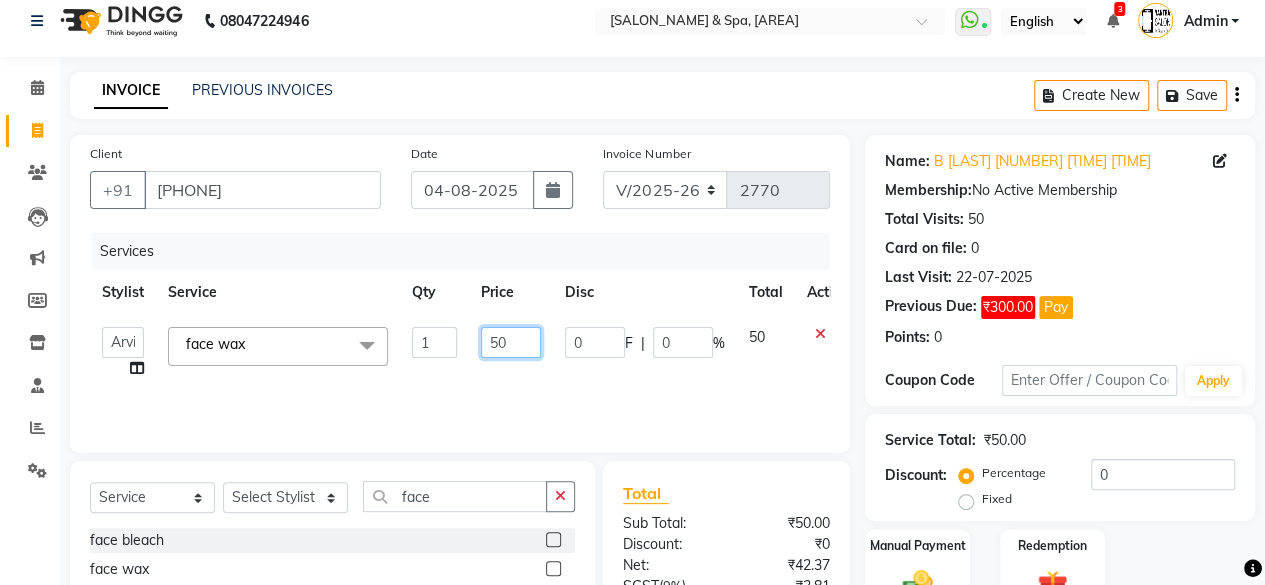 click on "50" 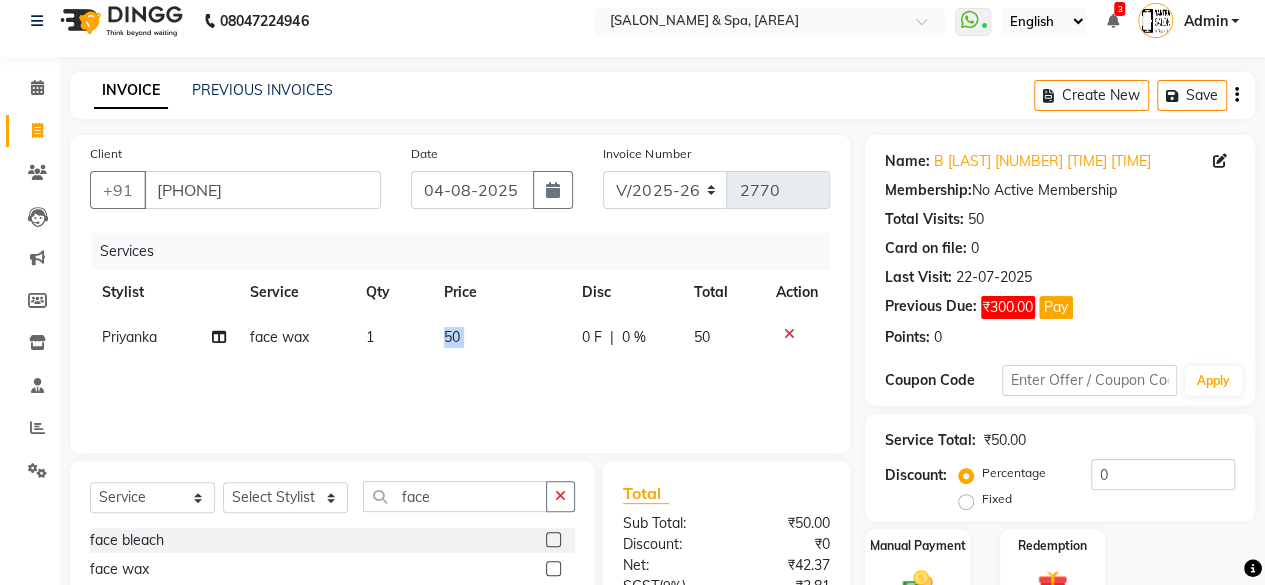 click on "50" 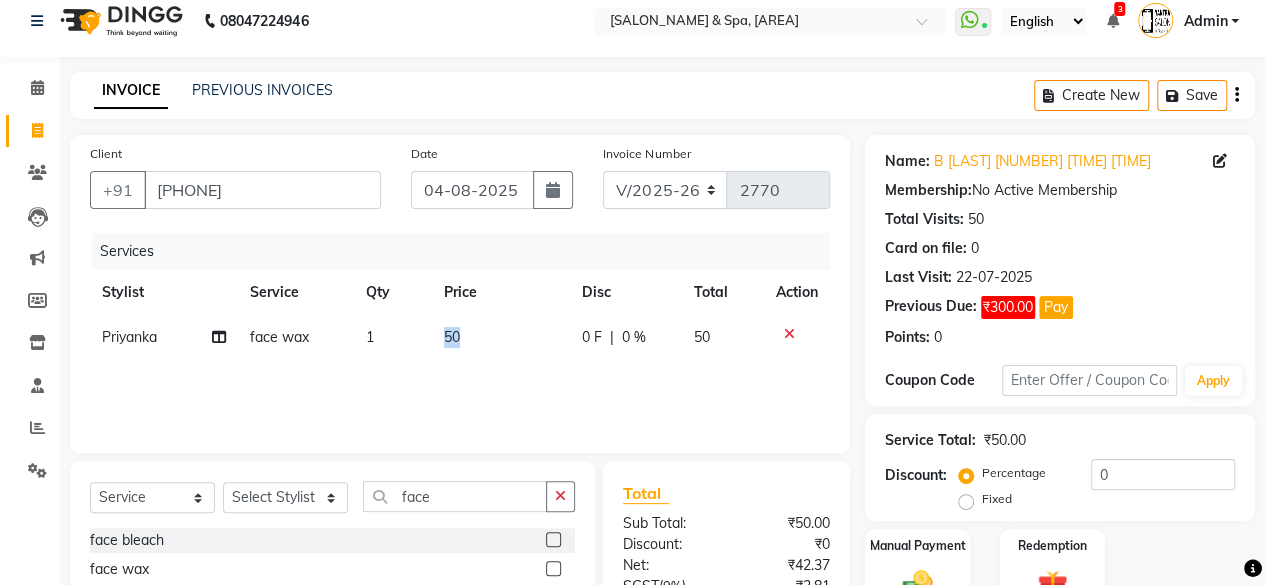 select on "[NUMBER]" 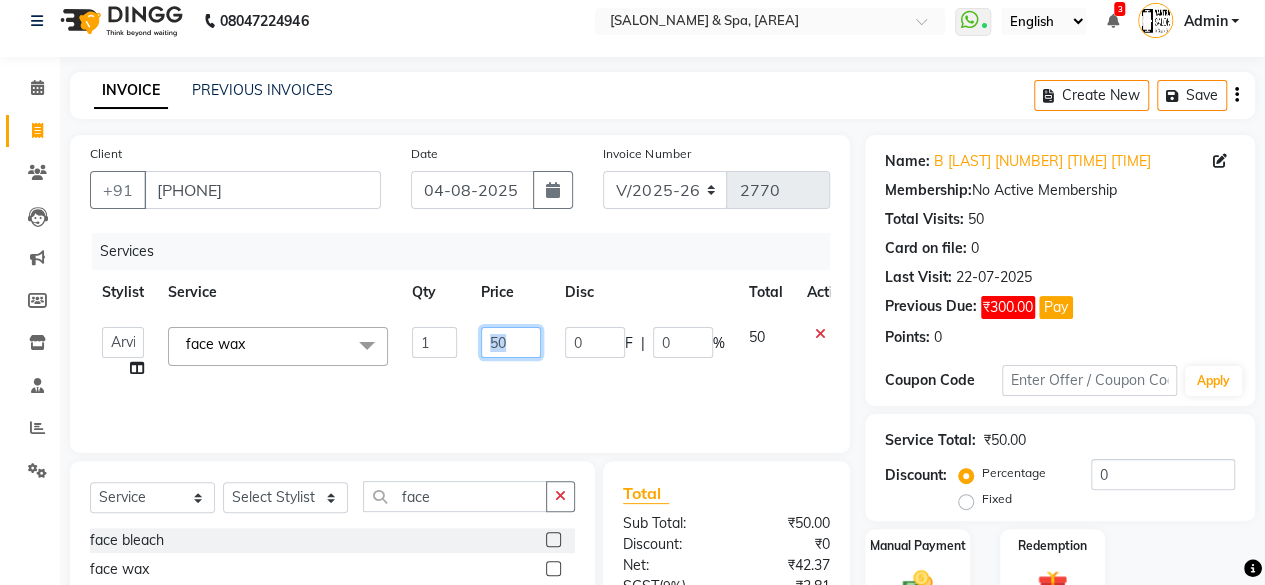 click on "50" 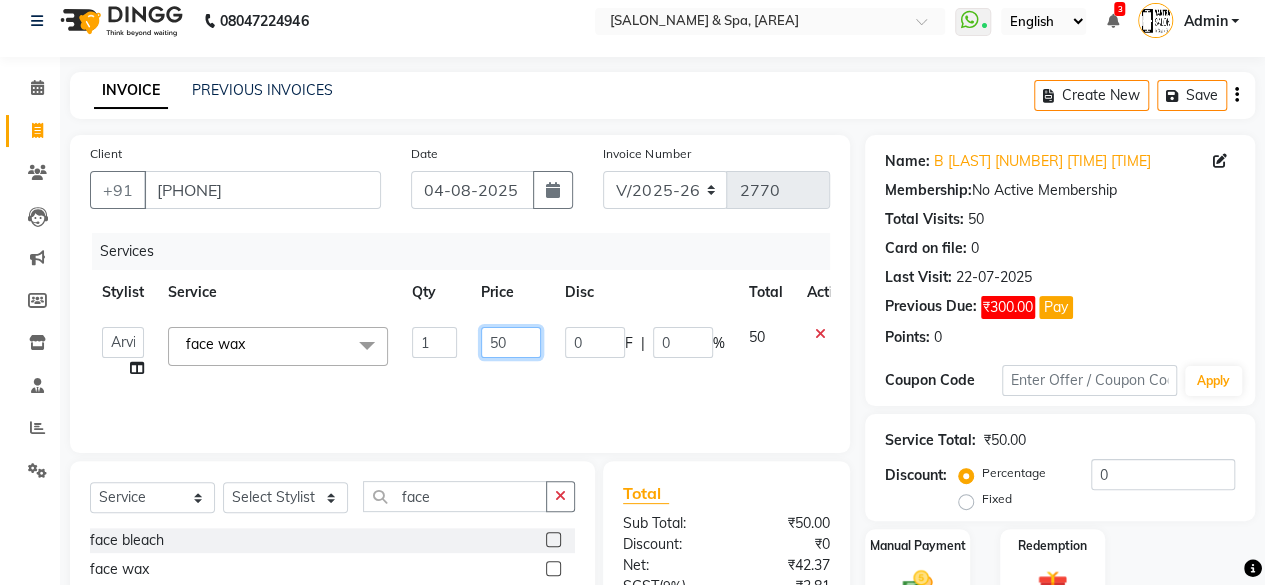 click on "50" 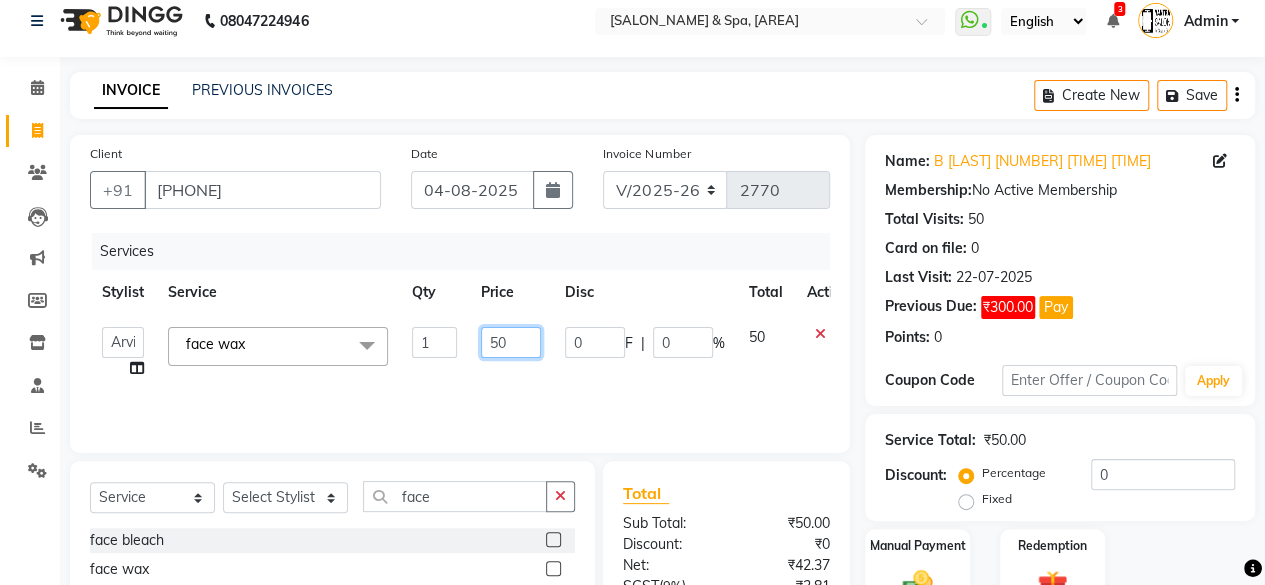 click on "50" 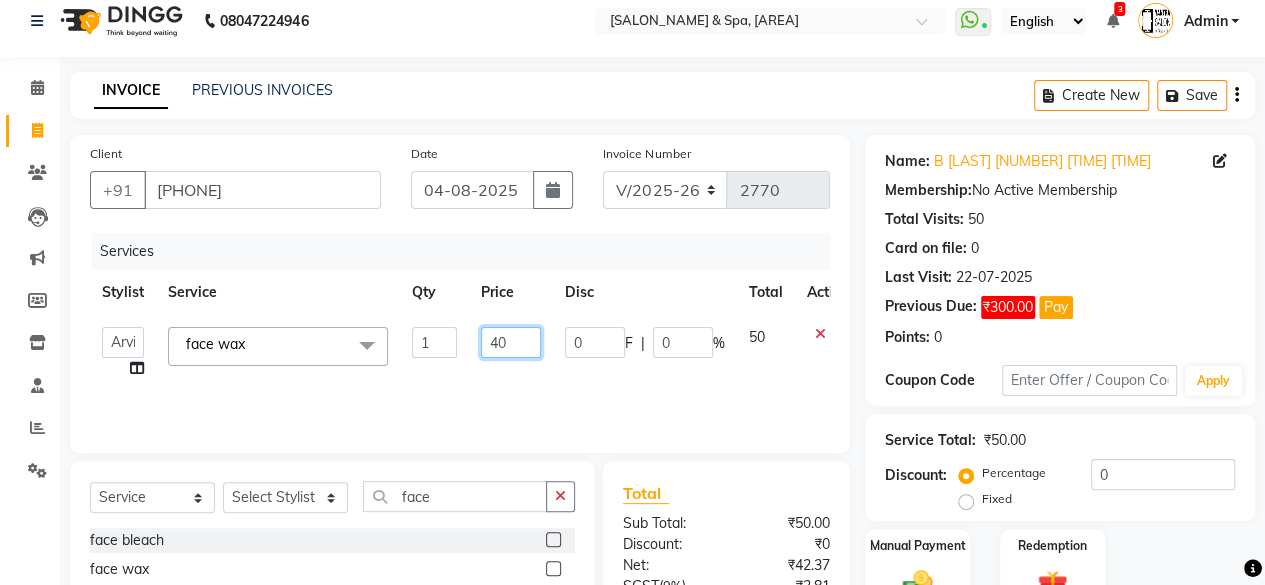 type on "400" 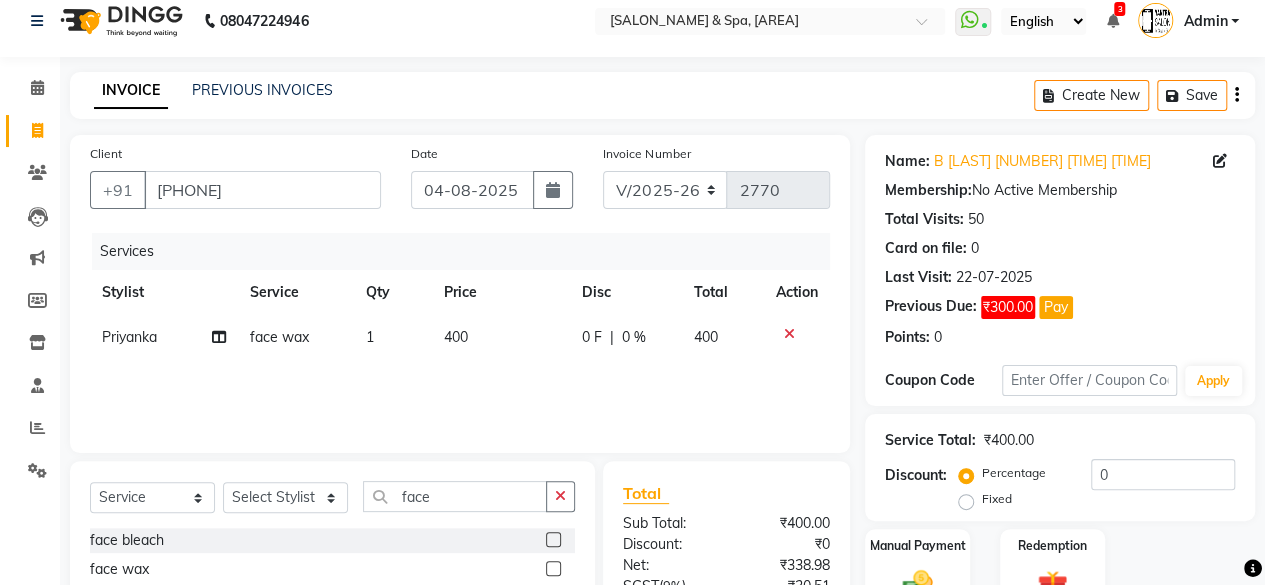 click on "Services Stylist Service Qty Price Disc Total Action [FIRST] [SERVICE] 1 400 0 F | 0 % 400" 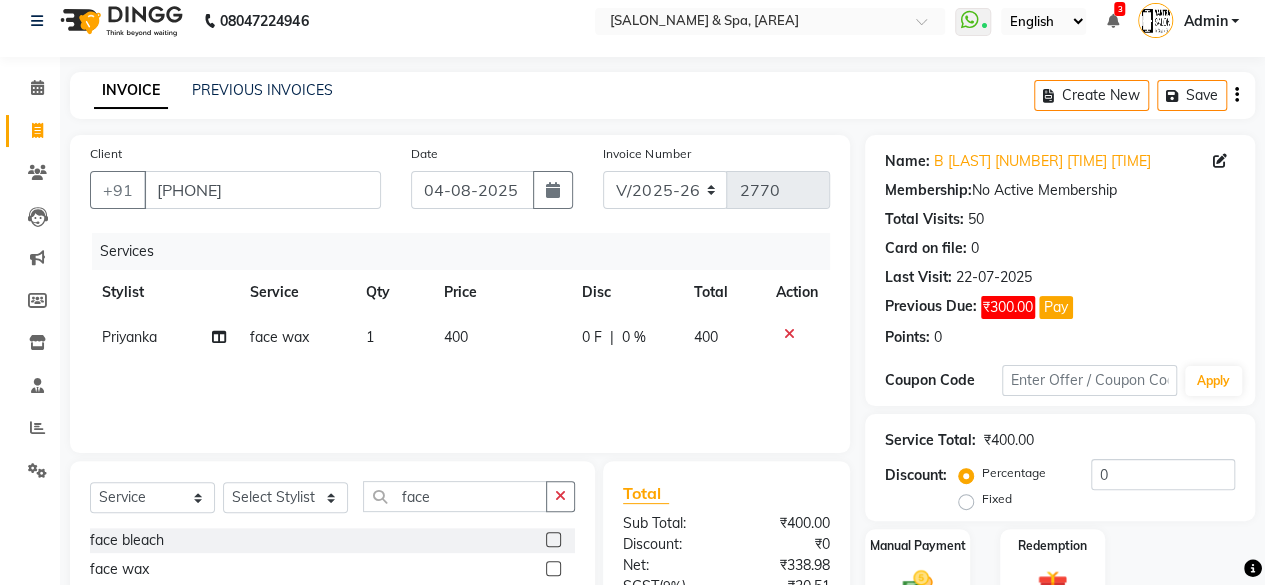 scroll, scrollTop: 213, scrollLeft: 0, axis: vertical 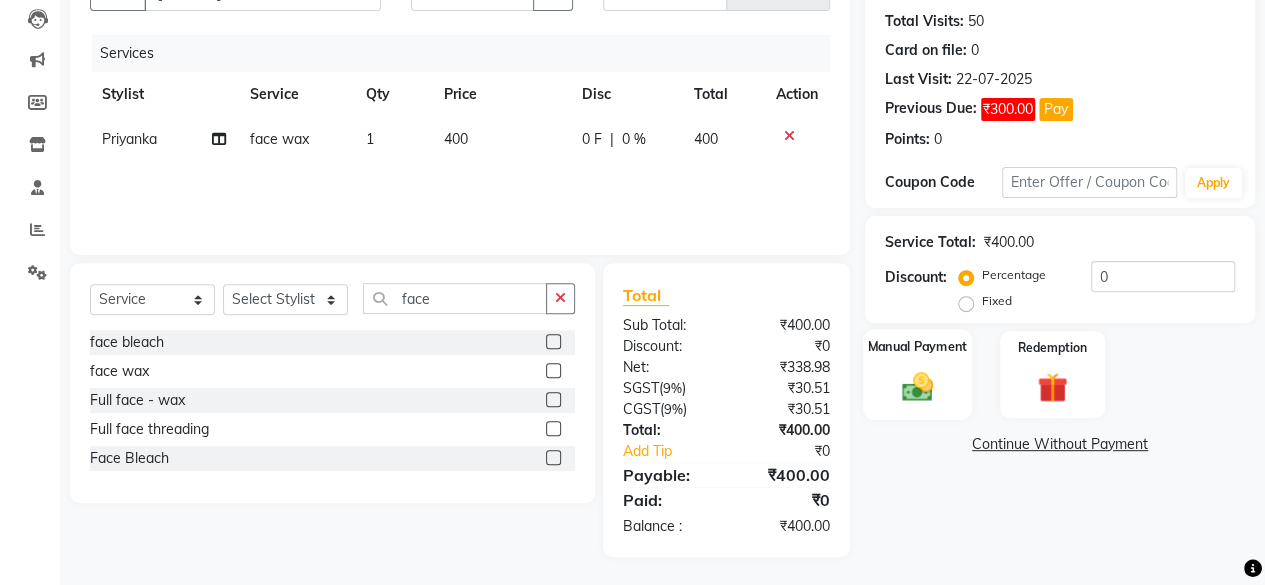 click on "Manual Payment" 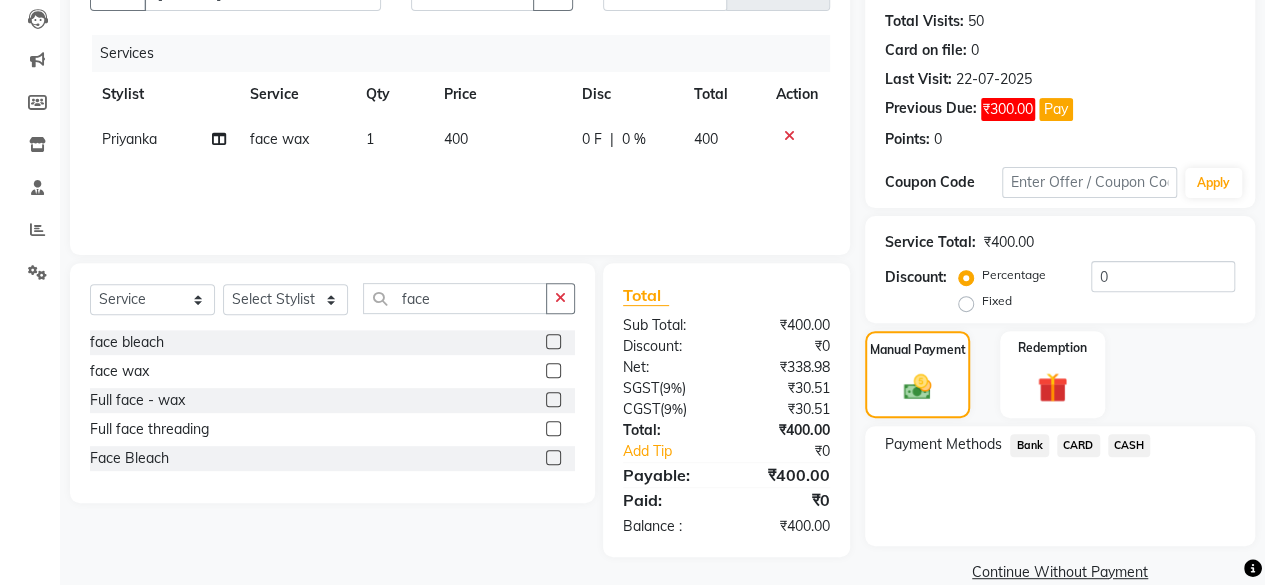 scroll, scrollTop: 244, scrollLeft: 0, axis: vertical 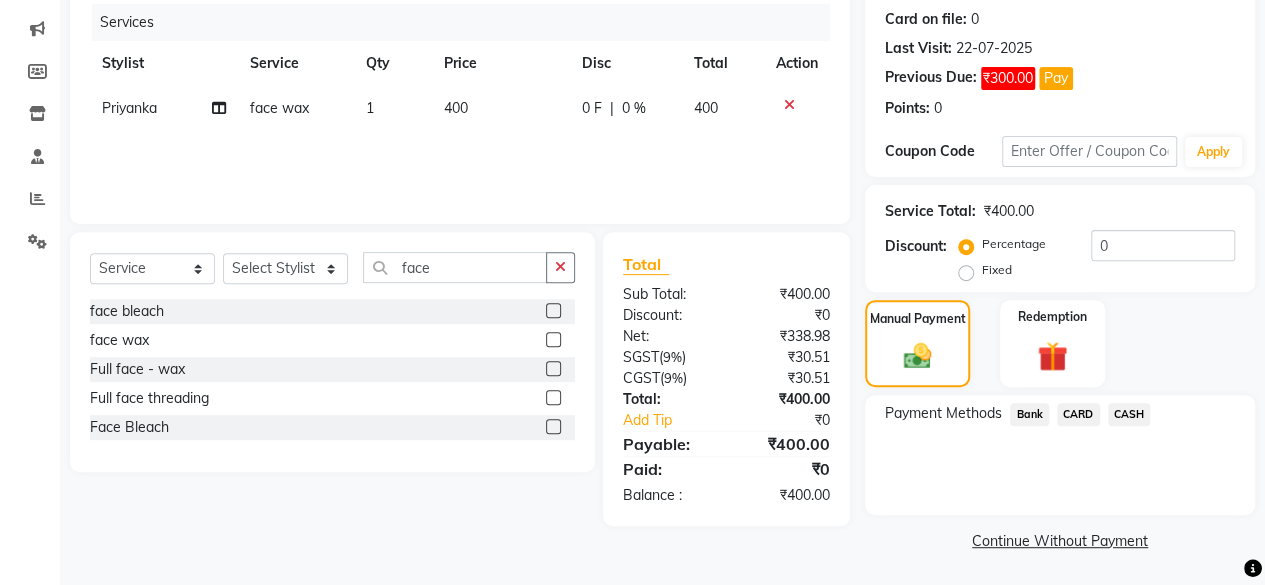 click on "CASH" 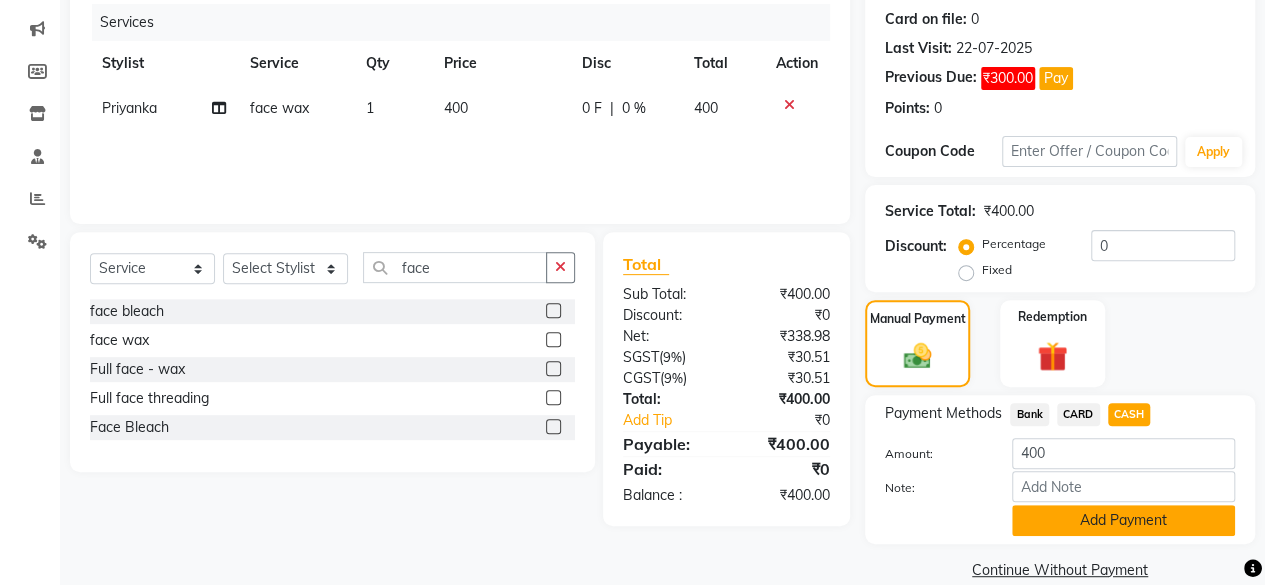 click on "Add Payment" 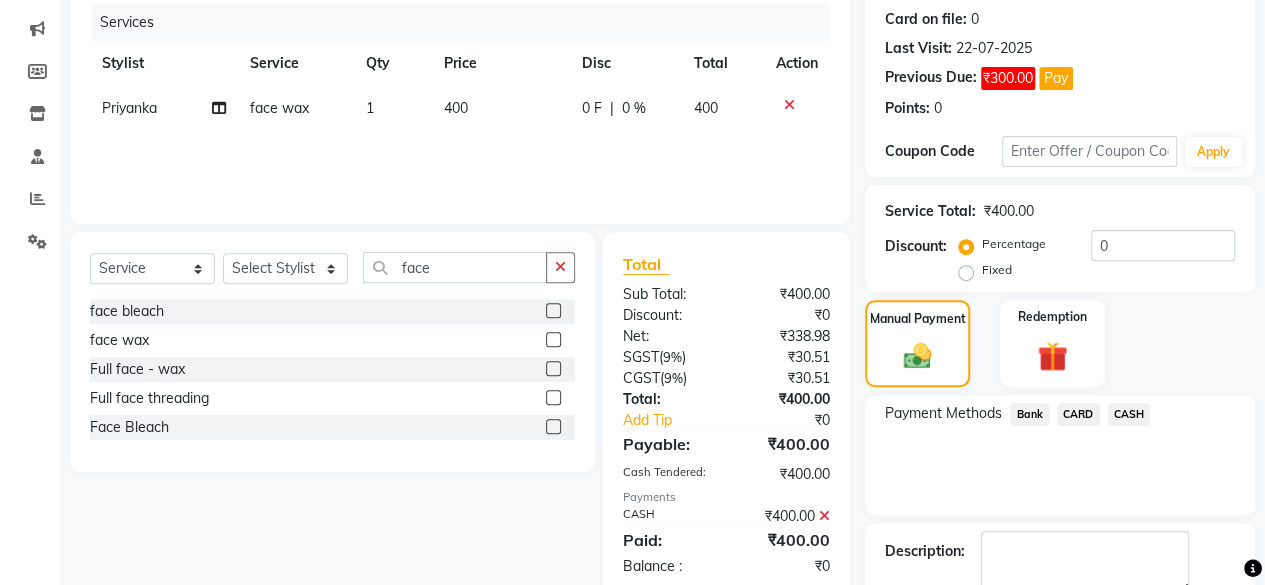 scroll, scrollTop: 356, scrollLeft: 0, axis: vertical 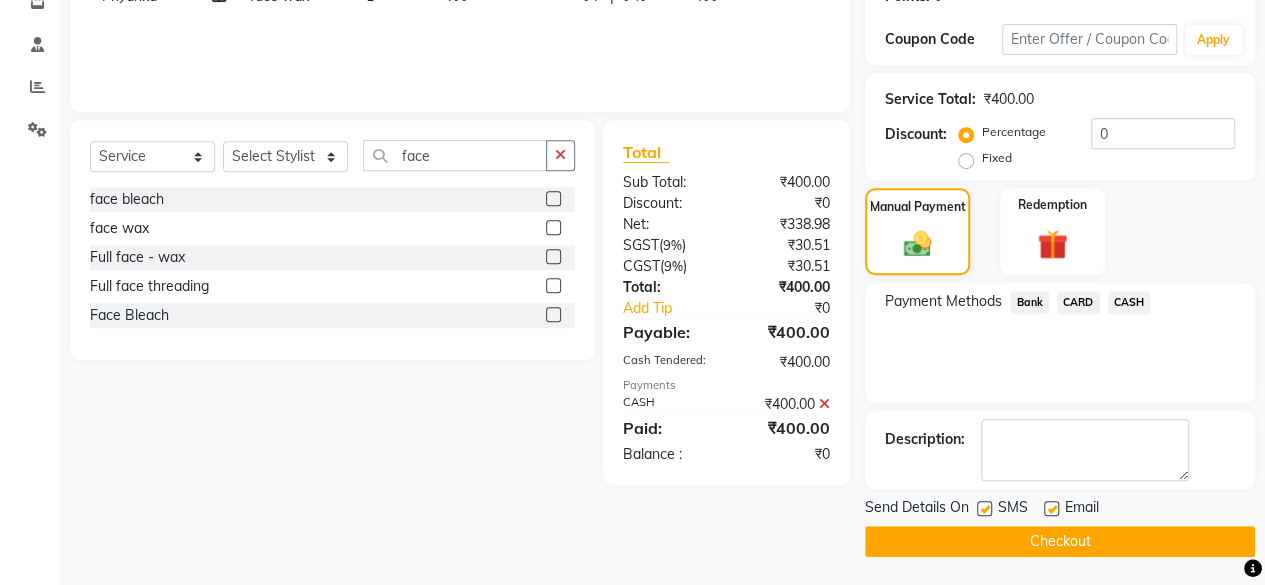 click on "Checkout" 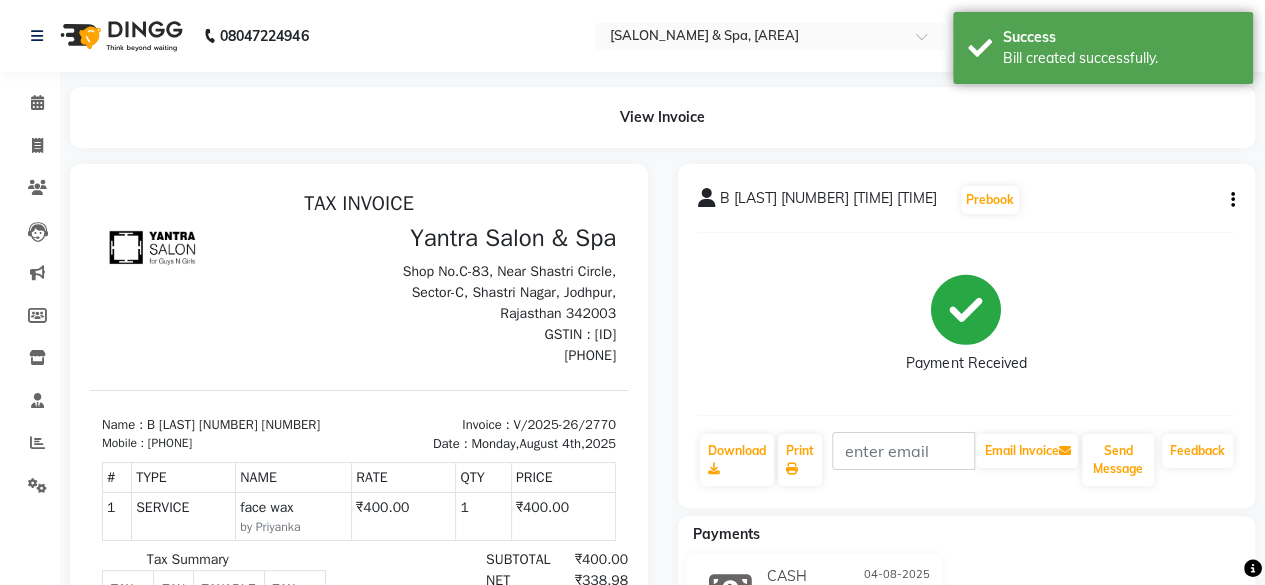 scroll, scrollTop: 0, scrollLeft: 0, axis: both 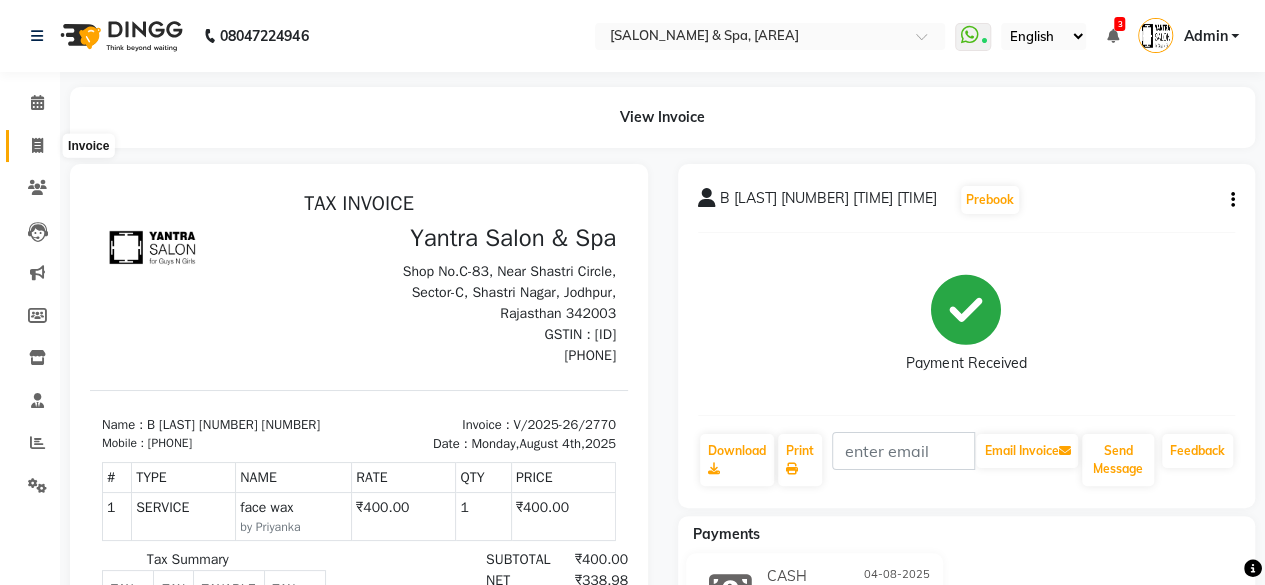 click 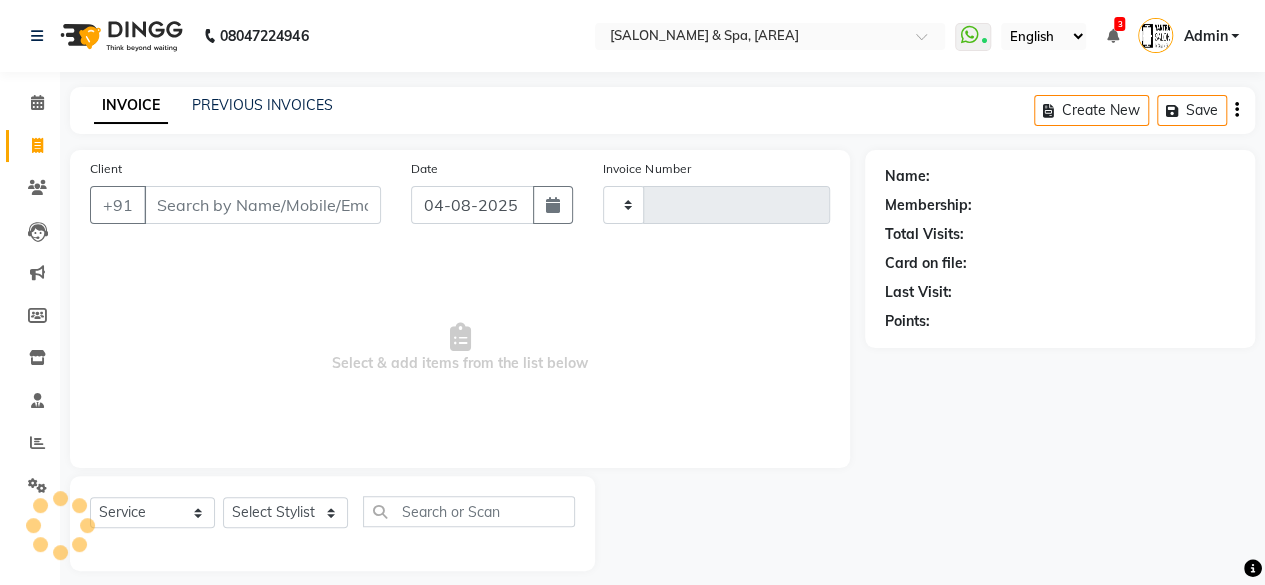scroll, scrollTop: 15, scrollLeft: 0, axis: vertical 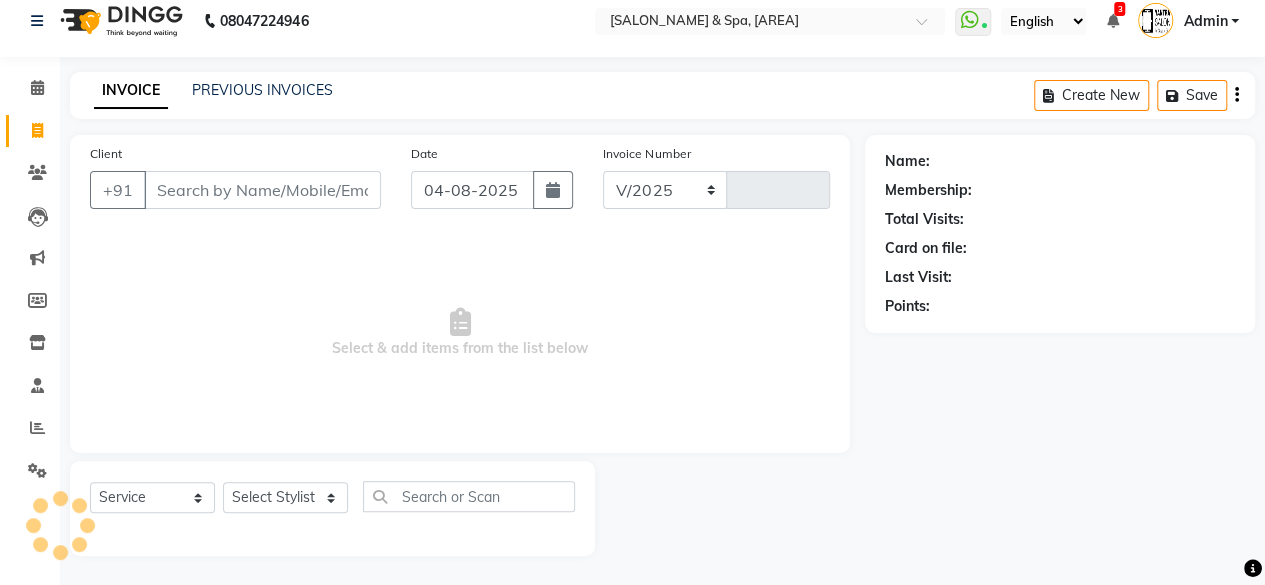 select on "154" 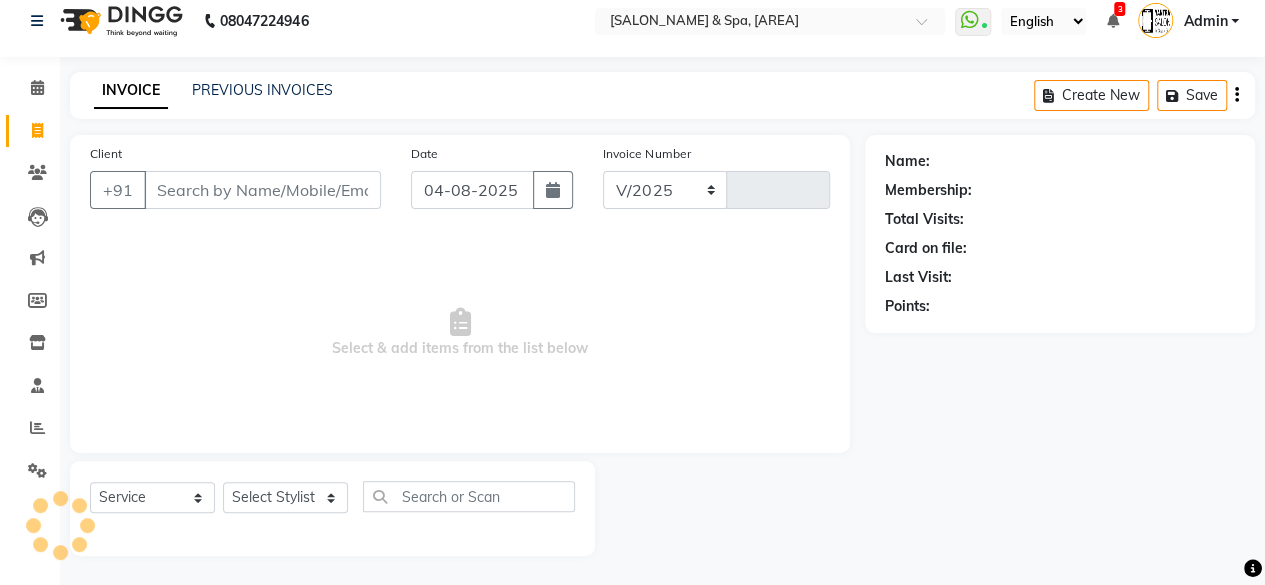 type on "2771" 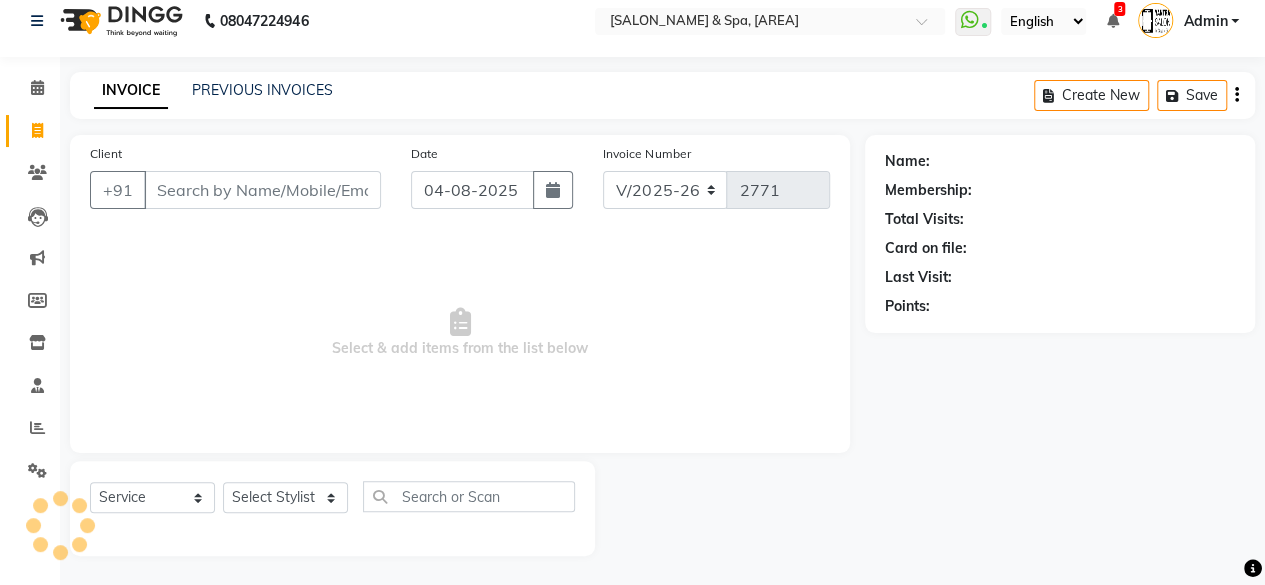 click on "Client" at bounding box center [262, 190] 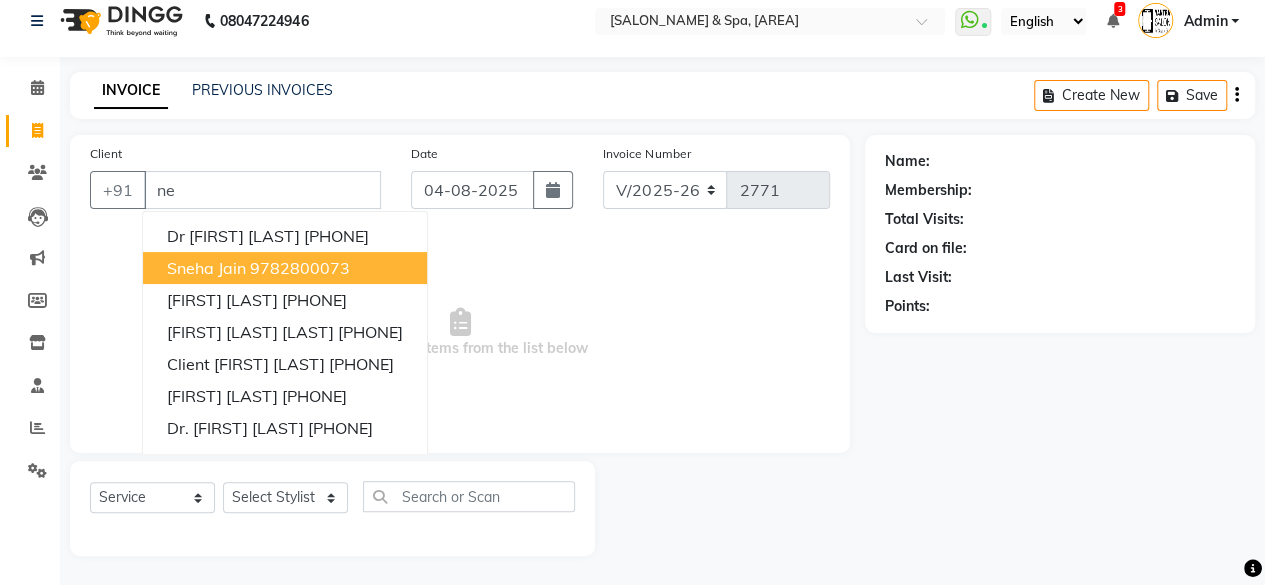 type on "n" 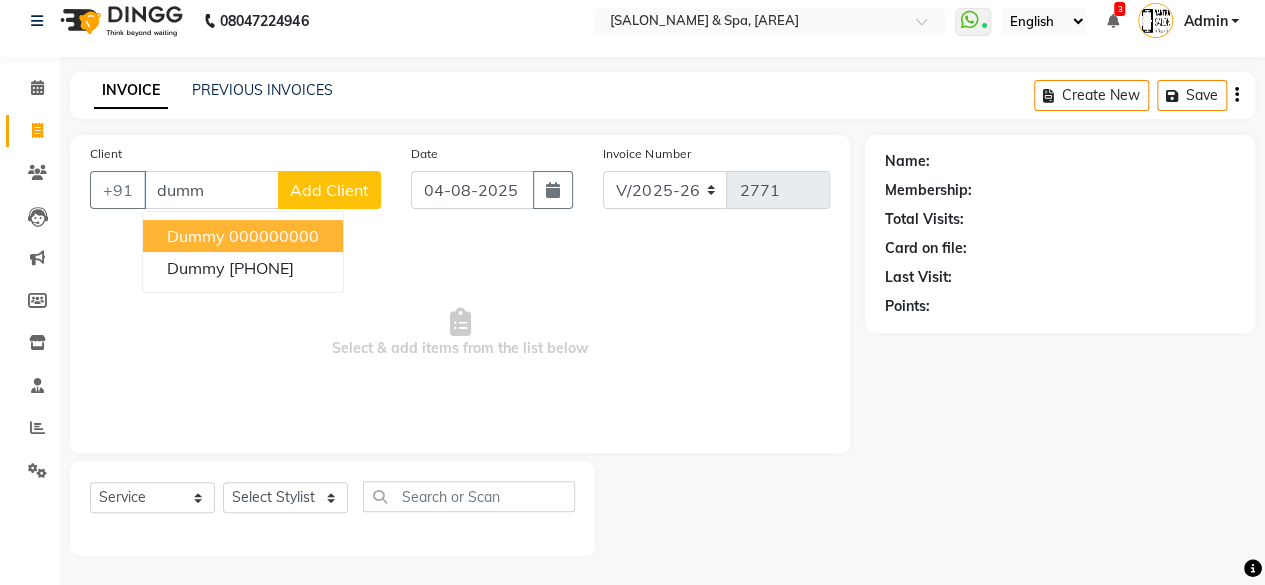 click on "000000000" at bounding box center [274, 236] 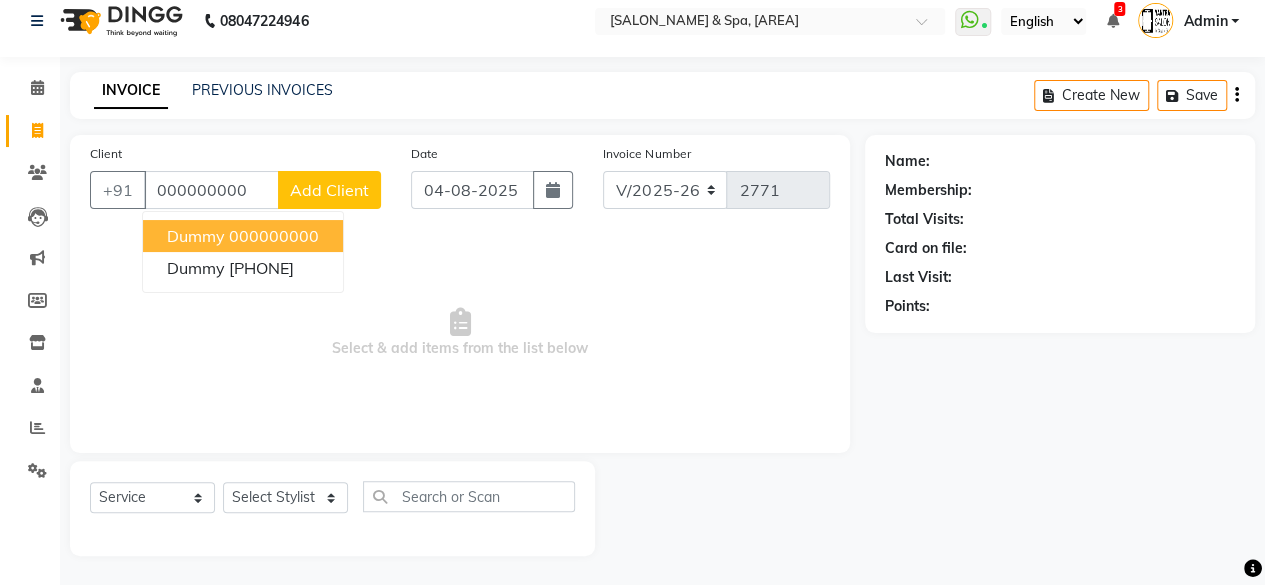 type on "000000000" 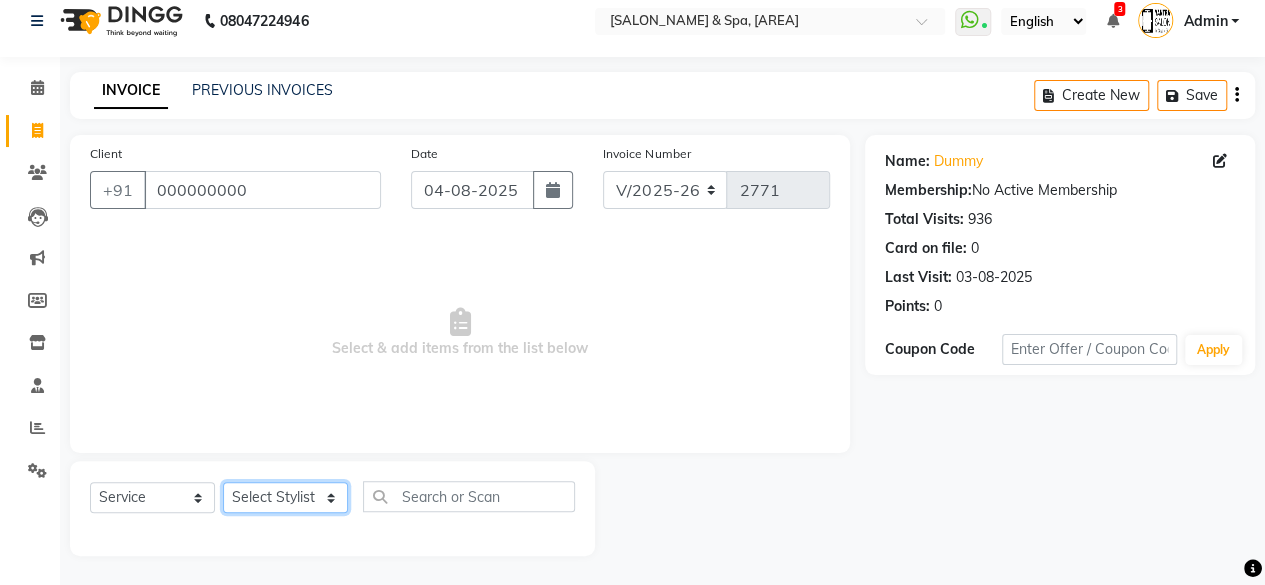 click on "Select Stylist Arvind ASHA bhawna goyal Dev Dimple Director Harsha Hemlata kajal Latika lucky Manager Manisha maam Neelu  Pallavi Pinky Priyanka Rahul Sekhar usha" 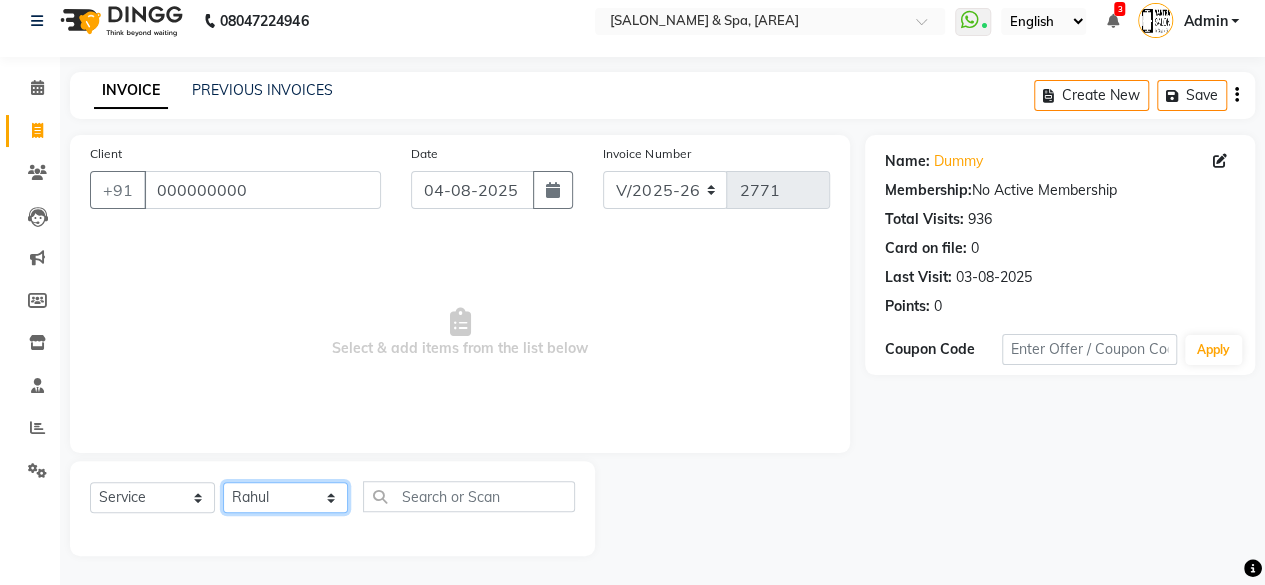 click on "Select Stylist Arvind ASHA bhawna goyal Dev Dimple Director Harsha Hemlata kajal Latika lucky Manager Manisha maam Neelu  Pallavi Pinky Priyanka Rahul Sekhar usha" 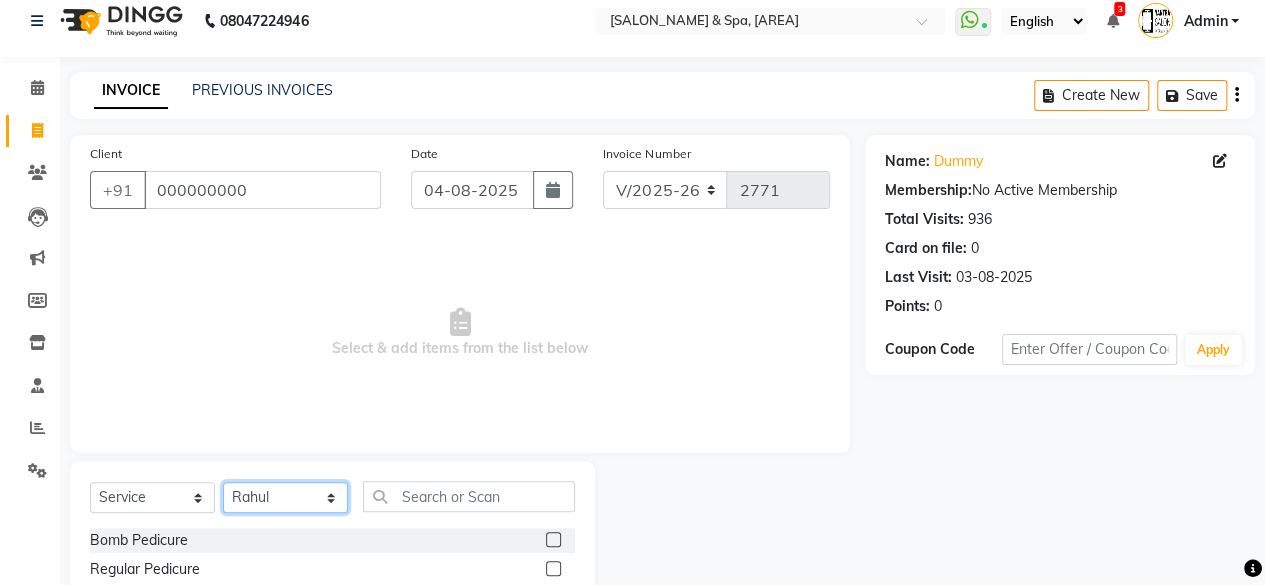 select on "[NUMBER]" 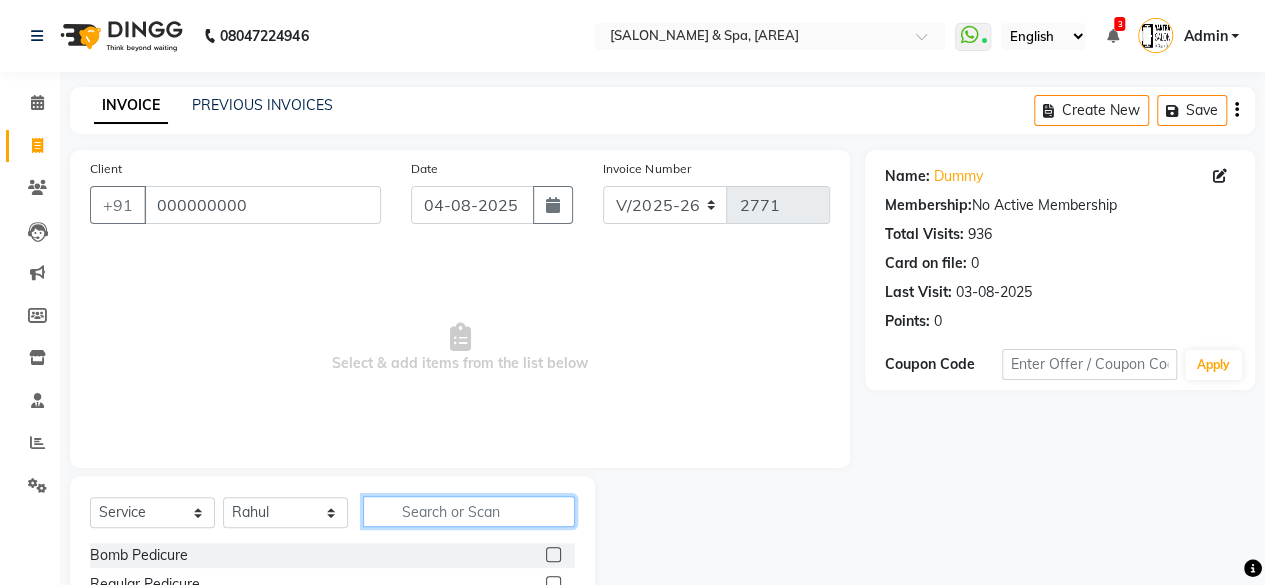 click 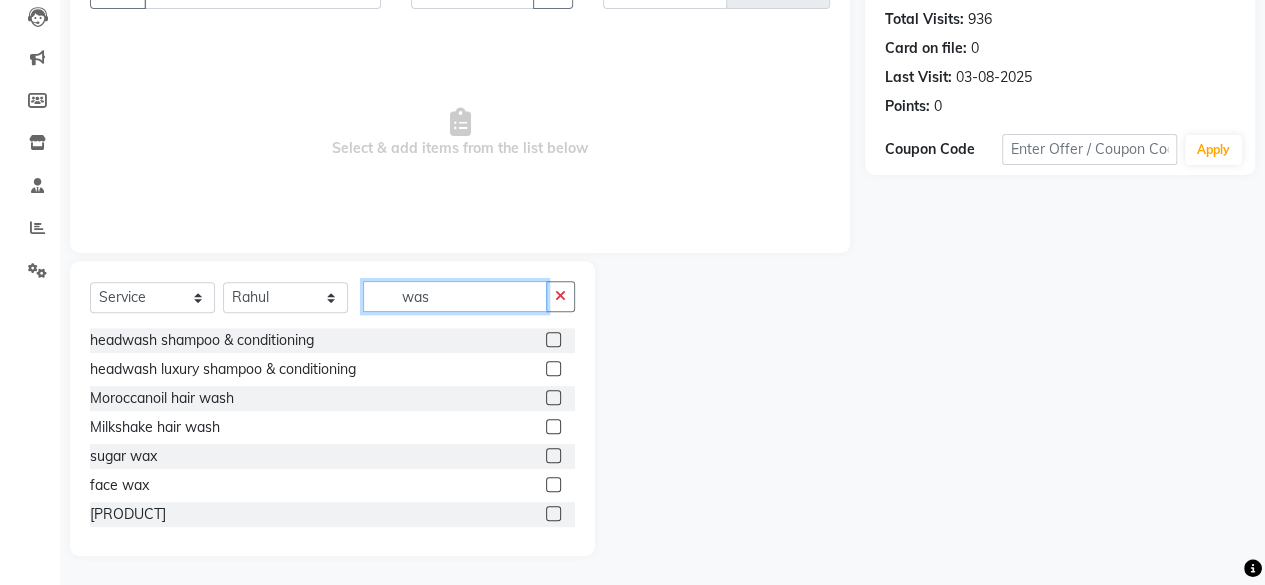scroll, scrollTop: 131, scrollLeft: 0, axis: vertical 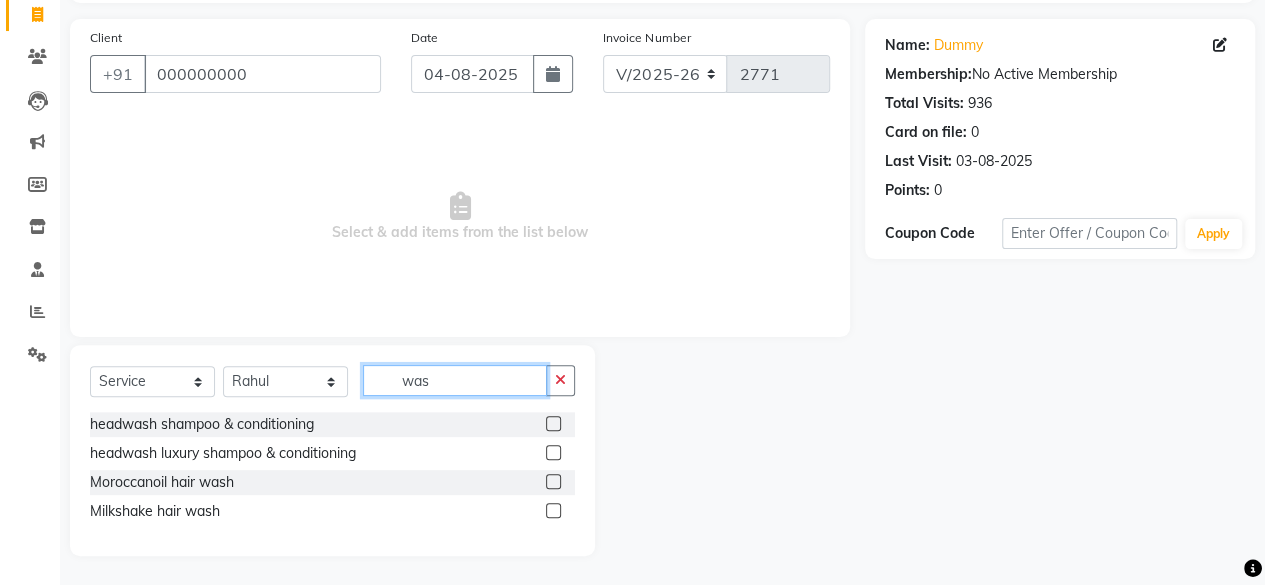 type on "was" 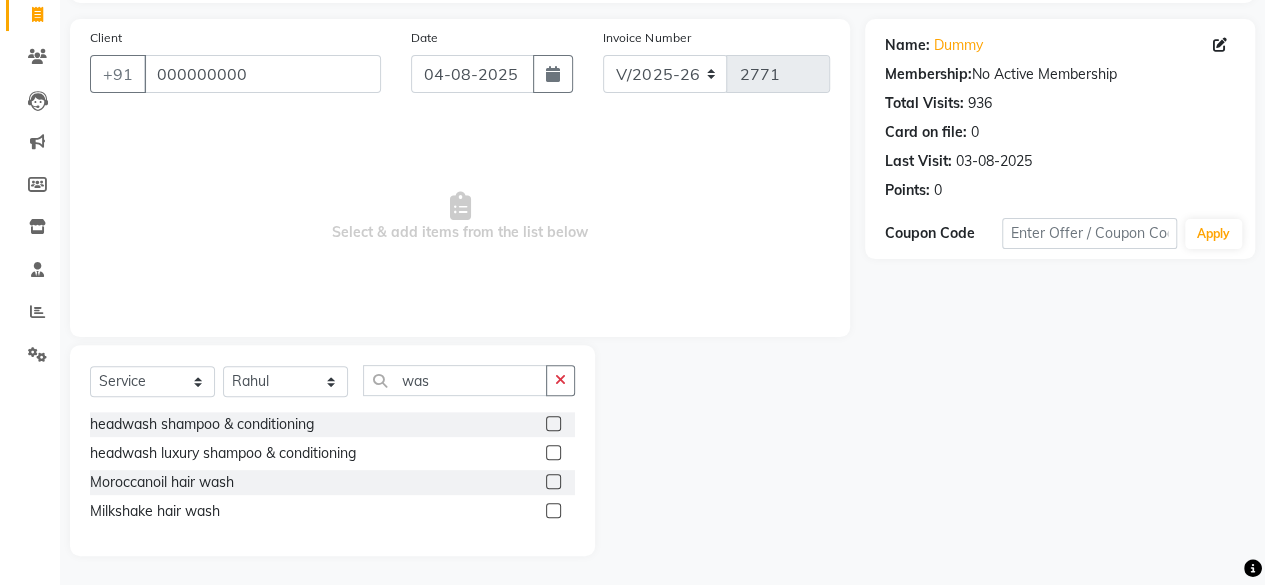 click 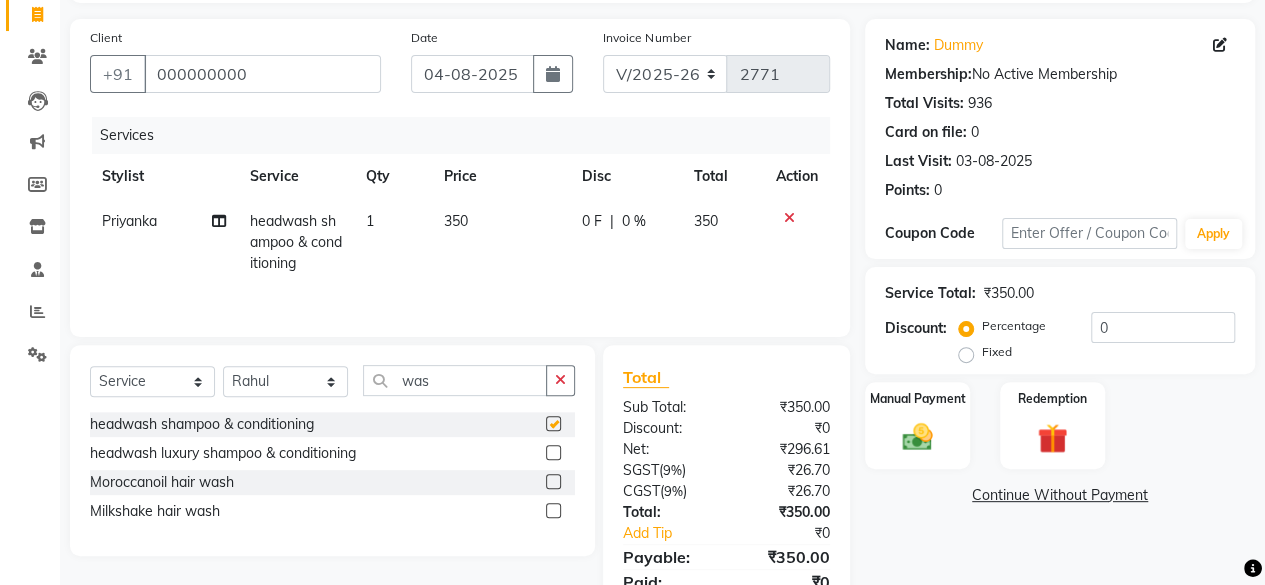 checkbox on "false" 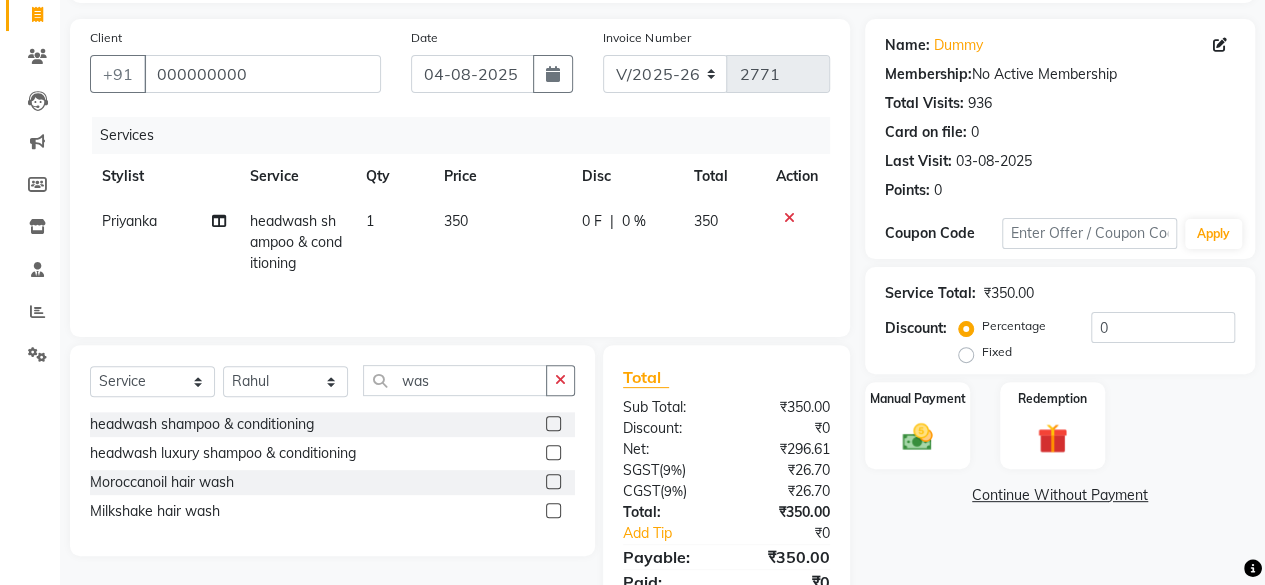 scroll, scrollTop: 214, scrollLeft: 0, axis: vertical 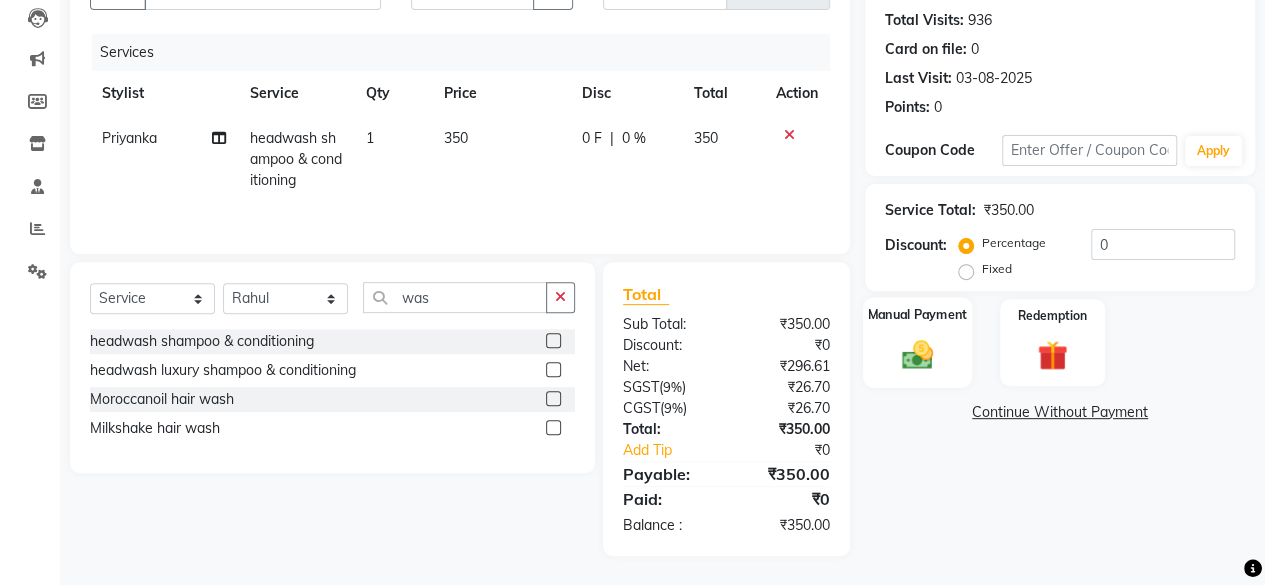 click 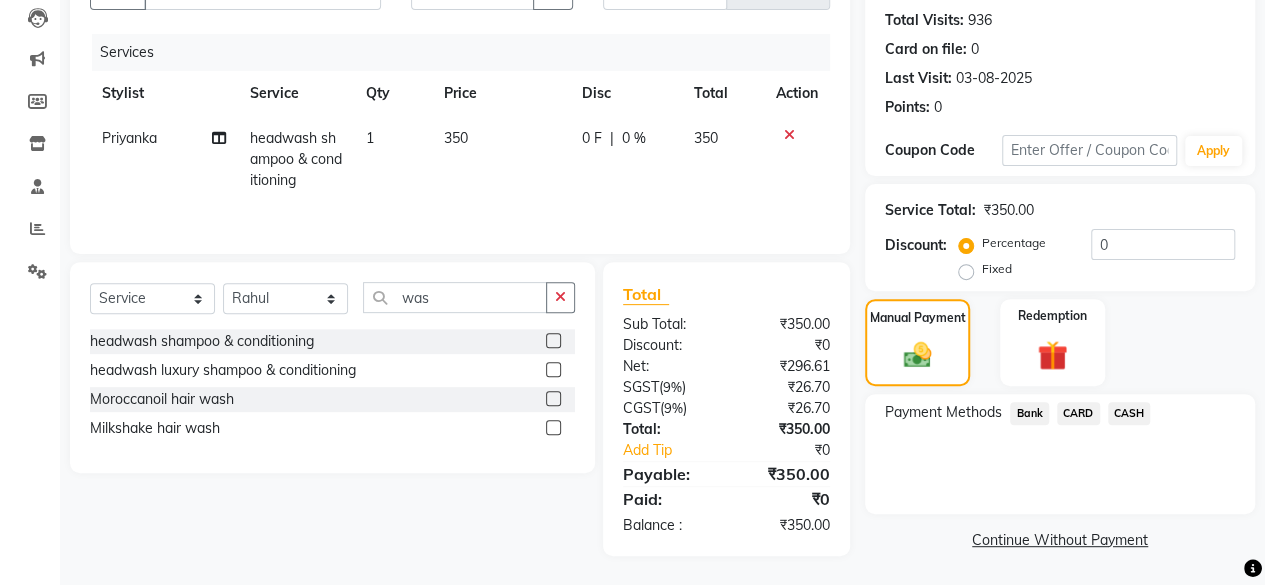 click on "Bank" 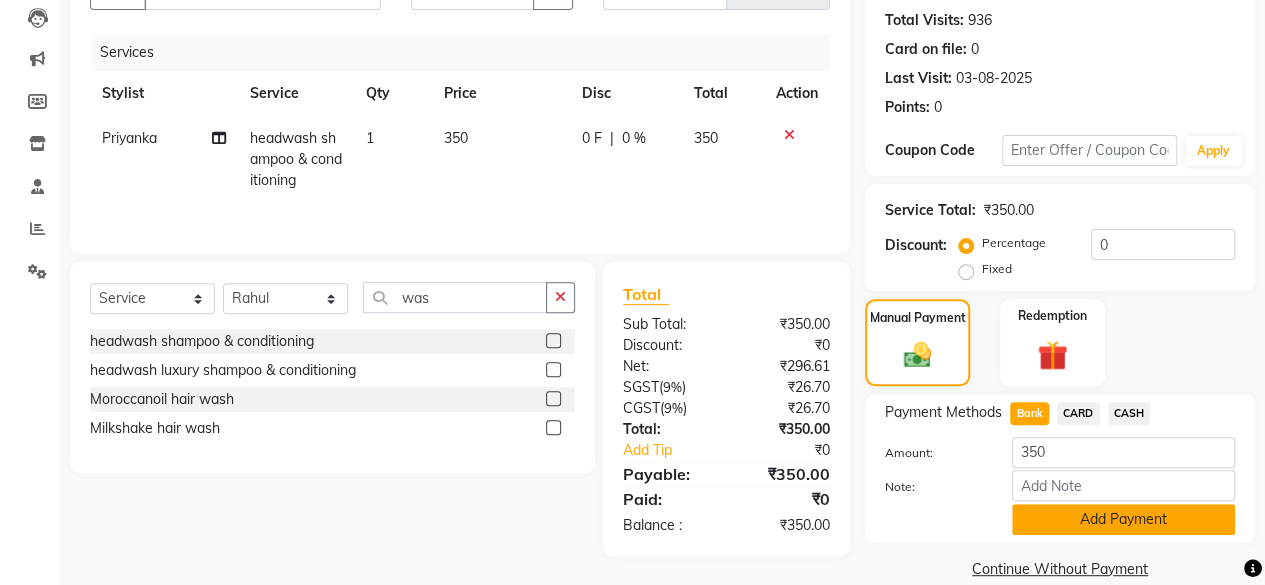 click on "Add Payment" 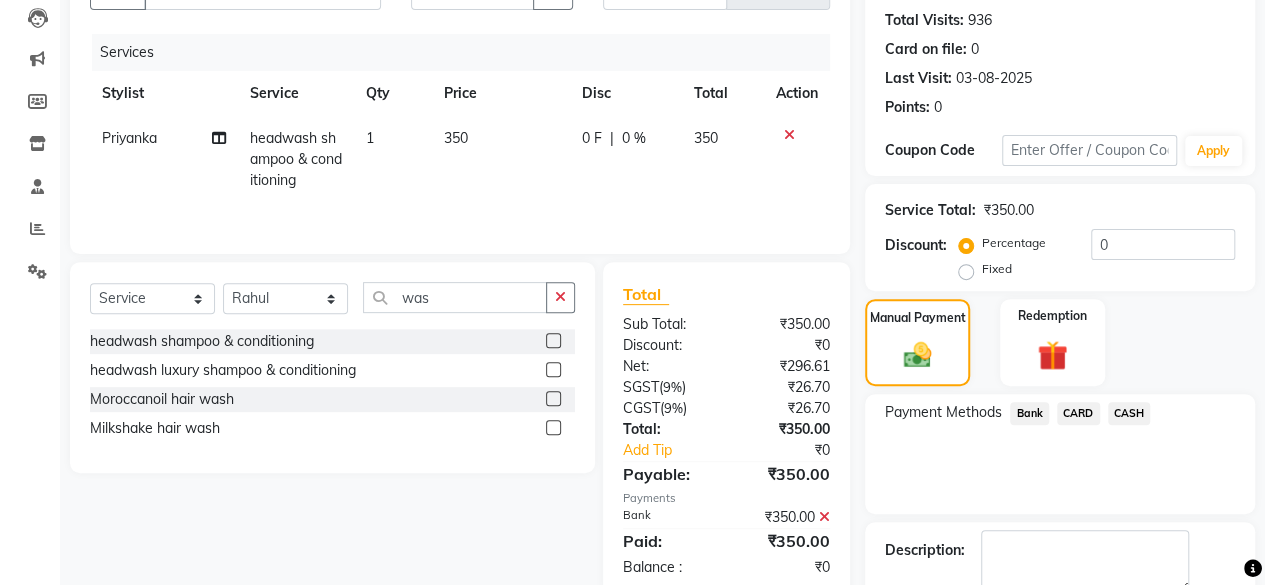 scroll, scrollTop: 324, scrollLeft: 0, axis: vertical 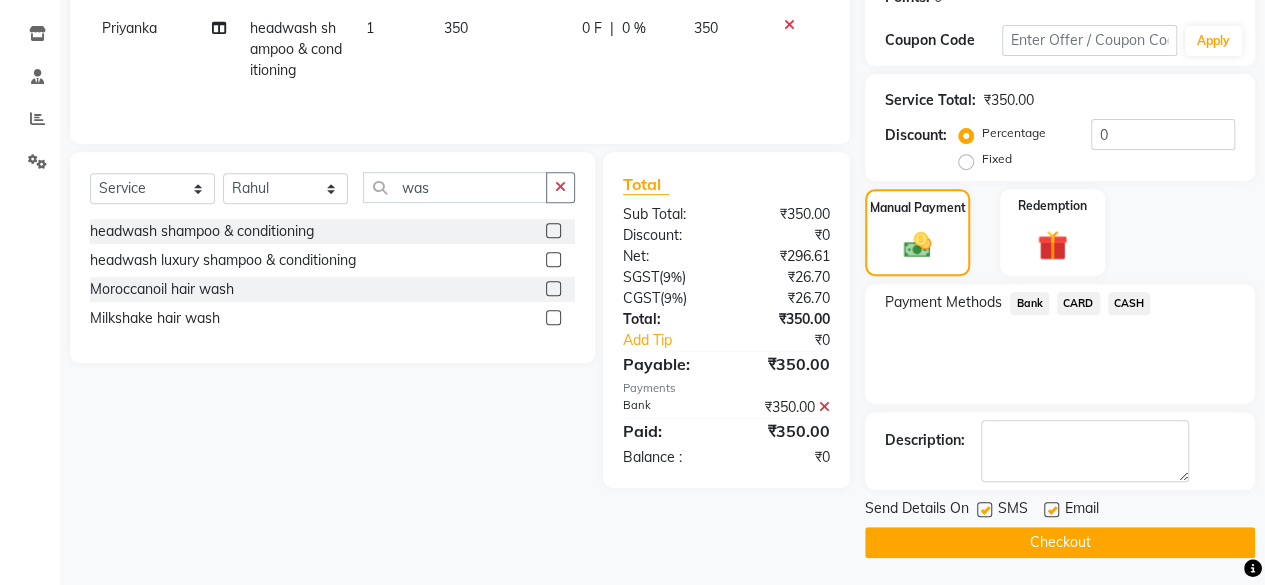 click on "Checkout" 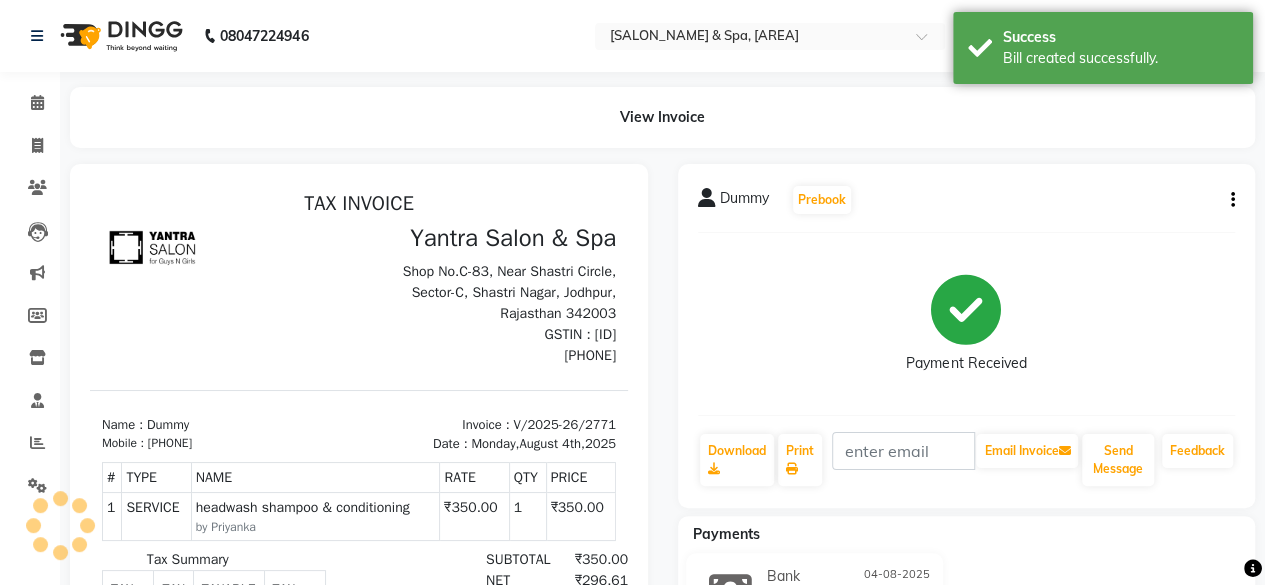 scroll, scrollTop: 0, scrollLeft: 0, axis: both 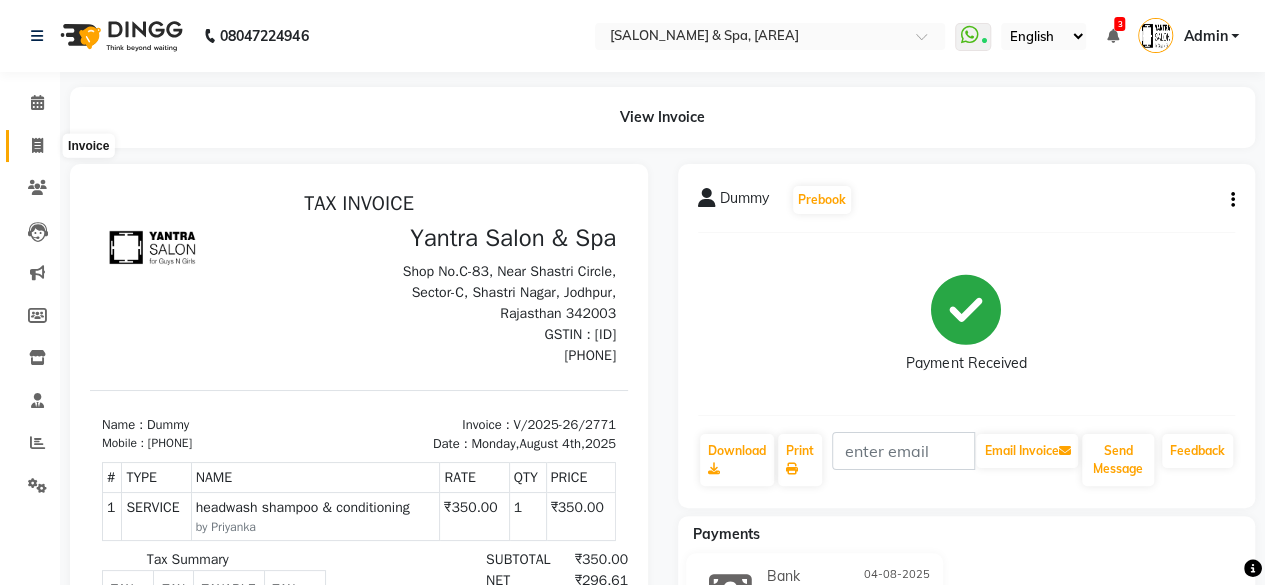 click 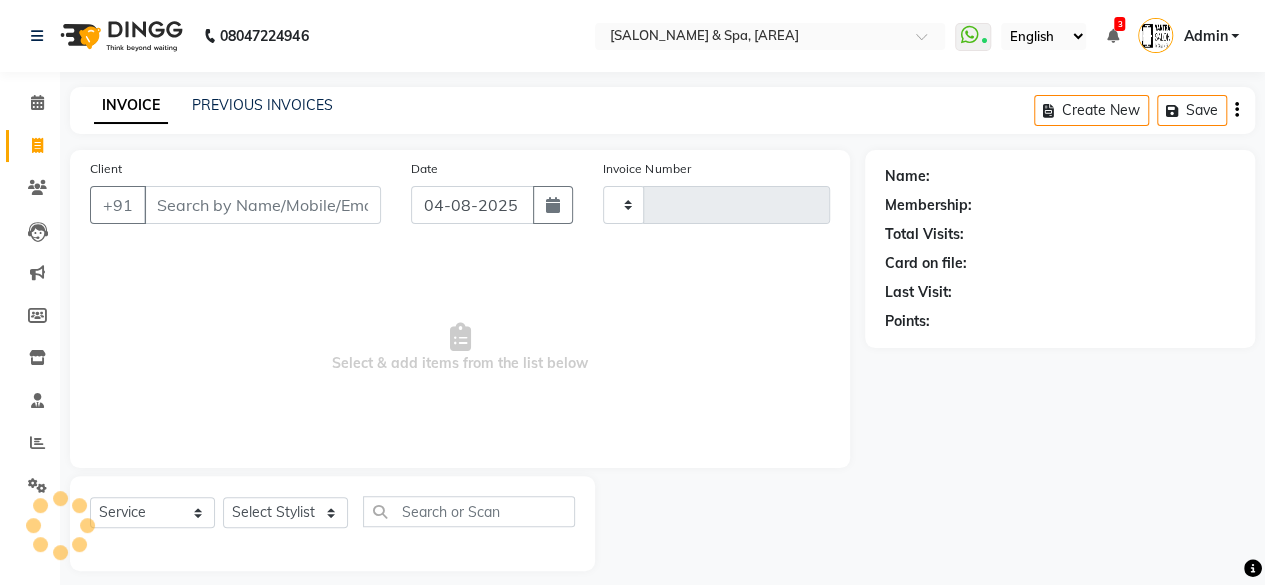 scroll, scrollTop: 15, scrollLeft: 0, axis: vertical 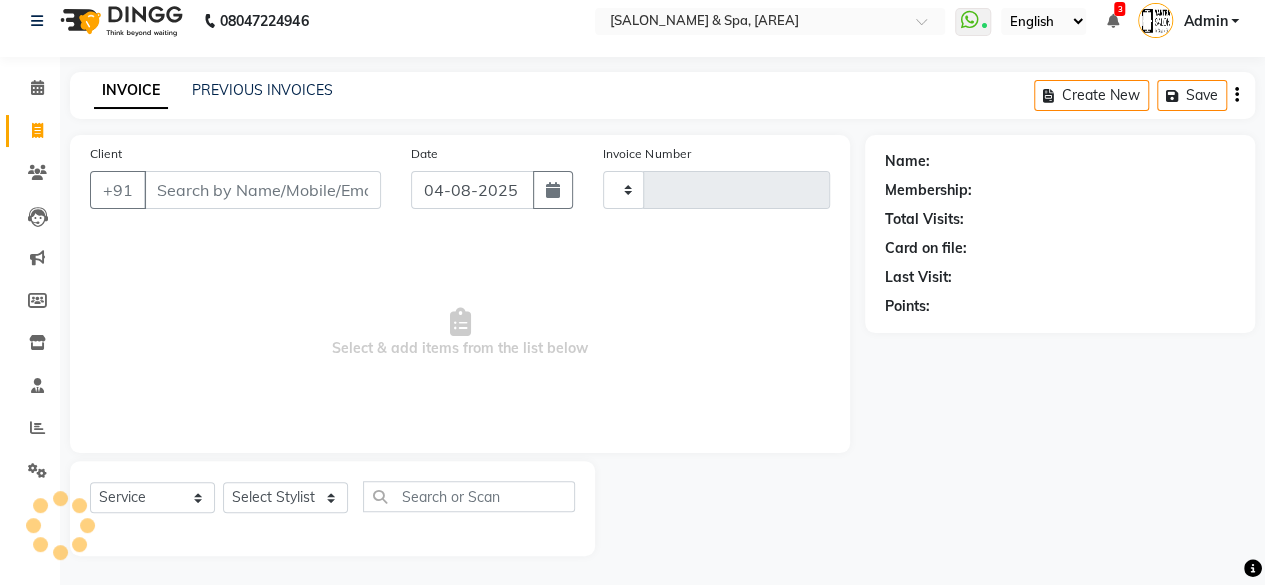 type on "2772" 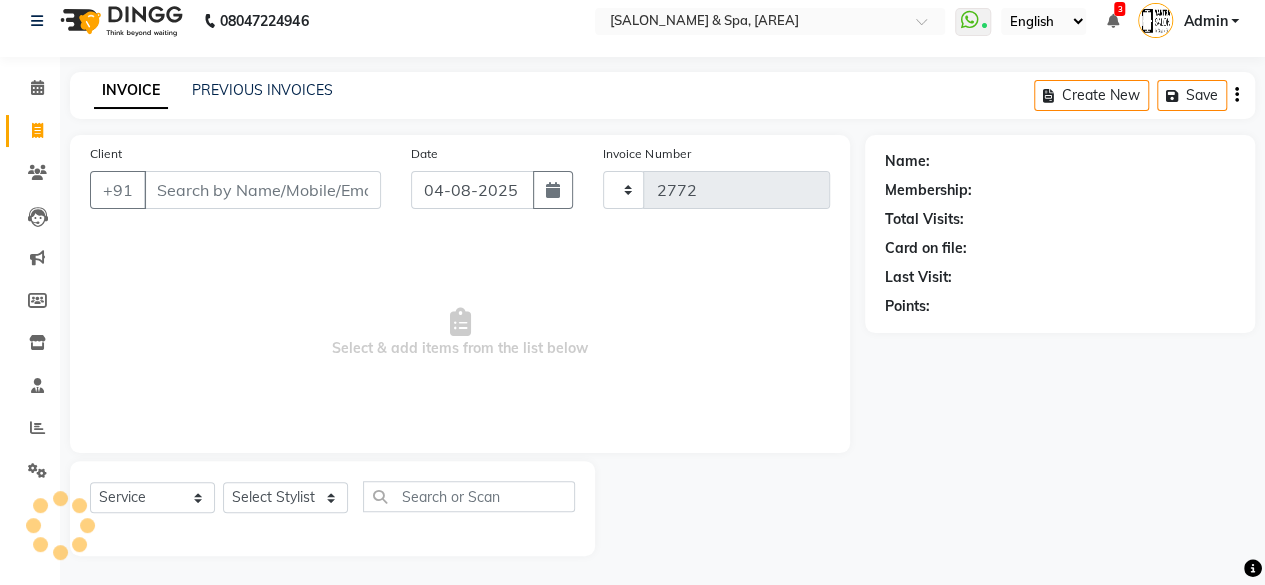 select on "154" 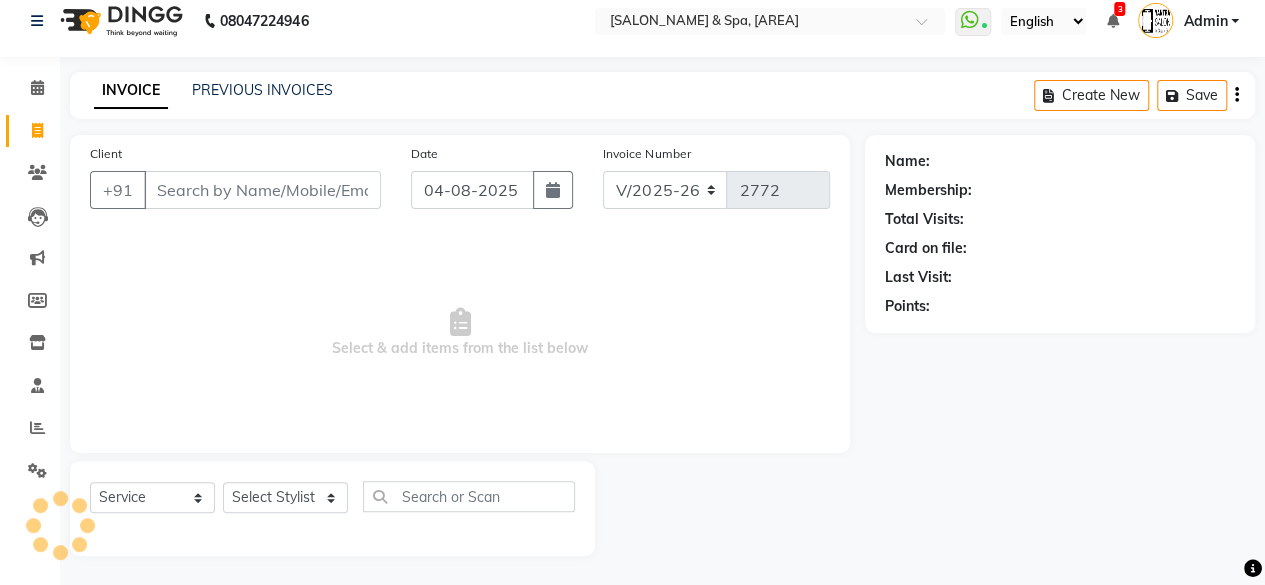 click on "Client" at bounding box center (262, 190) 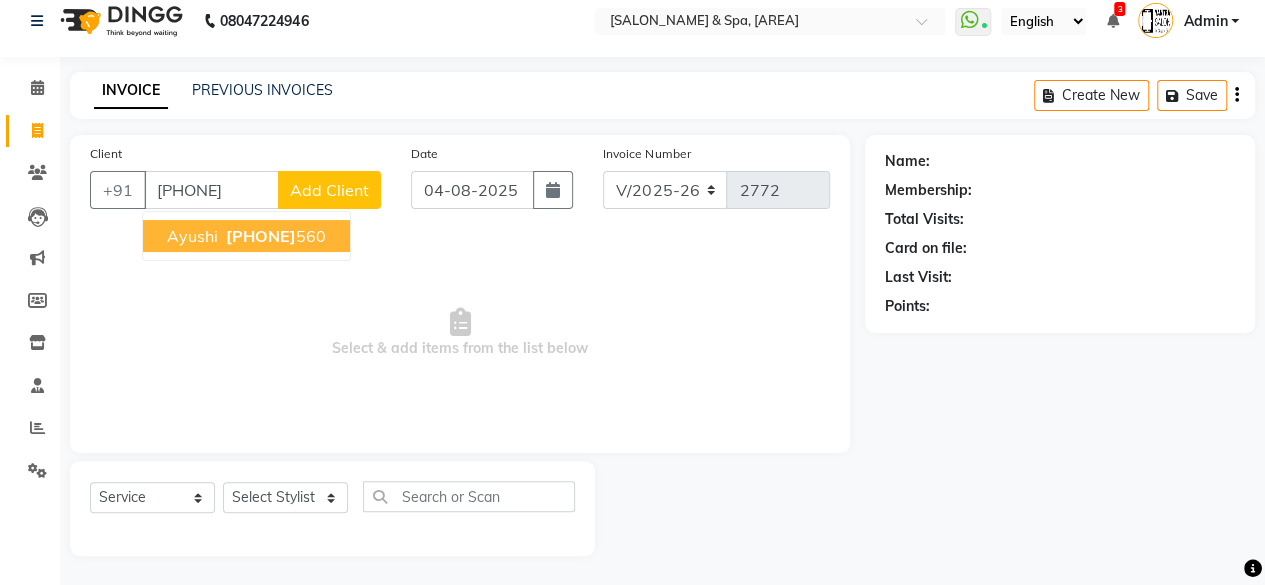 click on "[PHONE]" at bounding box center [274, 236] 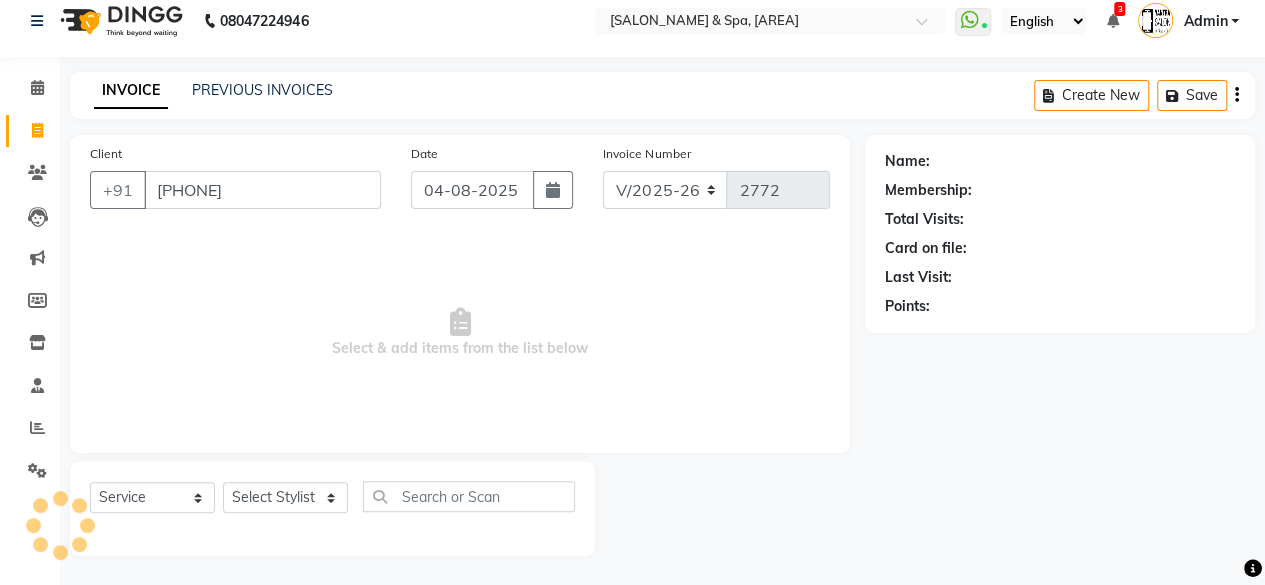 type on "[PHONE]" 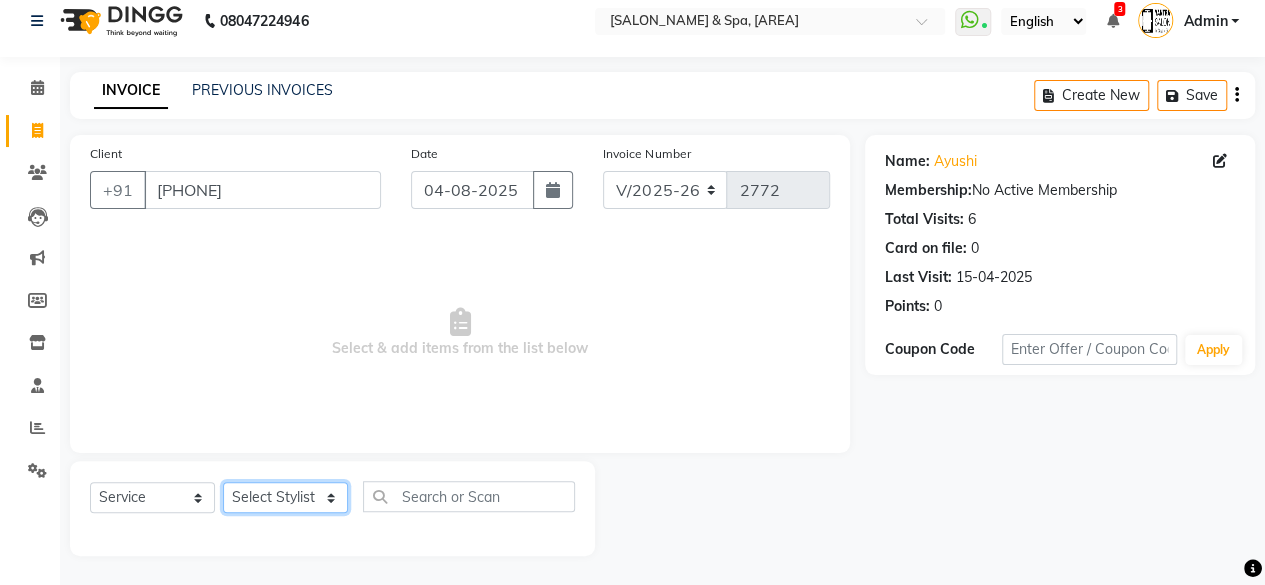 click on "Select Stylist Arvind ASHA bhawna goyal Dev Dimple Director Harsha Hemlata kajal Latika lucky Manager Manisha maam Neelu  Pallavi Pinky Priyanka Rahul Sekhar usha" 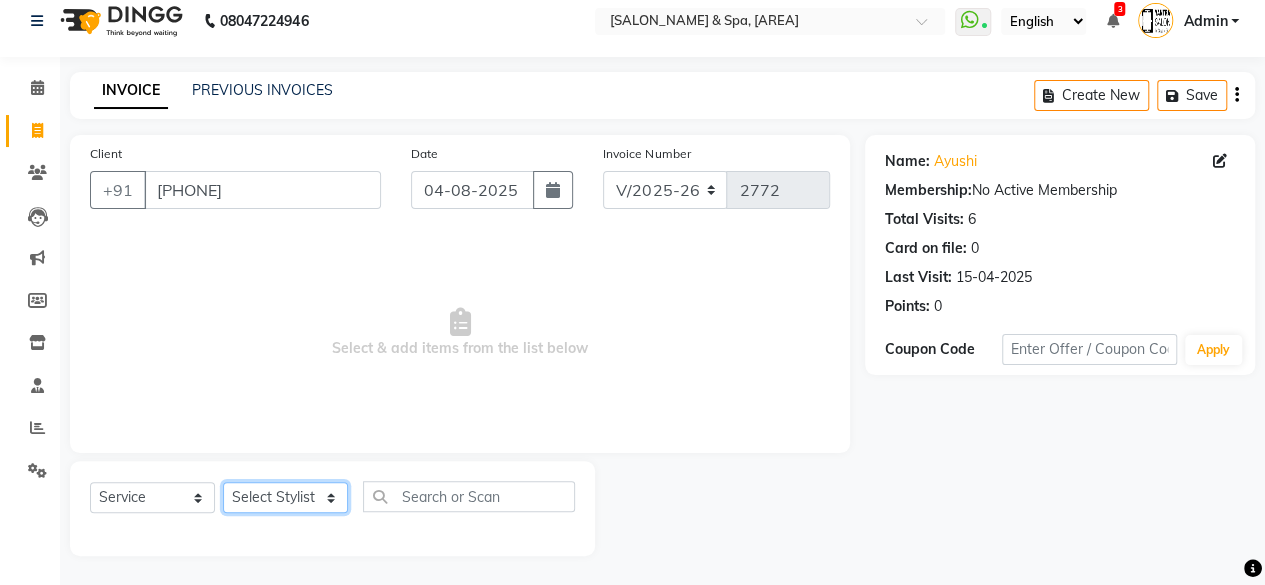 click on "Select Stylist Arvind ASHA bhawna goyal Dev Dimple Director Harsha Hemlata kajal Latika lucky Manager Manisha maam Neelu  Pallavi Pinky Priyanka Rahul Sekhar usha" 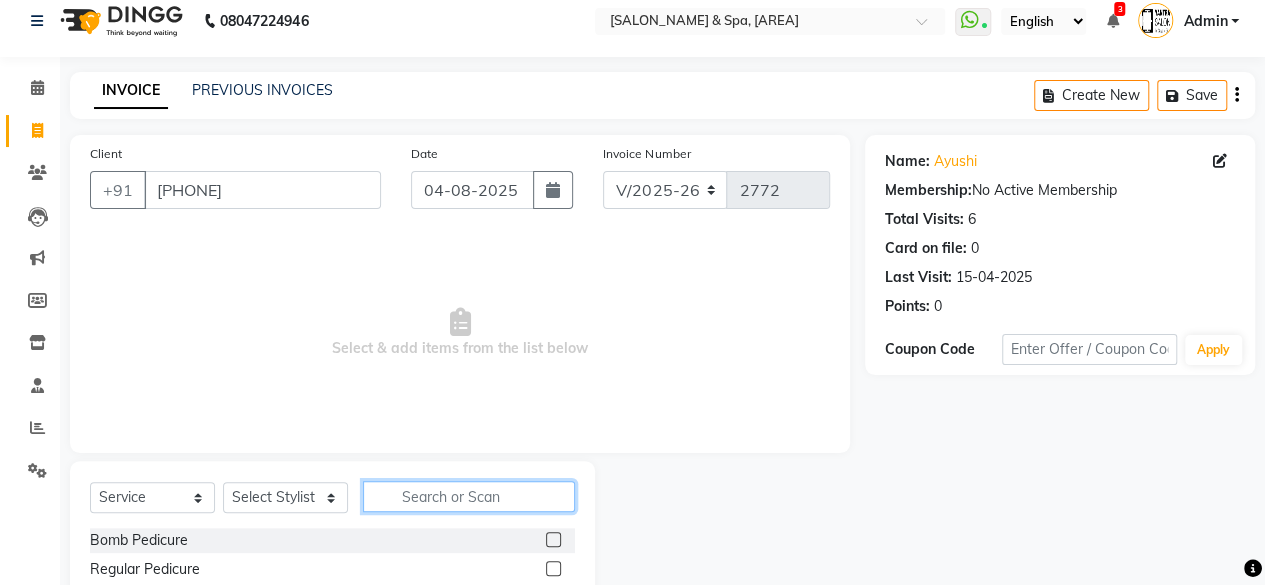 click 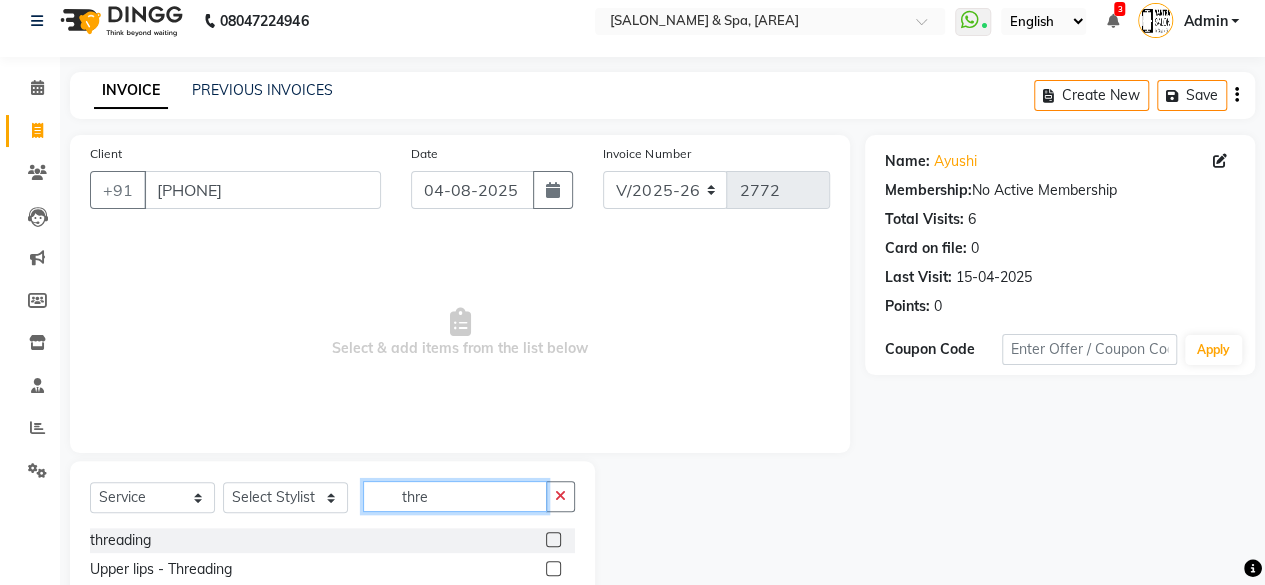 type on "thre" 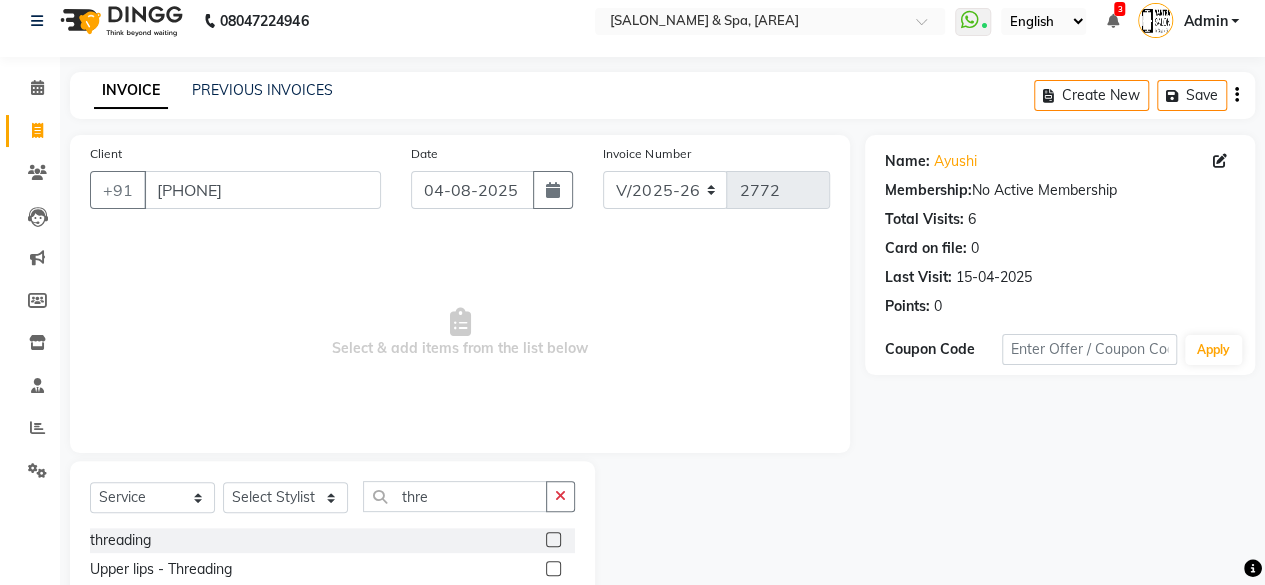 click 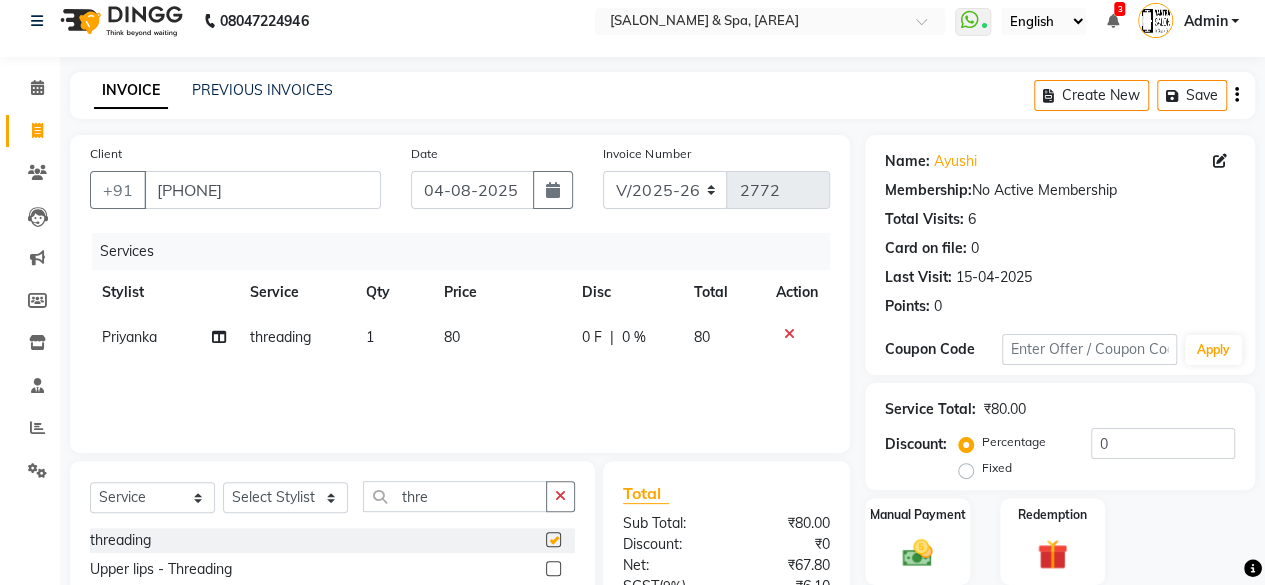 checkbox on "false" 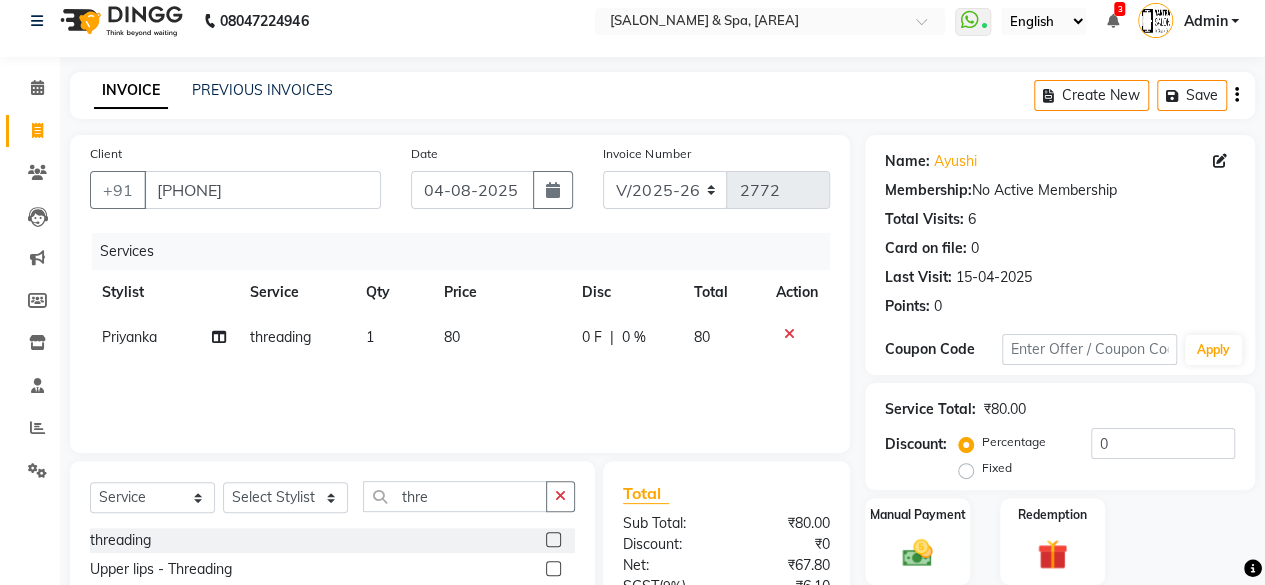 click on "80" 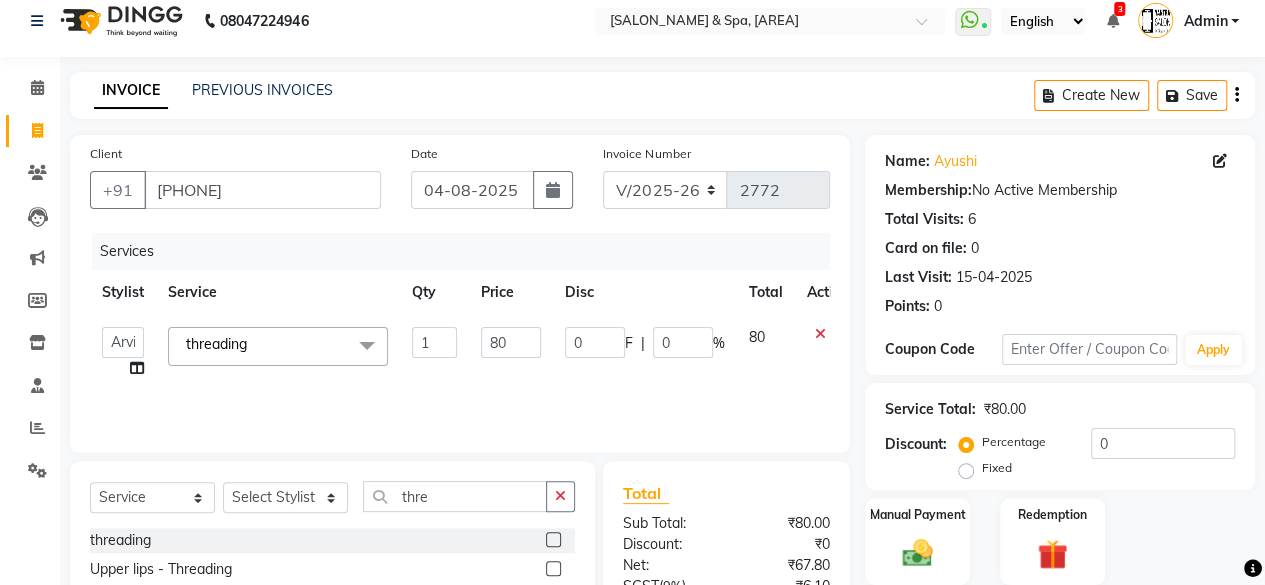 click on "80" 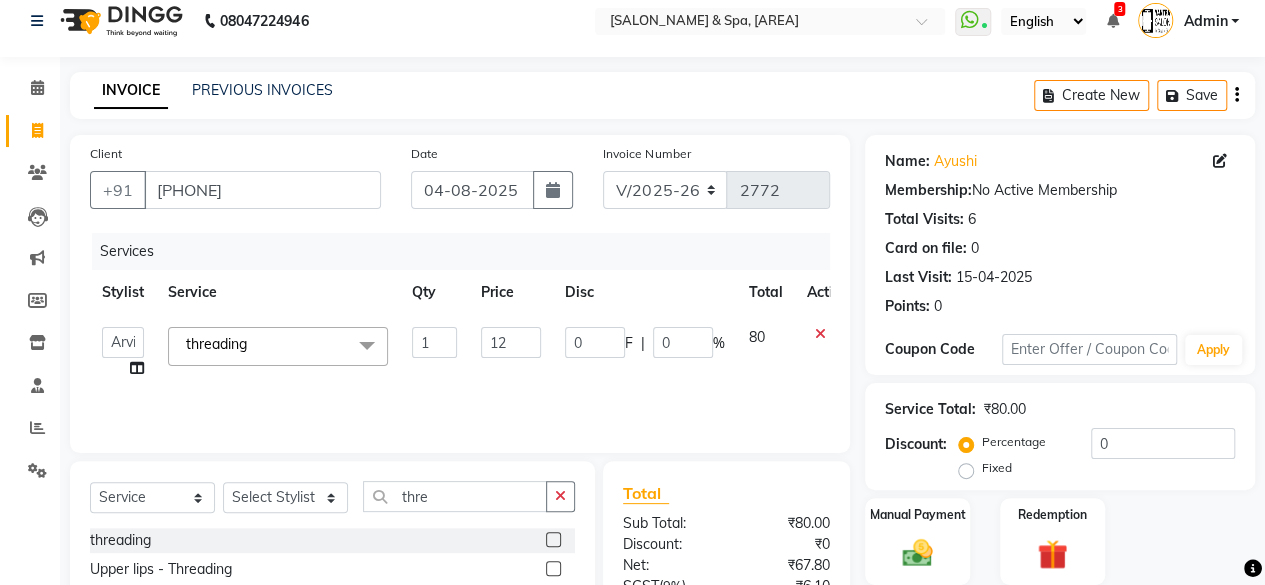 type on "120" 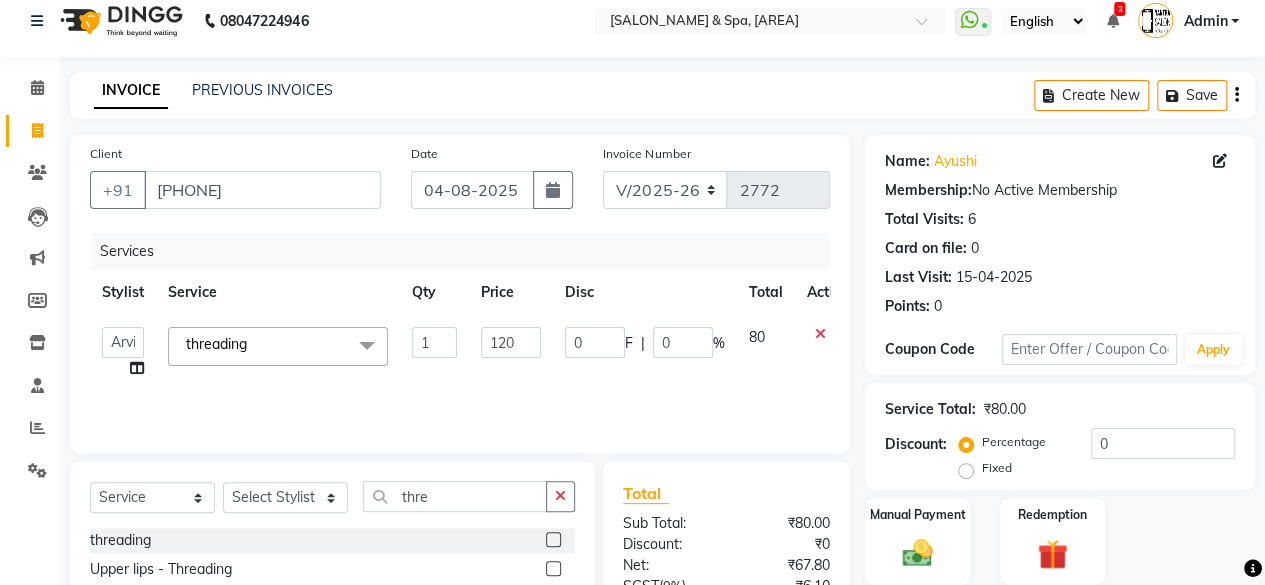click on "Services Stylist Service Qty Price Disc Total Action  Arvind   ASHA   bhawna goyal   Dev   Dimple   Director   Harsha   Hemlata   kajal   Latika   lucky   Manager   Manisha maam   Neelu    Pallavi   Pinky   Priyanka   Rahul   Sekhar   usha  threading  x Bomb Pedicure Regular Pedicure Cracked Heal Treatment Alga Apothecary Pedicure Gel polish remover  Donut Pedicure candle Pedicure Avl Express Pedicure Avl Pedicruise pedicure Avl Pedipure pedicure Pedi Pai pedicure Under arms polish Kanpeki body spa Regular Manicure Bomb Manicure Alga Apothecary Manicure Nail Extensions Gel nail pent Pedi Pai manicure Donut manicure Avl express manicure Avl Pedicruise manicure Avl Pedipure manicure Candle manicure Back polish Foot Massage Head Massage Back Massage Hand & Shoulder Massage Body Spa Relaxing Body Massage Aromatherapy Associates - Renewing Rose Aromatherapy Associates - intense nourishment Aromatherapy Associates Body Massage Full Body Bleach Body Polishing body scrub  face bleach back scrub bleach Saree Draping" 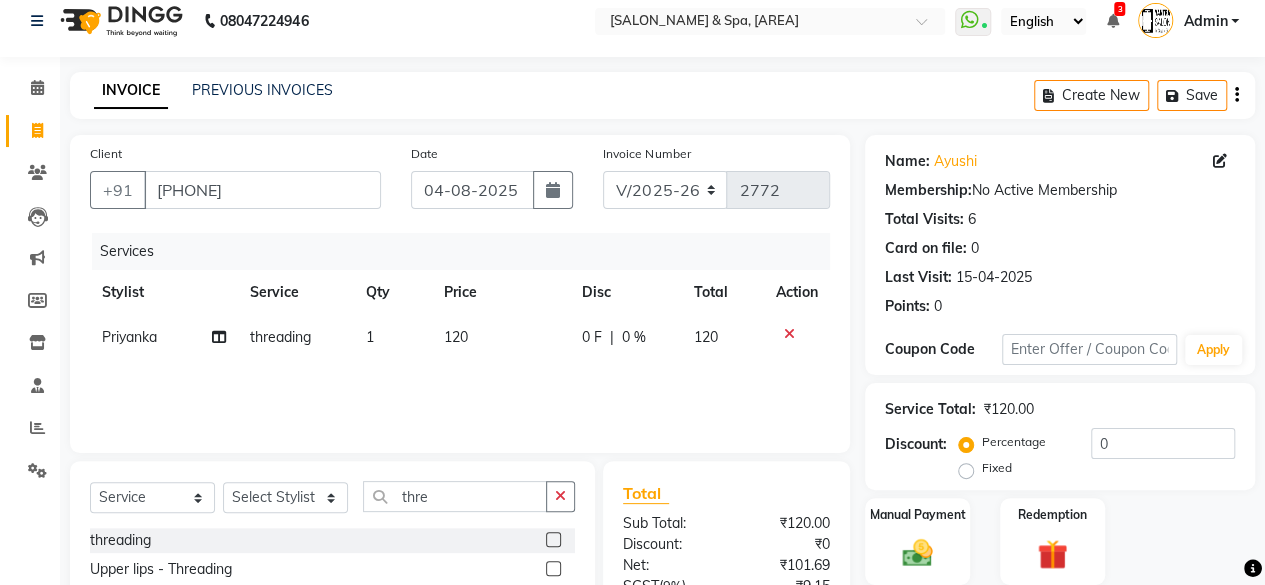 scroll, scrollTop: 213, scrollLeft: 0, axis: vertical 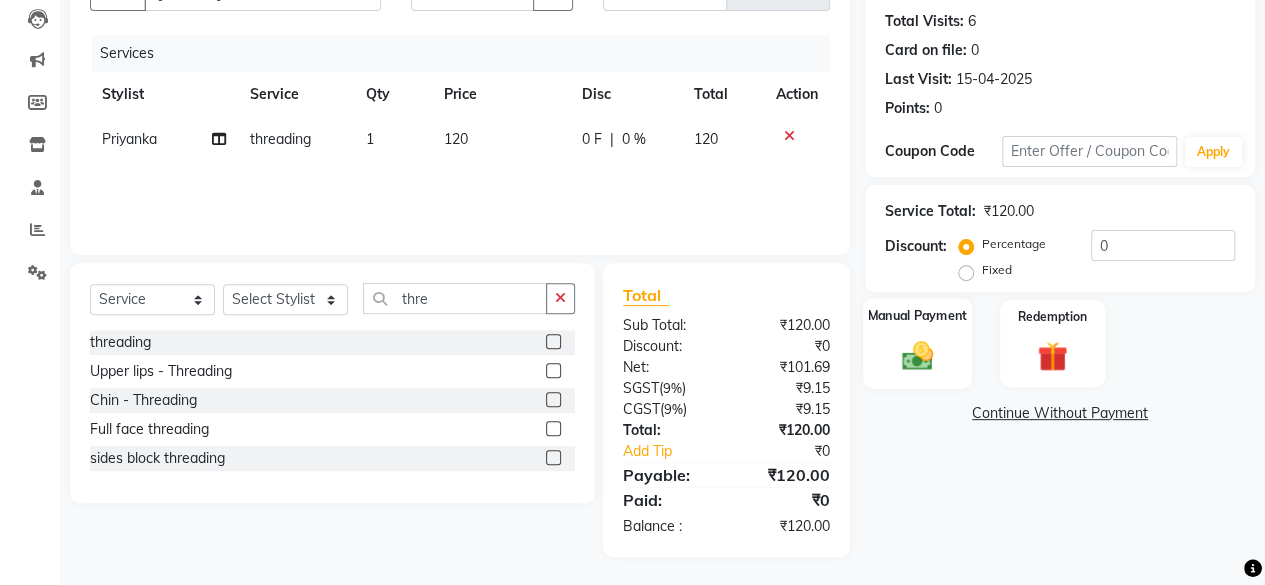 click on "Manual Payment" 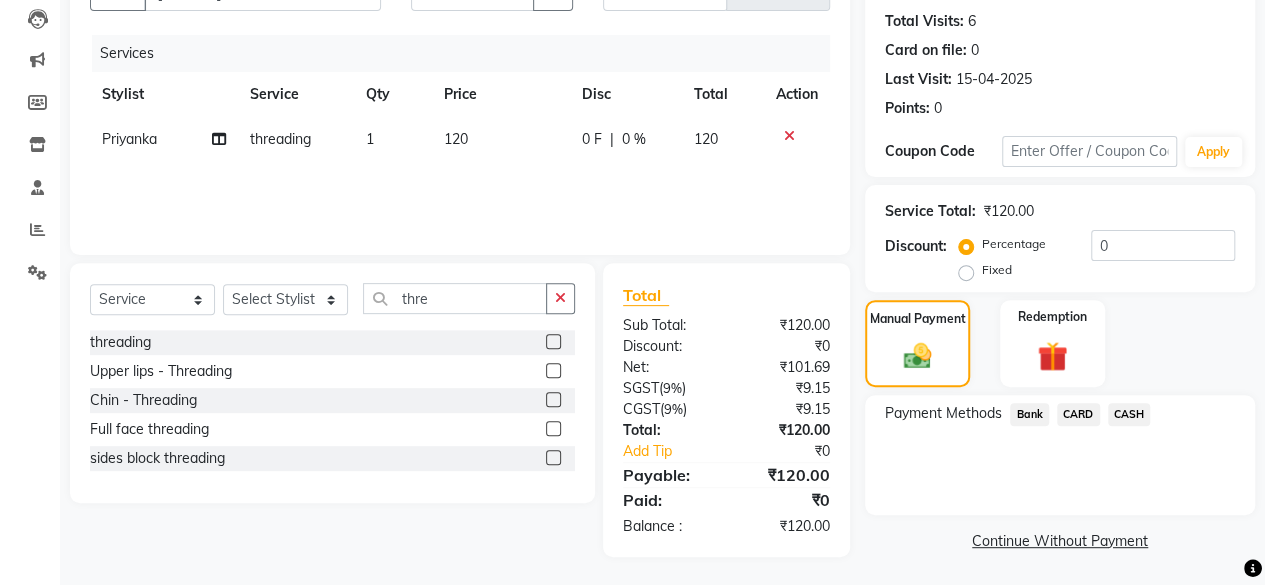 click on "Bank" 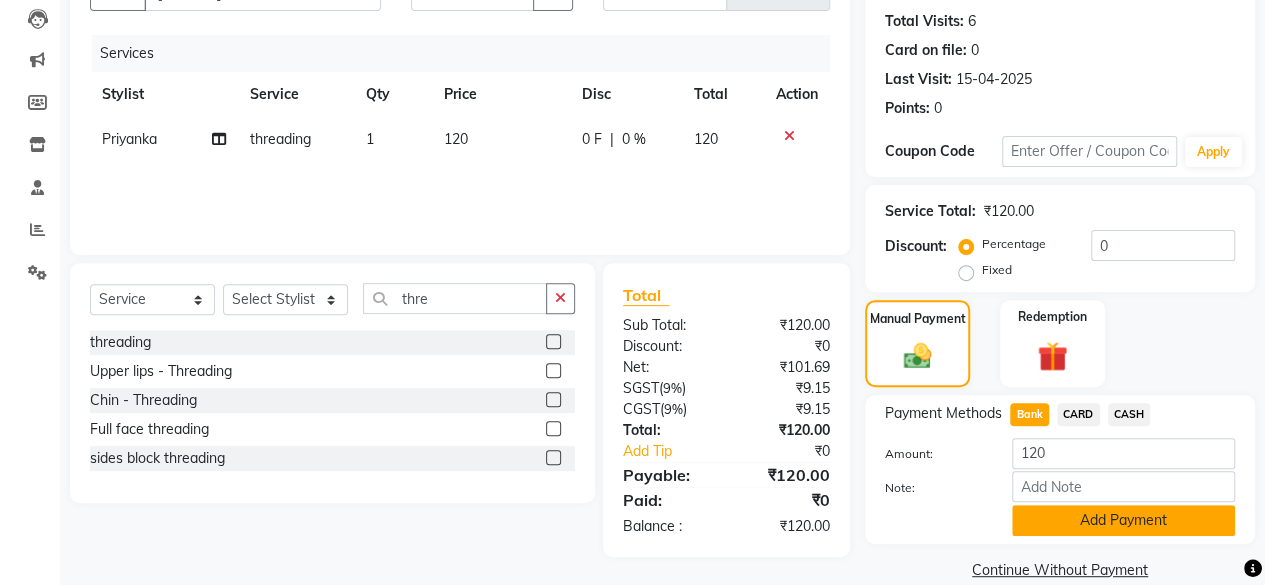 click on "Add Payment" 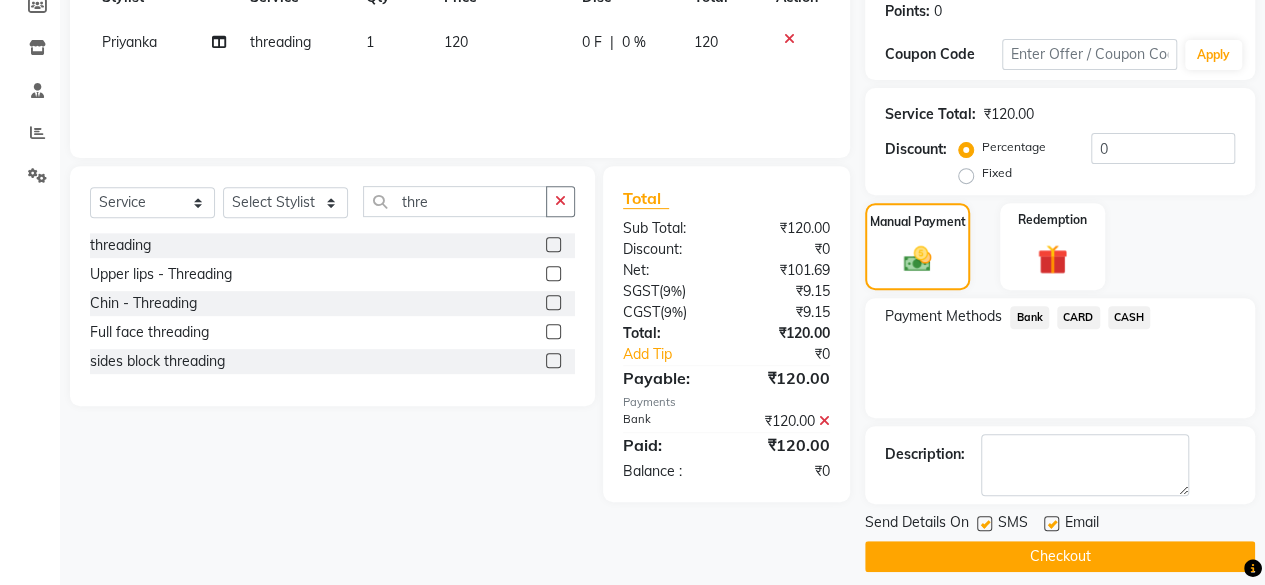 scroll, scrollTop: 324, scrollLeft: 0, axis: vertical 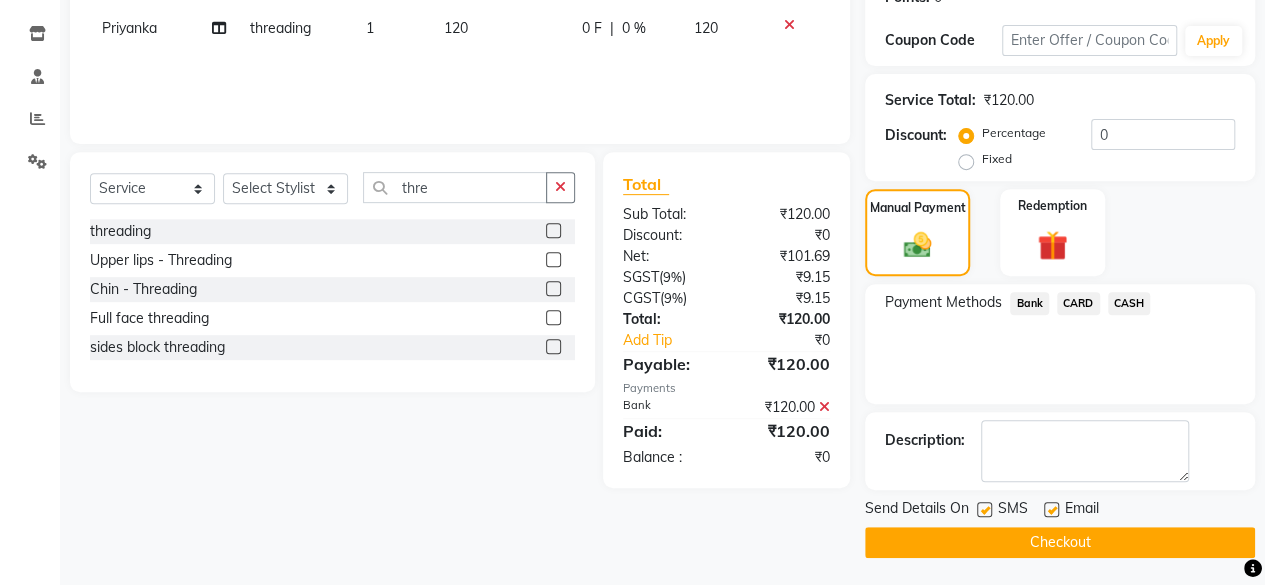 click on "Checkout" 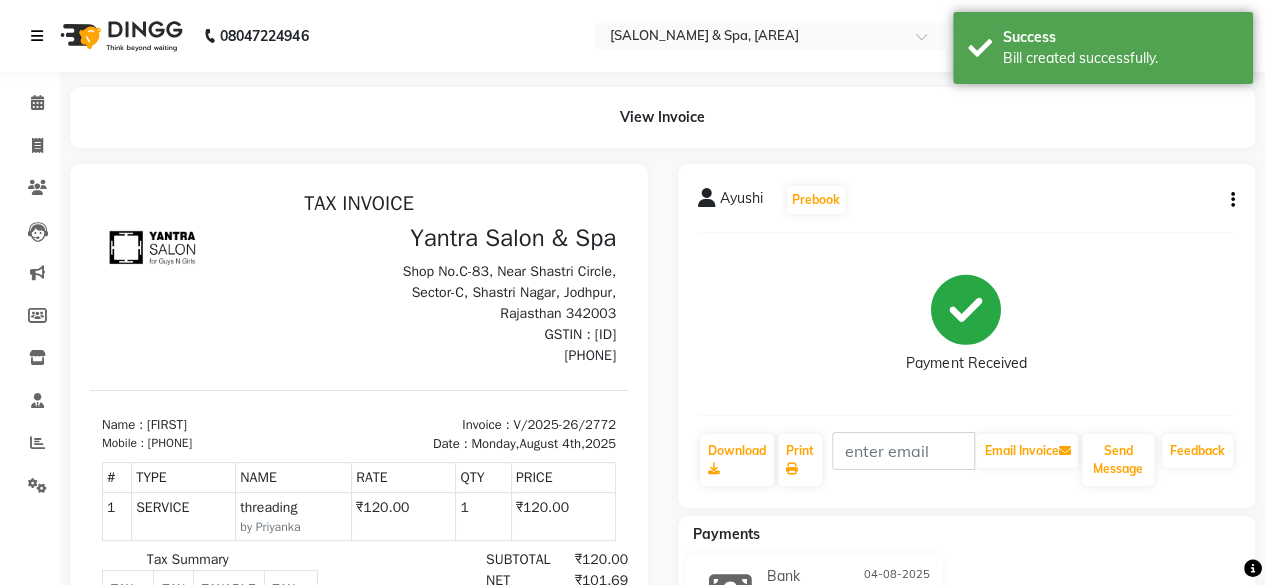 scroll, scrollTop: 0, scrollLeft: 0, axis: both 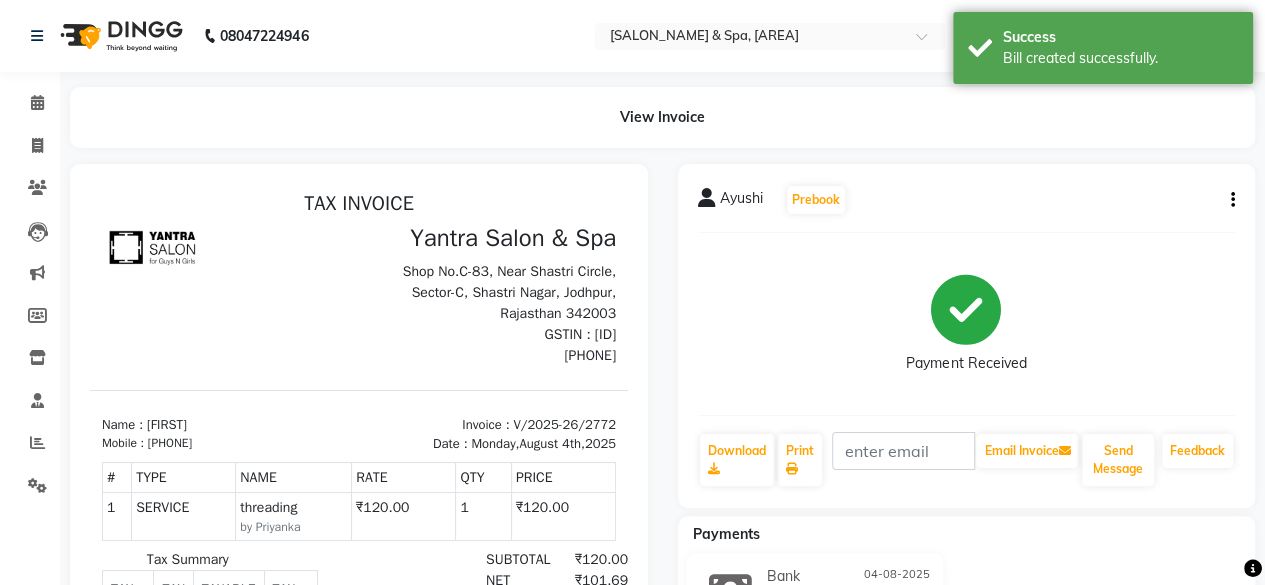 click on "[PHONE]" at bounding box center (170, 443) 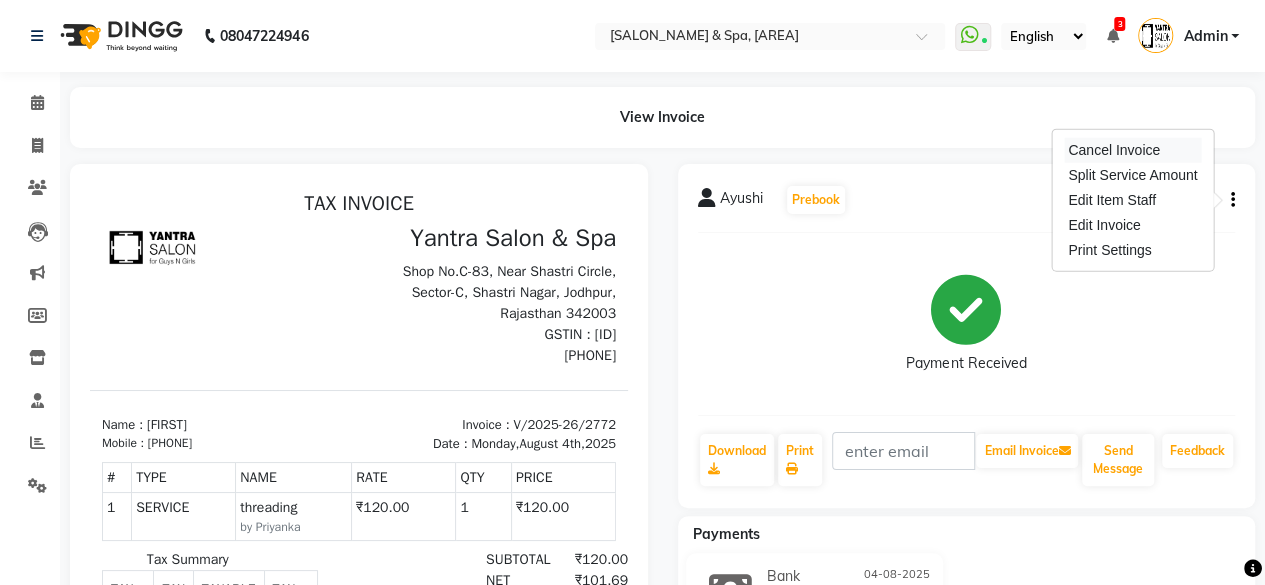 click on "Cancel Invoice" at bounding box center [1132, 150] 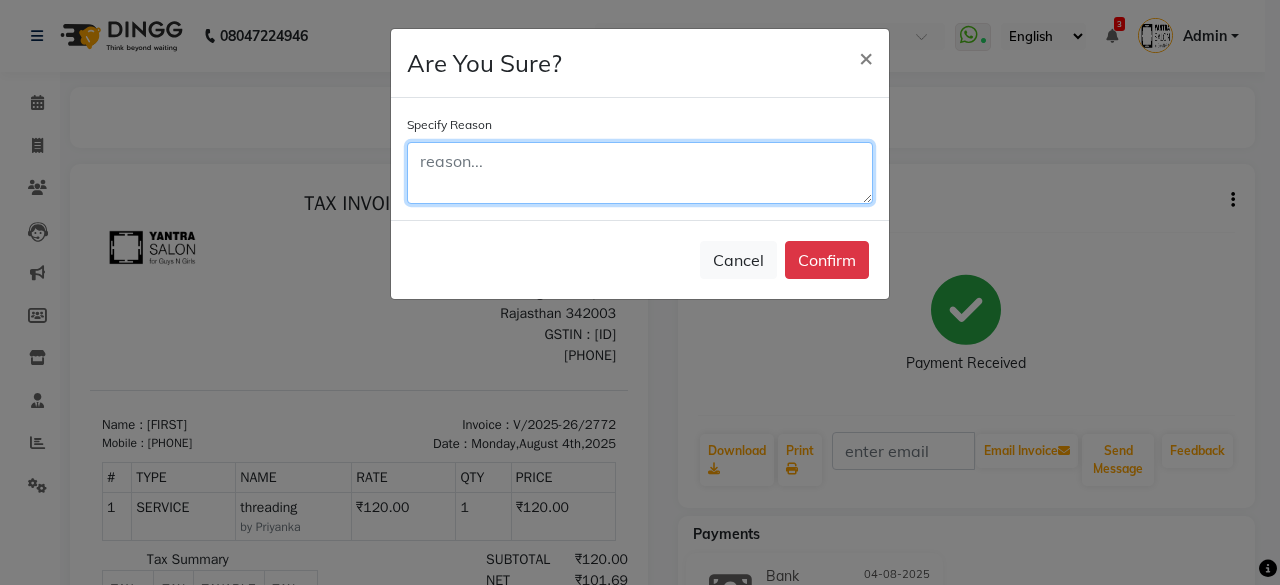 click 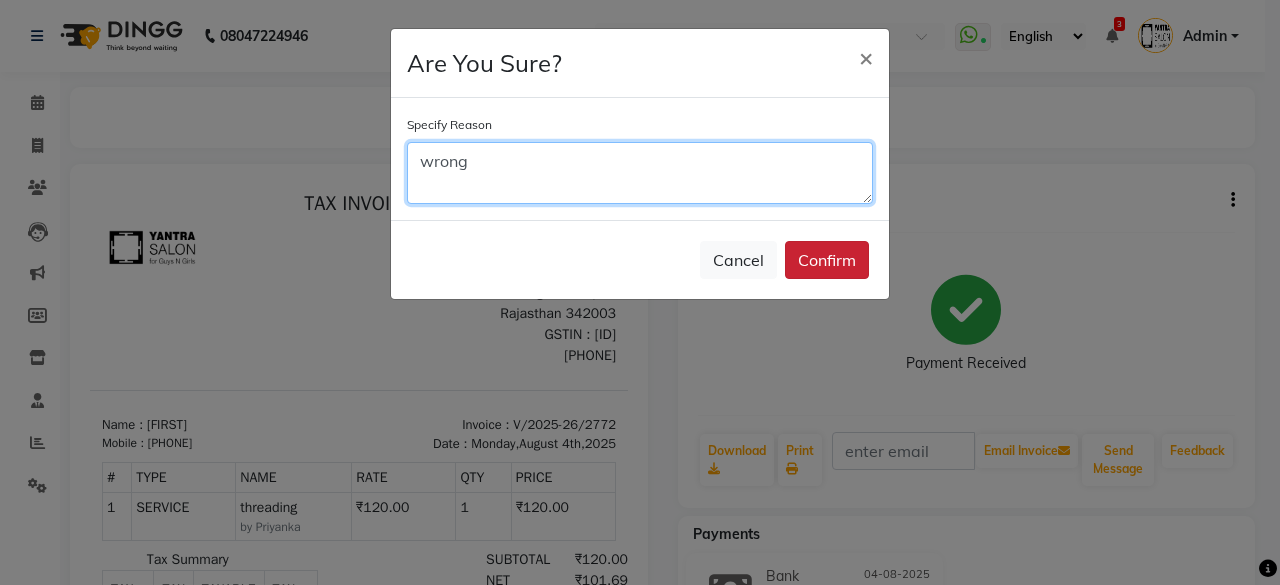 type on "wrong" 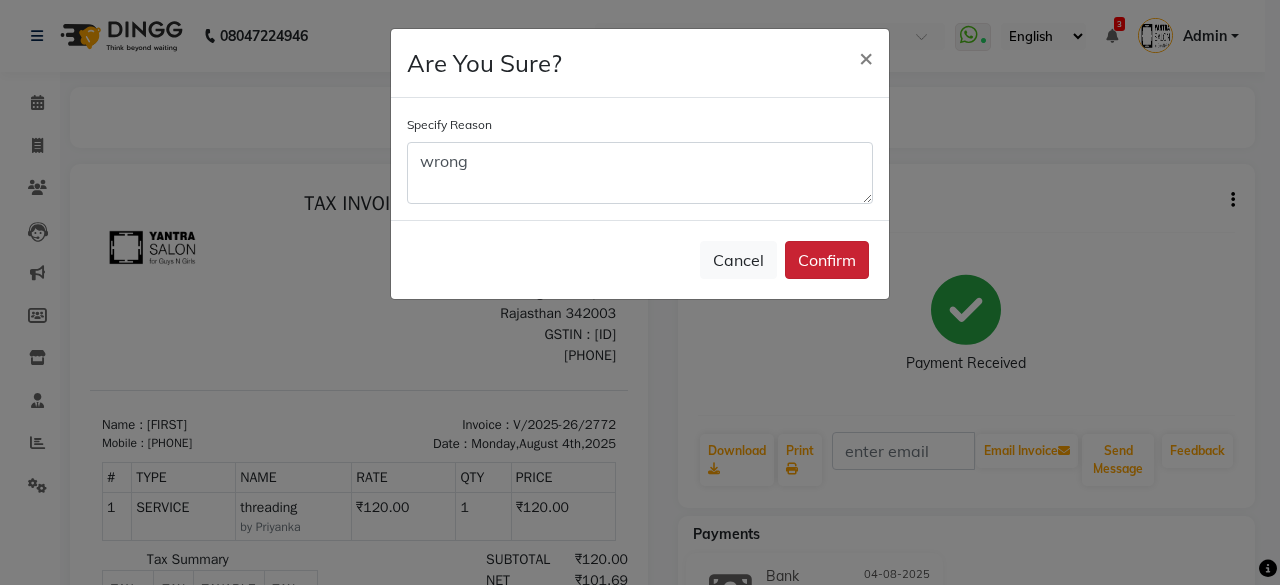 click on "Confirm" 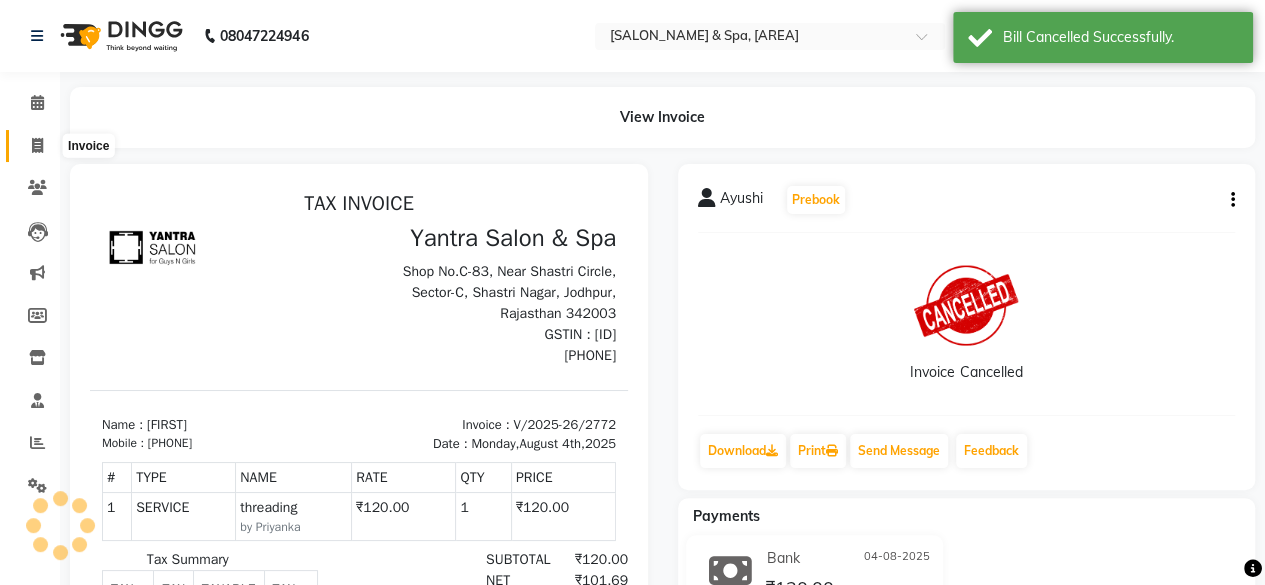click 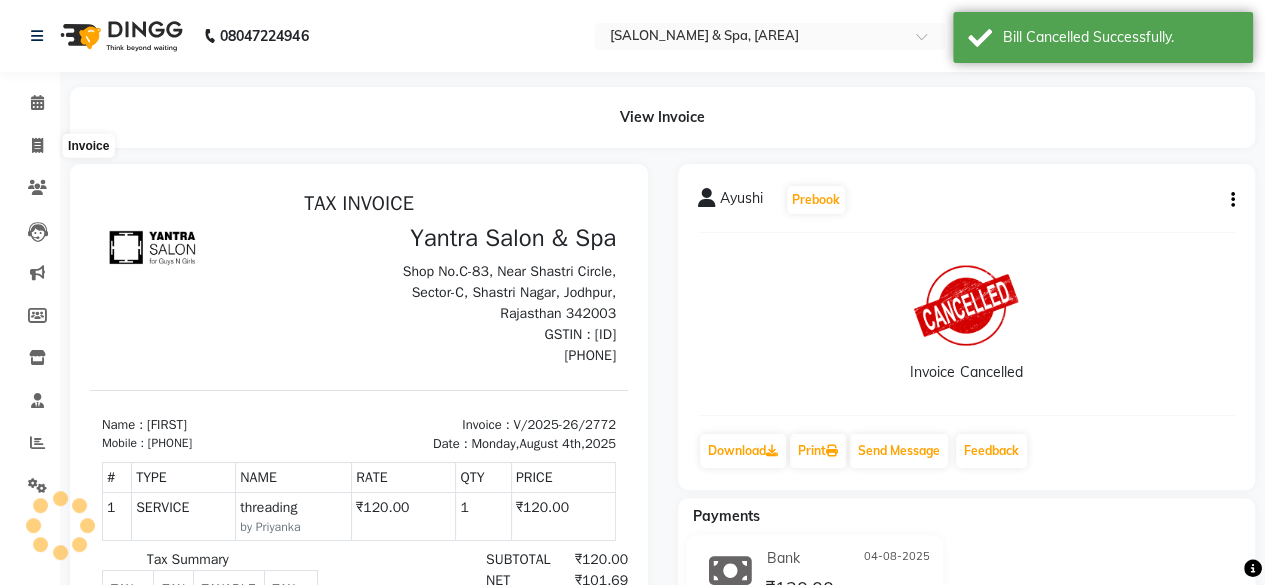 select on "service" 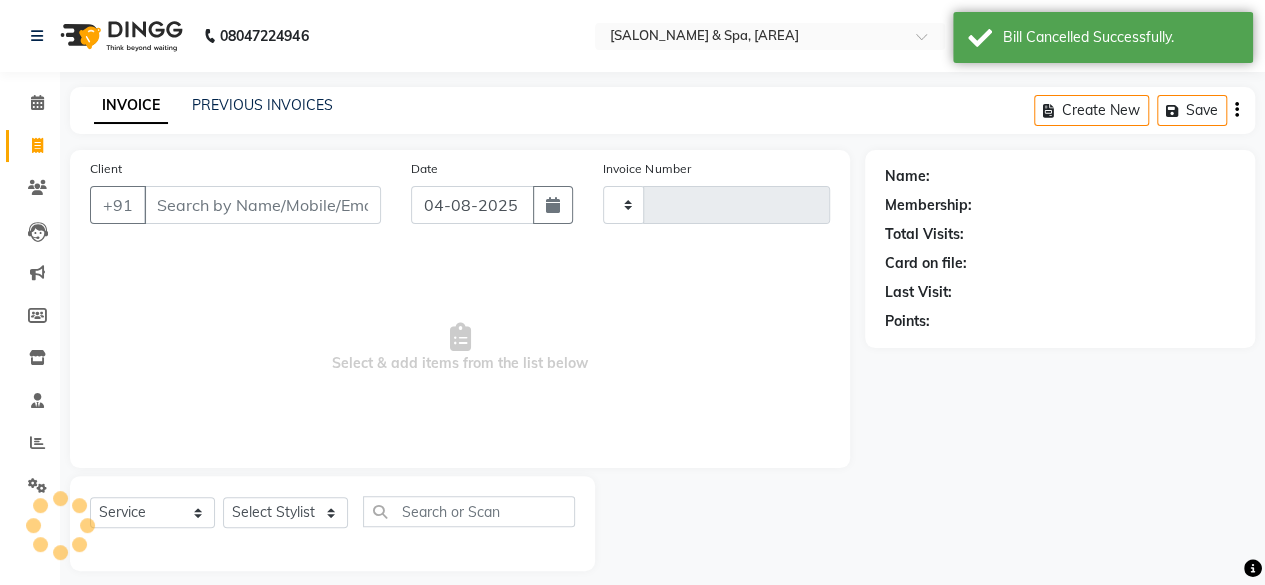 scroll, scrollTop: 15, scrollLeft: 0, axis: vertical 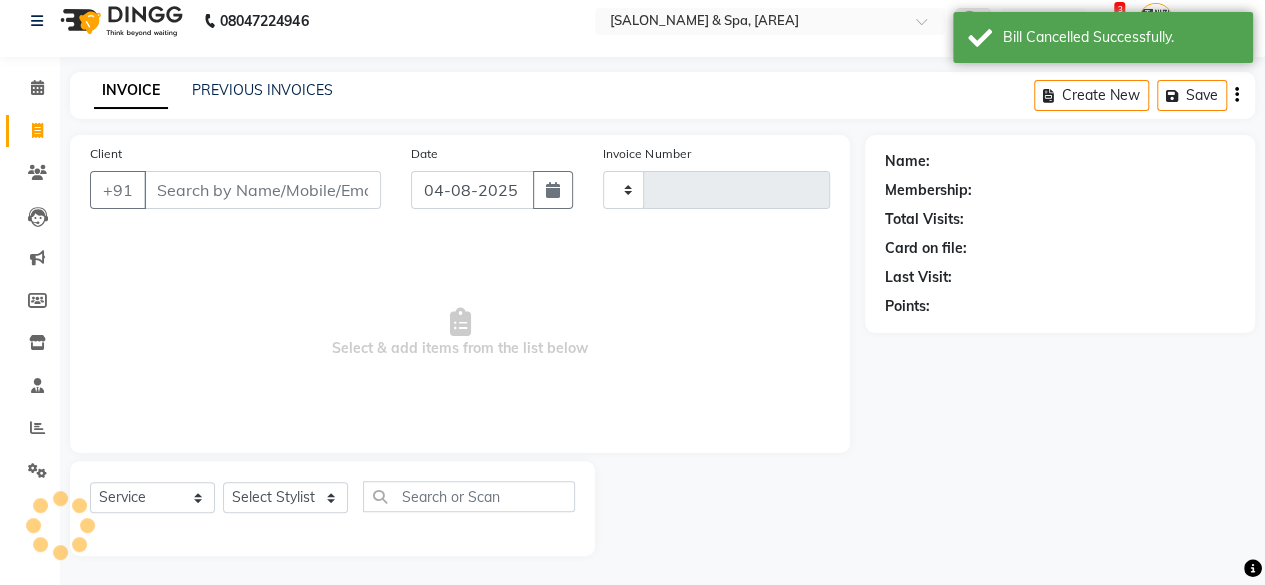 type on "2773" 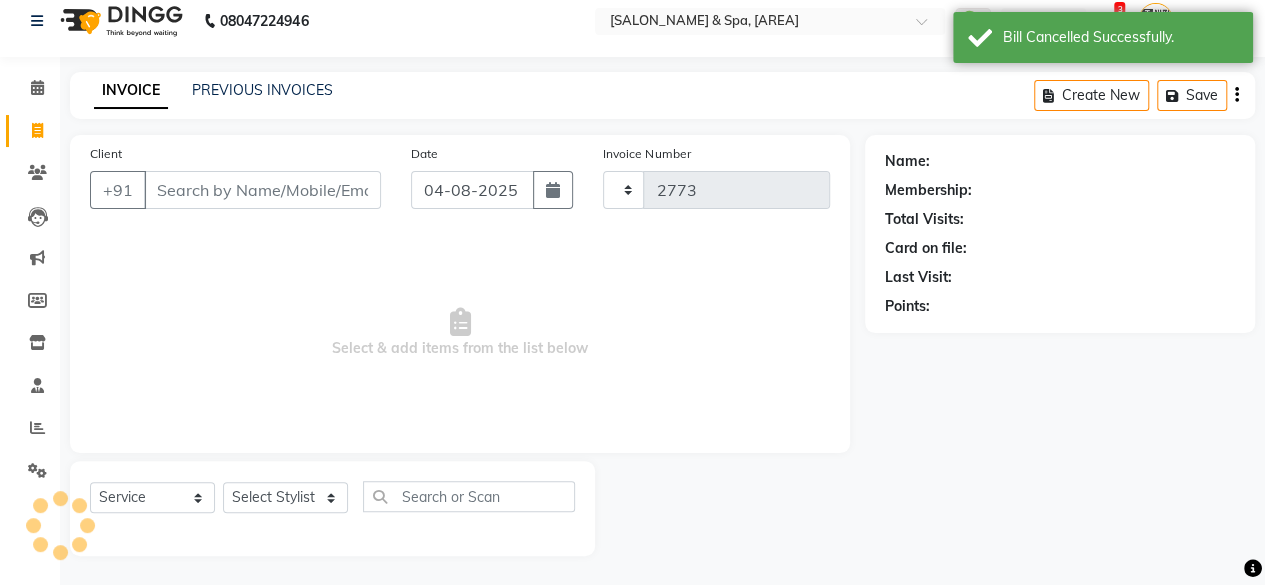 select on "154" 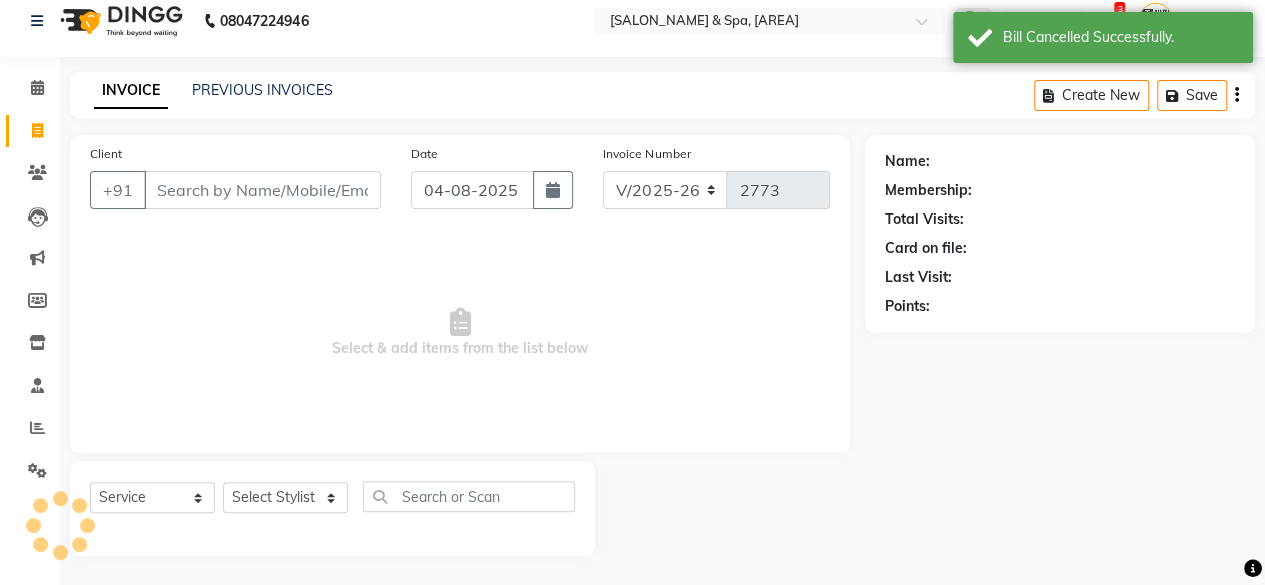 click on "Client" at bounding box center [262, 190] 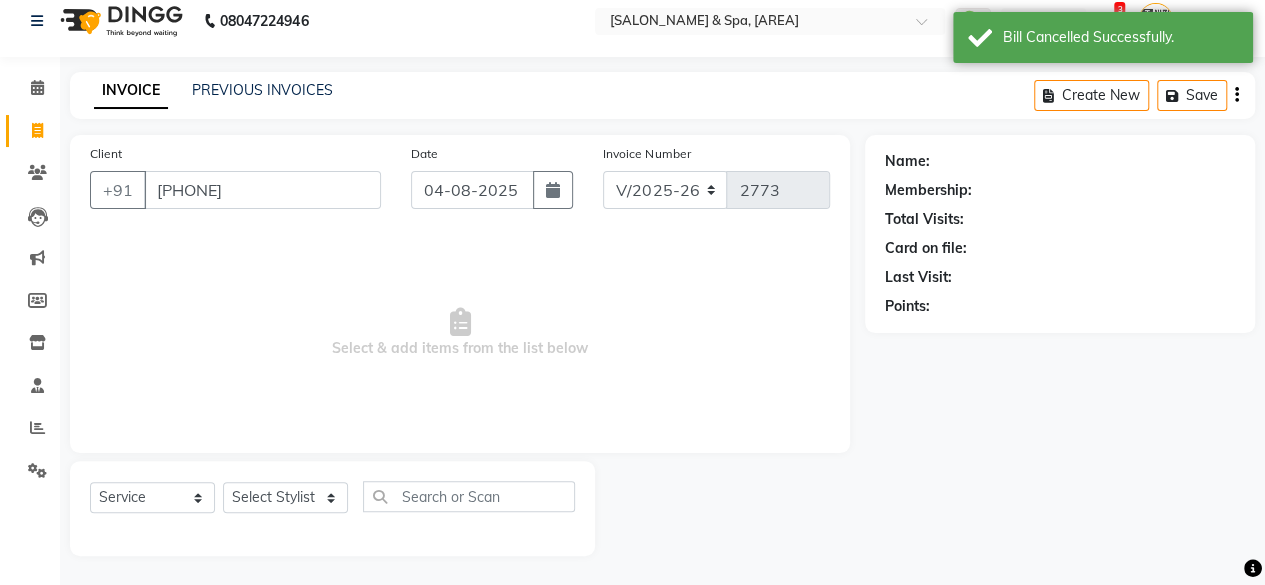 type on "[PHONE]" 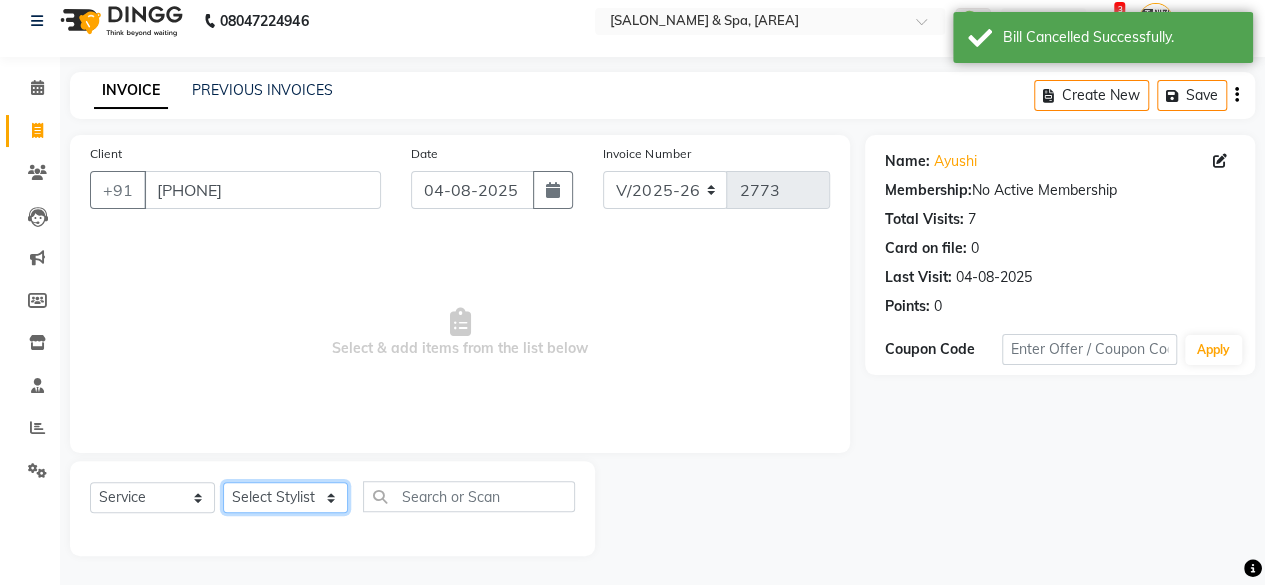 click on "Select Stylist Arvind ASHA bhawna goyal Dev Dimple Director Harsha Hemlata kajal Latika lucky Manager Manisha maam Neelu  Pallavi Pinky Priyanka Rahul Sekhar usha" 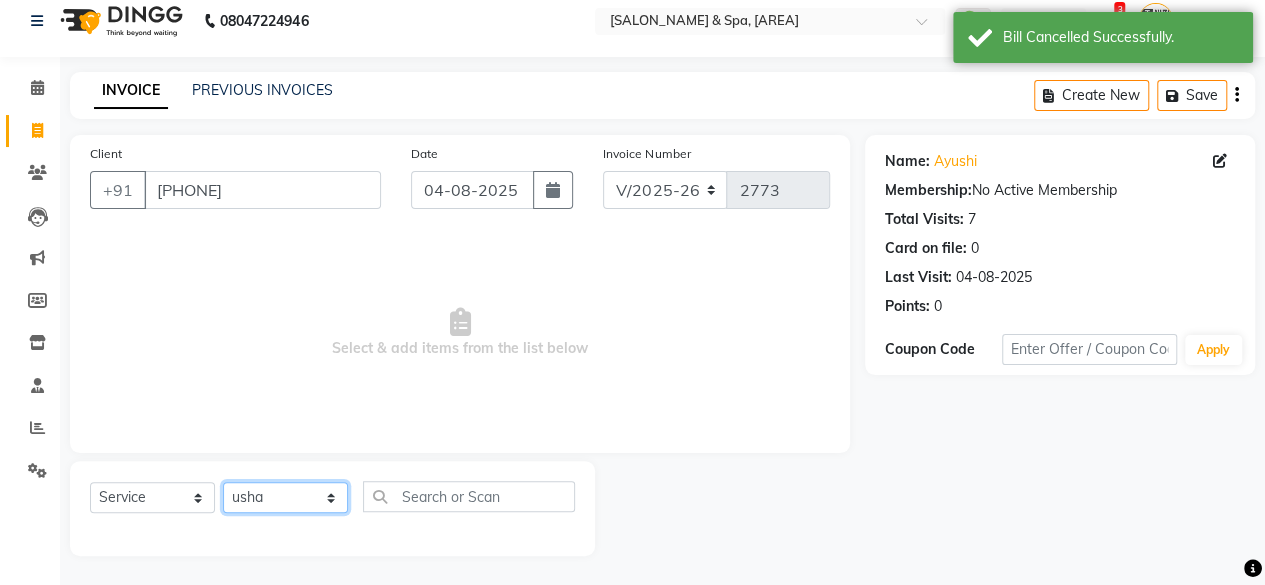 click on "Select Stylist Arvind ASHA bhawna goyal Dev Dimple Director Harsha Hemlata kajal Latika lucky Manager Manisha maam Neelu  Pallavi Pinky Priyanka Rahul Sekhar usha" 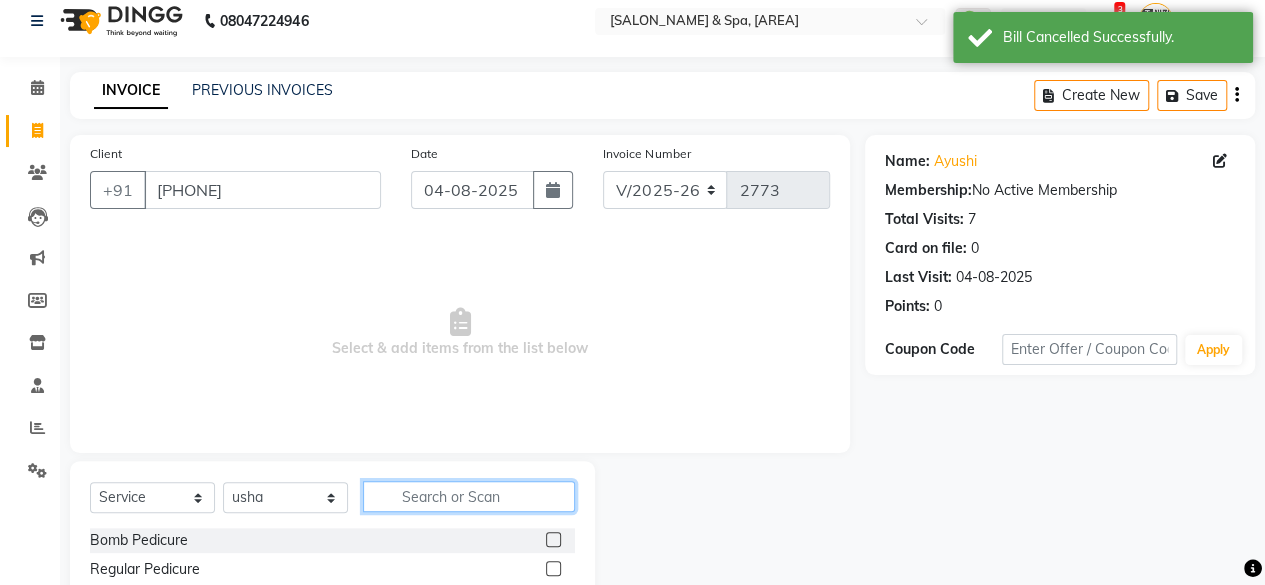 click 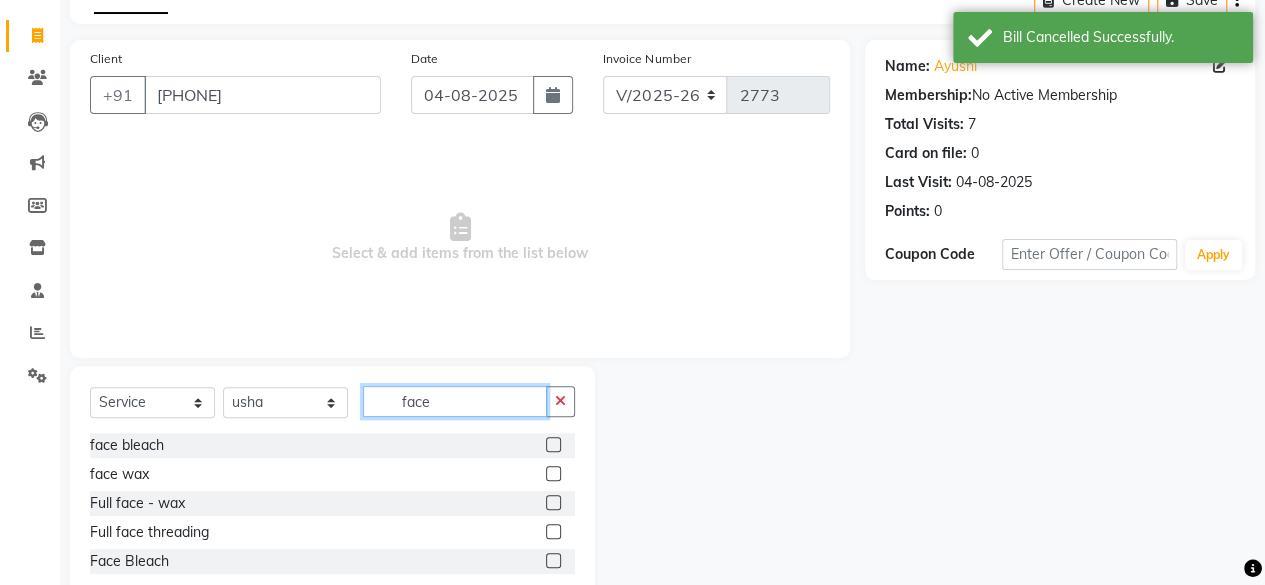 scroll, scrollTop: 160, scrollLeft: 0, axis: vertical 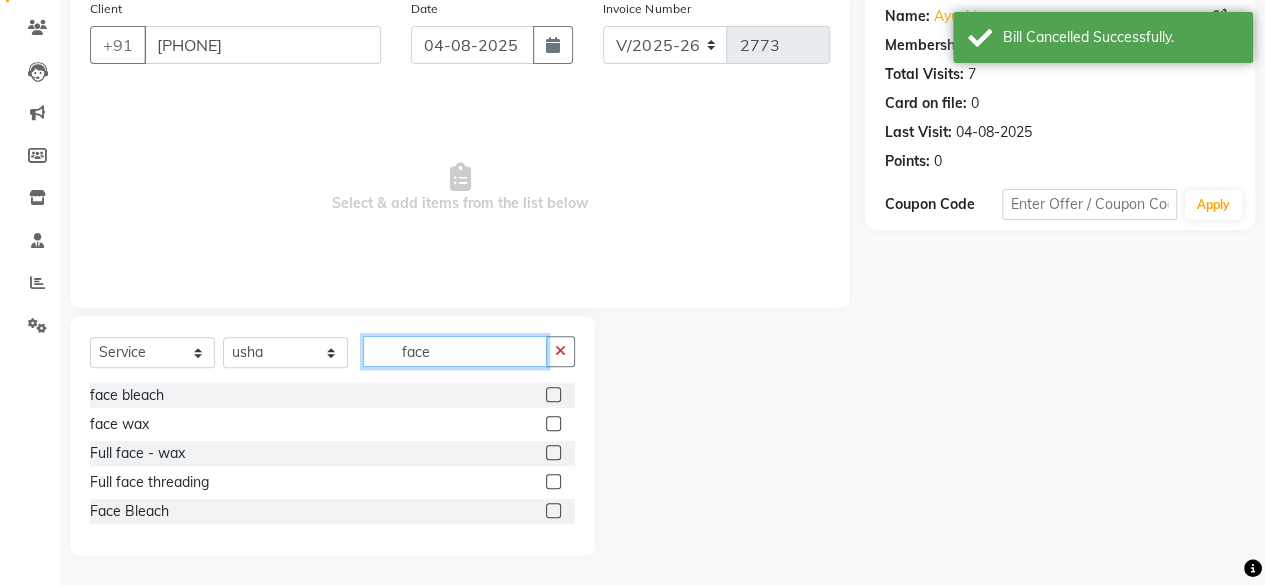 type on "face" 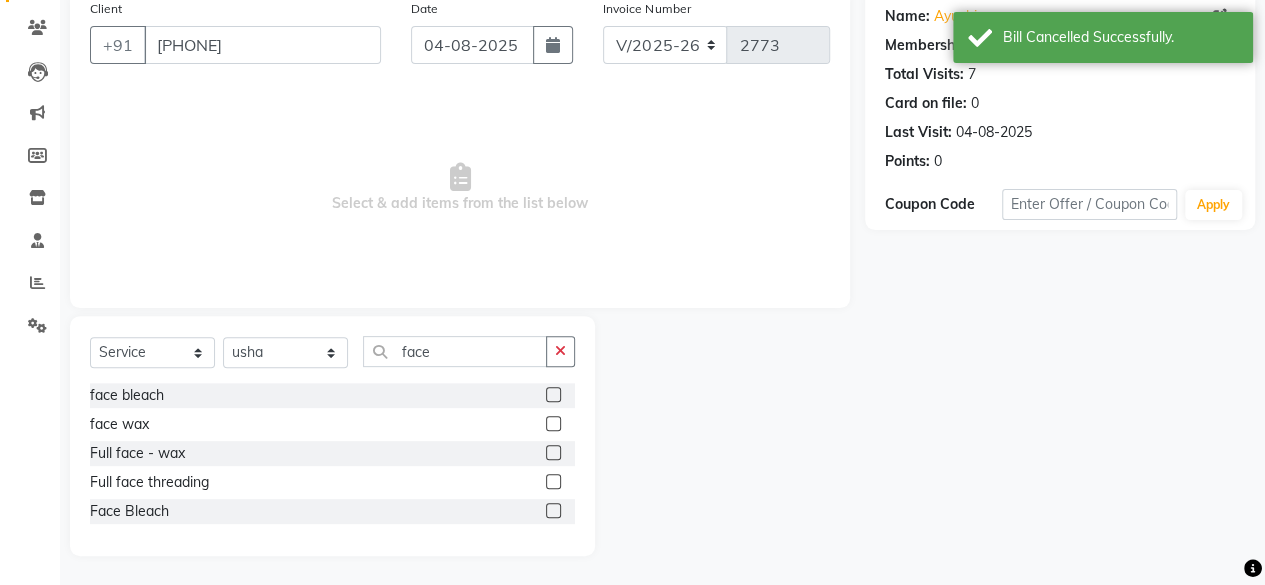 click 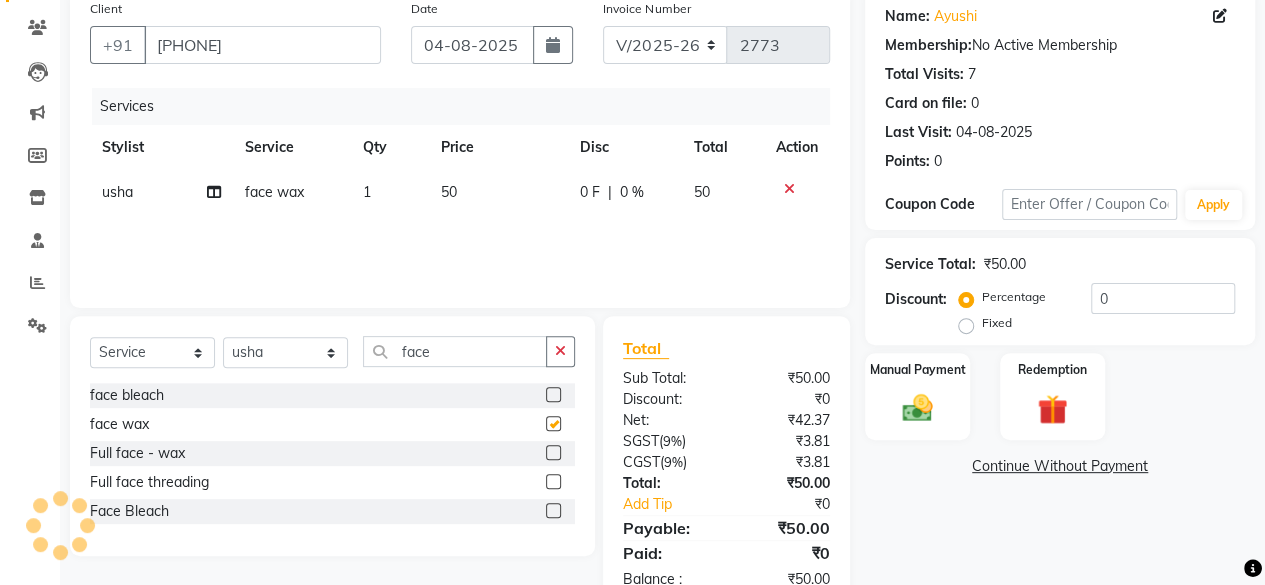 checkbox on "false" 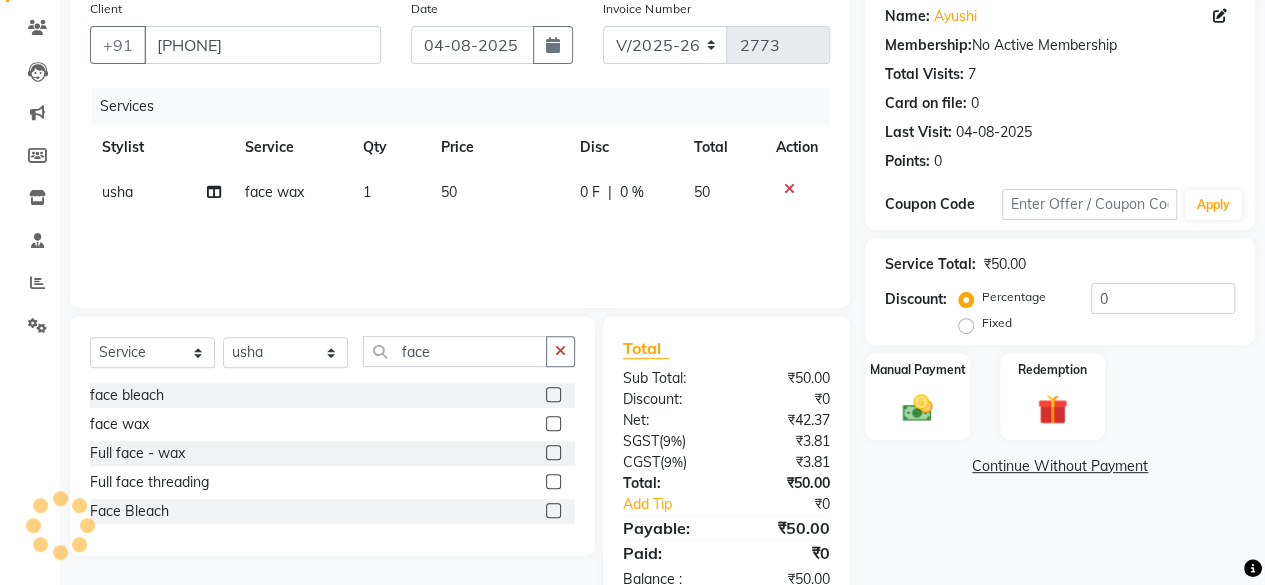 click on "50" 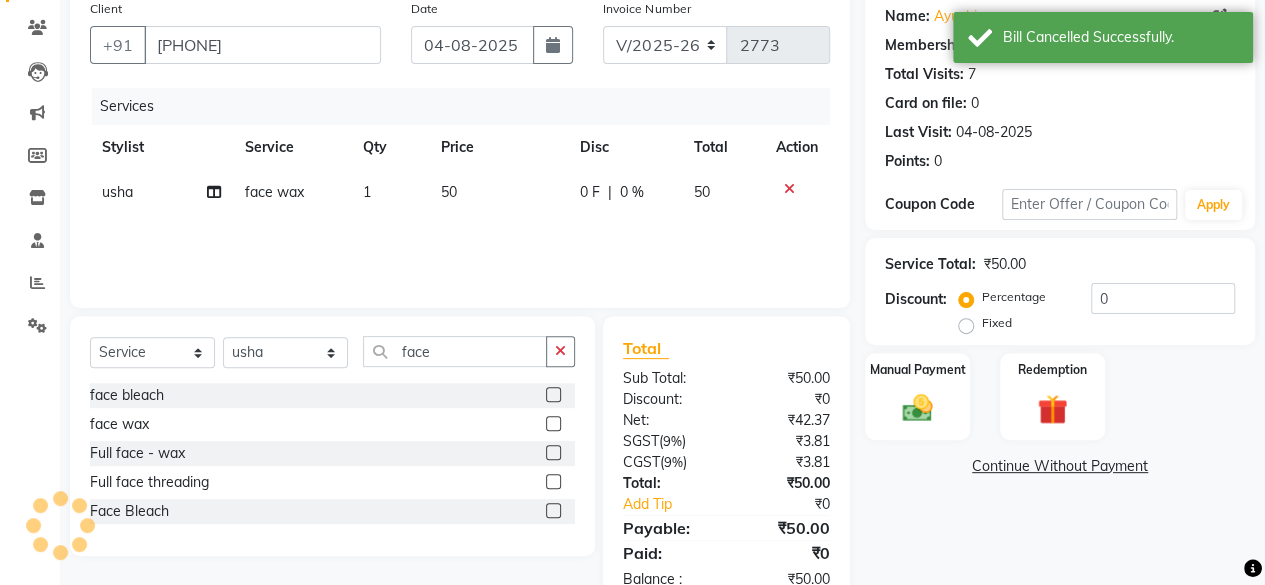 select on "15716" 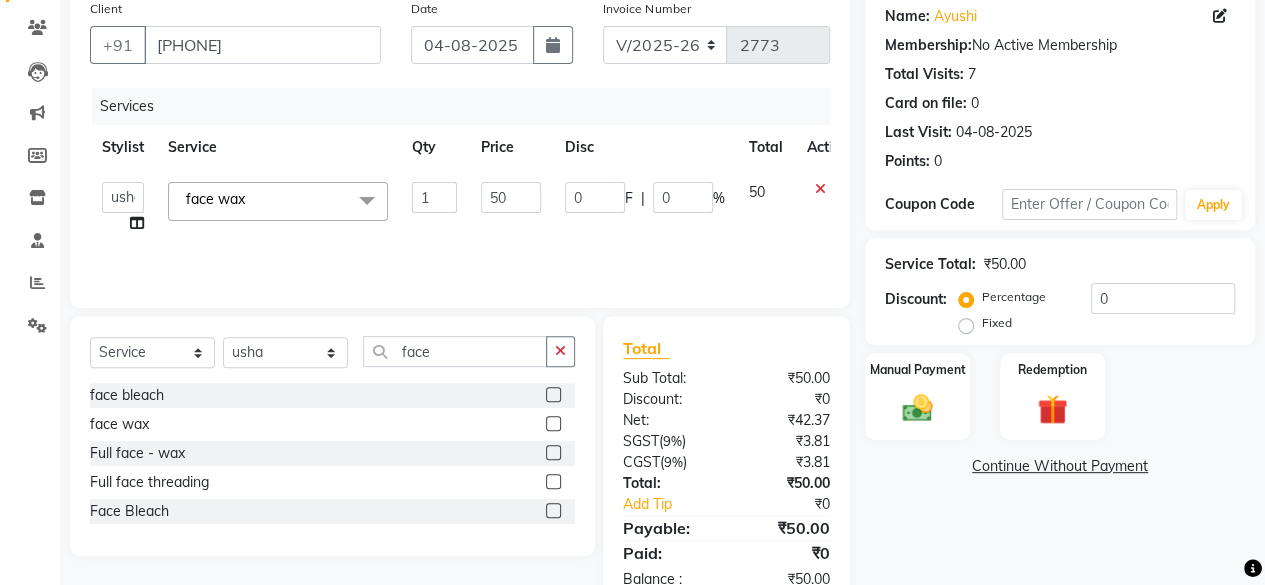click on "50" 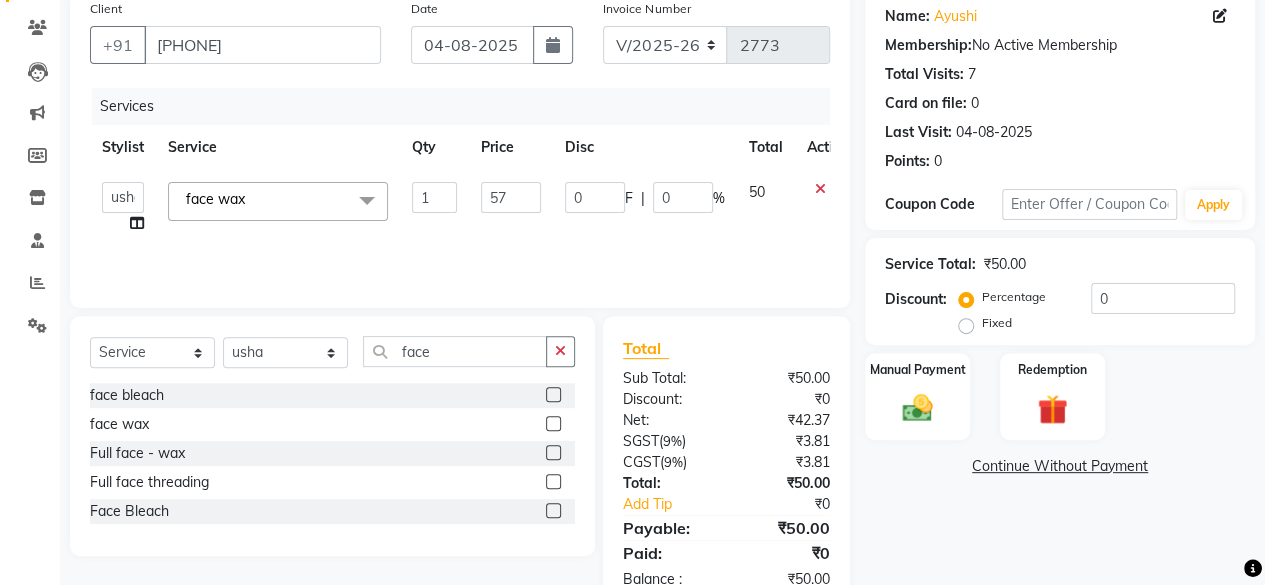 type on "570" 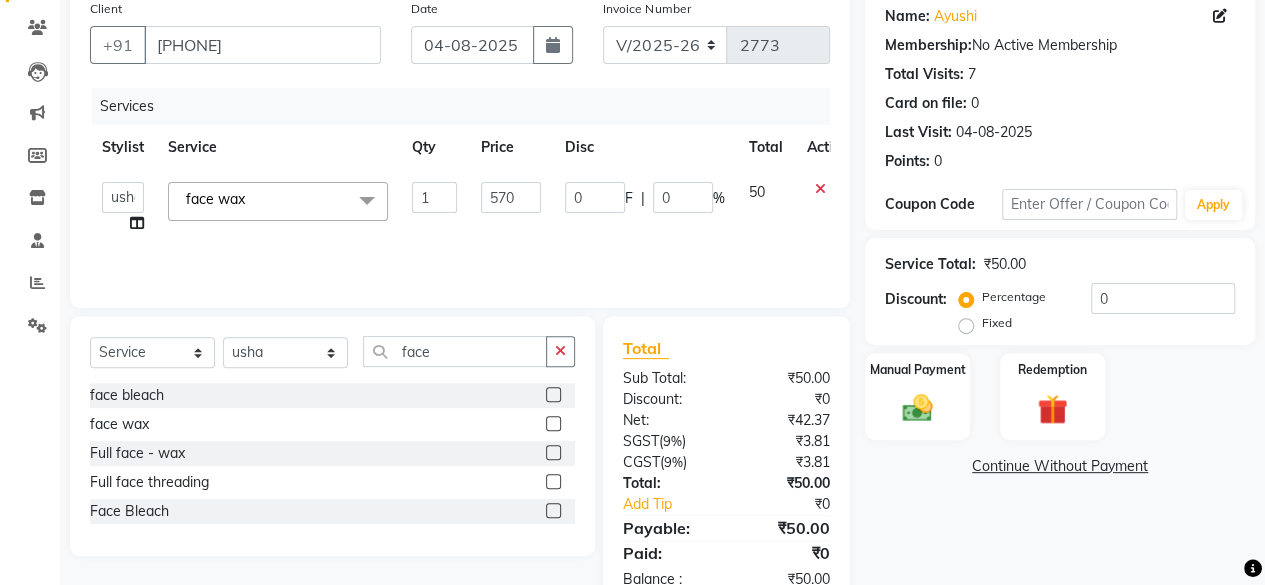 click on "Services Stylist Service Qty Price Disc Total Action  Arvind   ASHA   bhawna goyal   Dev   Dimple   Director   Harsha   Hemlata   kajal   Latika   lucky   Manager   Manisha maam   Neelu    Pallavi   Pinky   Priyanka   Rahul   Sekhar   usha  face wax  x Bomb Pedicure Regular Pedicure Cracked Heal Treatment Alga Apothecary Pedicure Under arms polish Kanpeki body spa Regular Manicure Bomb Manicure Alga Apothecary Manicure Nail Extensions Gel nail pent Back polish Foot Massage Head Massage Back Massage Hand & Shoulder Massage Body Spa Relaxing Body Massage Aromatherapy Associates - Renewing Rose Aromatherapy Associates - intense nourishment Aromatherapy Associates Body Massage Full Body Bleach Body Polishing body scrub  face bleach back scrub bleach Party Make-Up -  Creative Party Make-Up - Hd Bridal Make-Up - Hd By Senior Artist Bridal Make-Up - Airbrush By Senior Artist Bridal Make-Up - Airbrush By Director Bridal Make-Up - Hd By Director Saree Draping Hair Styling Nail Polish False Eye Lashes Hair Accessories" 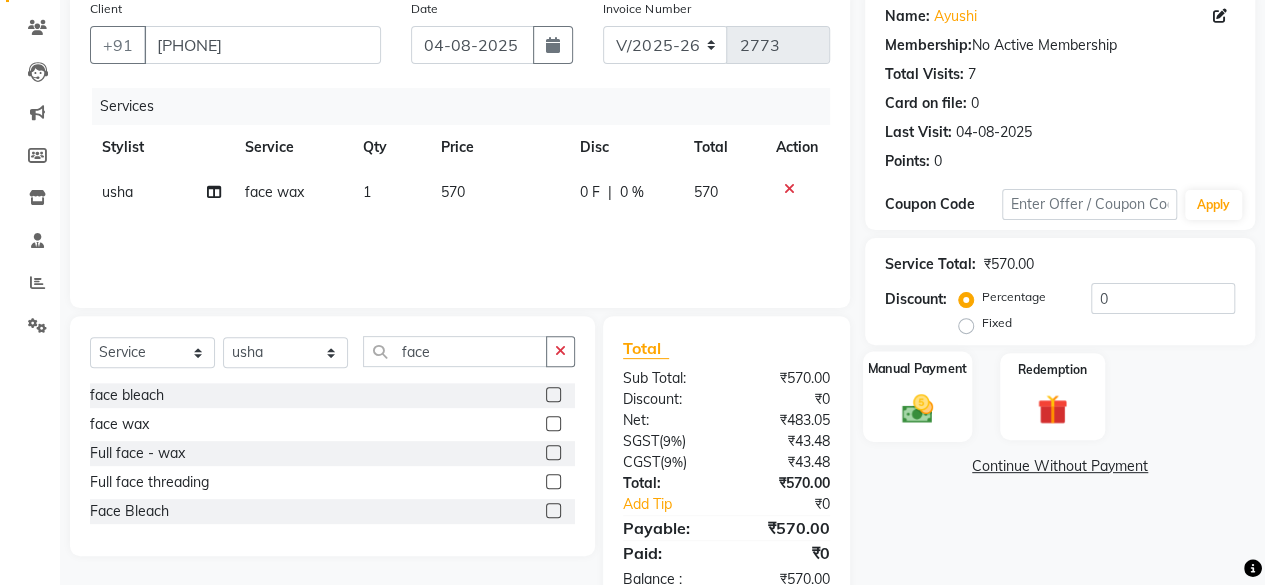 scroll, scrollTop: 213, scrollLeft: 0, axis: vertical 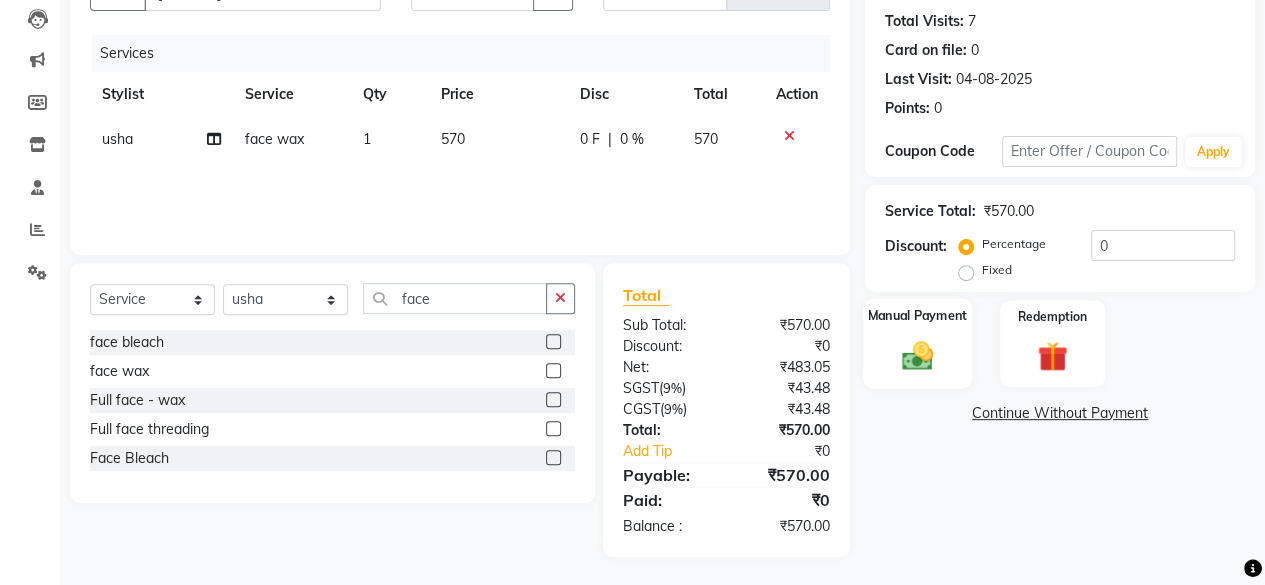 click on "Manual Payment" 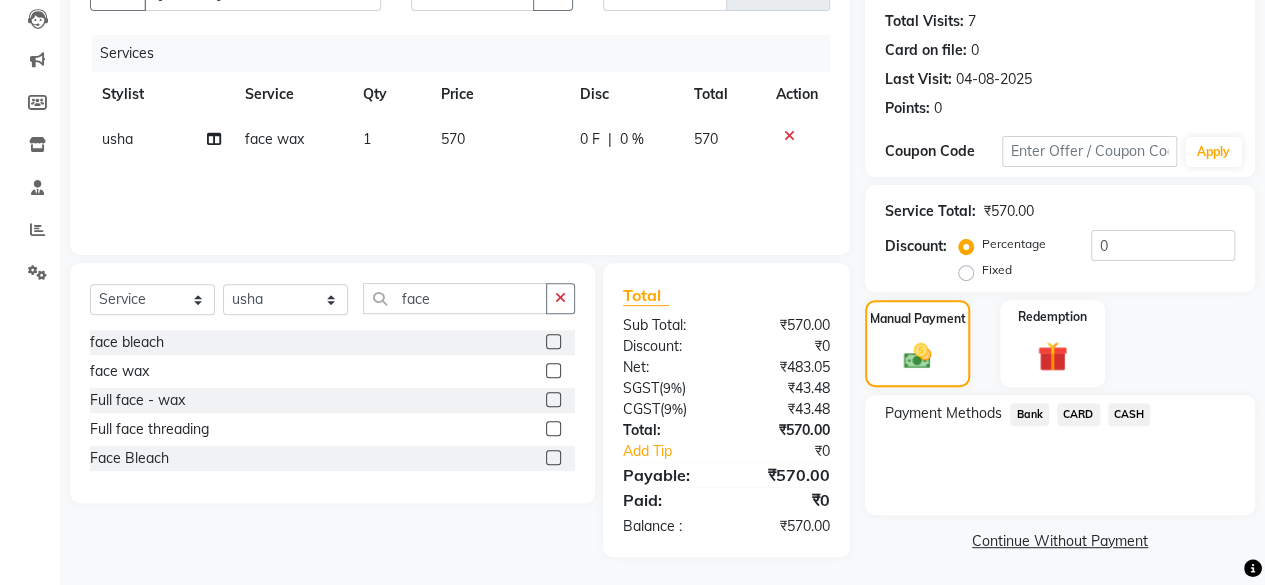 click on "CASH" 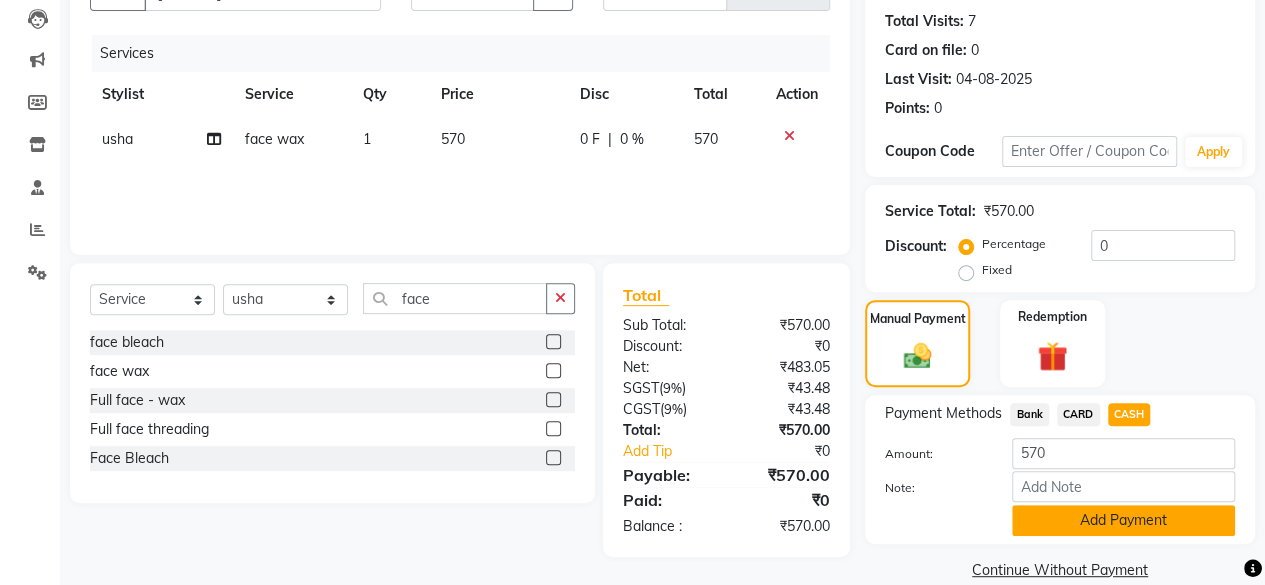 click on "Add Payment" 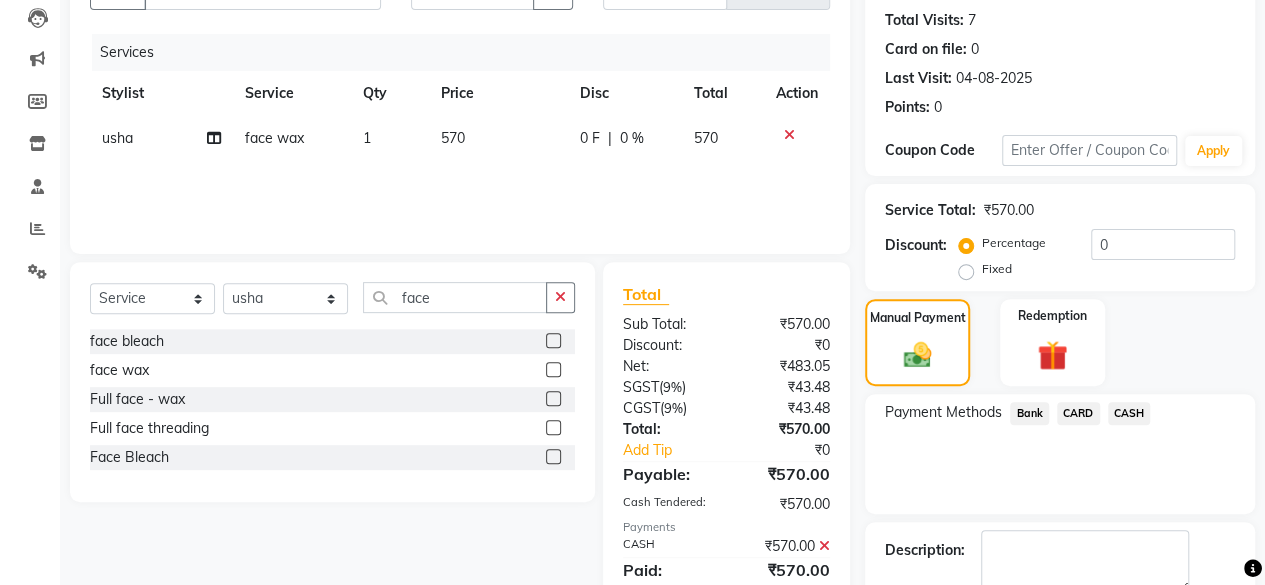 scroll, scrollTop: 324, scrollLeft: 0, axis: vertical 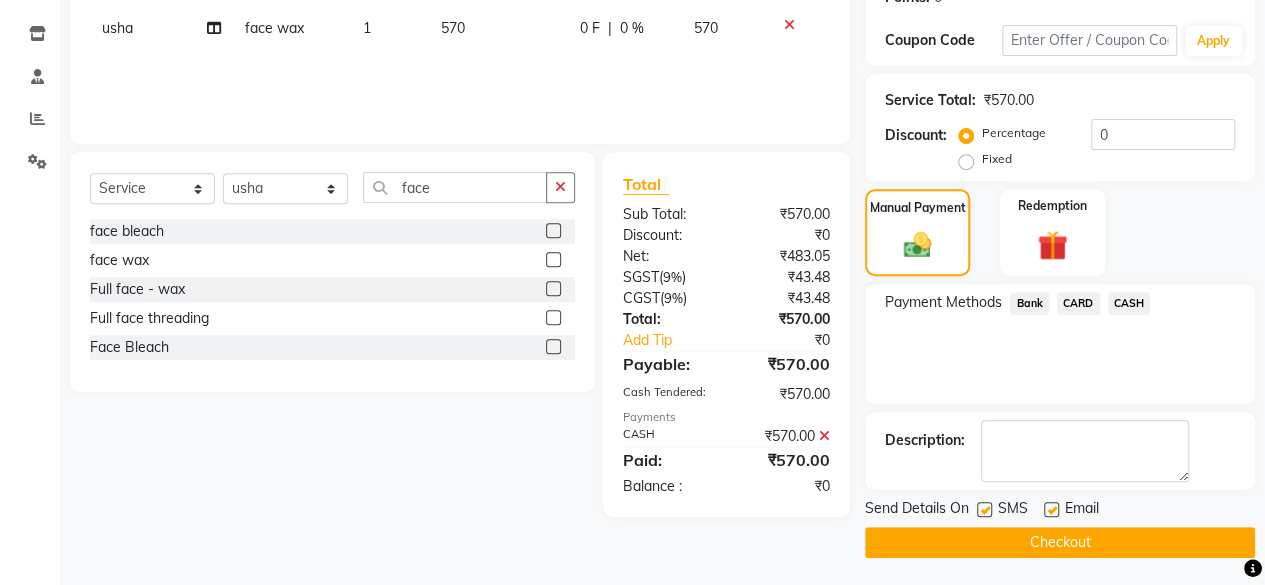 click on "Checkout" 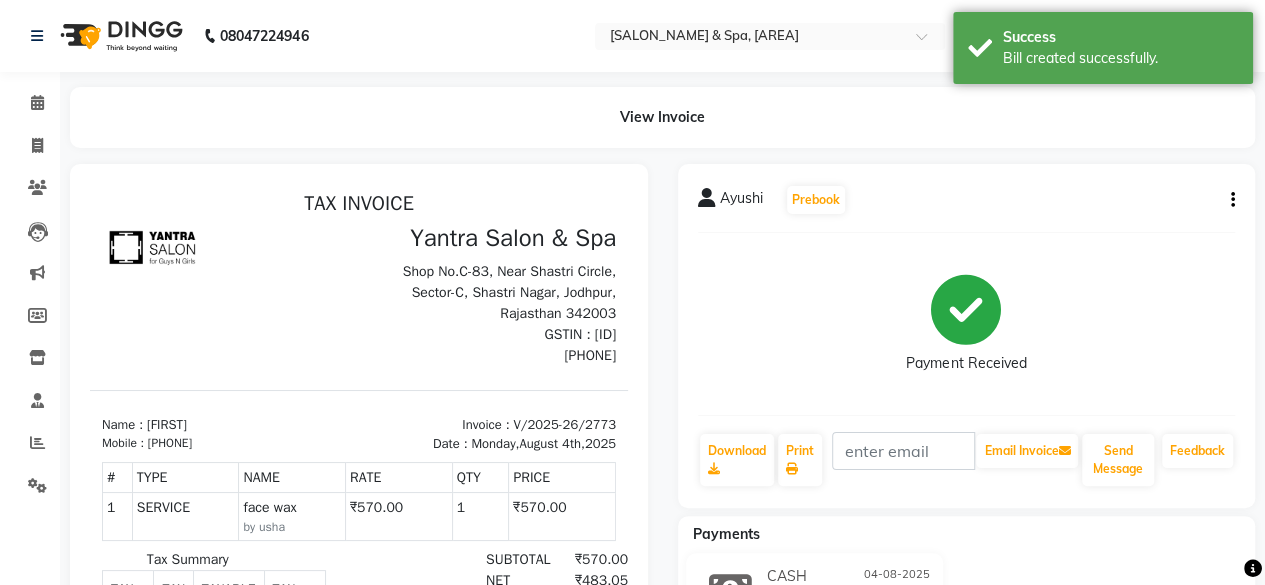 scroll, scrollTop: 0, scrollLeft: 0, axis: both 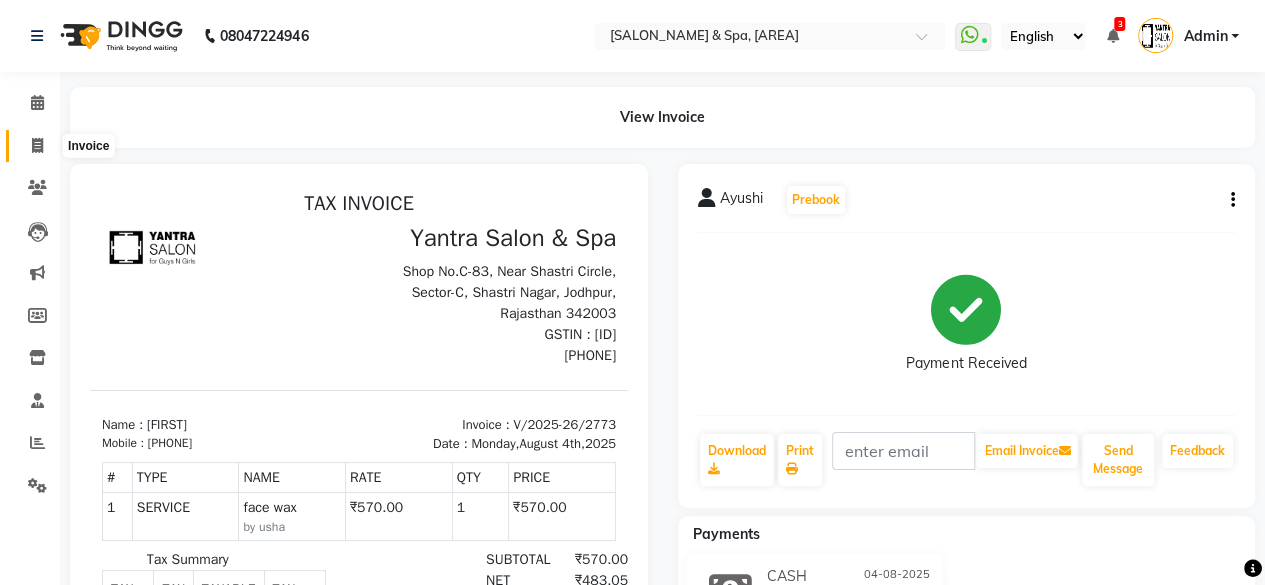 click 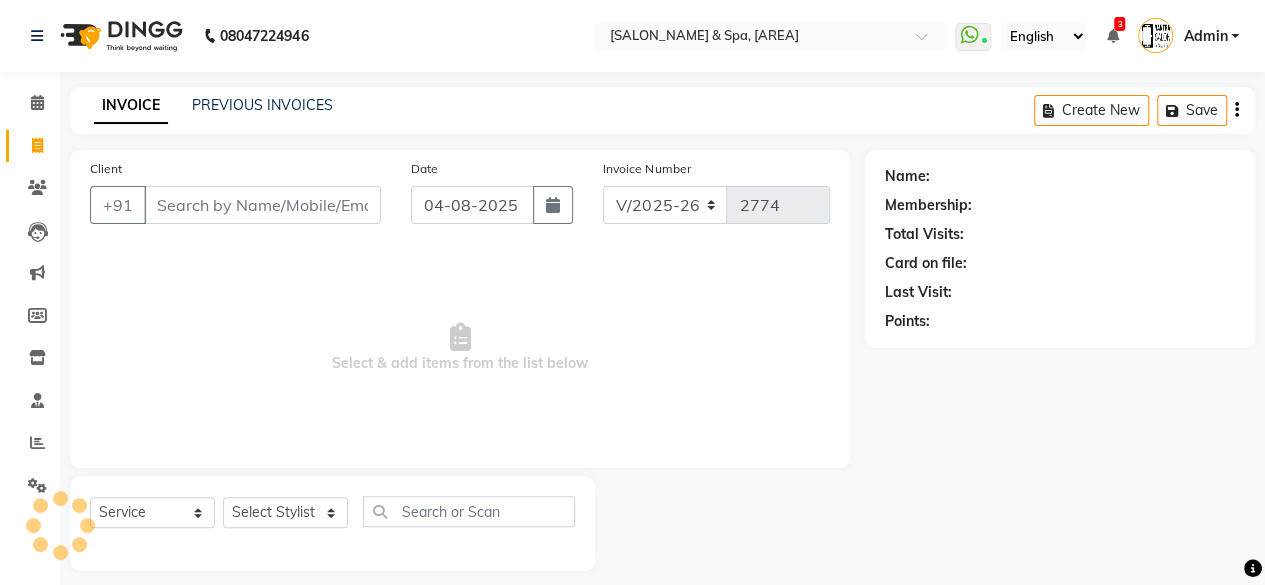 scroll, scrollTop: 15, scrollLeft: 0, axis: vertical 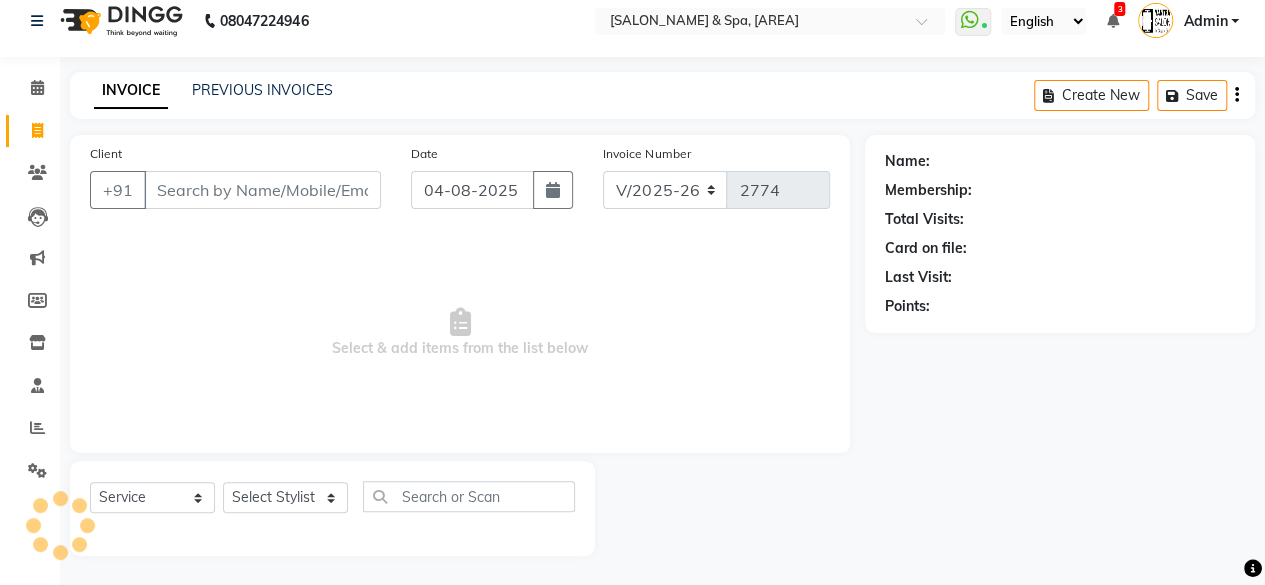 click on "Client" at bounding box center (262, 190) 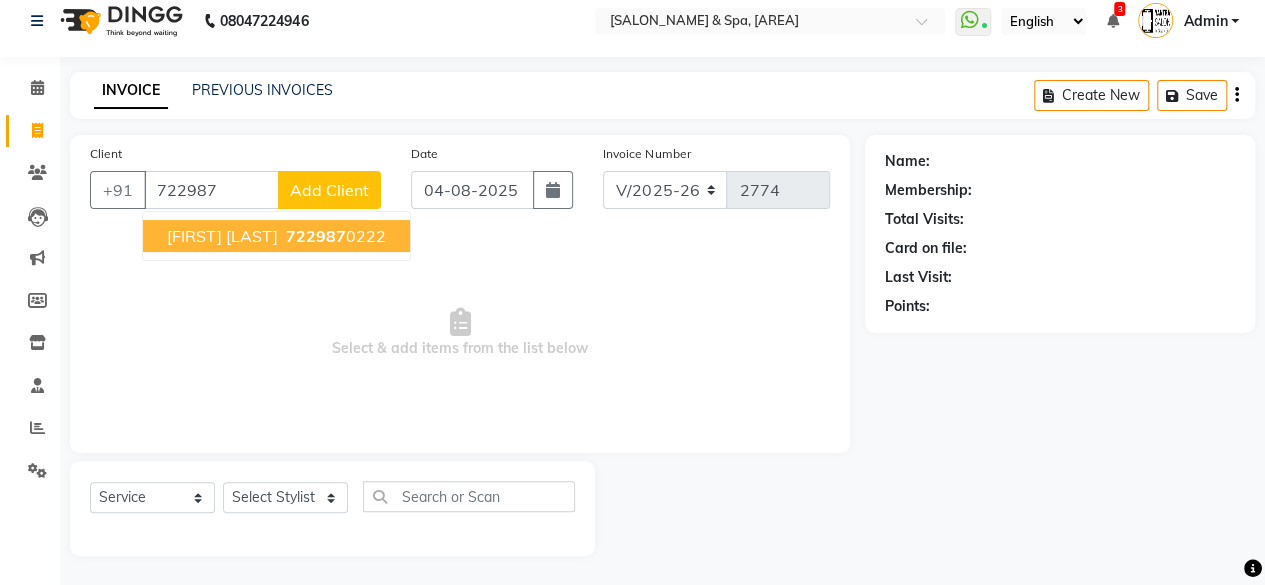 click on "[FIRST] [LAST]" at bounding box center (222, 236) 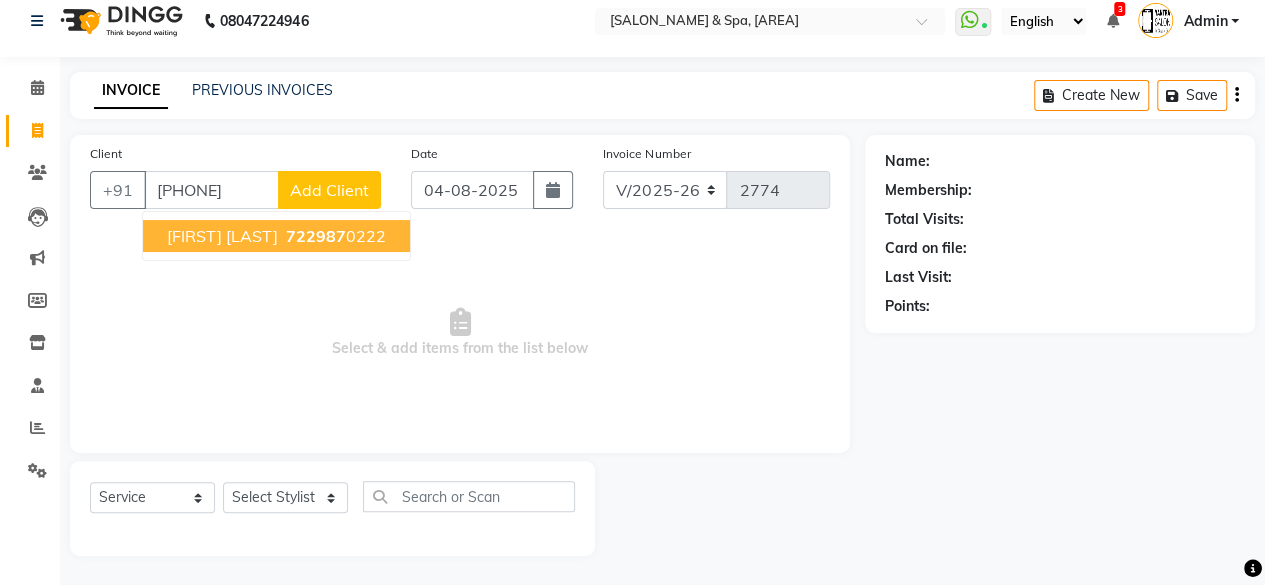 type on "[PHONE]" 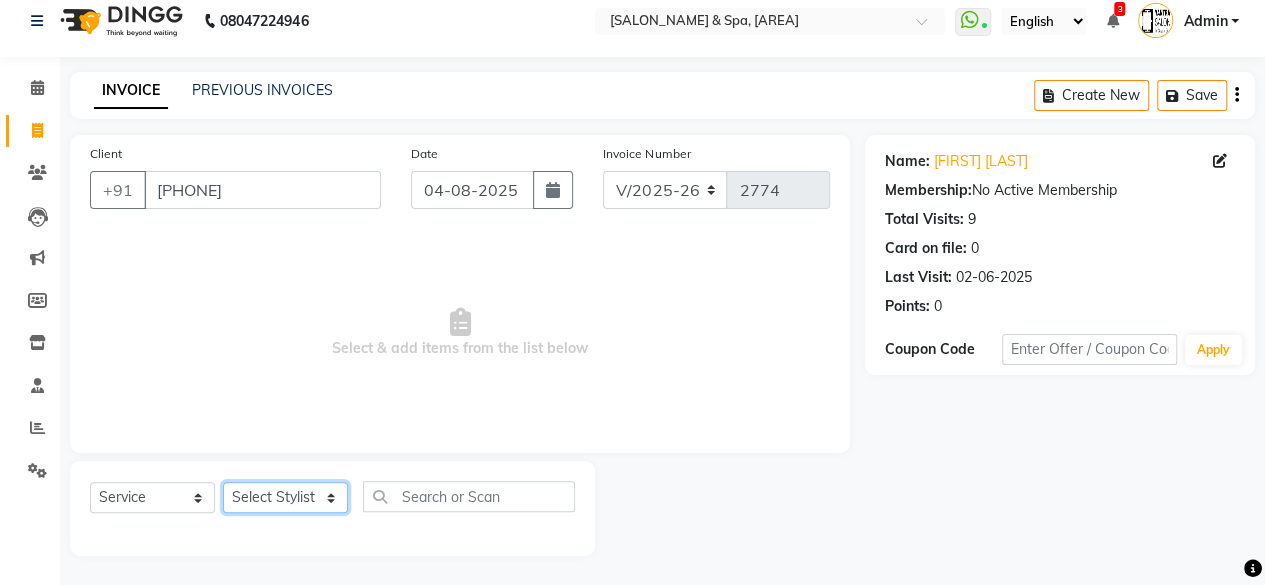 click on "Select Stylist Arvind ASHA bhawna goyal Dev Dimple Director Harsha Hemlata kajal Latika lucky Manager Manisha maam Neelu  Pallavi Pinky Priyanka Rahul Sekhar usha" 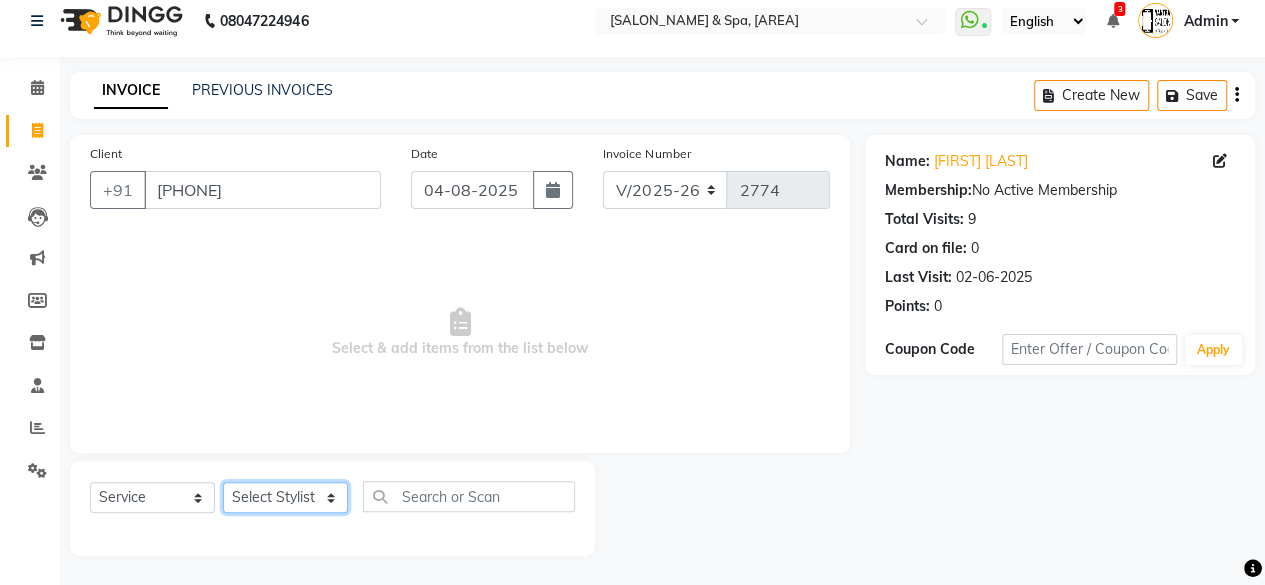 select on "[NUMBER]" 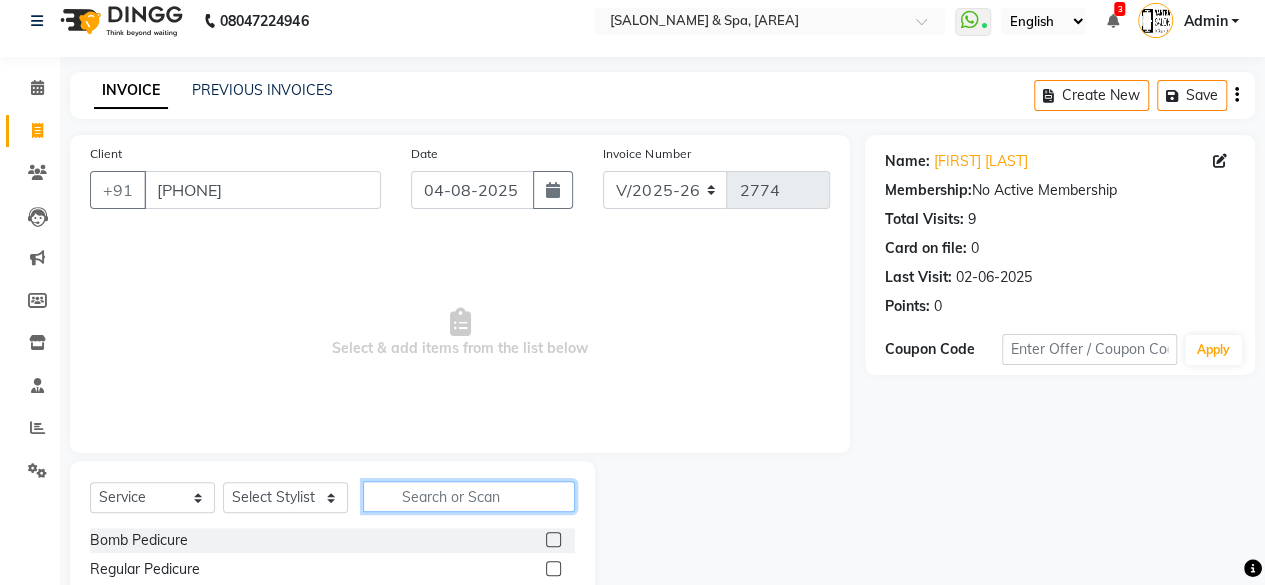 click 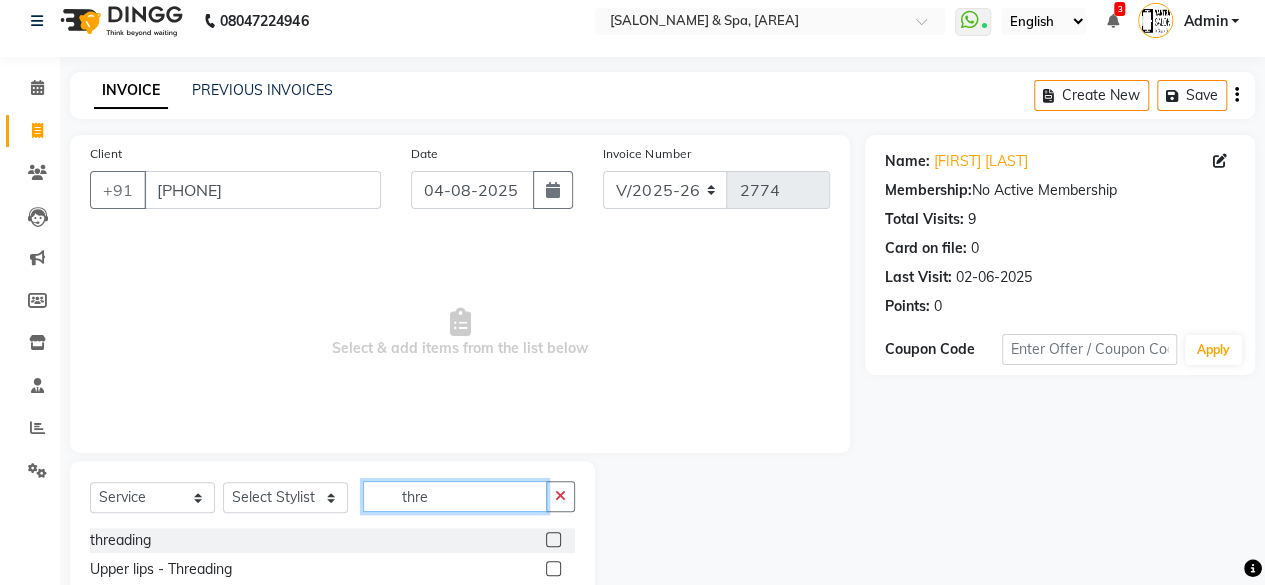 type on "thre" 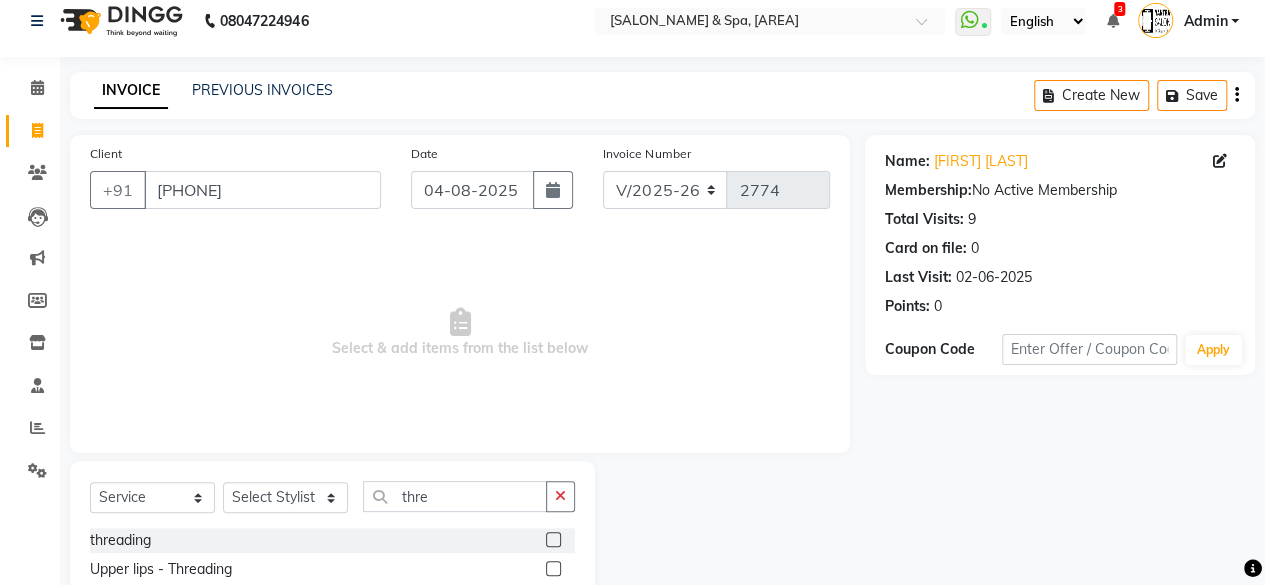click 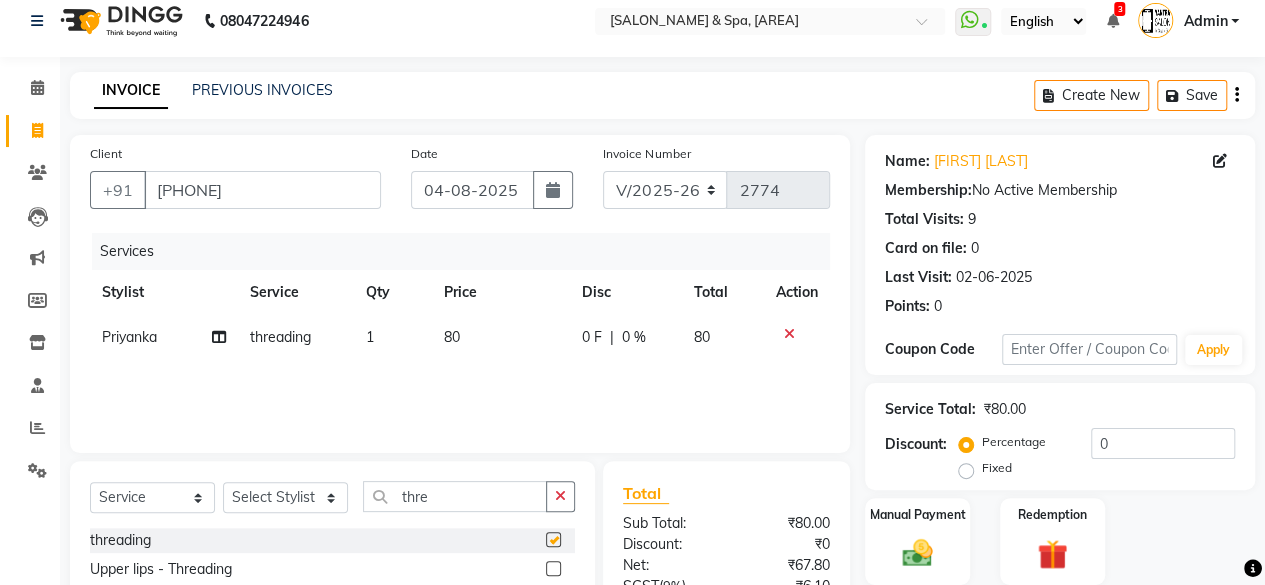 checkbox on "false" 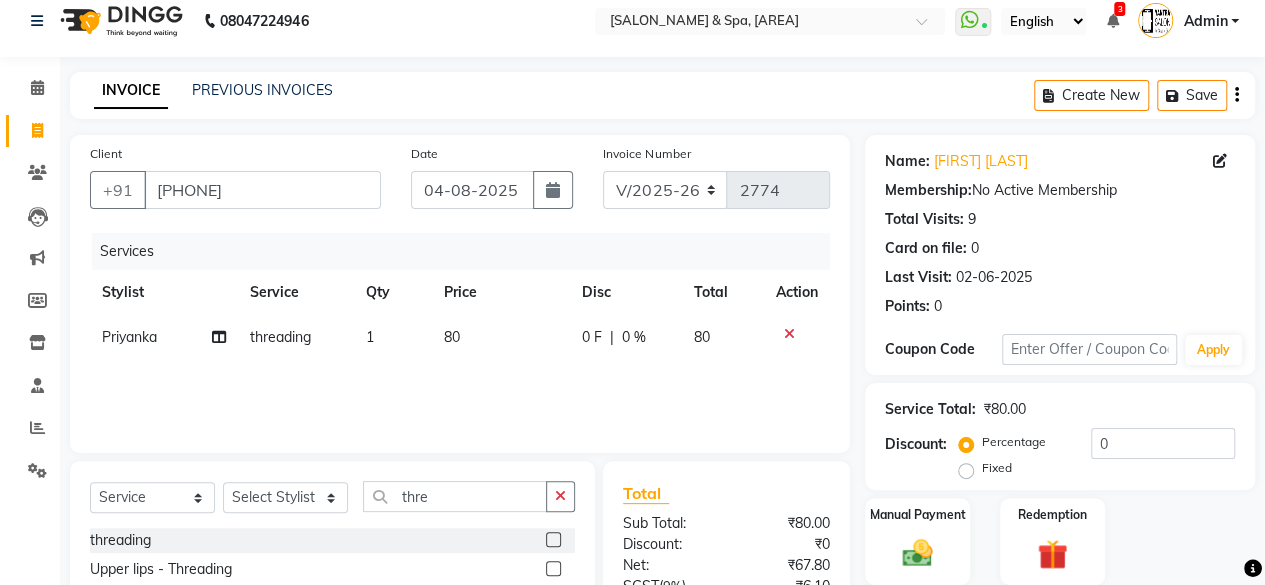 click on "80" 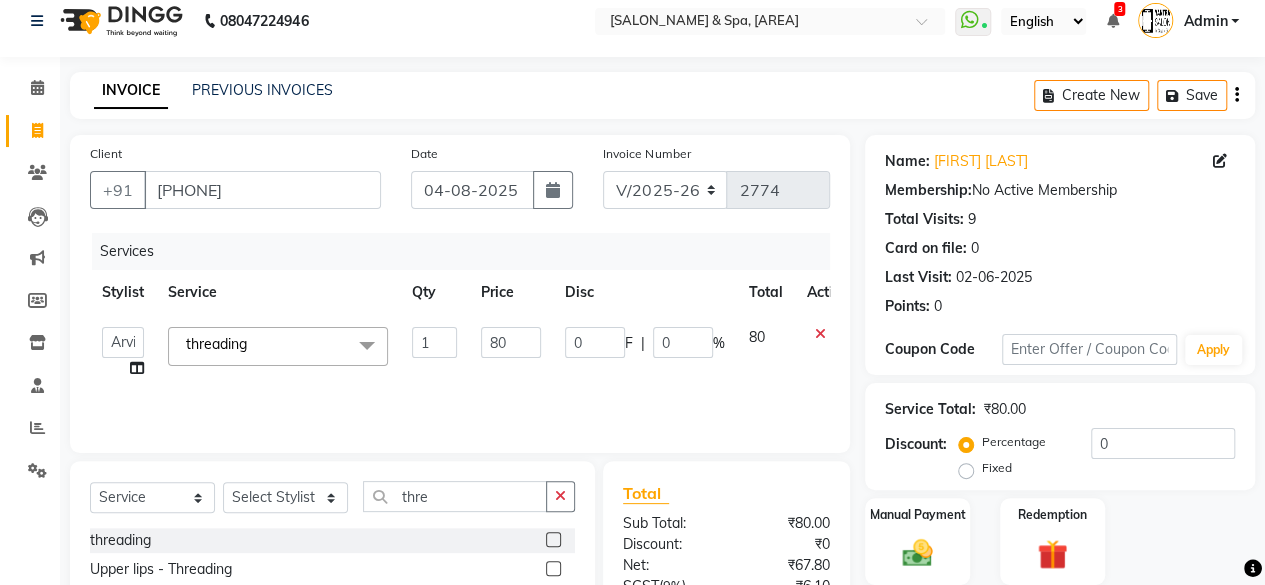 click on "80" 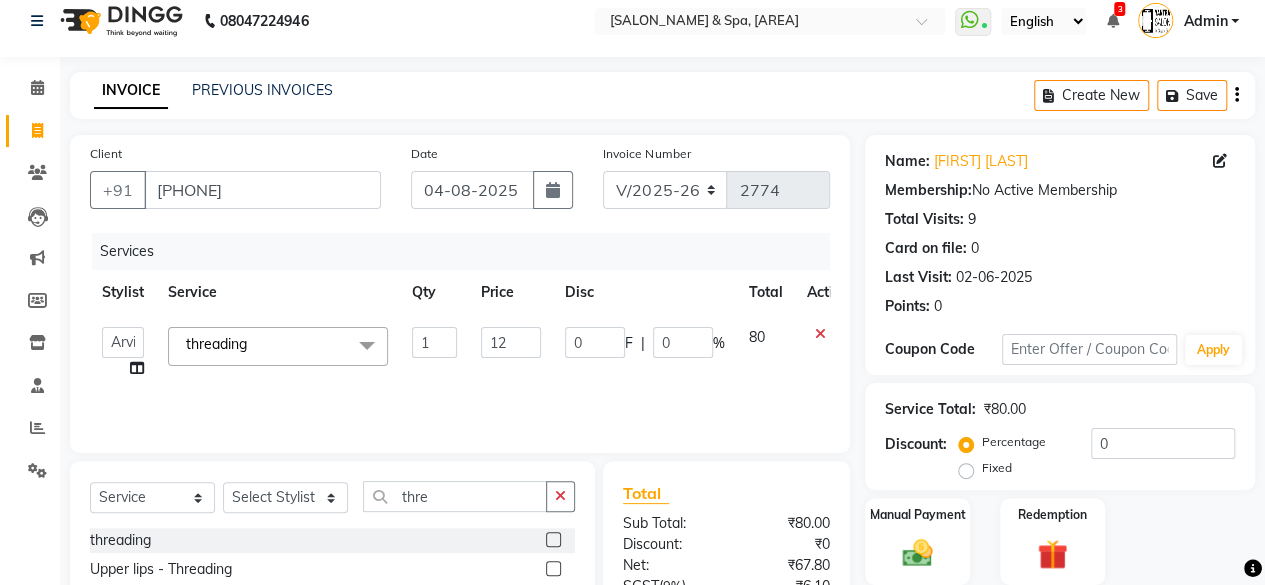 type on "120" 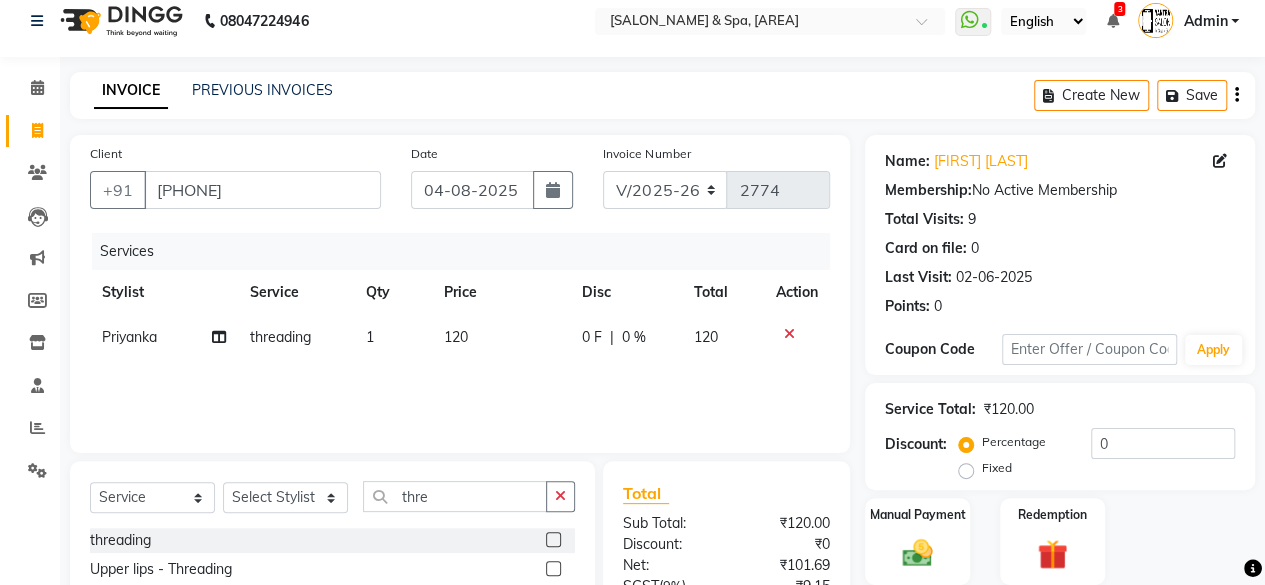 click on "Services Stylist Service Qty Price Disc Total Action [FIRST] [SERVICE] 1 120 0 F | 0 % 120" 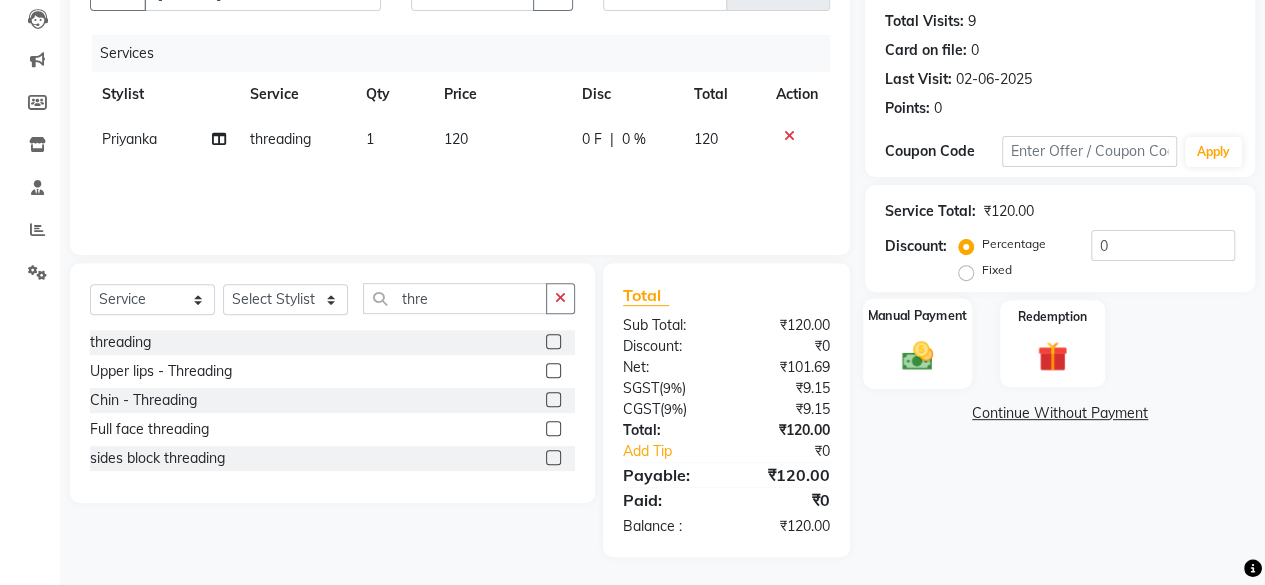 click 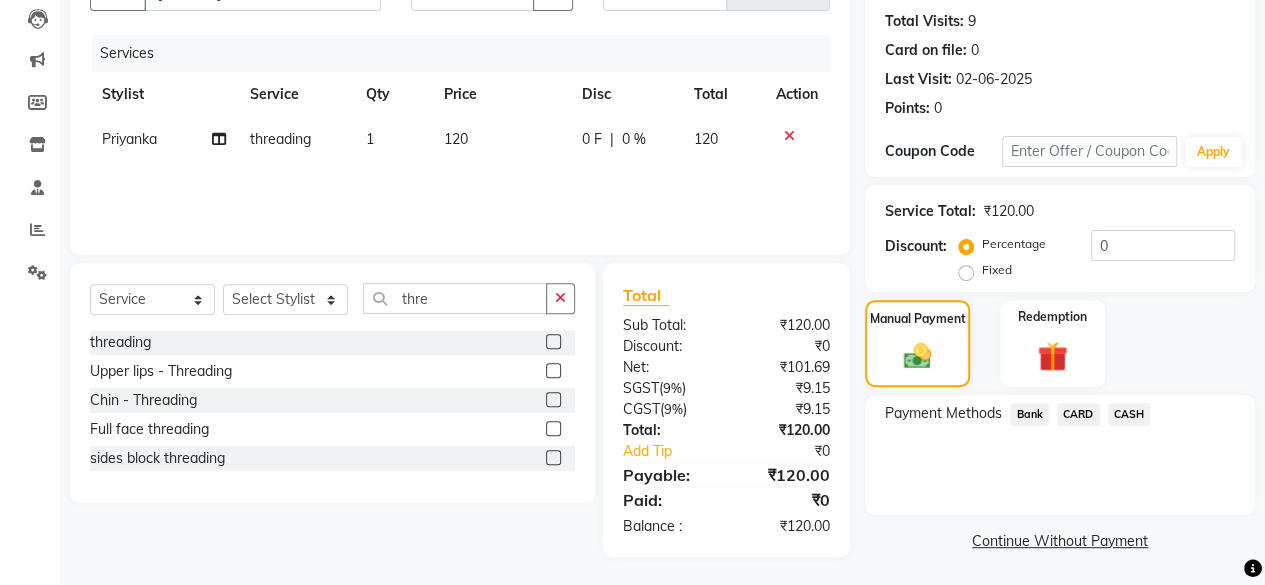 click on "CARD" 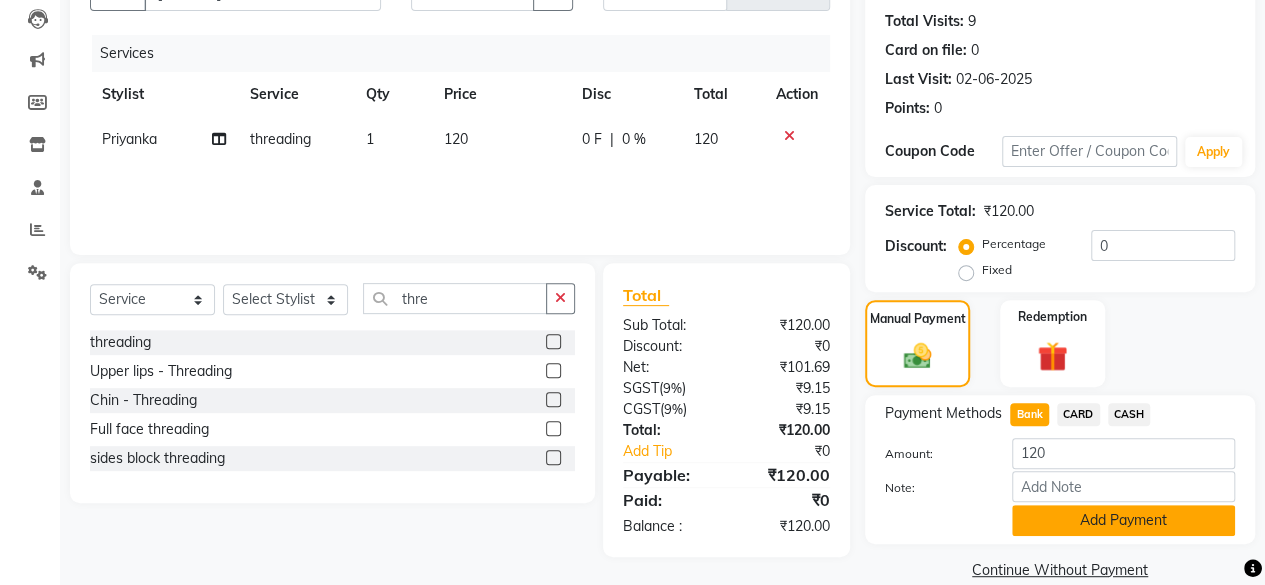 drag, startPoint x: 1084, startPoint y: 515, endPoint x: 1094, endPoint y: 517, distance: 10.198039 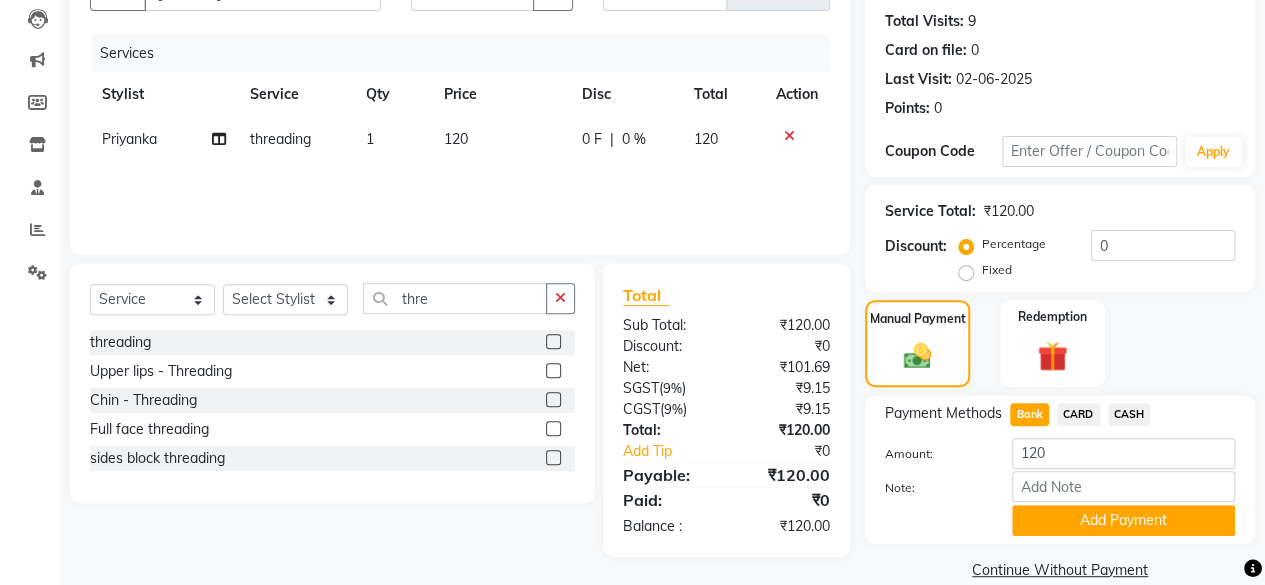 click on "Add Payment" 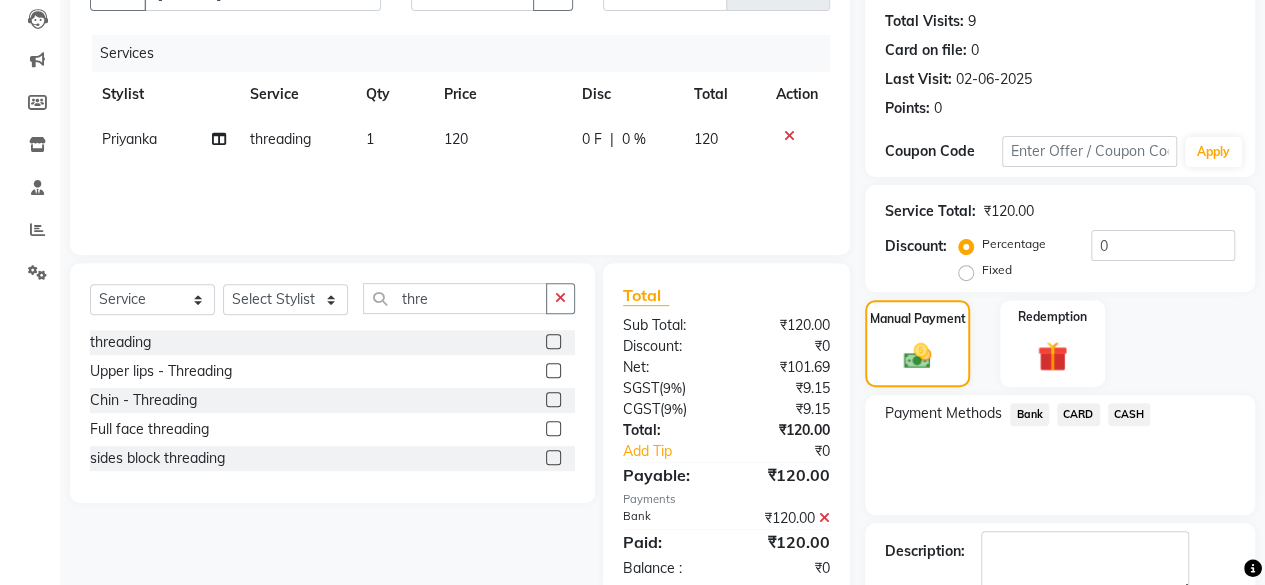 scroll, scrollTop: 324, scrollLeft: 0, axis: vertical 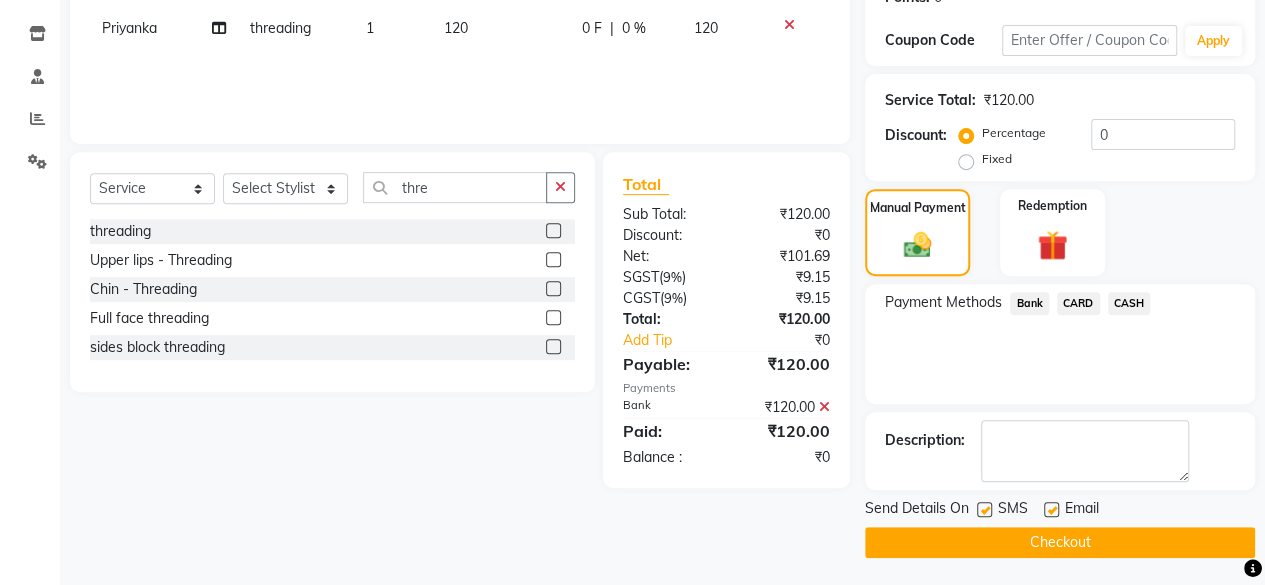 click on "Checkout" 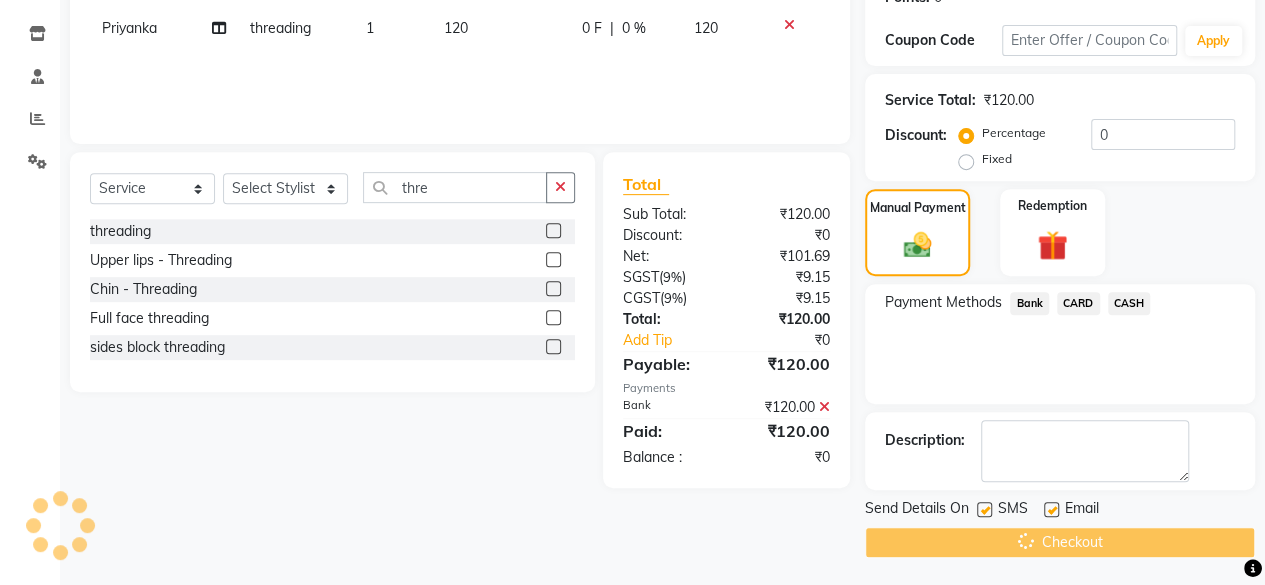 scroll, scrollTop: 0, scrollLeft: 0, axis: both 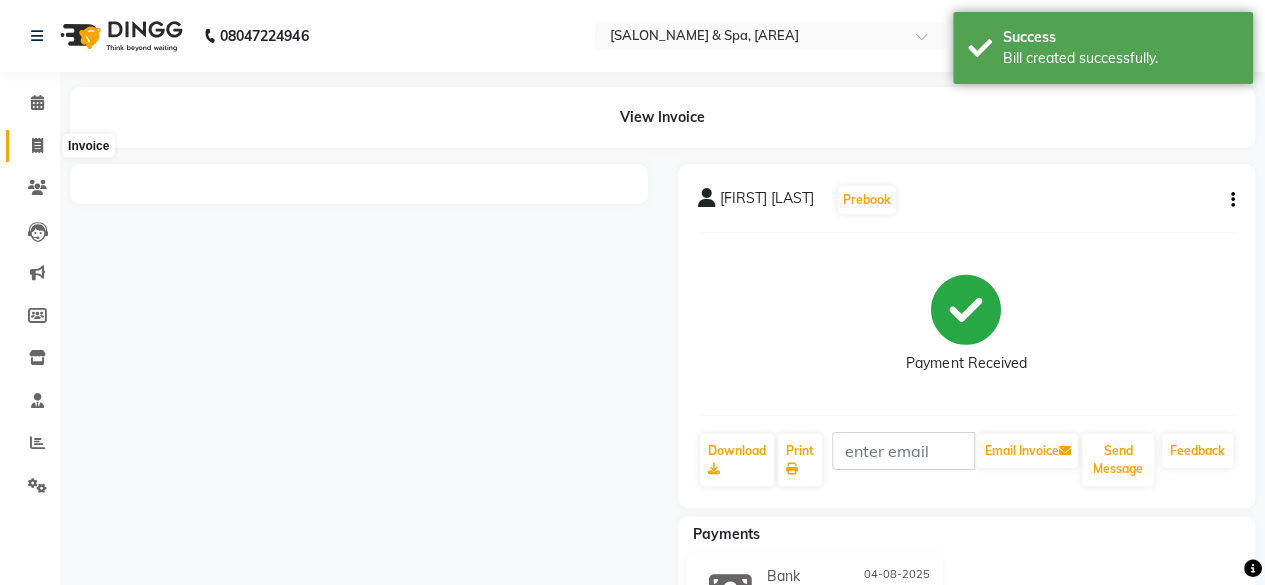 click 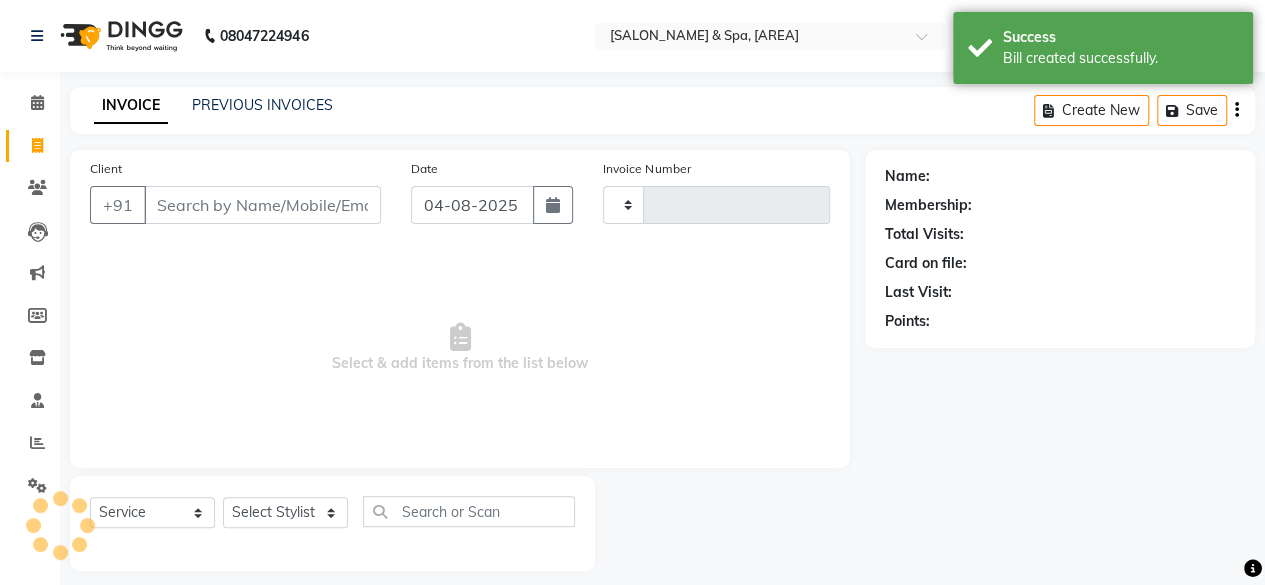 scroll, scrollTop: 15, scrollLeft: 0, axis: vertical 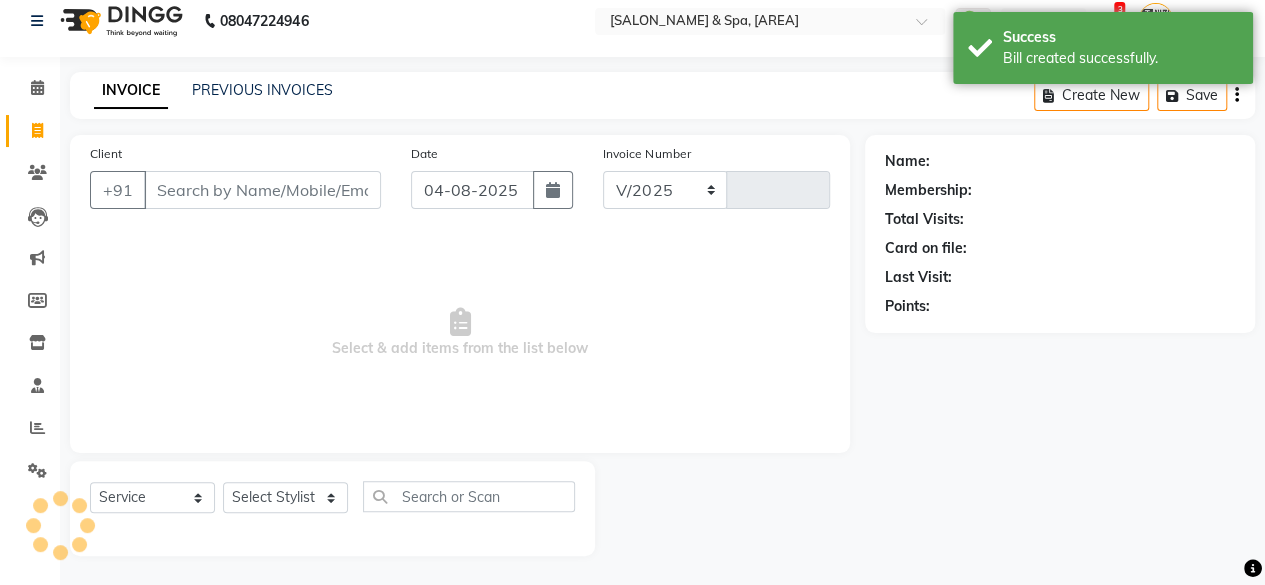 select on "154" 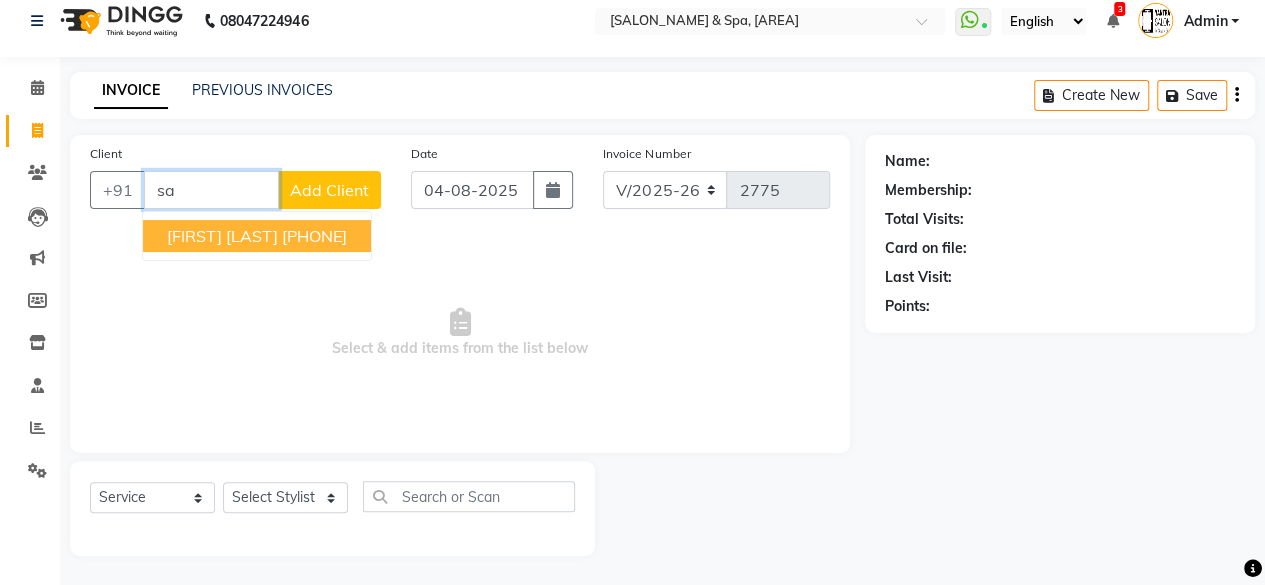 type on "s" 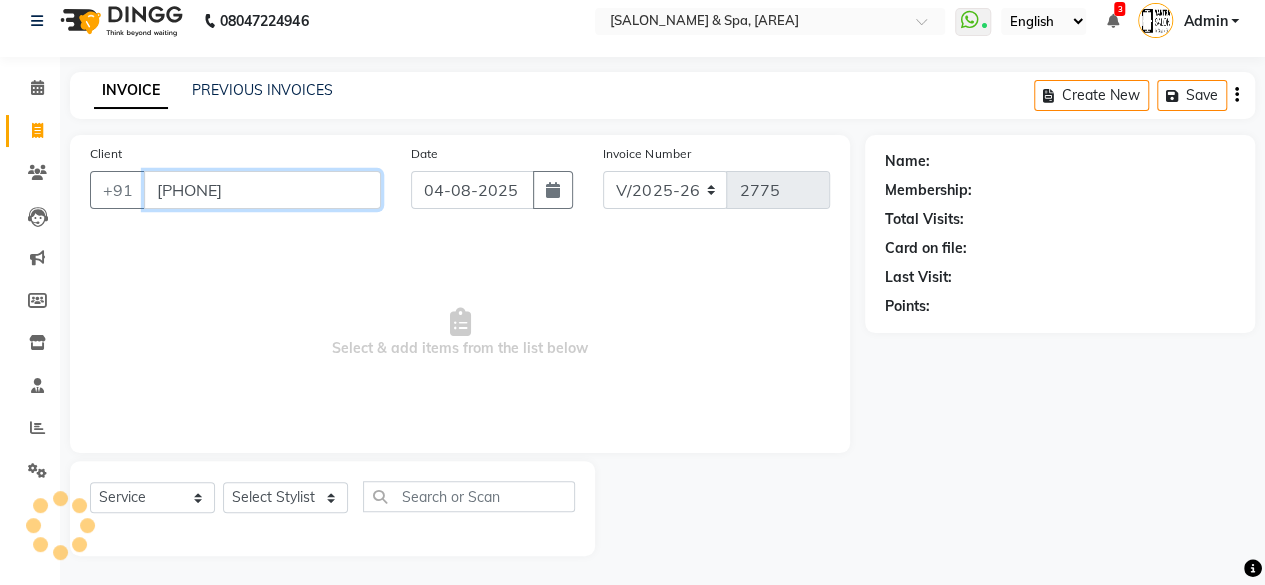 type on "[PHONE]" 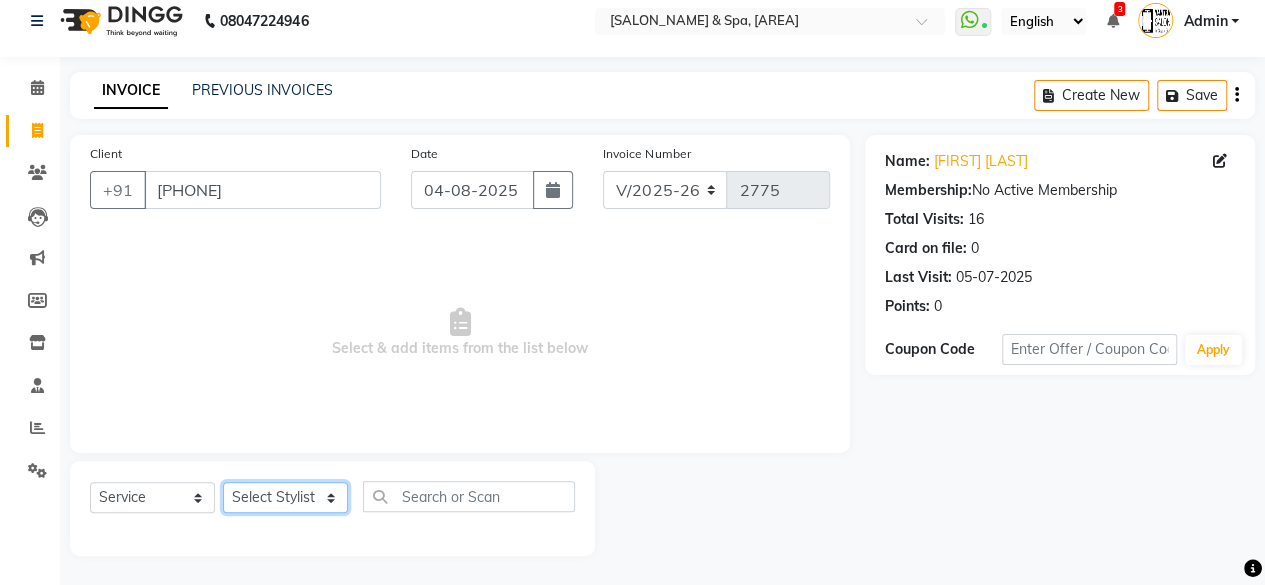 click on "Select Stylist Arvind ASHA bhawna goyal Dev Dimple Director Harsha Hemlata kajal Latika lucky Manager Manisha maam Neelu  Pallavi Pinky Priyanka Rahul Sekhar usha" 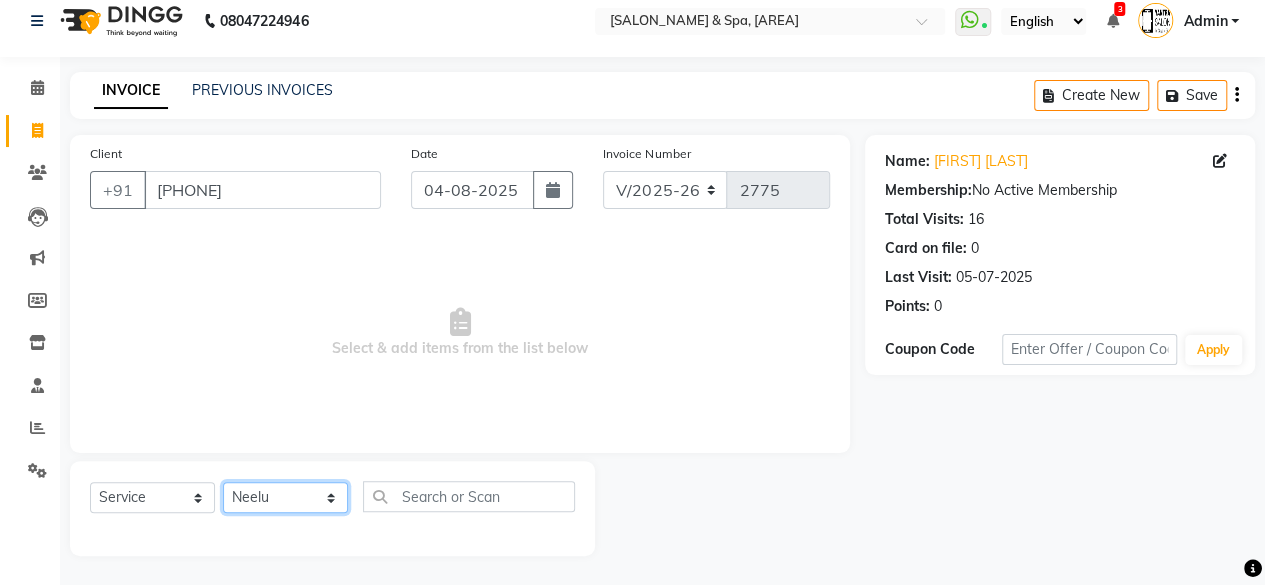 click on "Select Stylist Arvind ASHA bhawna goyal Dev Dimple Director Harsha Hemlata kajal Latika lucky Manager Manisha maam Neelu  Pallavi Pinky Priyanka Rahul Sekhar usha" 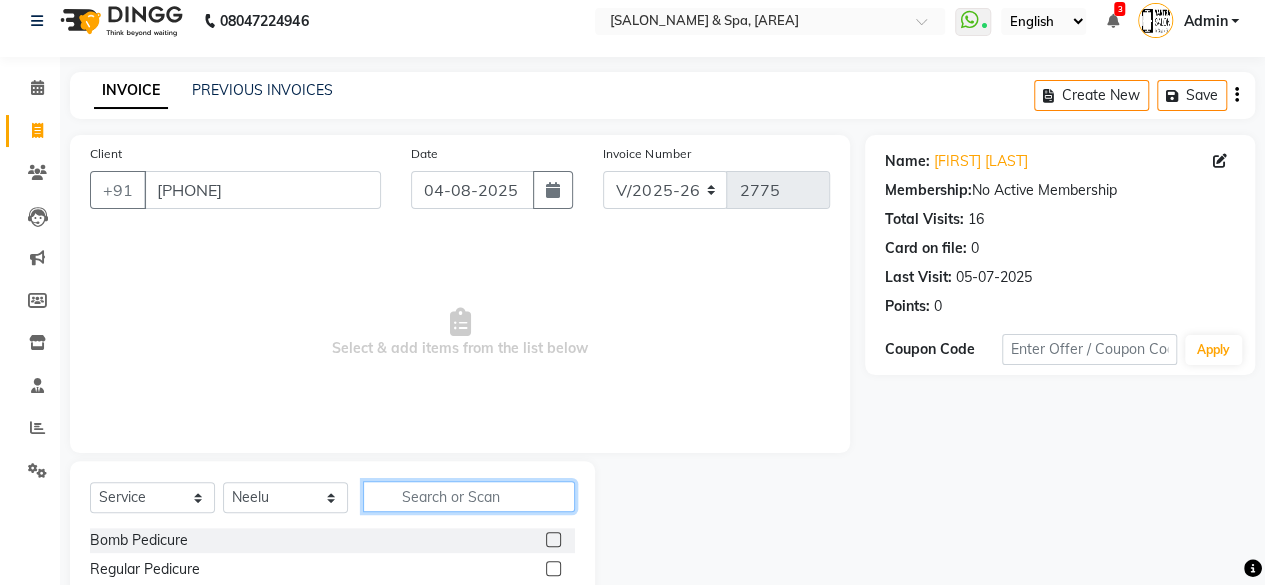 click 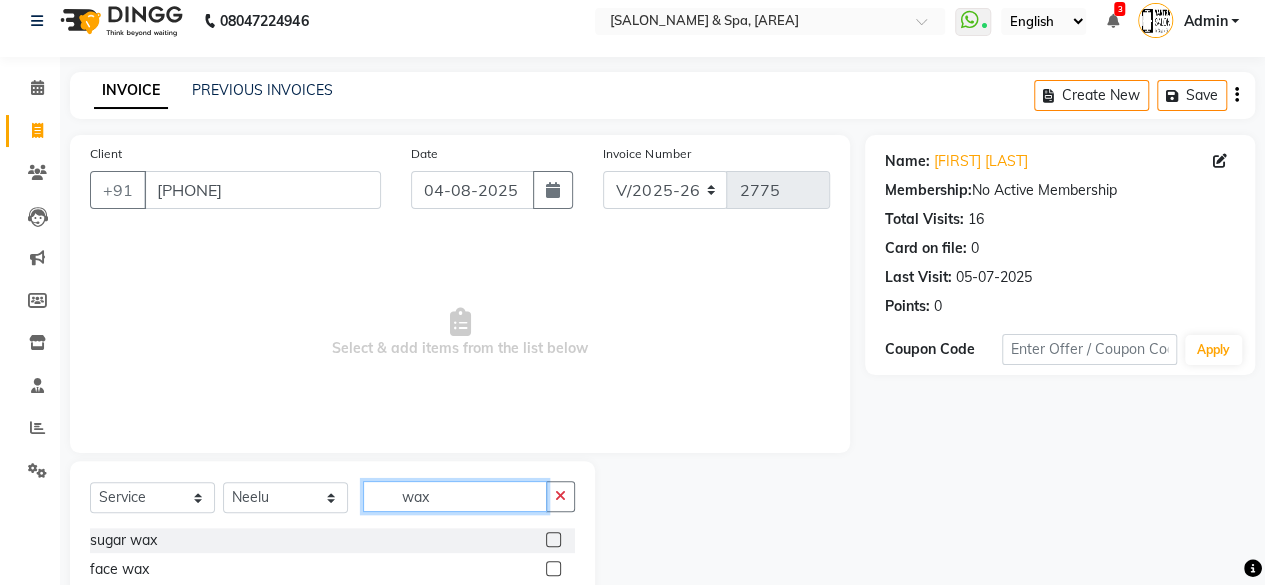 scroll, scrollTop: 215, scrollLeft: 0, axis: vertical 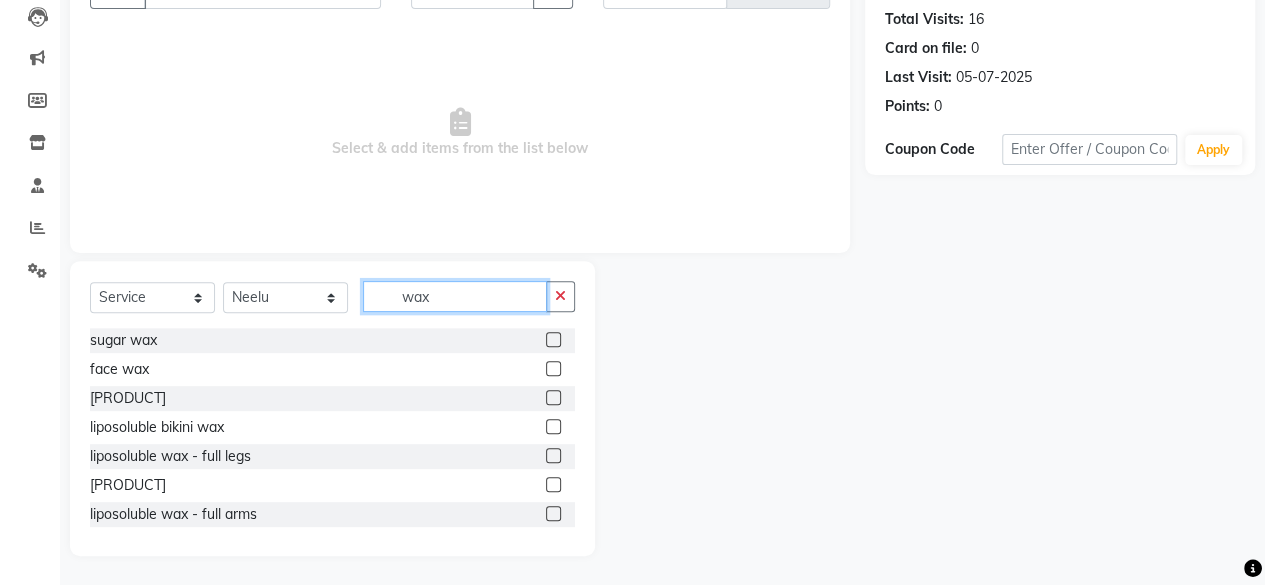 type on "wax" 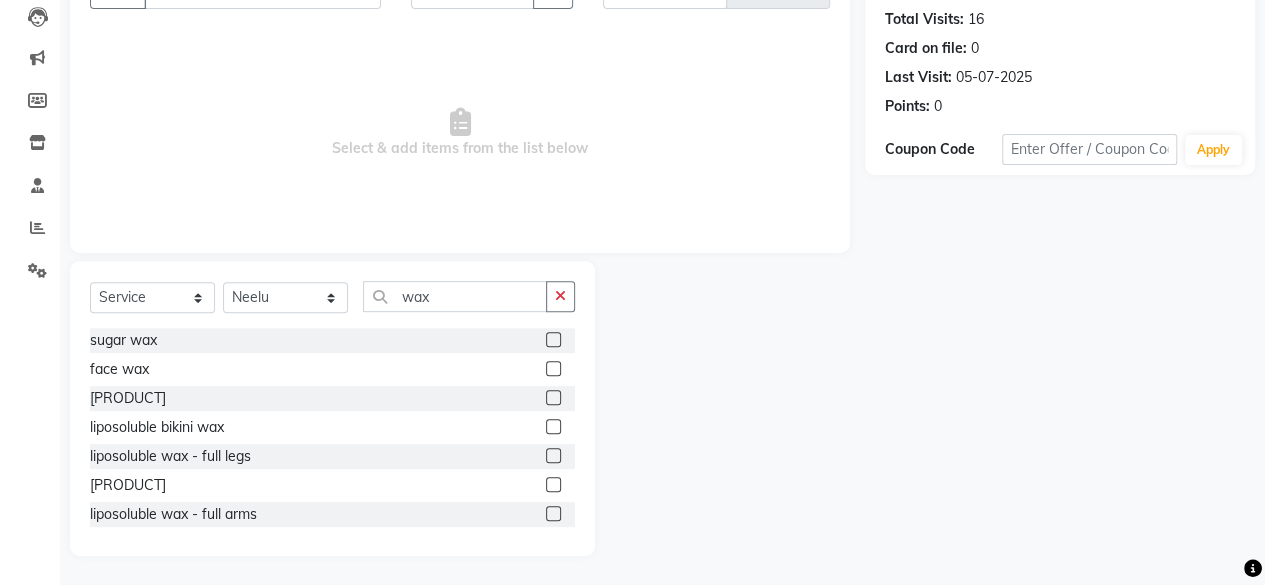 click 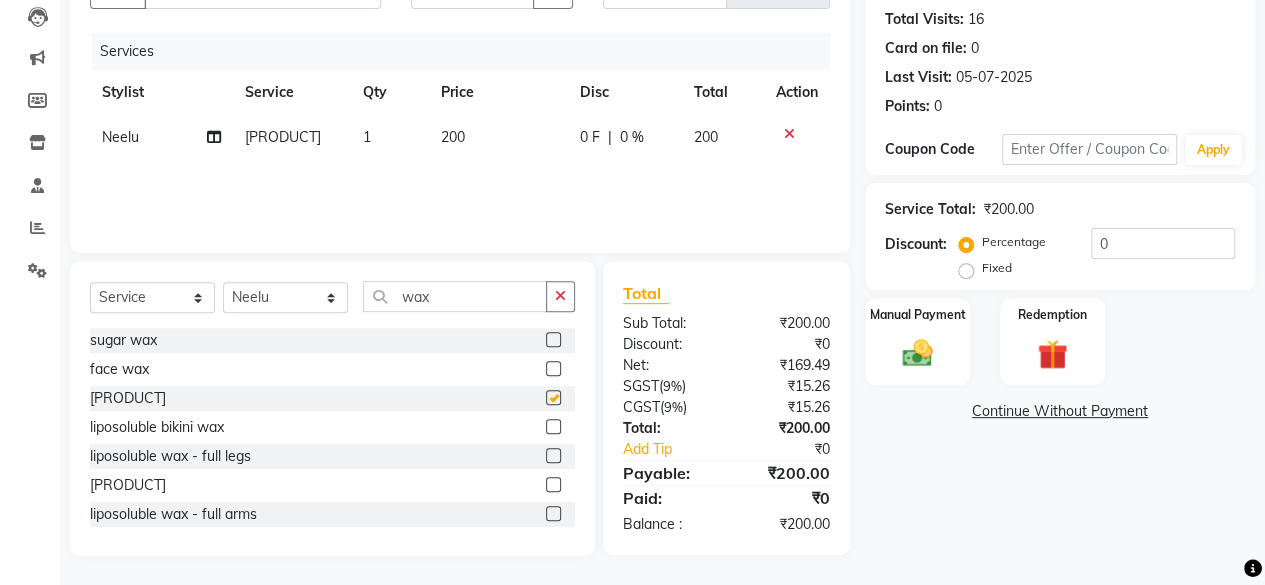 checkbox on "false" 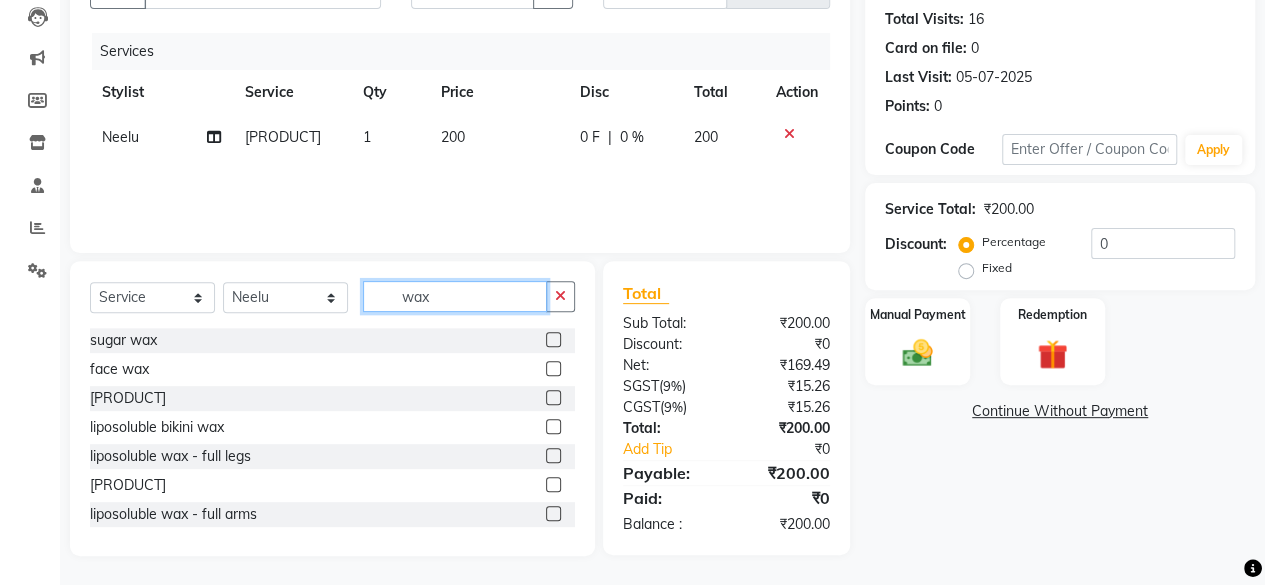 click on "wax" 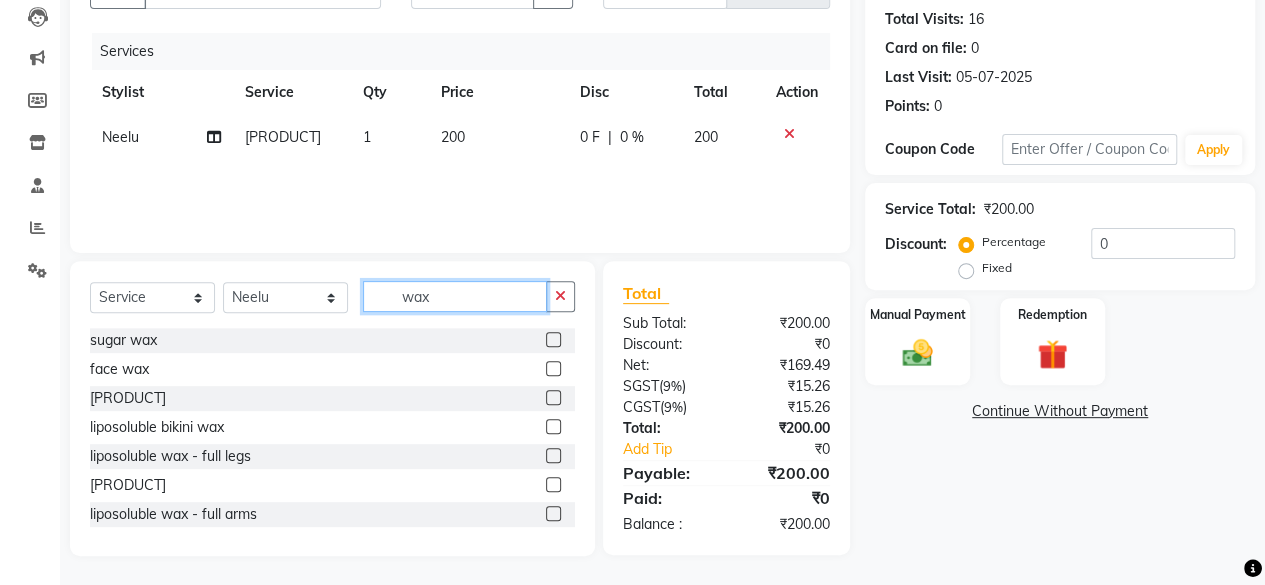 click on "wax" 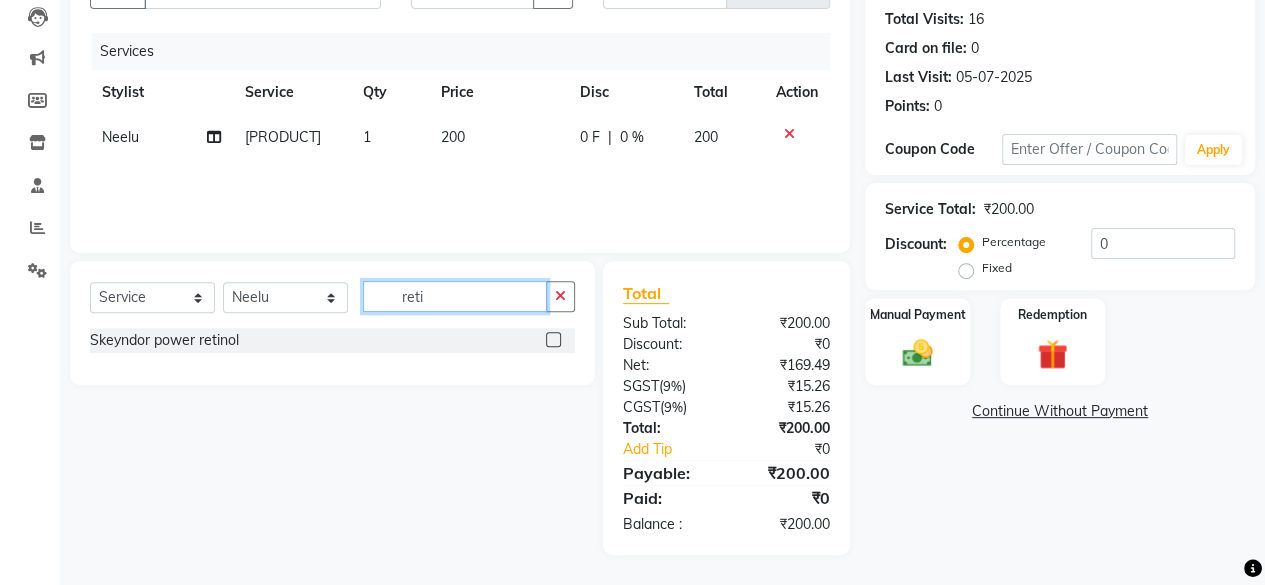 scroll, scrollTop: 213, scrollLeft: 0, axis: vertical 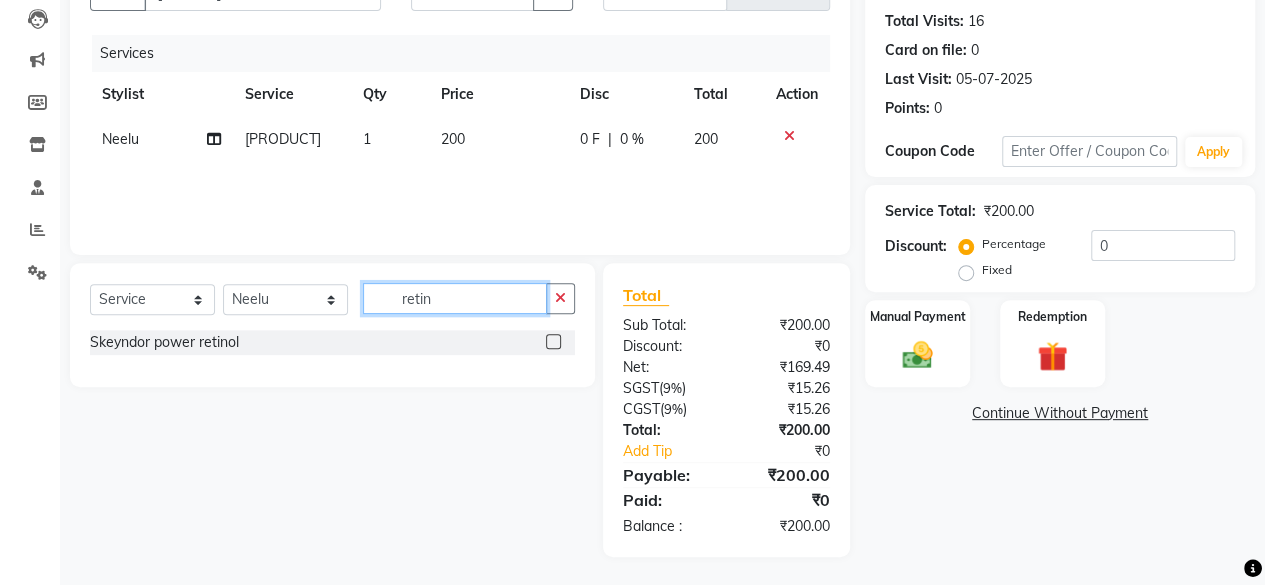 type on "retin" 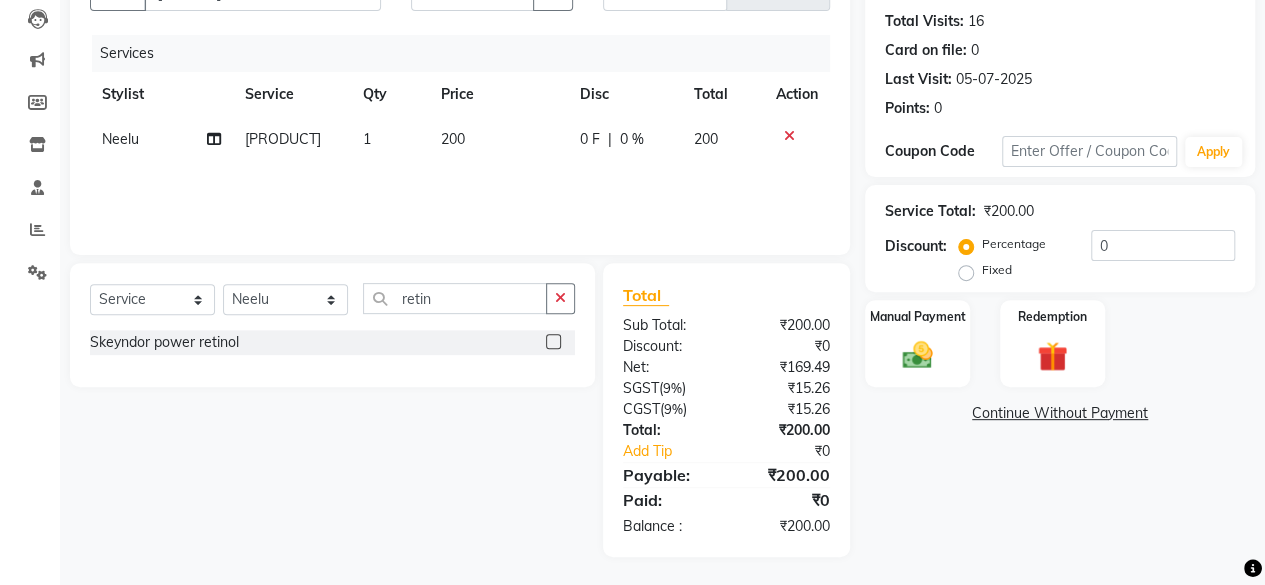 click 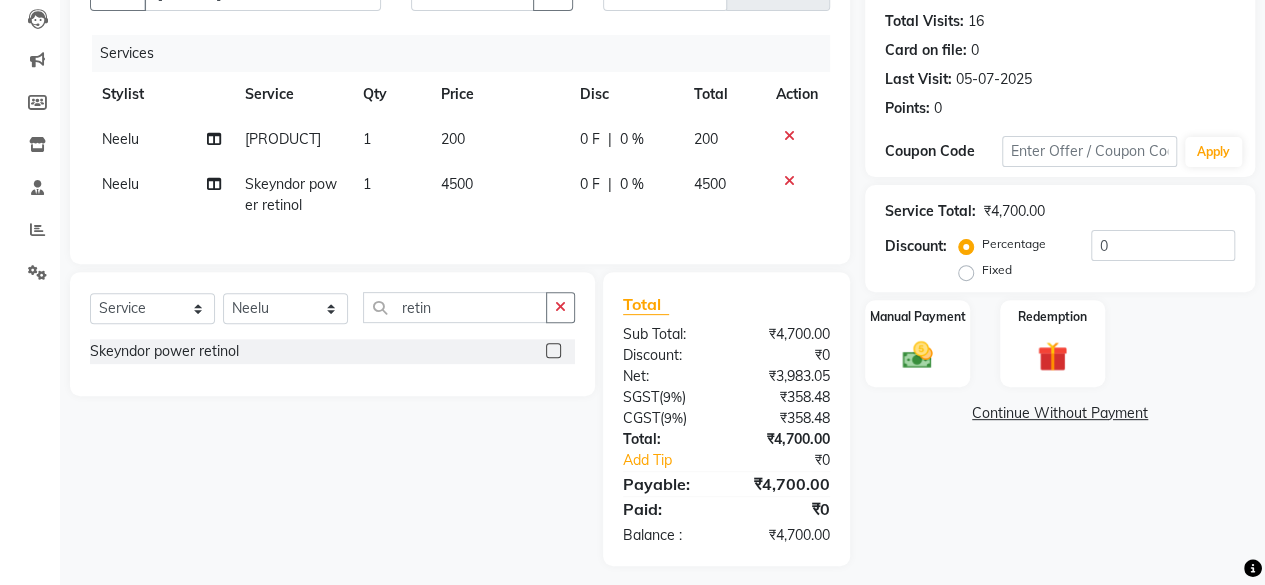 checkbox on "false" 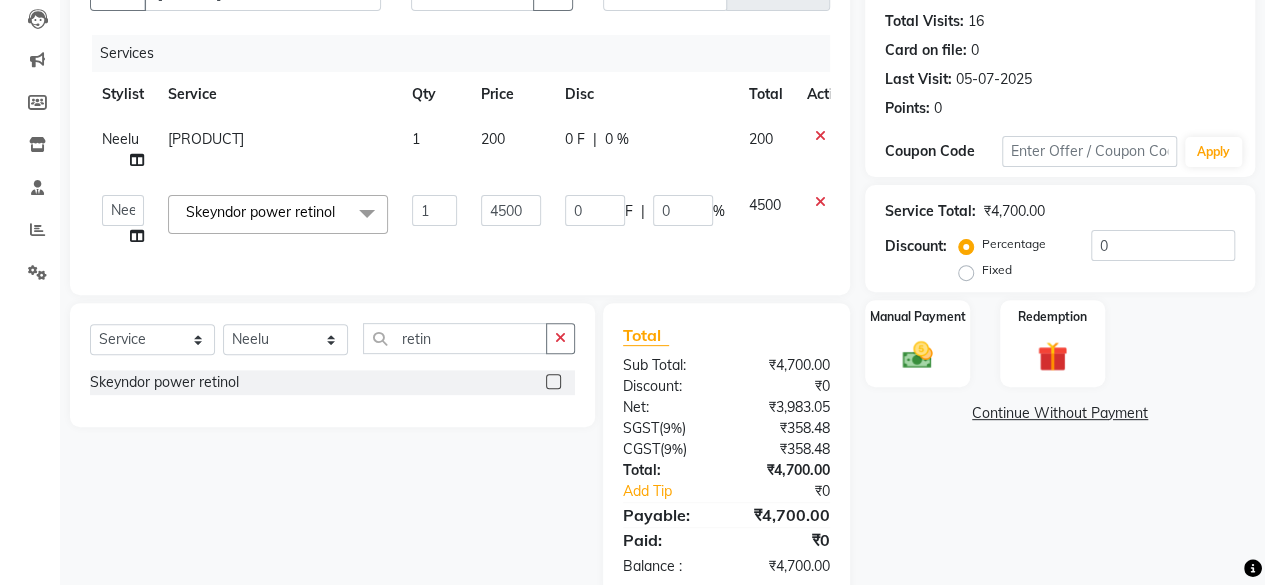 click on "4500" 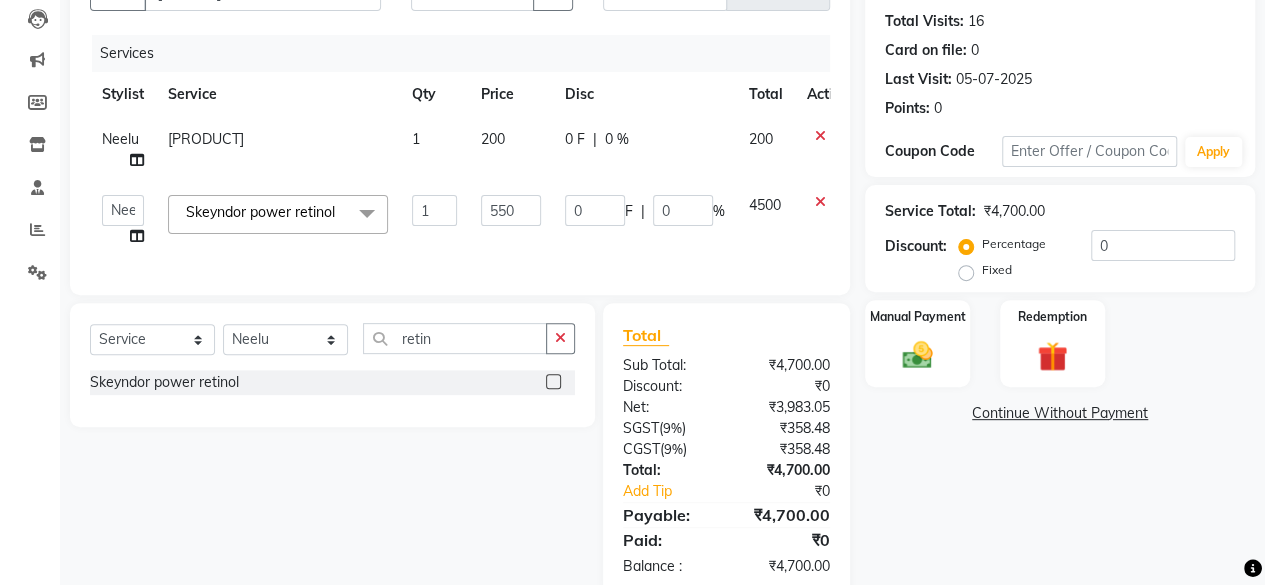 type on "5500" 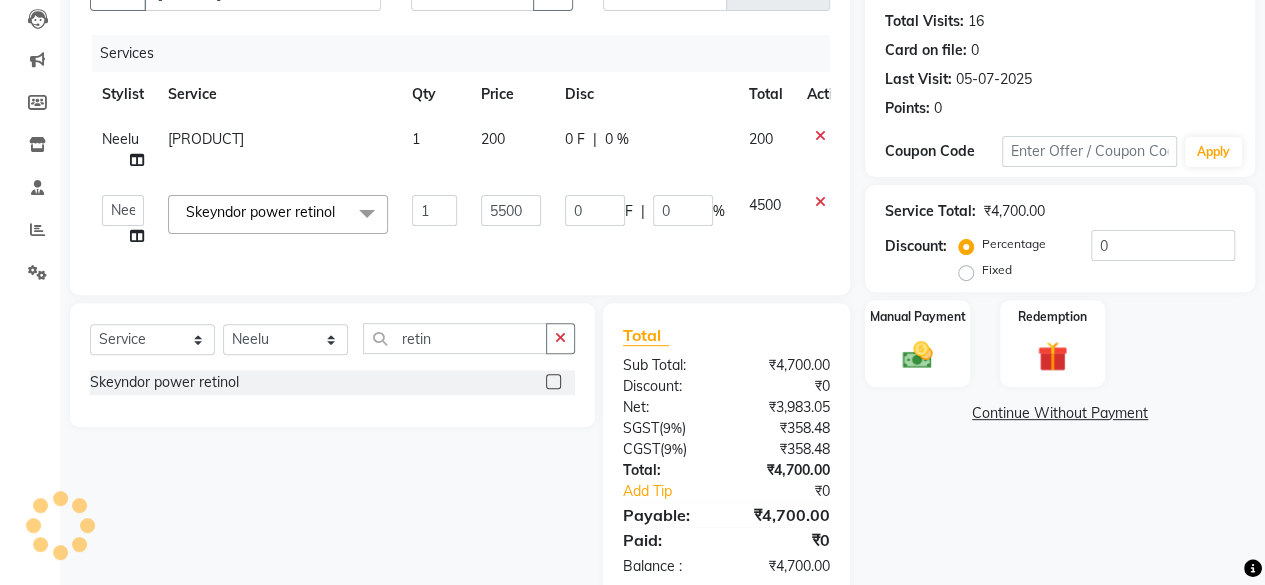 click on "200" 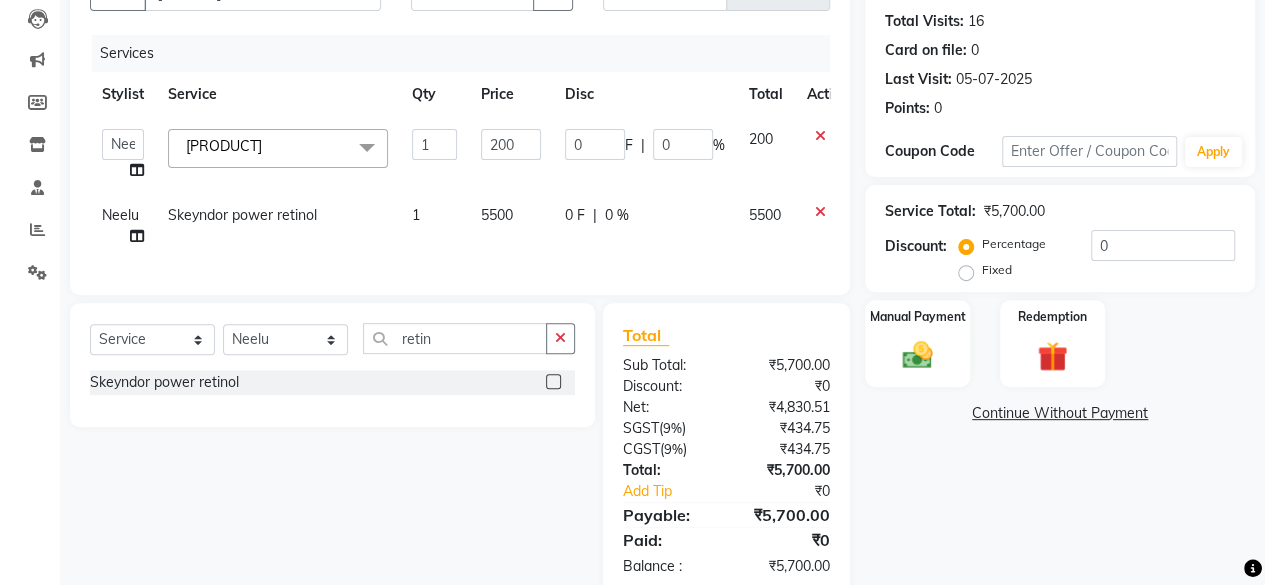 click on "200" 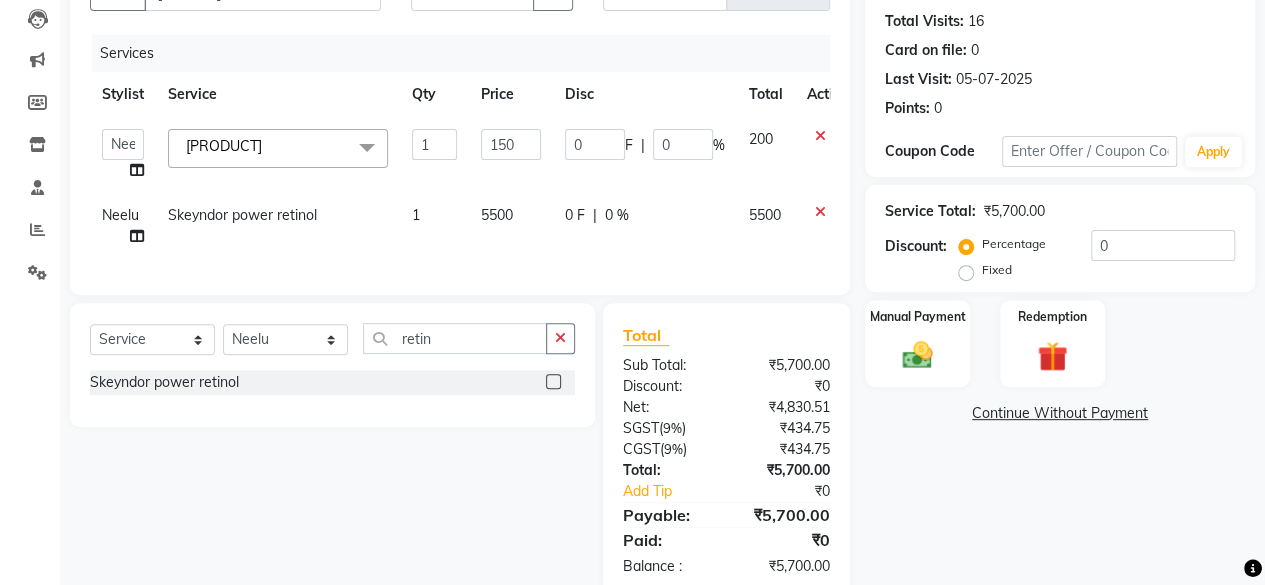 type on "1500" 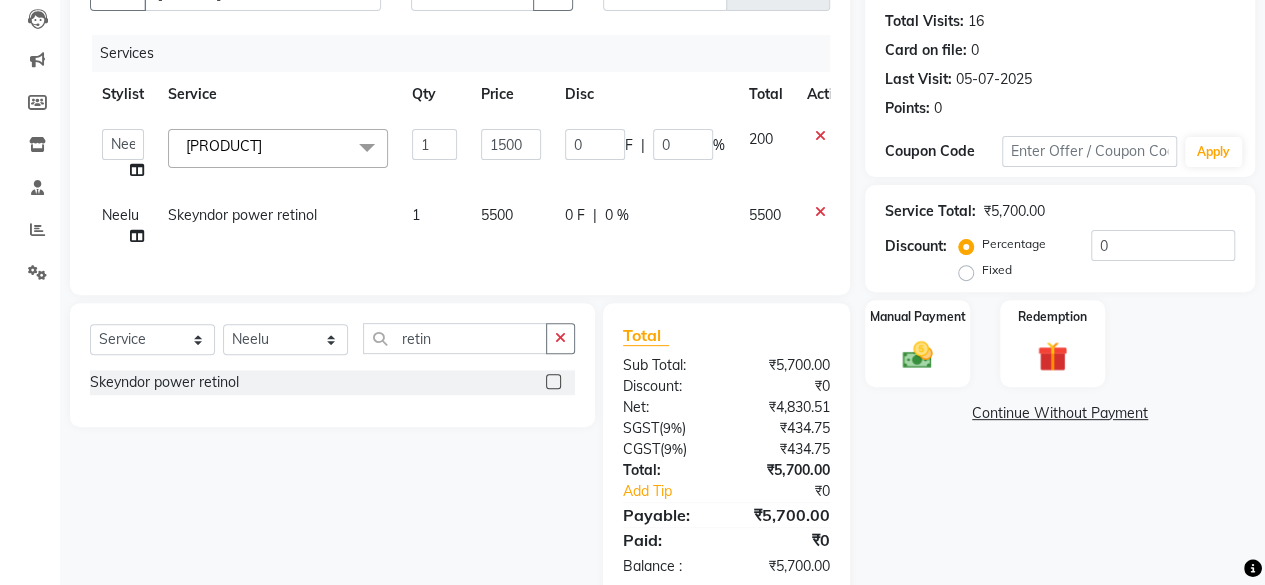 click on "[FIRST] [TITLE] [LAST]" 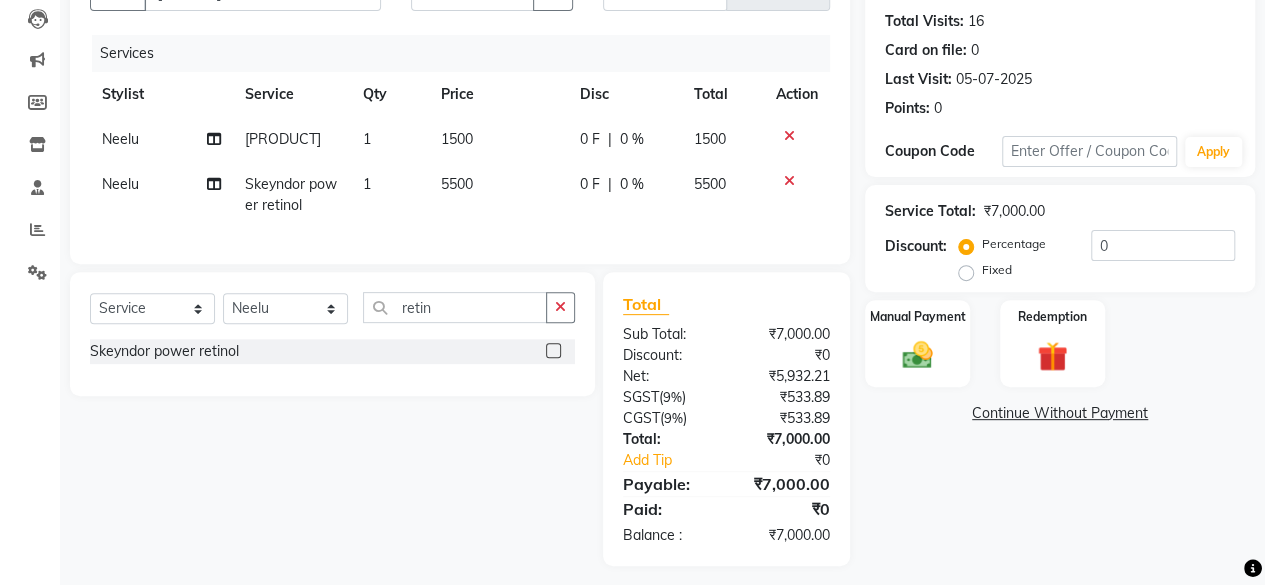 scroll, scrollTop: 258, scrollLeft: 0, axis: vertical 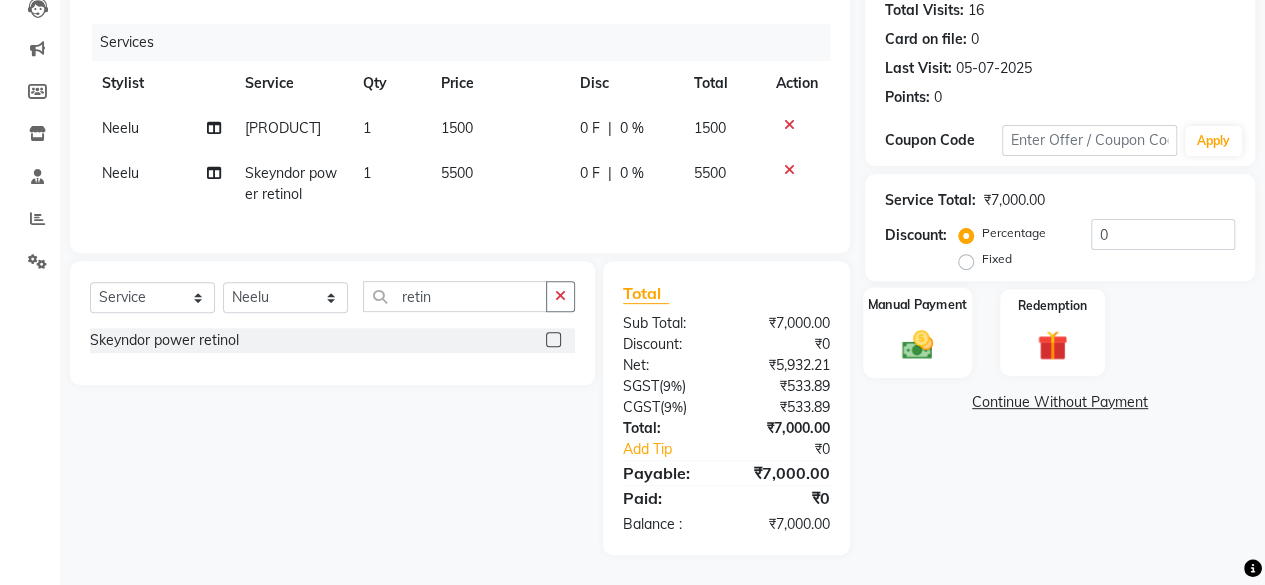 click on "Manual Payment" 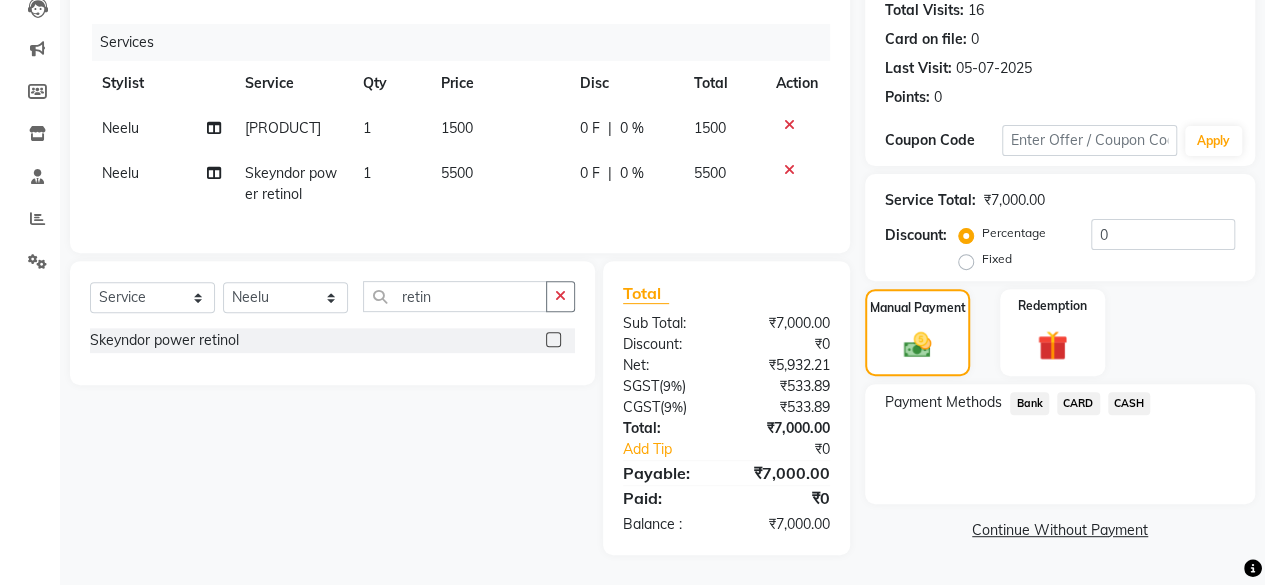 click on "CASH" 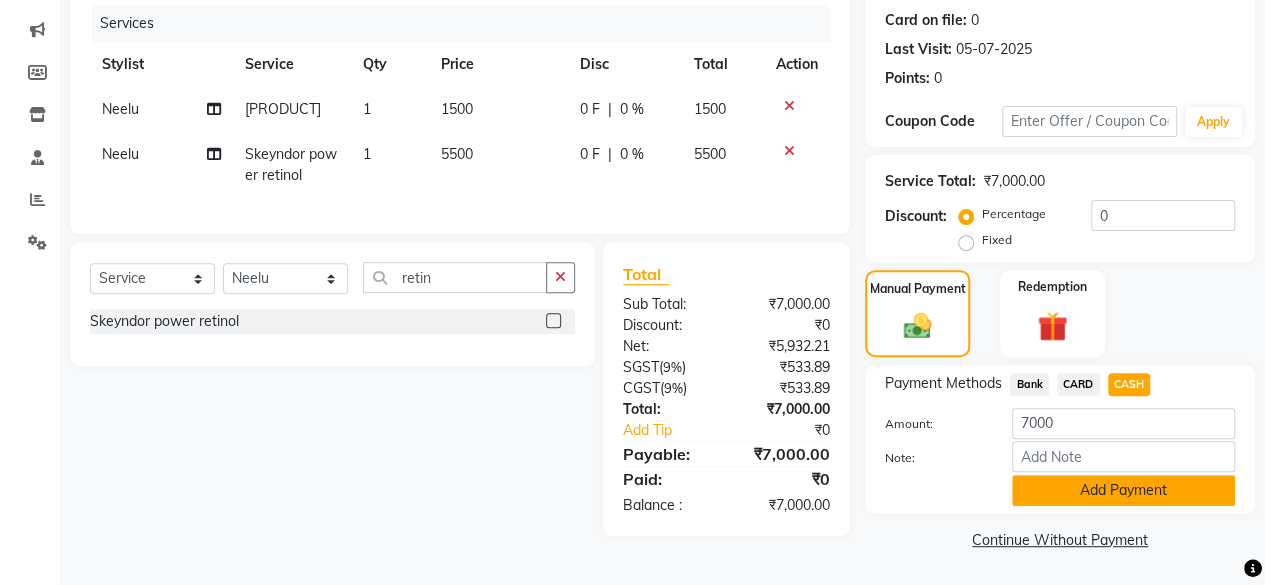 click on "Add Payment" 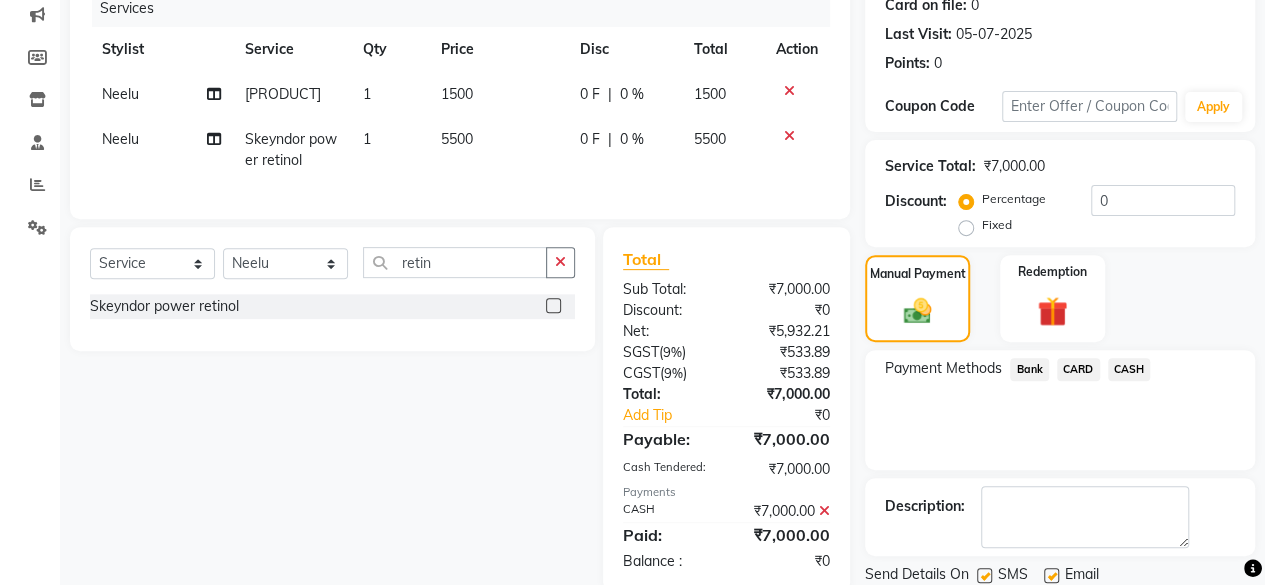 scroll, scrollTop: 329, scrollLeft: 0, axis: vertical 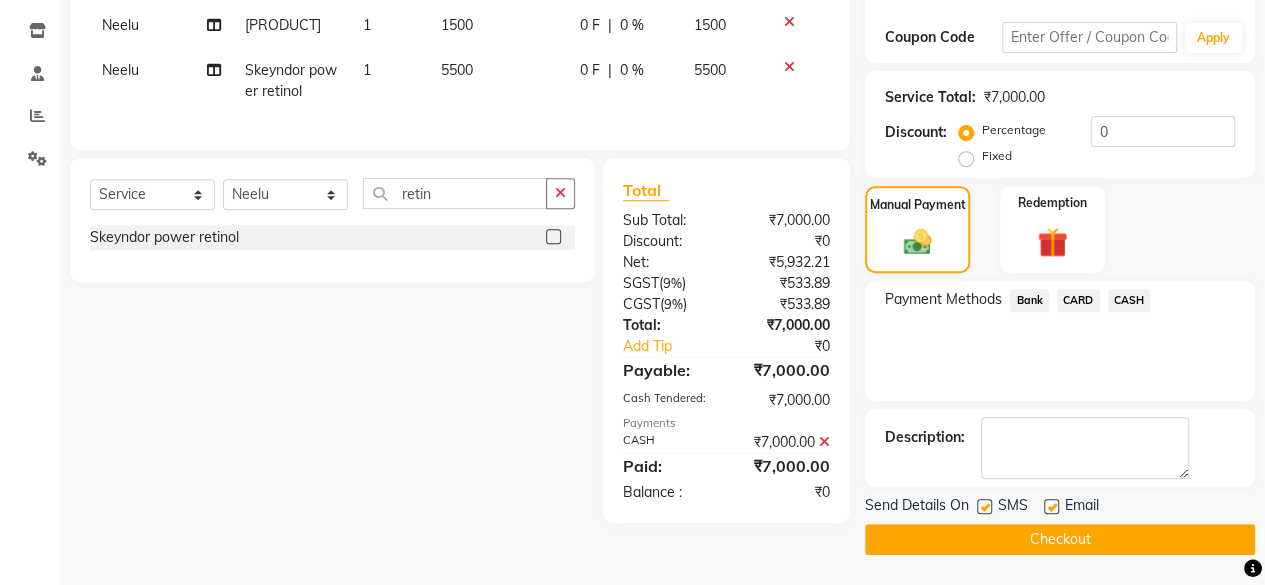 click on "Checkout" 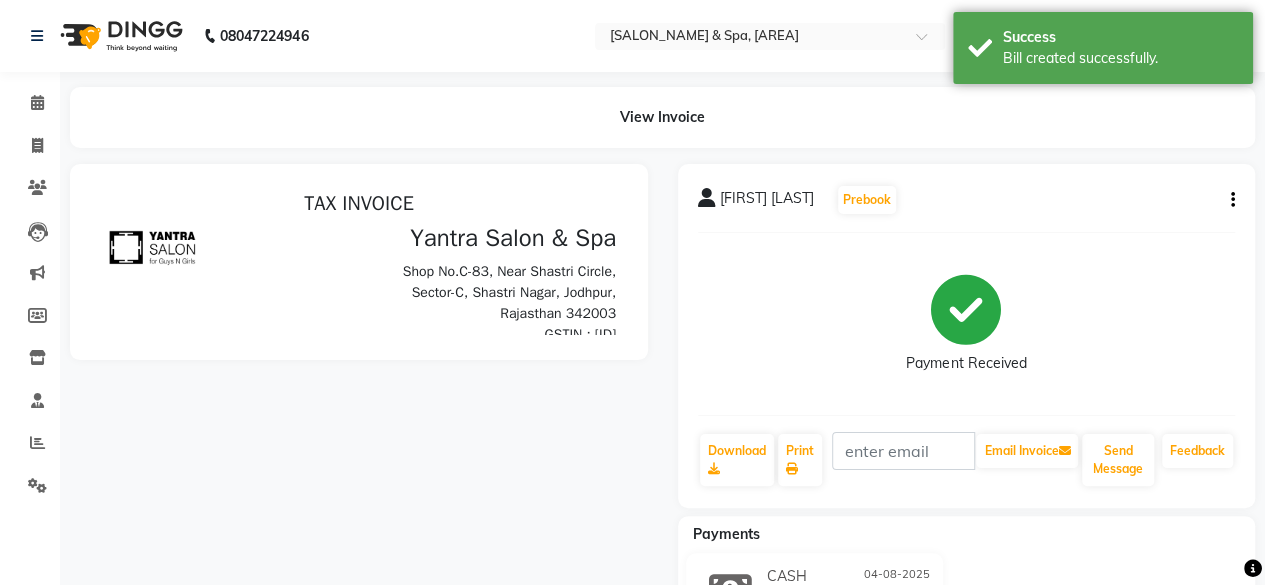 scroll, scrollTop: 0, scrollLeft: 0, axis: both 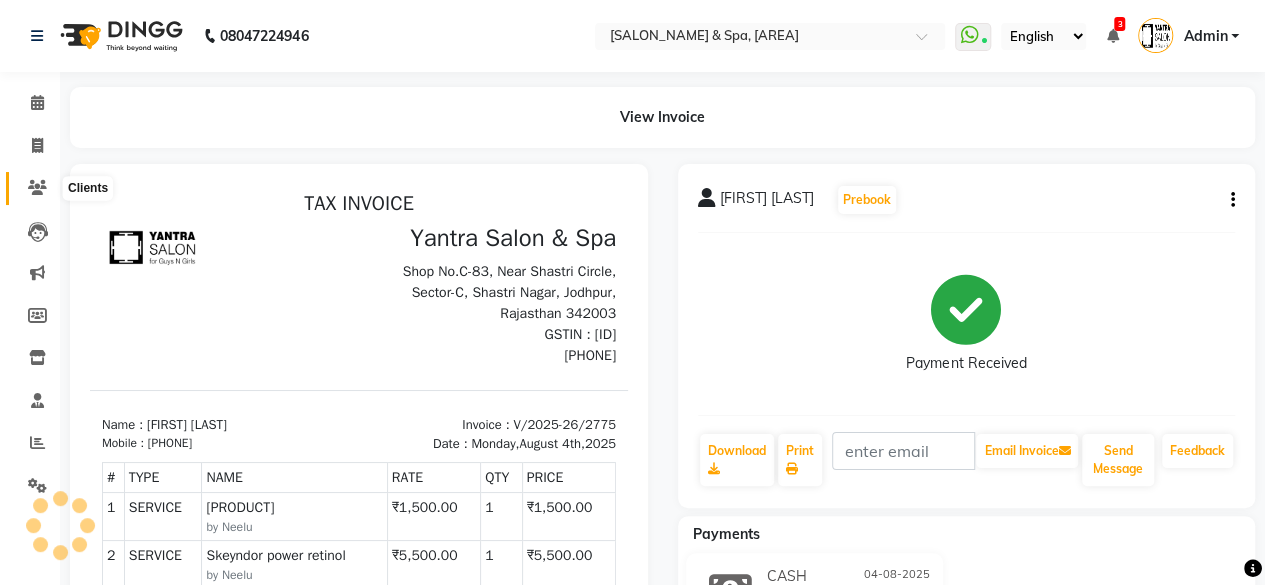 click 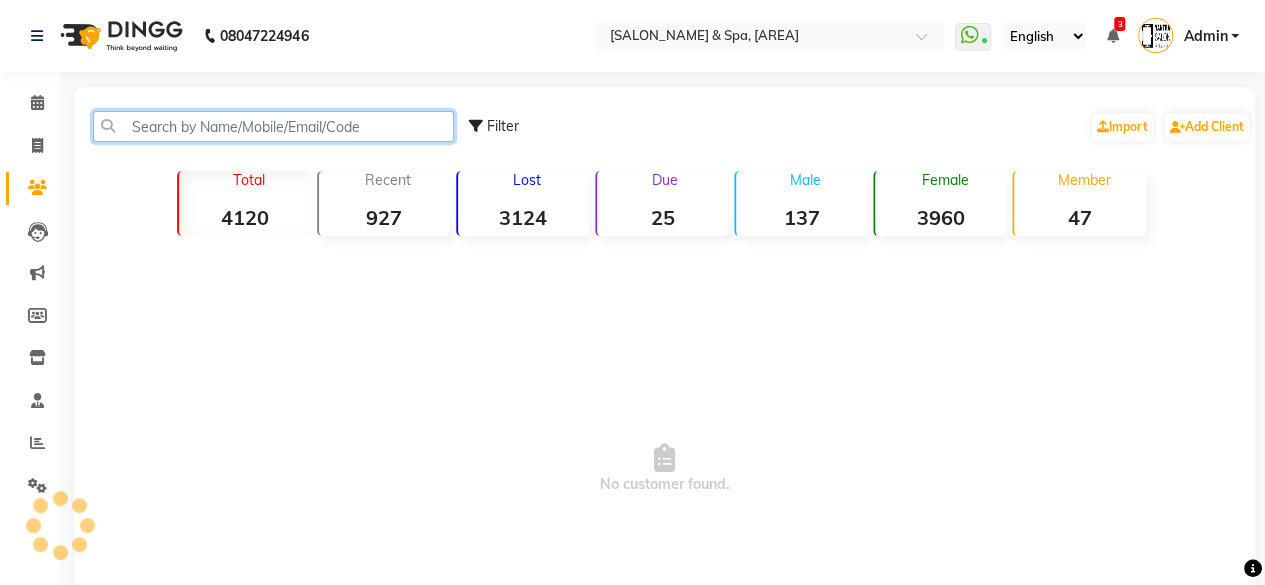 click 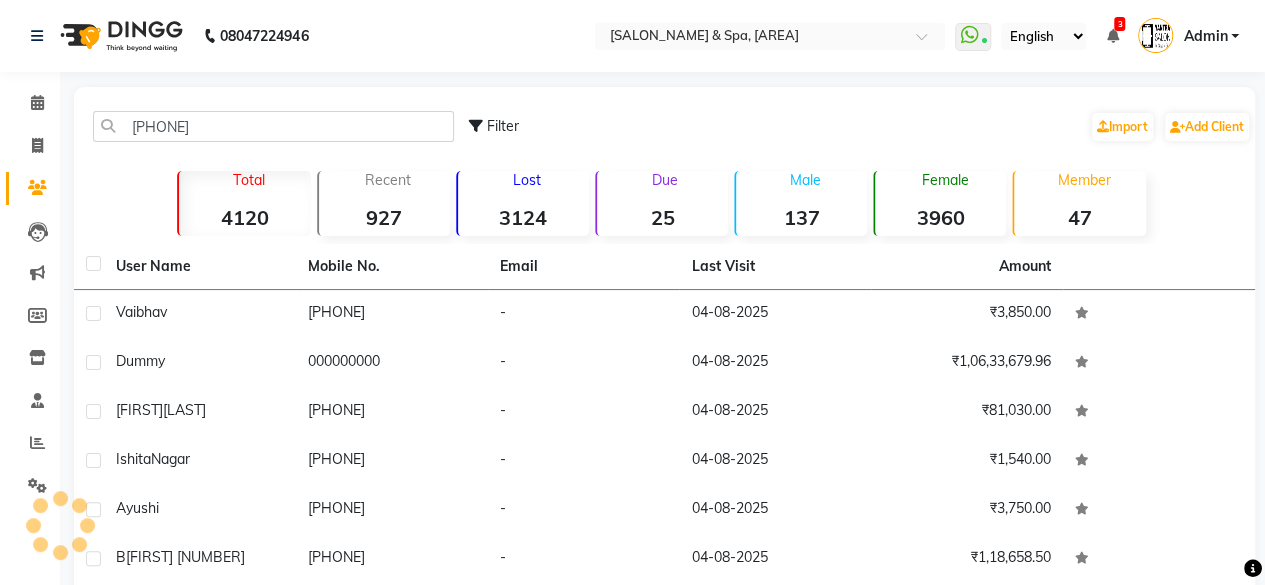 click on "Vaibhav" 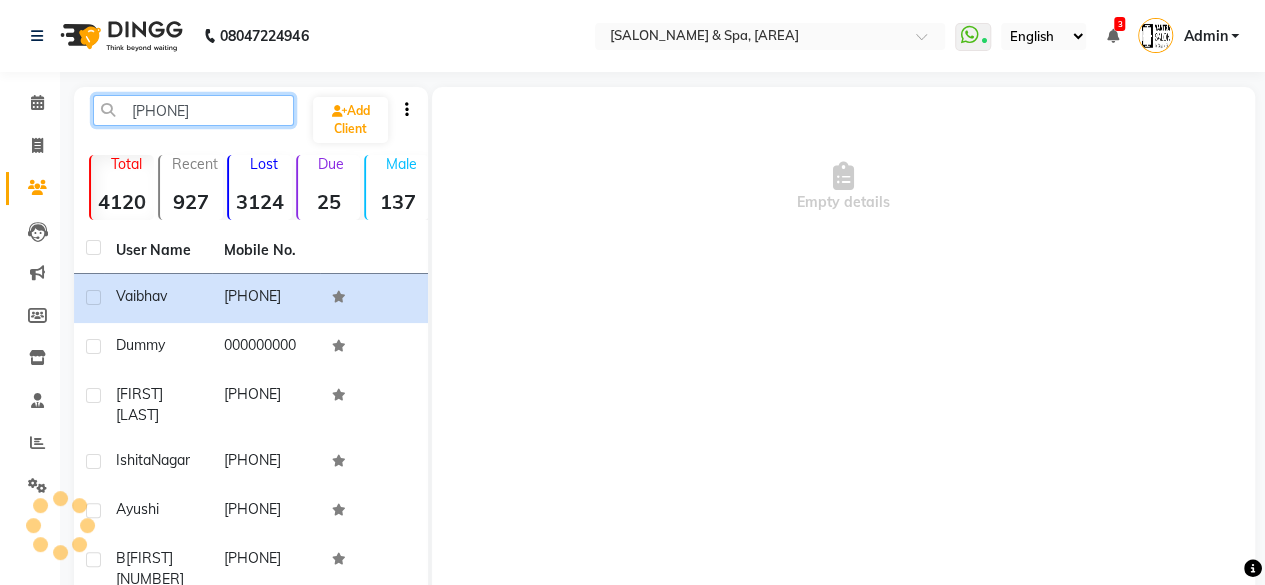 click on "[PHONE]" 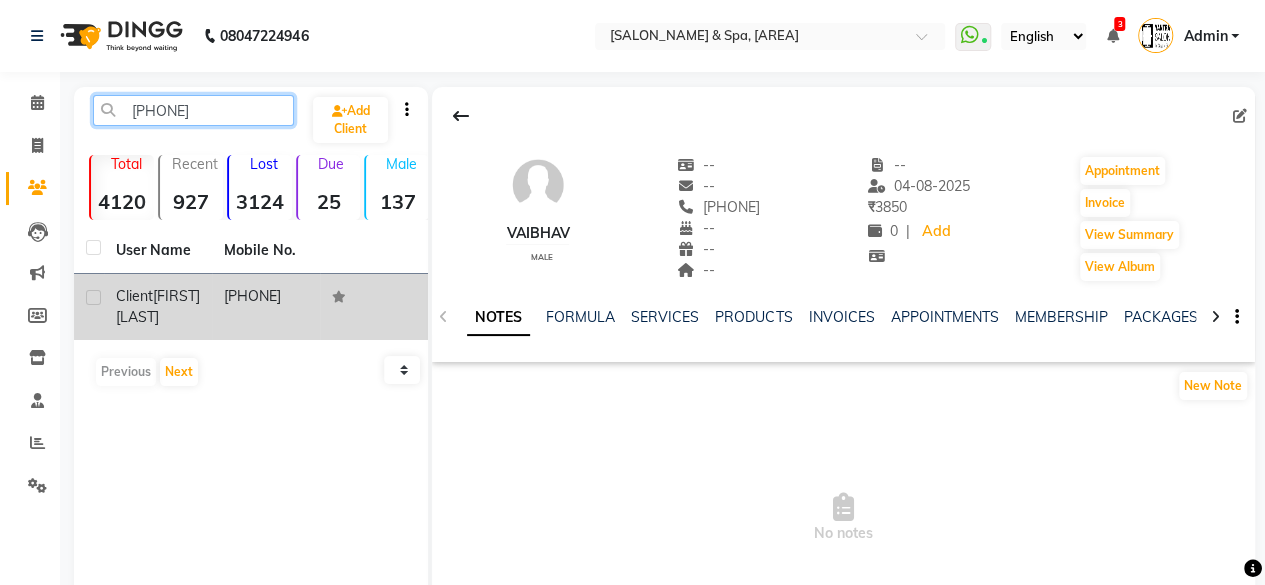 type on "[PHONE]" 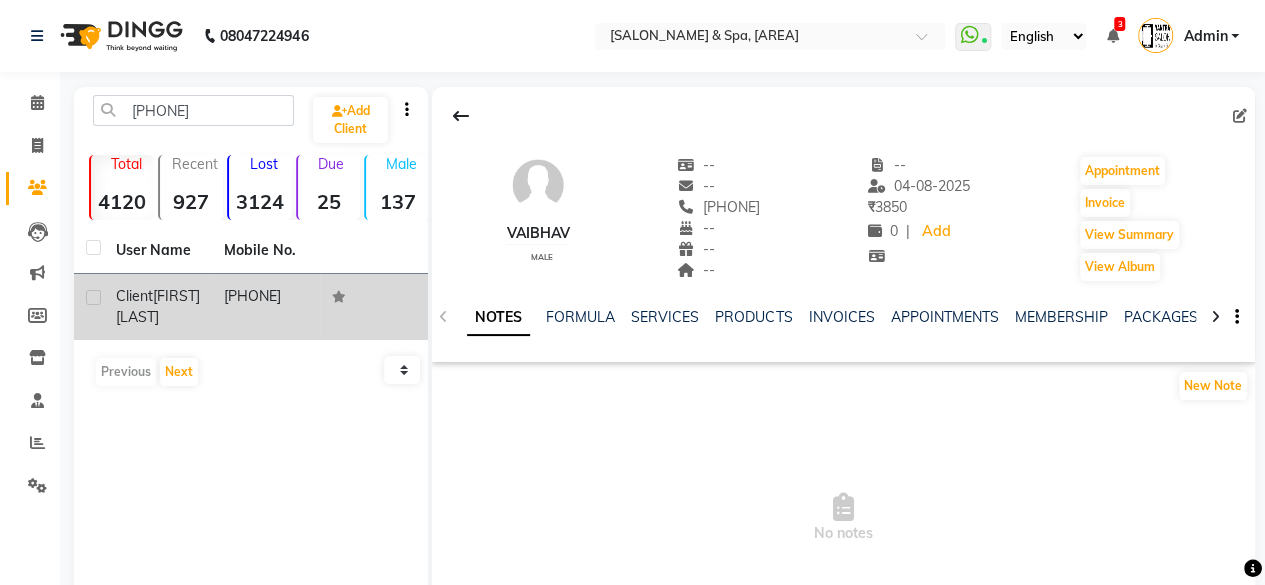 click on "Client [FIRST] [LAST]" 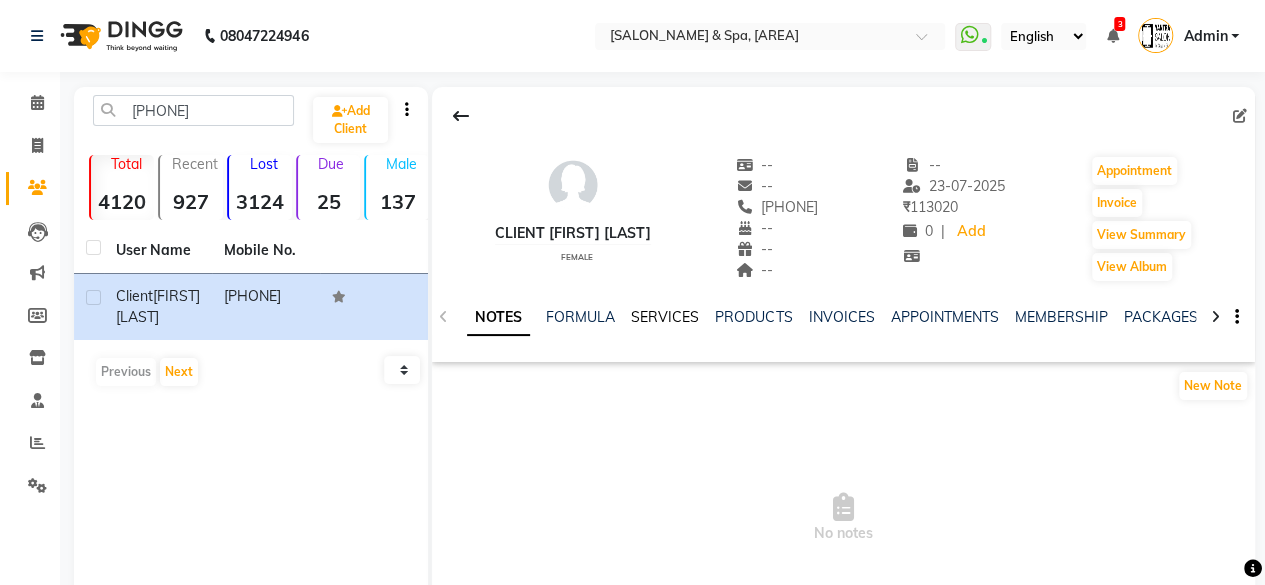 click on "SERVICES" 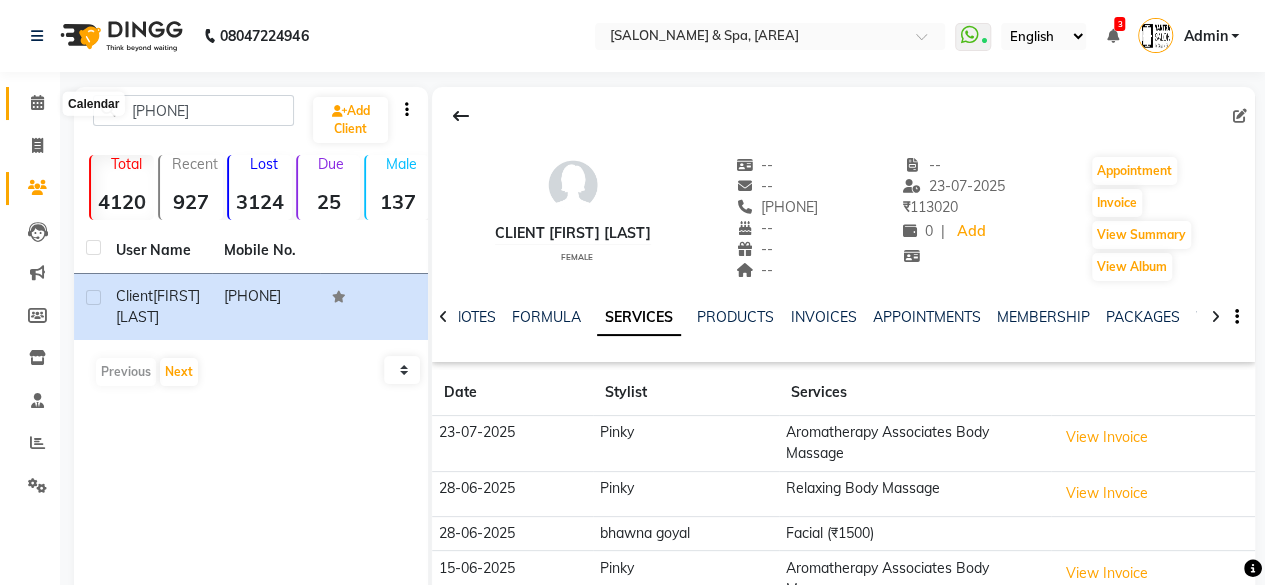 click 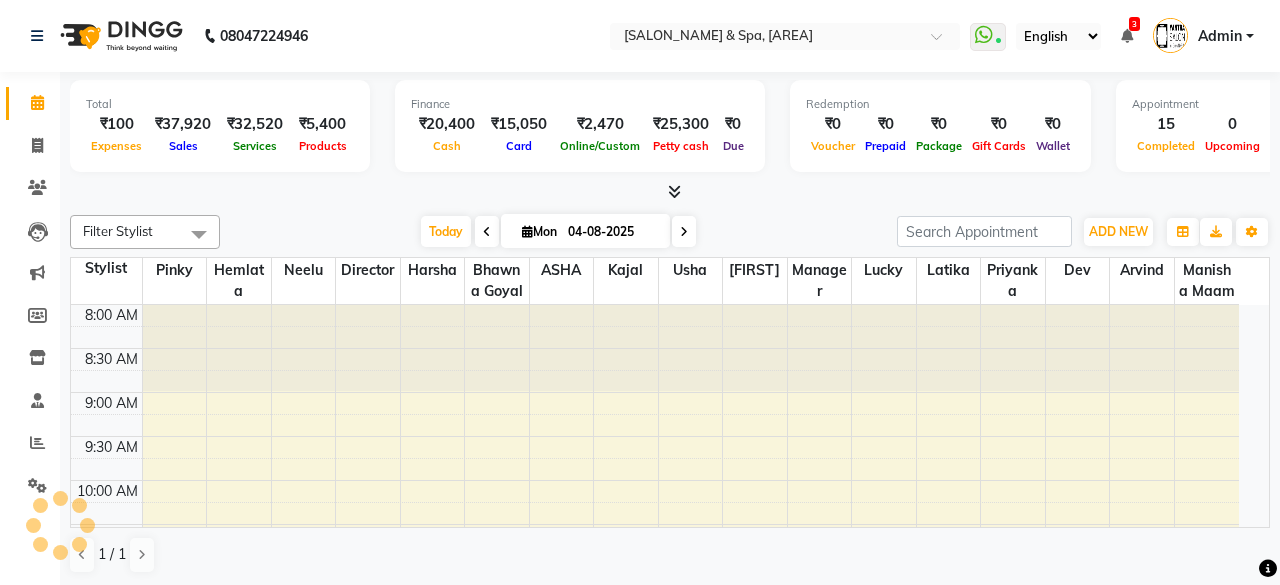 scroll, scrollTop: 778, scrollLeft: 0, axis: vertical 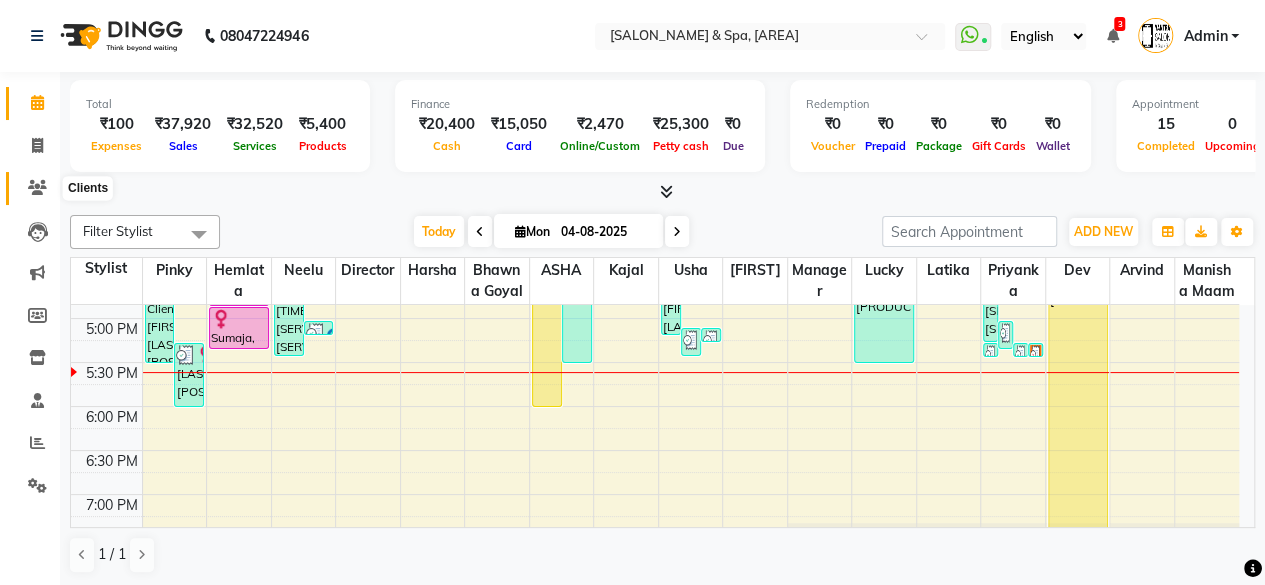 click 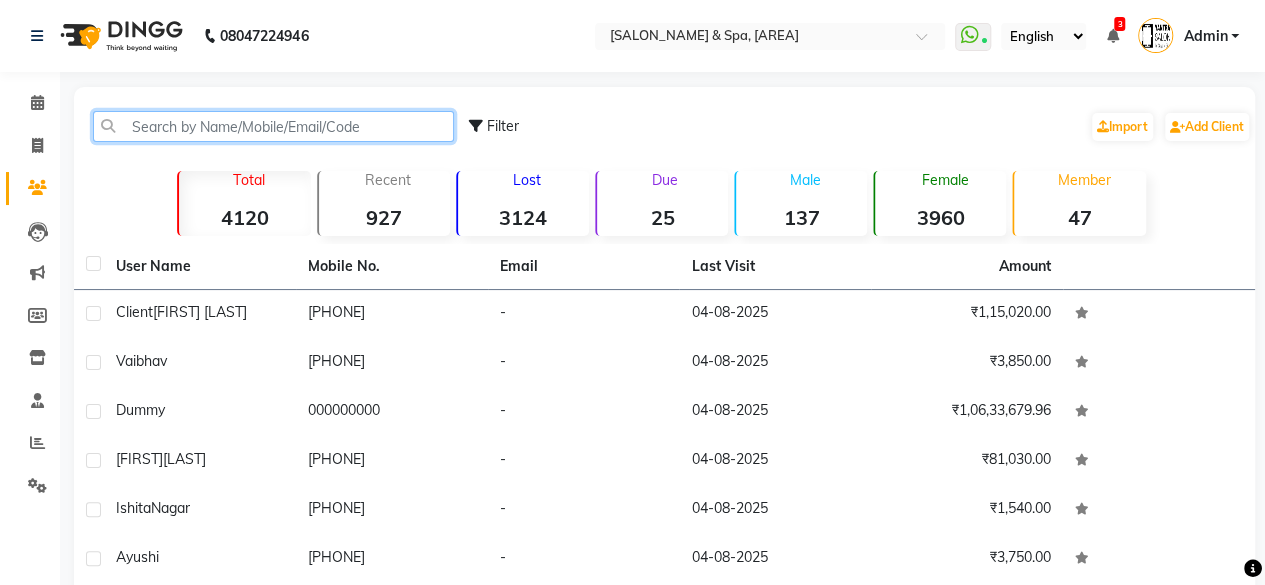 click 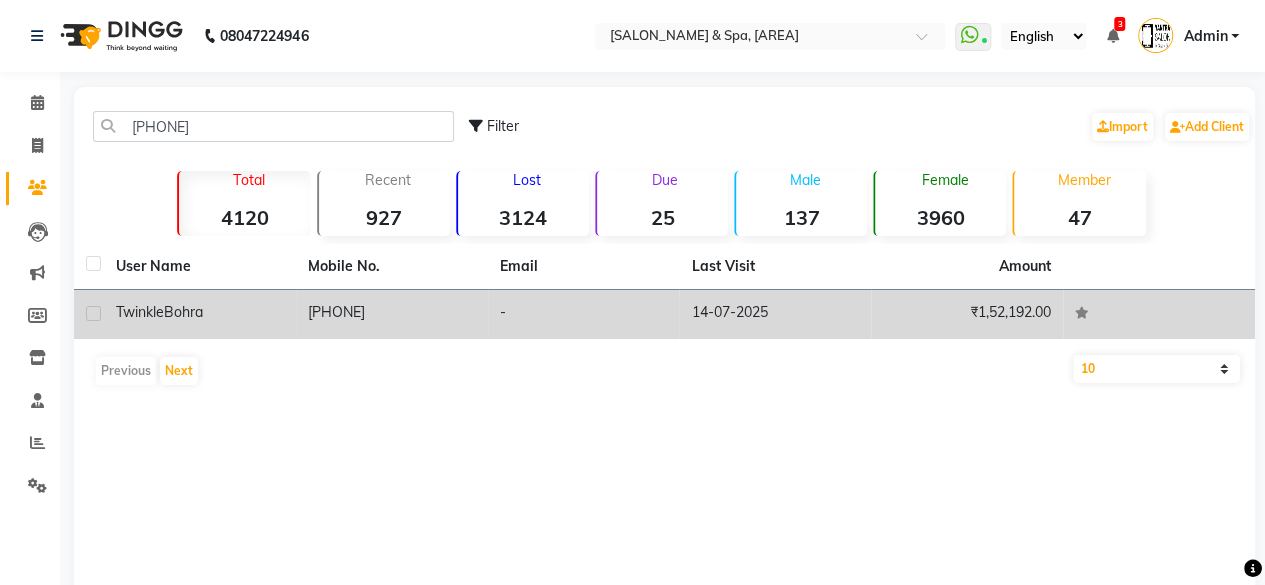 click on "[PHONE]" 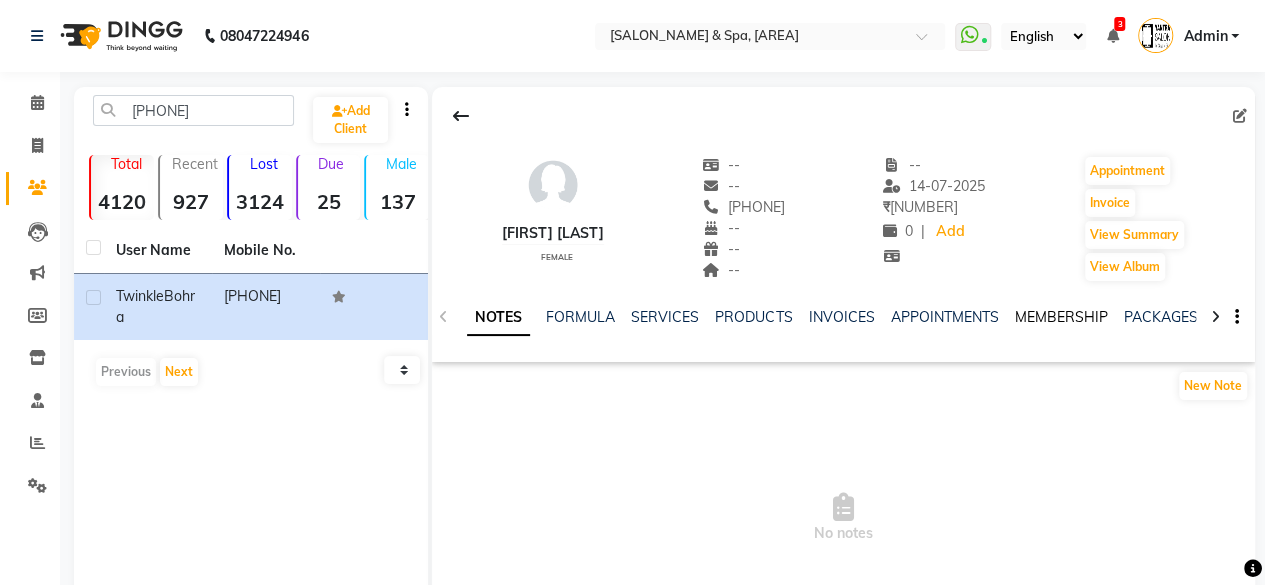 click on "MEMBERSHIP" 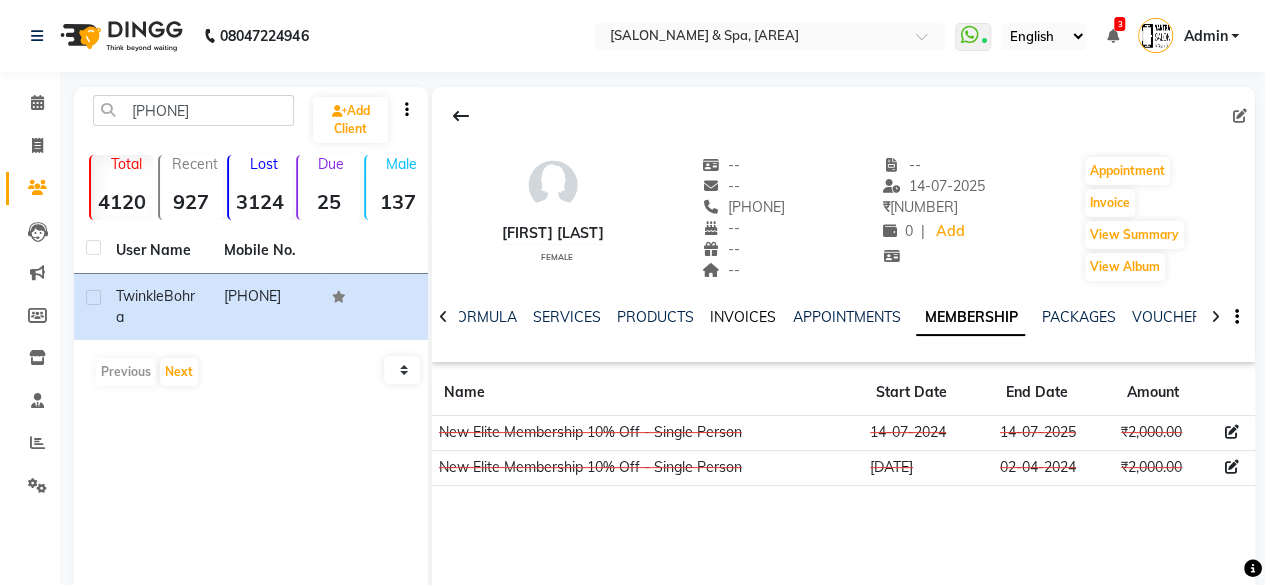 click on "INVOICES" 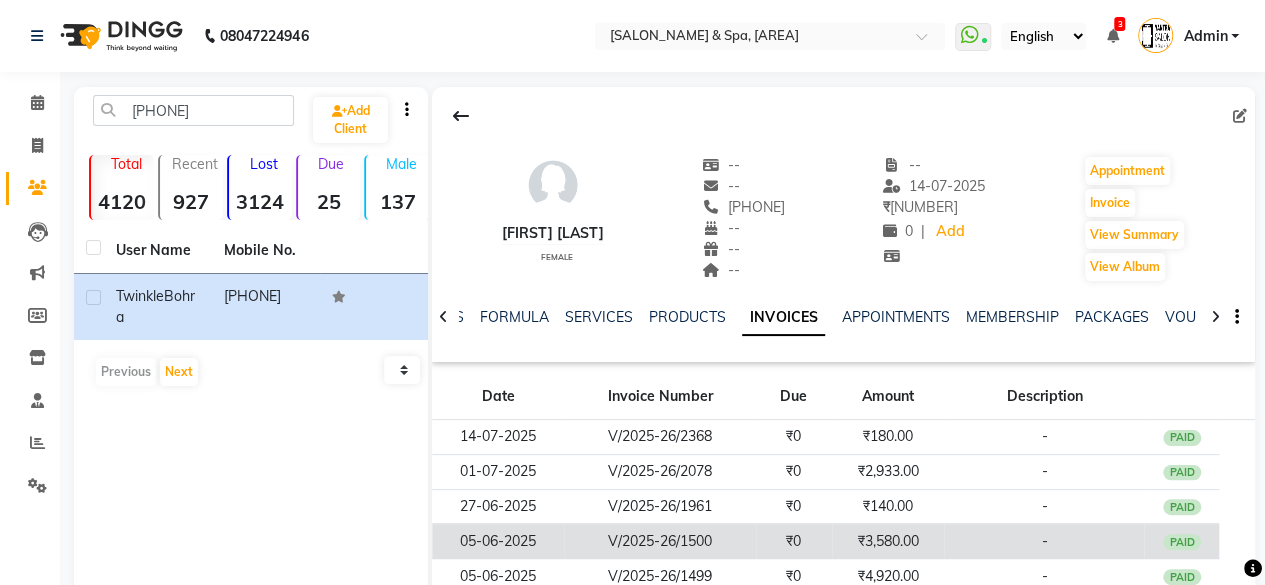 click on "₹0" 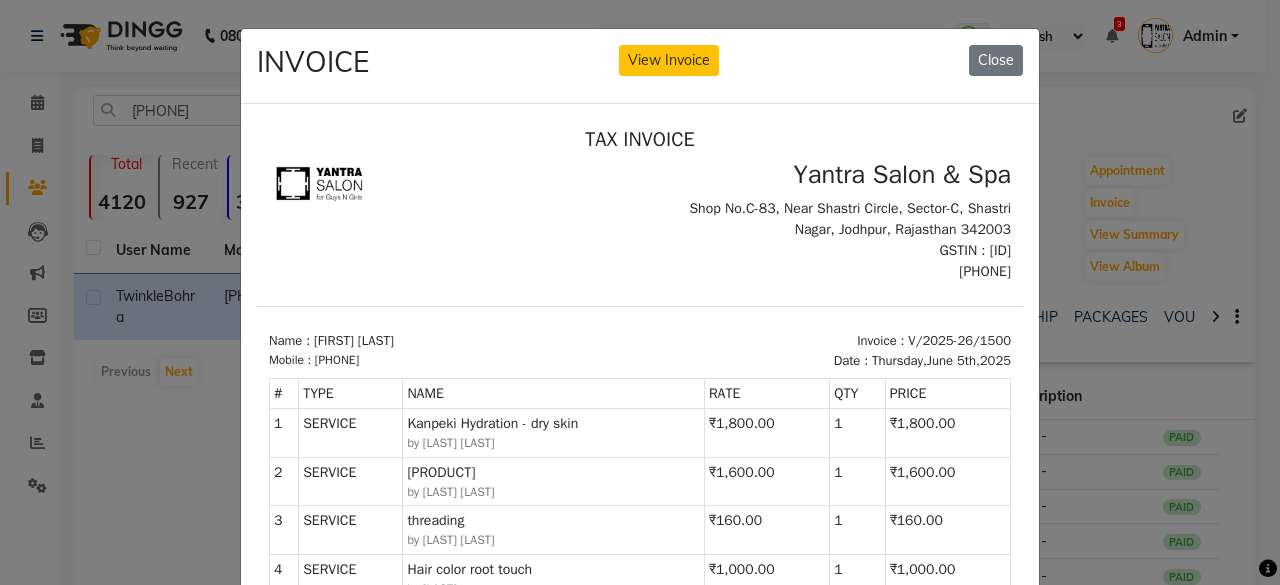 scroll, scrollTop: 15, scrollLeft: 0, axis: vertical 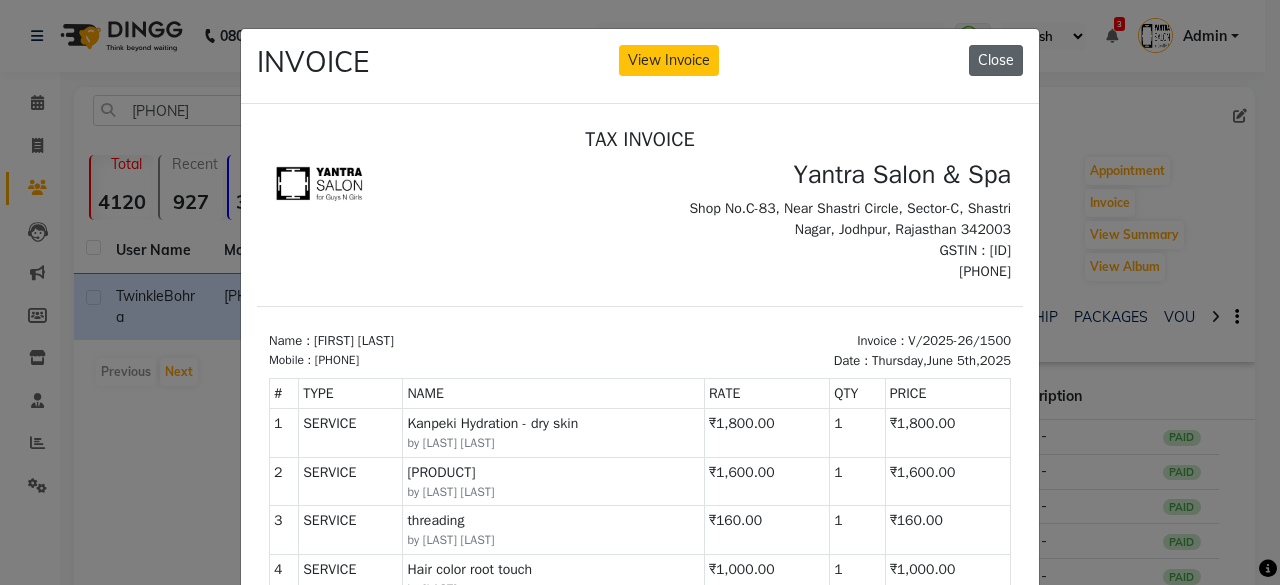 click on "Close" 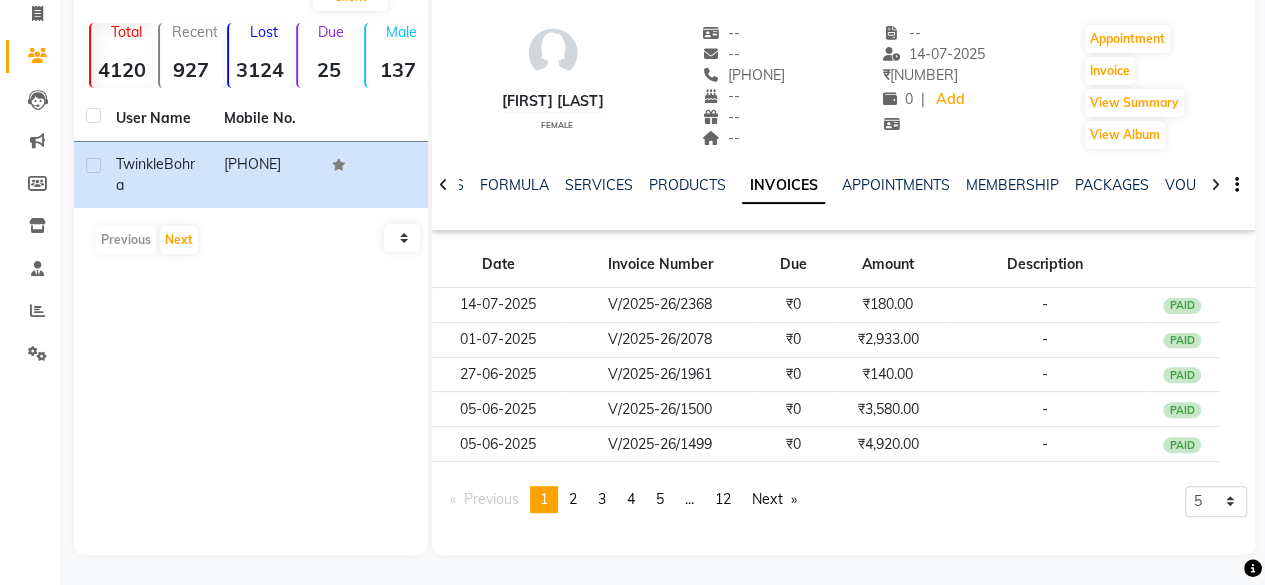 scroll, scrollTop: 0, scrollLeft: 0, axis: both 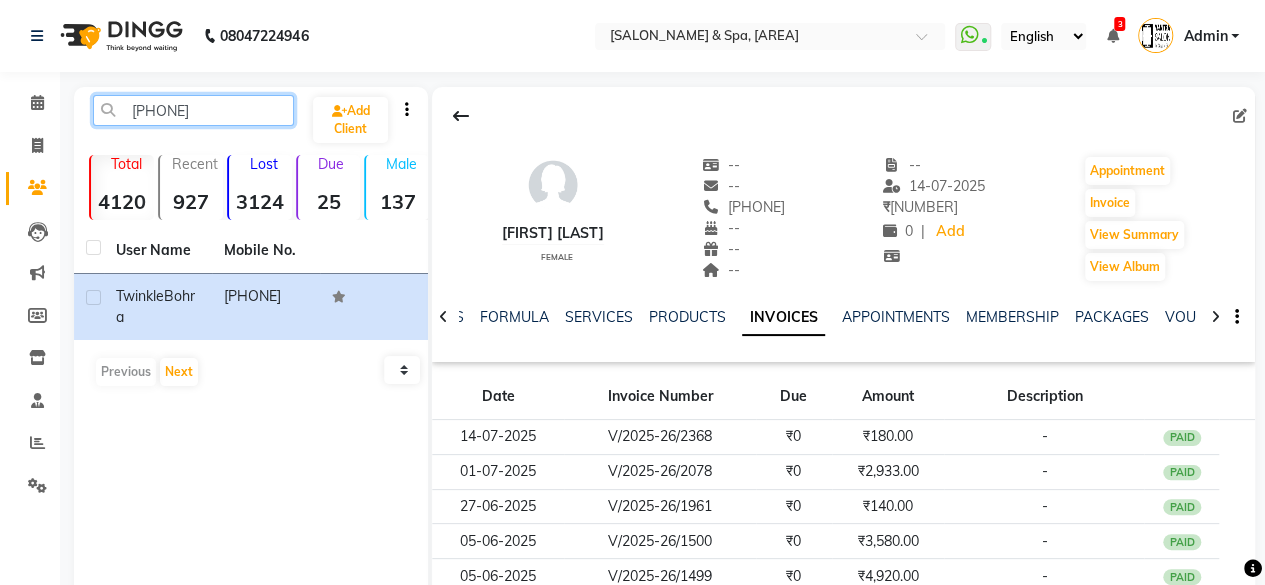 click on "[PHONE]" 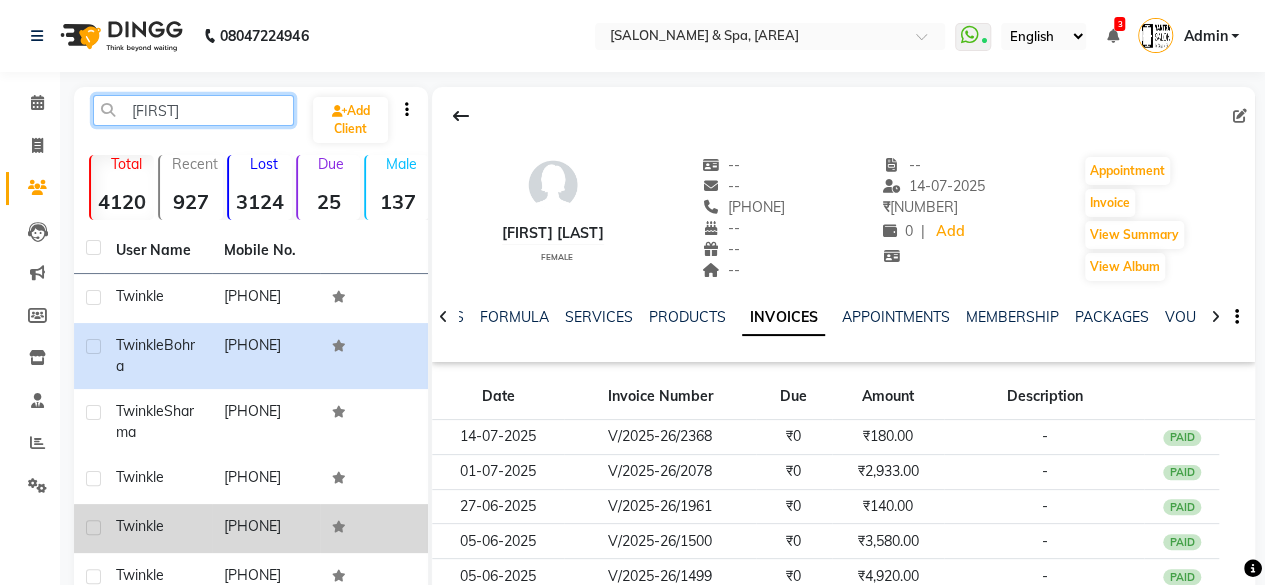 scroll, scrollTop: 57, scrollLeft: 0, axis: vertical 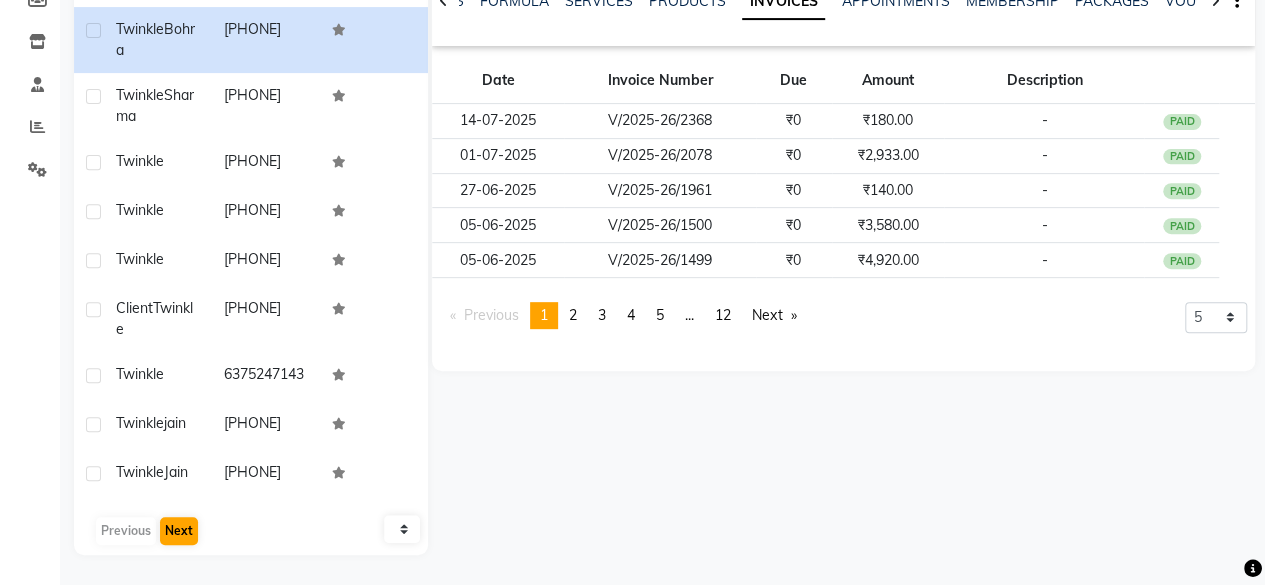 type on "[FIRST]" 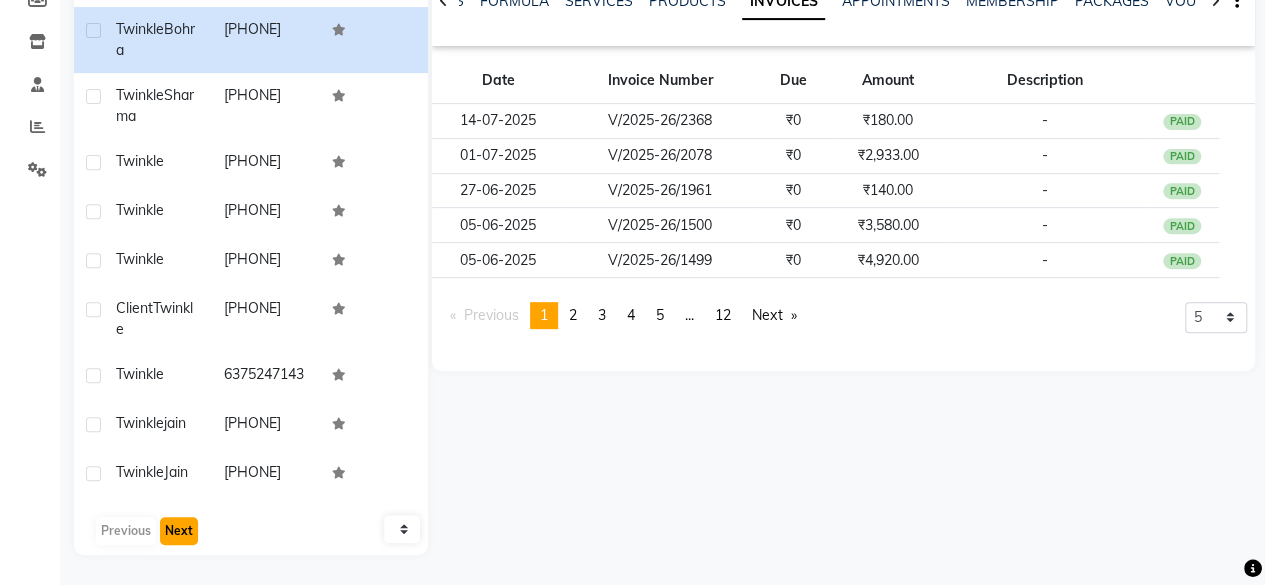 click on "Next" 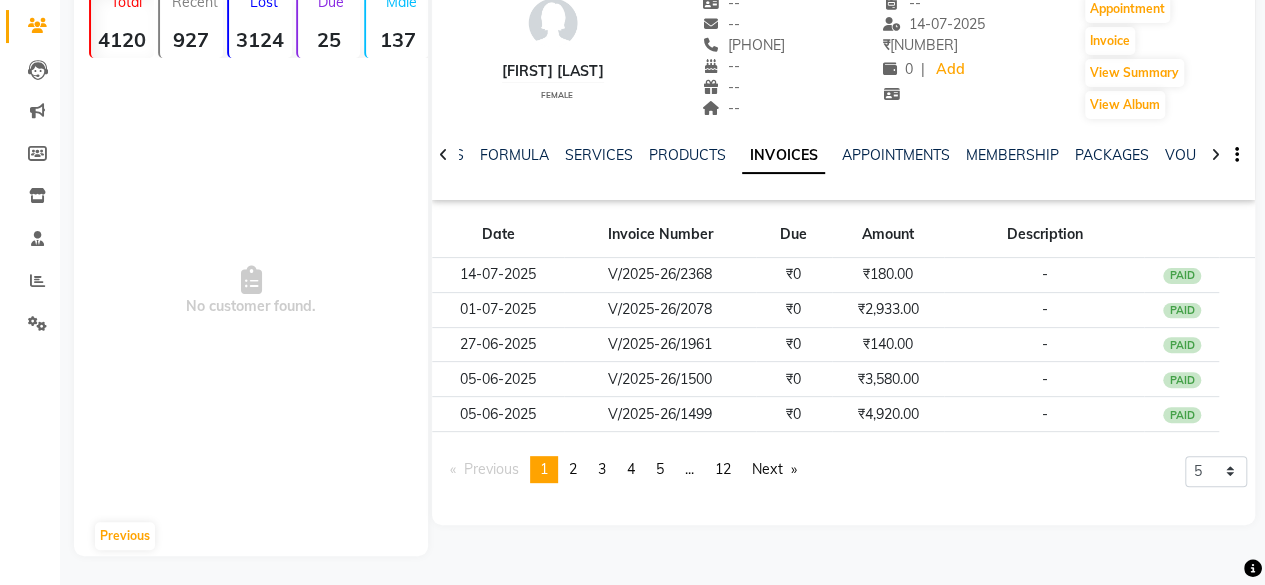 scroll, scrollTop: 0, scrollLeft: 0, axis: both 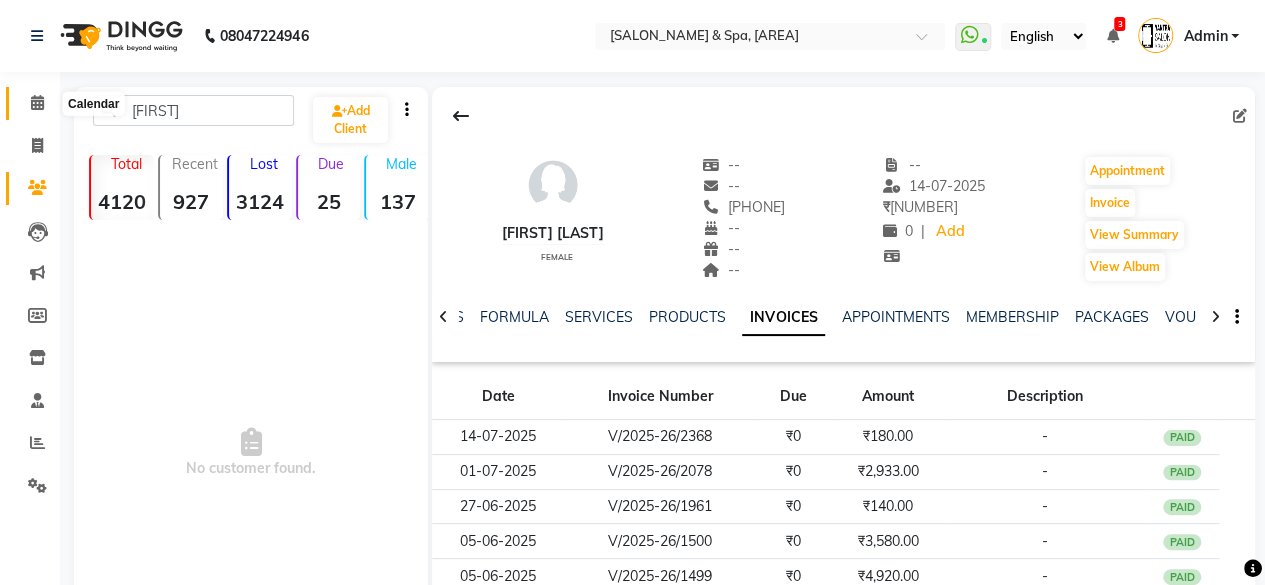 click 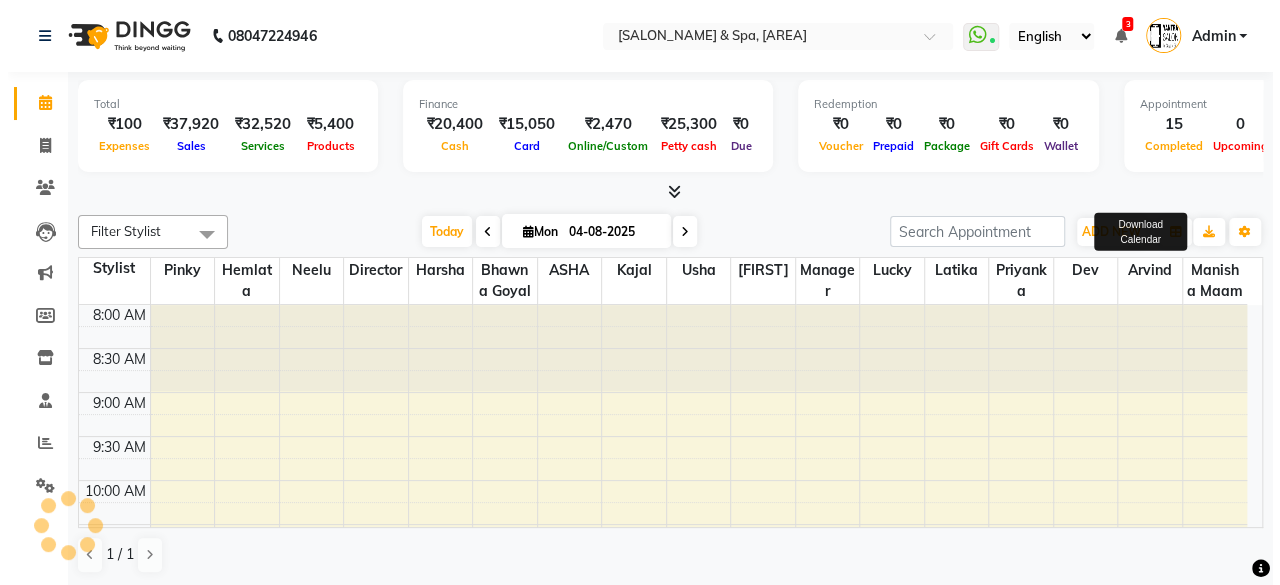 scroll, scrollTop: 0, scrollLeft: 0, axis: both 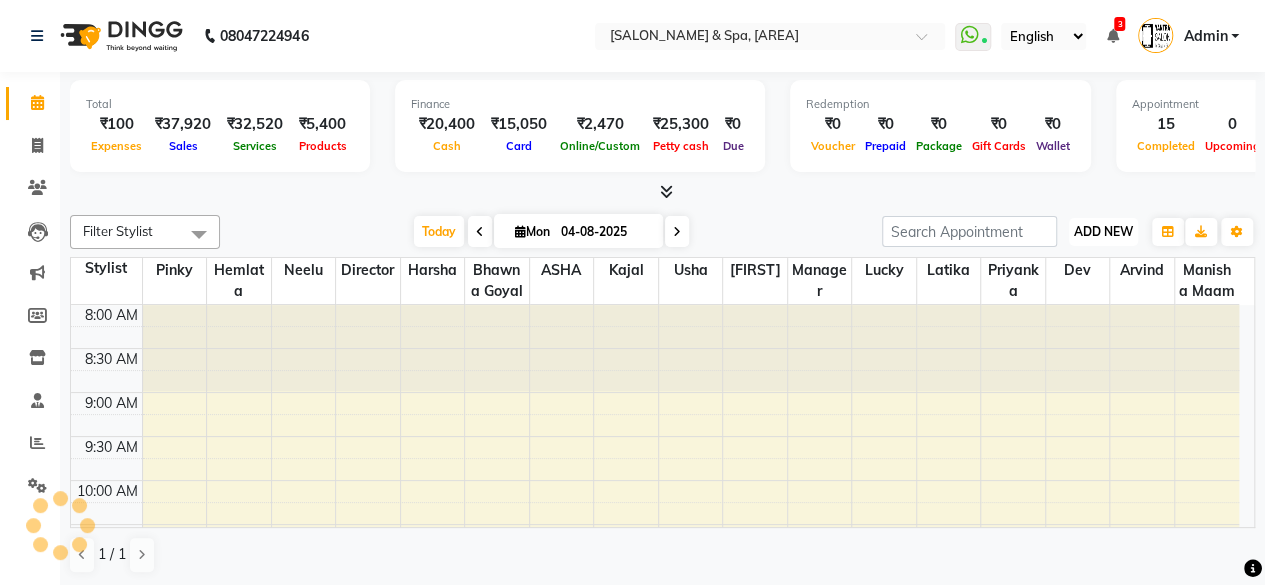 click on "ADD NEW" at bounding box center (1103, 231) 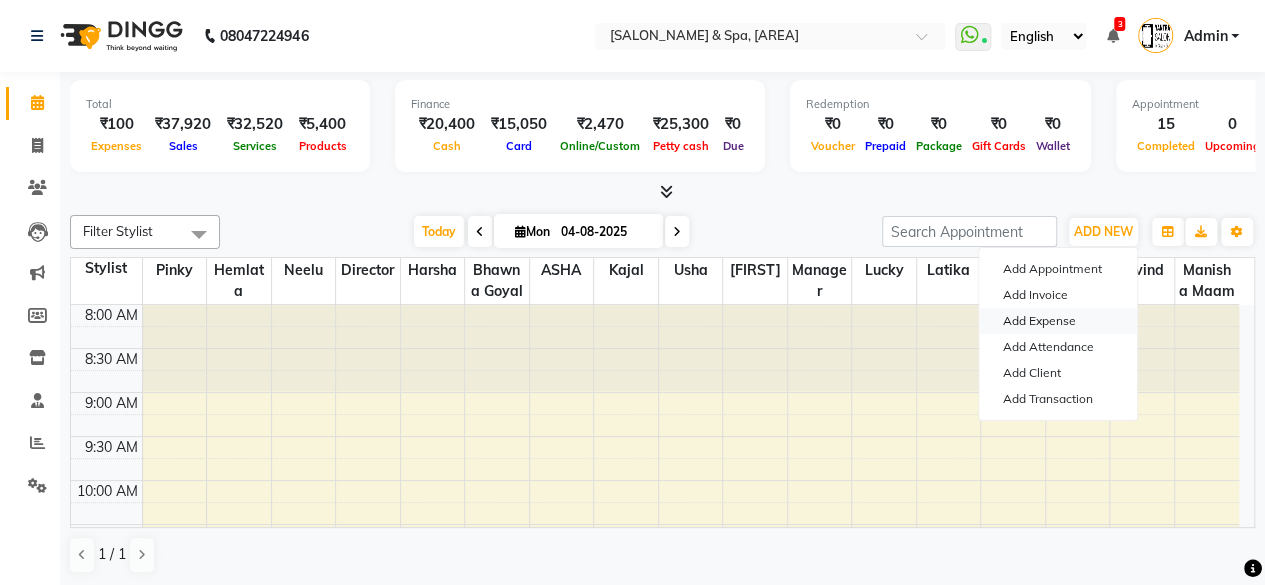 click on "Add Expense" at bounding box center [1058, 321] 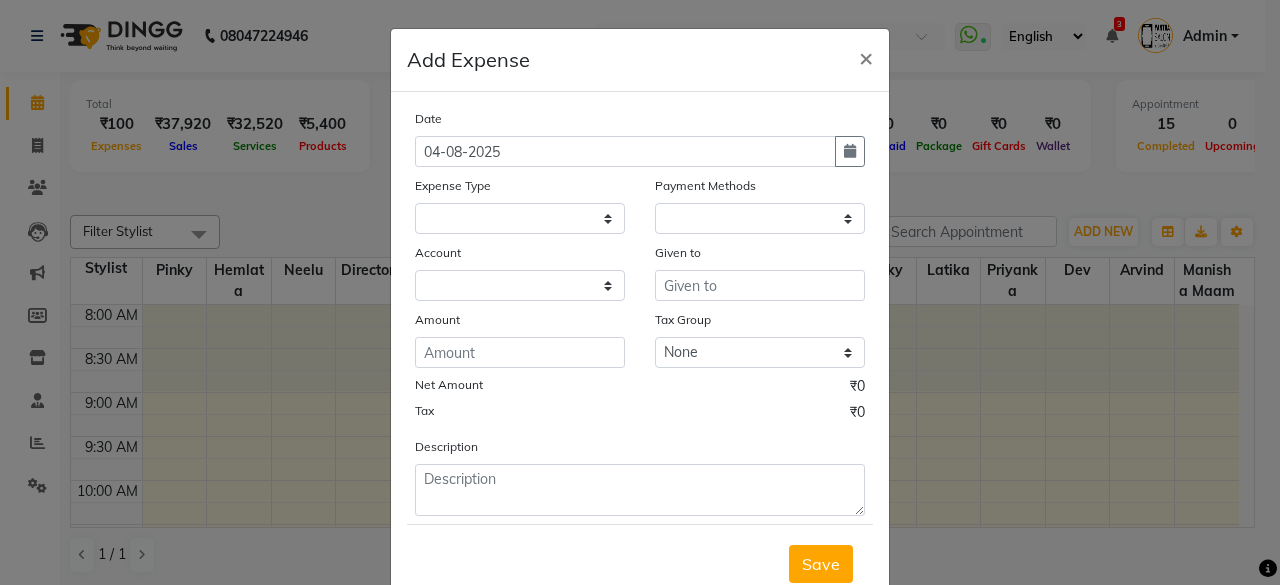 select 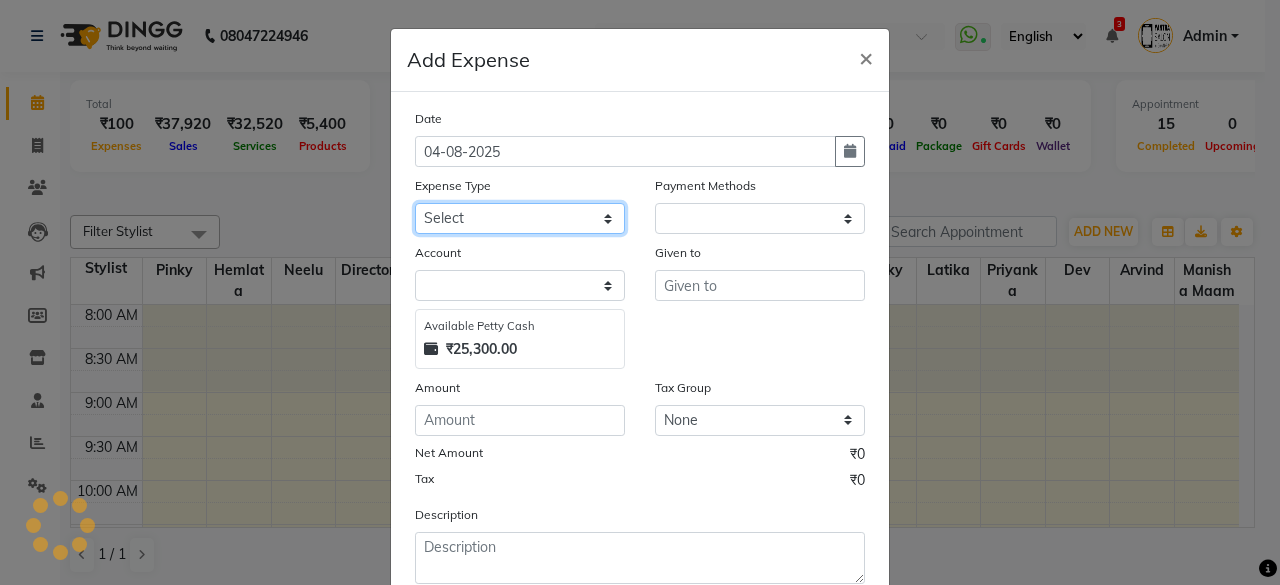 click on "Select Advance Salary Bank charges Car maintenance  Cash transfer to bank Cash transfer to hub Client Snacks Clinical charges Equipment Fuel Govt fee Incentive Insurance International purchase Loan Repayment Maintenance Marketing Miscellaneous MRA Other Pantry Product Rent Salary Staff Snacks Tax Tea & Refreshment Utilities" 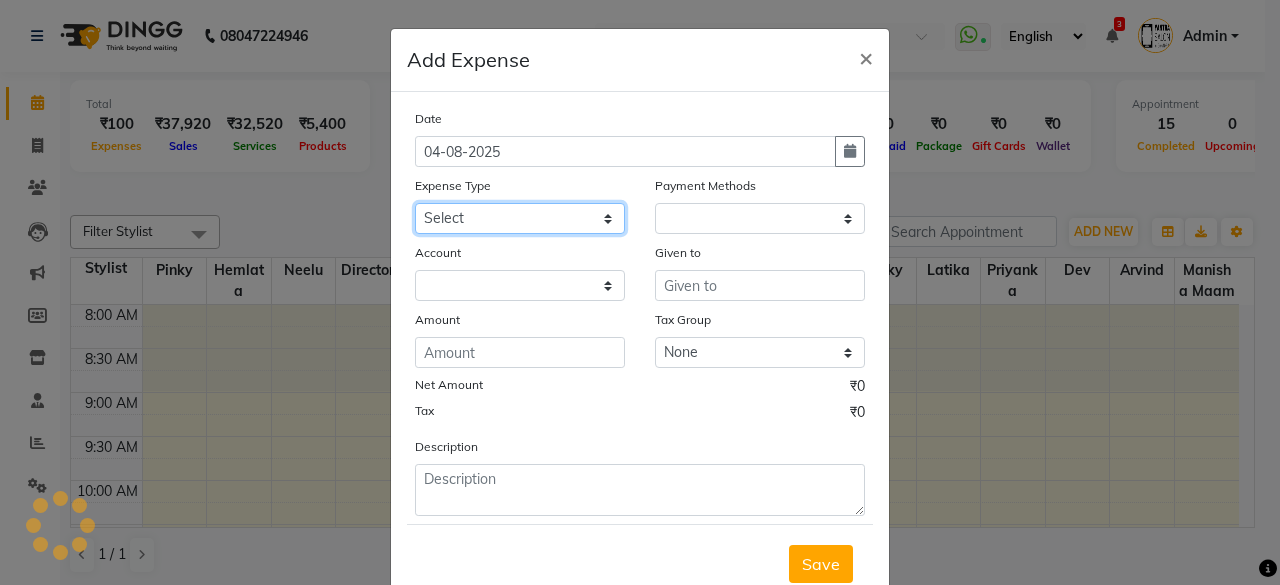 select on "1" 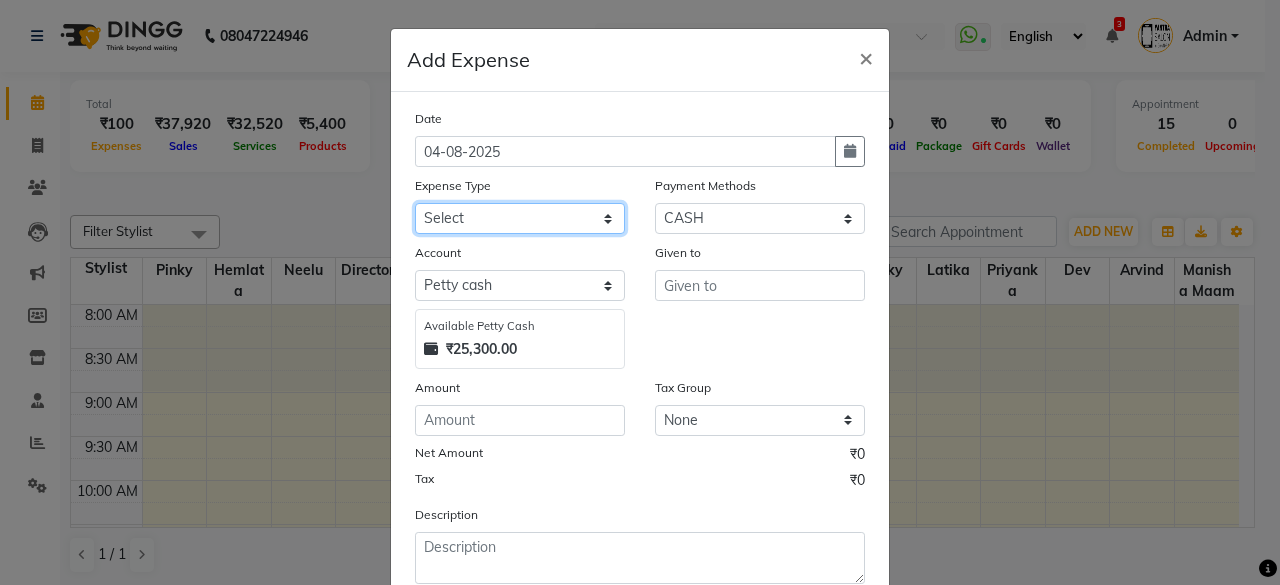 select on "25" 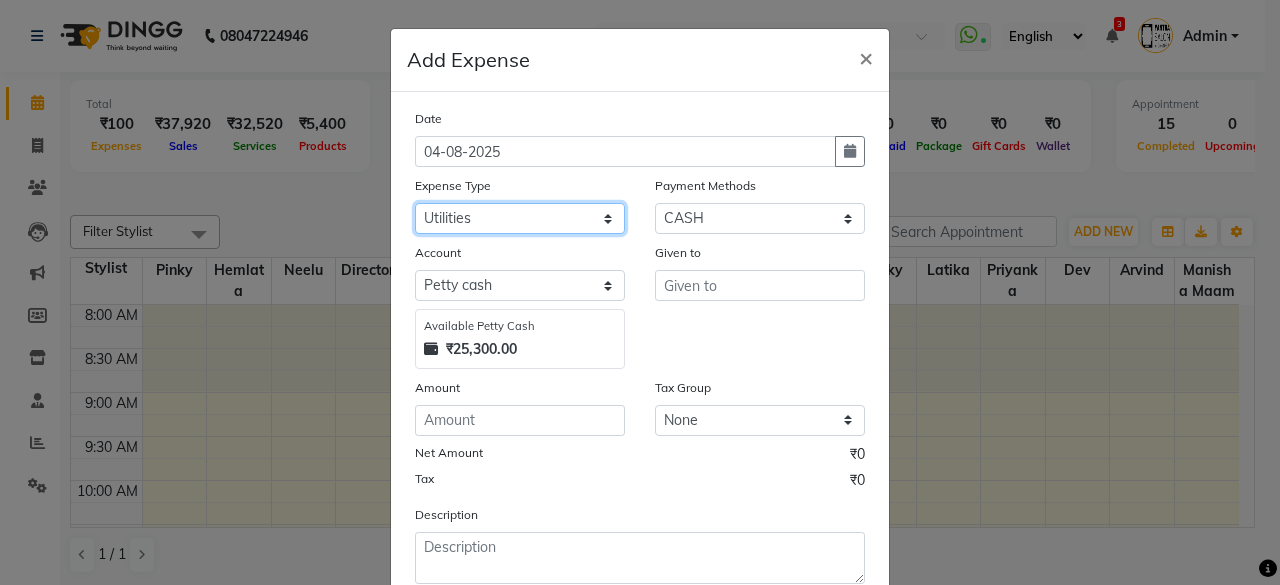 click on "Select Advance Salary Bank charges Car maintenance  Cash transfer to bank Cash transfer to hub Client Snacks Clinical charges Equipment Fuel Govt fee Incentive Insurance International purchase Loan Repayment Maintenance Marketing Miscellaneous MRA Other Pantry Product Rent Salary Staff Snacks Tax Tea & Refreshment Utilities" 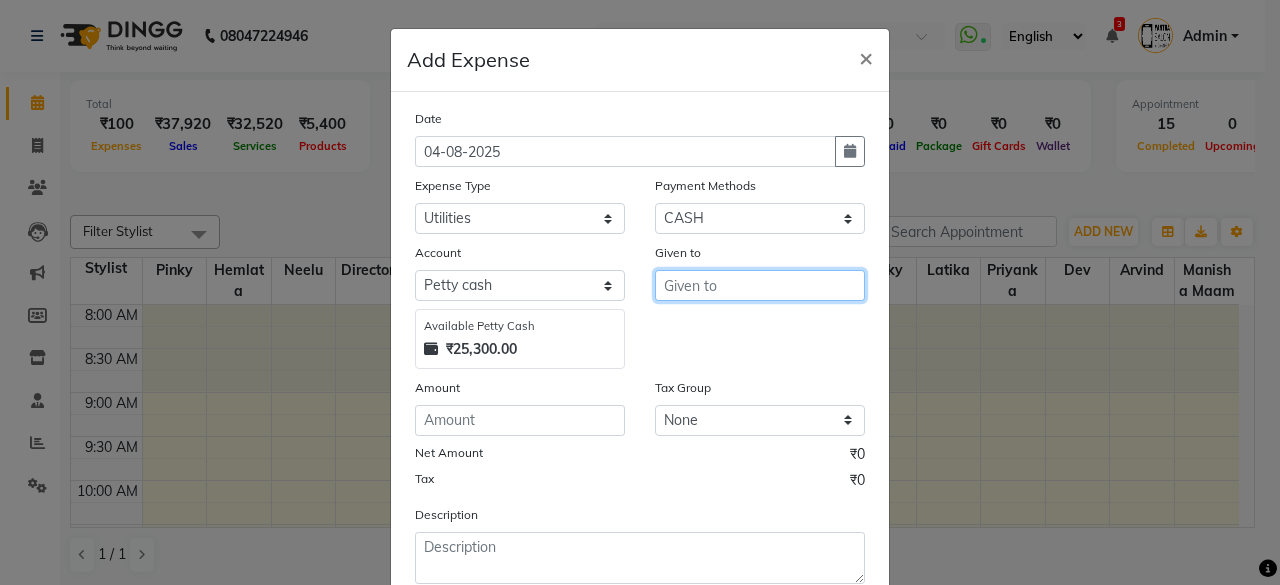 click at bounding box center (760, 285) 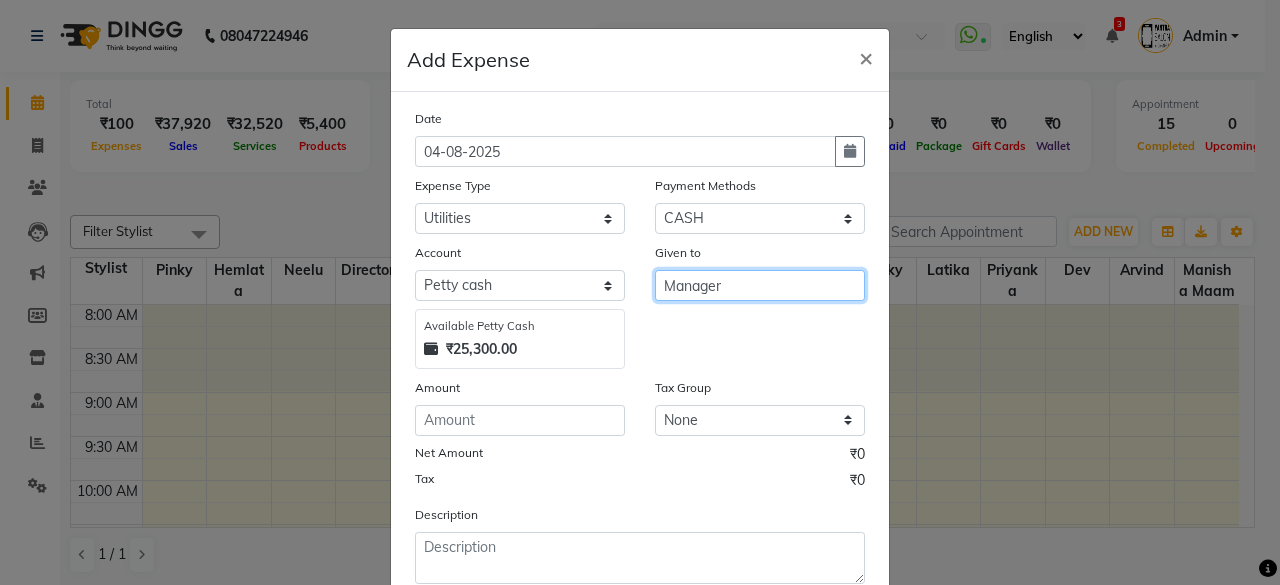 type on "Manager" 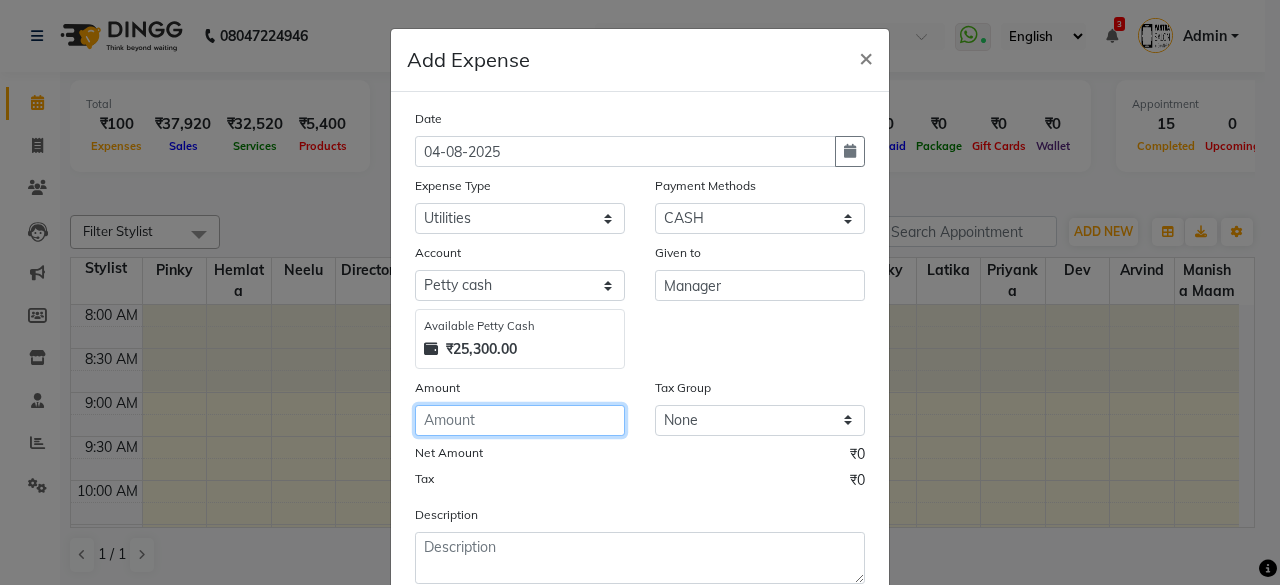 click 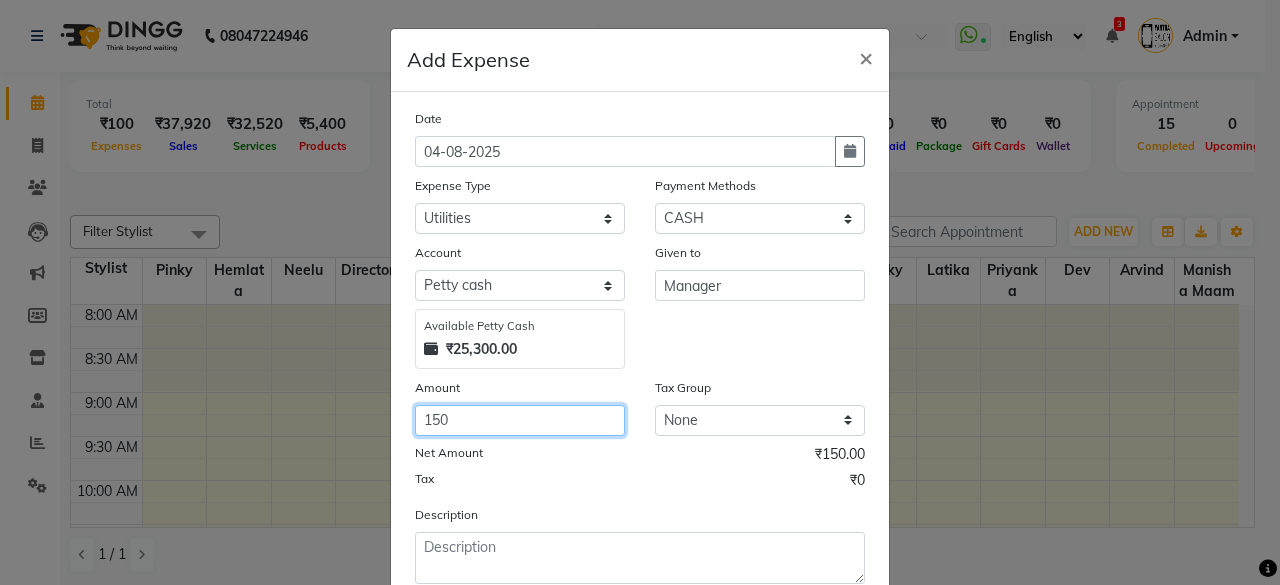 type on "150" 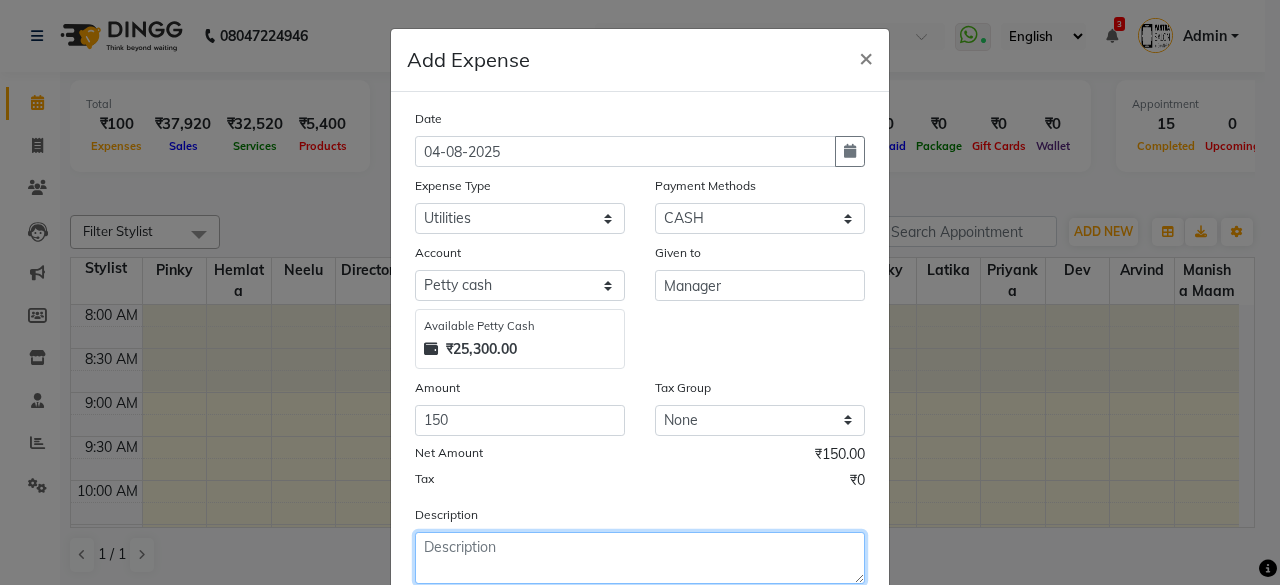 click 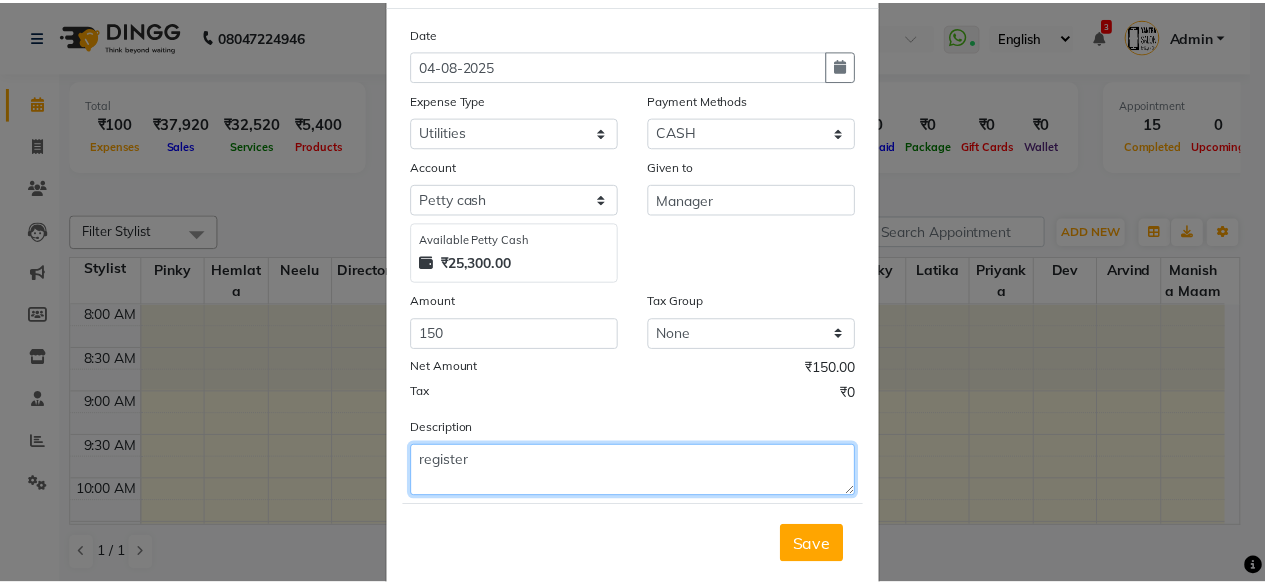 scroll, scrollTop: 127, scrollLeft: 0, axis: vertical 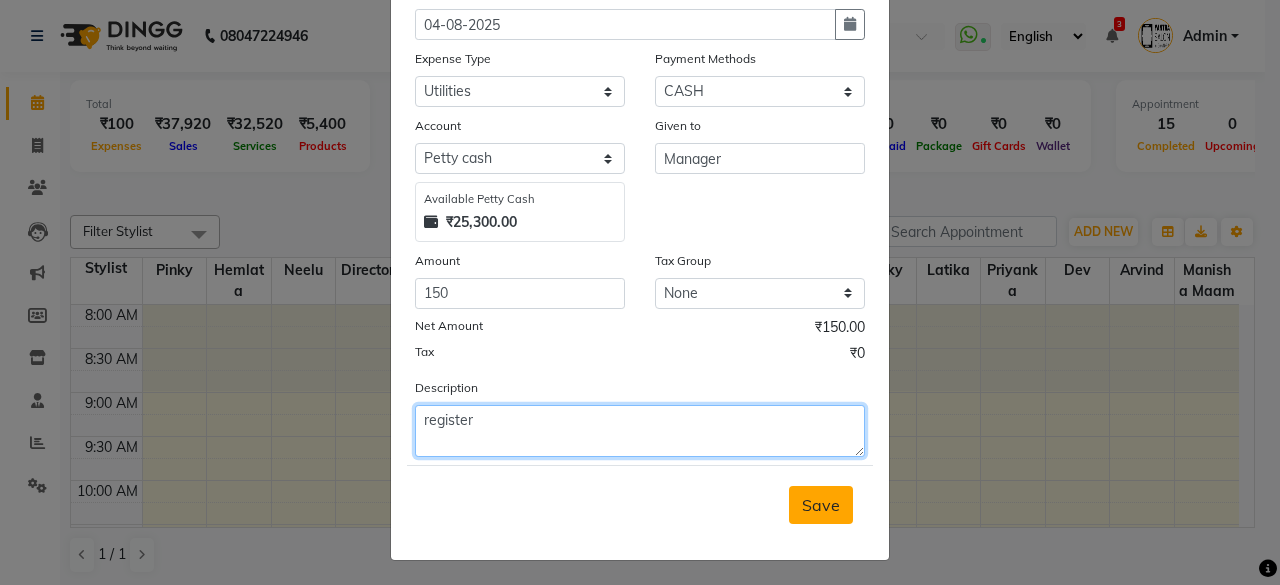 type on "register" 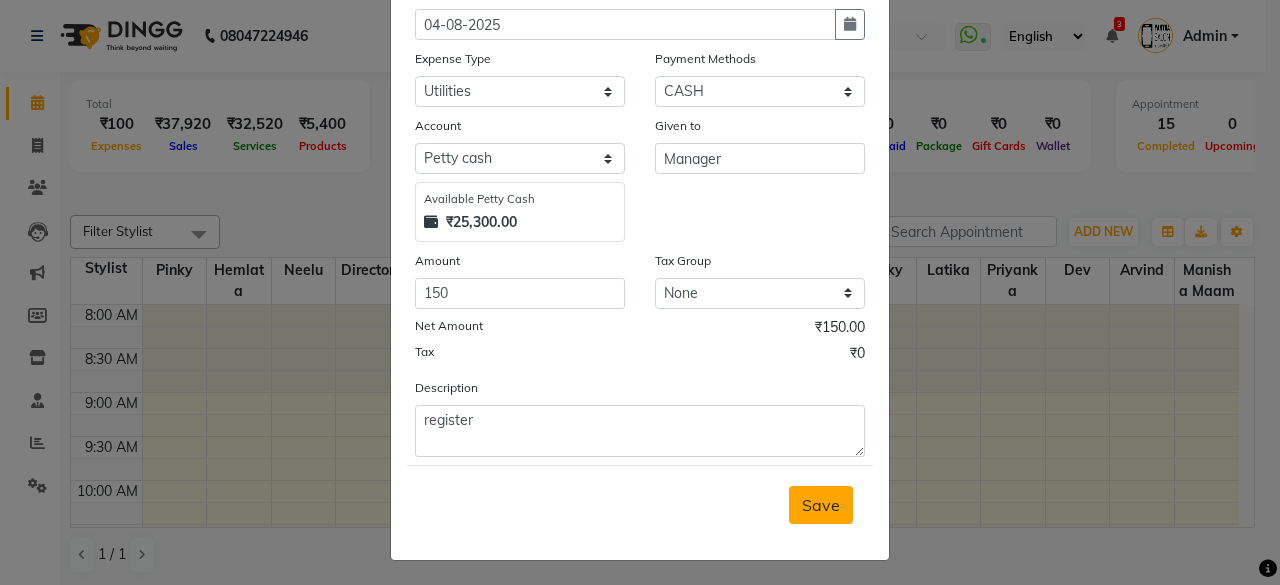 click on "Save" at bounding box center [821, 505] 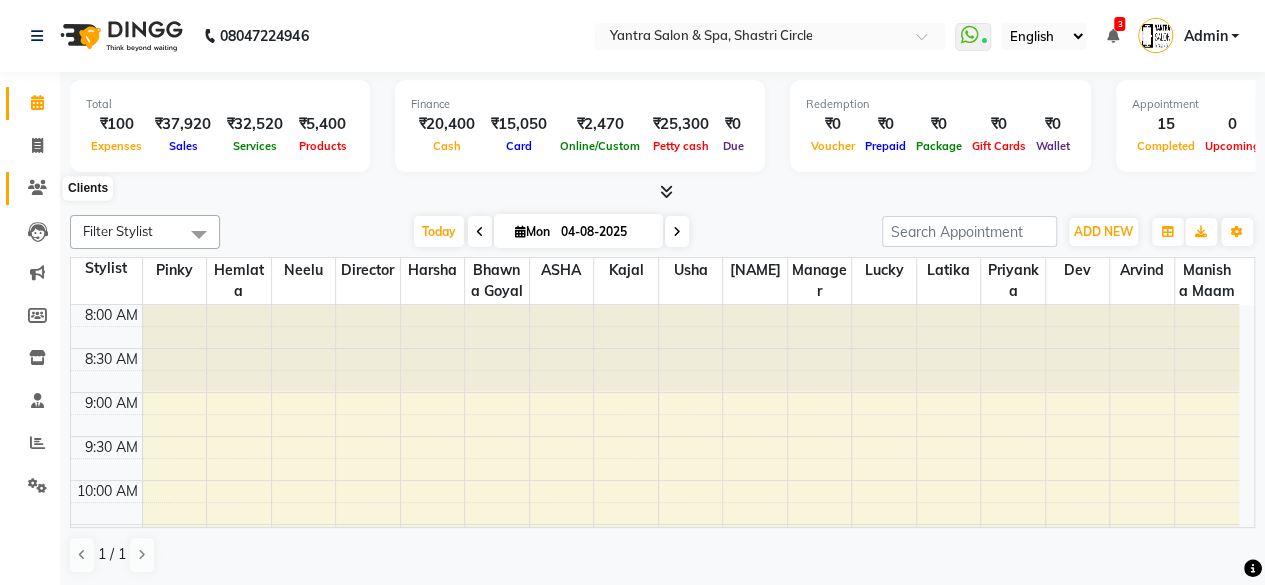 click 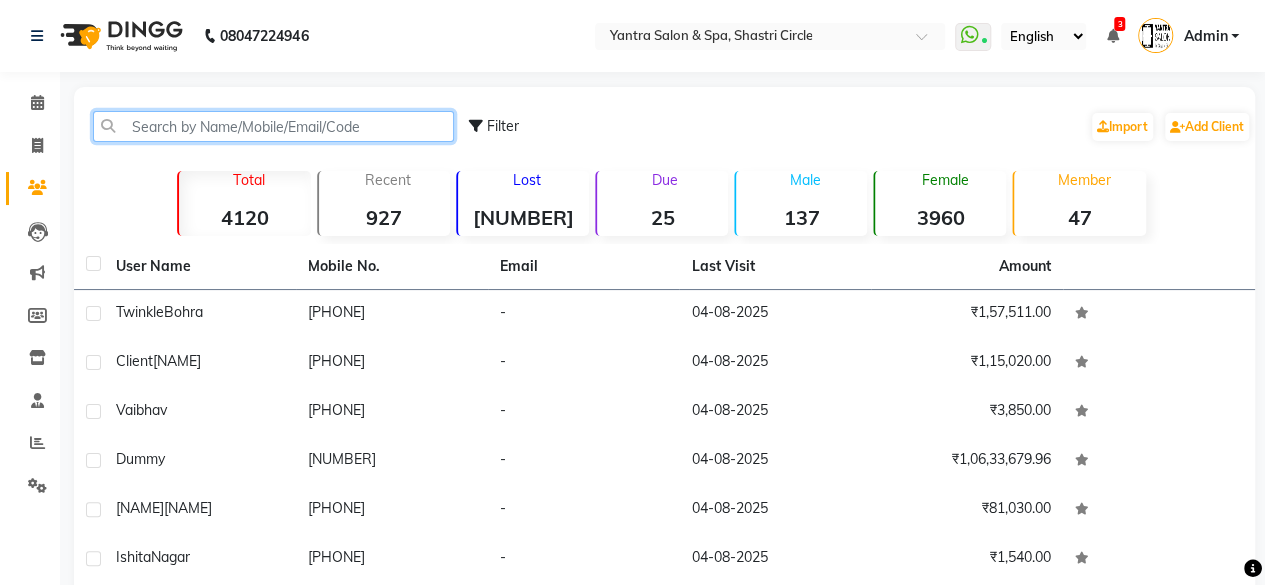 click 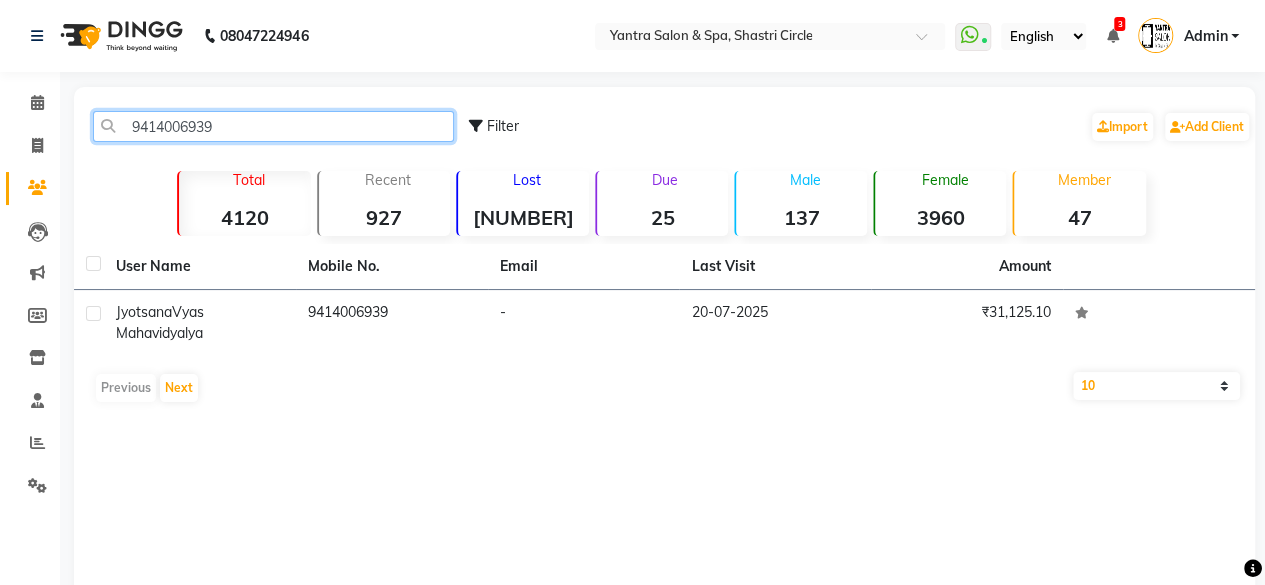 type on "9414006939" 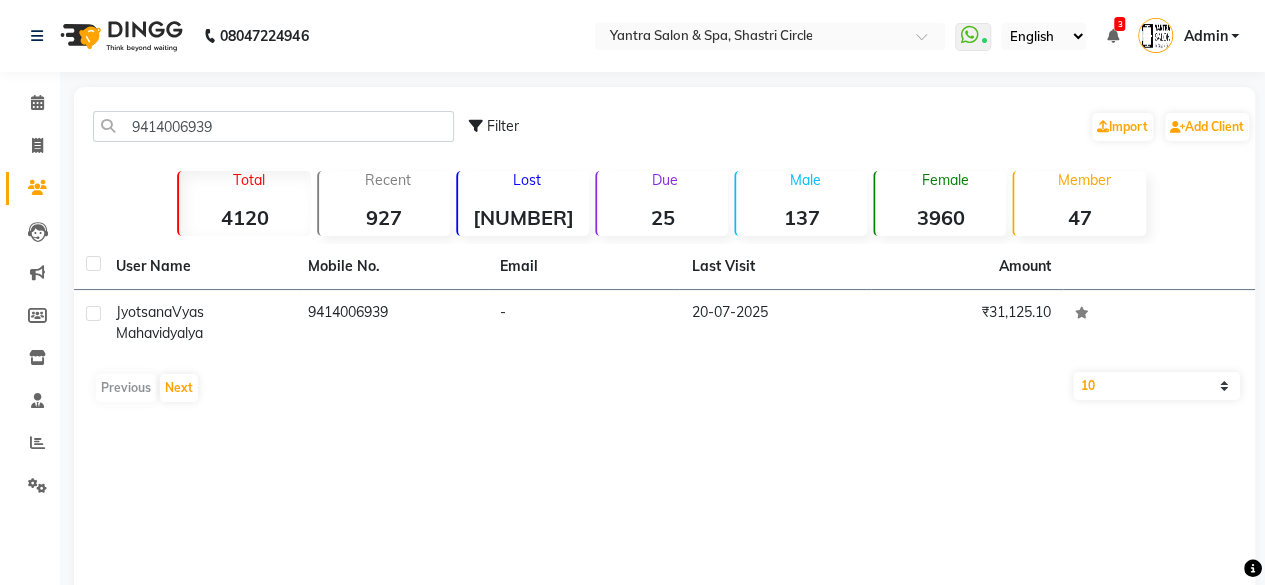 click on "[INSTITUTION_NAME] Mahavidyalya" 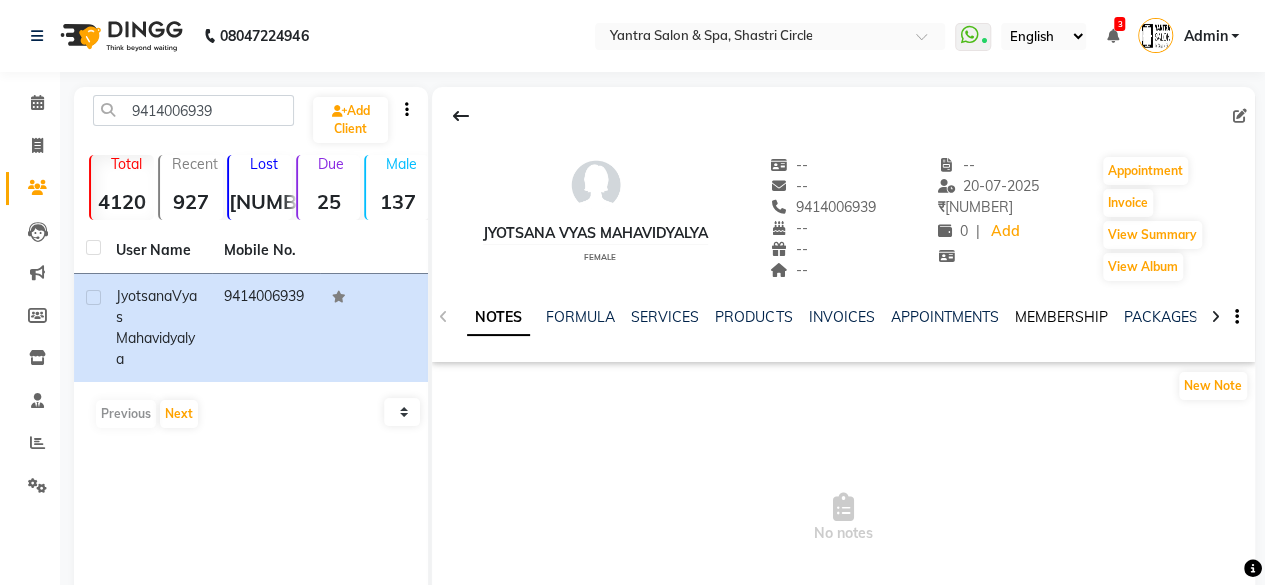 click on "MEMBERSHIP" 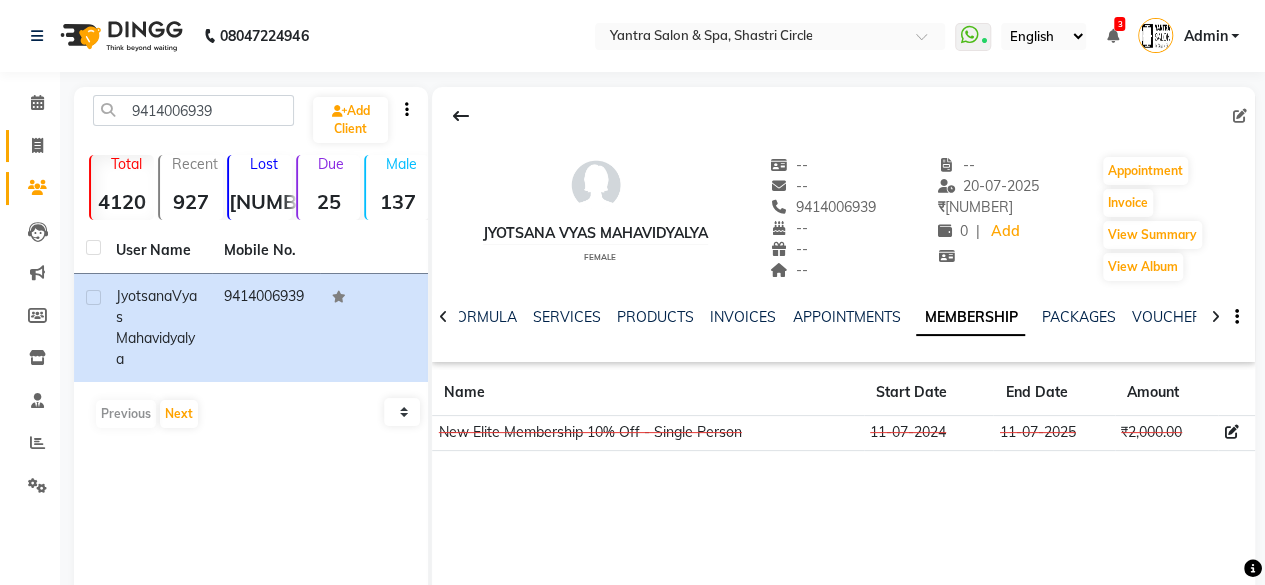 click on "Invoice" 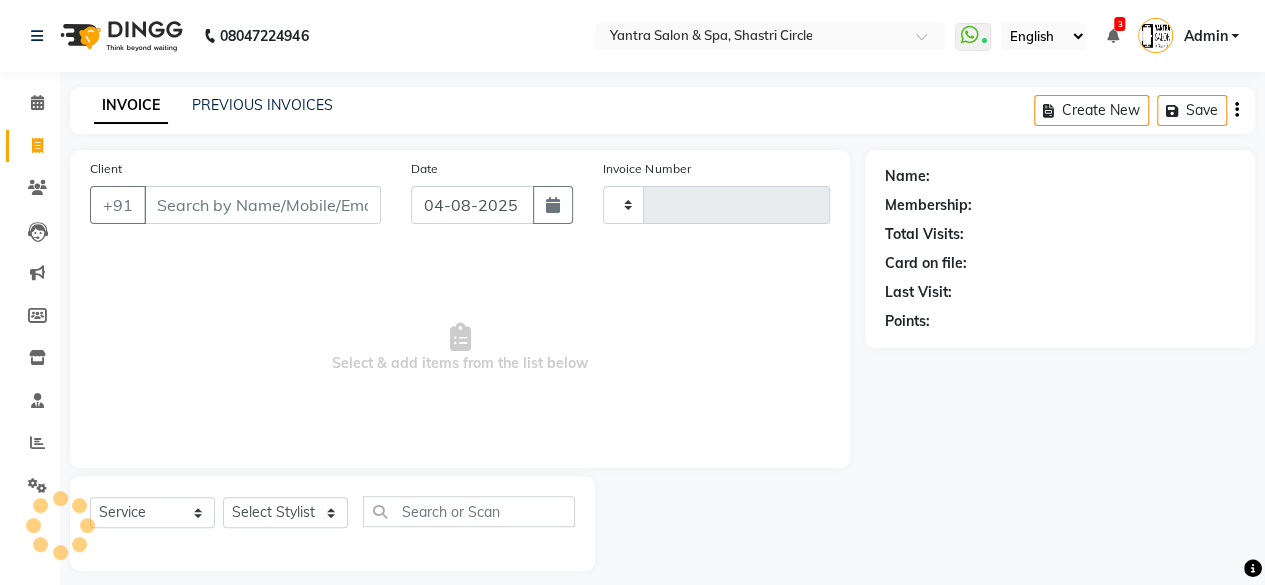 scroll, scrollTop: 15, scrollLeft: 0, axis: vertical 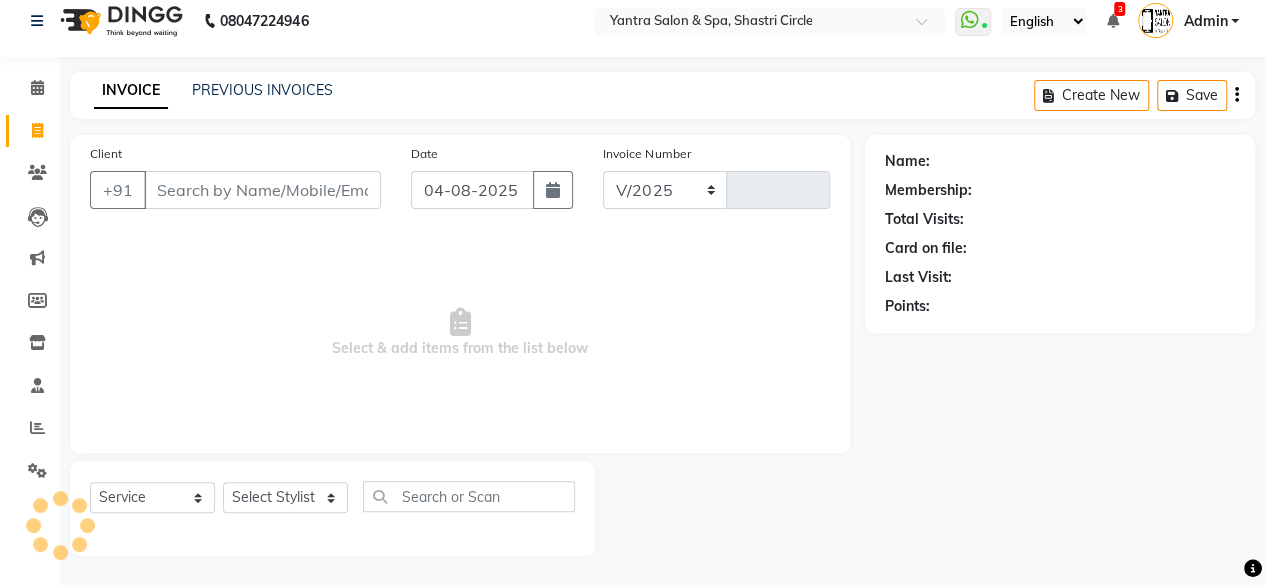 select on "154" 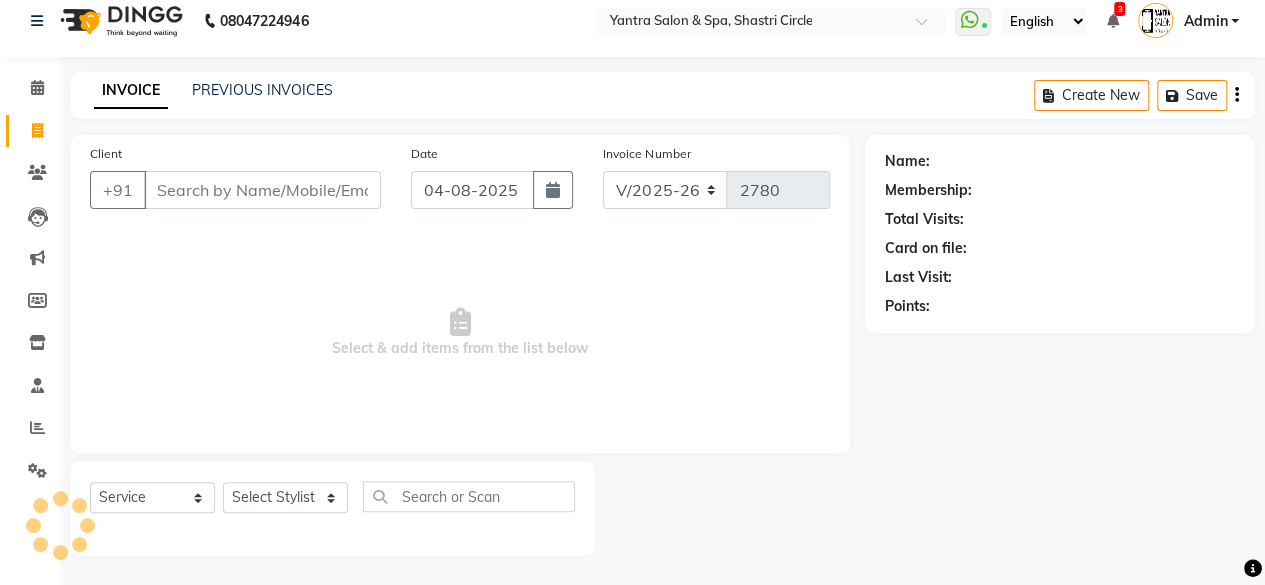 click on "Client" 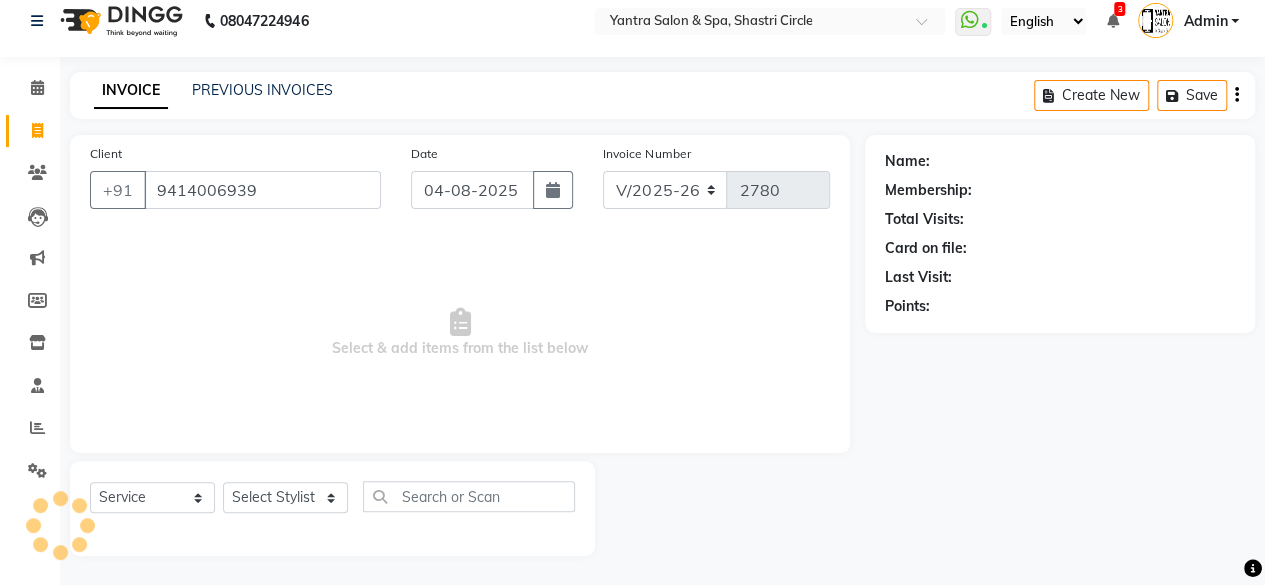 type on "9414006939" 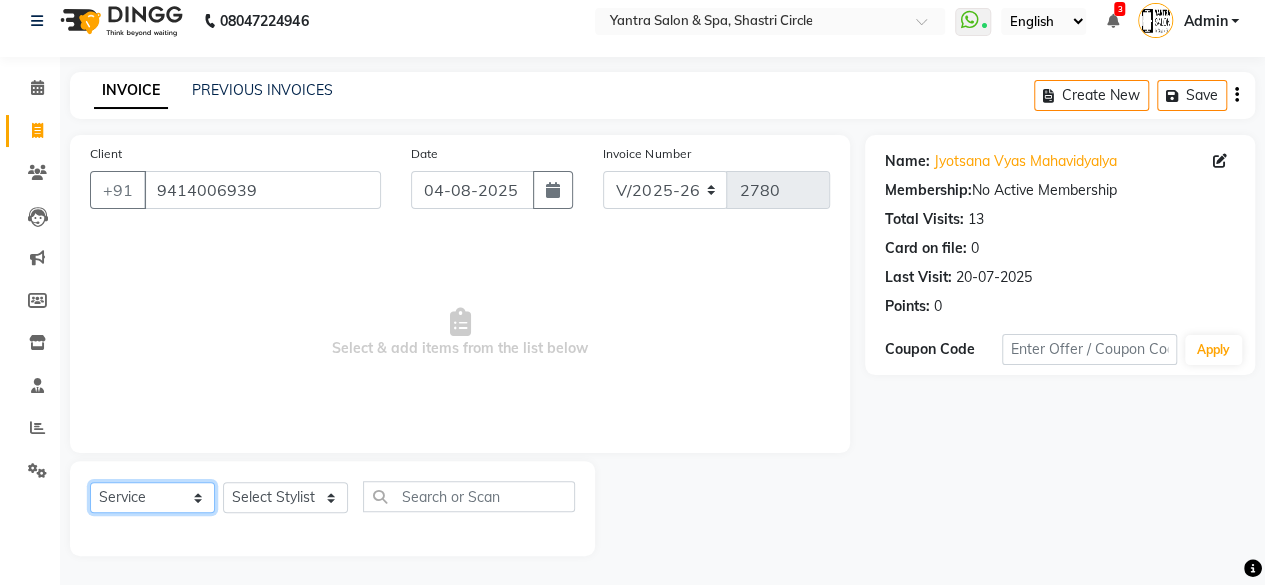 click on "Select  Service  Product  Membership  Package Voucher Prepaid Gift Card" 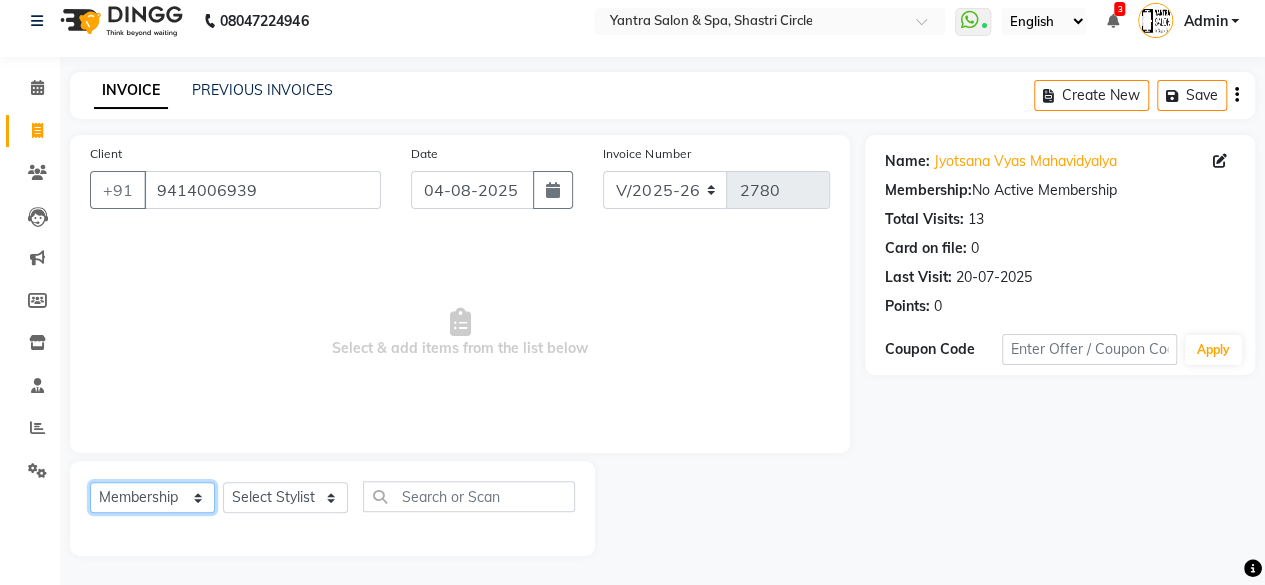 click on "Select  Service  Product  Membership  Package Voucher Prepaid Gift Card" 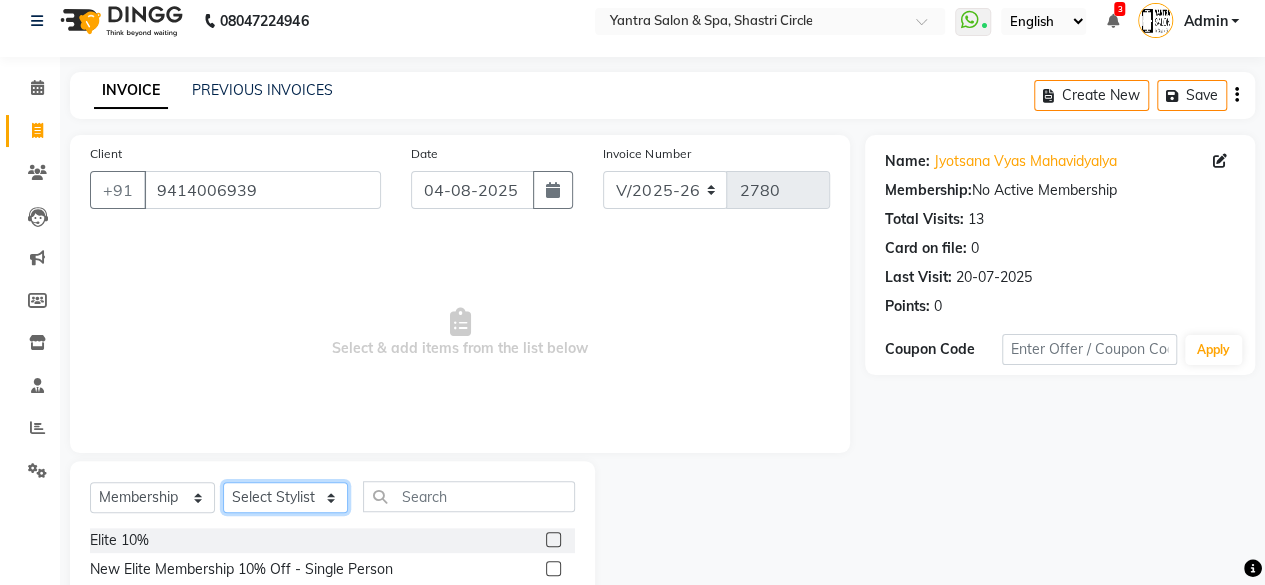 click on "Select Stylist Arvind ASHA bhawna goyal Dev Dimple Director Harsha Hemlata kajal Latika lucky Manager Manisha maam Neelu  Pallavi Pinky Priyanka Rahul Sekhar usha" 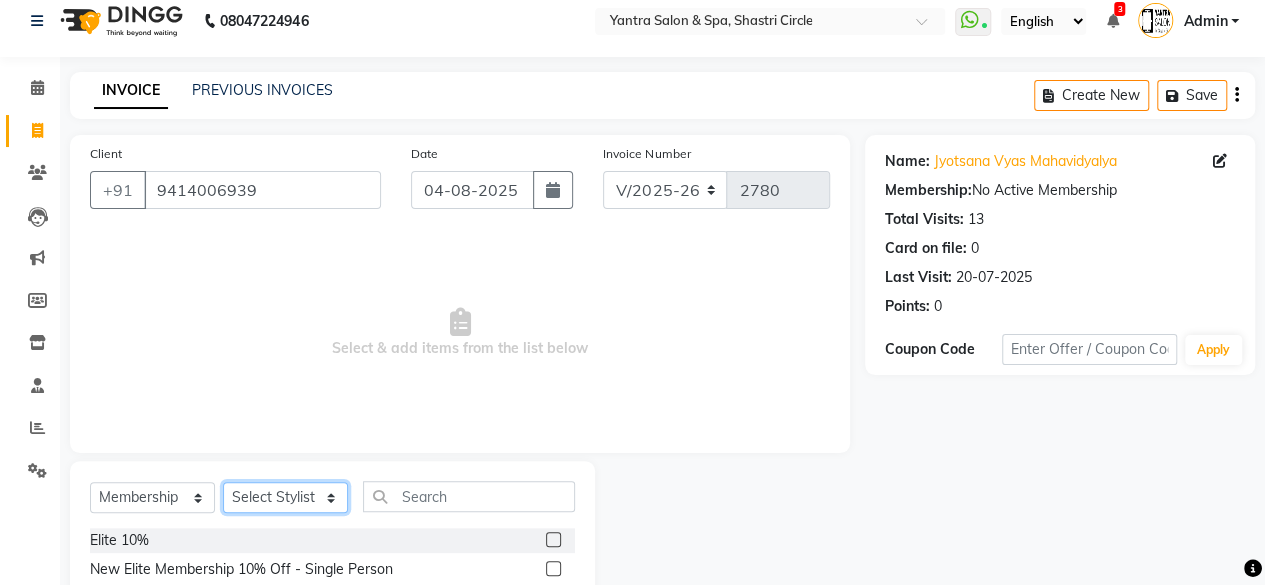 select on "44019" 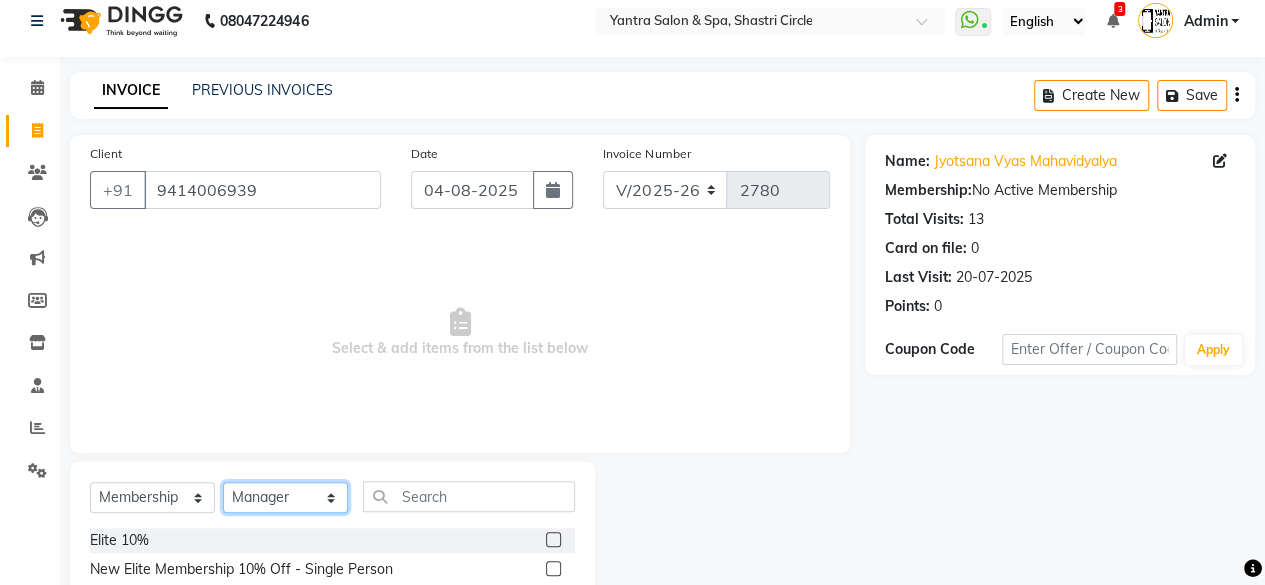 click on "Select Stylist Arvind ASHA bhawna goyal Dev Dimple Director Harsha Hemlata kajal Latika lucky Manager Manisha maam Neelu  Pallavi Pinky Priyanka Rahul Sekhar usha" 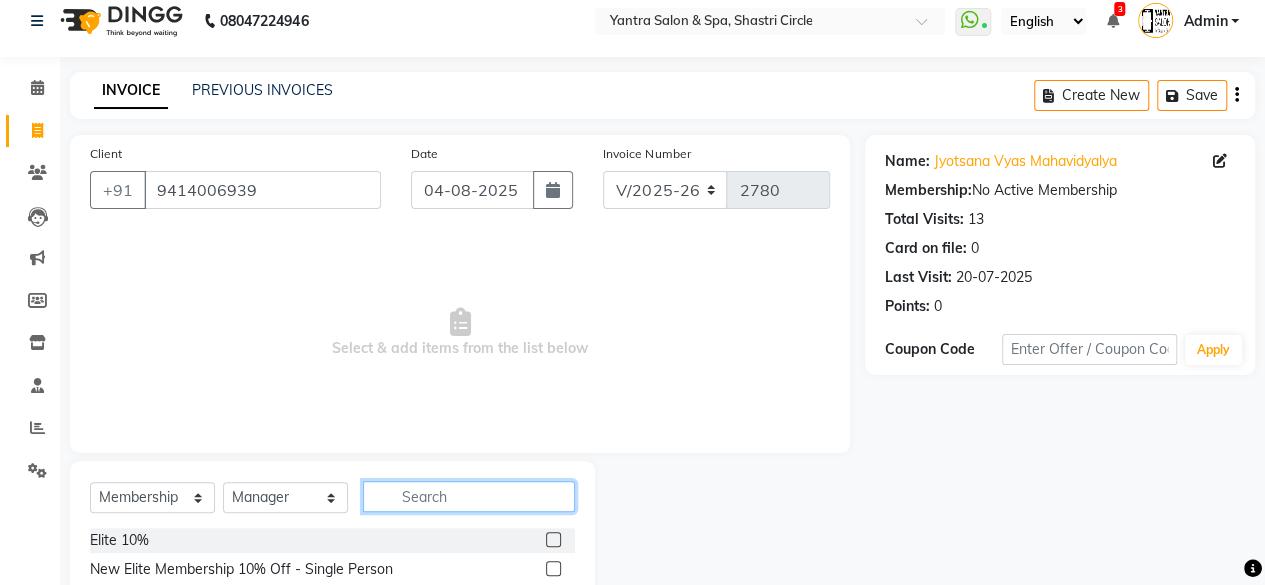 click 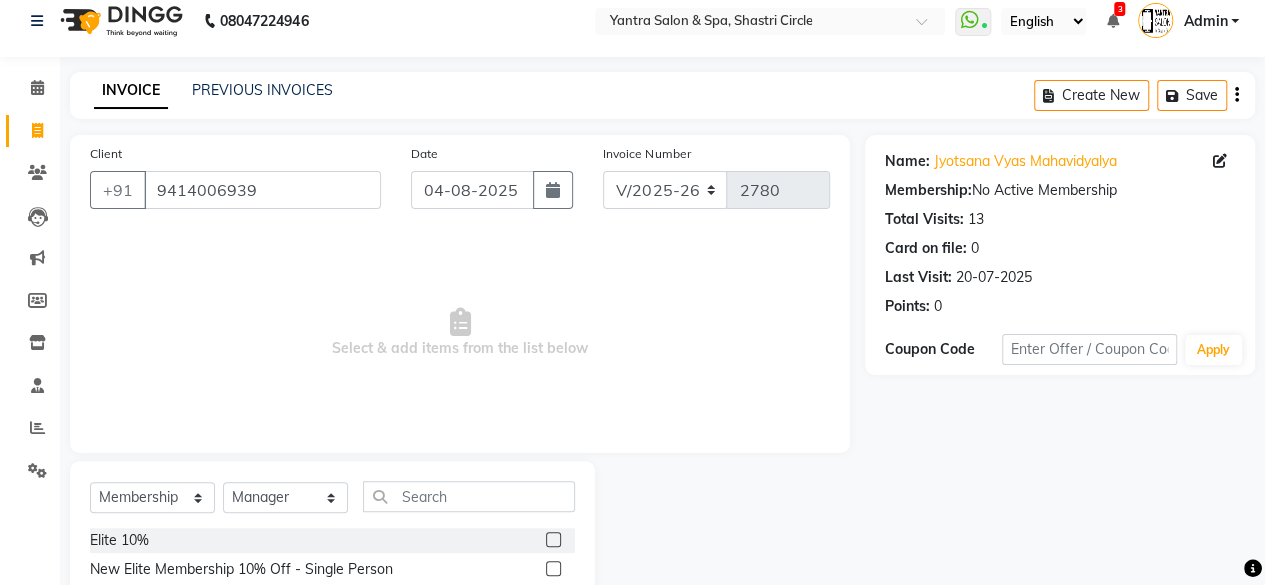 click 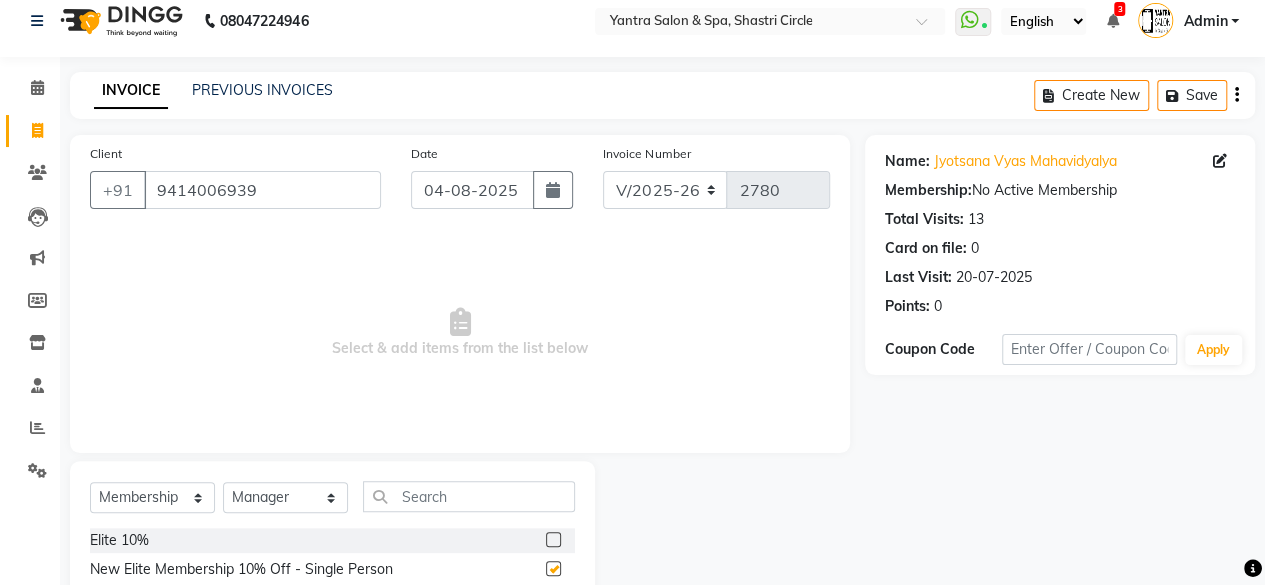 select on "select" 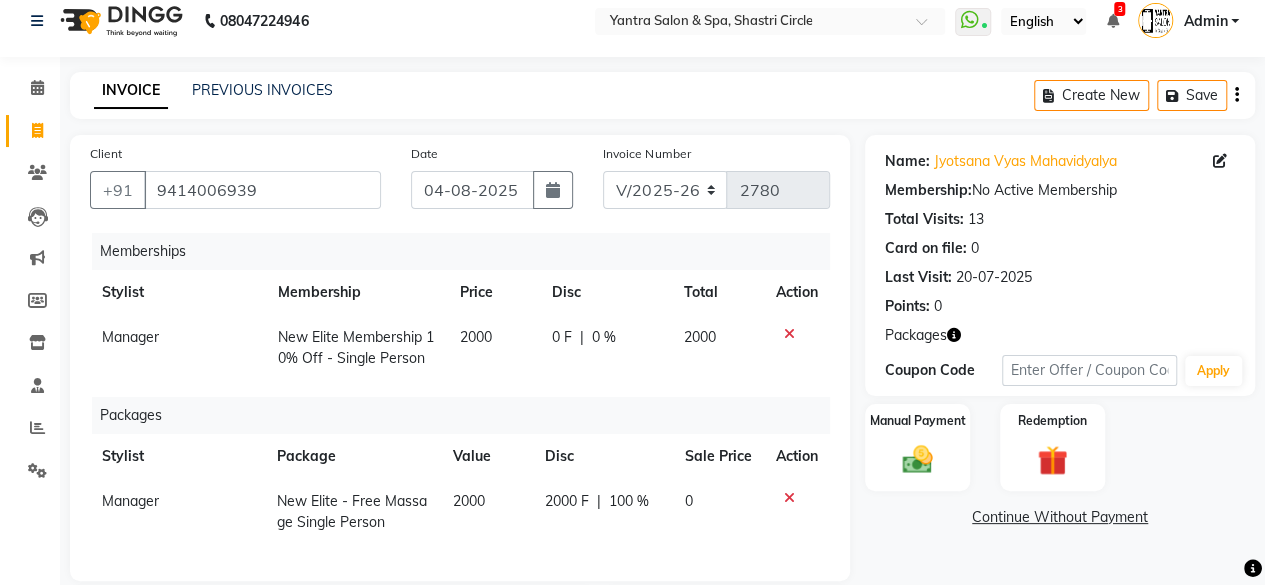 scroll, scrollTop: 315, scrollLeft: 0, axis: vertical 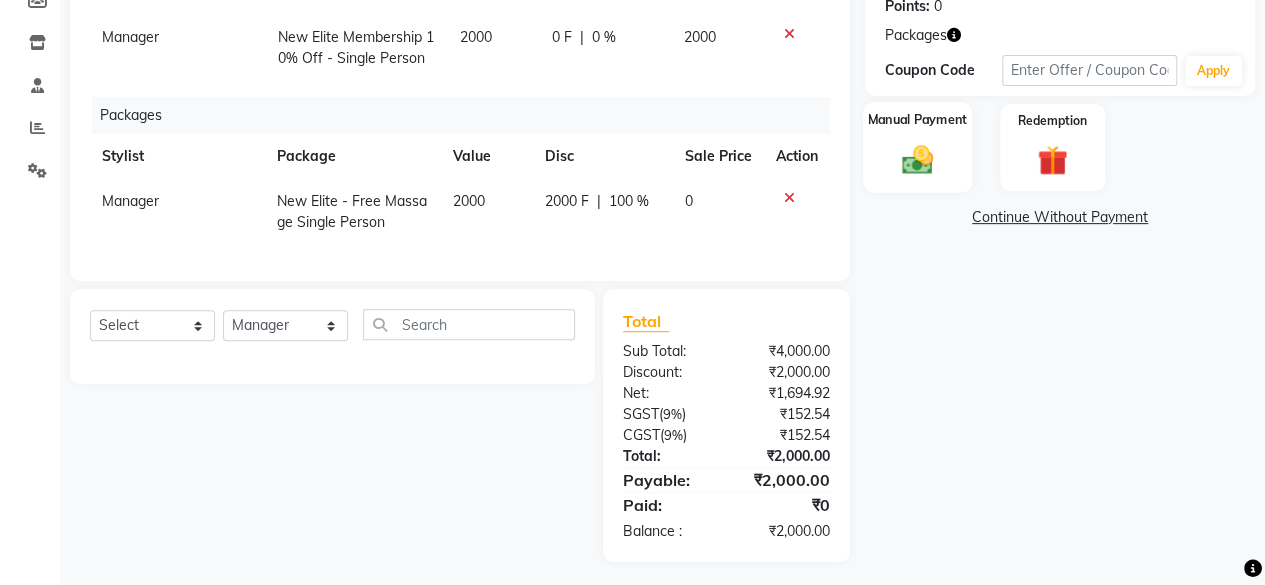 click 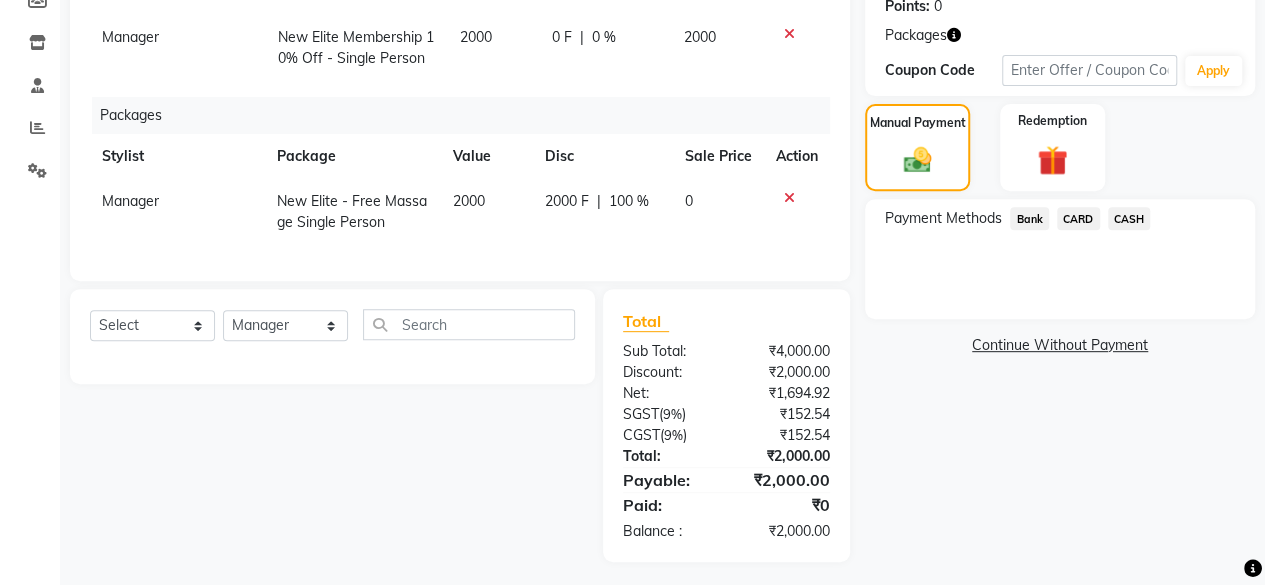 click on "Bank" 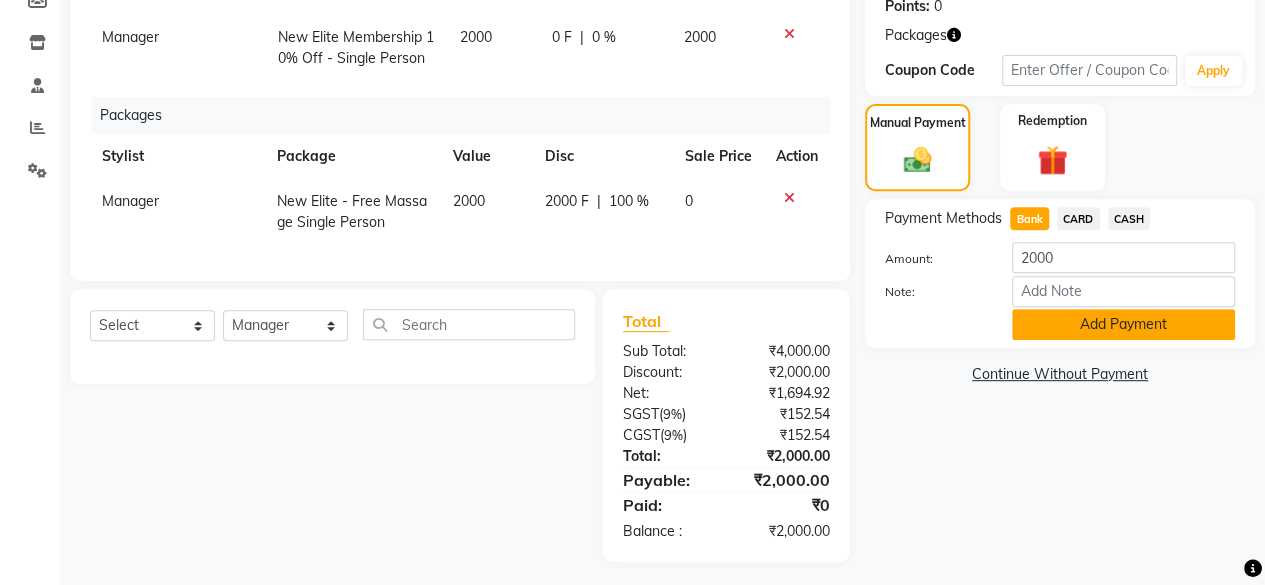 click on "Add Payment" 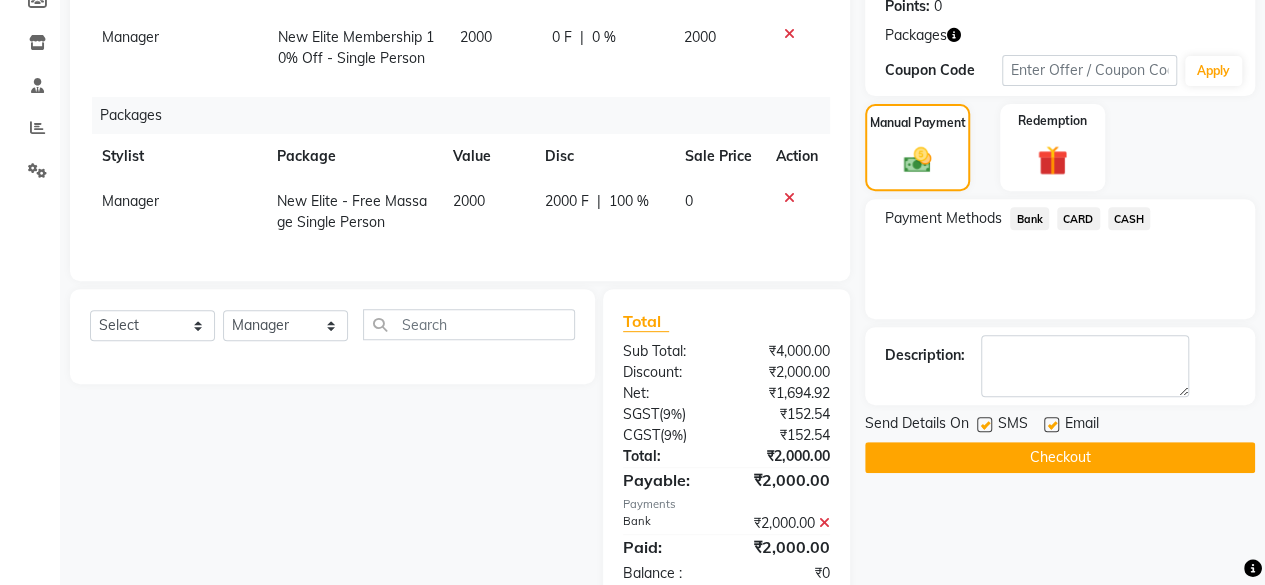 scroll, scrollTop: 377, scrollLeft: 0, axis: vertical 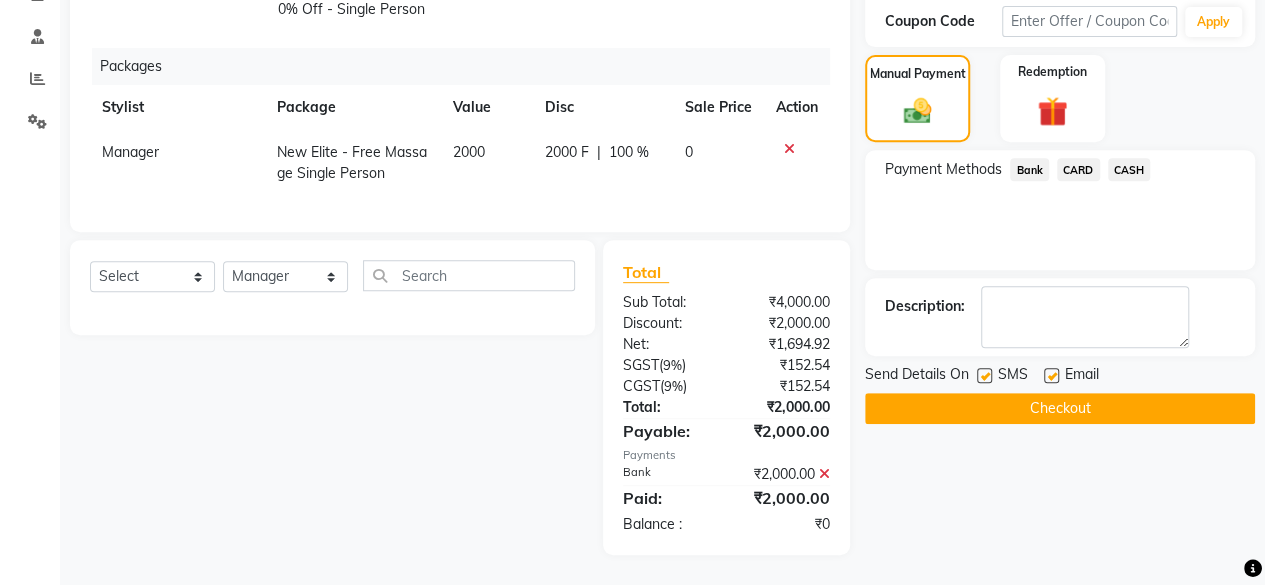 click on "Checkout" 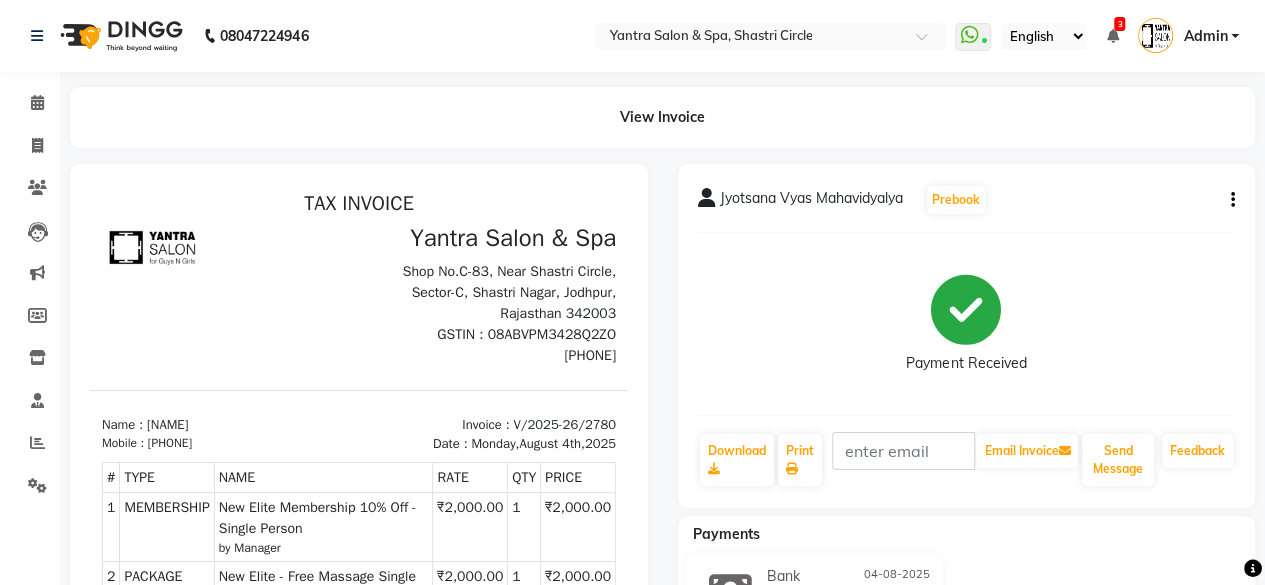 scroll, scrollTop: 0, scrollLeft: 0, axis: both 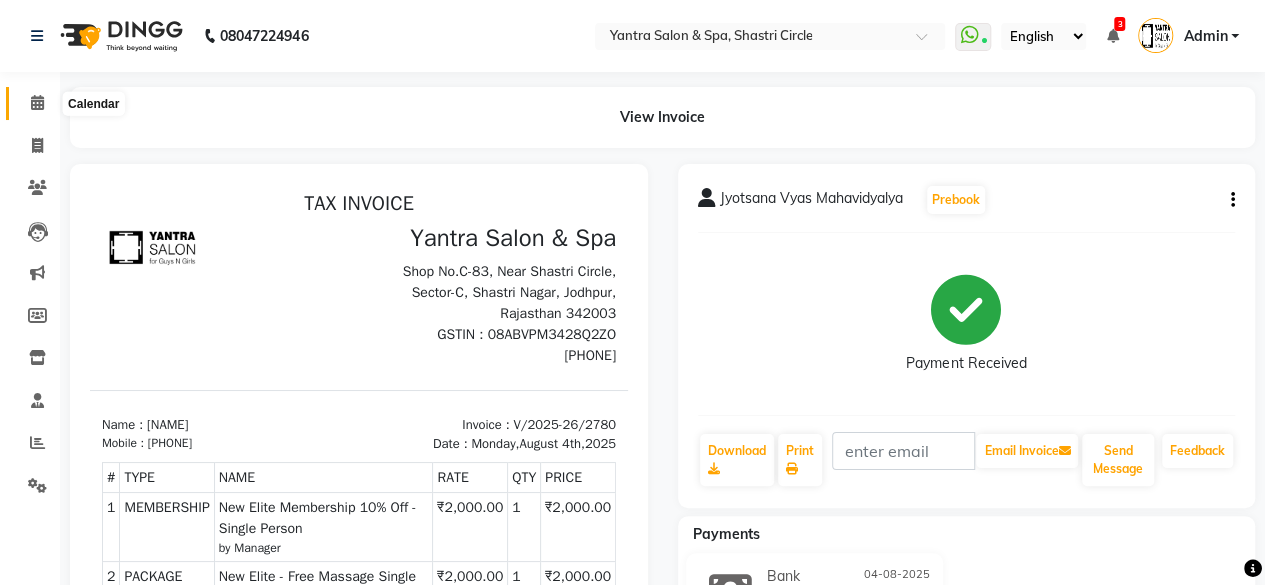 click 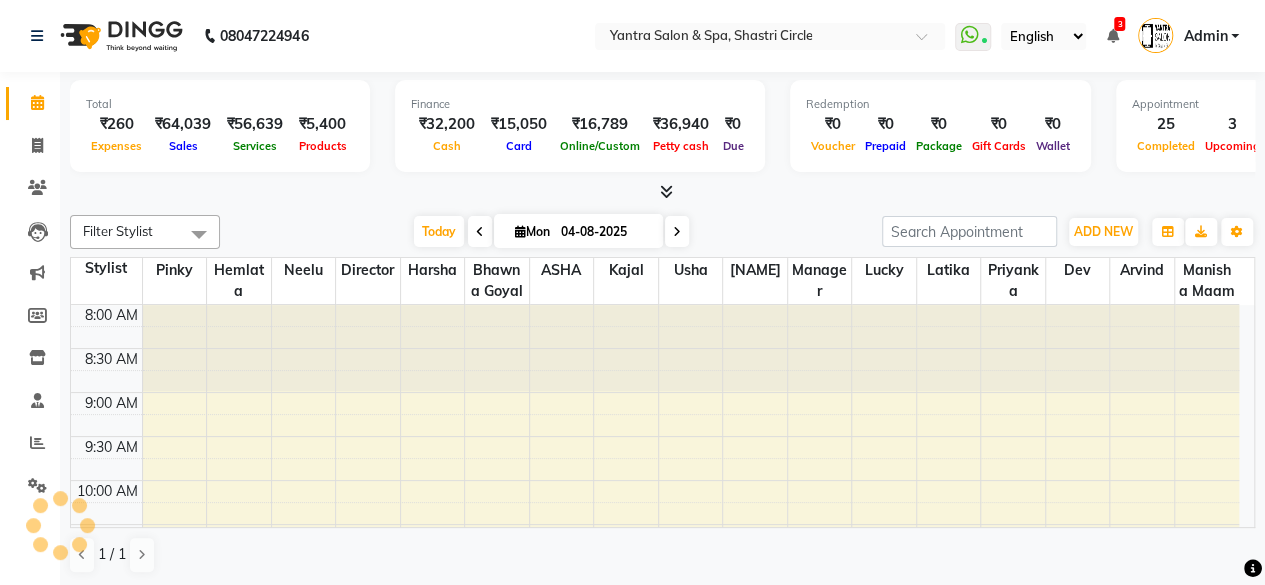 scroll, scrollTop: 0, scrollLeft: 0, axis: both 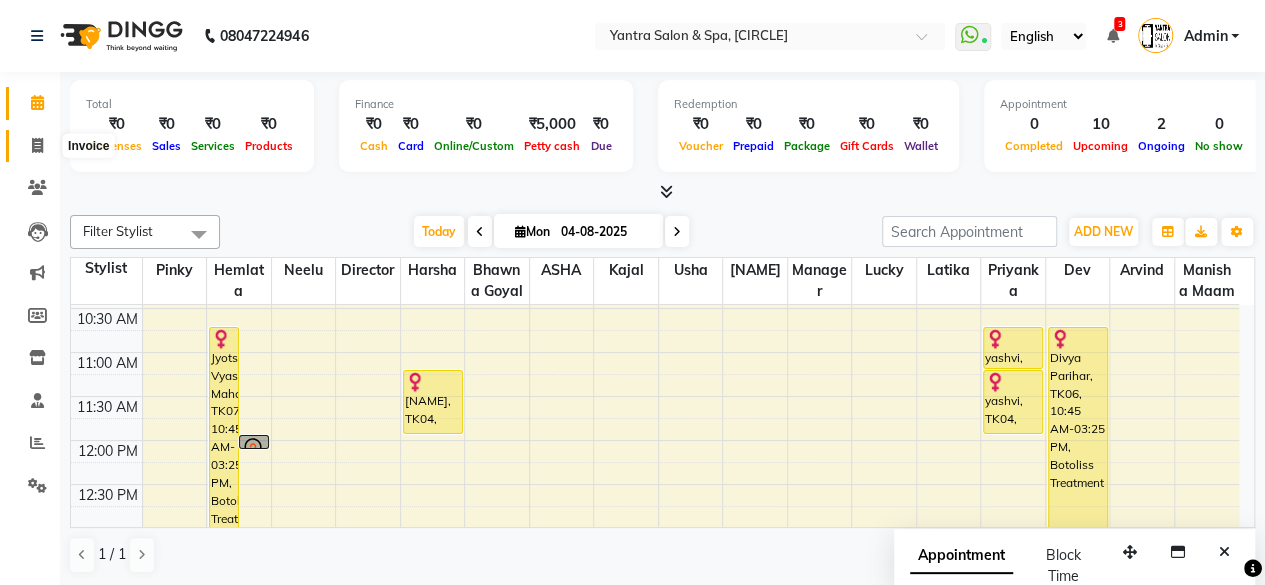 click 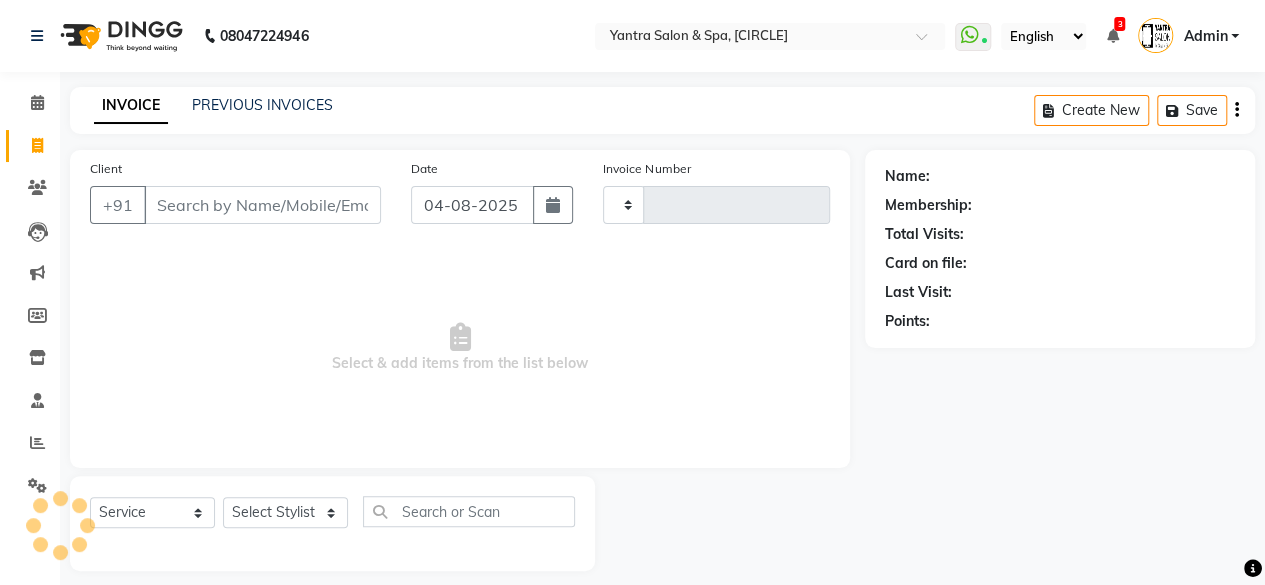 type on "2765" 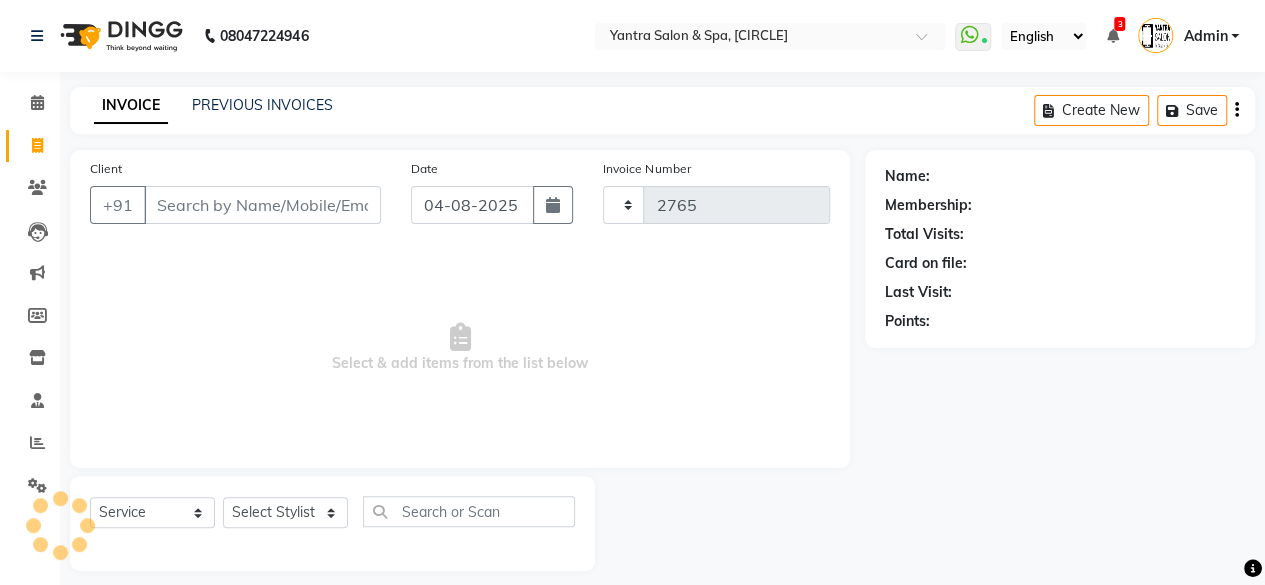select on "154" 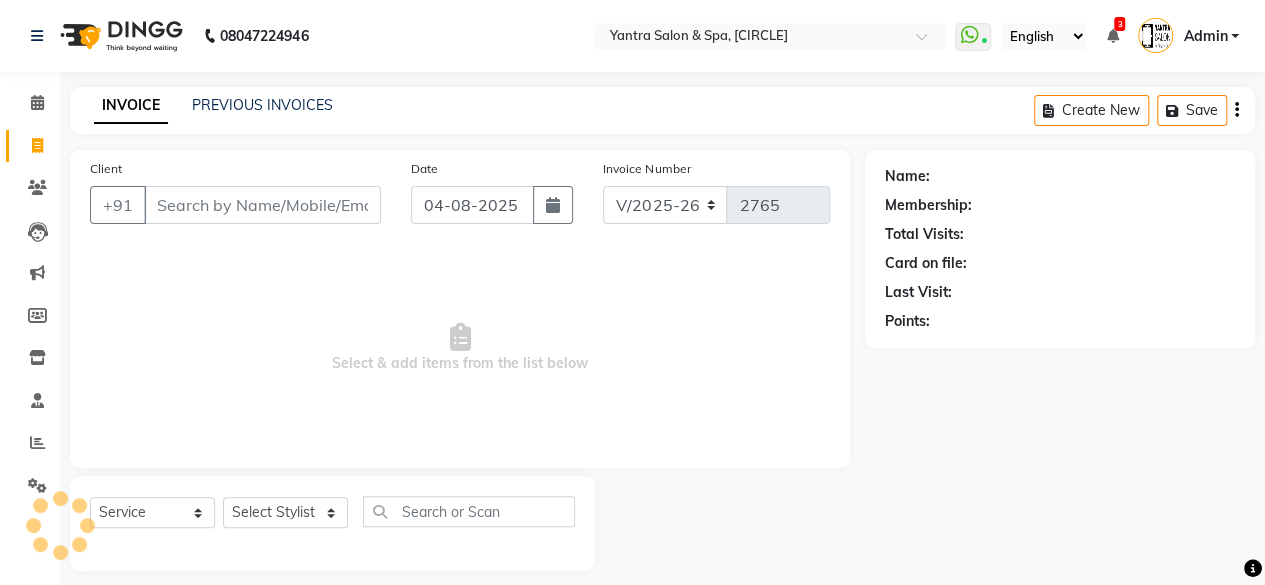 scroll, scrollTop: 0, scrollLeft: 0, axis: both 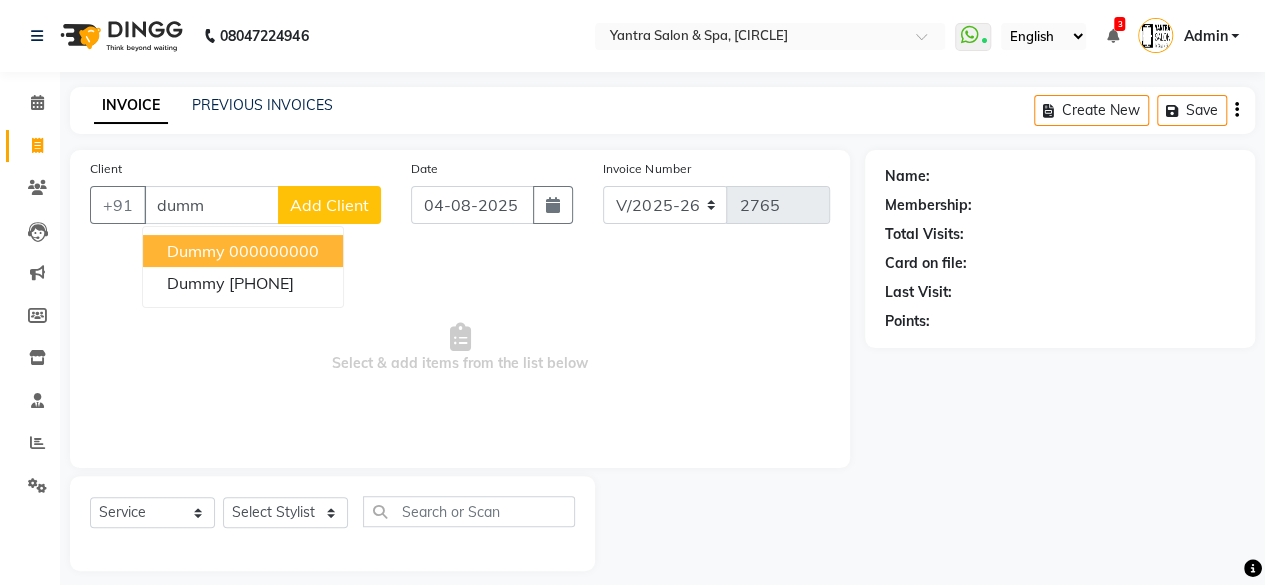 click on "000000000" at bounding box center (274, 251) 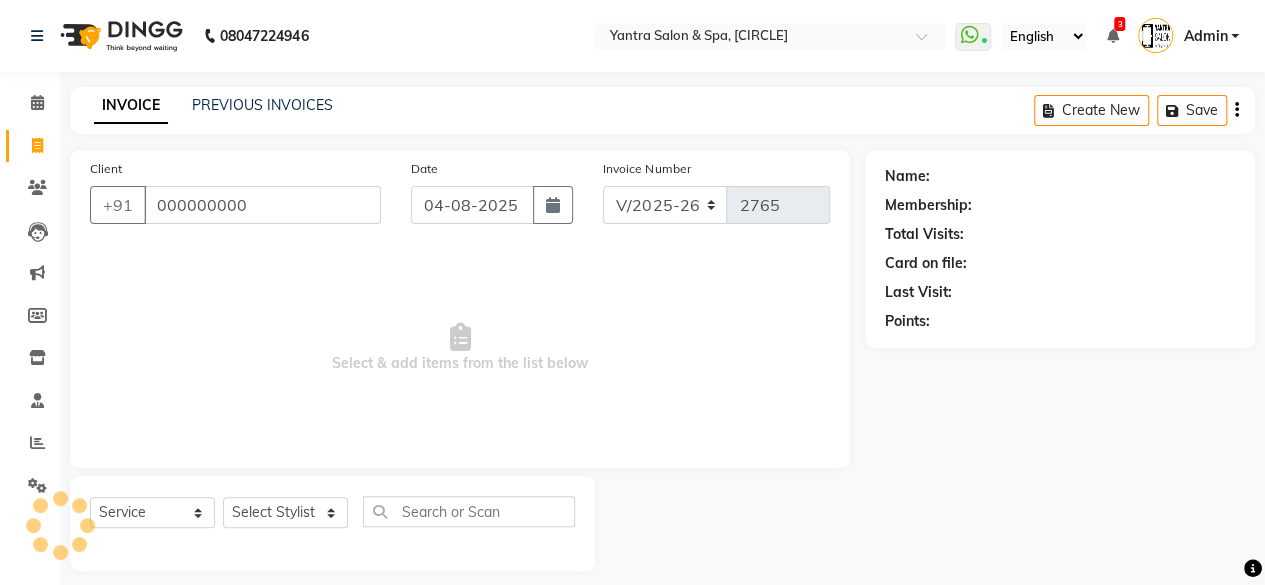 type on "000000000" 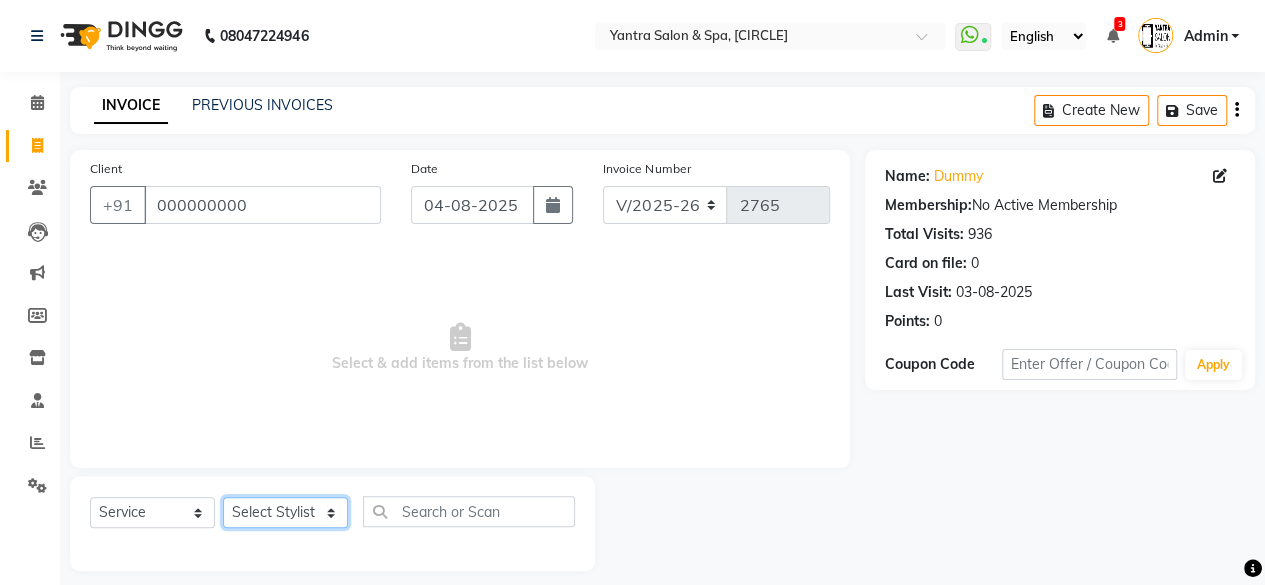 click on "Select Stylist Arvind ASHA bhawna goyal Dev Dimple Director Harsha Hemlata kajal Latika lucky Manager Manisha maam Neelu  Pallavi Pinky Priyanka Rahul Sekhar usha" 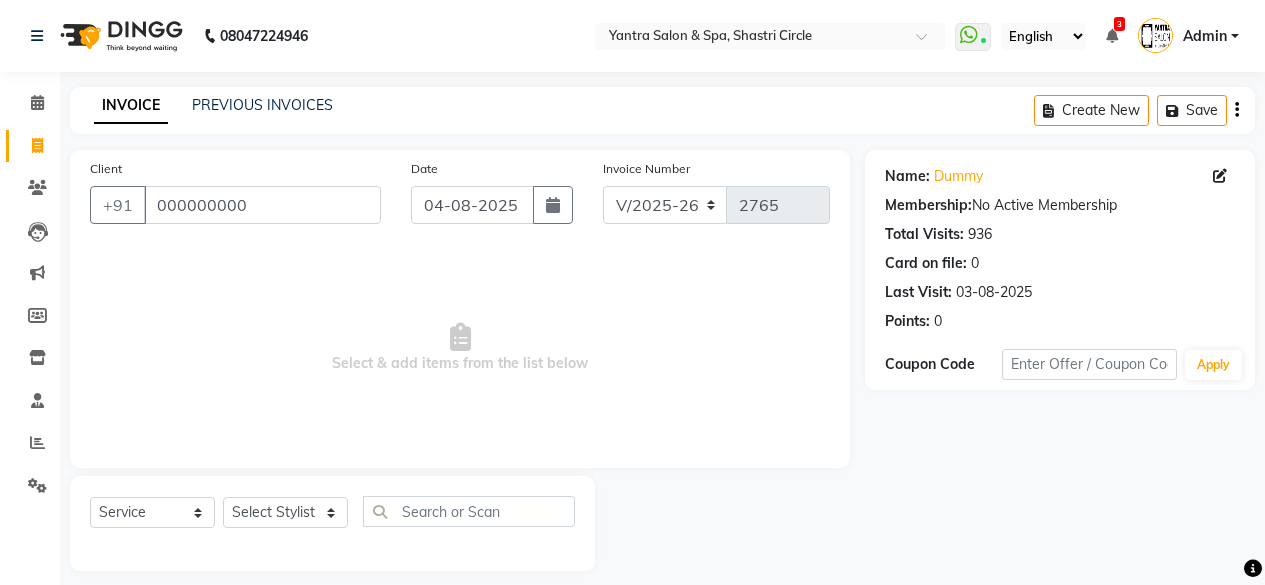 select on "154" 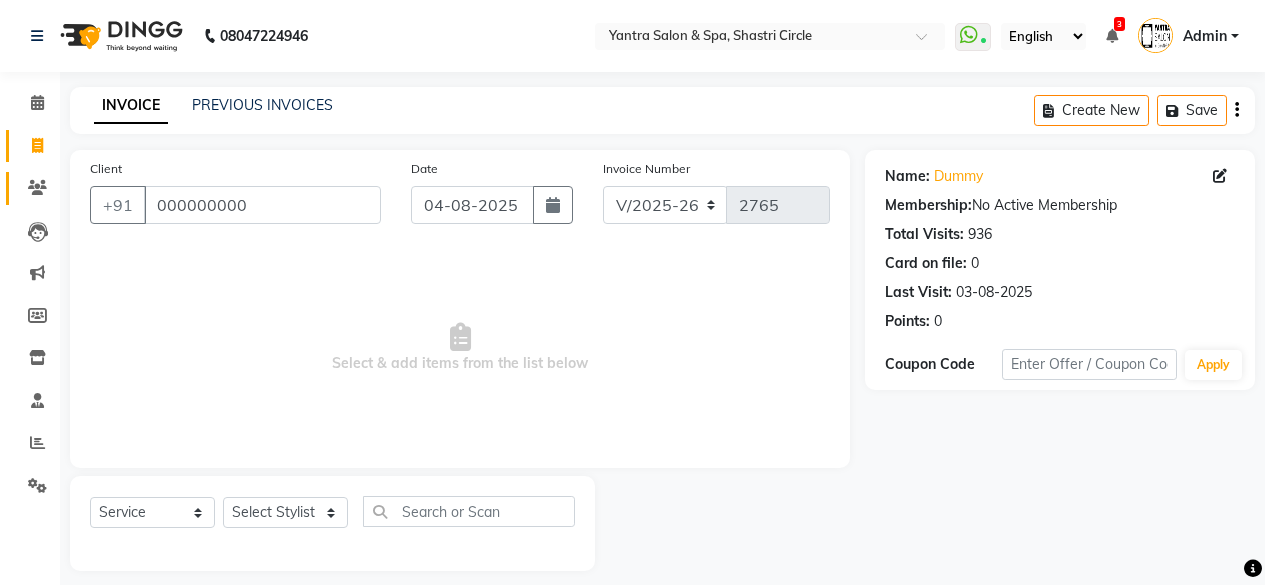 scroll, scrollTop: 0, scrollLeft: 0, axis: both 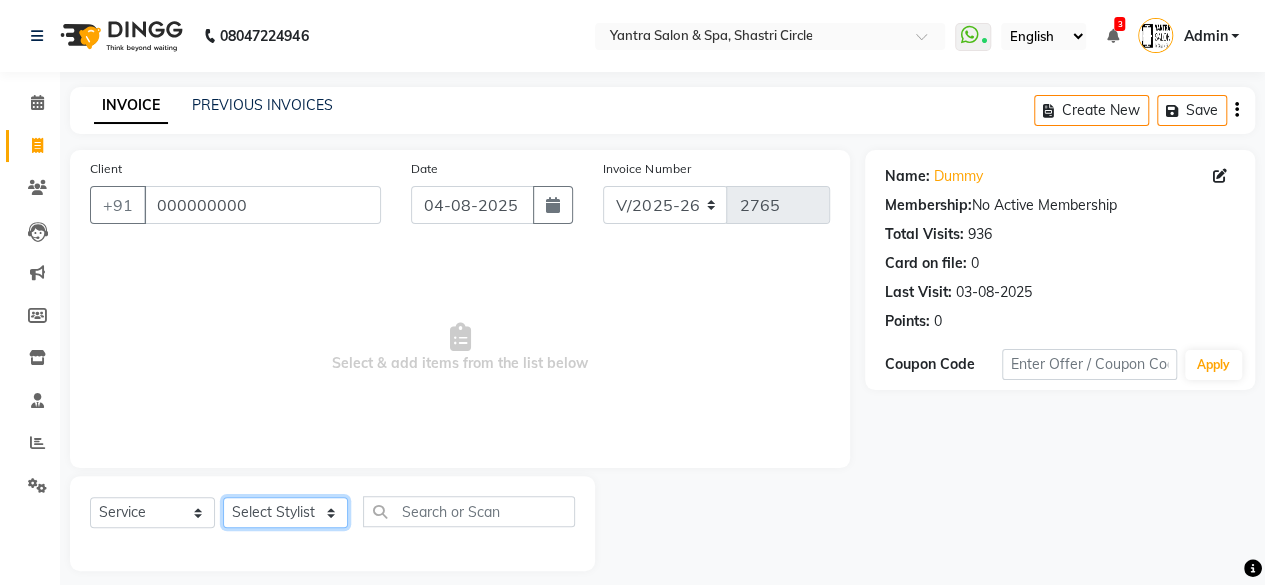click on "Select Stylist Arvind ASHA bhawna goyal Dev Dimple Director Harsha Hemlata kajal Latika lucky Manager Manisha maam Neelu  Pallavi Pinky Priyanka Rahul Sekhar usha" 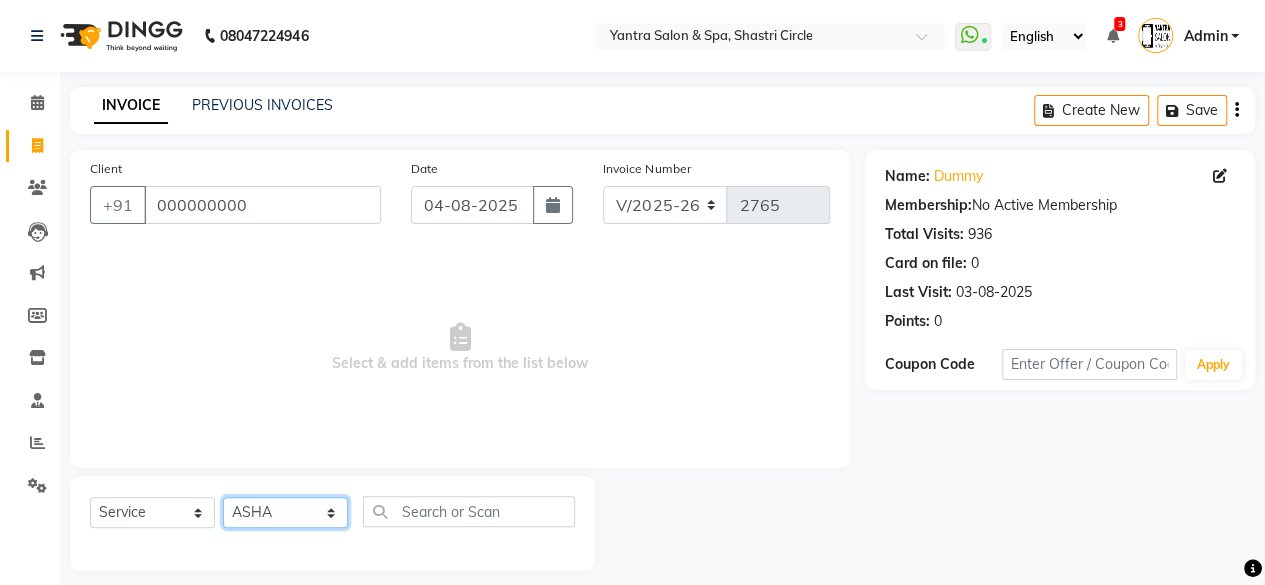 click on "Select Stylist Arvind ASHA bhawna goyal Dev Dimple Director Harsha Hemlata kajal Latika lucky Manager Manisha maam Neelu  Pallavi Pinky Priyanka Rahul Sekhar usha" 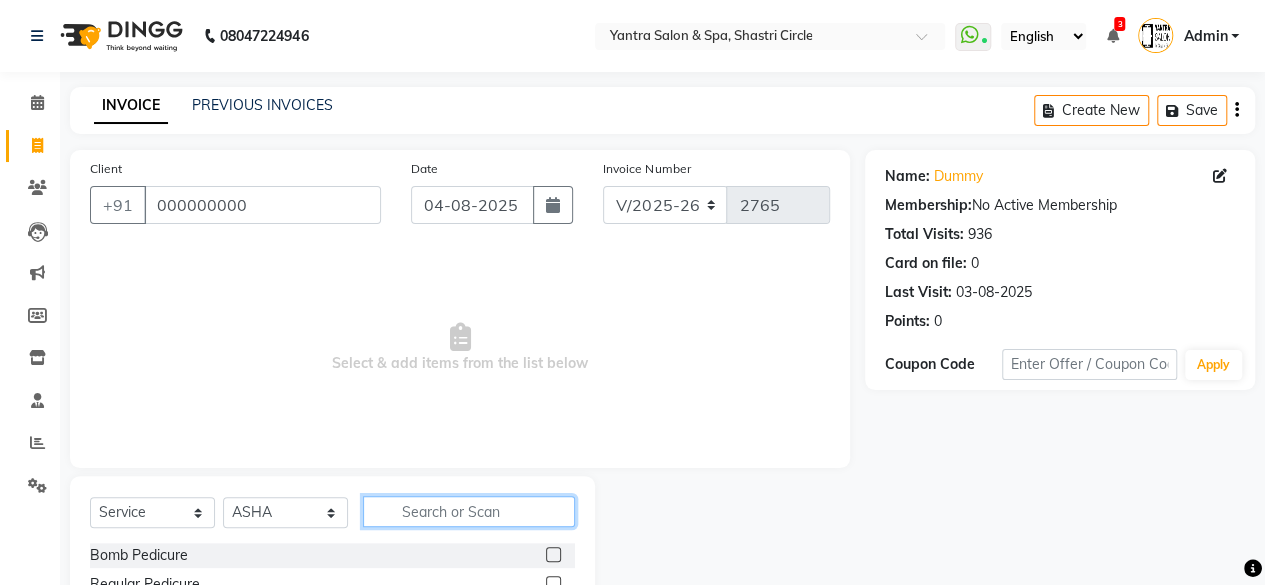 click 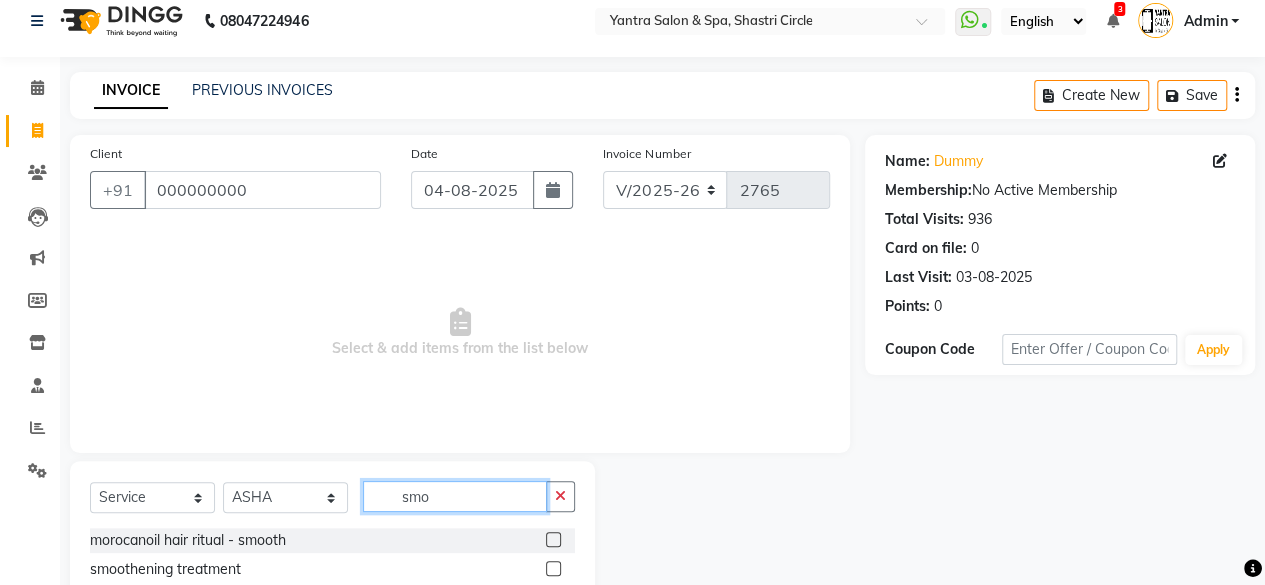 scroll, scrollTop: 73, scrollLeft: 0, axis: vertical 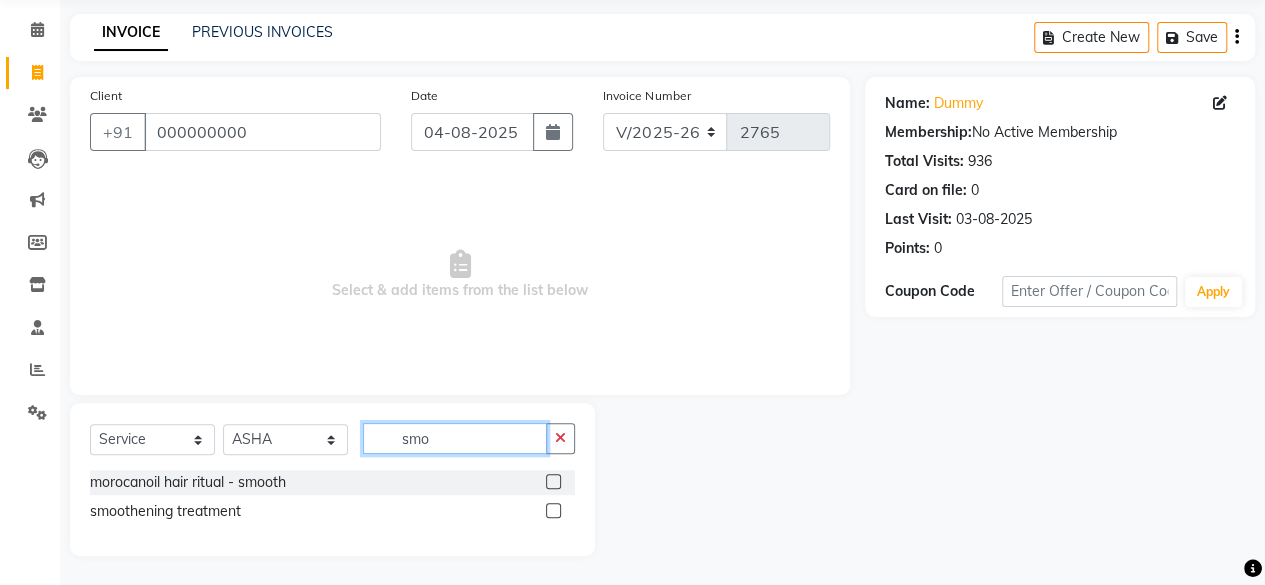 type on "smo" 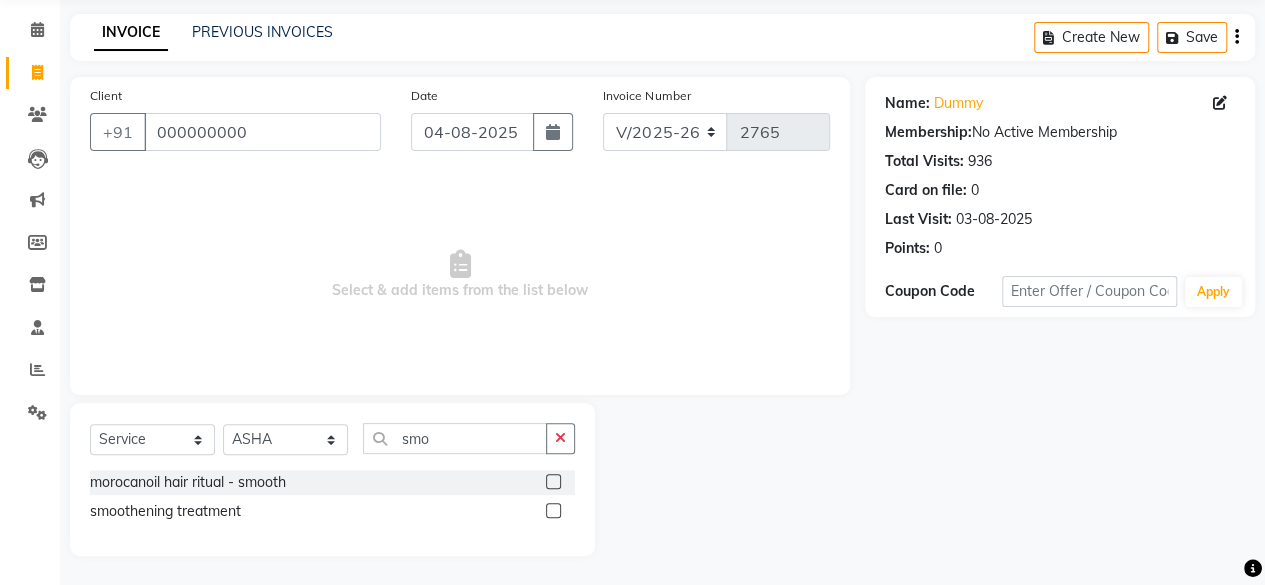 click 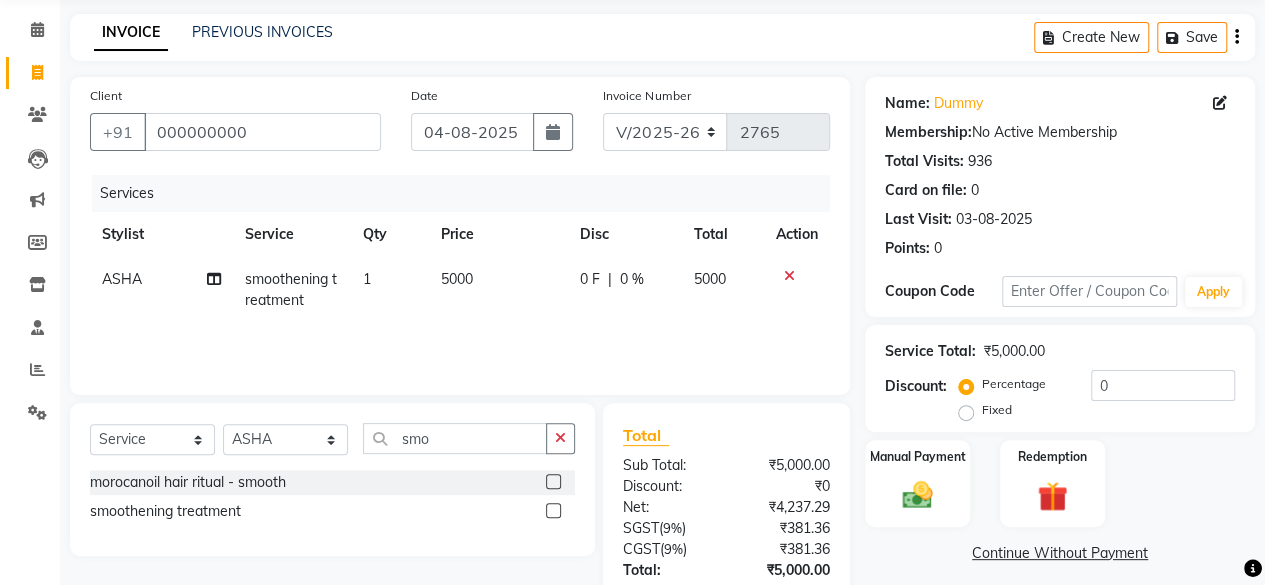 checkbox on "false" 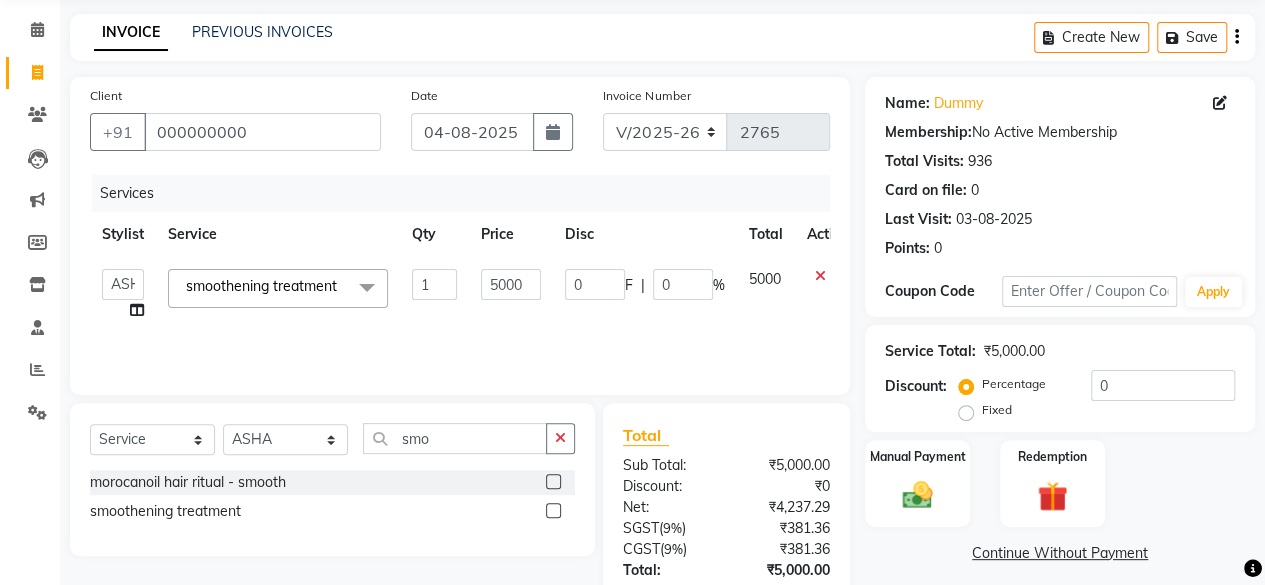 click on "5000" 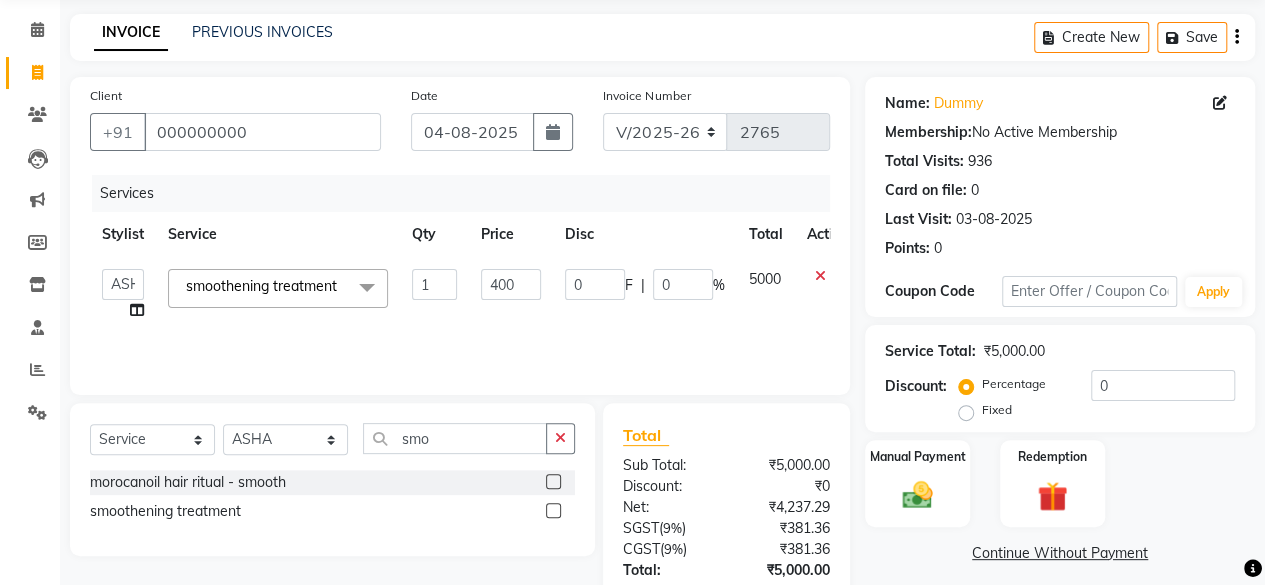 type on "4000" 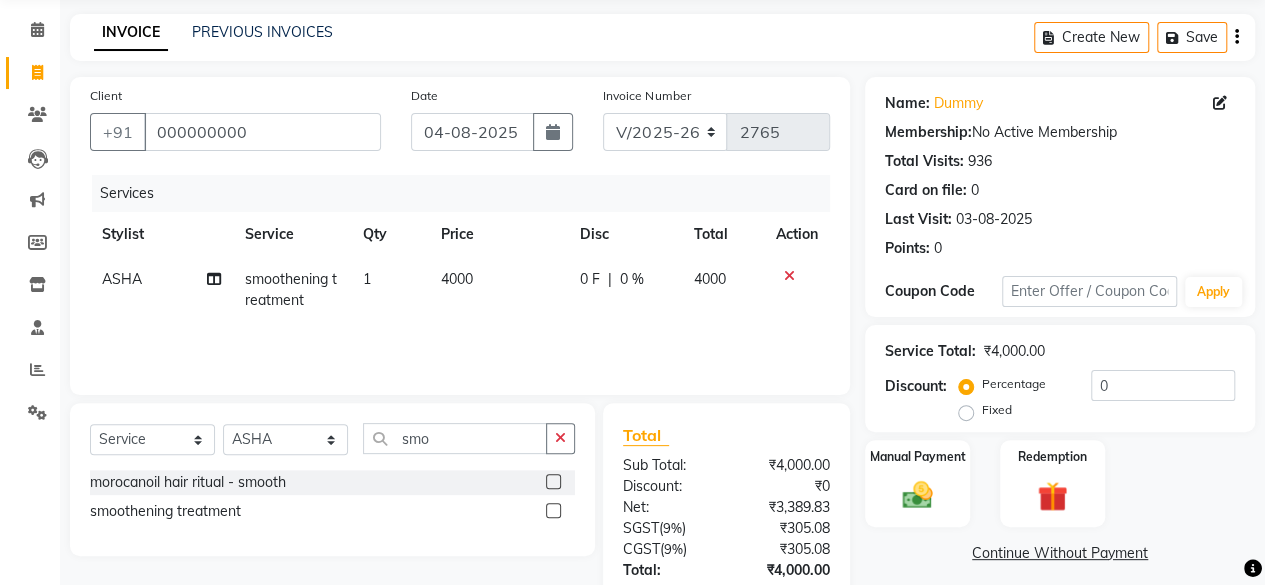 click on "4000" 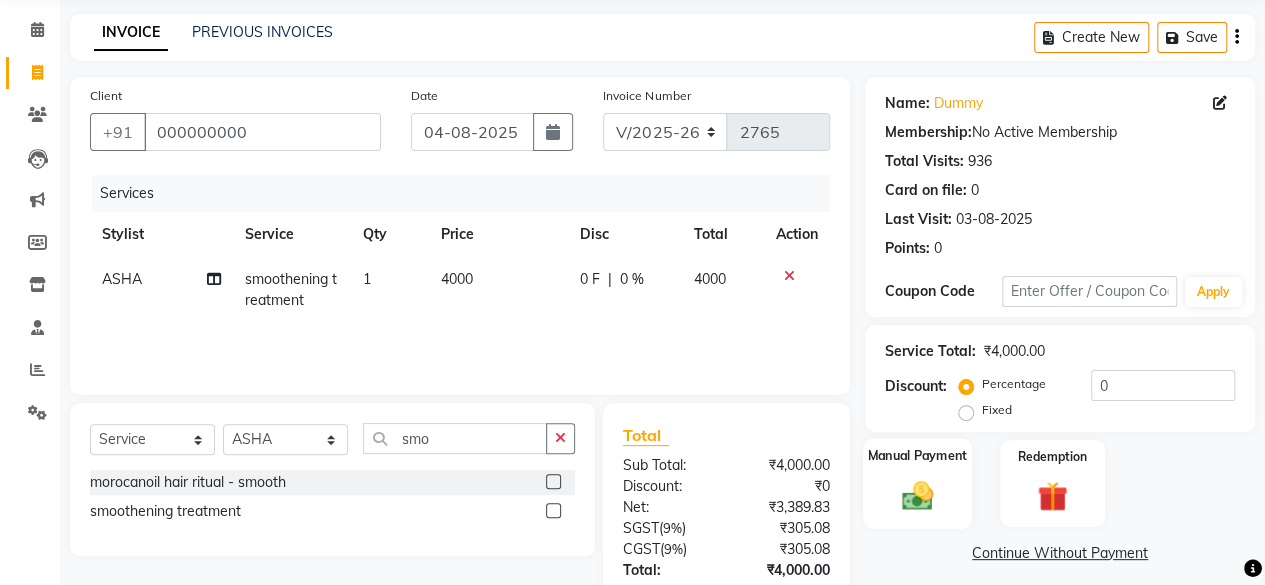 select on "8429" 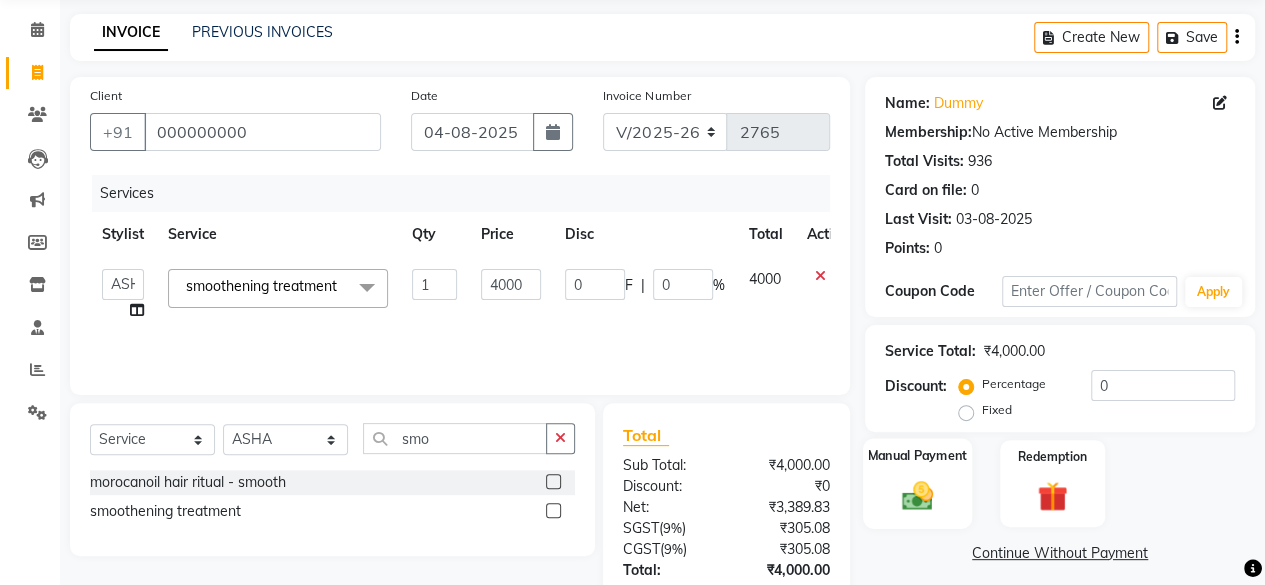 scroll, scrollTop: 213, scrollLeft: 0, axis: vertical 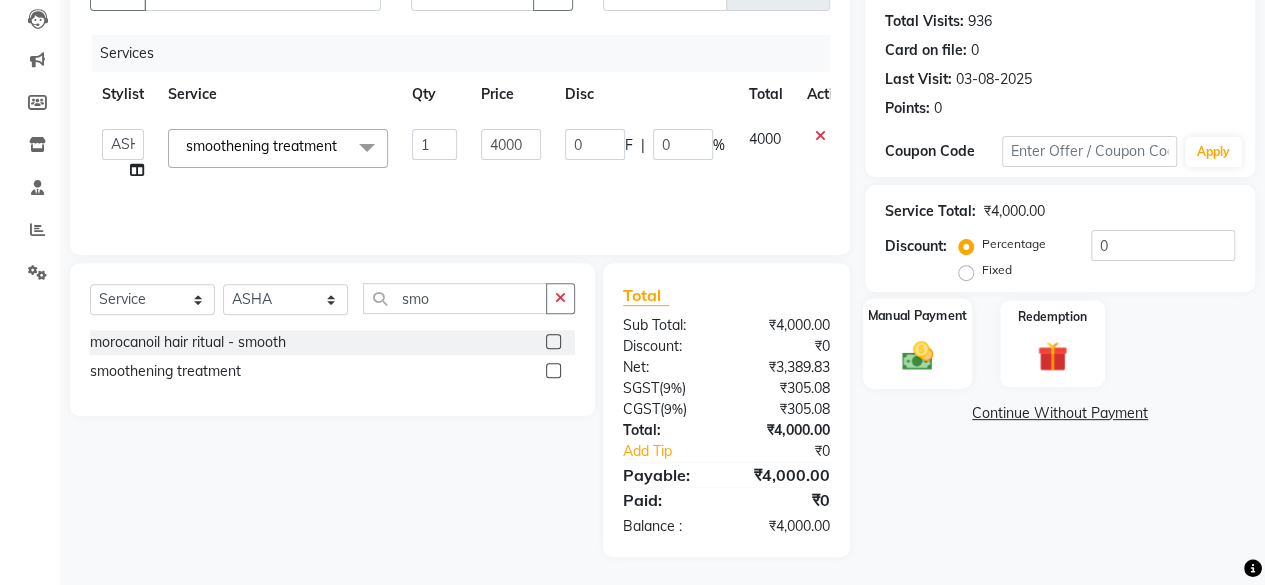 click 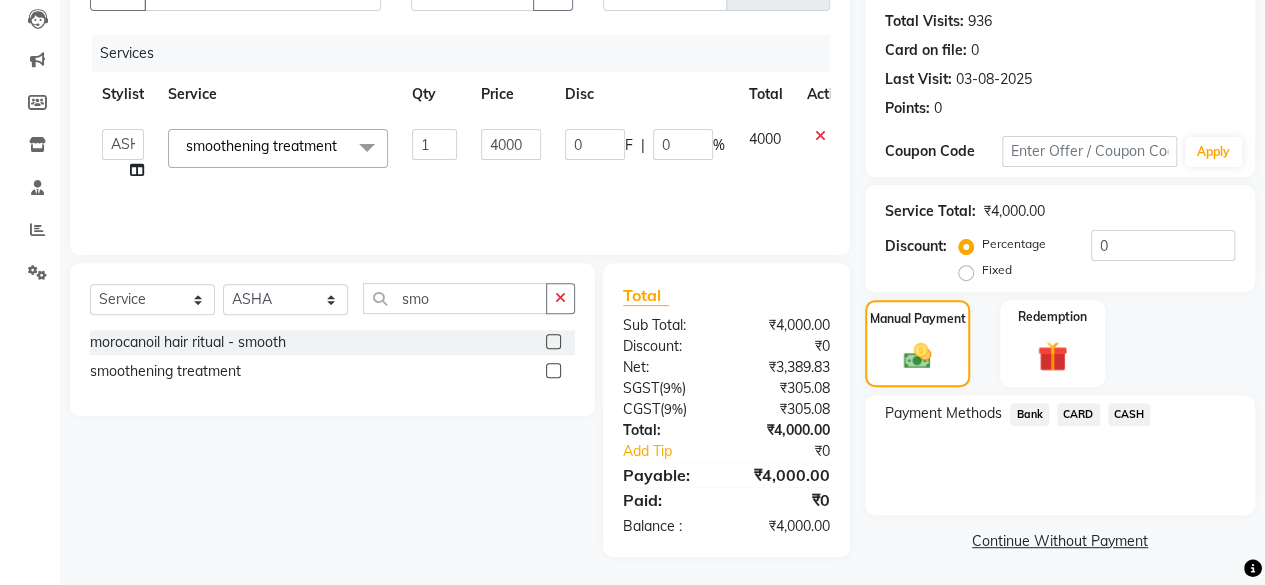 click on "CASH" 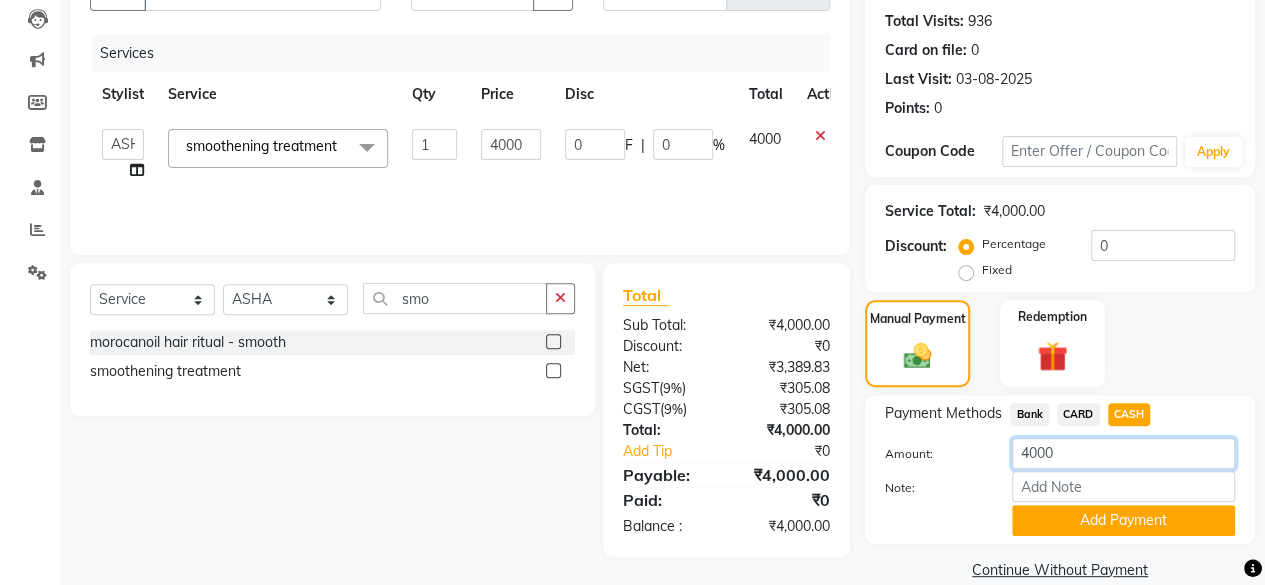 click on "4000" 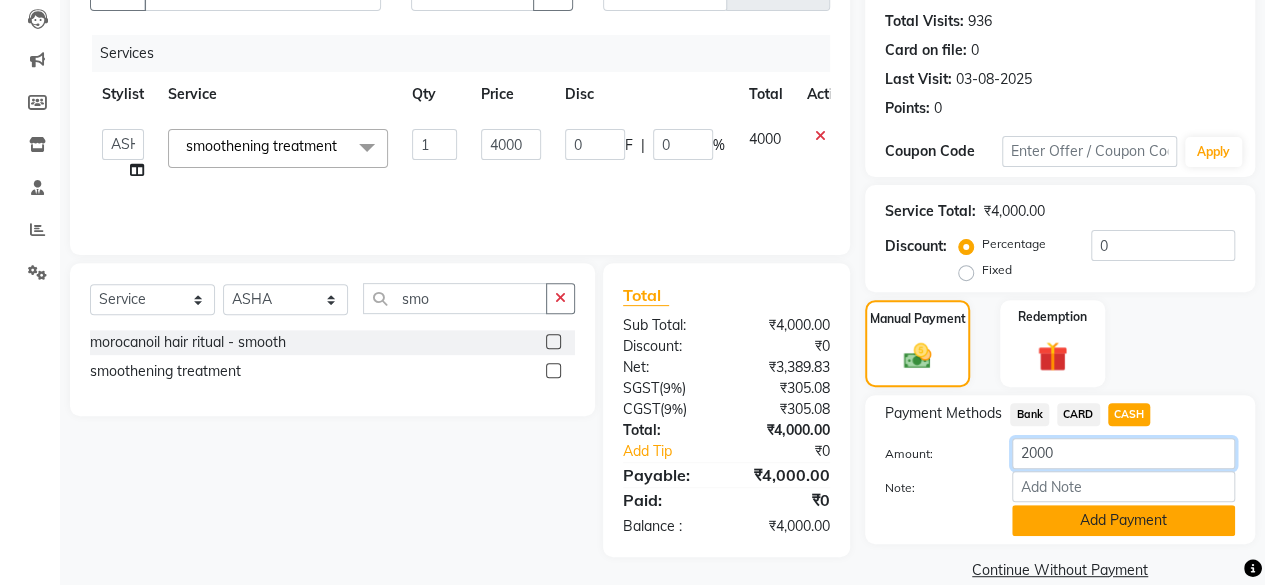type on "2000" 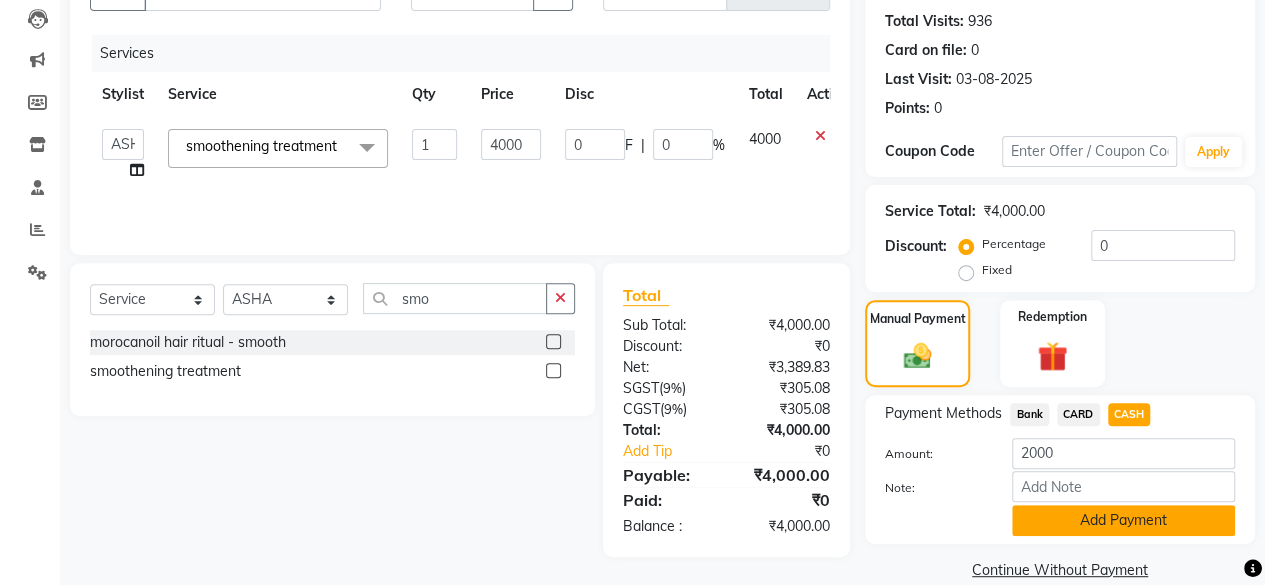 click on "Add Payment" 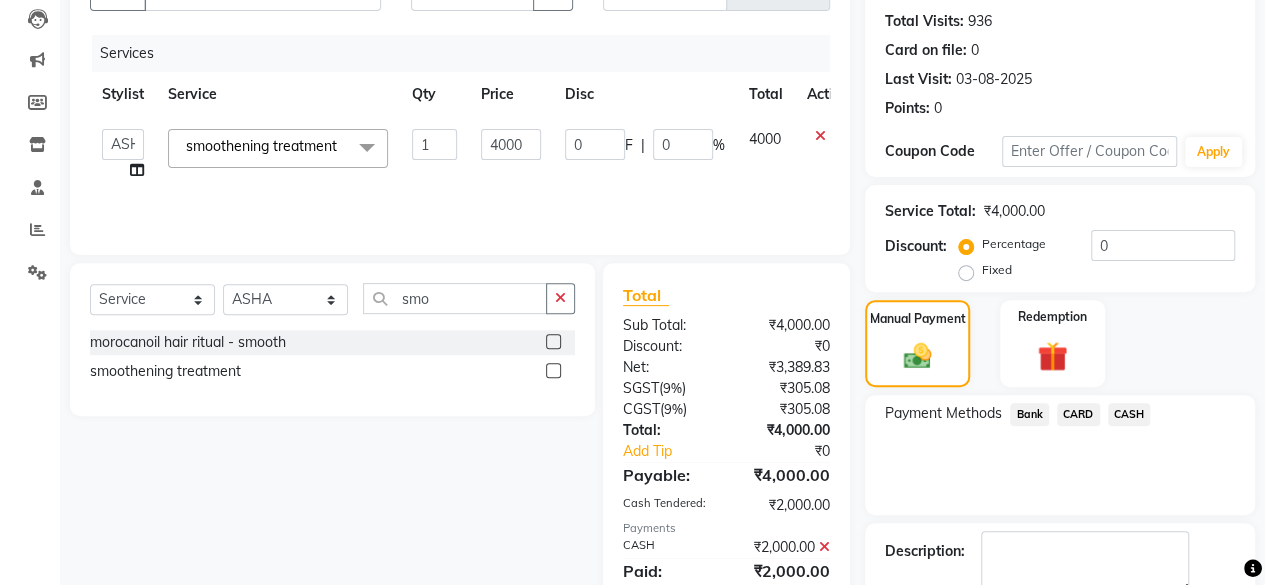 click on "Bank" 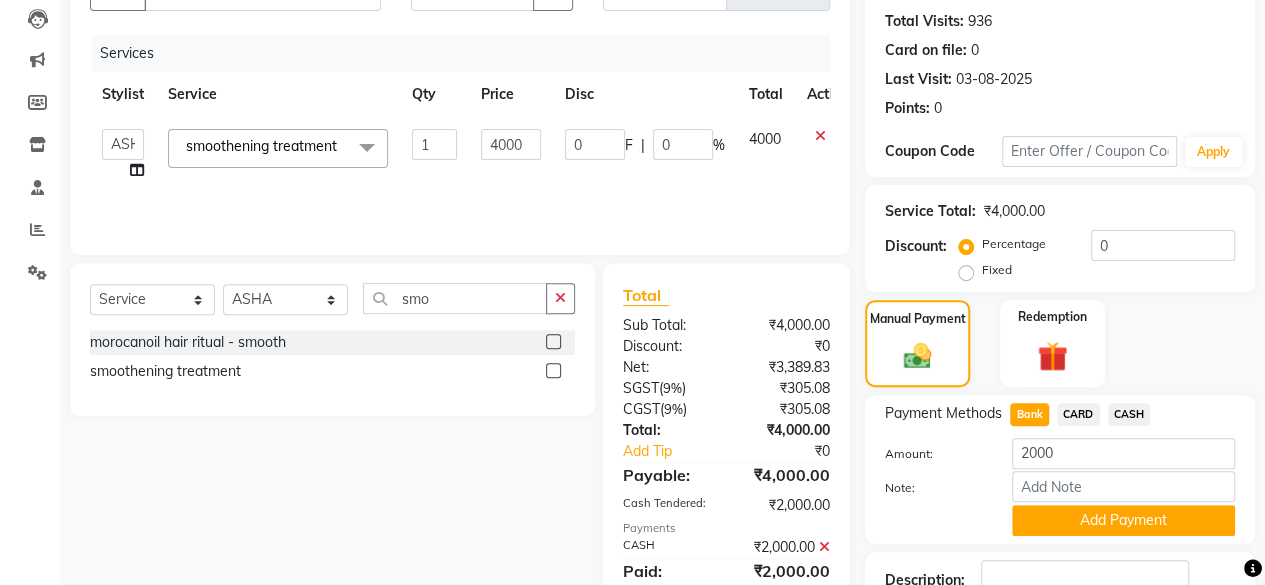 click on "Name: Dummy  Membership:  No Active Membership  Total Visits:  936 Card on file:  0 Last Visit:   03-08-2025 Points:   0  Coupon Code Apply Service Total:  ₹4,000.00  Discount:  Percentage   Fixed  0 Manual Payment Redemption Payment Methods  Bank   CARD   CASH  Amount: 2000 Note: Add Payment Description:                  Send Details On SMS Email  Checkout" 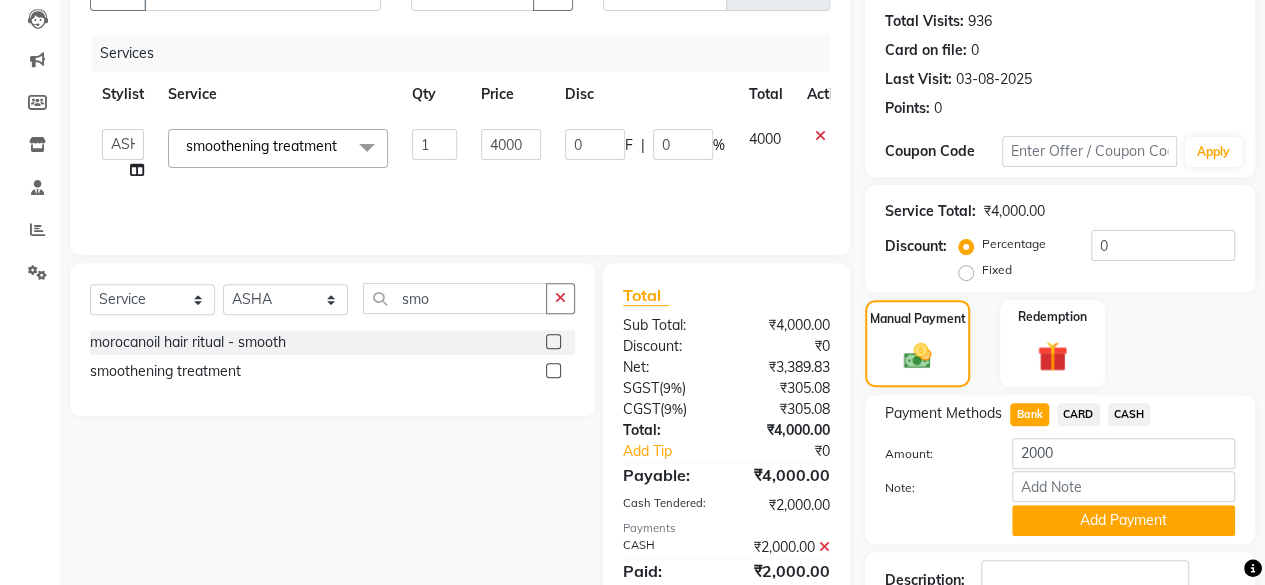 click on "Payment Methods  Bank   CARD   CASH  Amount: 2000 Note: Add Payment" 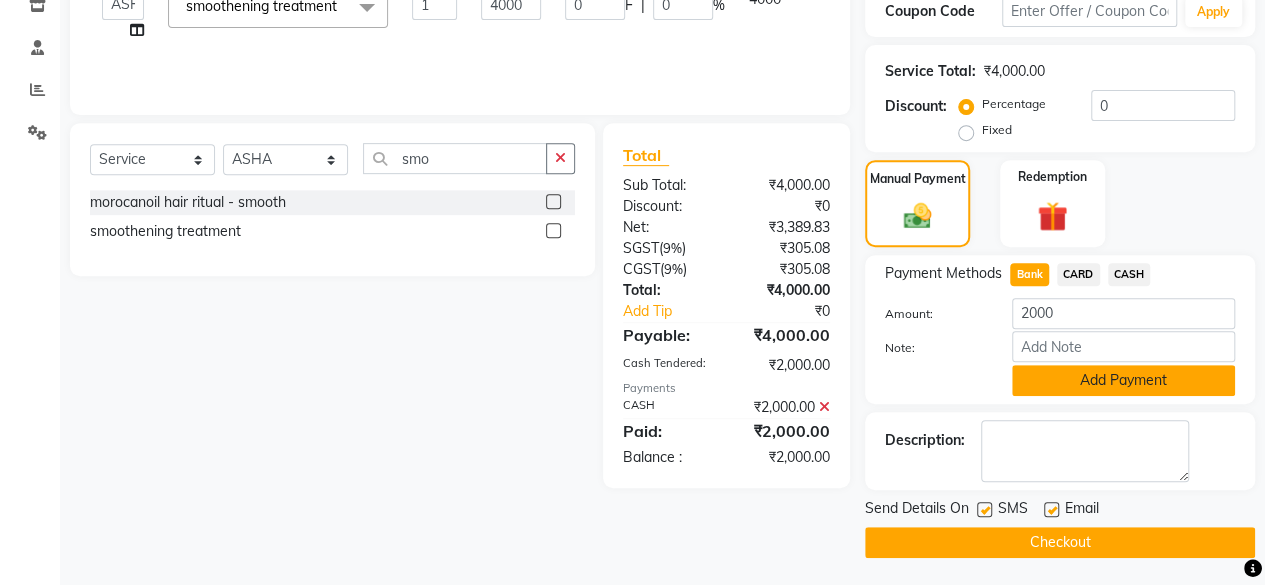 click on "Add Payment" 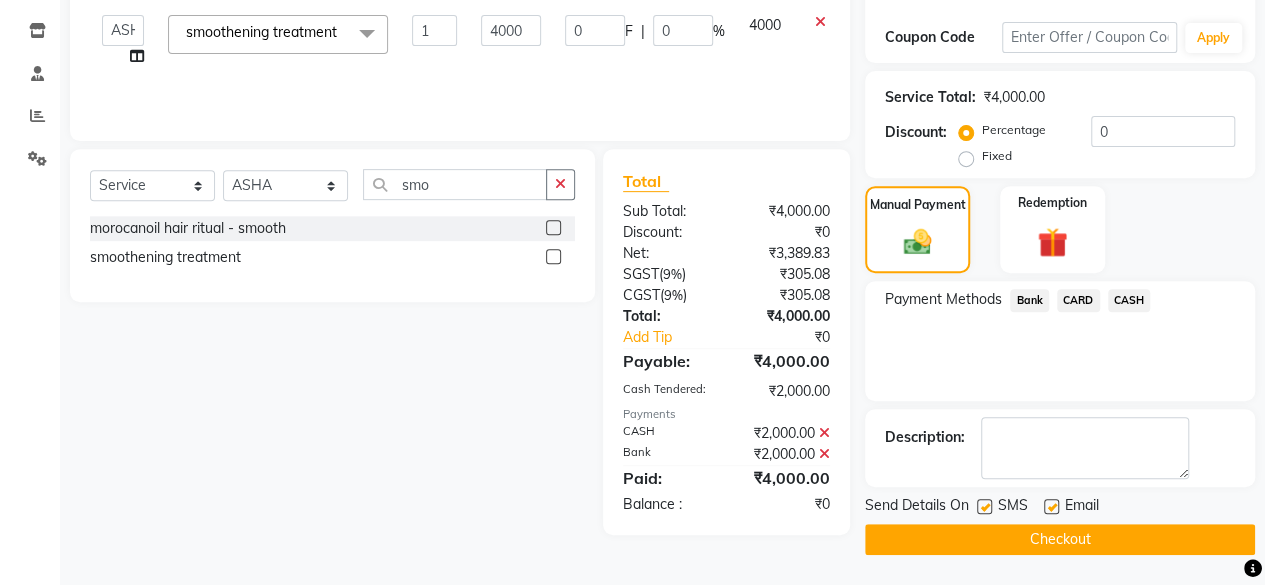 scroll, scrollTop: 324, scrollLeft: 0, axis: vertical 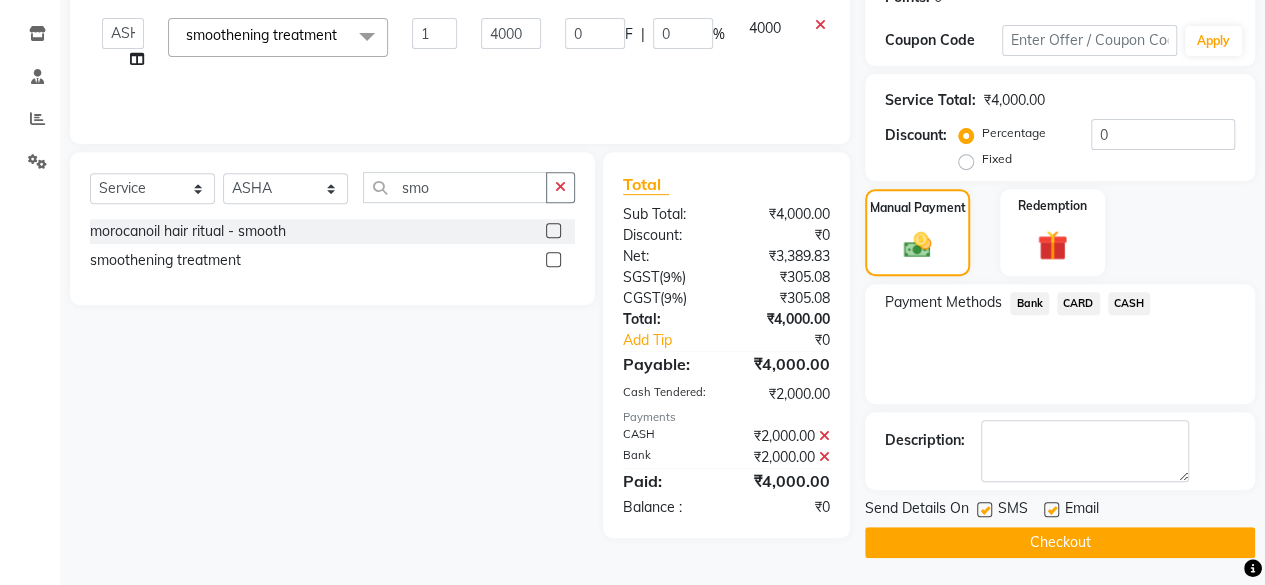 click on "Checkout" 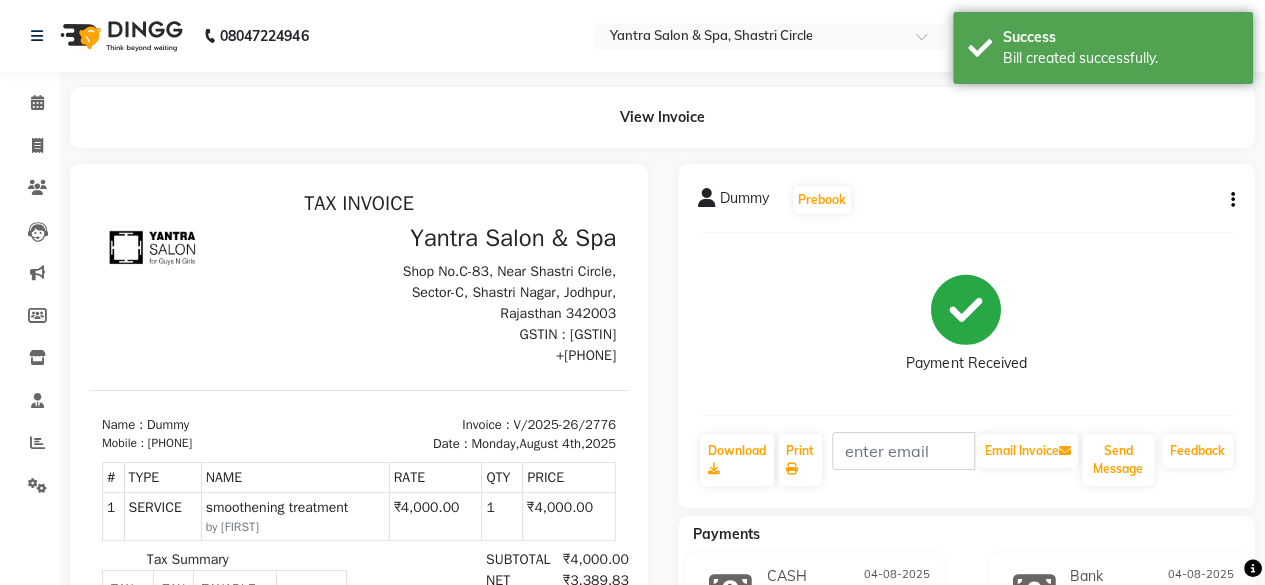 scroll, scrollTop: 0, scrollLeft: 0, axis: both 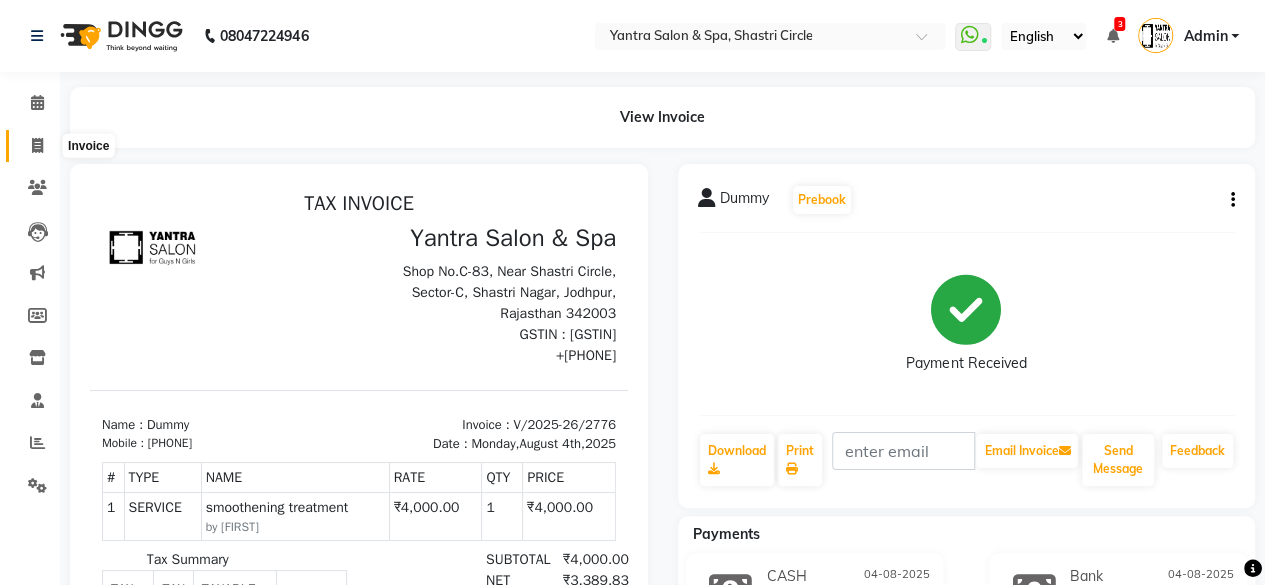 drag, startPoint x: 54, startPoint y: 148, endPoint x: 40, endPoint y: 156, distance: 16.124516 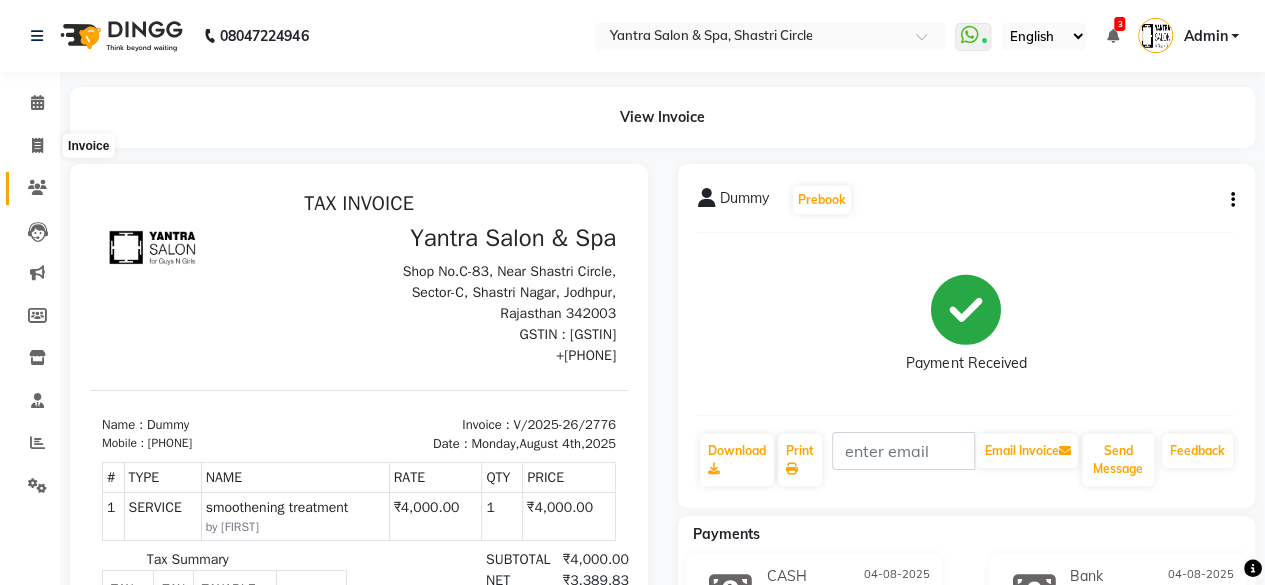 click on "Clients" 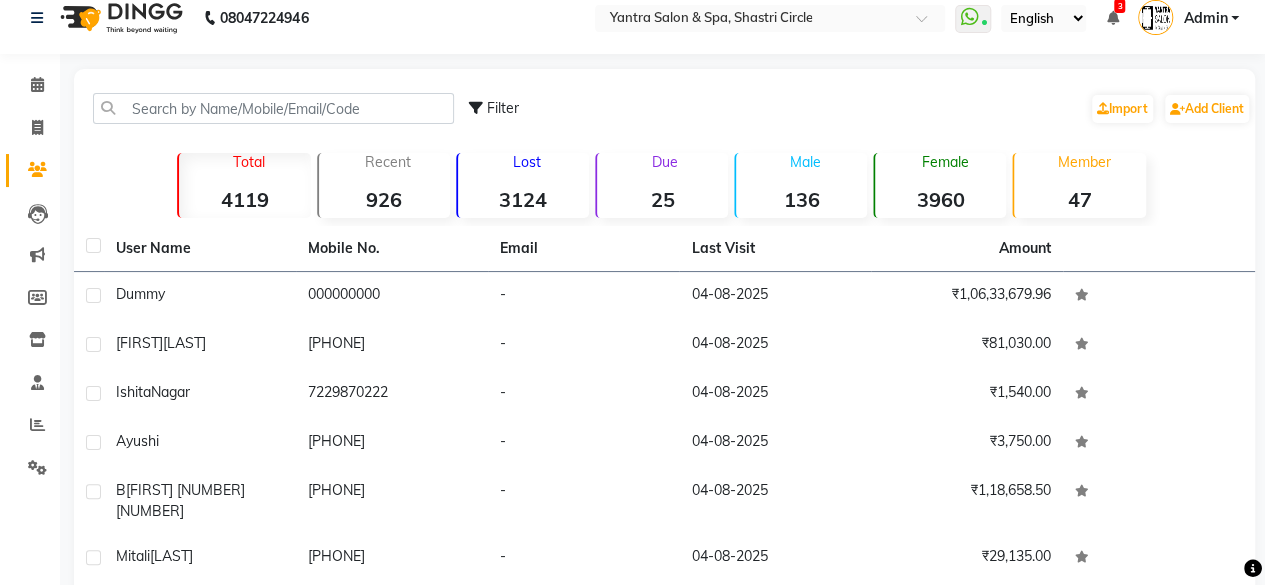 scroll, scrollTop: 0, scrollLeft: 0, axis: both 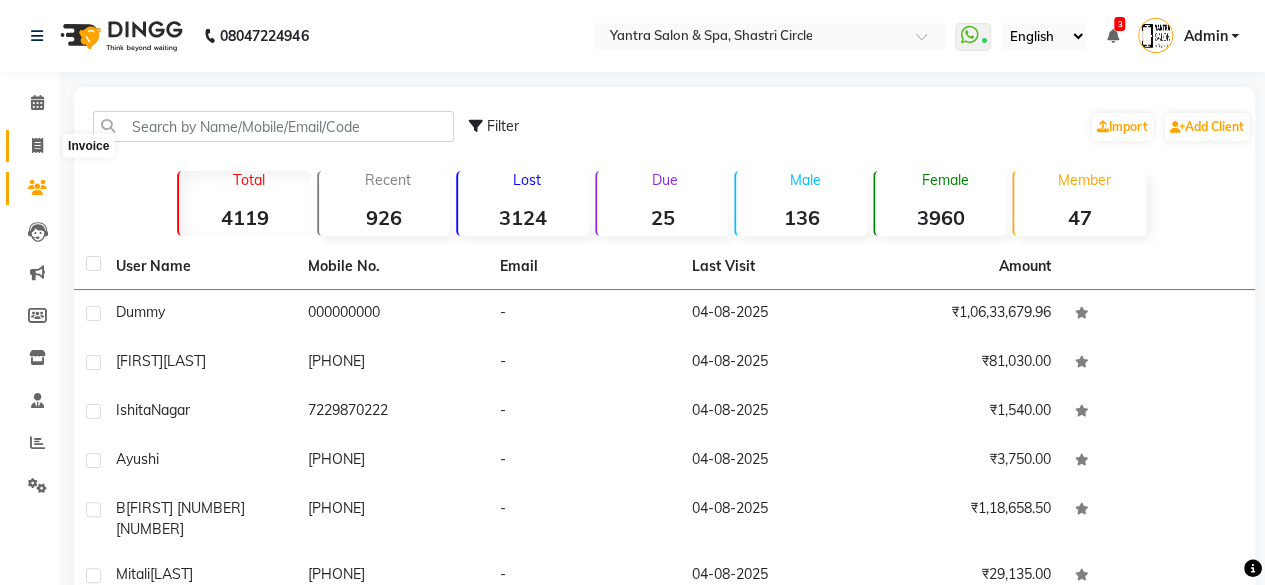 click 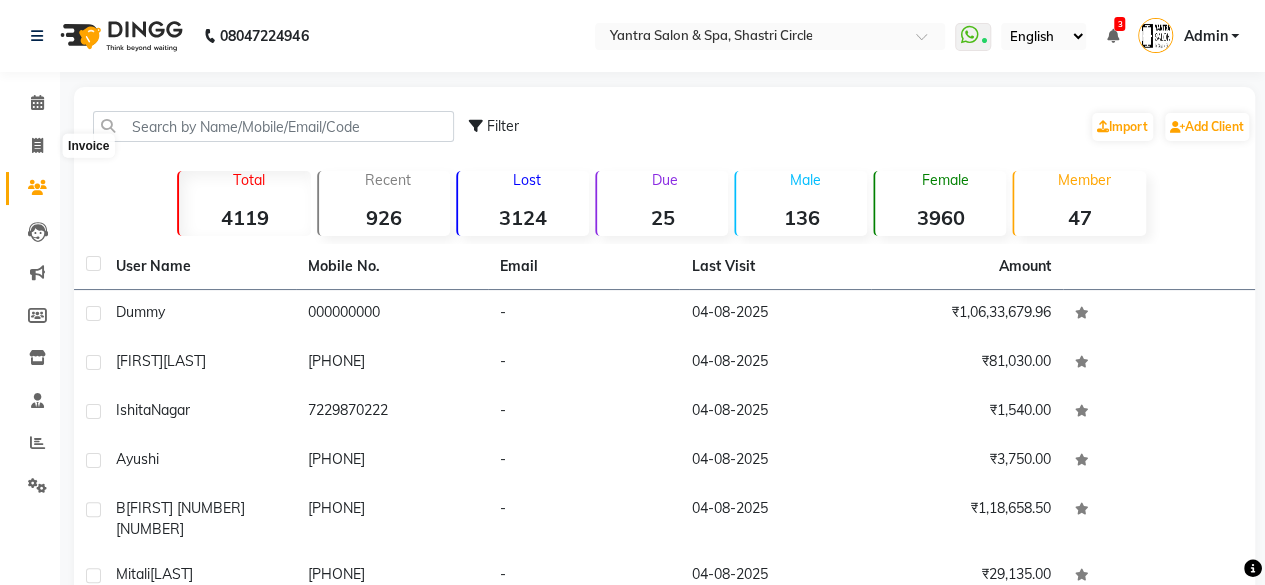 select on "service" 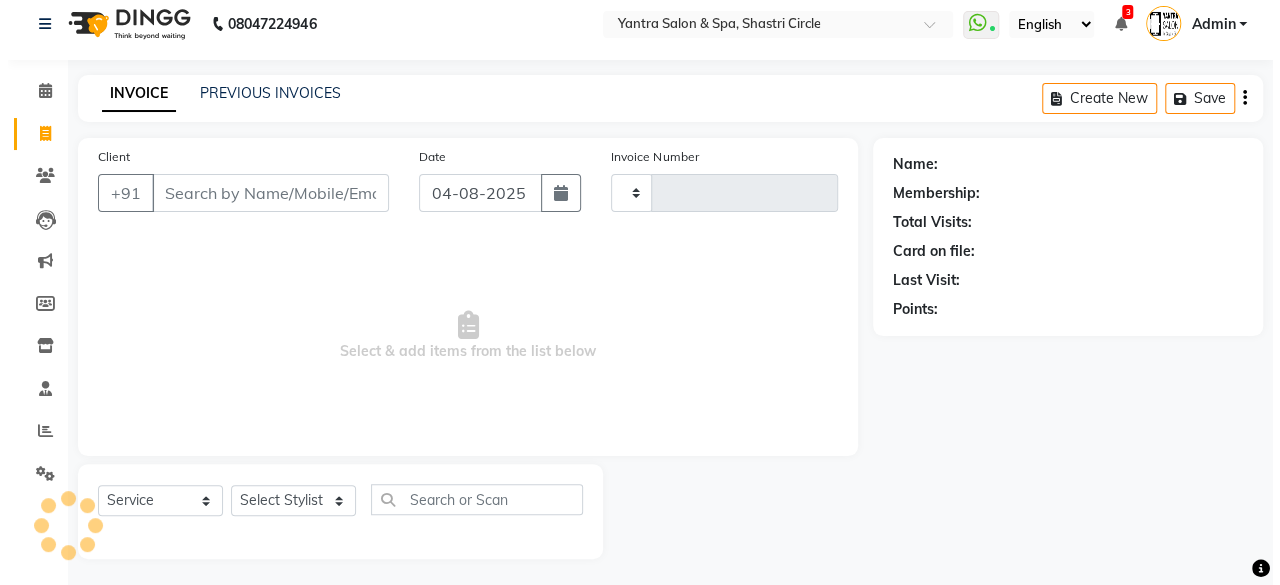 scroll, scrollTop: 15, scrollLeft: 0, axis: vertical 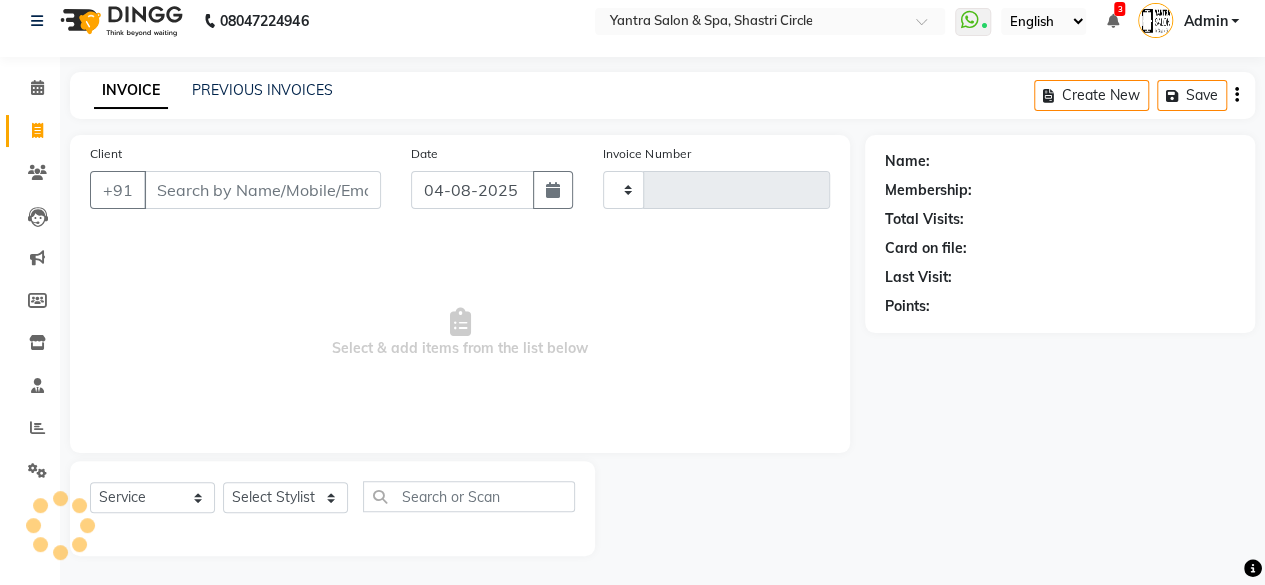 click on "Client" at bounding box center [262, 190] 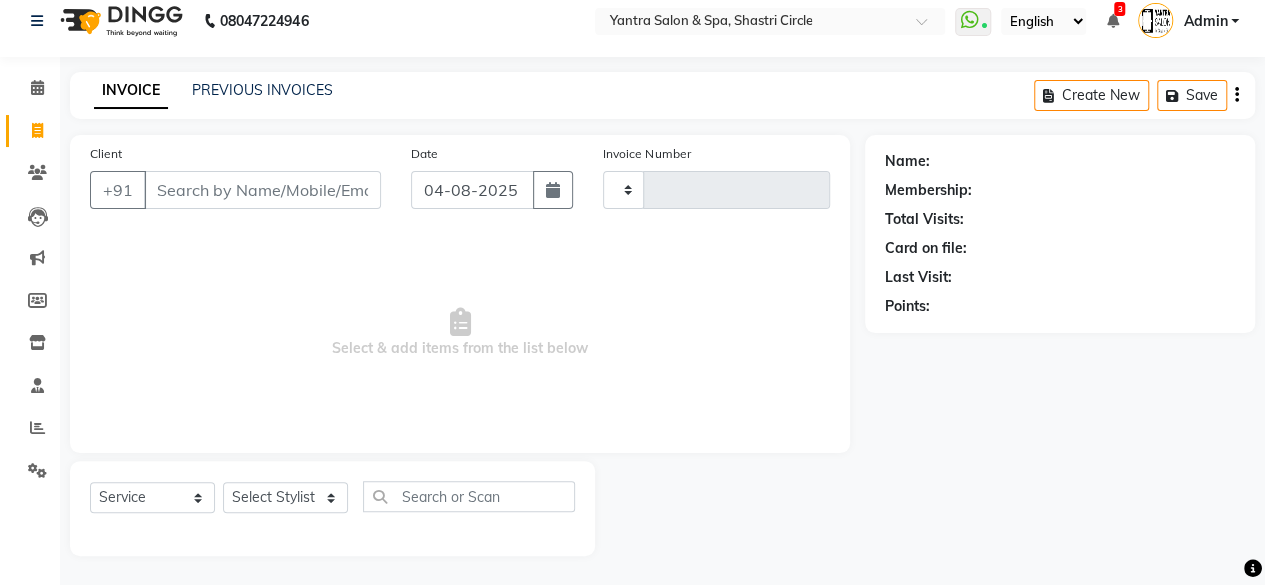 type on "2777" 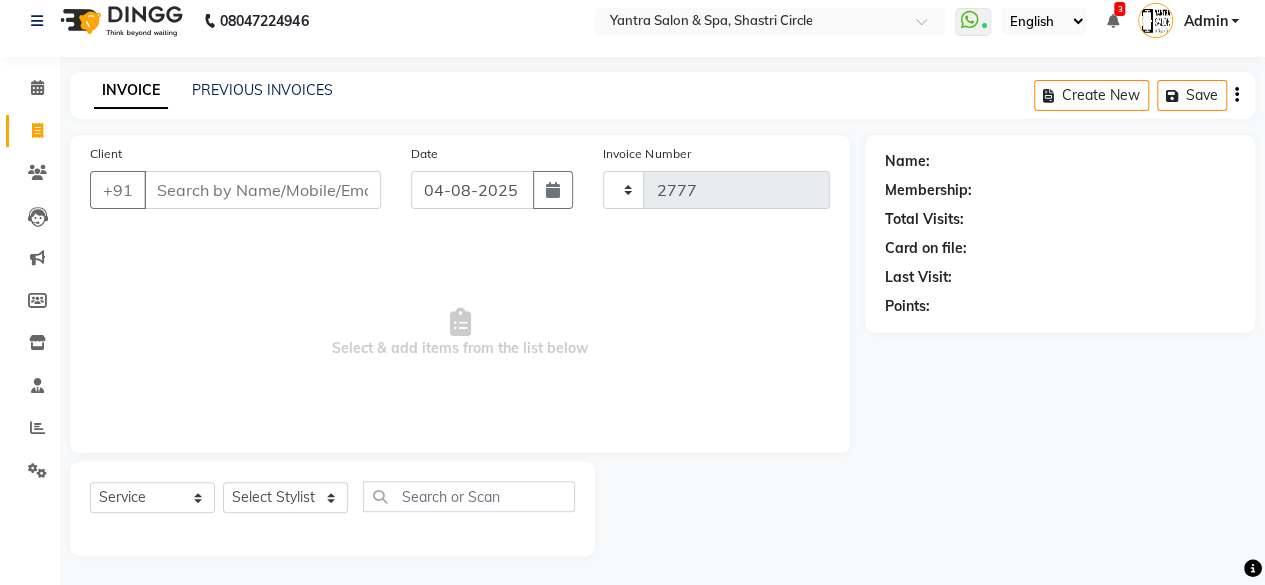 select on "154" 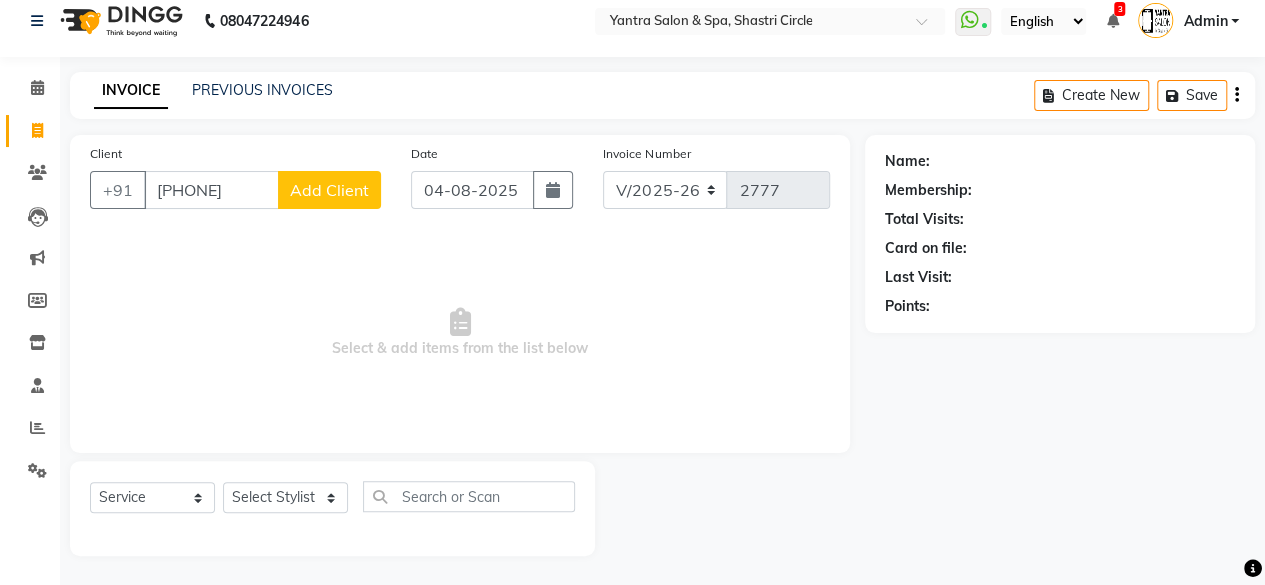 type on "[PHONE]" 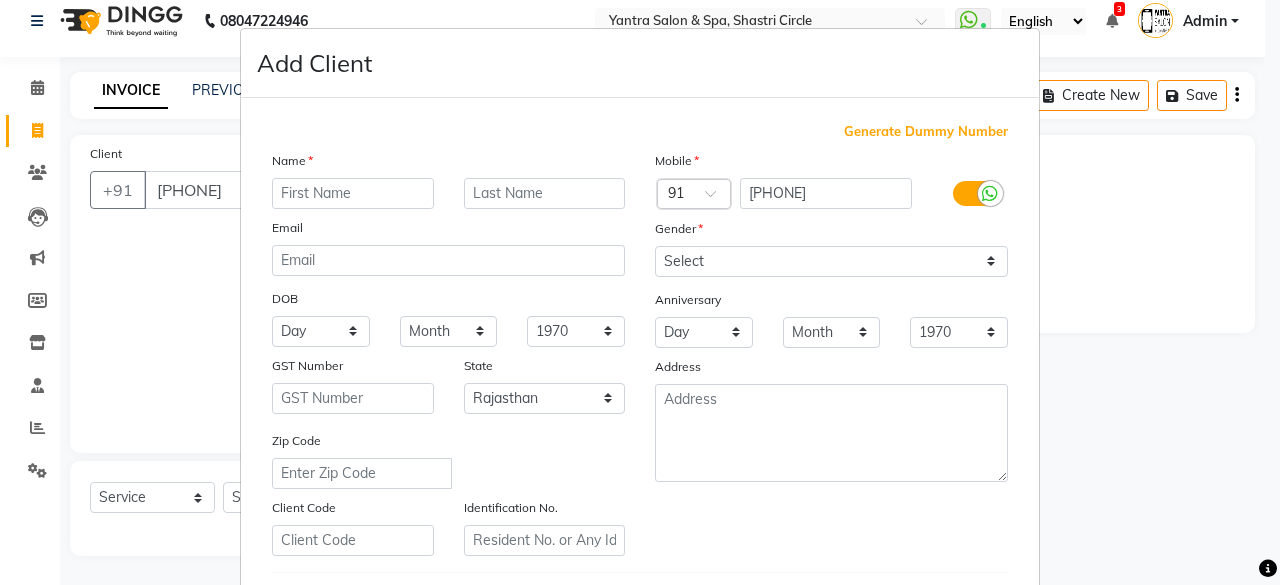 click at bounding box center (353, 193) 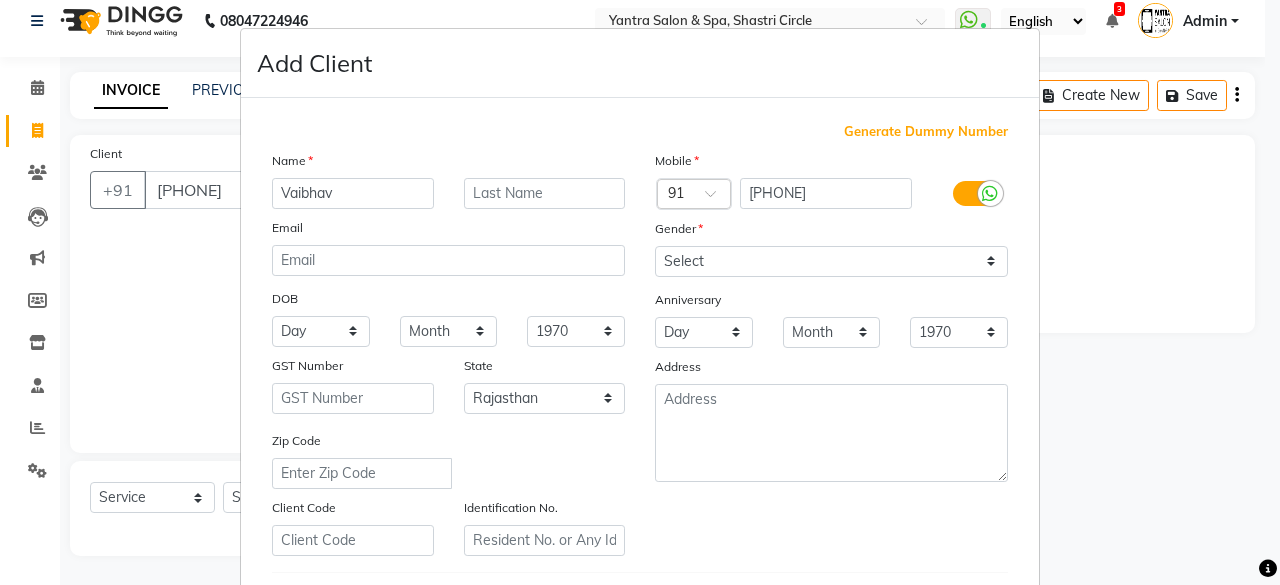 type on "Vaibhav" 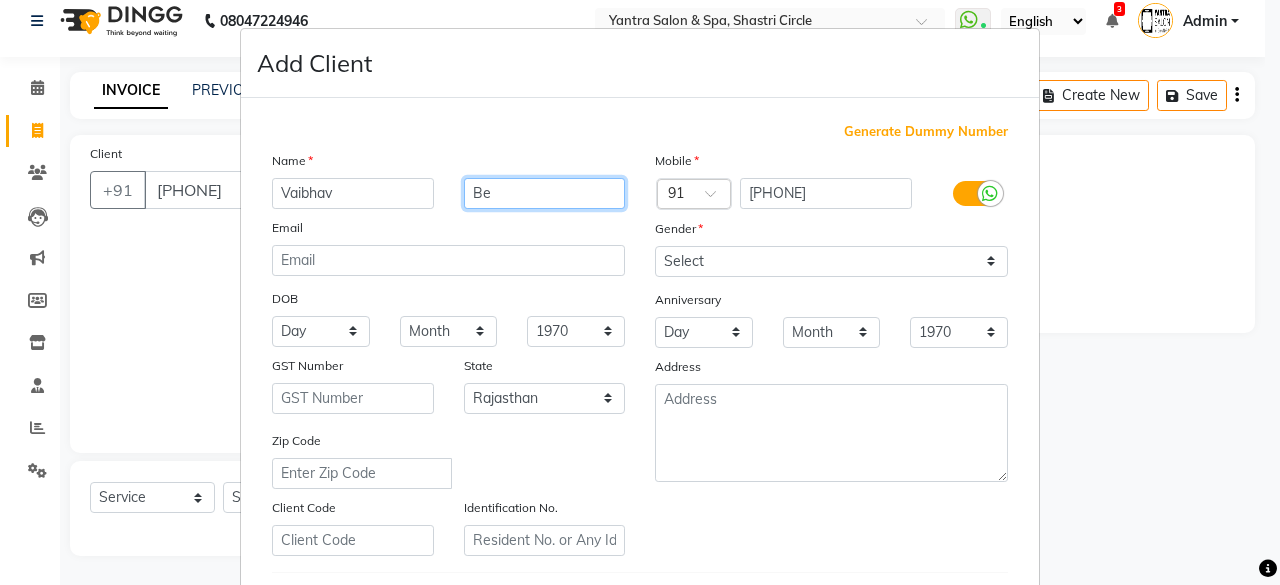 type on "B" 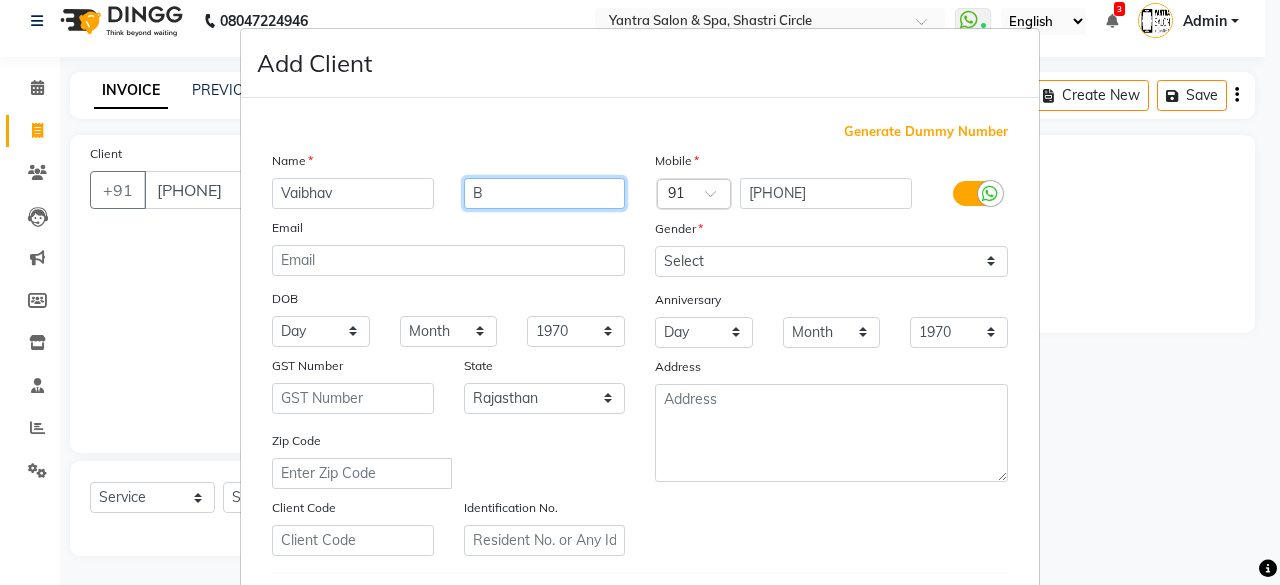 type 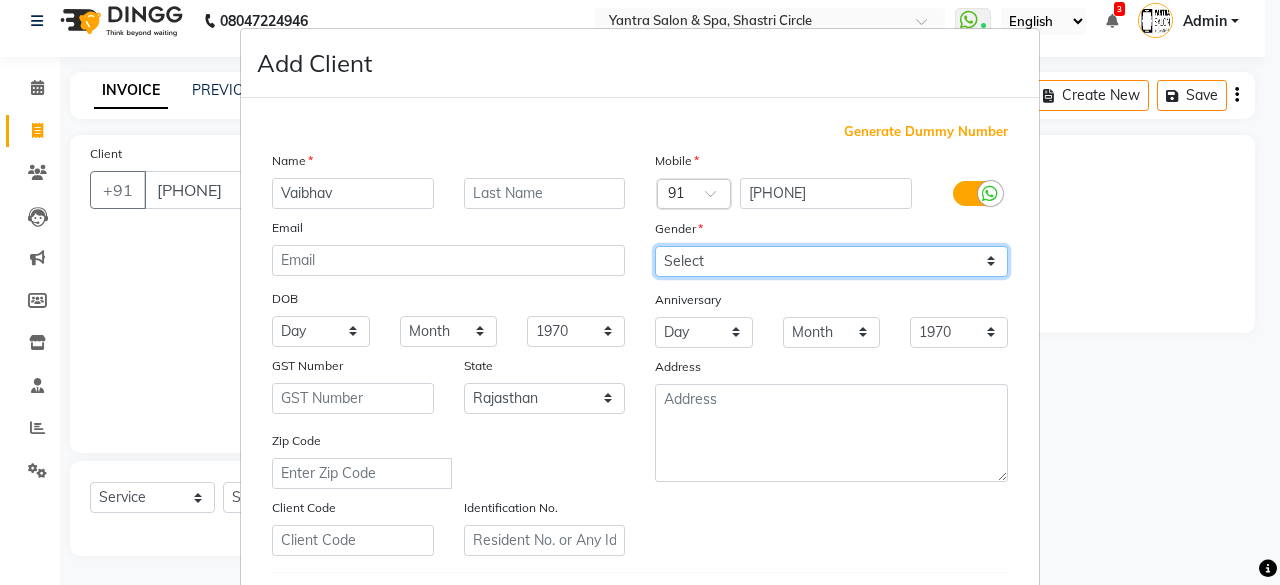 click on "Select Male Female Other Prefer Not To Say" at bounding box center (831, 261) 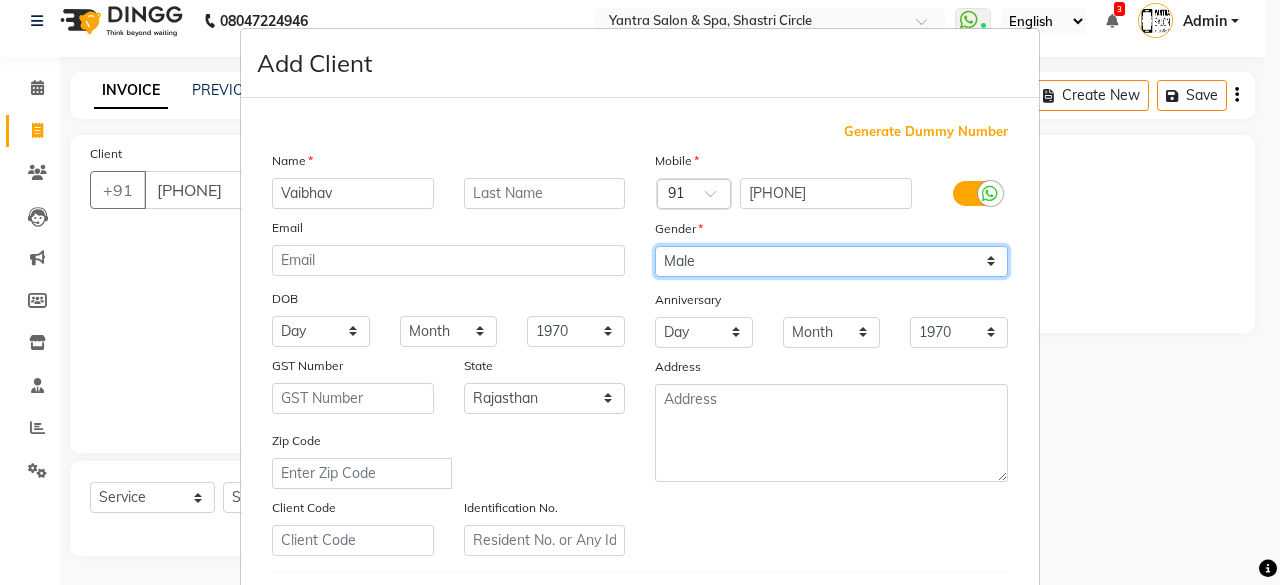 click on "Select Male Female Other Prefer Not To Say" at bounding box center [831, 261] 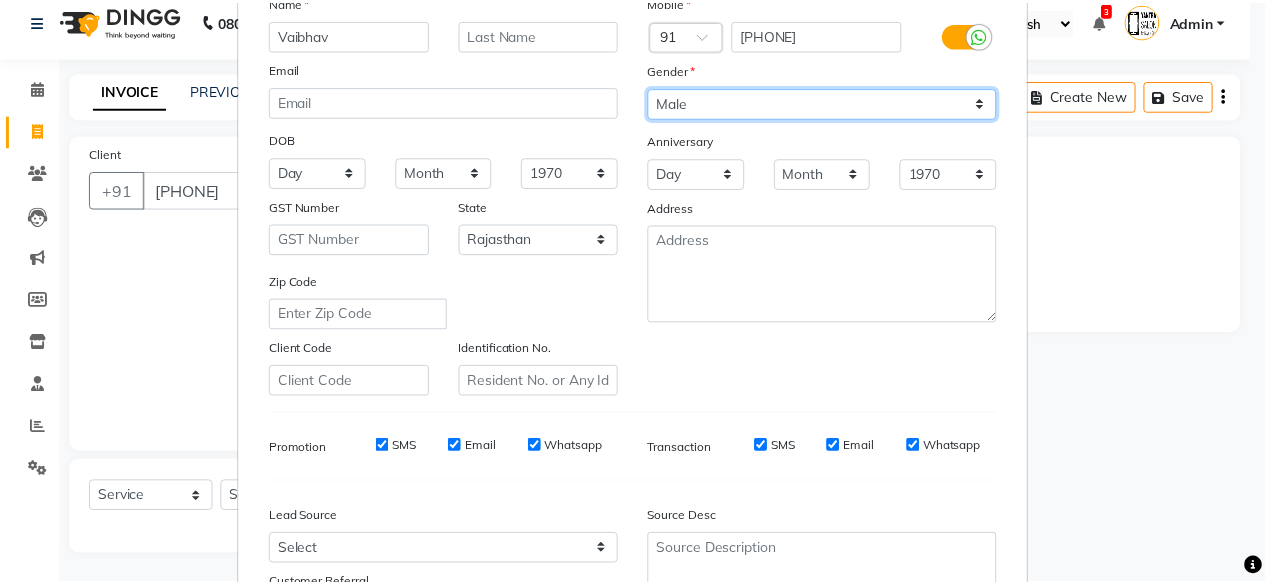 scroll, scrollTop: 300, scrollLeft: 0, axis: vertical 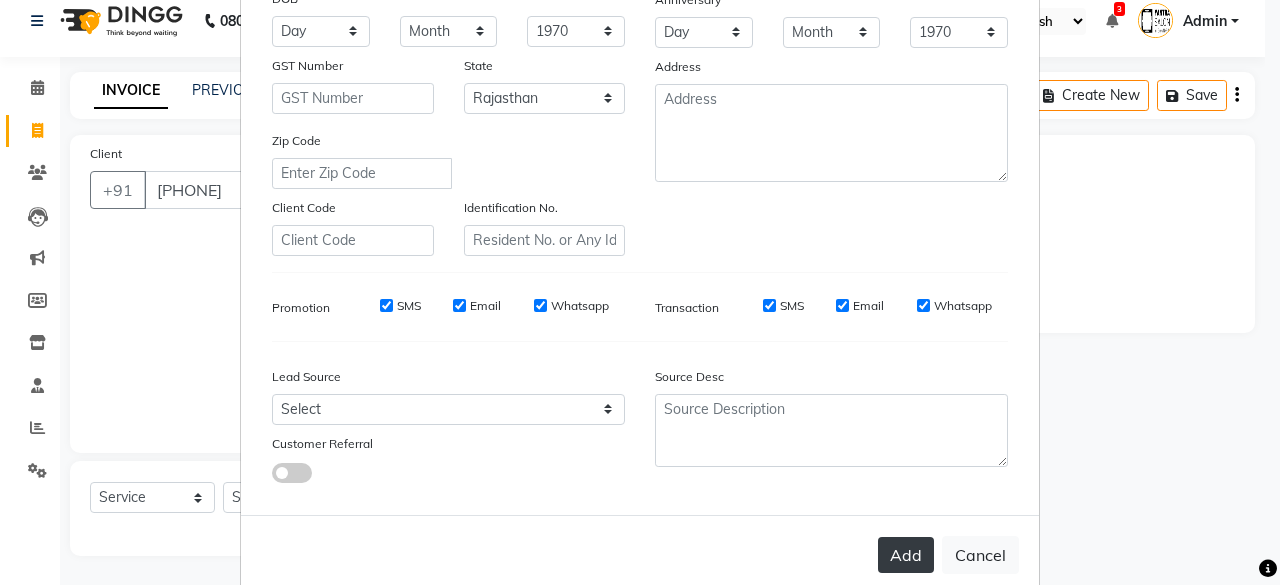 click on "Add" at bounding box center [906, 555] 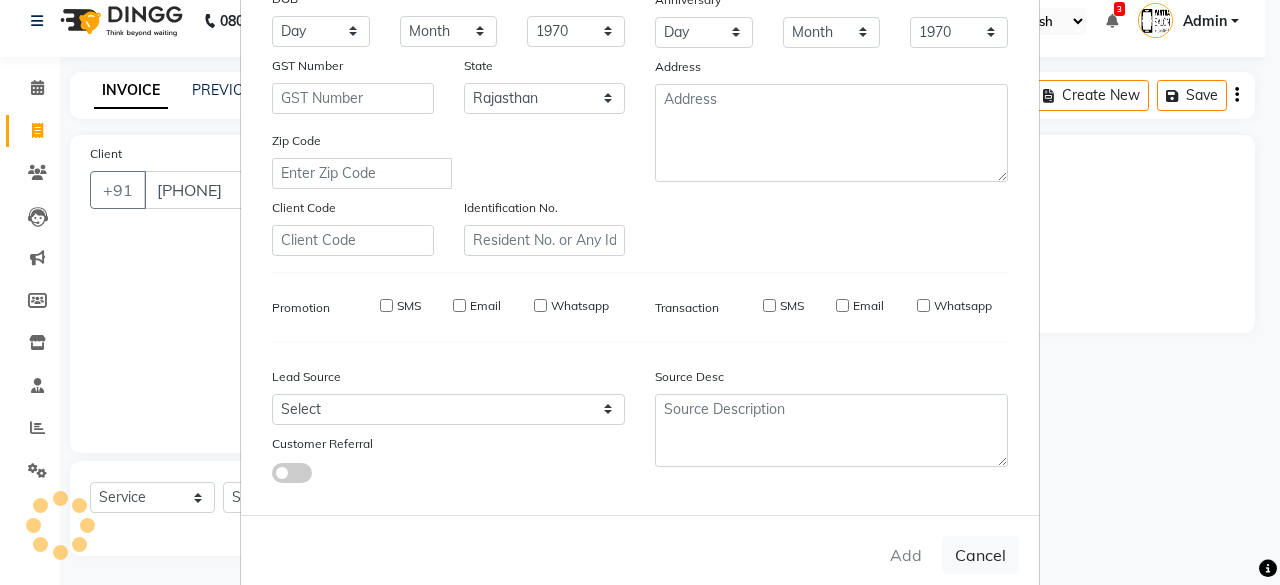 type 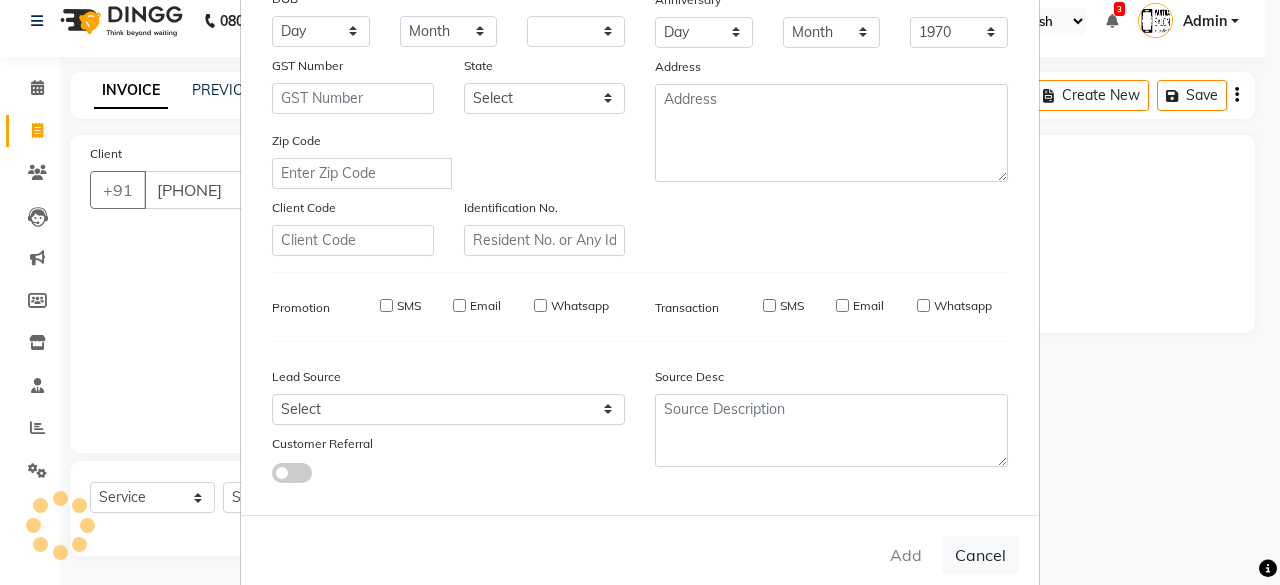 select 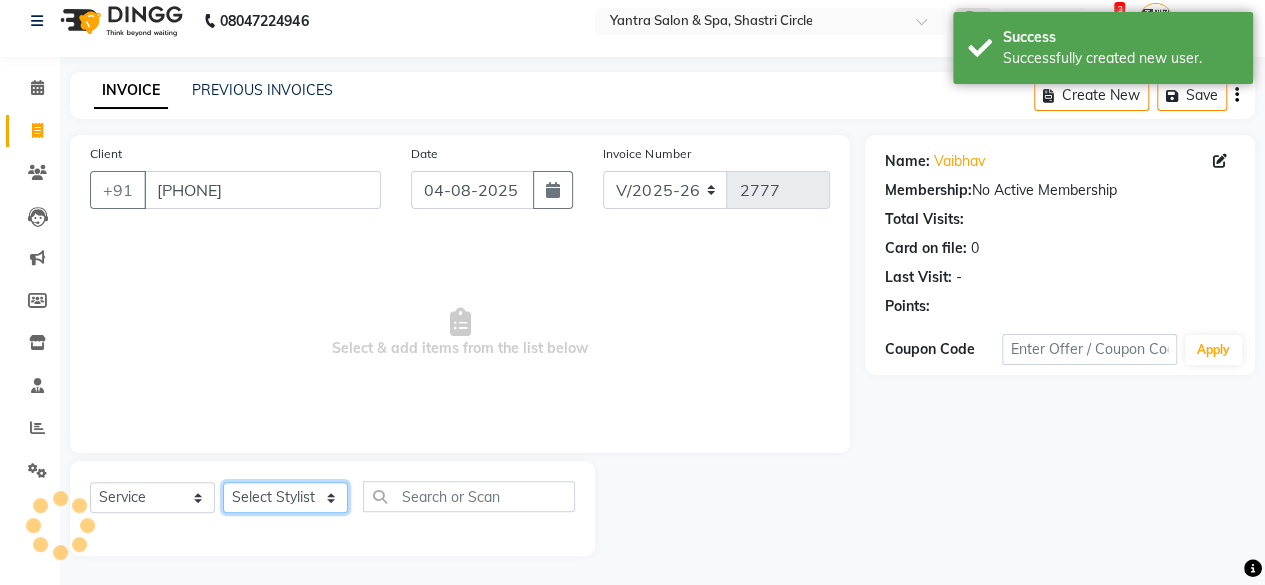 click on "Select Stylist Arvind ASHA bhawna goyal Dev Dimple Director Harsha Hemlata kajal Latika lucky Manager Manisha maam Neelu  Pallavi Pinky Priyanka Rahul Sekhar usha" 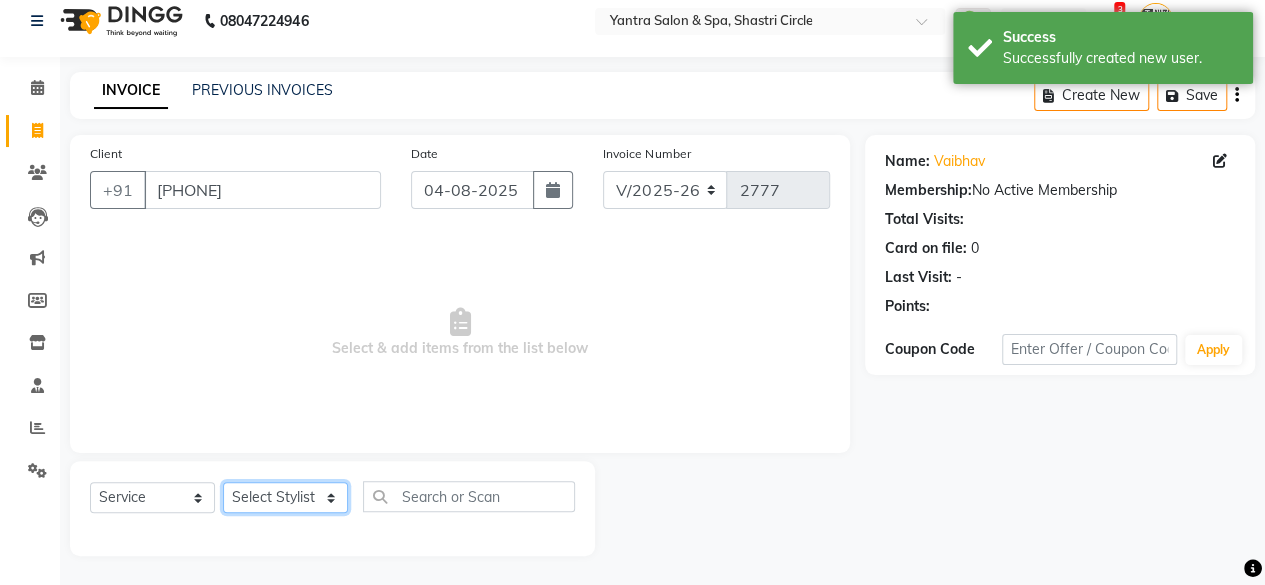 select on "44020" 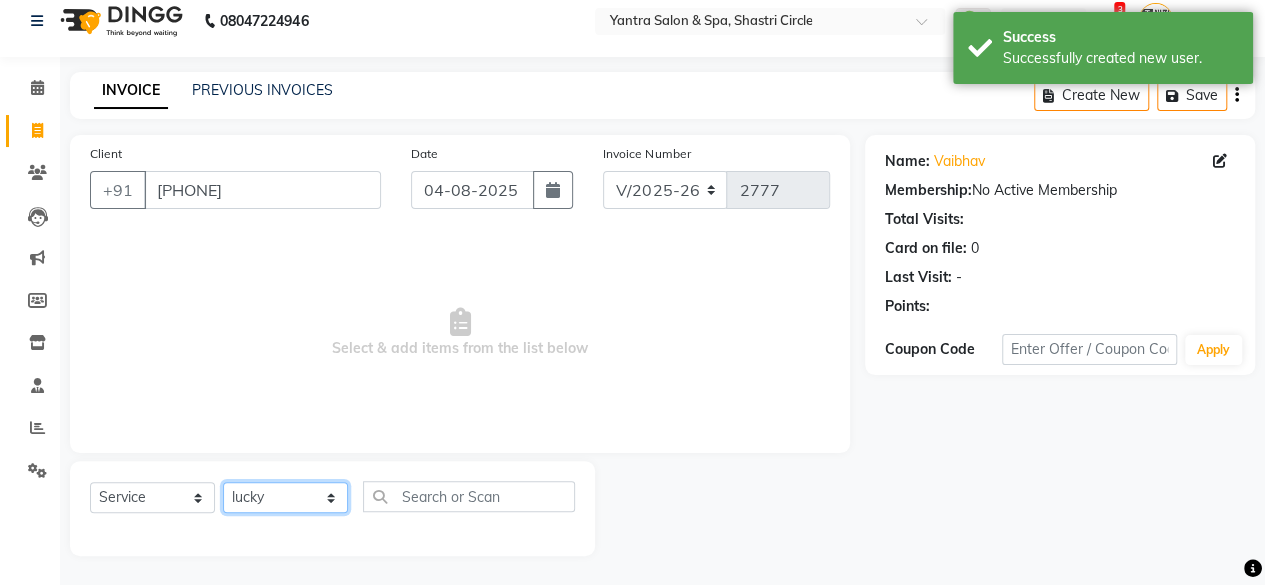 click on "Select Stylist Arvind ASHA bhawna goyal Dev Dimple Director Harsha Hemlata kajal Latika lucky Manager Manisha maam Neelu  Pallavi Pinky Priyanka Rahul Sekhar usha" 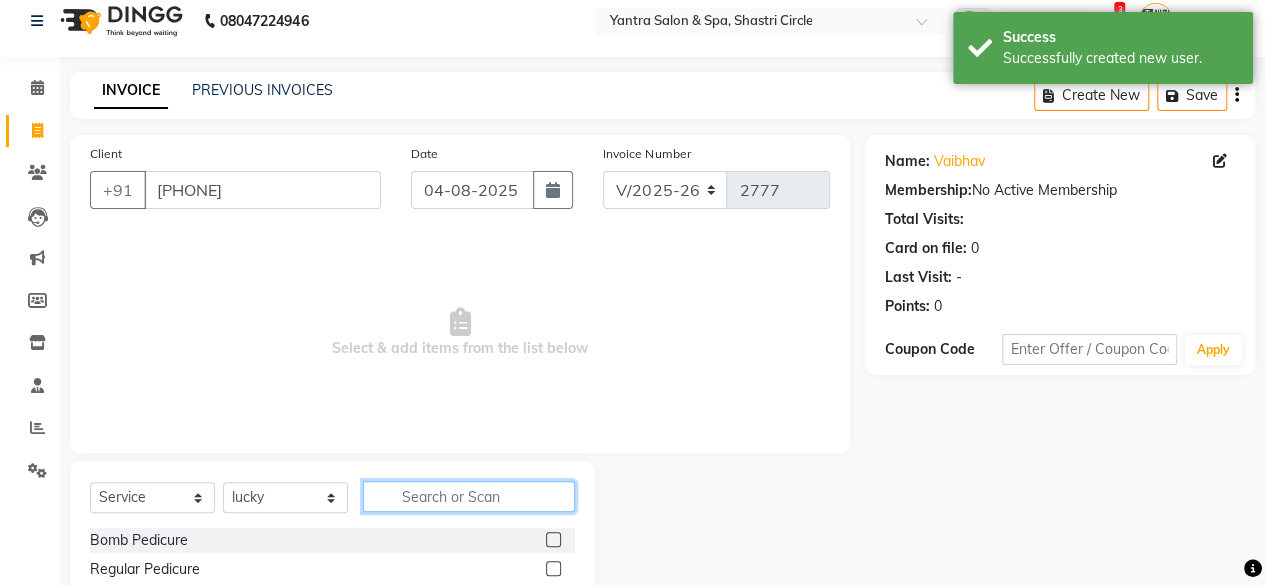 click 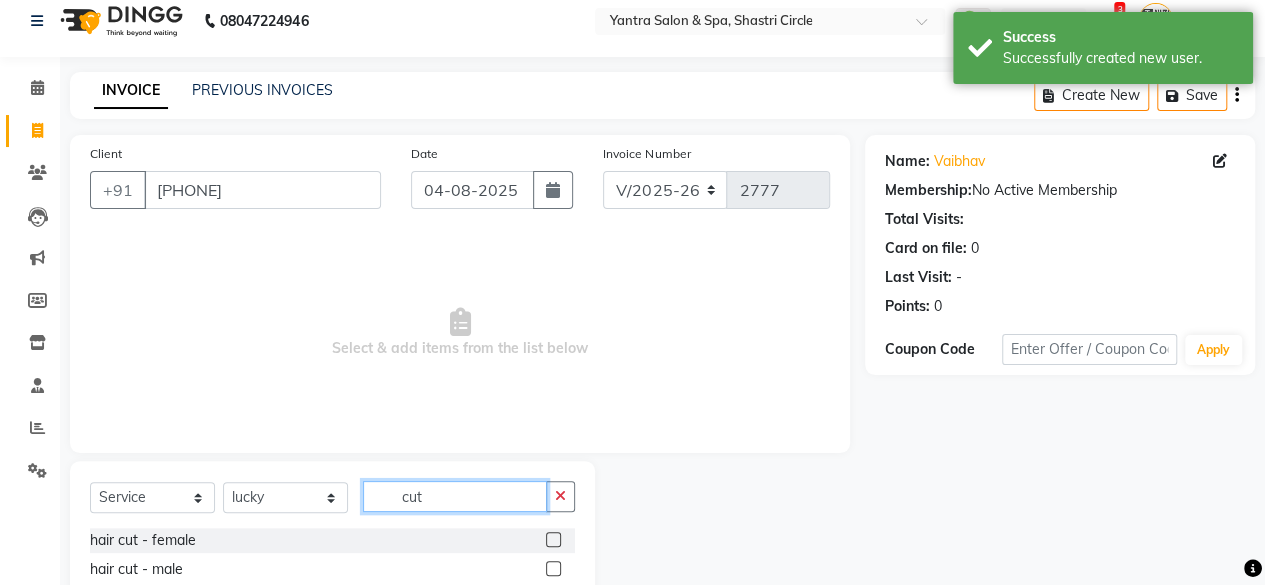 type on "cut" 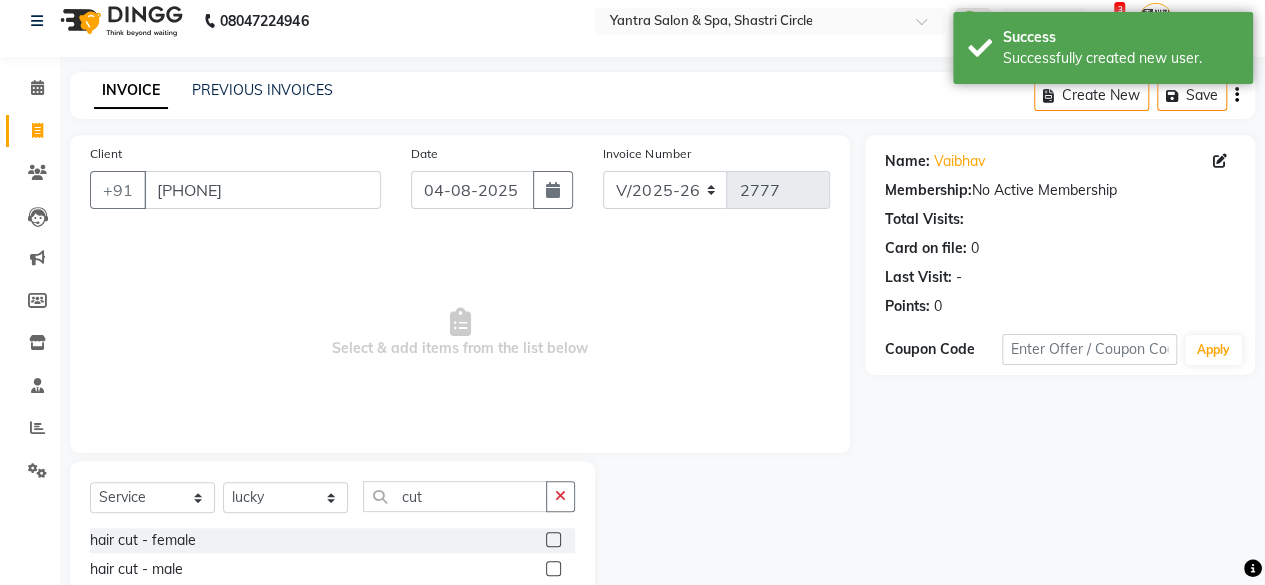 click 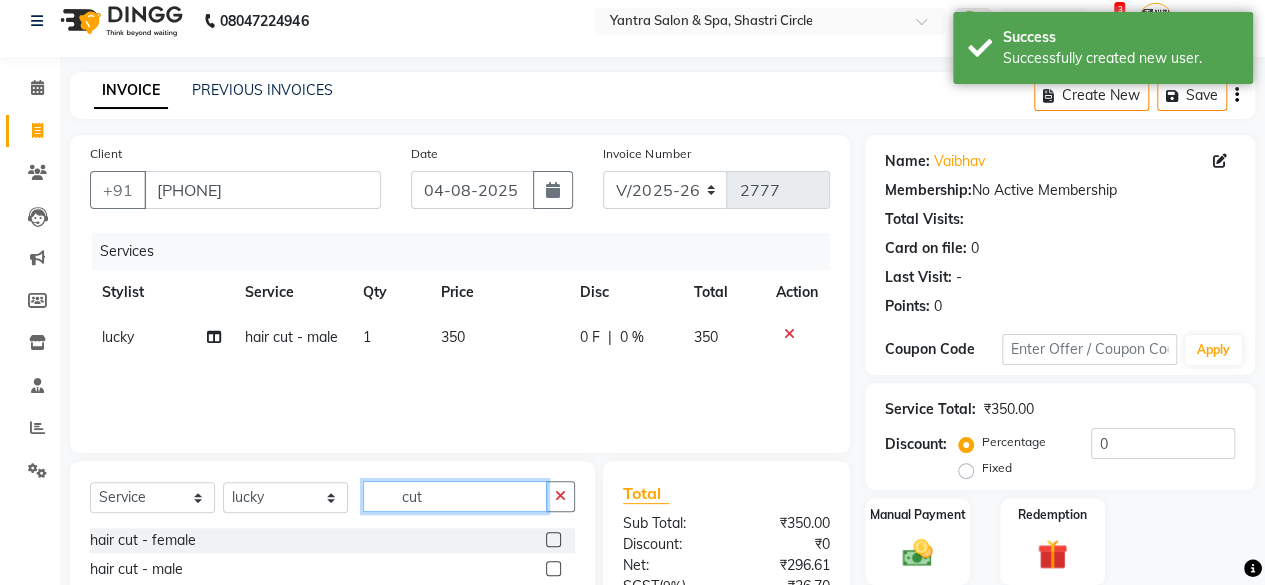 checkbox on "false" 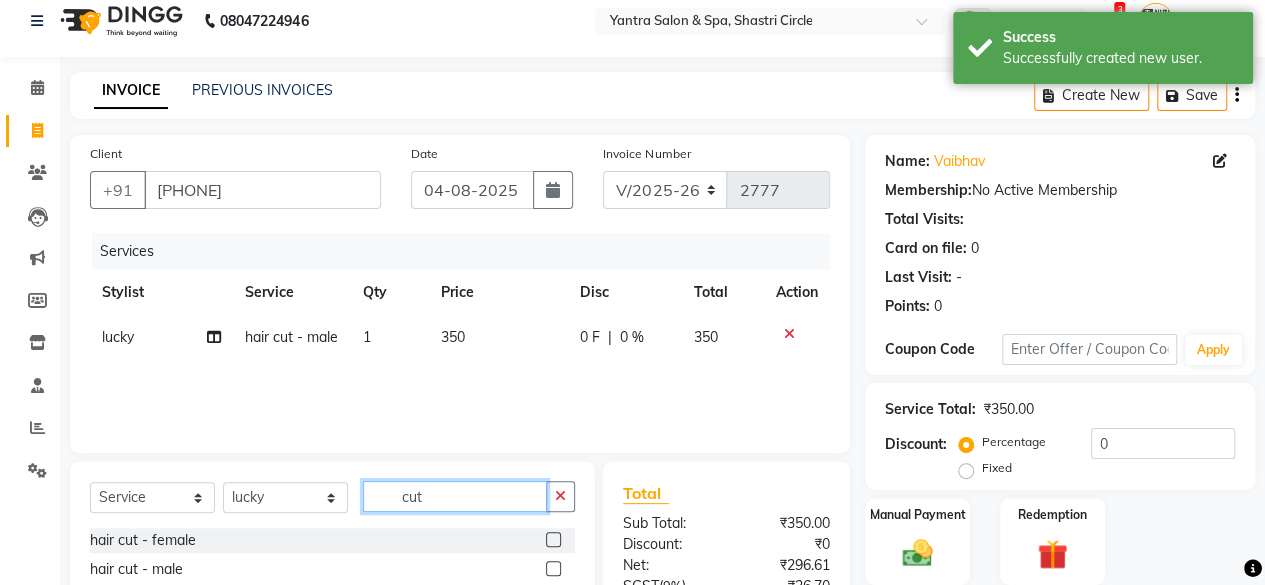click on "cut" 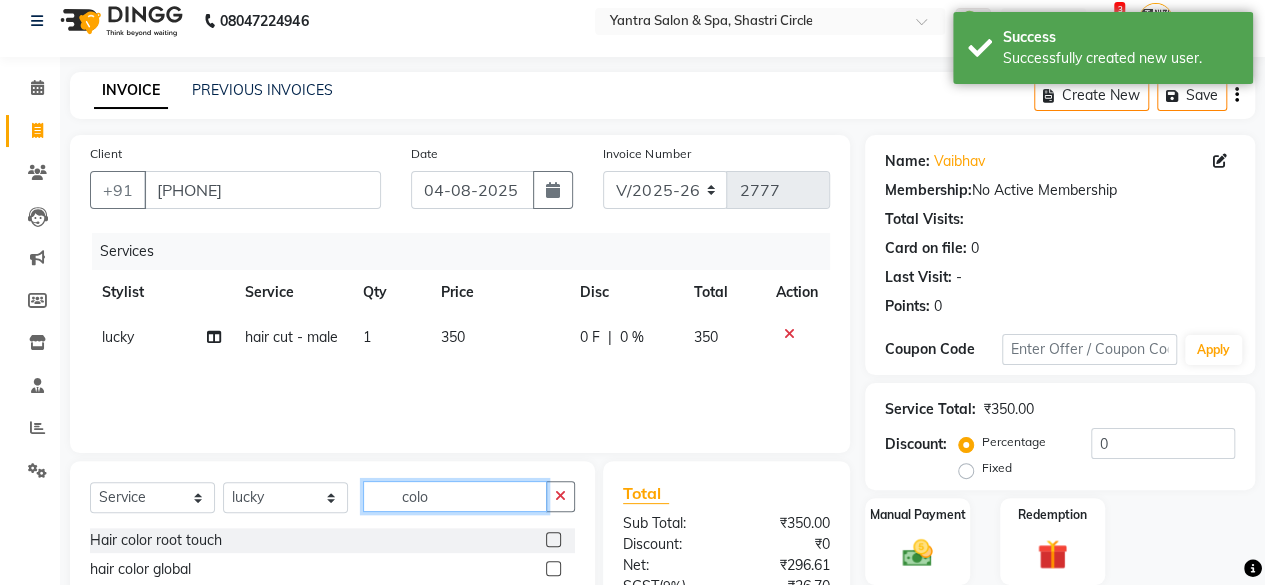 type on "colo" 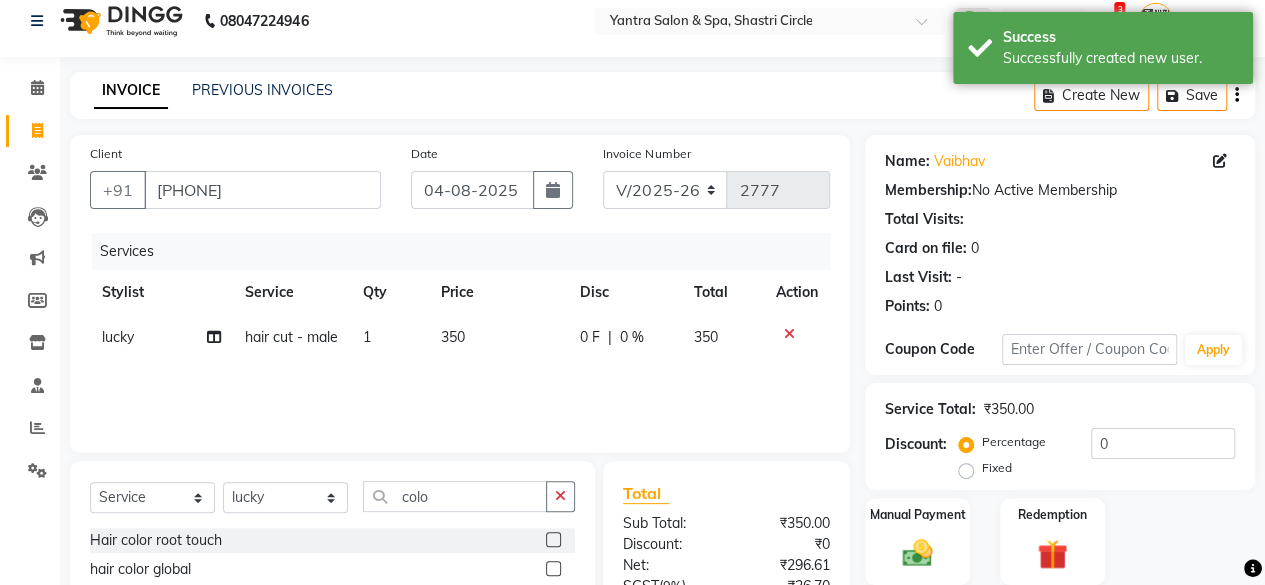 click 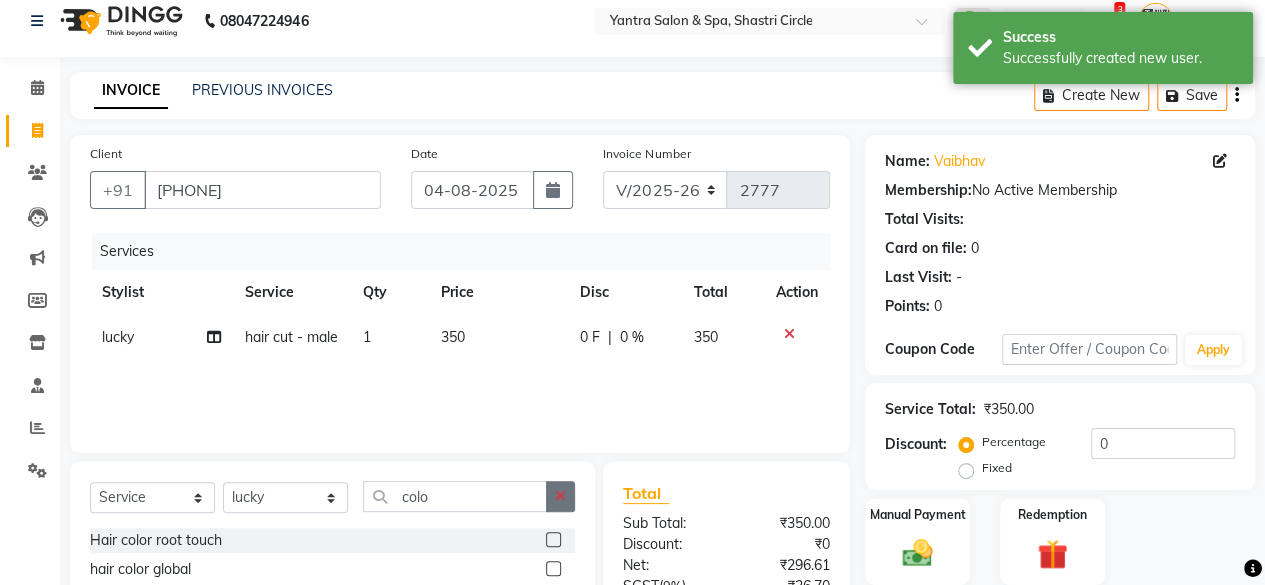 click 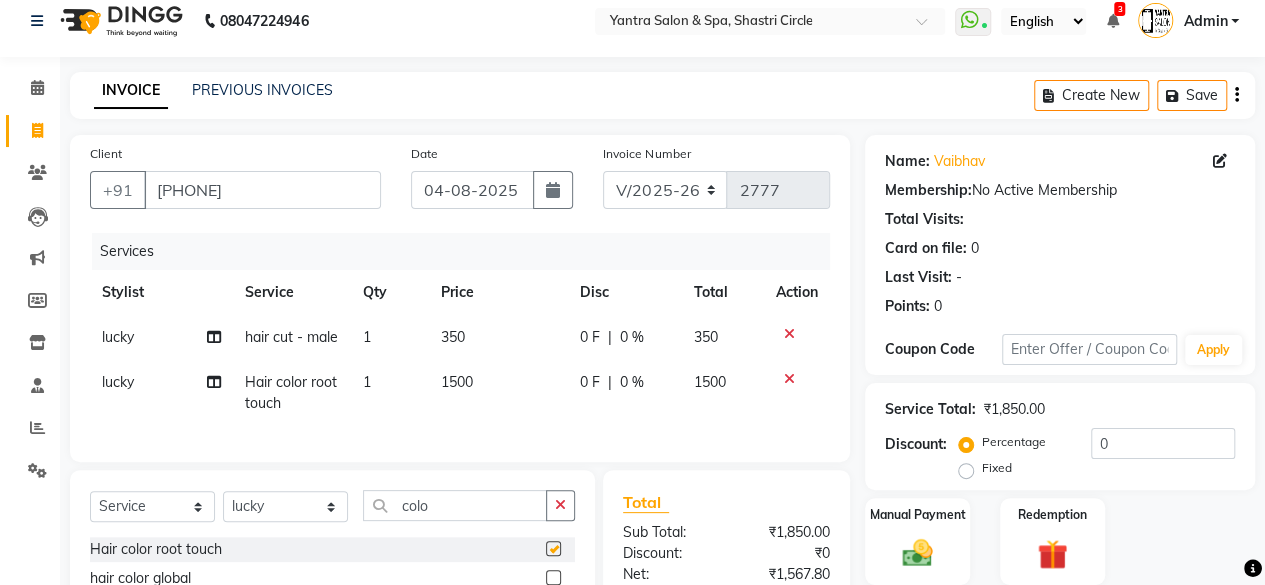 checkbox on "false" 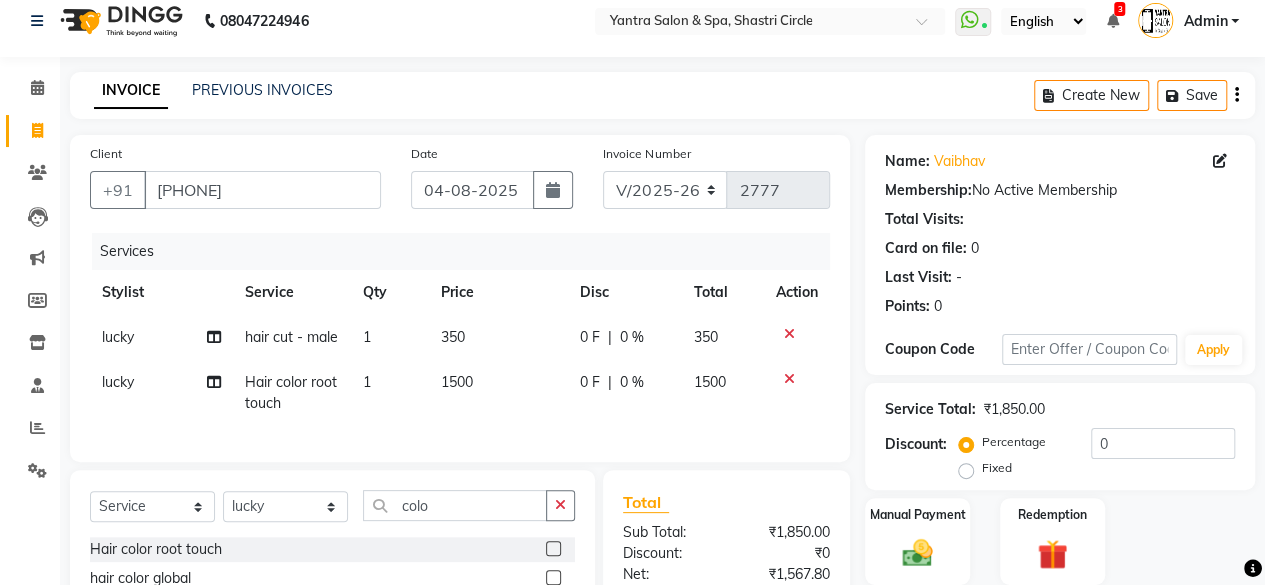 click on "1500" 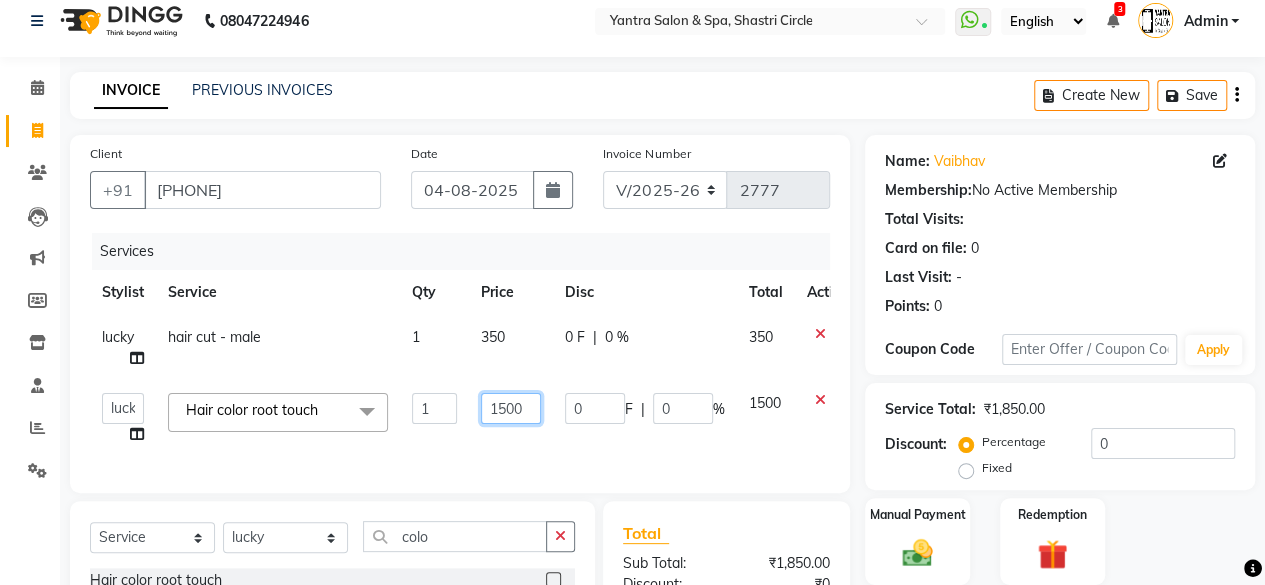 click on "1500" 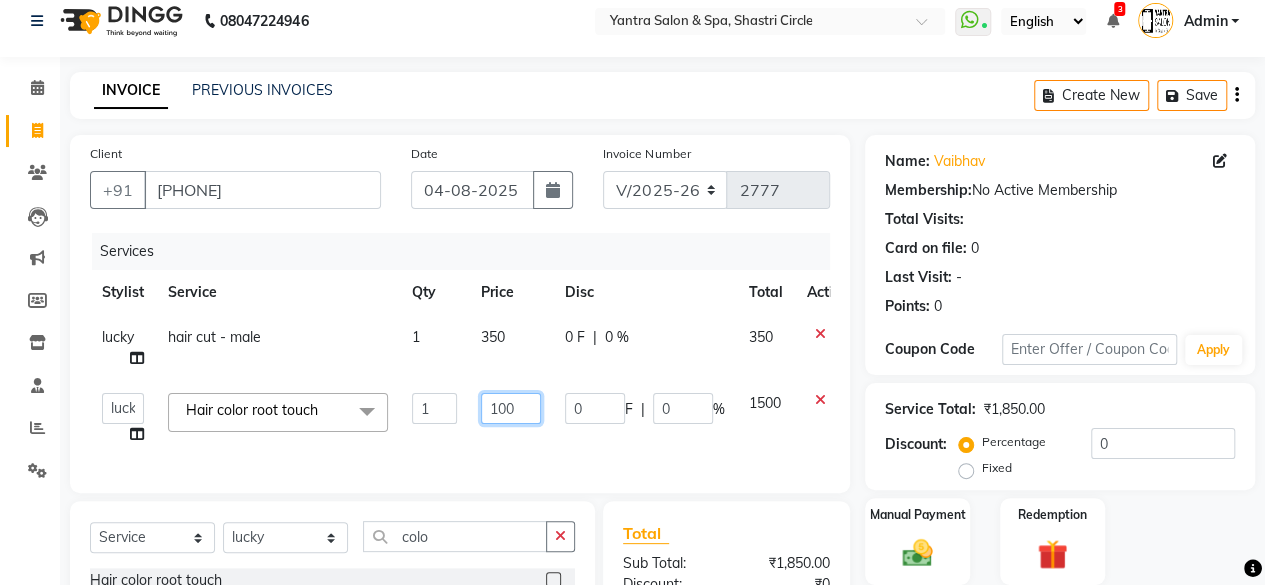 type on "1000" 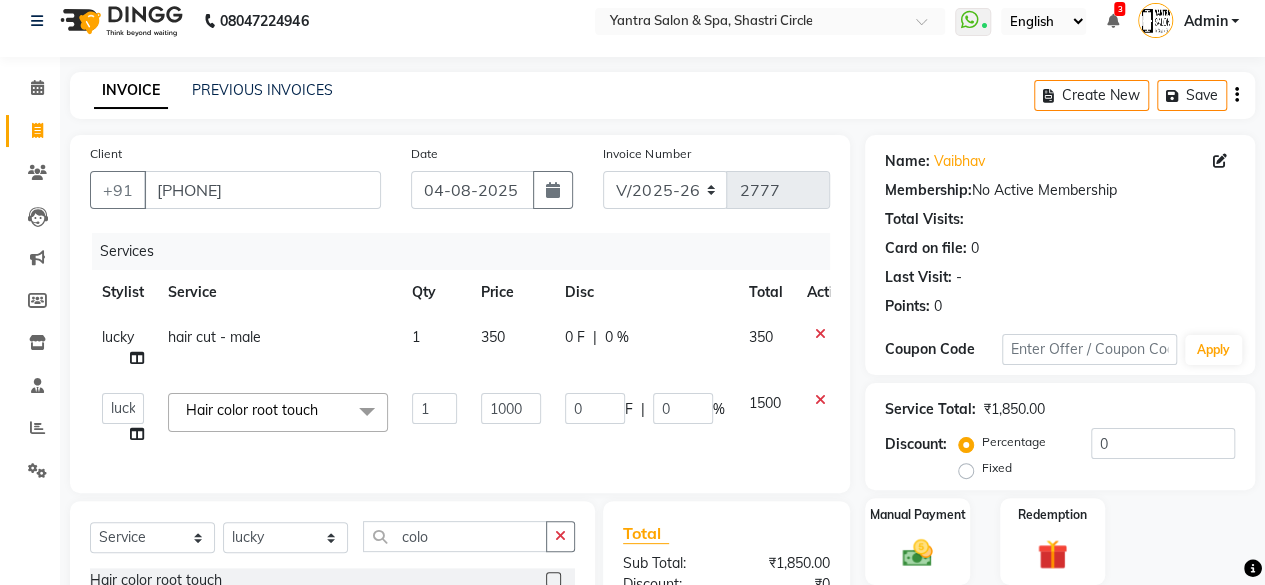 click on "Services Stylist Service Qty Price Disc Total Action lucky hair cut - male 1 350 0 F | 0 % 350  Arvind   ASHA   bhawna goyal   Dev   Dimple   Director   Harsha   Hemlata   kajal   Latika   lucky   Manager   Manisha maam   Neelu    Pallavi   Pinky   Priyanka   Rahul   Sekhar   usha  Hair color root touch  x Bomb Pedicure Regular Pedicure Cracked Heal Treatment Alga Apothecary Pedicure Gel polish remover  Donut Pedicure candle Pedicure Avl Express Pedicure Avl Pedicruise pedicure Avl Pedipure pedicure Pedi Pai pedicure Under arms polish Kanpeki body spa Regular Manicure Bomb Manicure Alga Apothecary Manicure Nail Extensions Gel nail pent Pedi Pai manicure Donut manicure Avl express manicure Avl Pedicruise manicure Avl Pedipure manicure Candle manicure Back polish Foot Massage Head Massage Back Massage Hand & Shoulder Massage Body Spa Relaxing Body Massage Aromatherapy Associates - Renewing Rose Aromatherapy Associates - intense nourishment Aromatherapy Associates Body Massage Full Body Bleach Body Polishing 1" 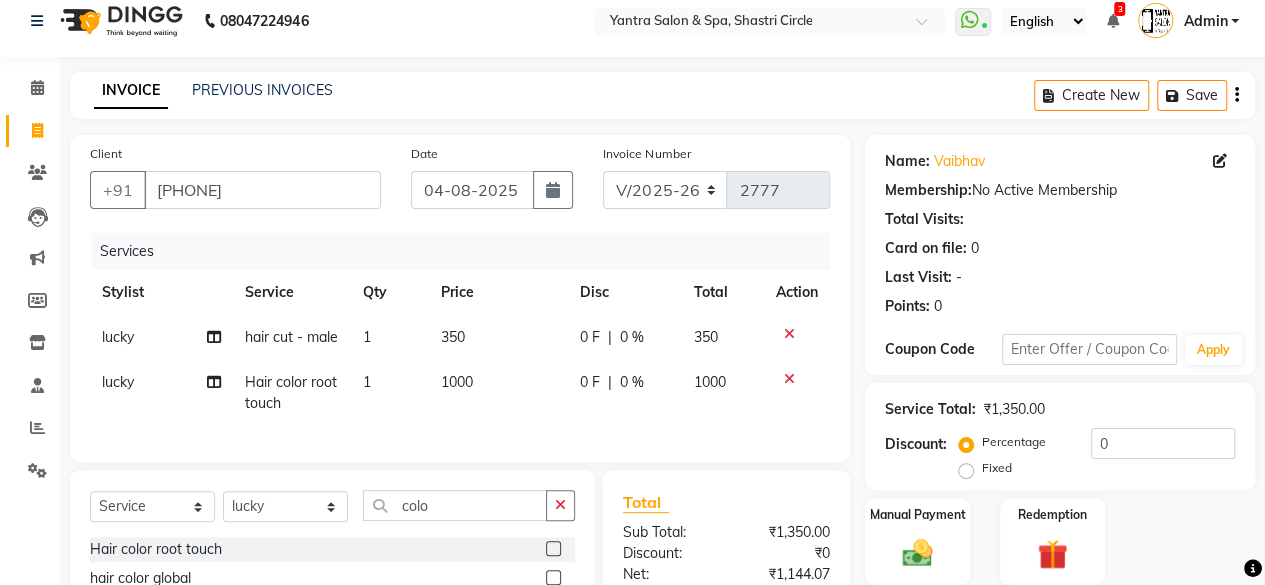 scroll, scrollTop: 258, scrollLeft: 0, axis: vertical 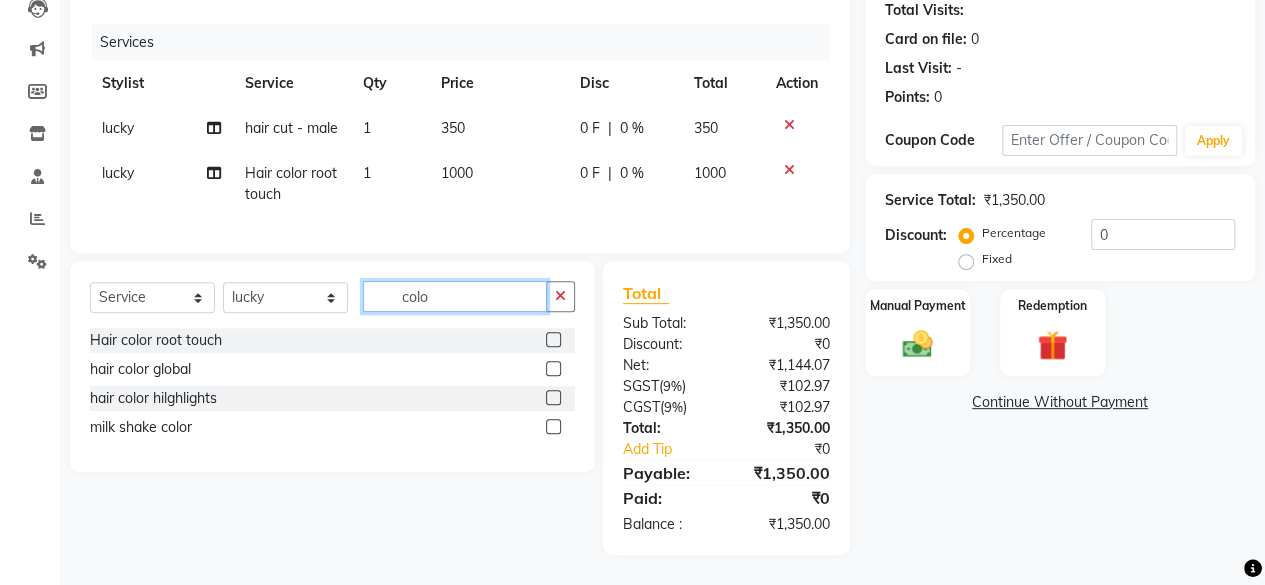 click on "colo" 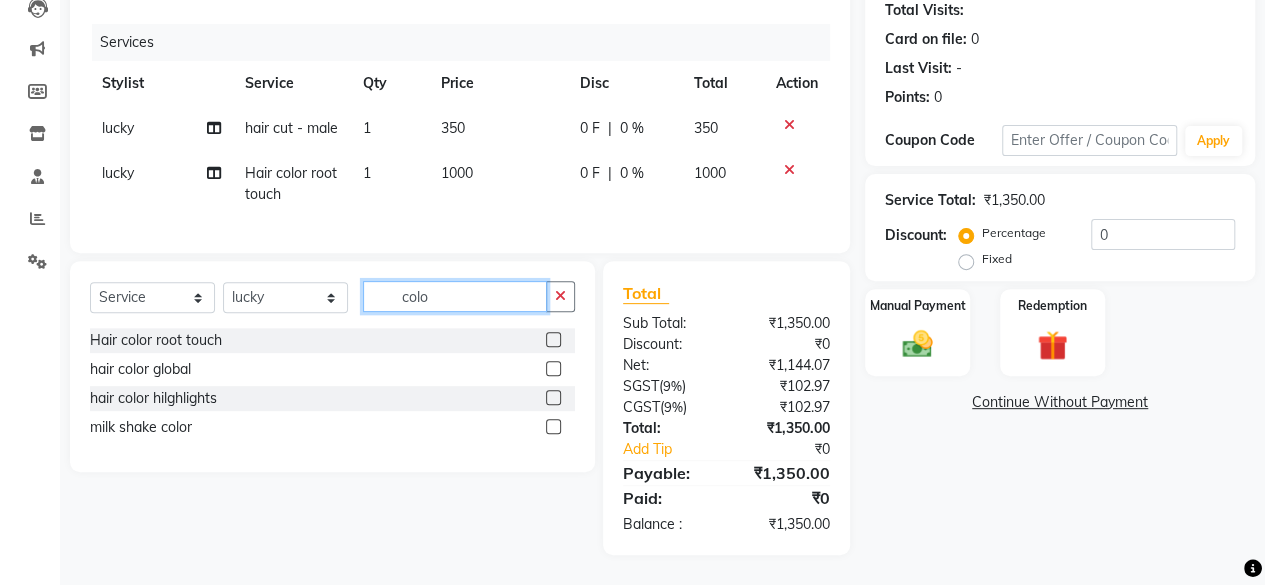click on "colo" 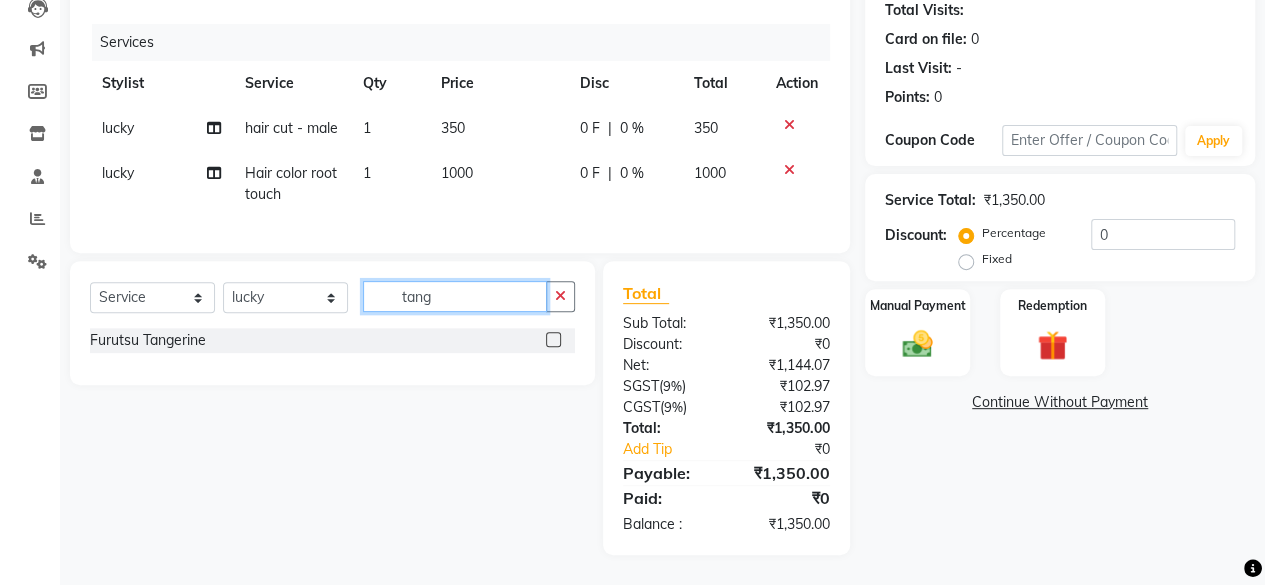 type on "tang" 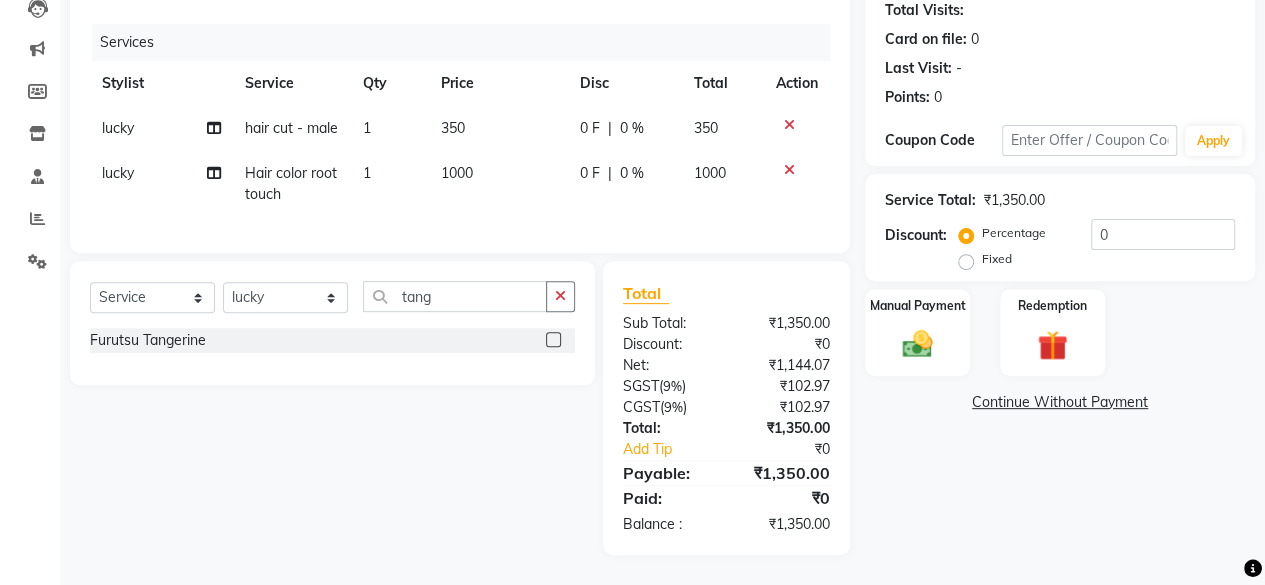 click 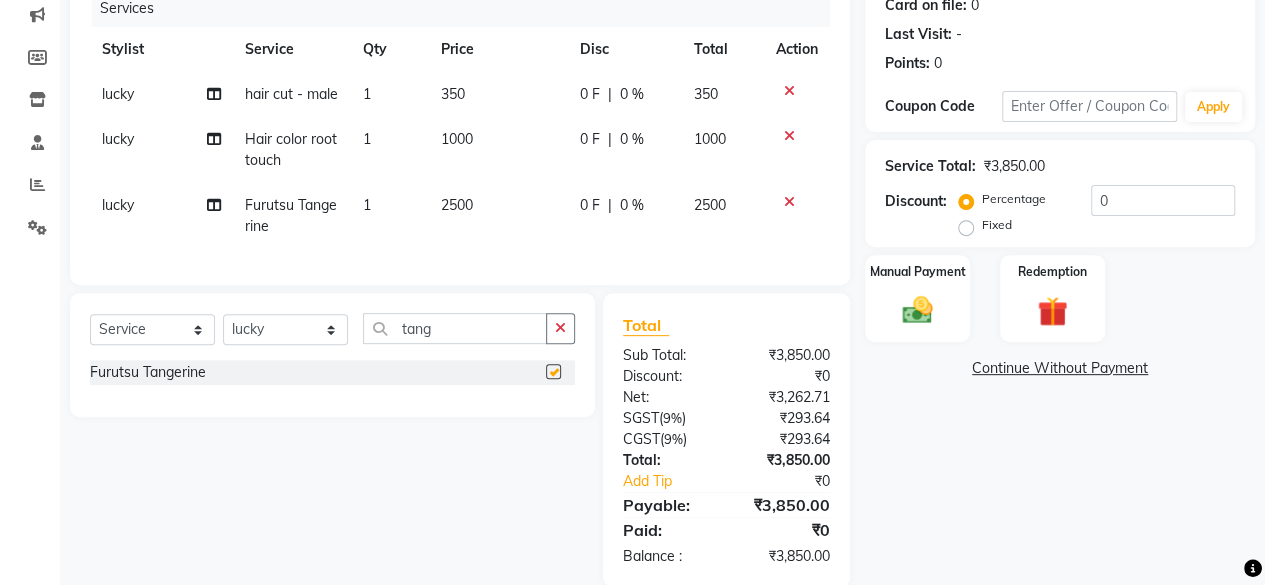 scroll, scrollTop: 324, scrollLeft: 0, axis: vertical 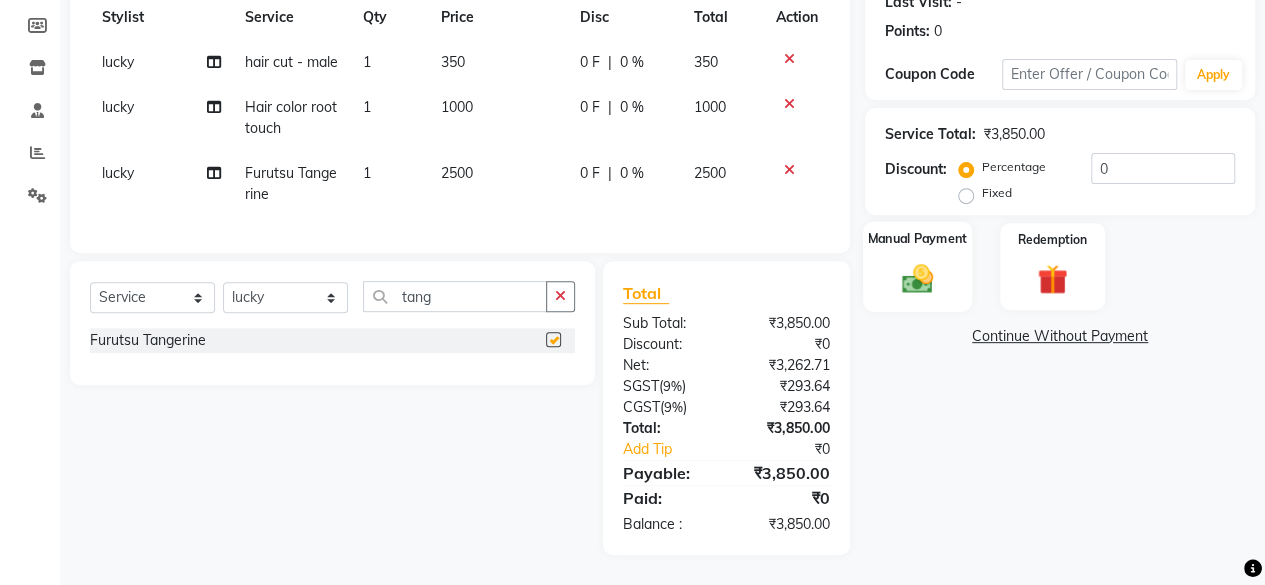 checkbox on "false" 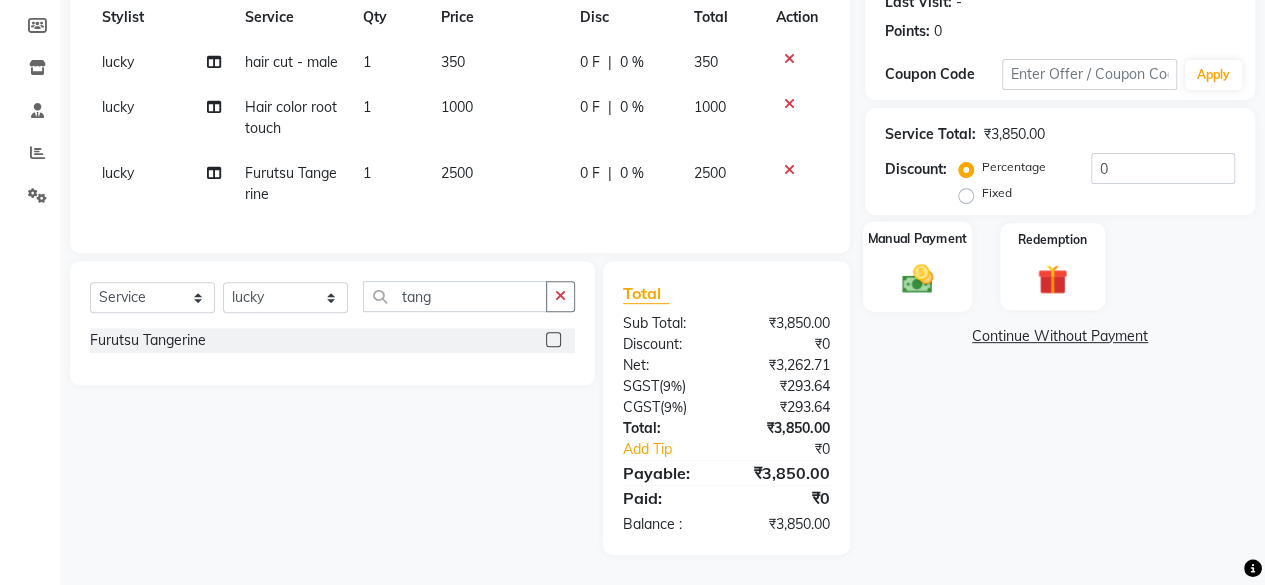 click on "Manual Payment" 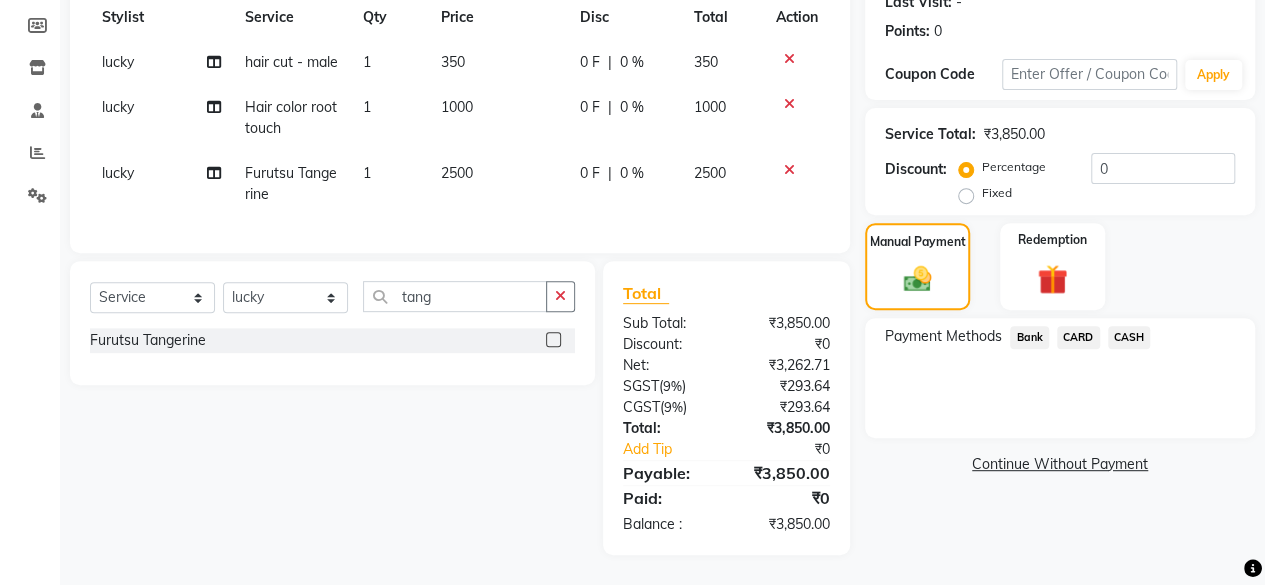 click on "CARD" 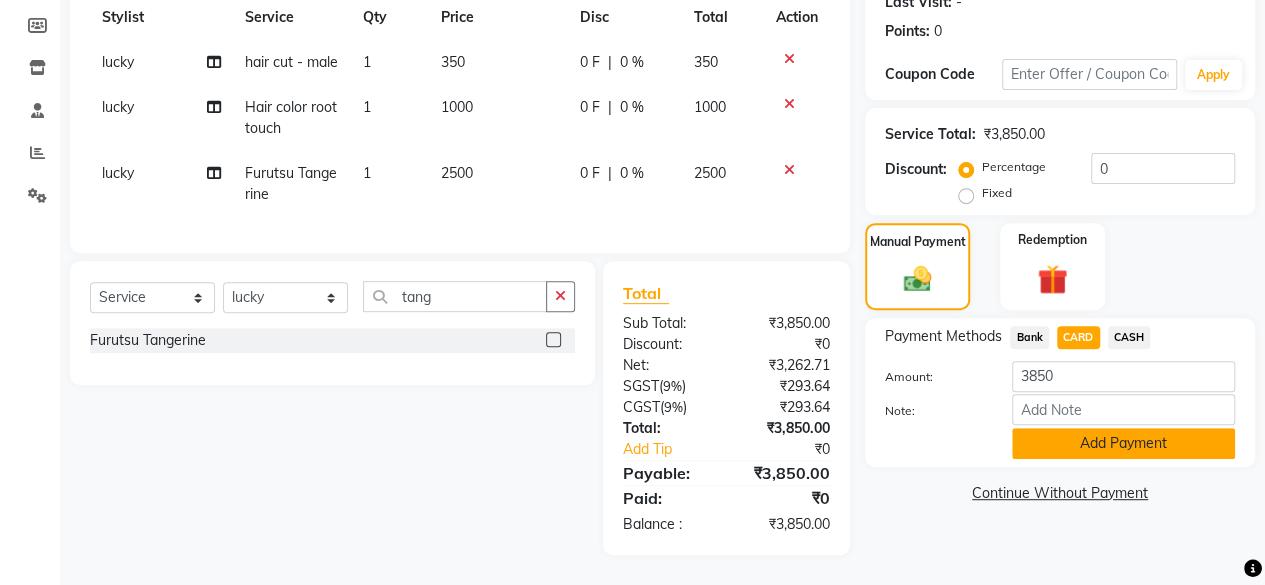 click on "Add Payment" 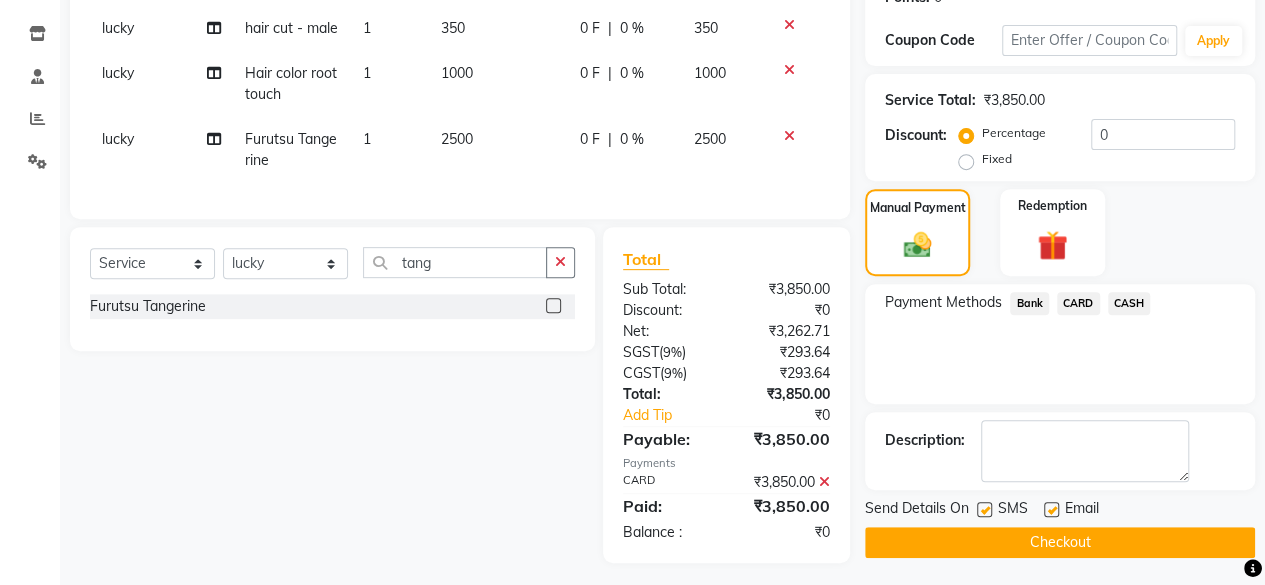 scroll, scrollTop: 366, scrollLeft: 0, axis: vertical 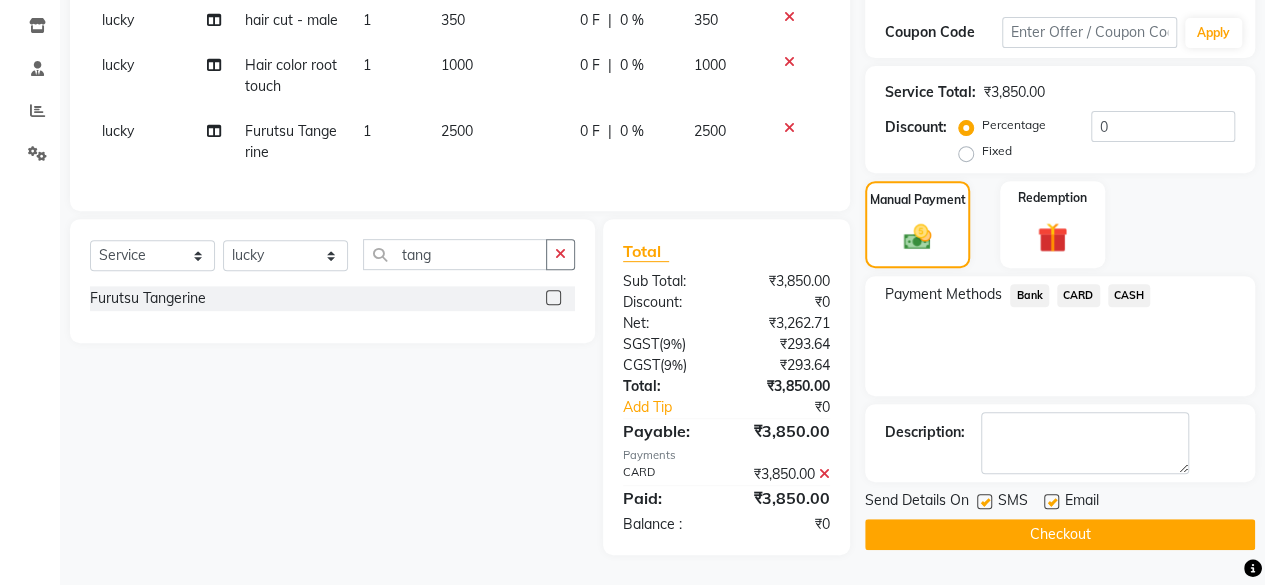 click on "Checkout" 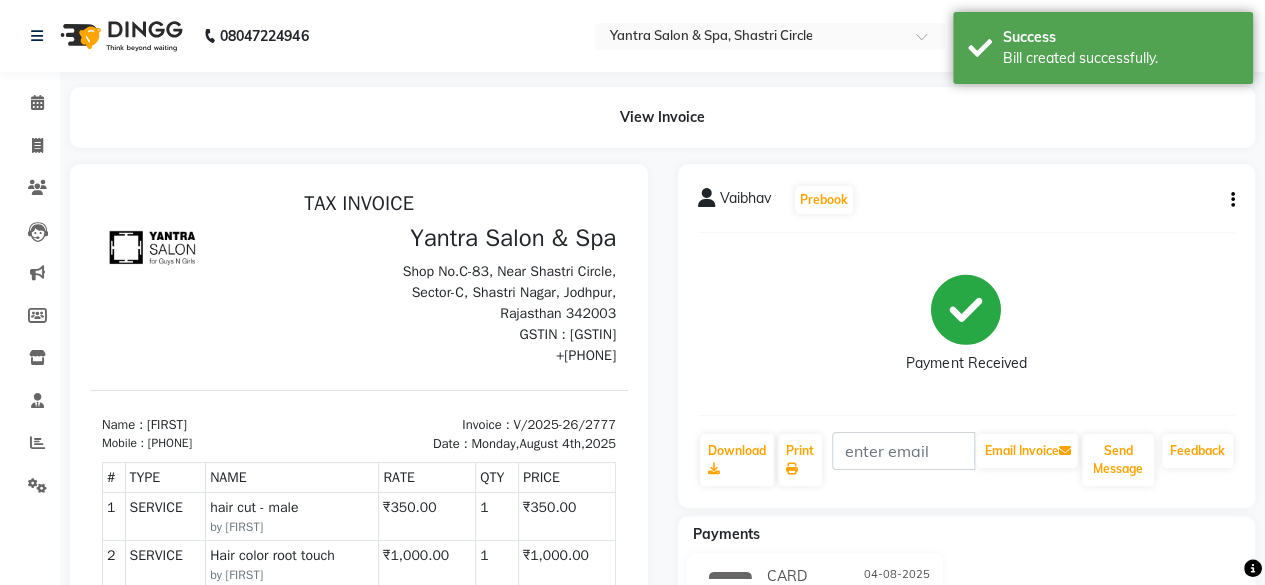 scroll, scrollTop: 0, scrollLeft: 0, axis: both 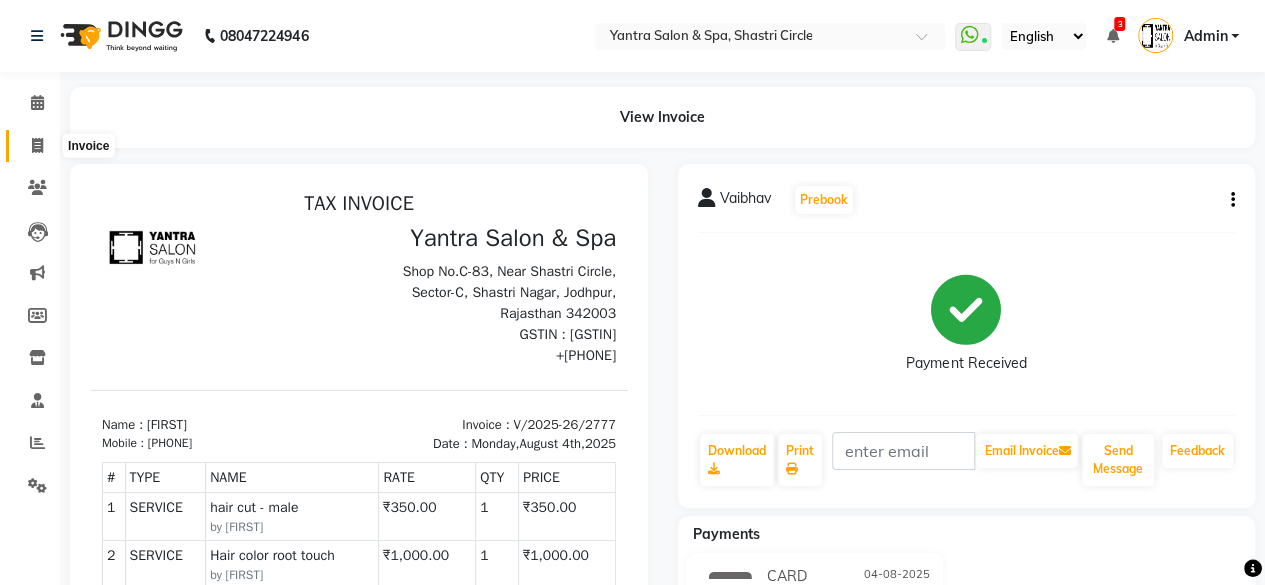 click 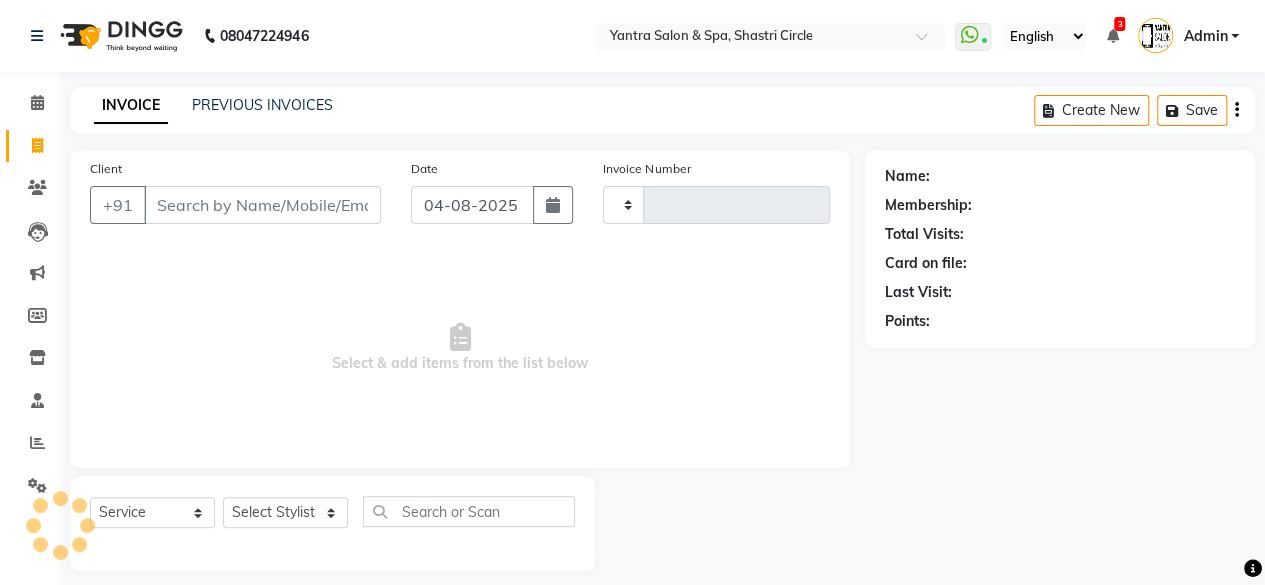 scroll, scrollTop: 15, scrollLeft: 0, axis: vertical 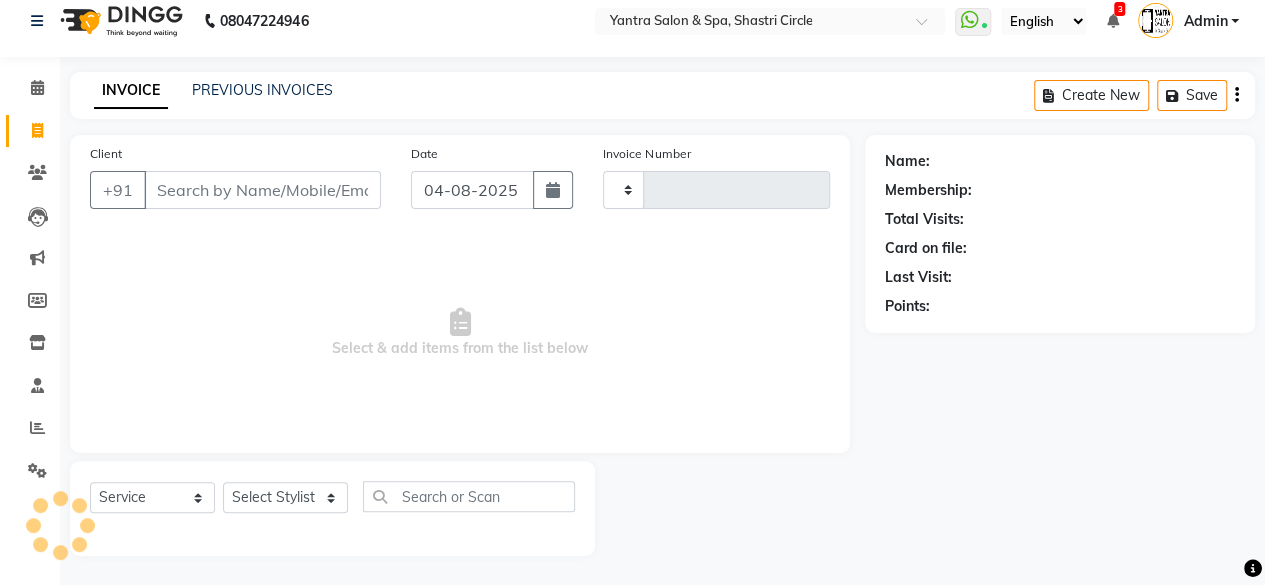 type on "2778" 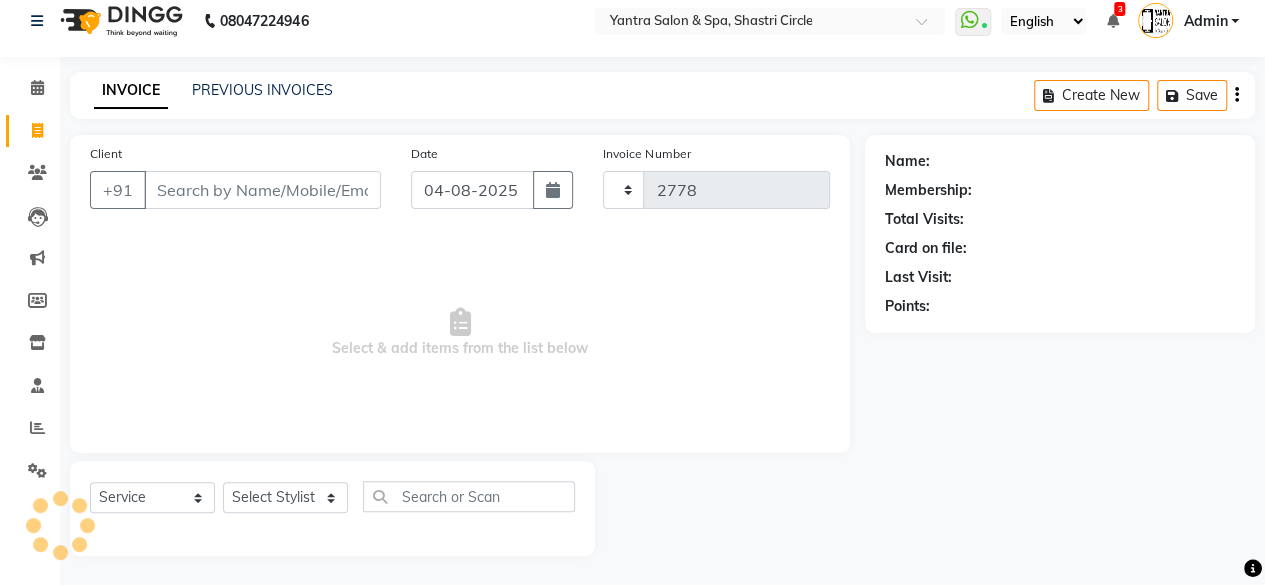 select on "154" 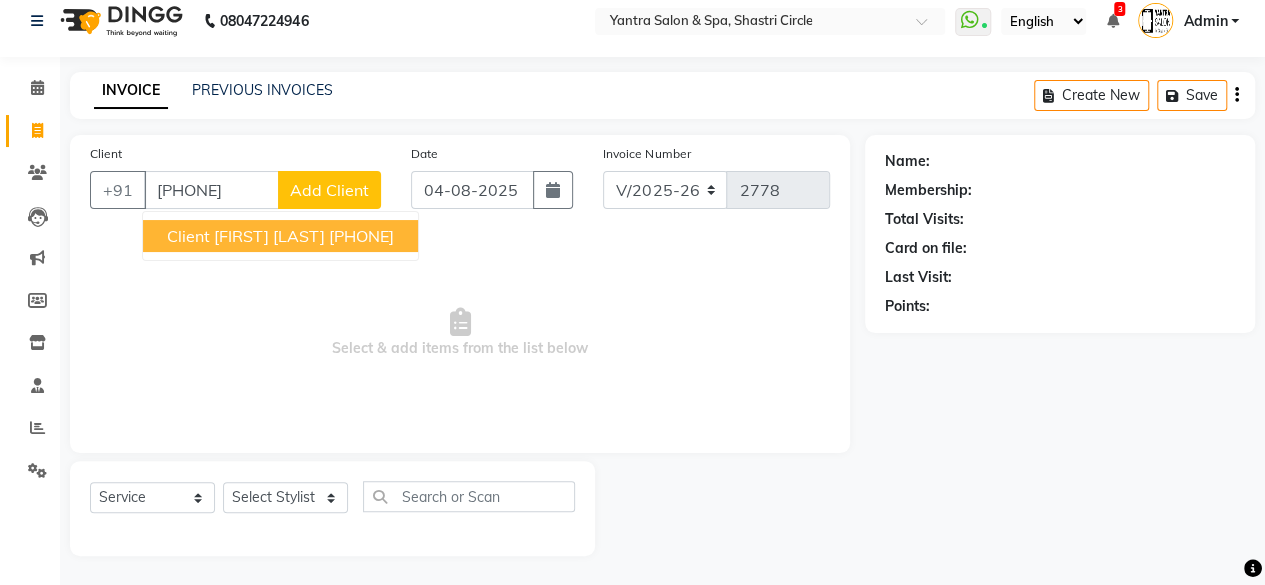 type on "[PHONE]" 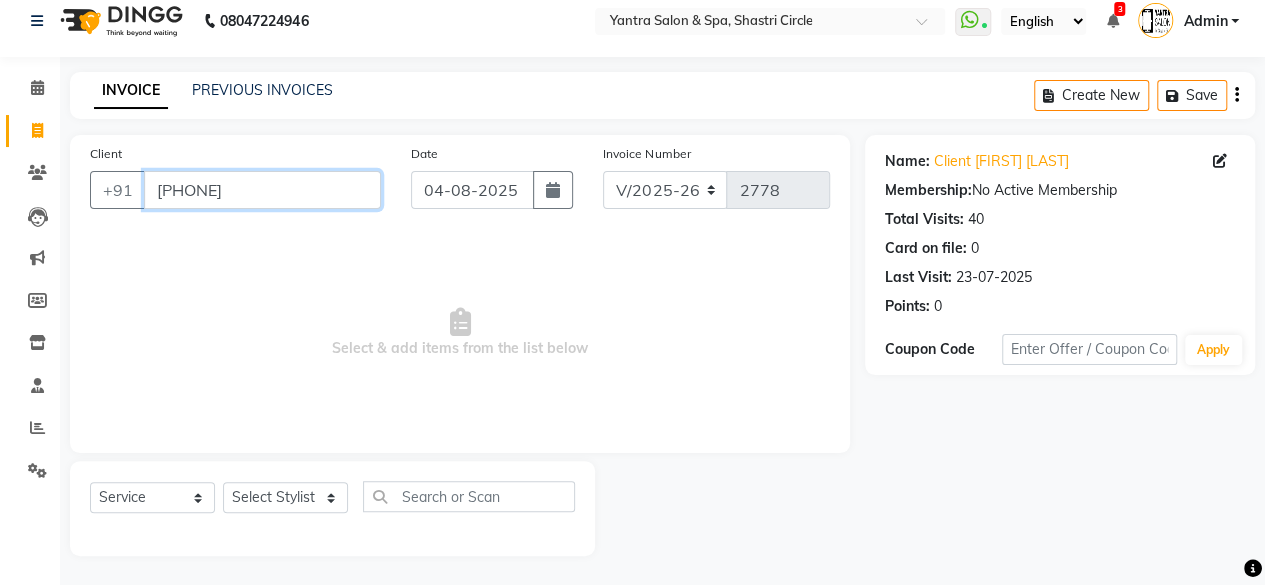 click on "[PHONE]" at bounding box center (262, 190) 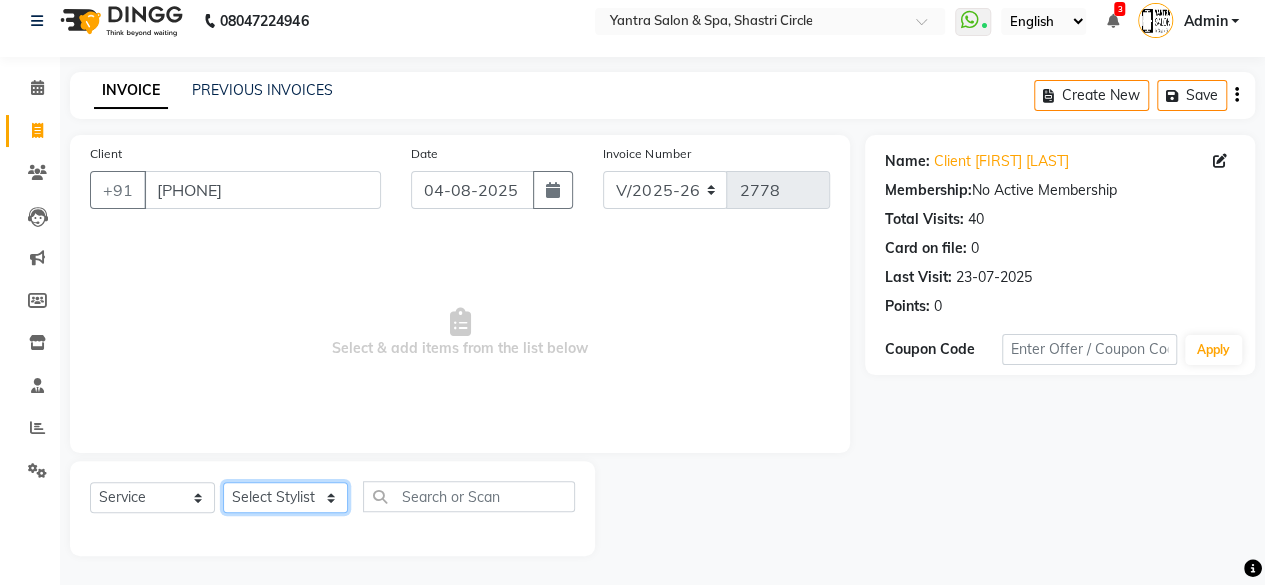 click on "Select Stylist Arvind ASHA bhawna goyal Dev Dimple Director Harsha Hemlata kajal Latika lucky Manager Manisha maam Neelu  Pallavi Pinky Priyanka Rahul Sekhar usha" 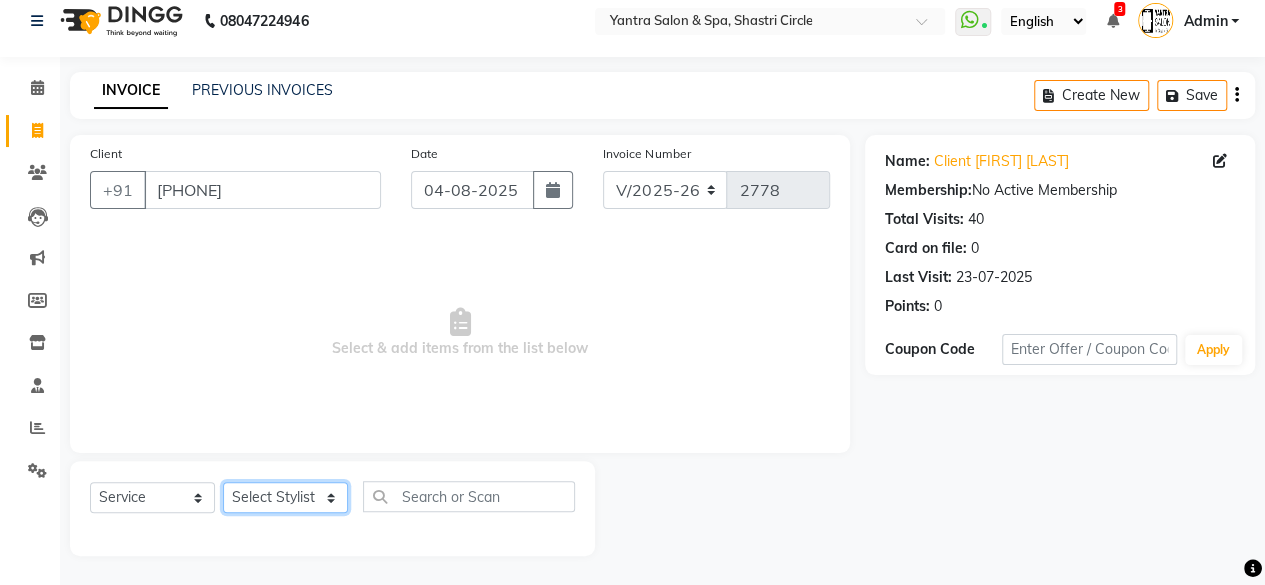 select on "4414" 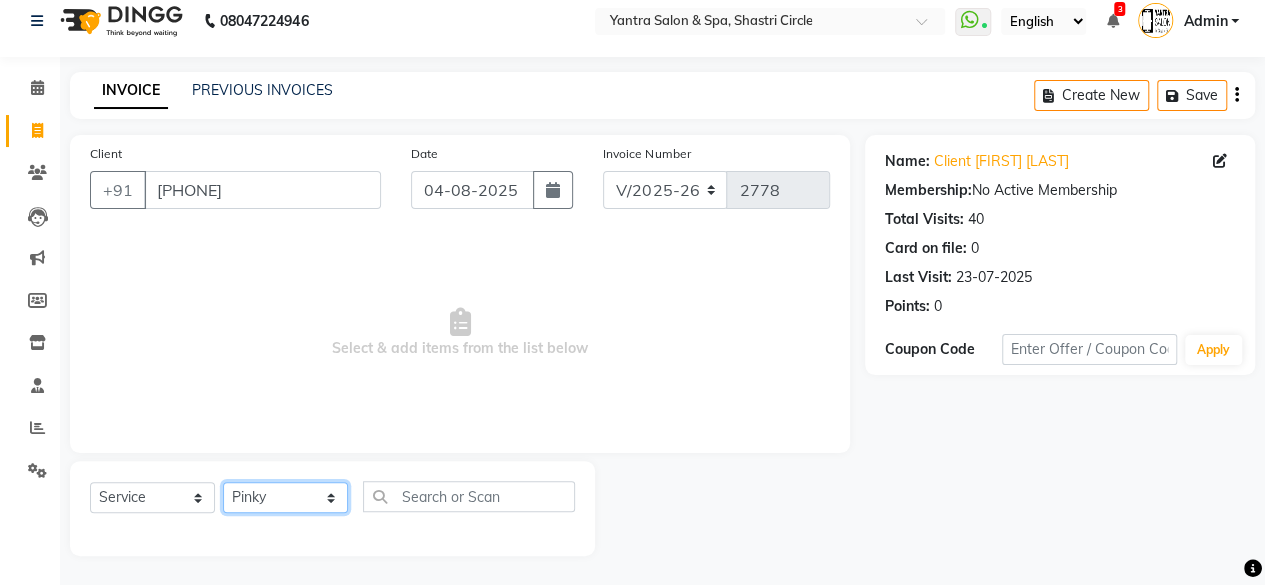 click on "Select Stylist Arvind ASHA bhawna goyal Dev Dimple Director Harsha Hemlata kajal Latika lucky Manager Manisha maam Neelu  Pallavi Pinky Priyanka Rahul Sekhar usha" 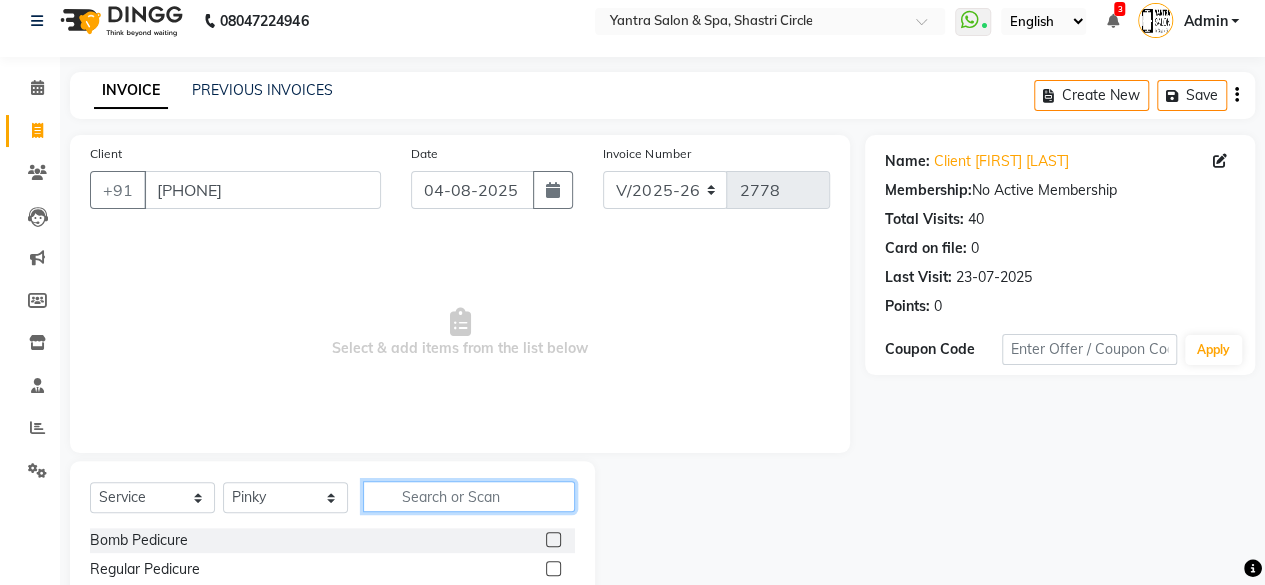 click 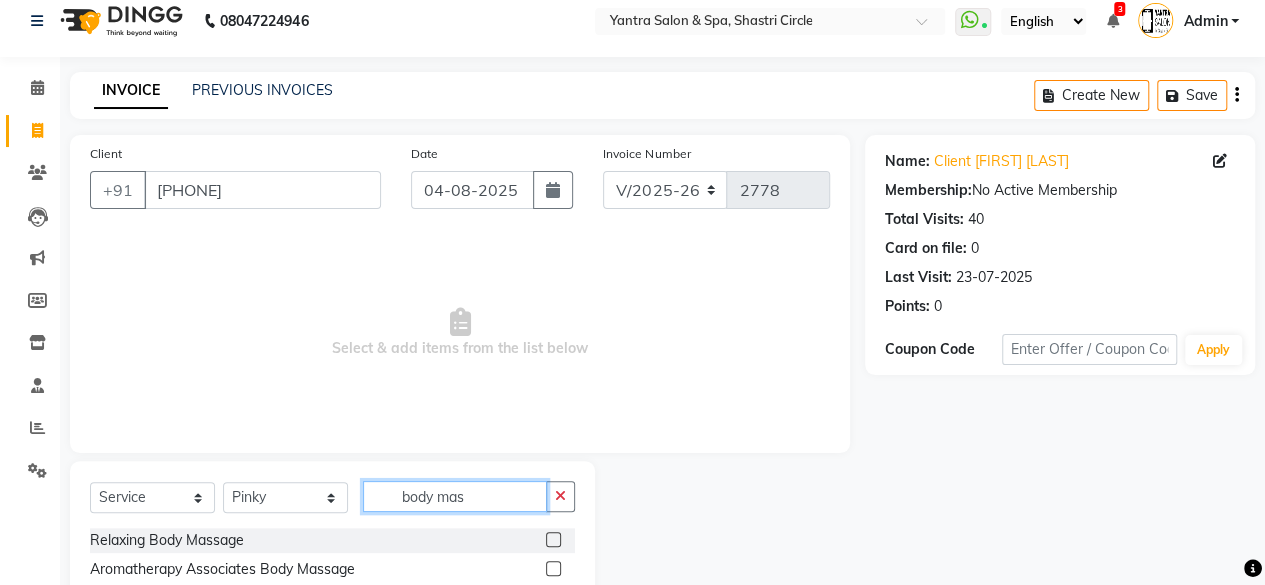 scroll, scrollTop: 73, scrollLeft: 0, axis: vertical 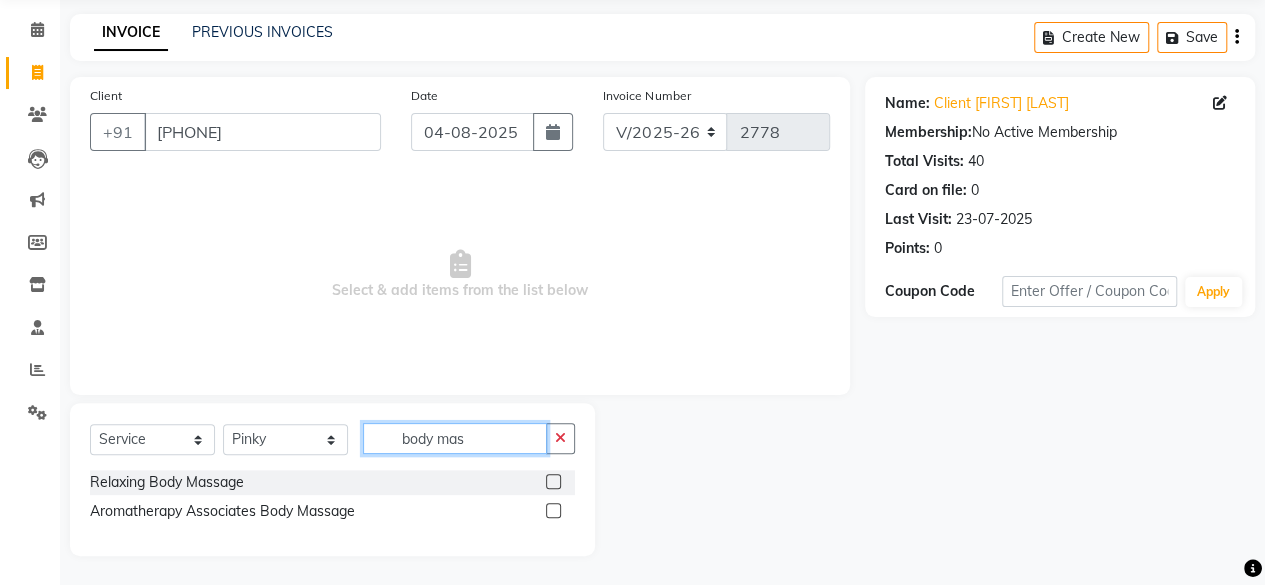 type on "body mas" 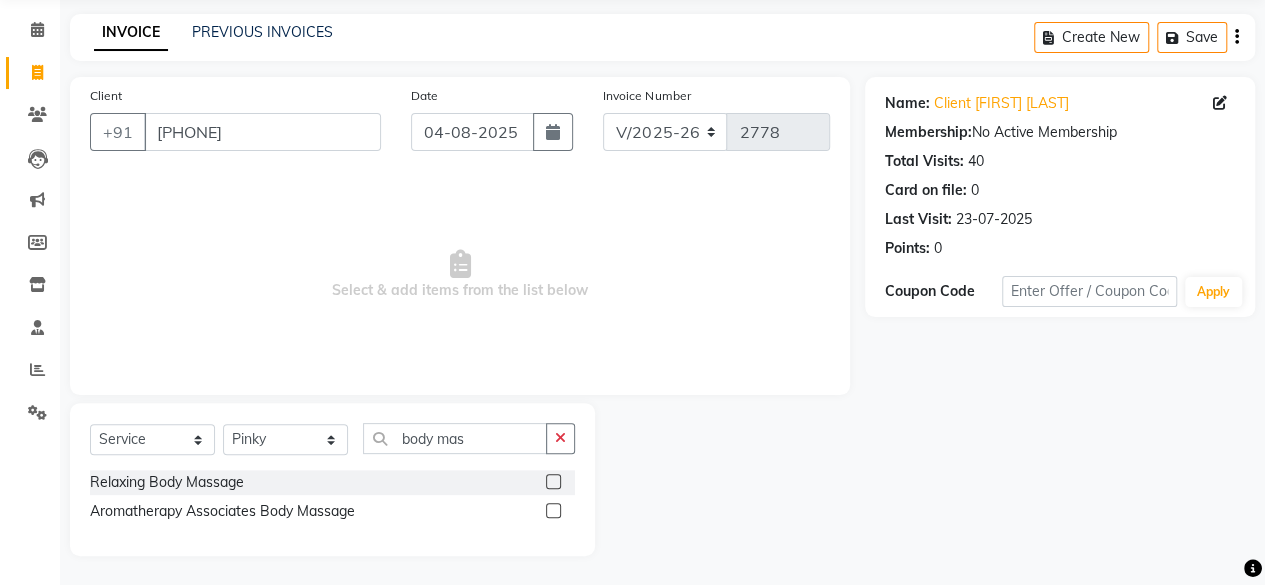 click 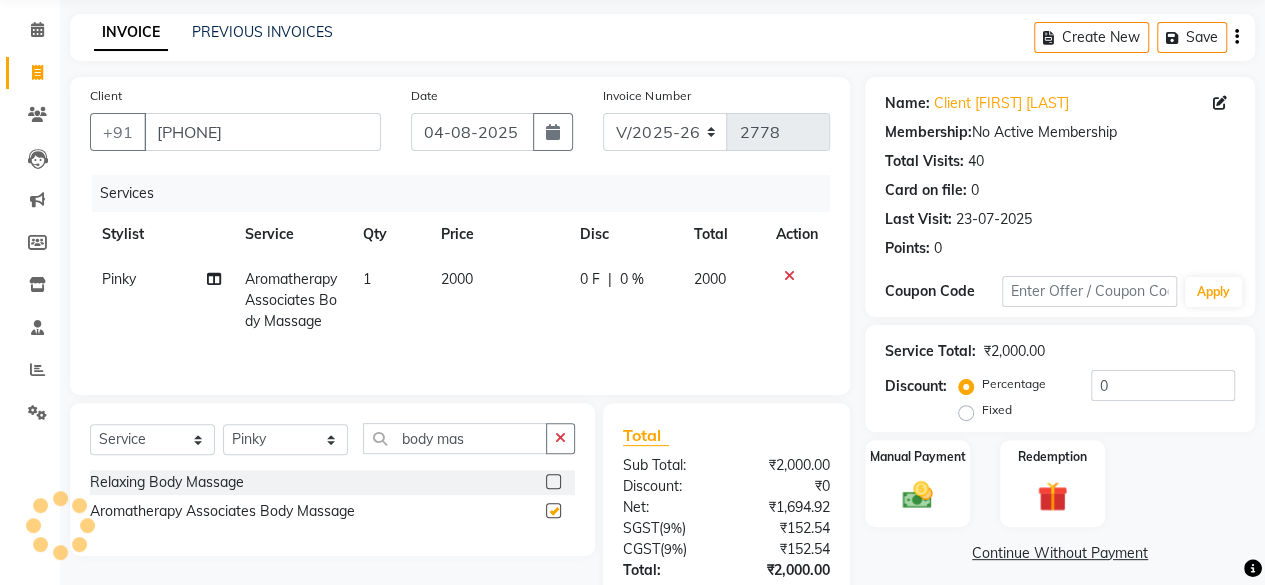 checkbox on "false" 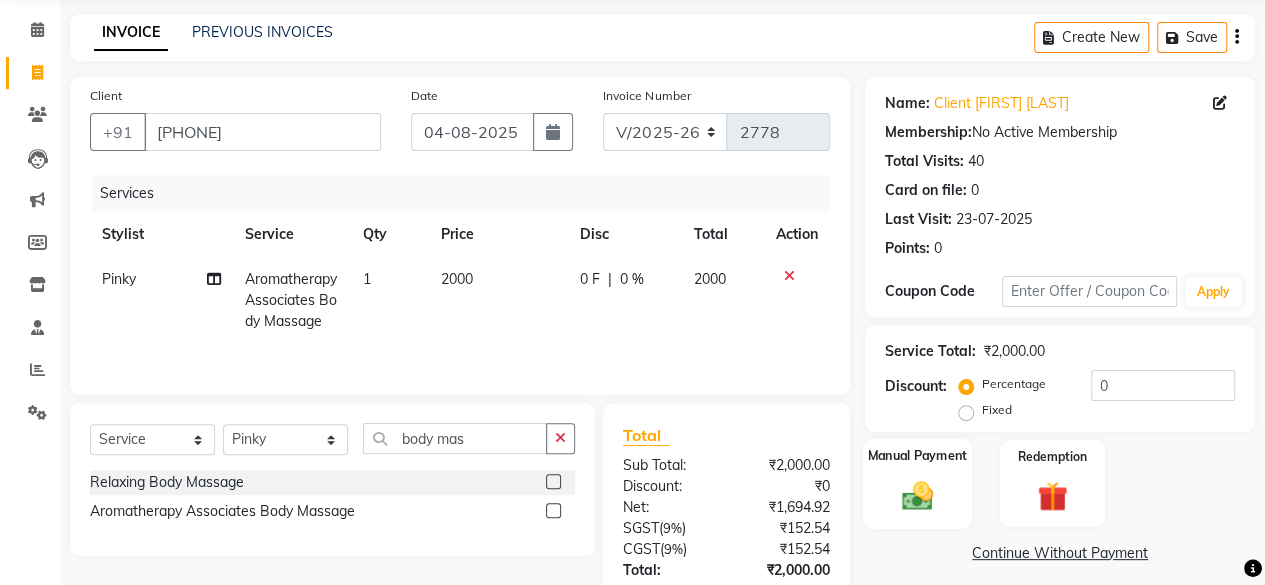 click on "Manual Payment" 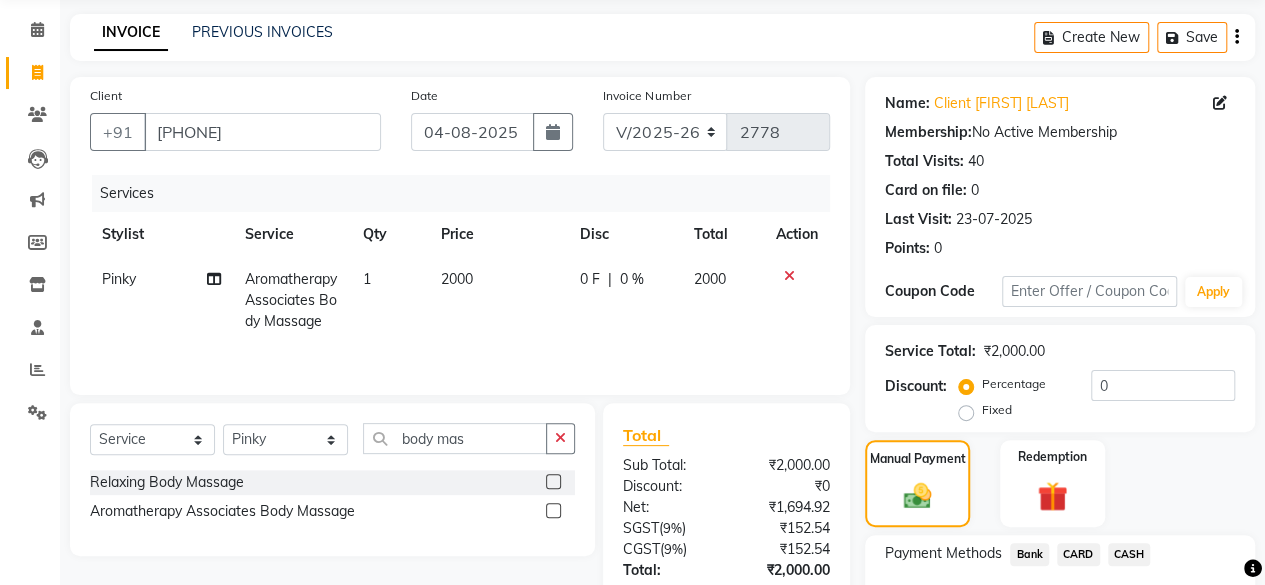 scroll, scrollTop: 234, scrollLeft: 0, axis: vertical 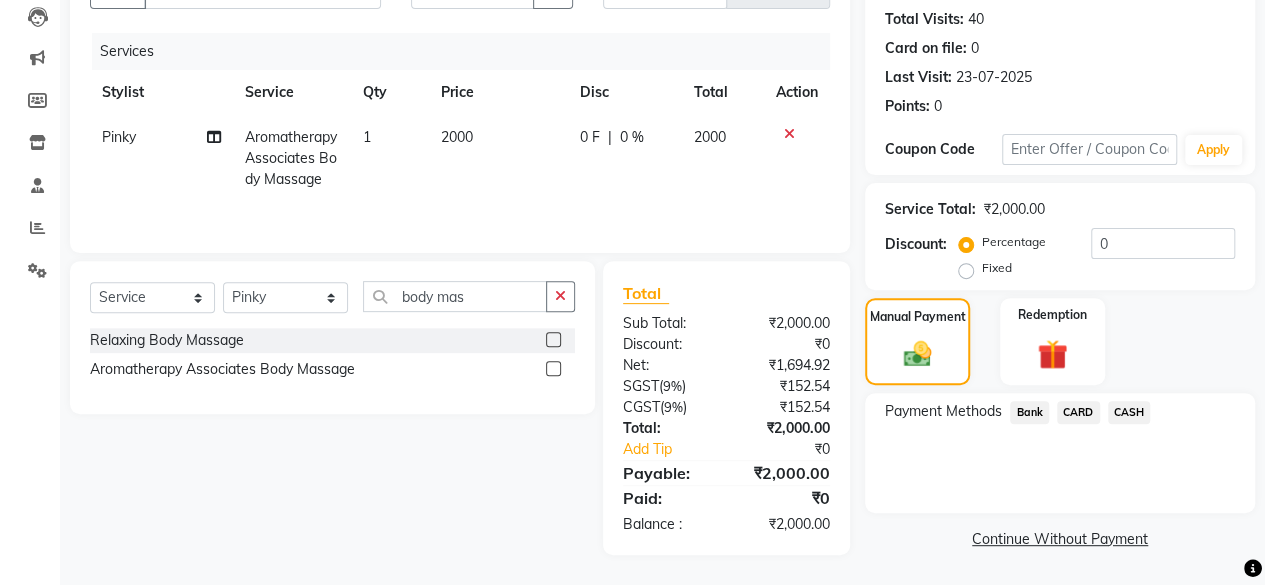 click on "CASH" 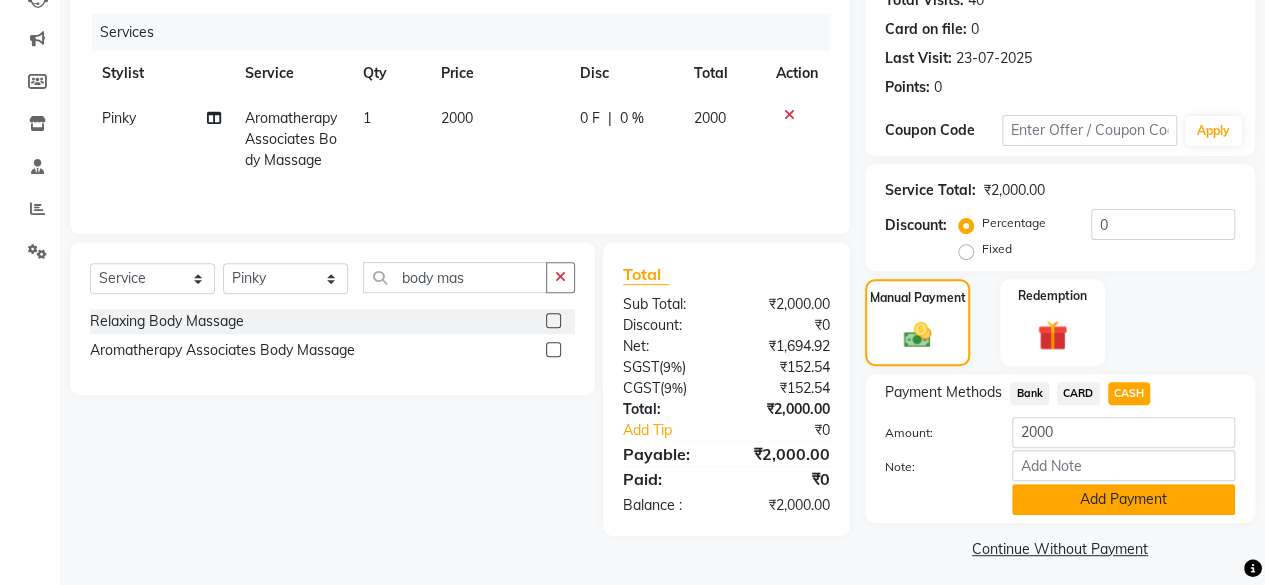 click on "Add Payment" 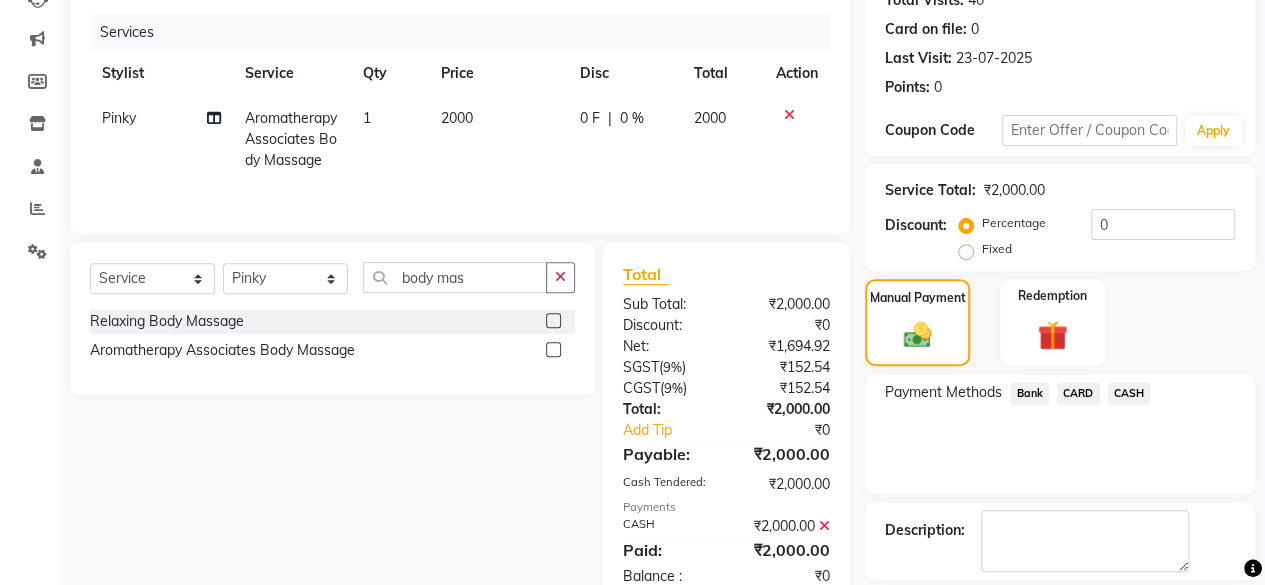 scroll, scrollTop: 324, scrollLeft: 0, axis: vertical 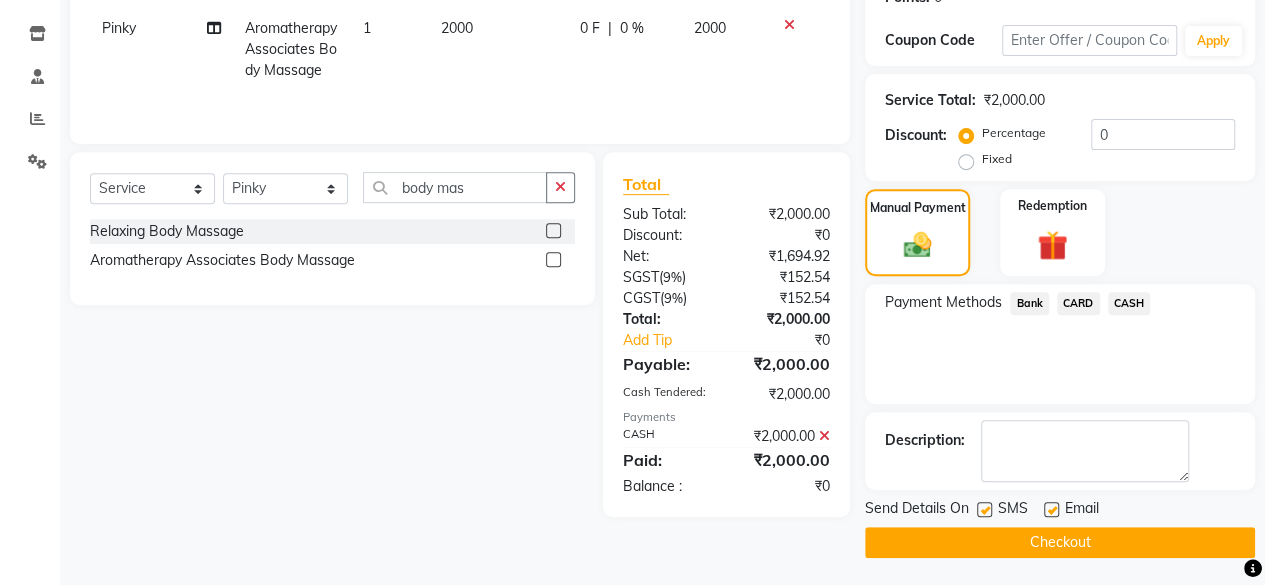 click on "Checkout" 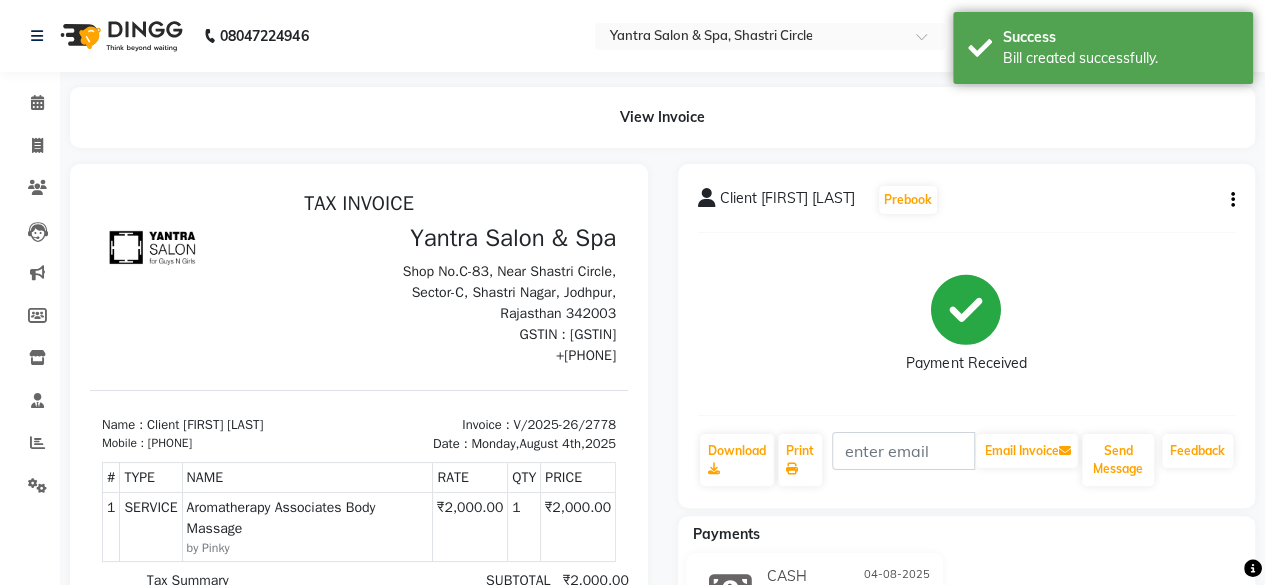 scroll, scrollTop: 0, scrollLeft: 0, axis: both 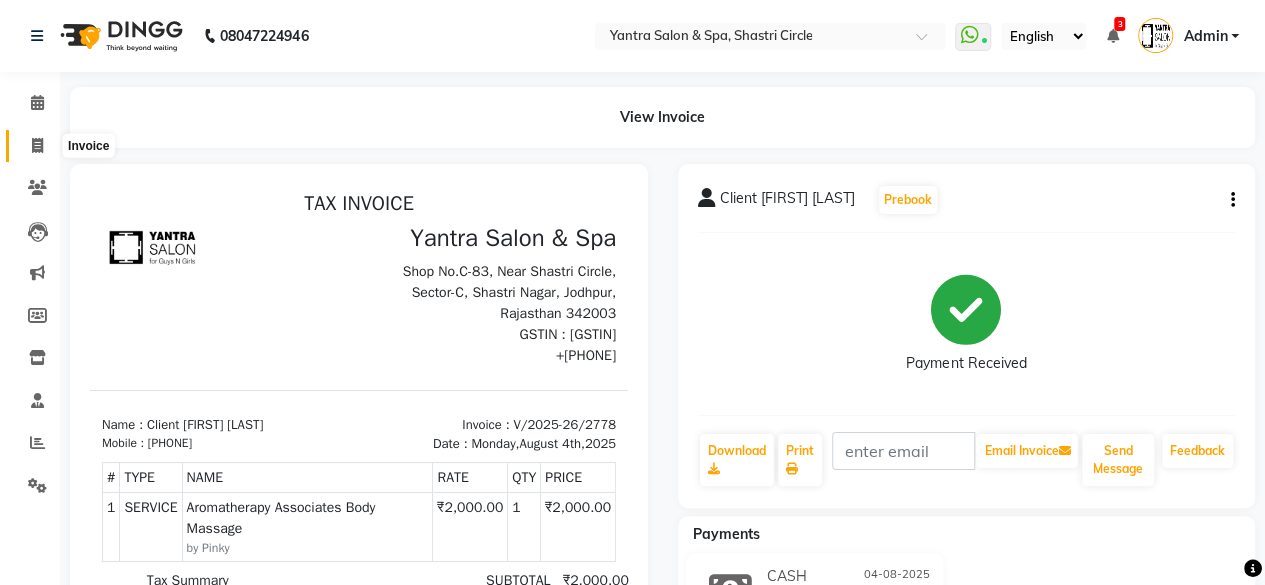 click 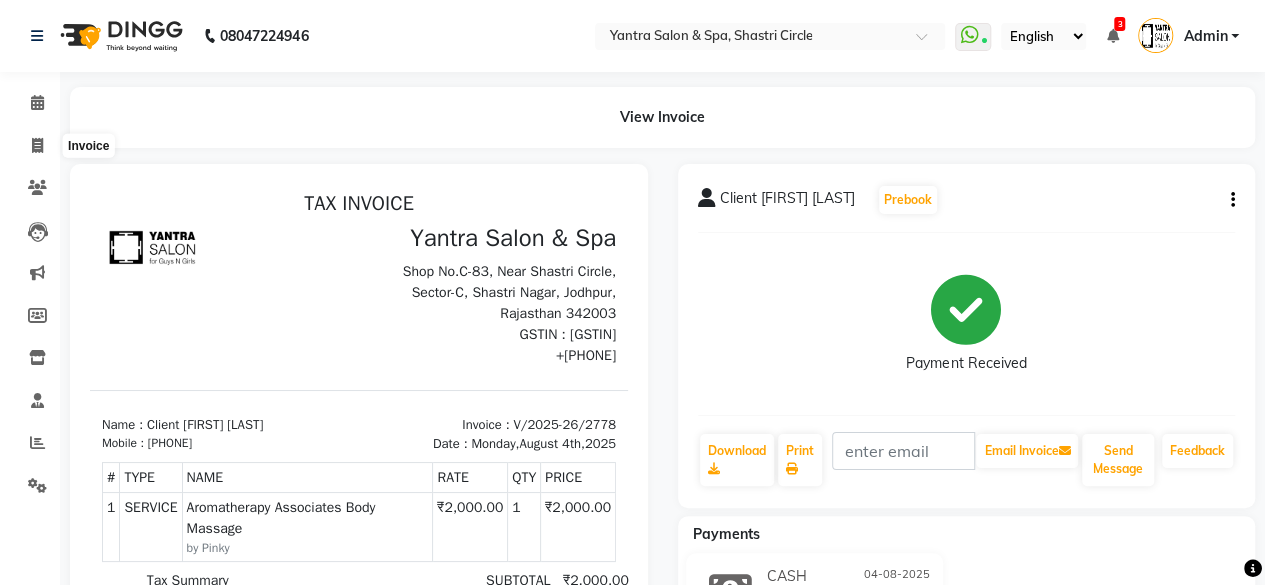 select on "service" 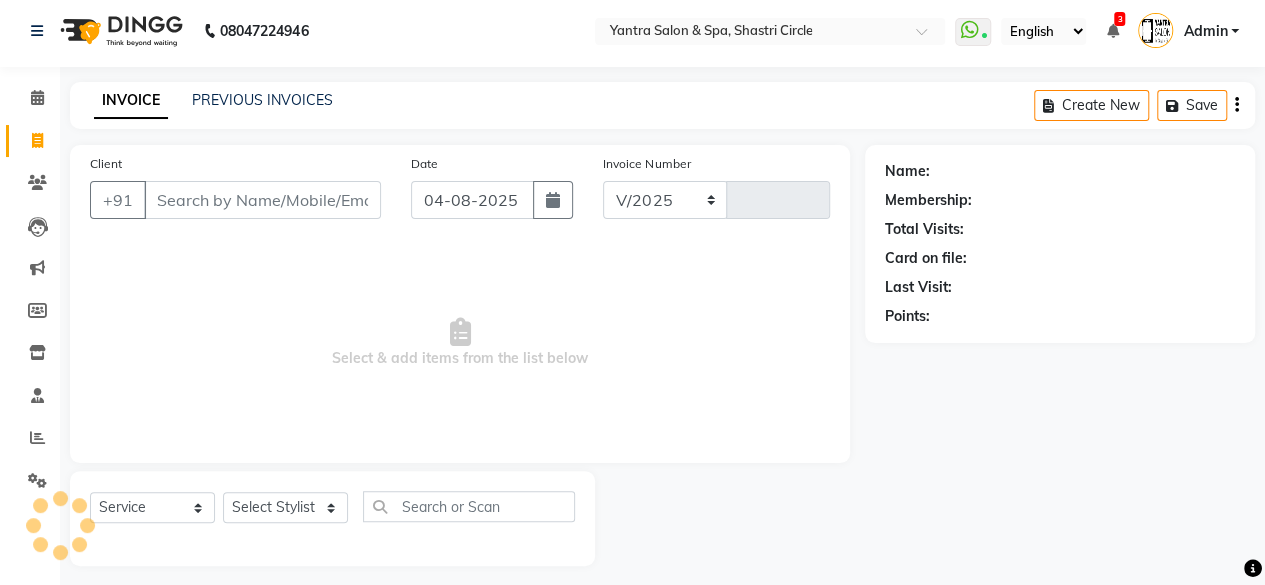 select on "154" 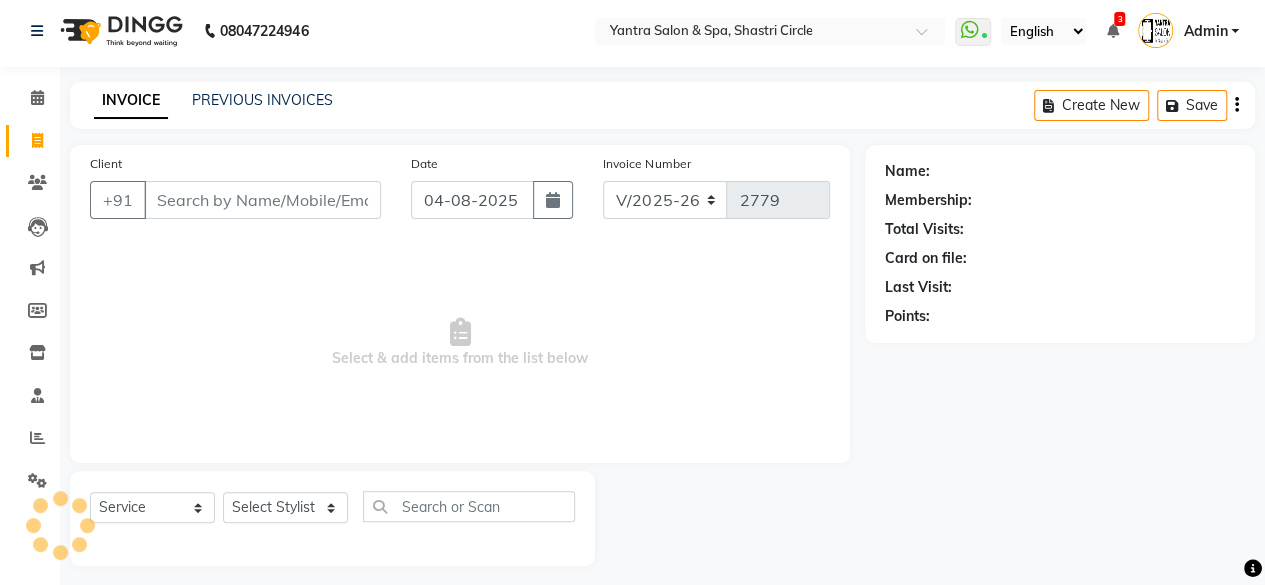 scroll, scrollTop: 15, scrollLeft: 0, axis: vertical 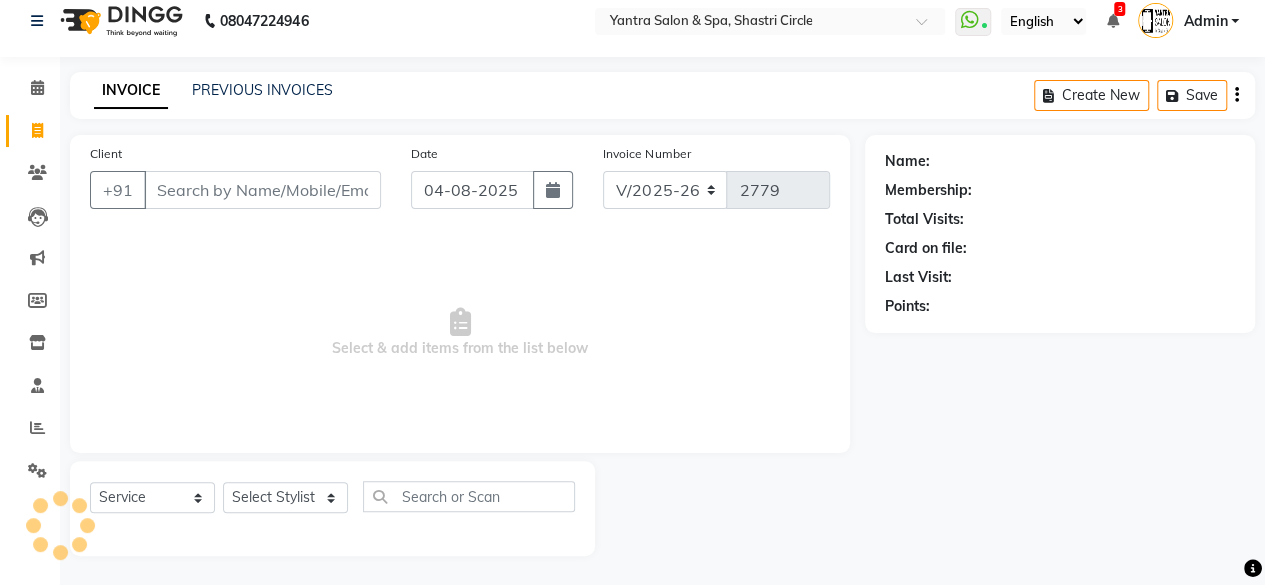 click on "Client" at bounding box center [262, 190] 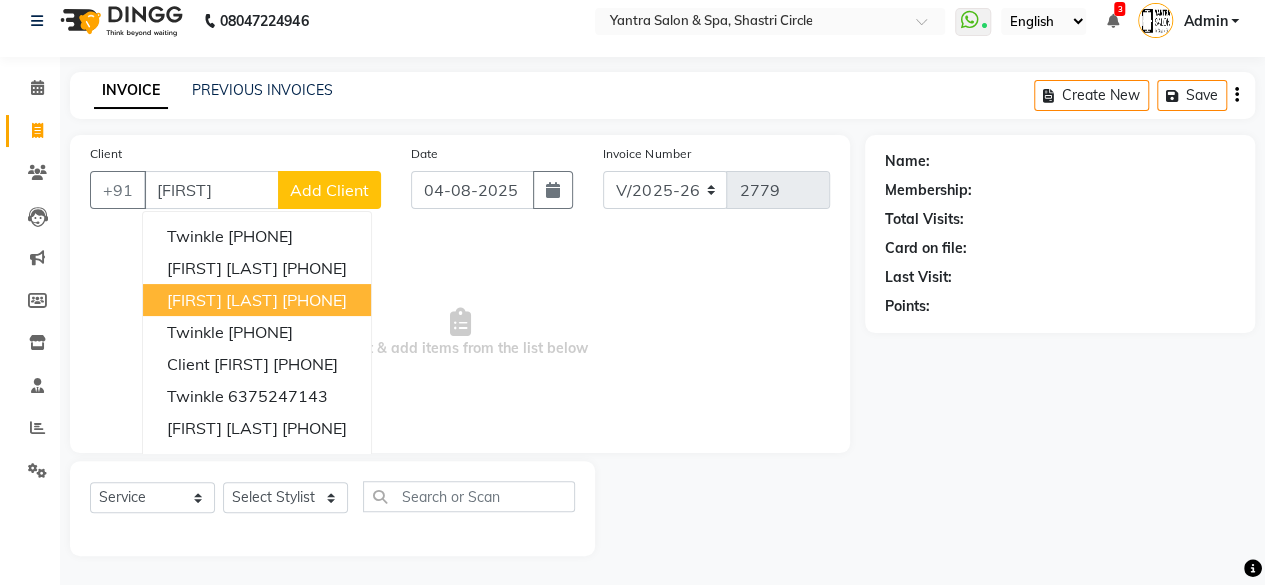 click on "[PHONE]" at bounding box center (314, 300) 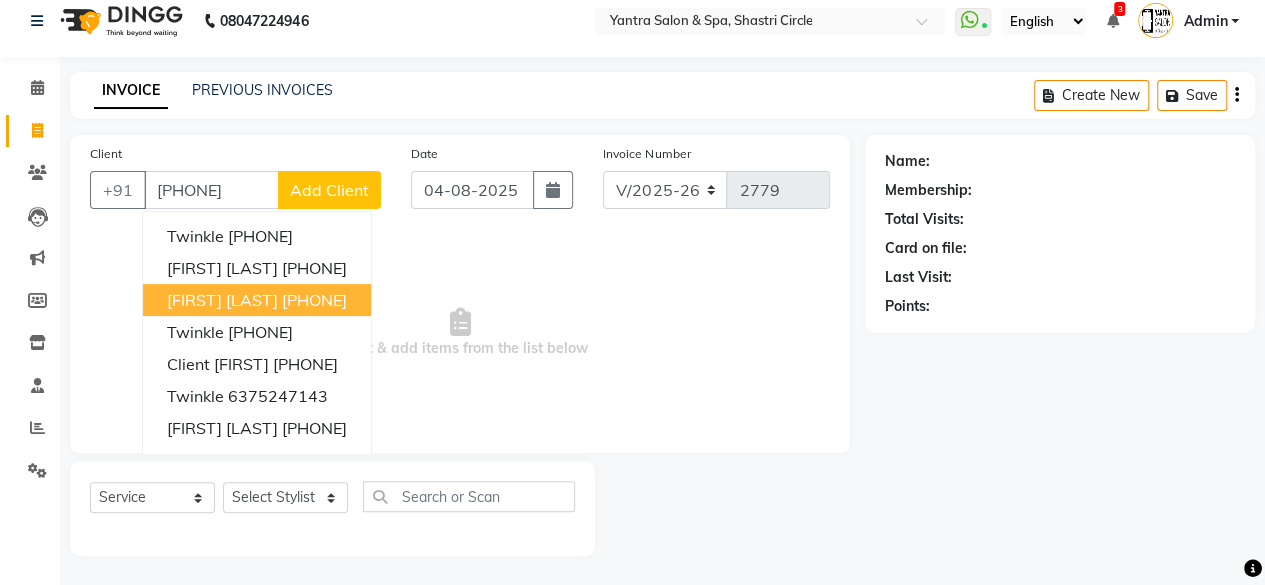 type on "[PHONE]" 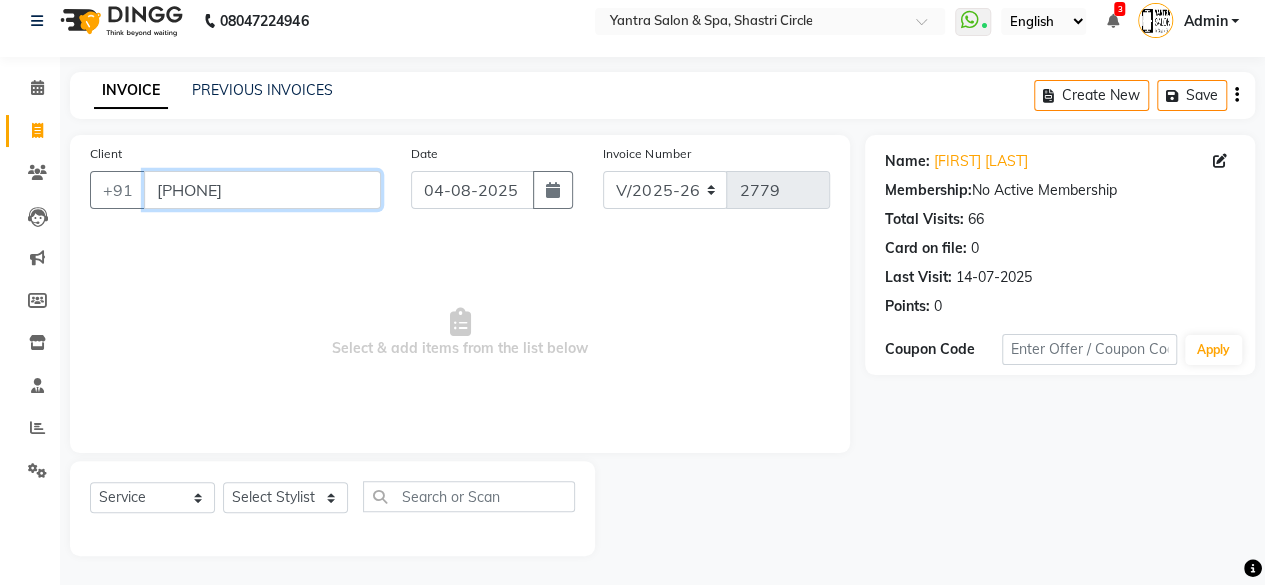 click on "[PHONE]" at bounding box center (262, 190) 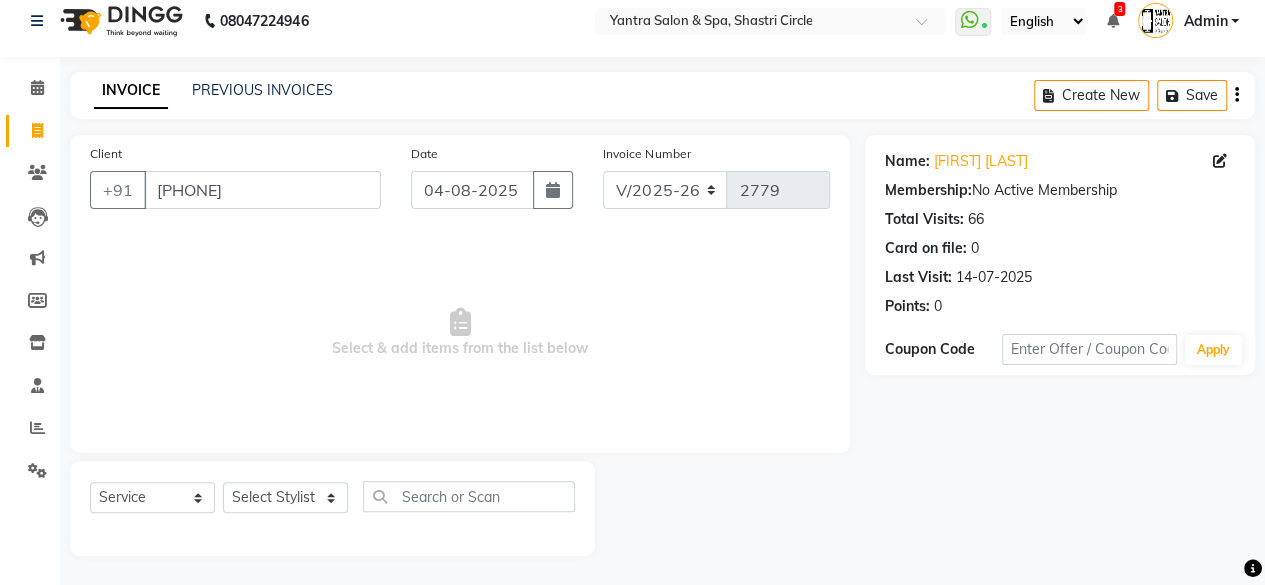click on "Select & add items from the list below" at bounding box center [460, 333] 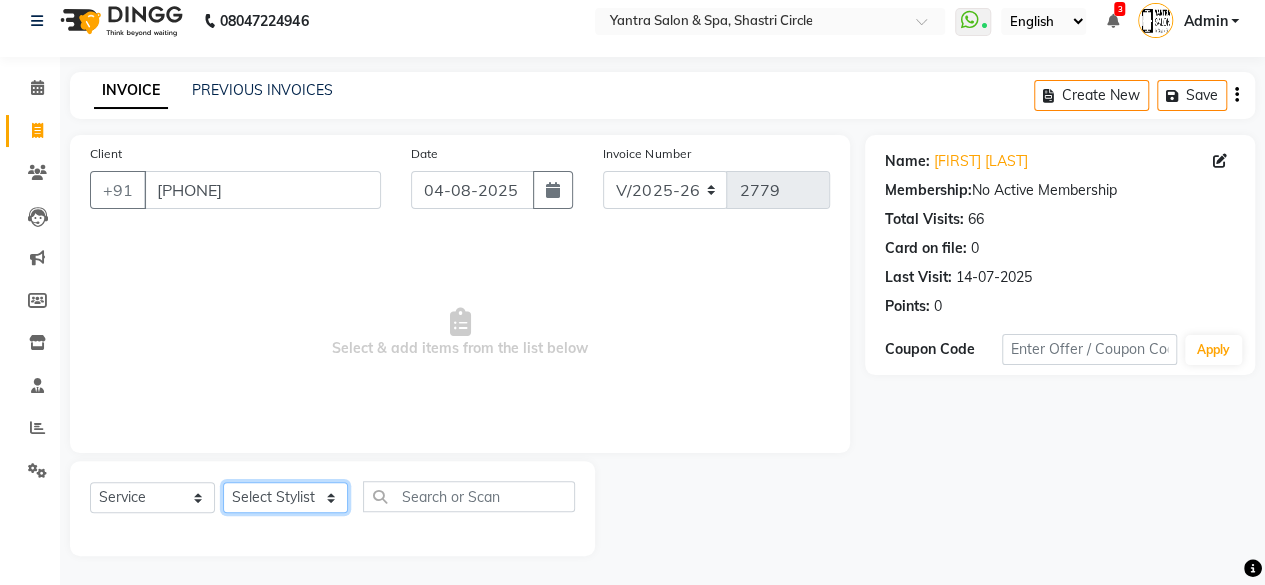 click on "Select Stylist Arvind ASHA bhawna goyal Dev Dimple Director Harsha Hemlata kajal Latika lucky Manager Manisha maam Neelu  Pallavi Pinky Priyanka Rahul Sekhar usha" 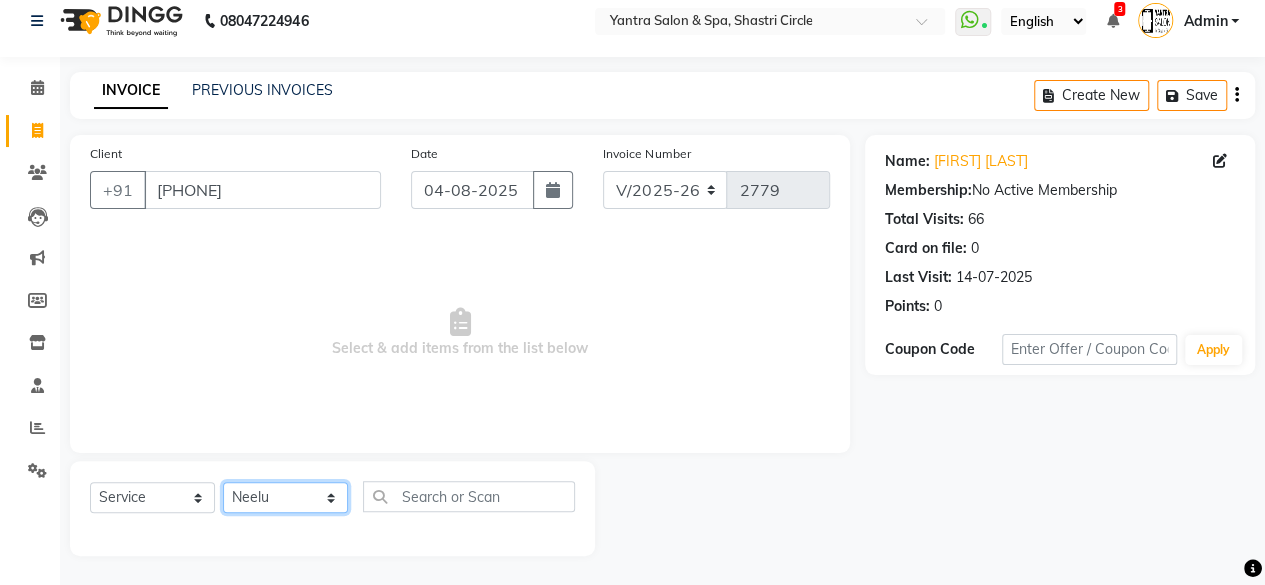 click on "Select Stylist Arvind ASHA bhawna goyal Dev Dimple Director Harsha Hemlata kajal Latika lucky Manager Manisha maam Neelu  Pallavi Pinky Priyanka Rahul Sekhar usha" 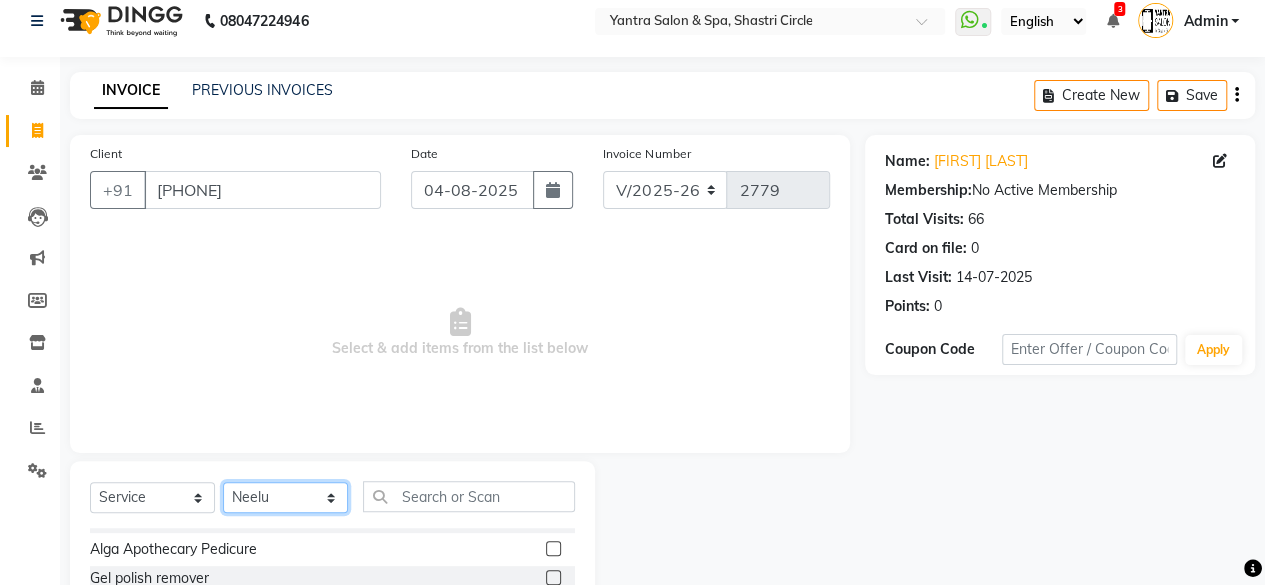 scroll, scrollTop: 300, scrollLeft: 0, axis: vertical 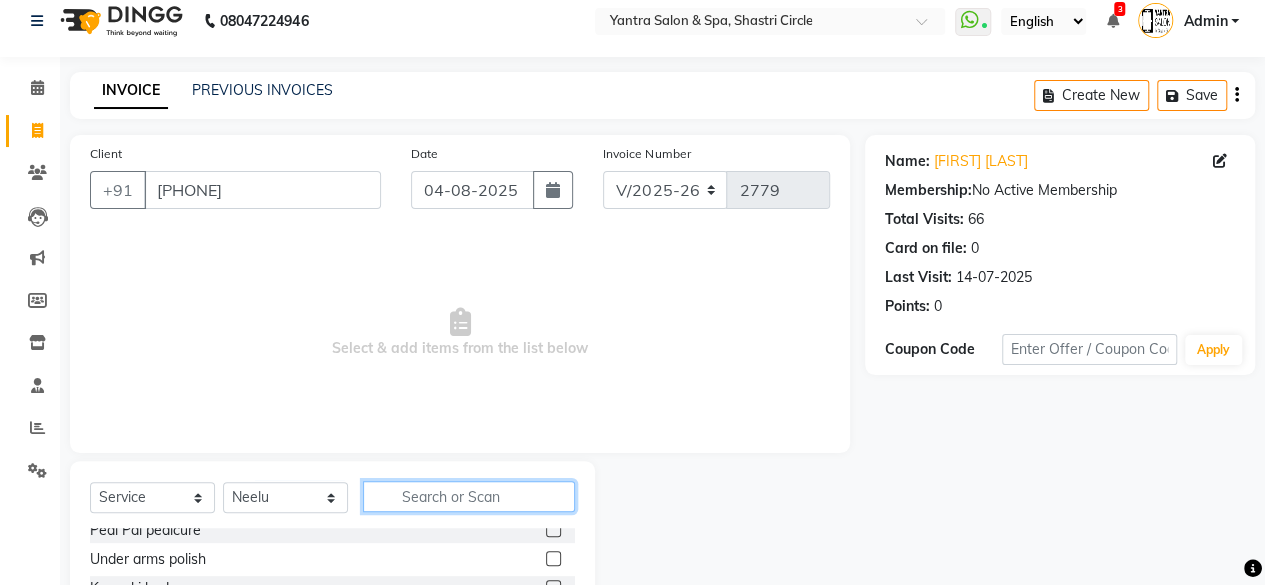 click 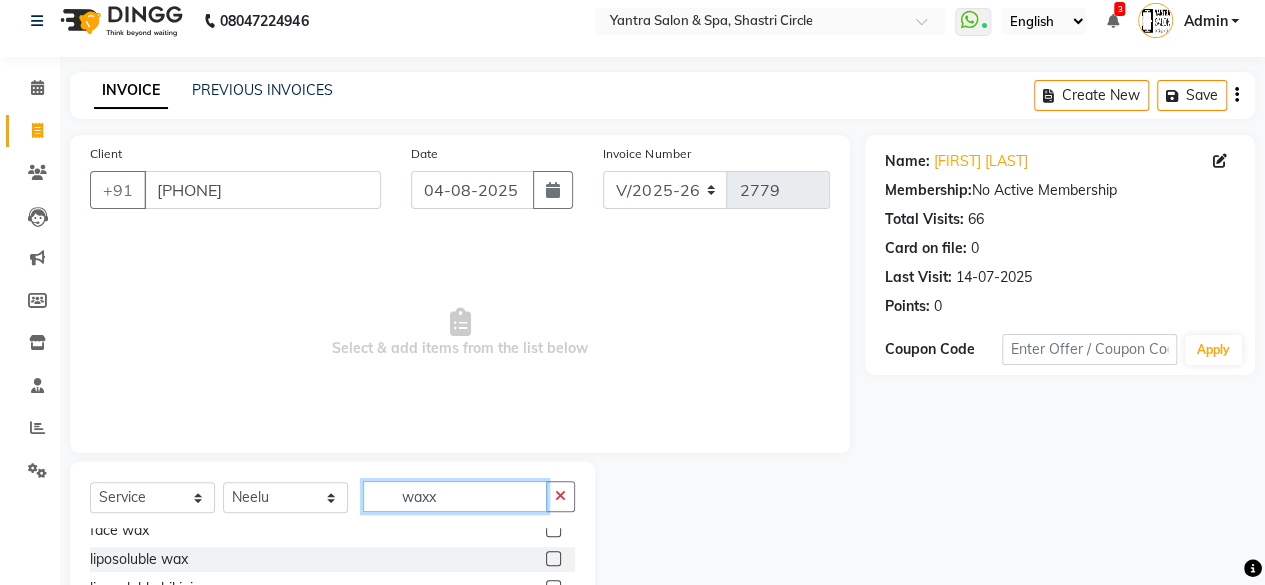 scroll, scrollTop: 0, scrollLeft: 0, axis: both 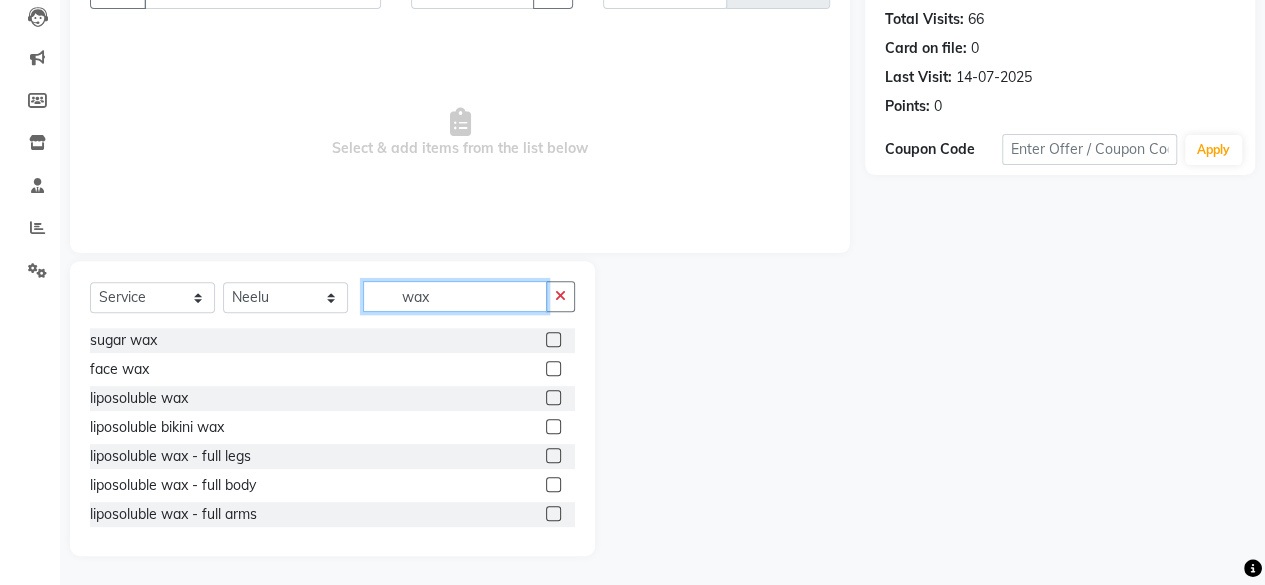 type on "wax" 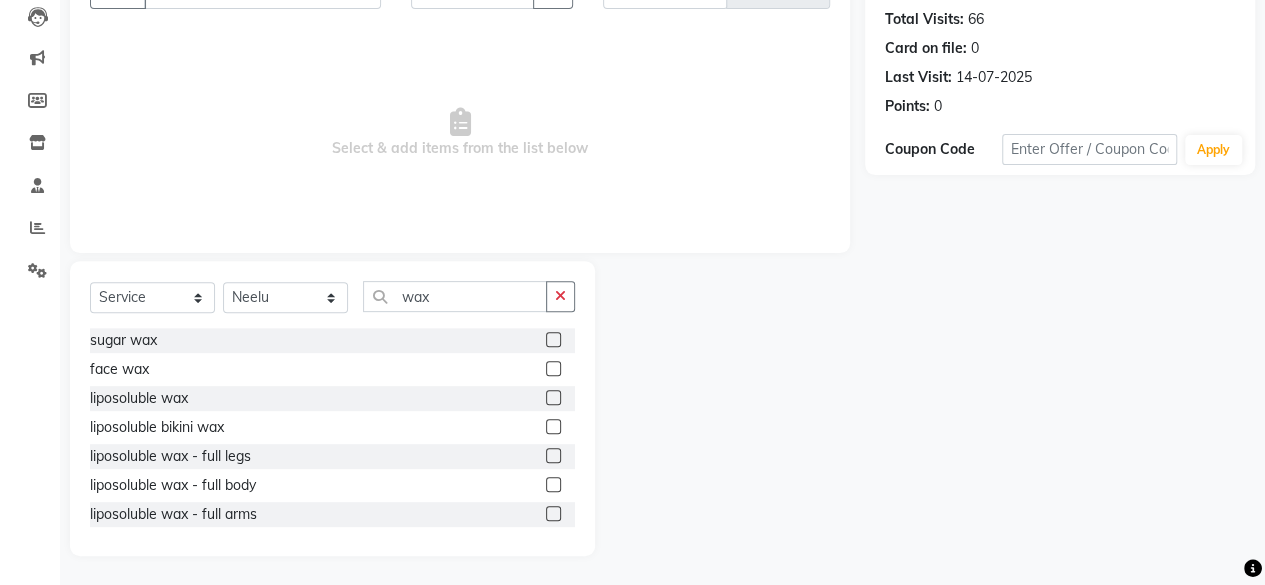 click 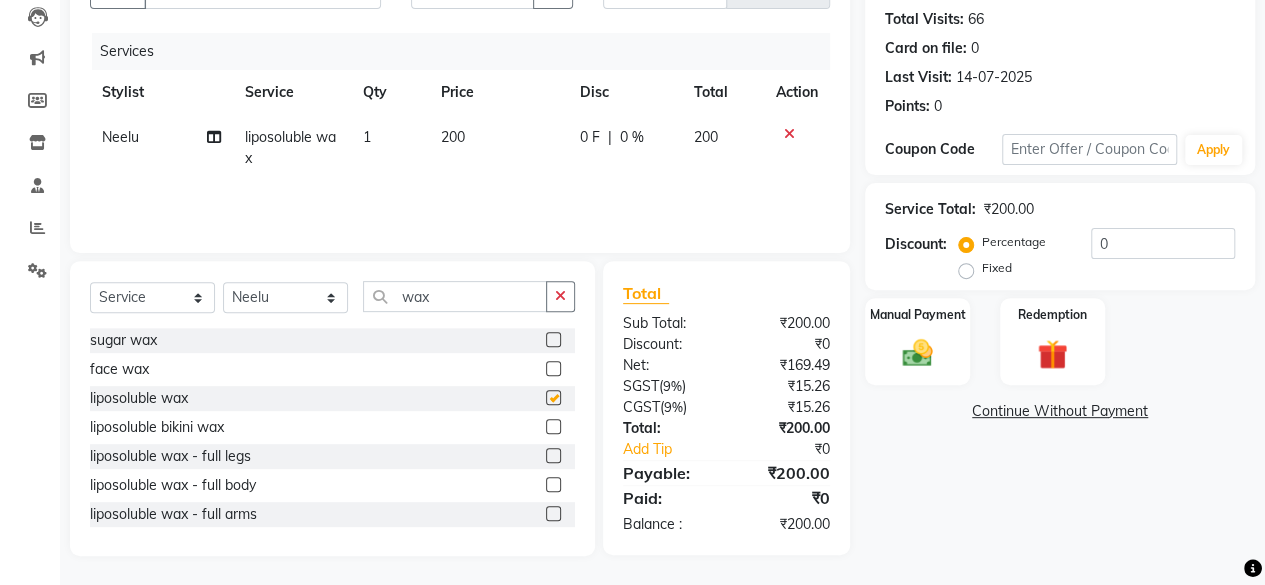 checkbox on "false" 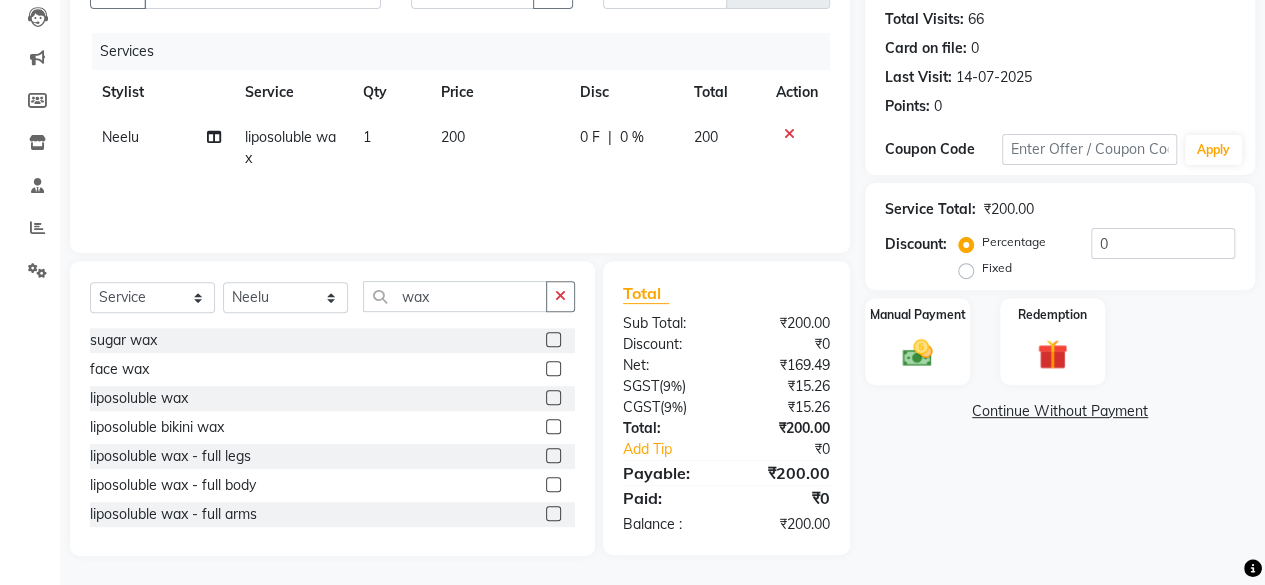click on "200" 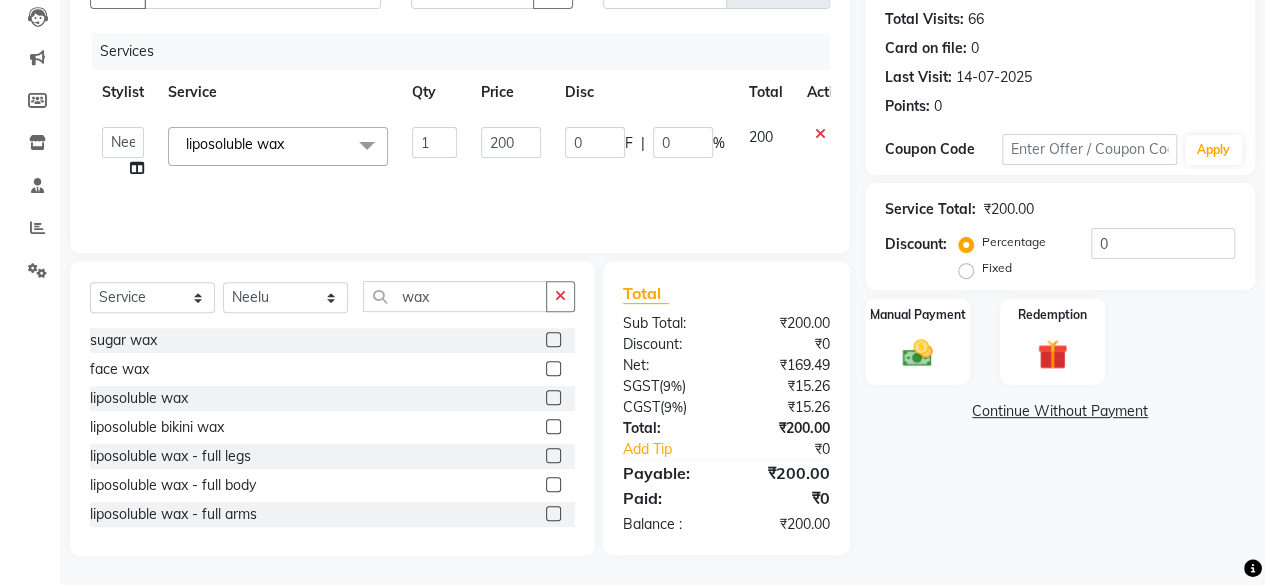 click on "200" 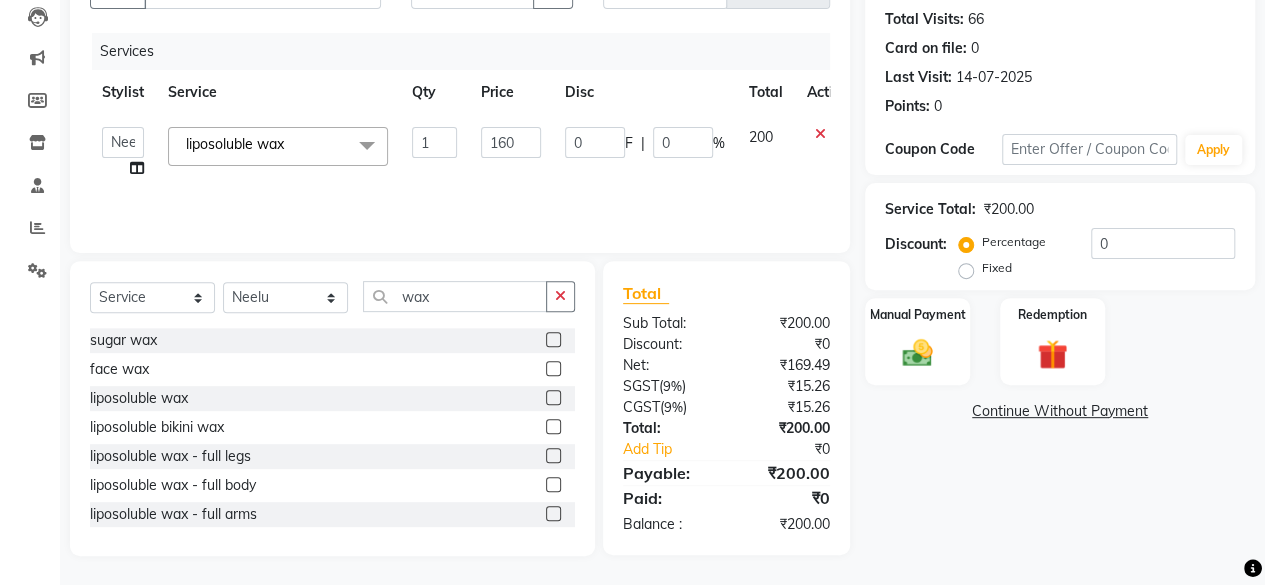 type on "1600" 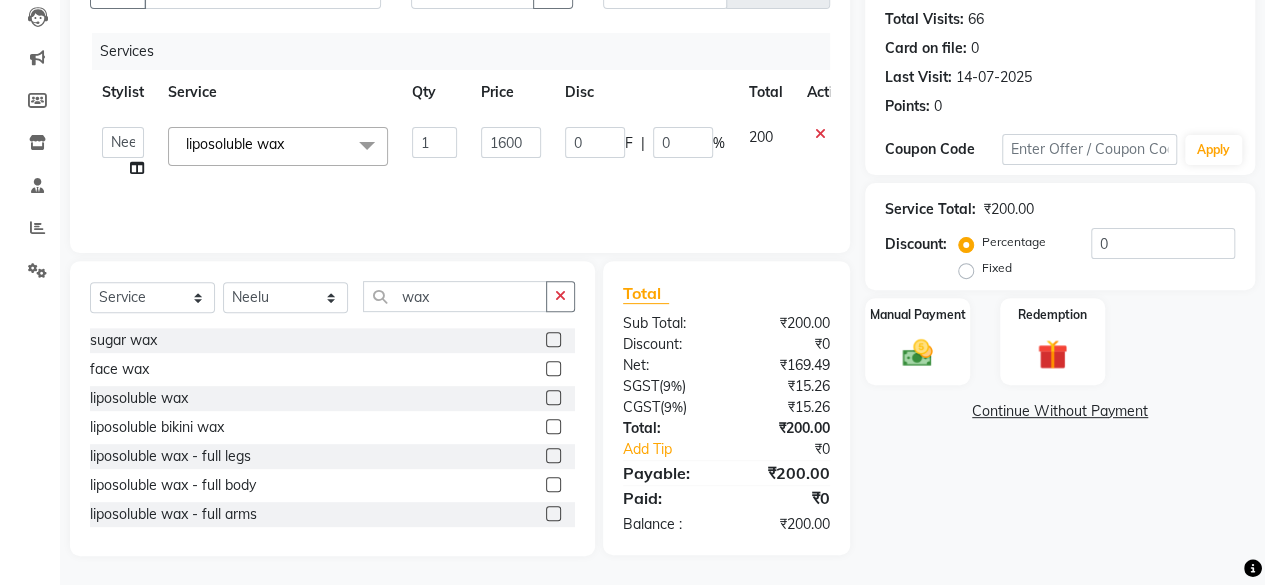 click on "1600" 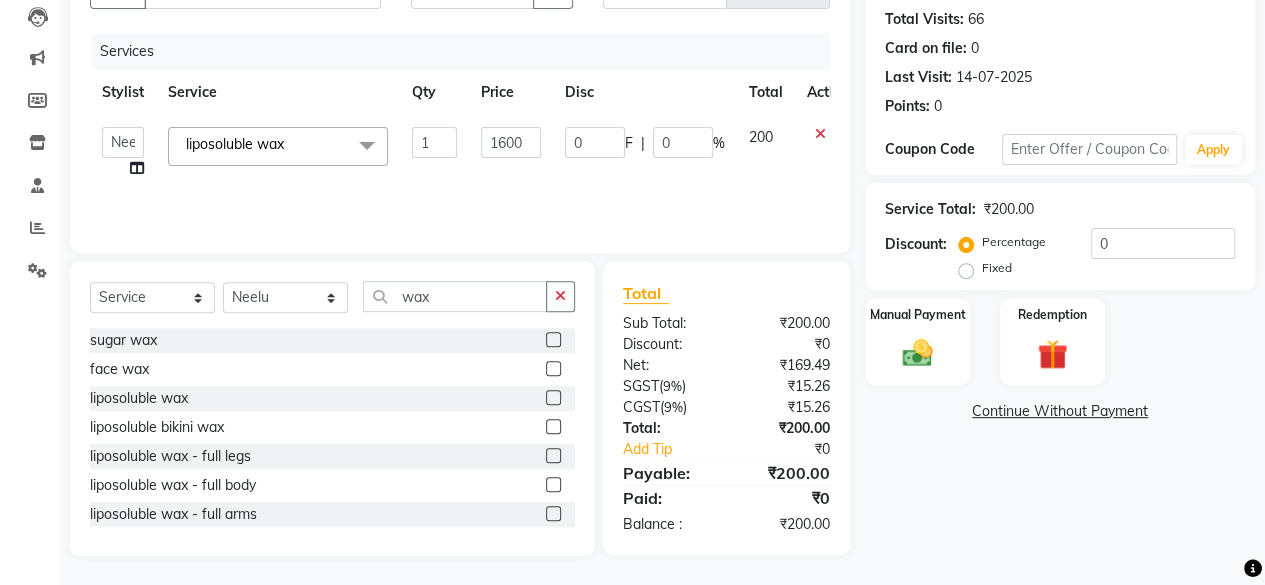 select on "4454" 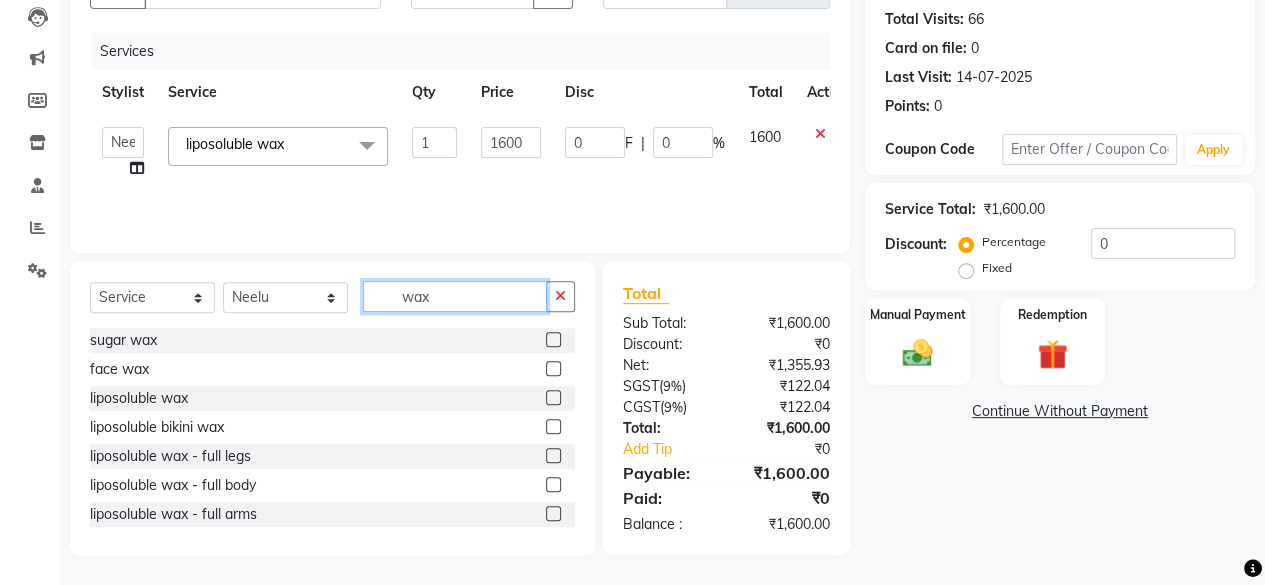 click on "wax" 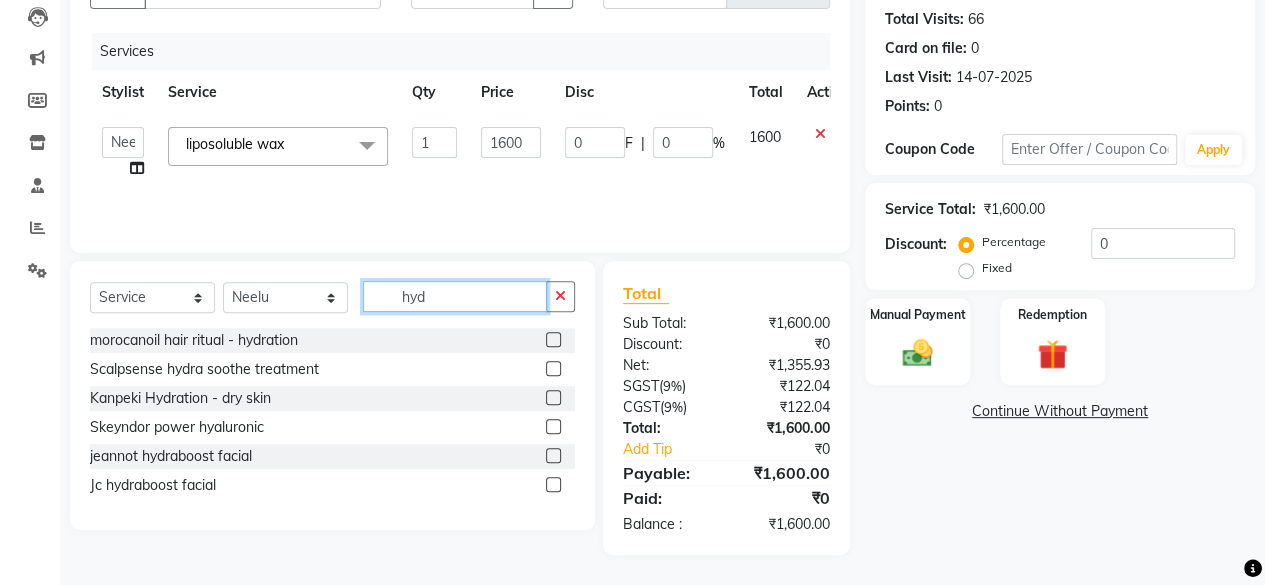 scroll, scrollTop: 213, scrollLeft: 0, axis: vertical 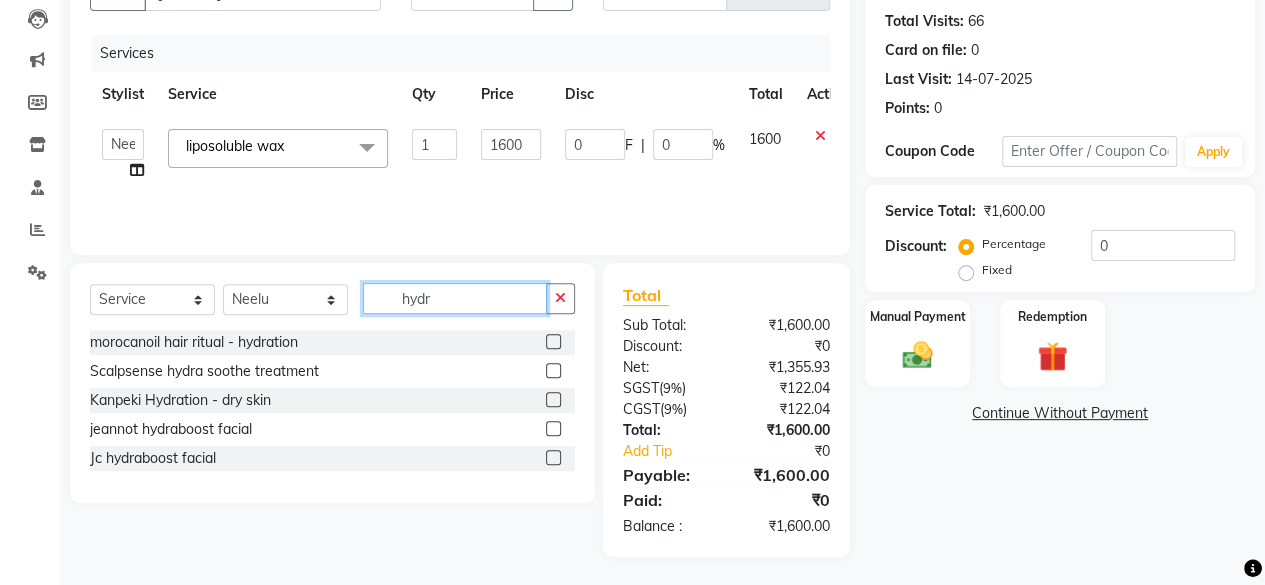 type on "hydr" 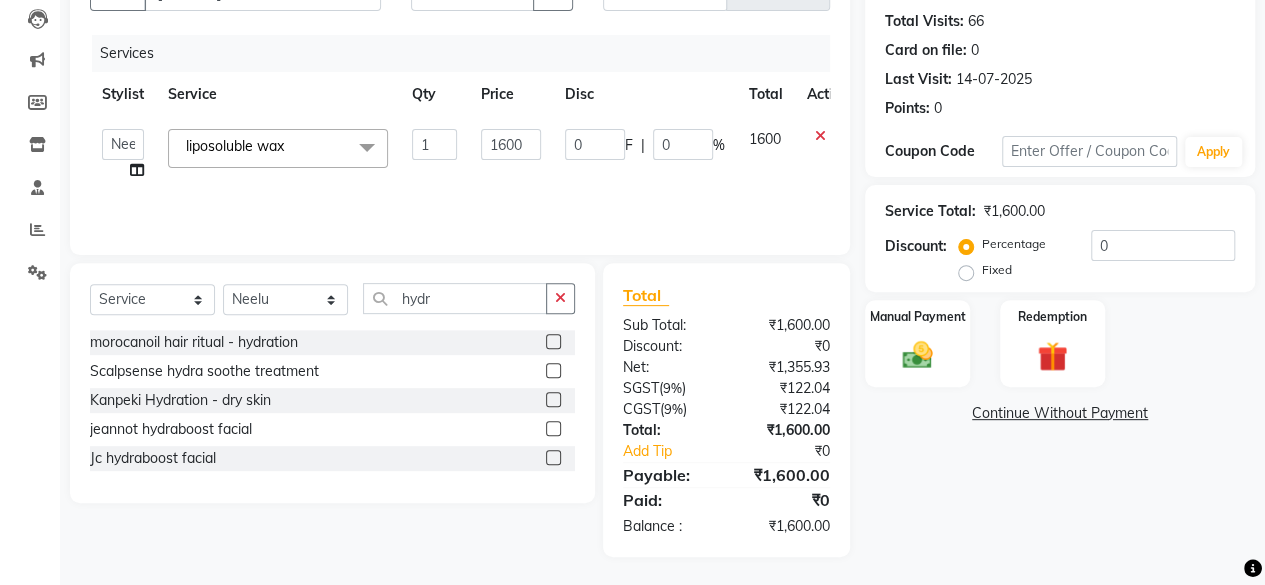 click 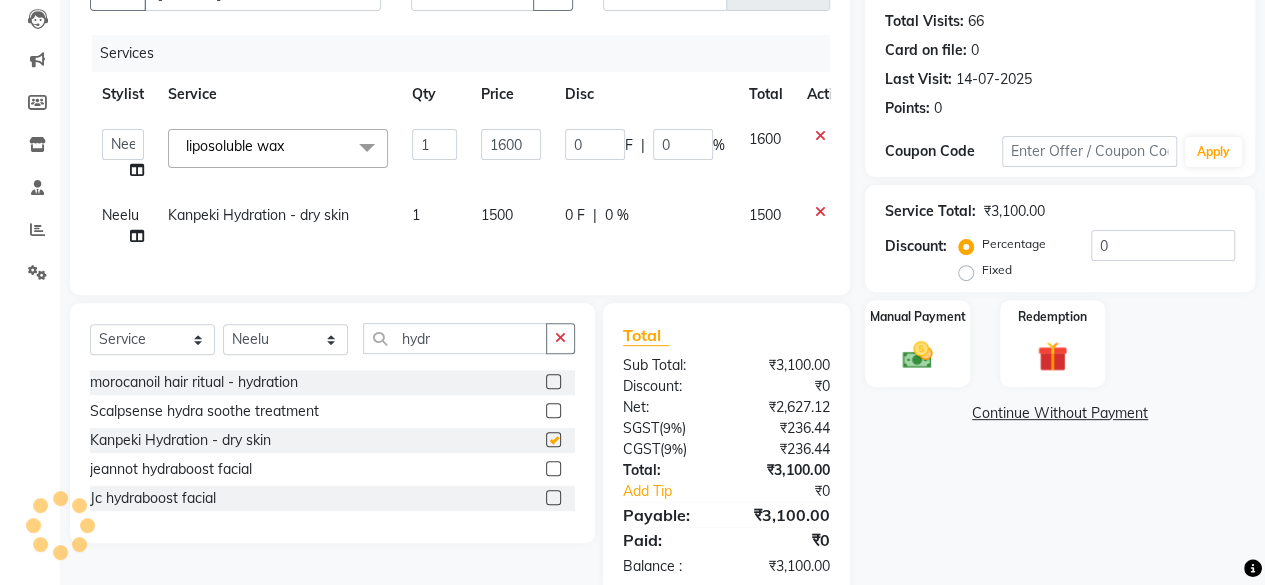 click on "1500" 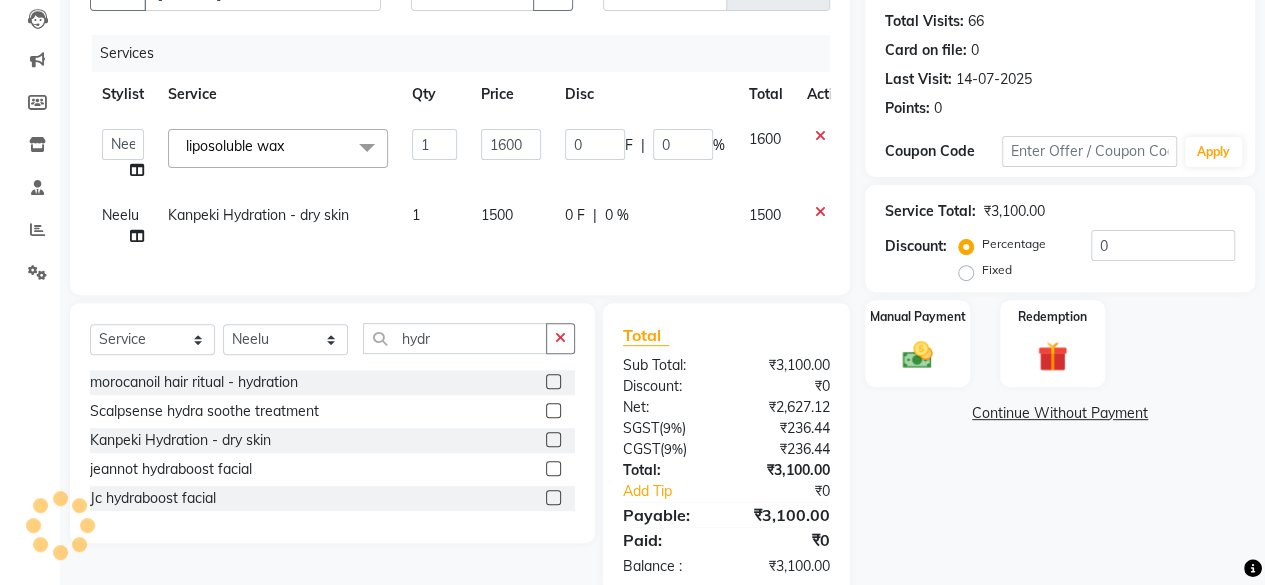 select on "4454" 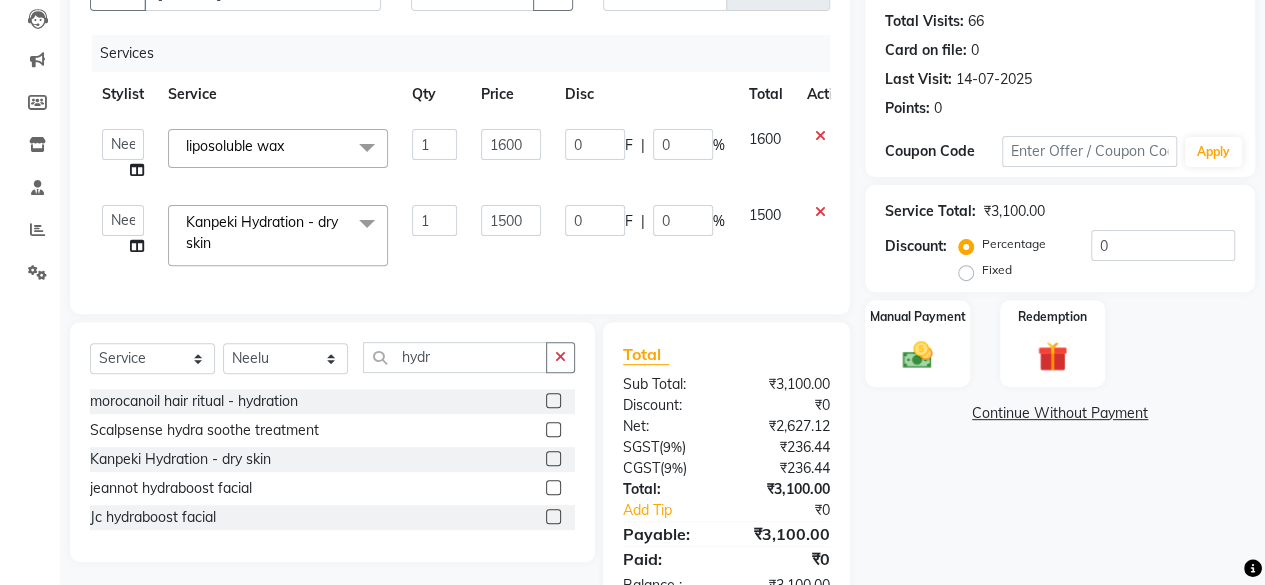 checkbox on "false" 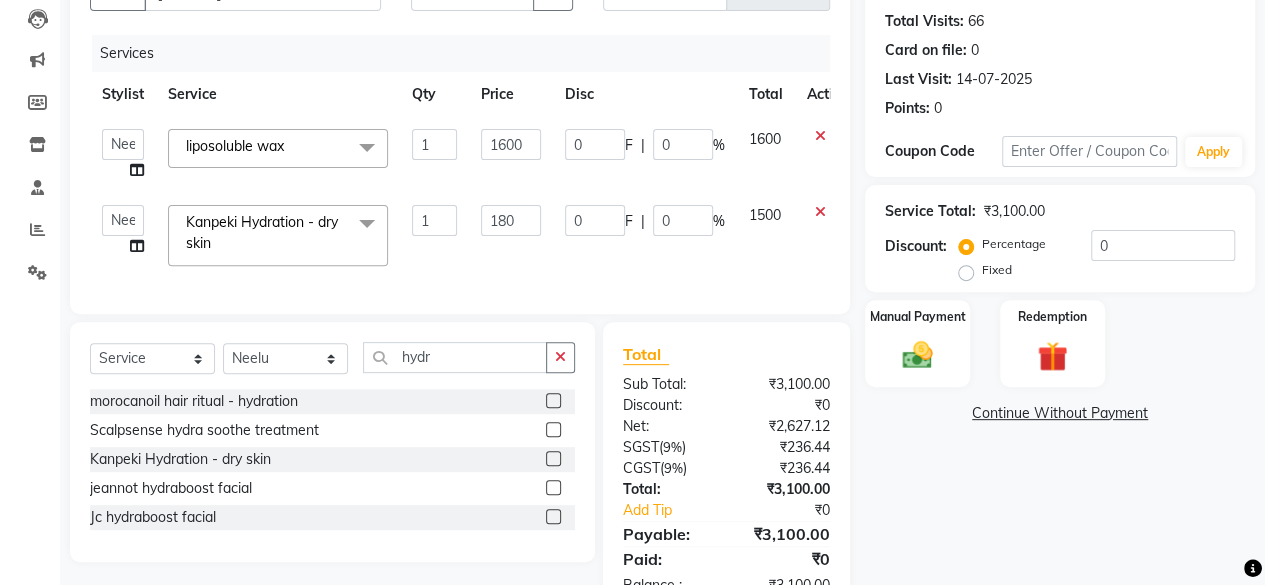 type on "1800" 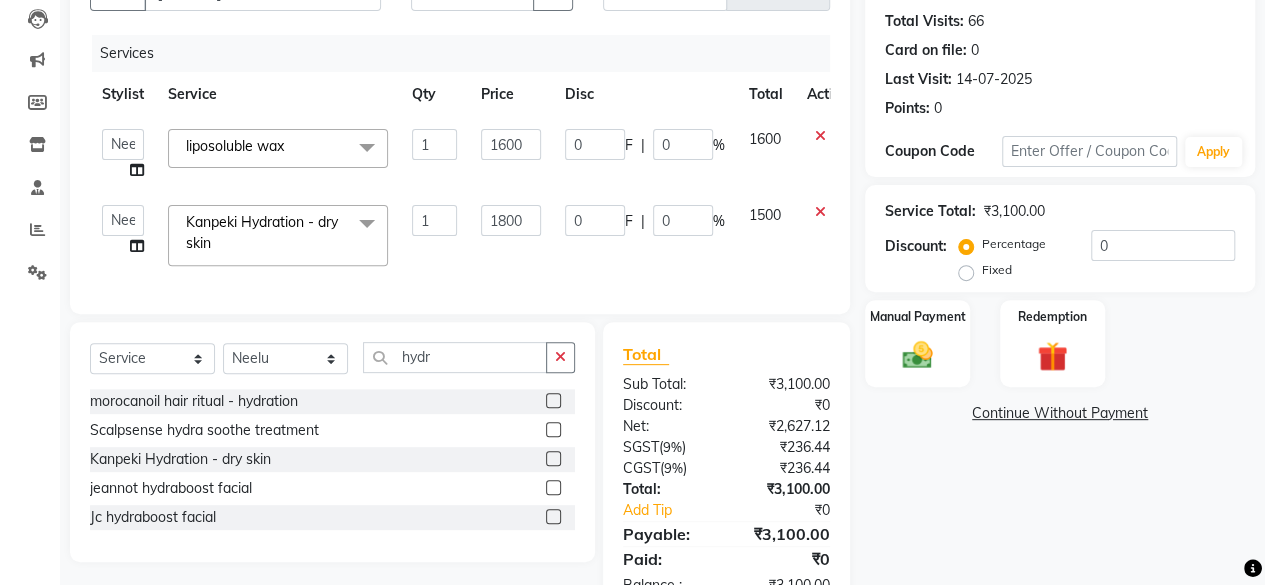 click on "1800" 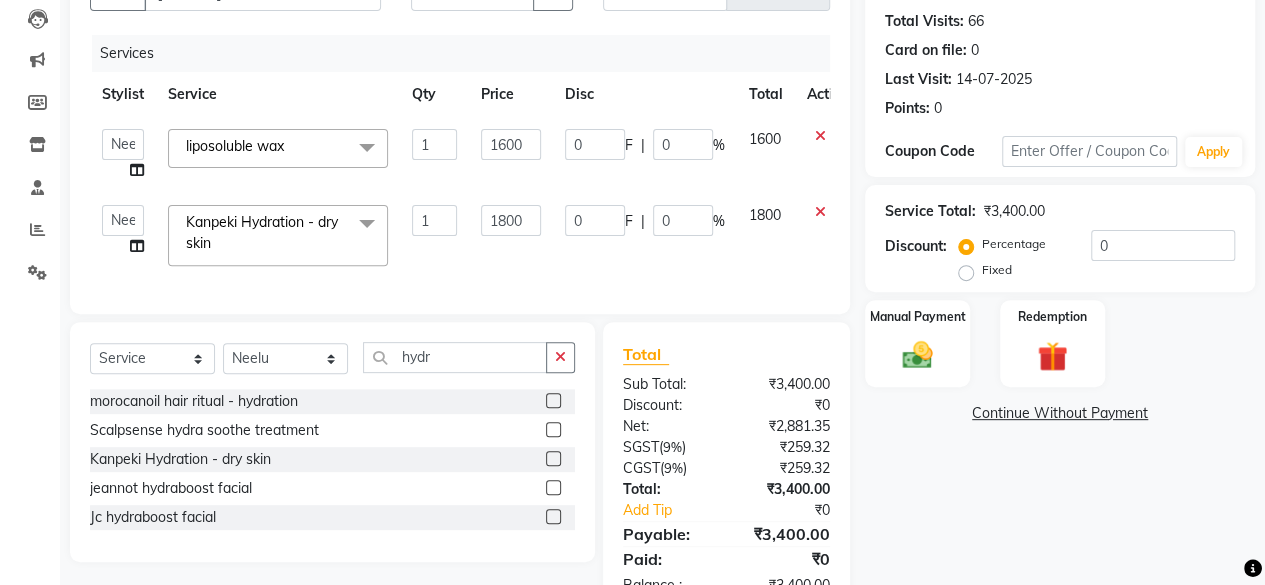 scroll, scrollTop: 286, scrollLeft: 0, axis: vertical 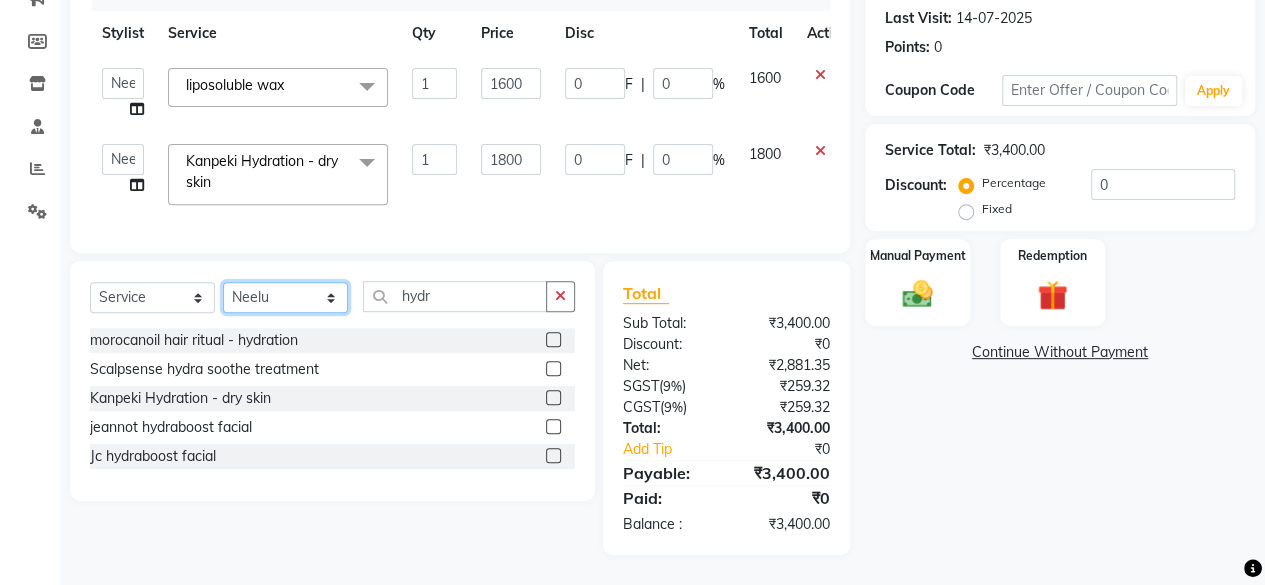 click on "Select Stylist Arvind ASHA bhawna goyal Dev Dimple Director Harsha Hemlata kajal Latika lucky Manager Manisha maam Neelu  Pallavi Pinky Priyanka Rahul Sekhar usha" 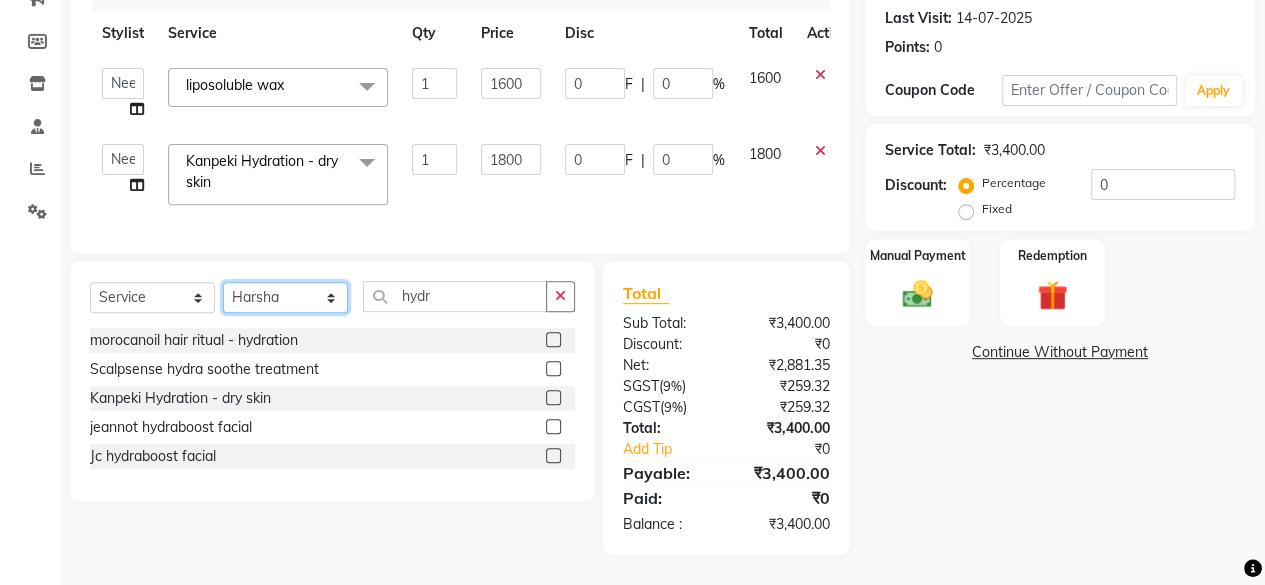 click on "Select Stylist Arvind ASHA bhawna goyal Dev Dimple Director Harsha Hemlata kajal Latika lucky Manager Manisha maam Neelu  Pallavi Pinky Priyanka Rahul Sekhar usha" 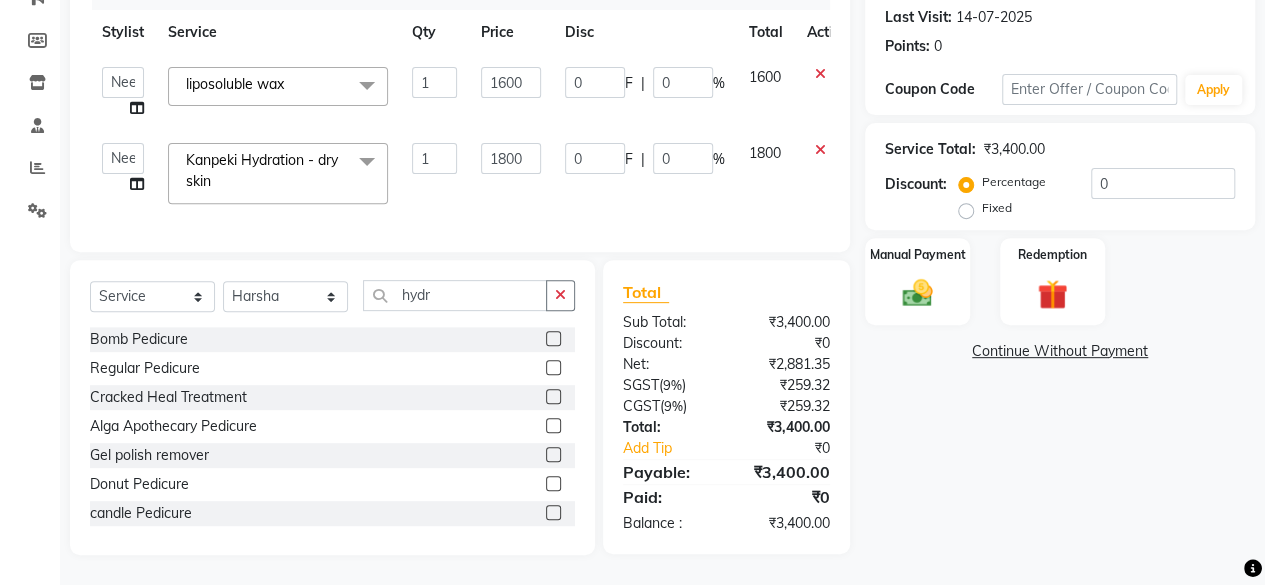 click on "Select  Service  Product  Membership  Package Voucher Prepaid Gift Card  Select Stylist Arvind ASHA bhawna goyal Dev Dimple Director Harsha Hemlata kajal Latika lucky Manager Manisha maam Neelu  Pallavi Pinky Priyanka Rahul Sekhar usha hydr" 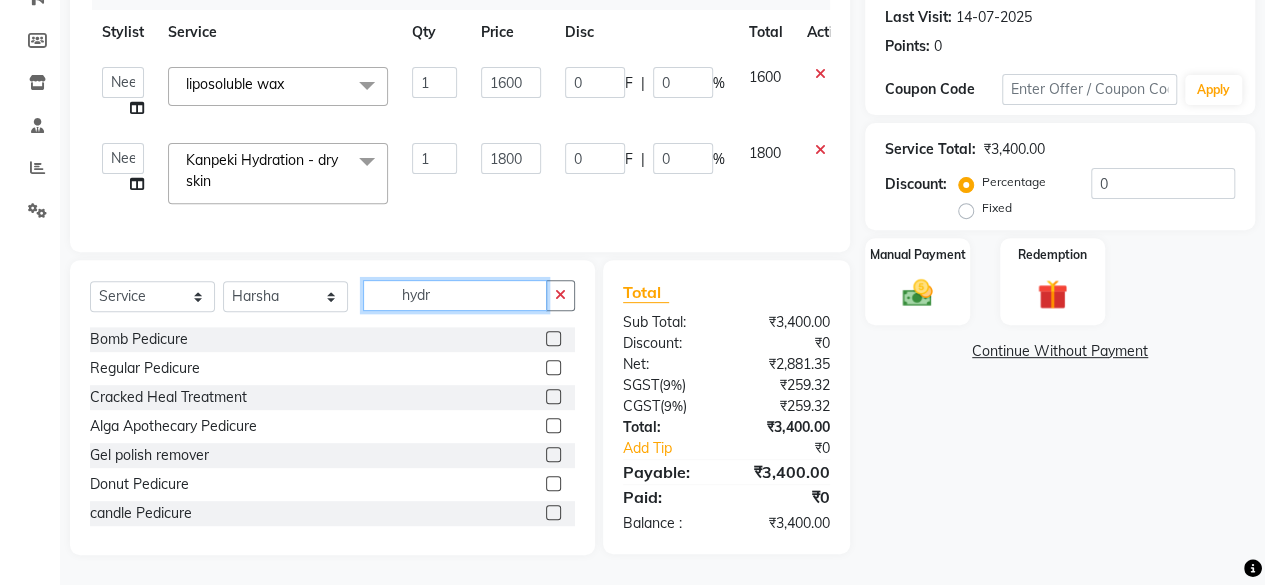 click on "hydr" 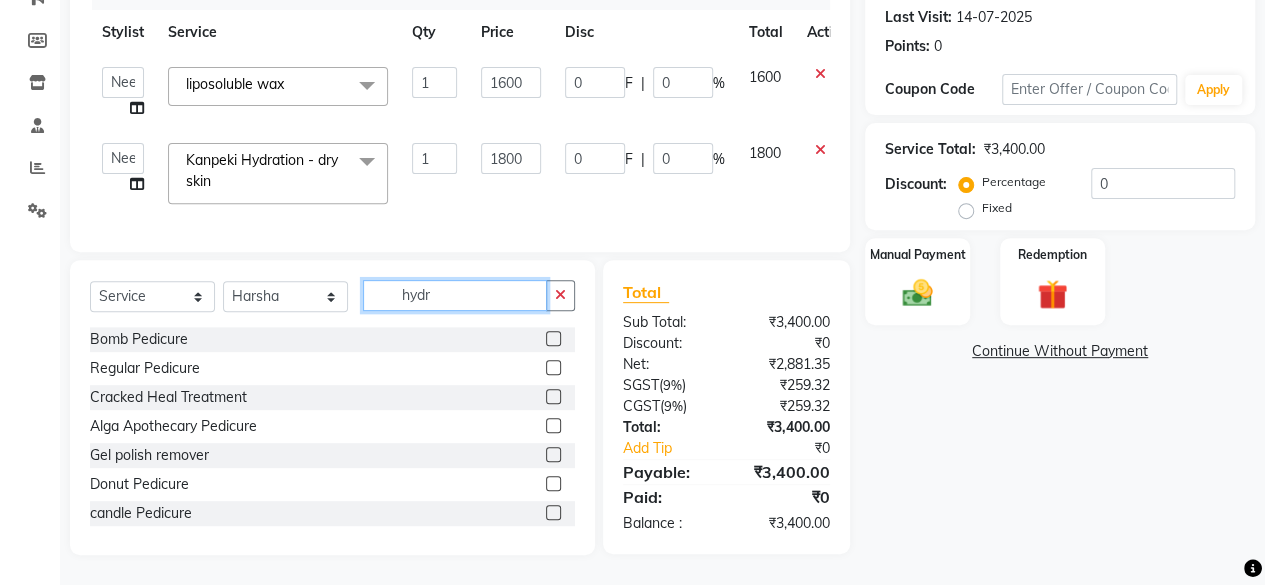 click on "hydr" 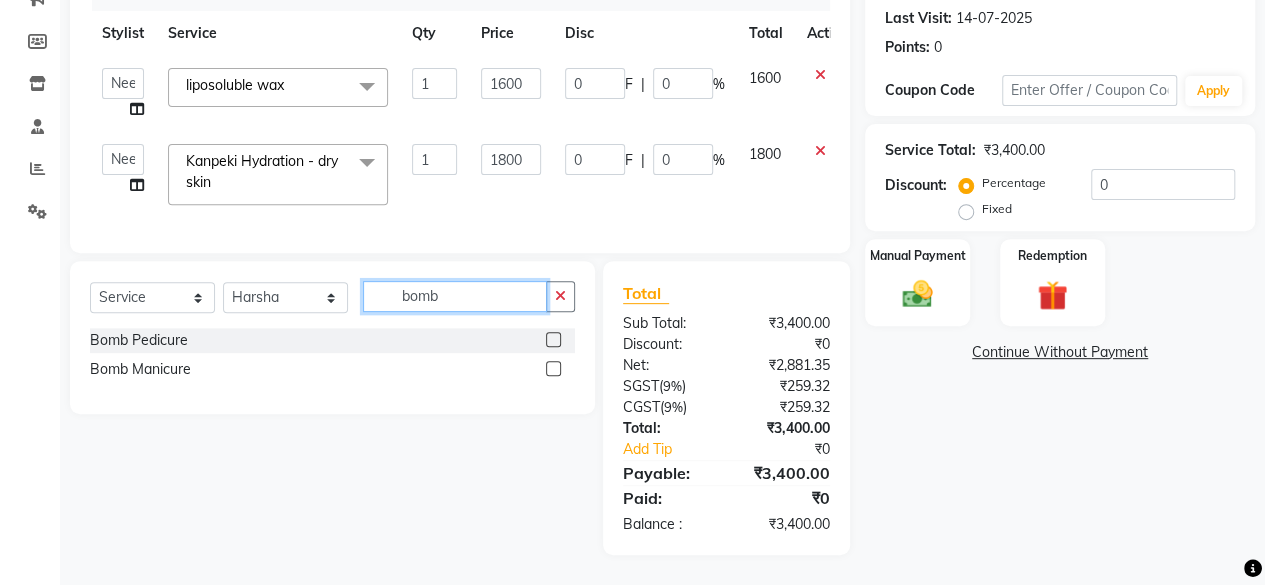 type on "bomb" 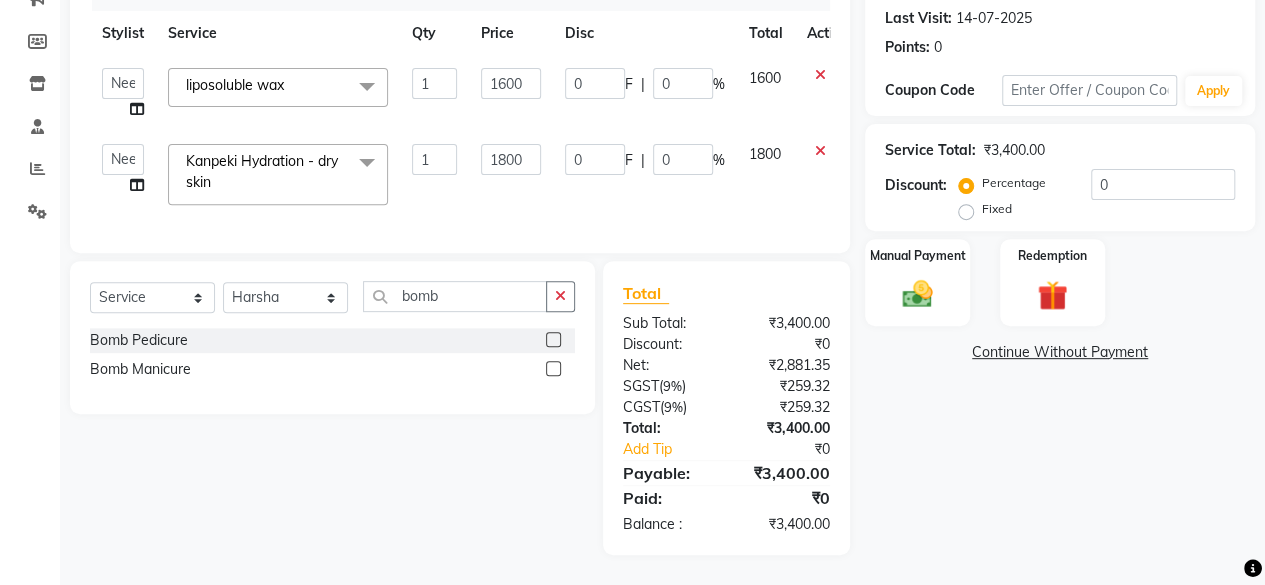 click 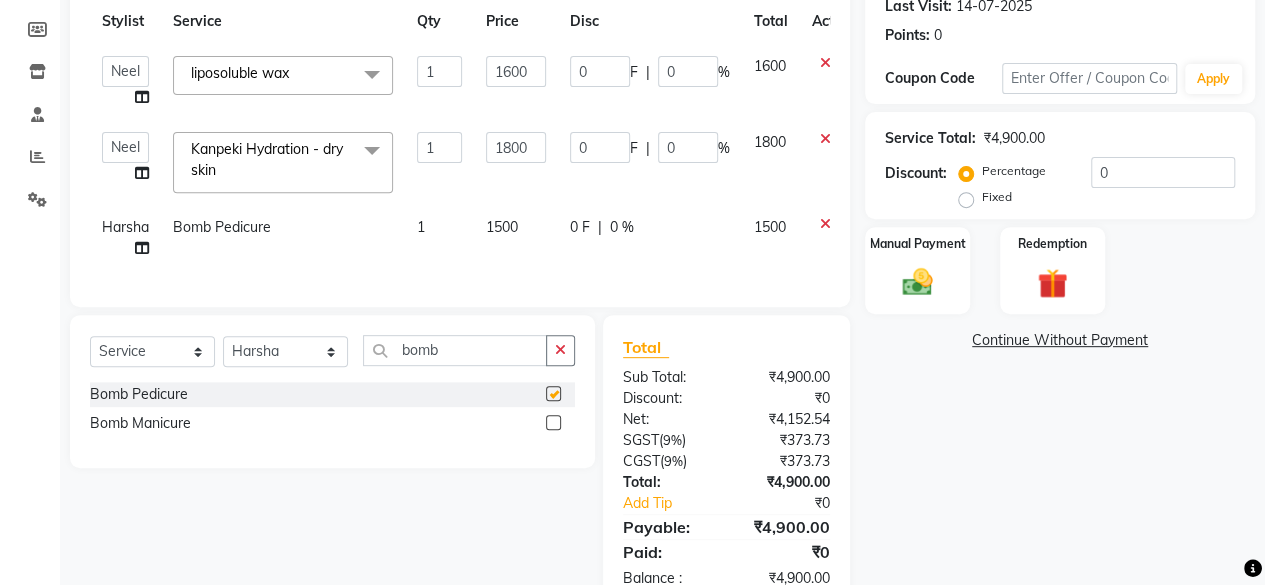 checkbox on "false" 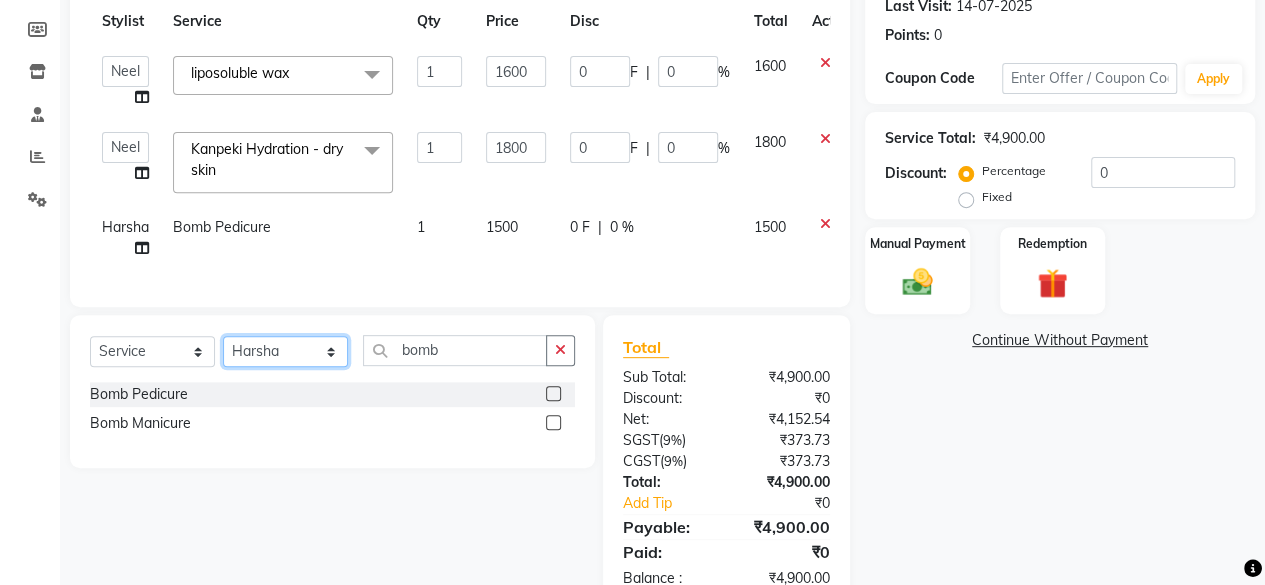 click on "Select Stylist Arvind ASHA bhawna goyal Dev Dimple Director Harsha Hemlata kajal Latika lucky Manager Manisha maam Neelu  Pallavi Pinky Priyanka Rahul Sekhar usha" 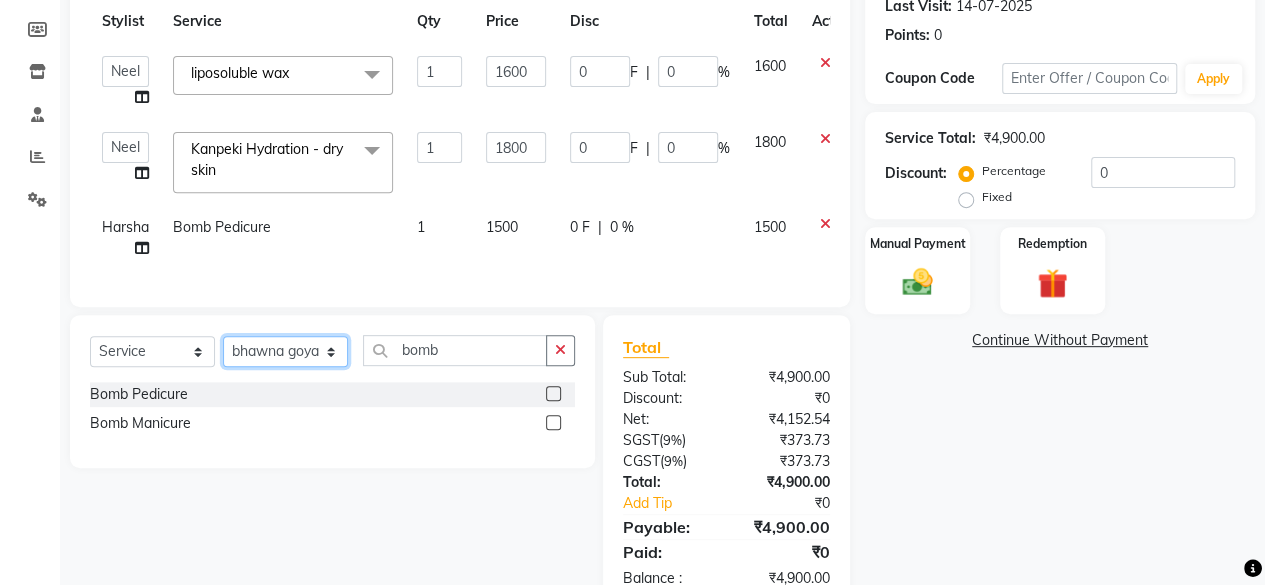 click on "Select Stylist Arvind ASHA bhawna goyal Dev Dimple Director Harsha Hemlata kajal Latika lucky Manager Manisha maam Neelu  Pallavi Pinky Priyanka Rahul Sekhar usha" 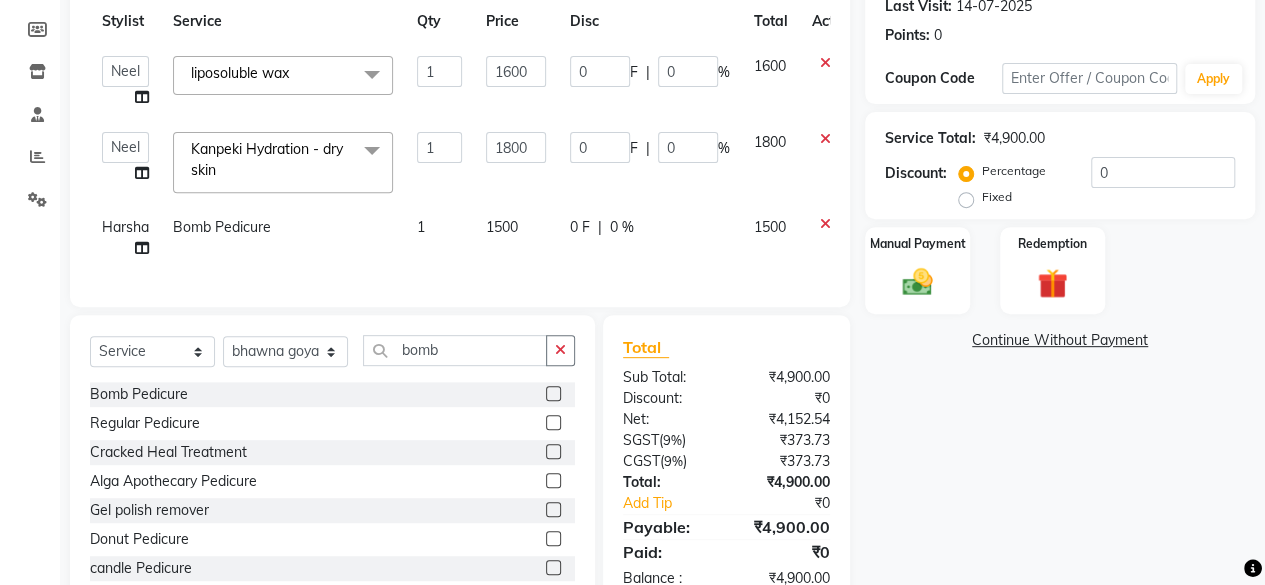 click on "Select  Service  Product  Membership  Package Voucher Prepaid Gift Card  Select Stylist Arvind ASHA bhawna goyal Dev Dimple Director Harsha Hemlata kajal Latika lucky Manager Manisha maam Neelu  Pallavi Pinky Priyanka Rahul Sekhar usha bomb Bomb Pedicure  Regular Pedicure  Cracked Heal Treatment  Alga Apothecary Pedicure  Gel polish remover   Donut Pedicure  candle Pedicure  Avl Express Pedicure  Avl Pedicruise pedicure  Avl Pedipure pedicure  Pedi Pai pedicure  Under arms polish  Kanpeki body spa  Regular Manicure  Bomb Manicure  Alga Apothecary Manicure  Nail Extensions  Gel nail pent  Pedi Pai manicure  Donut manicure  Avl express manicure  Avl Pedicruise manicure  Avl Pedipure manicure  Candle manicure  Back polish  Foot Massage  Head Massage  Back Massage  Hand & Shoulder Massage  Body Spa  Relaxing Body Massage  Aromatherapy Associates - Renewing Rose  Aromatherapy Associates - intense nourishment  Aromatherapy Associates Body Massage  Full Body Bleach  Body Polishing  body scrub   face bleach  bleach" 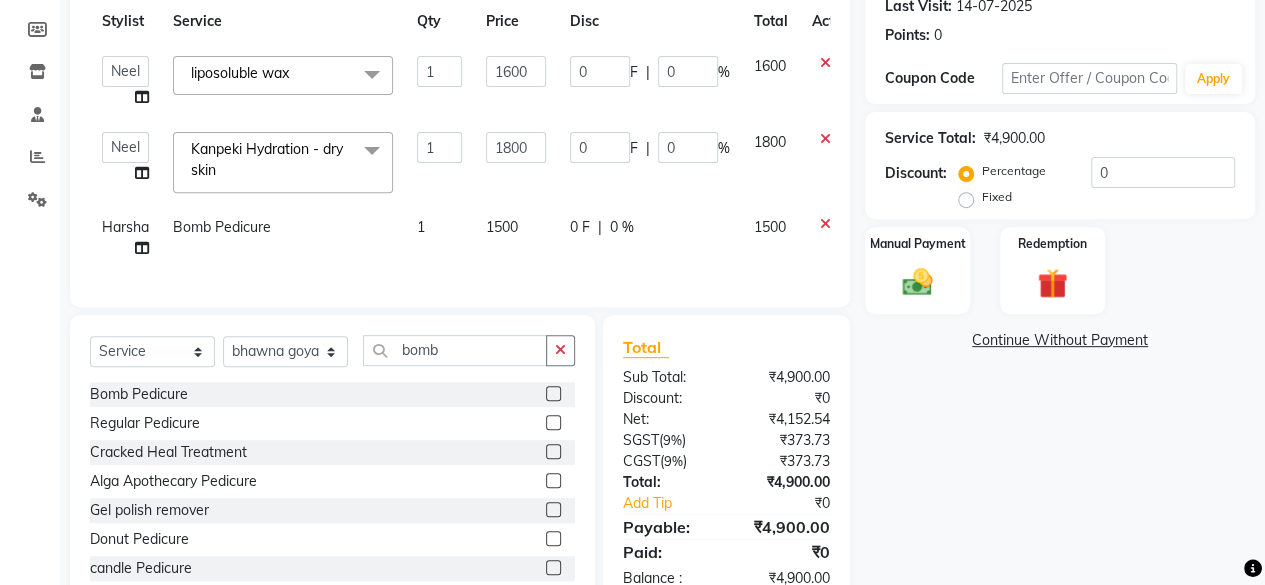 click on "Select  Service  Product  Membership  Package Voucher Prepaid Gift Card  Select Stylist Arvind ASHA bhawna goyal Dev Dimple Director Harsha Hemlata kajal Latika lucky Manager Manisha maam Neelu  Pallavi Pinky Priyanka Rahul Sekhar usha bomb Bomb Pedicure  Regular Pedicure  Cracked Heal Treatment  Alga Apothecary Pedicure  Gel polish remover   Donut Pedicure  candle Pedicure  Avl Express Pedicure  Avl Pedicruise pedicure  Avl Pedipure pedicure  Pedi Pai pedicure  Under arms polish  Kanpeki body spa  Regular Manicure  Bomb Manicure  Alga Apothecary Manicure  Nail Extensions  Gel nail pent  Pedi Pai manicure  Donut manicure  Avl express manicure  Avl Pedicruise manicure  Avl Pedipure manicure  Candle manicure  Back polish  Foot Massage  Head Massage  Back Massage  Hand & Shoulder Massage  Body Spa  Relaxing Body Massage  Aromatherapy Associates - Renewing Rose  Aromatherapy Associates - intense nourishment  Aromatherapy Associates Body Massage  Full Body Bleach  Body Polishing  body scrub   face bleach  bleach" 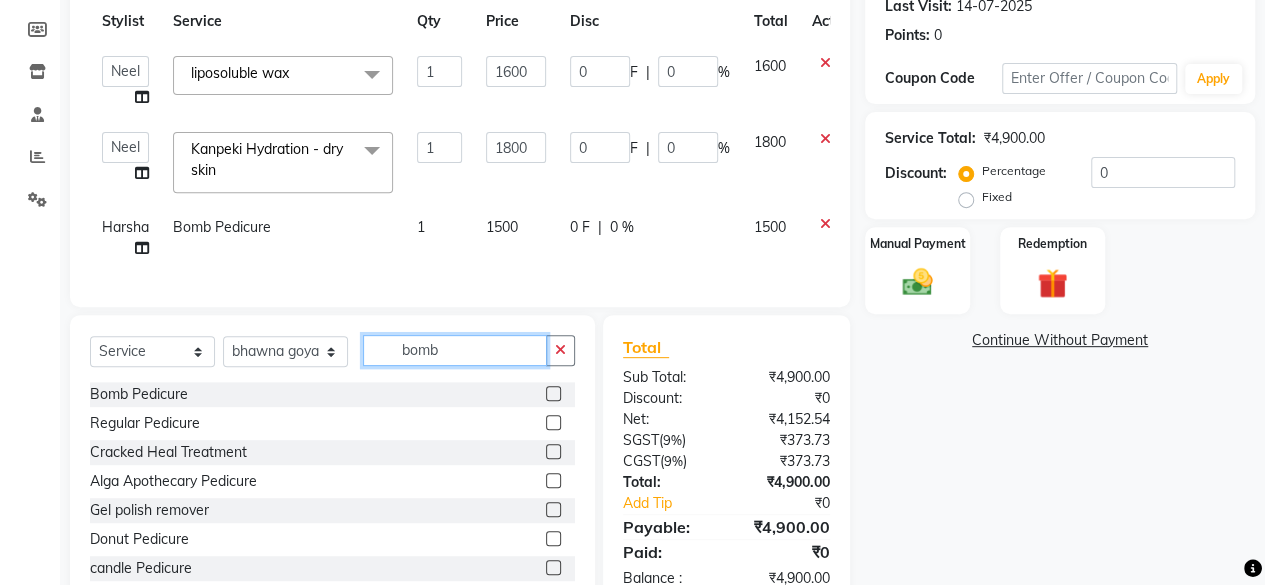 click on "bomb" 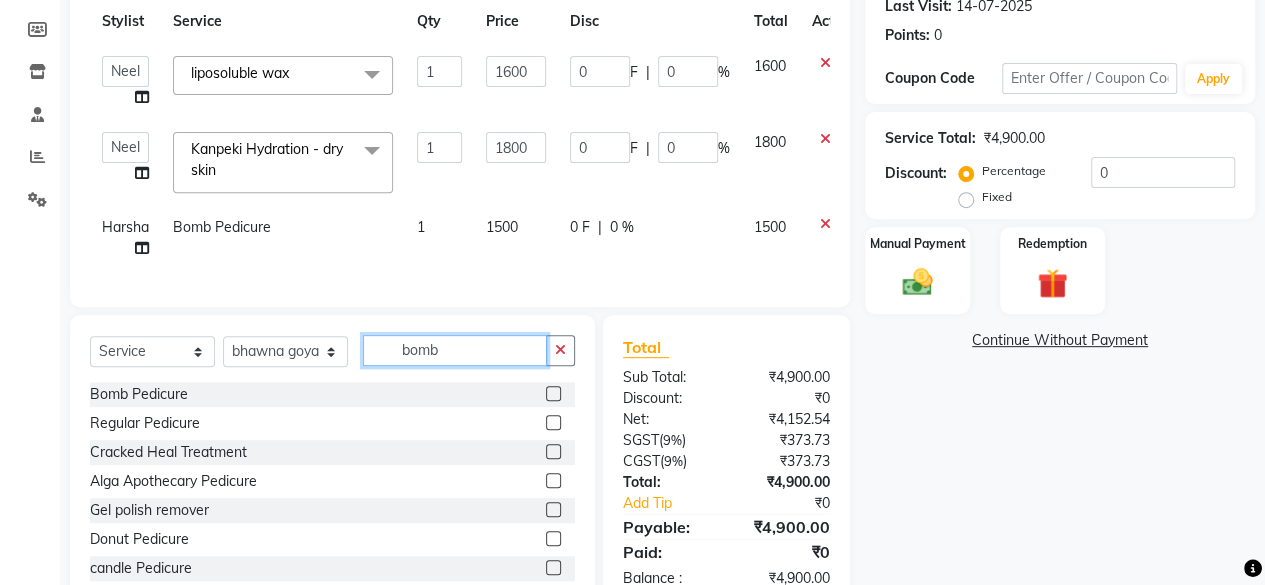 click on "bomb" 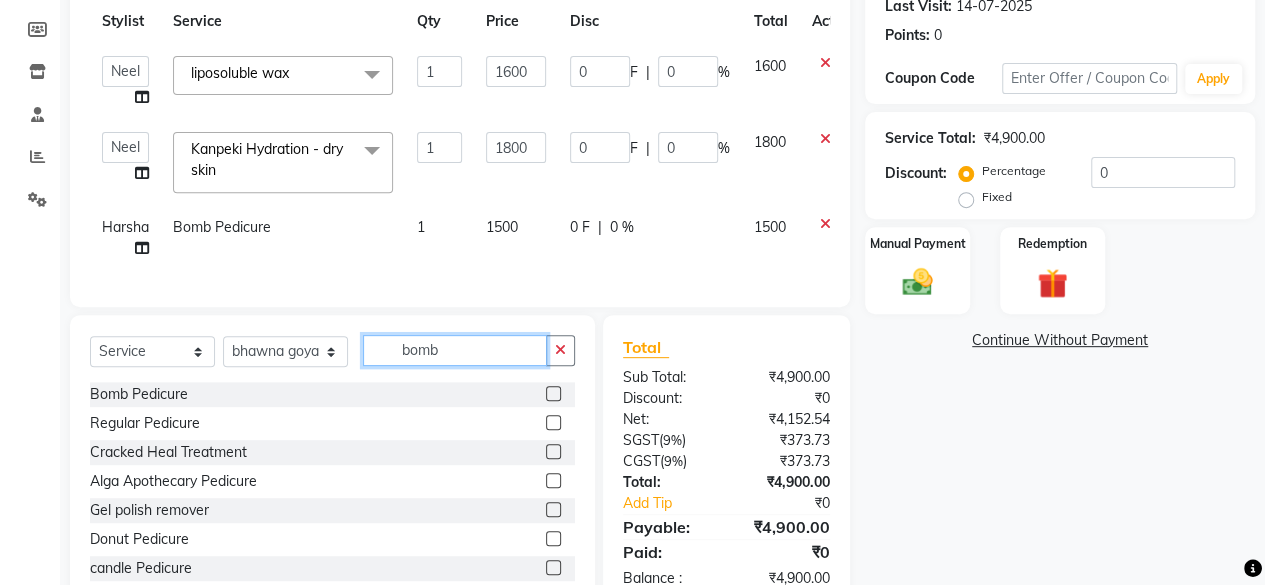 click on "bomb" 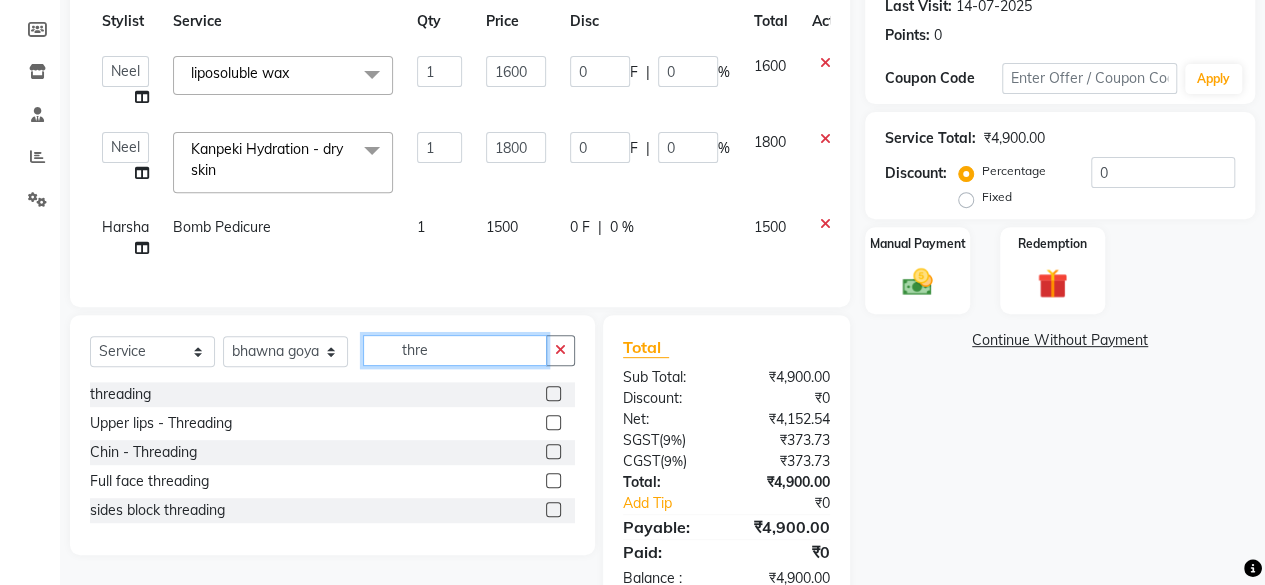 type on "thre" 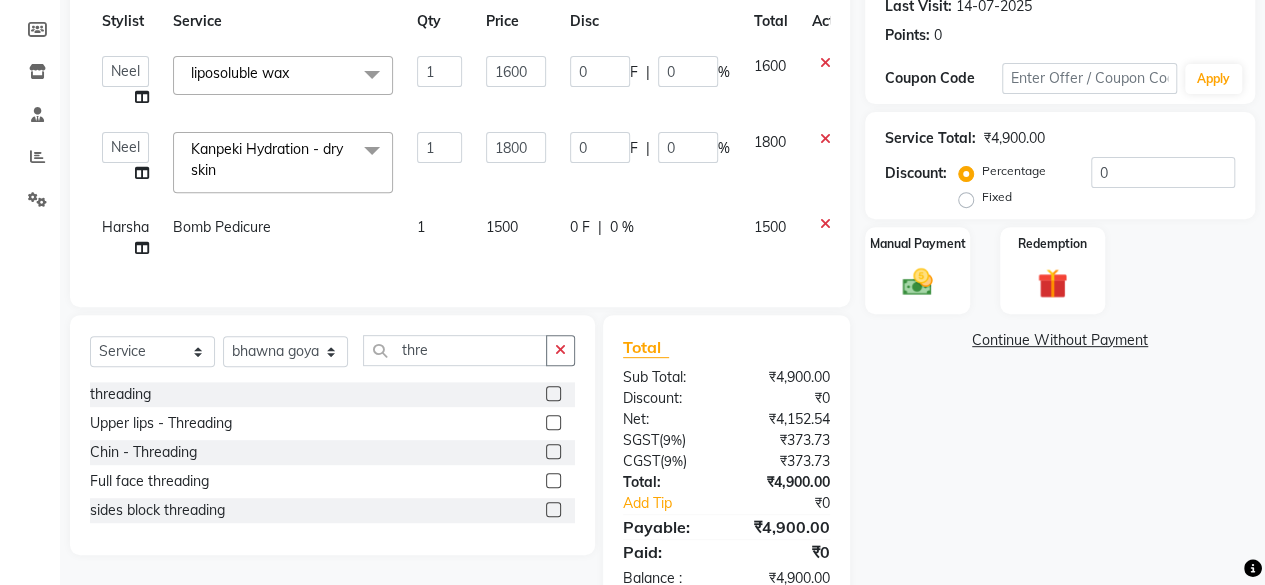 click 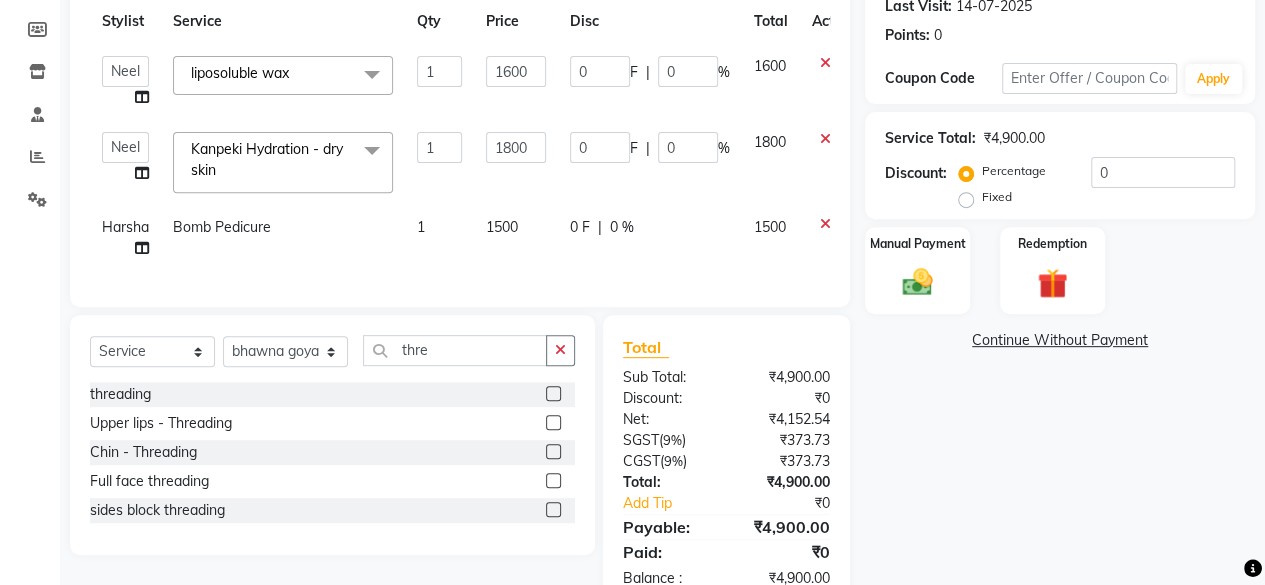 click at bounding box center [552, 394] 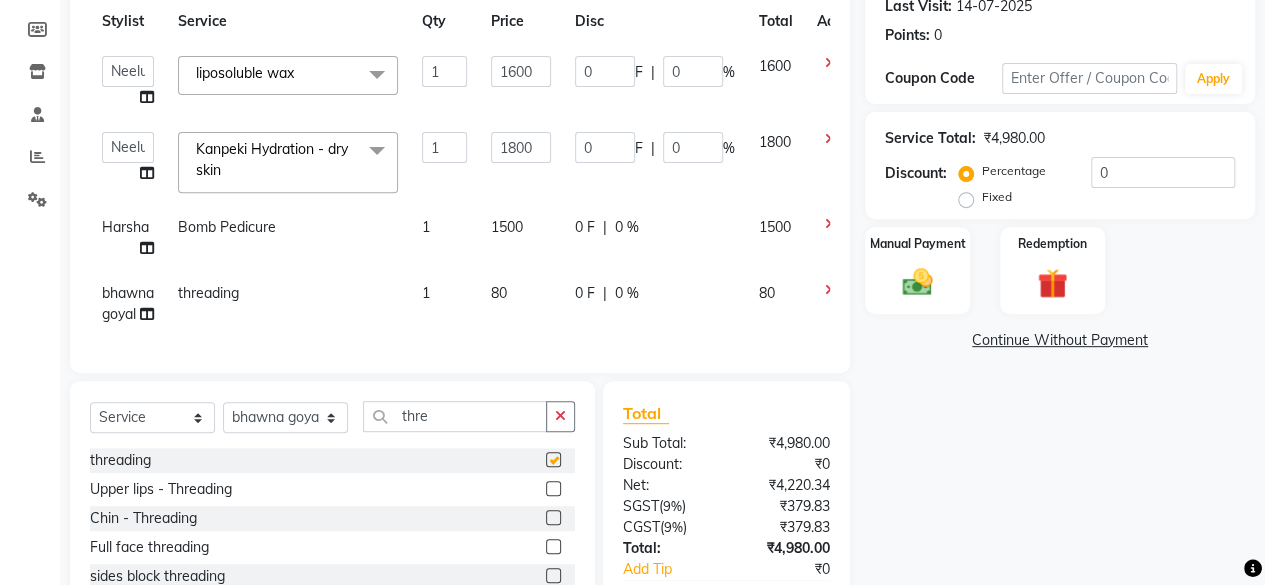 checkbox on "false" 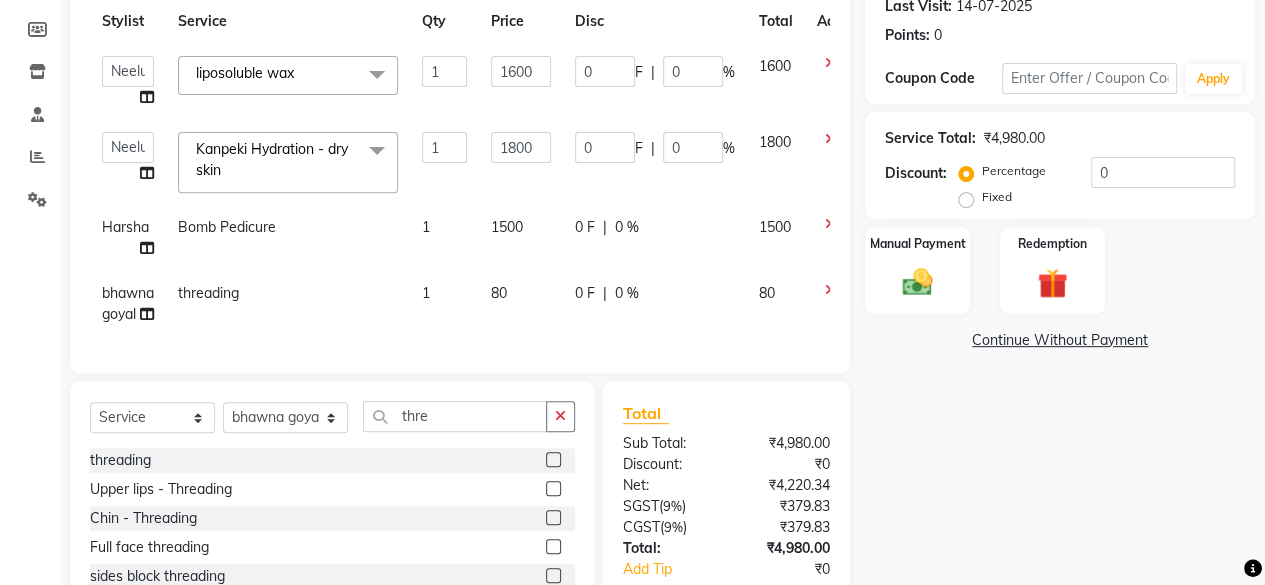 click on "80" 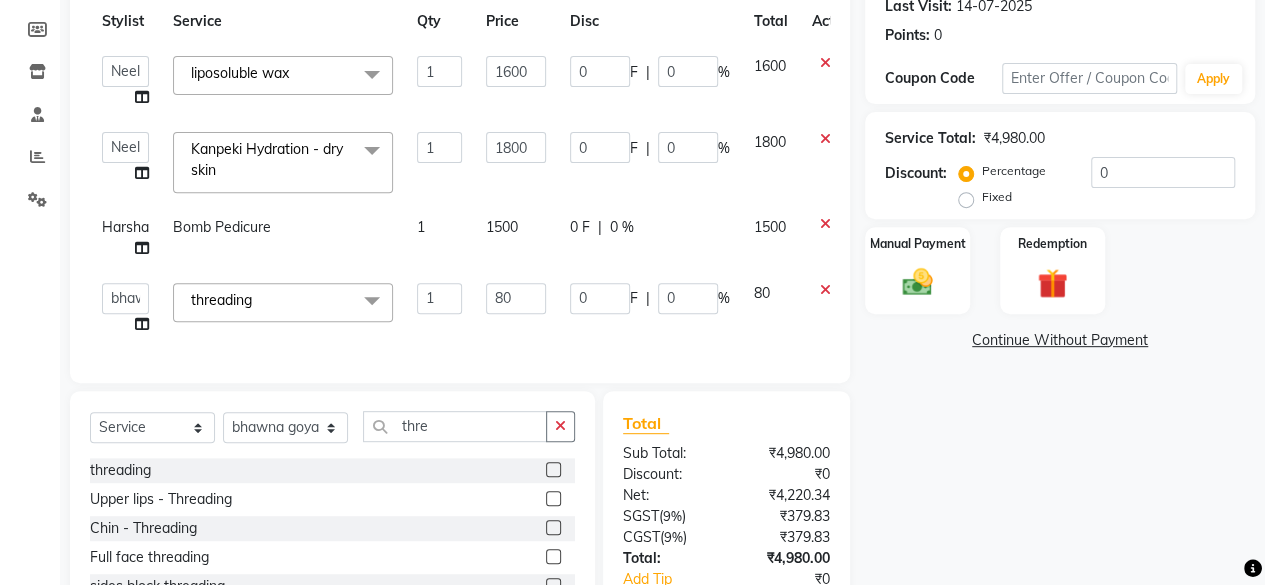 click on "80" 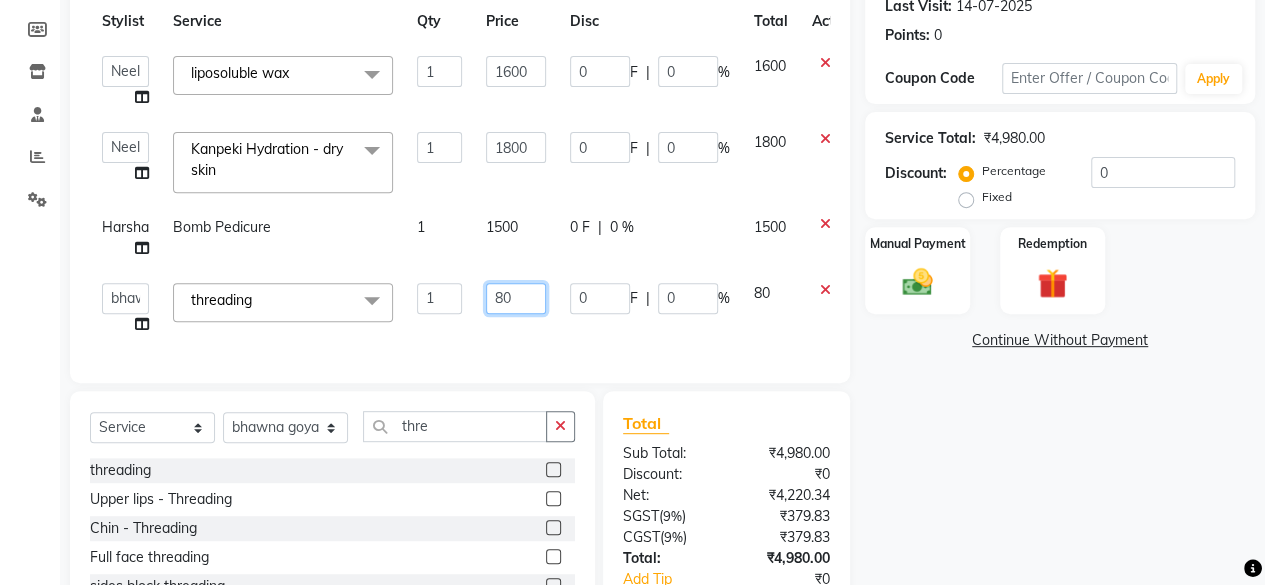 click on "80" 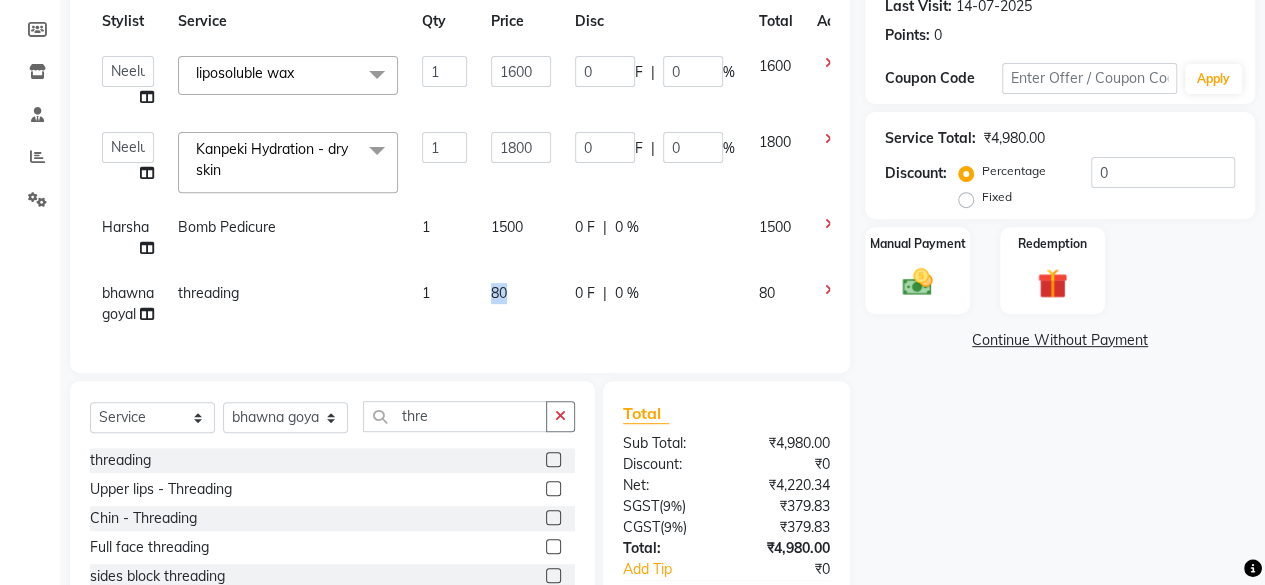click on "80" 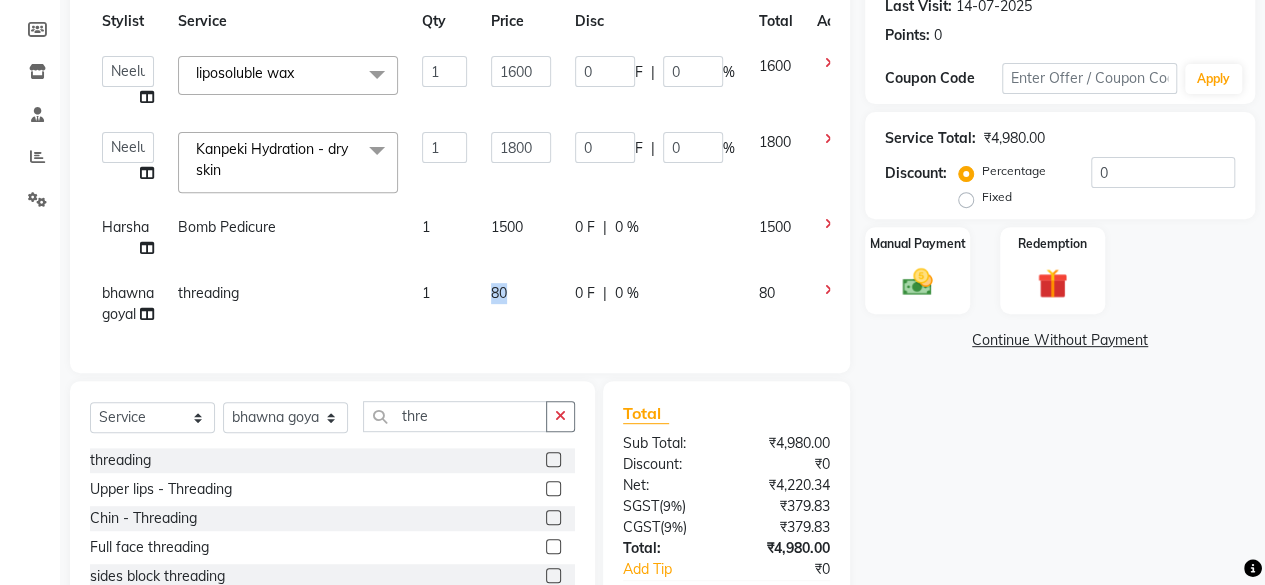 select on "7539" 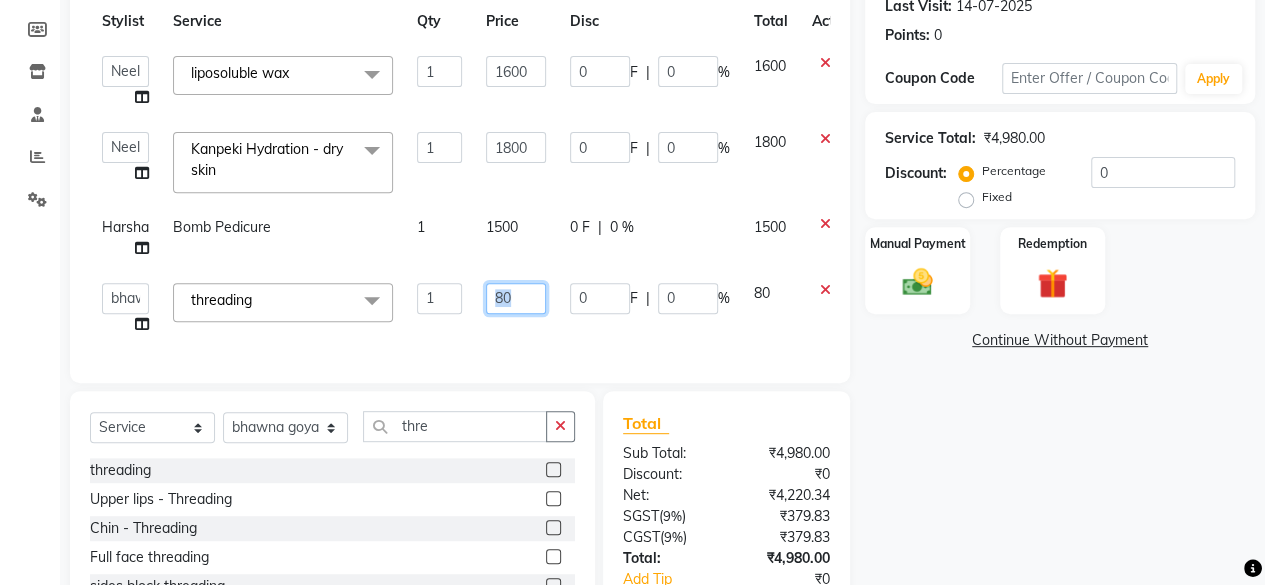 click on "80" 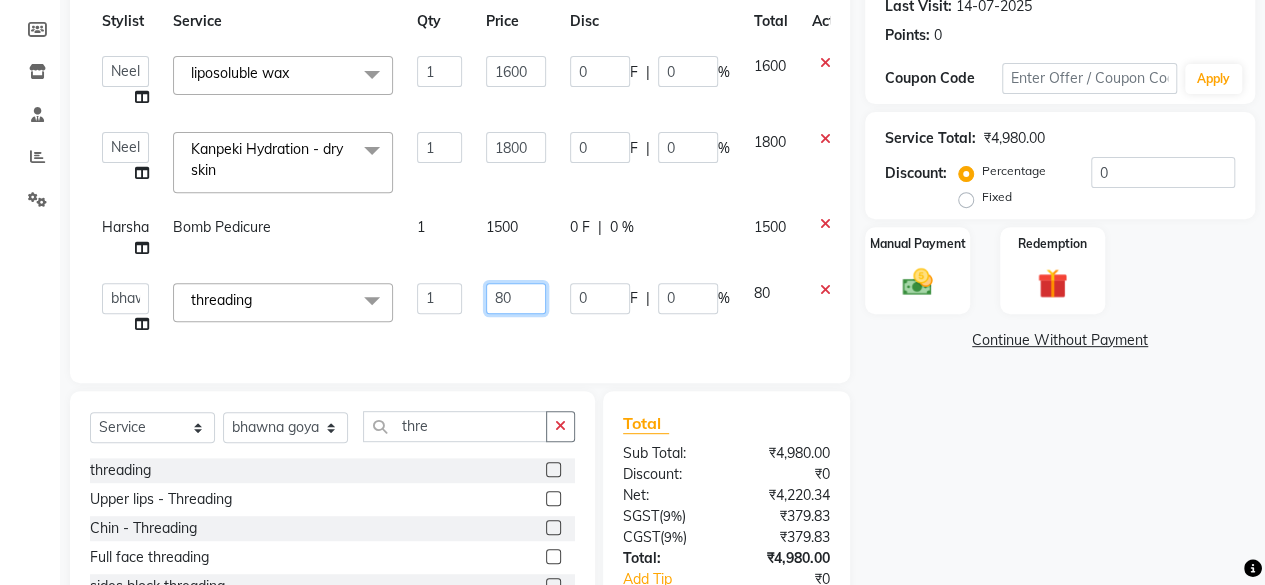click on "80" 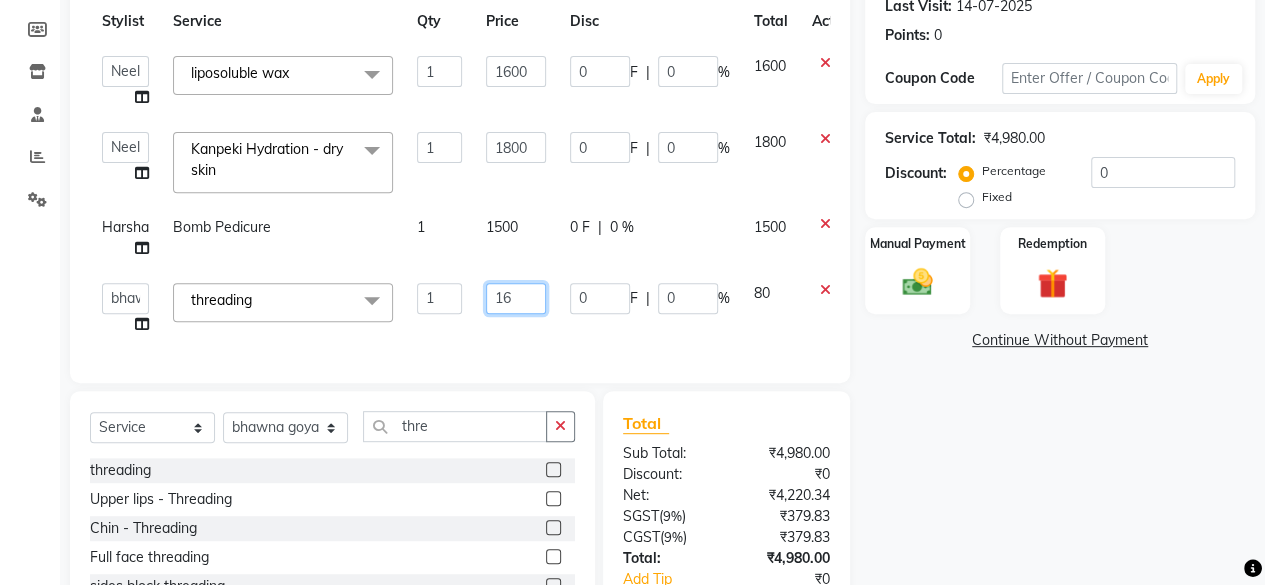 type on "160" 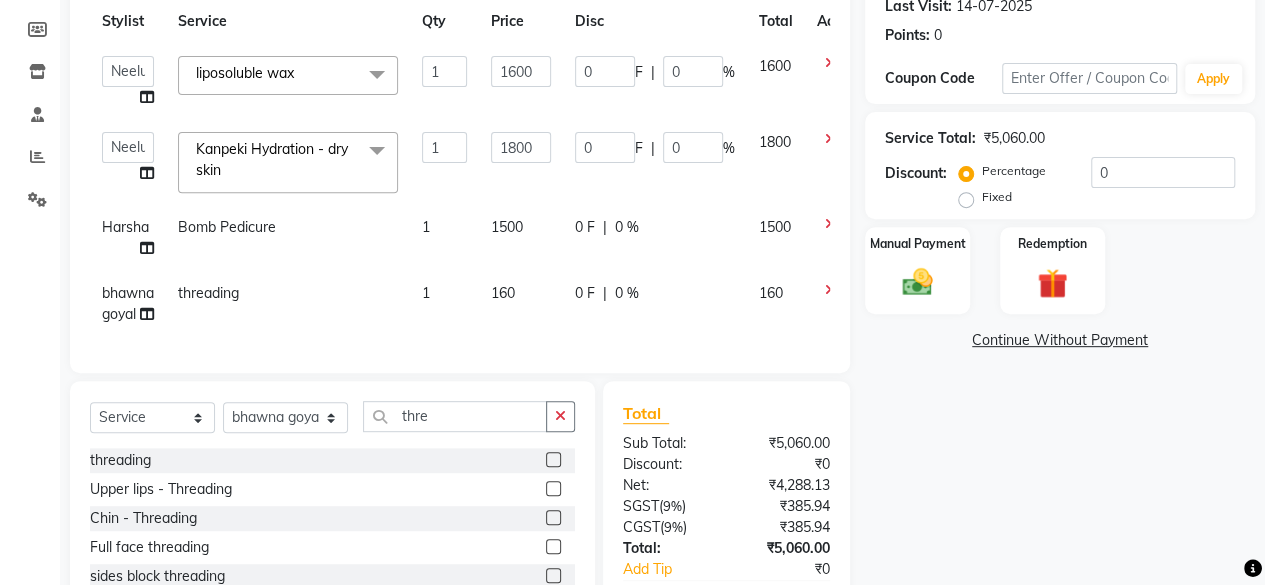 click on "160" 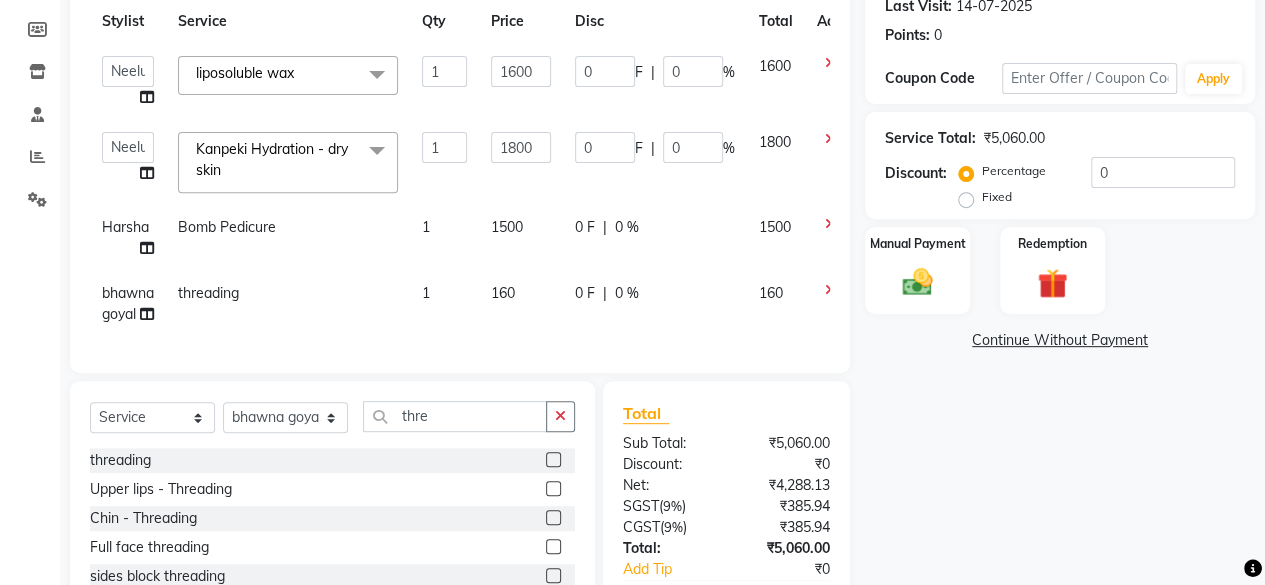 select on "7539" 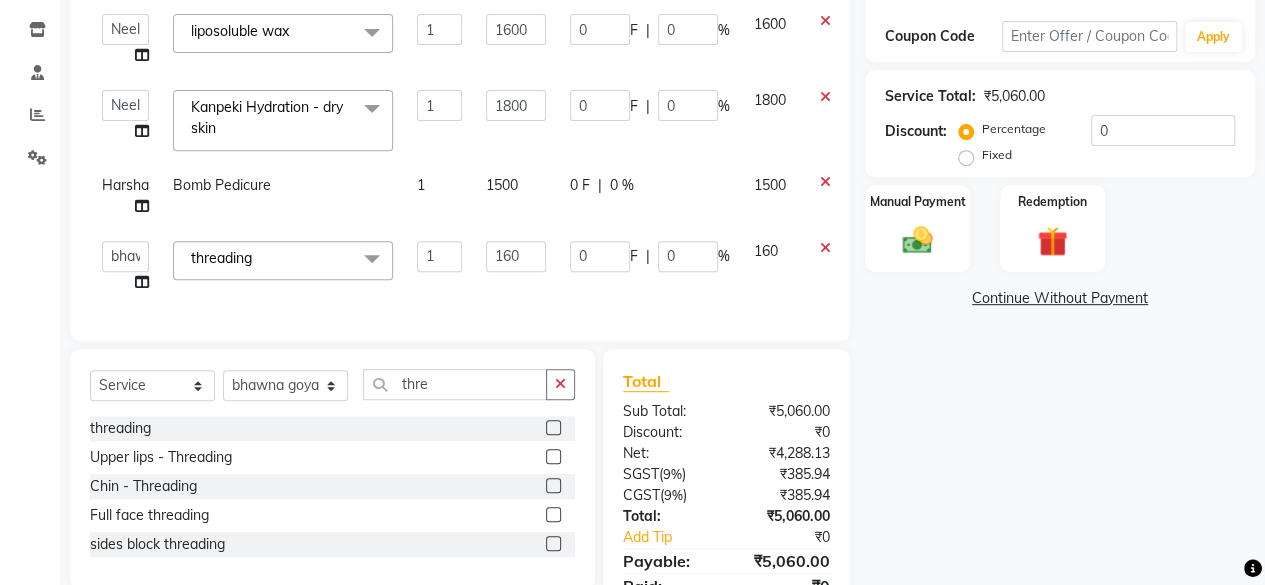 scroll, scrollTop: 0, scrollLeft: 0, axis: both 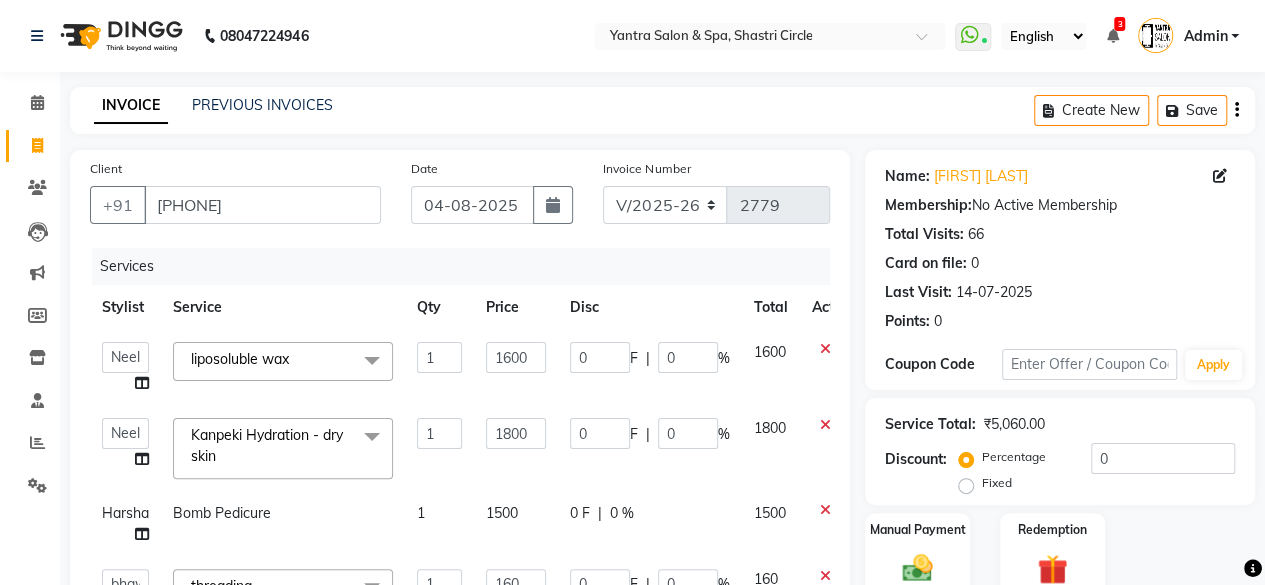 click on "Client +91 8107926755" 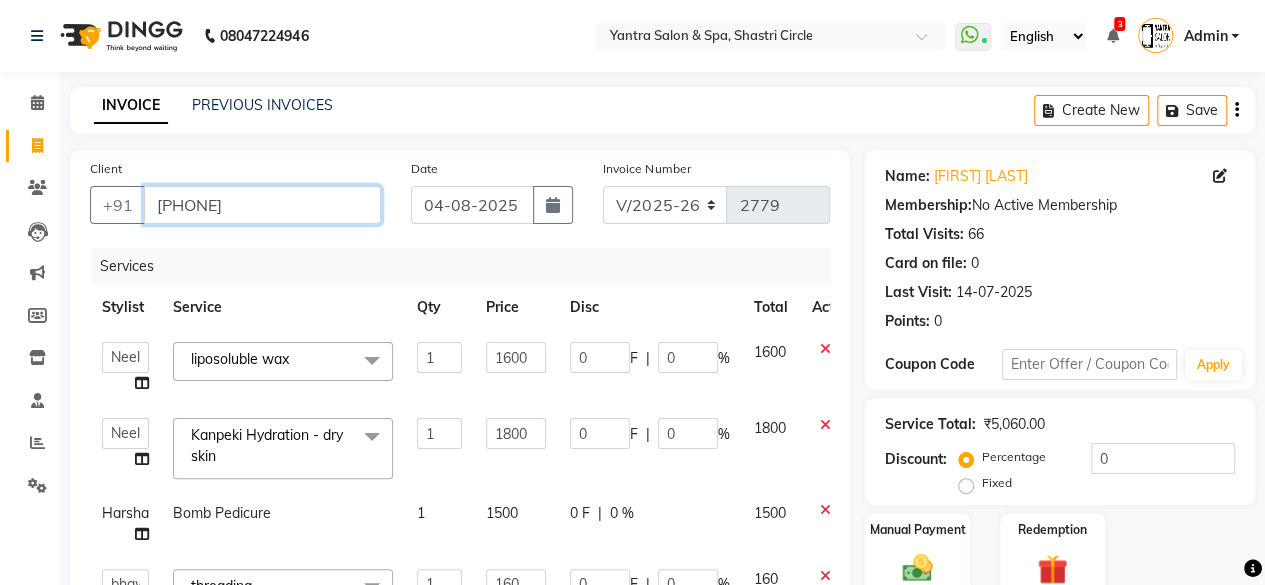 click on "[PHONE]" at bounding box center (262, 205) 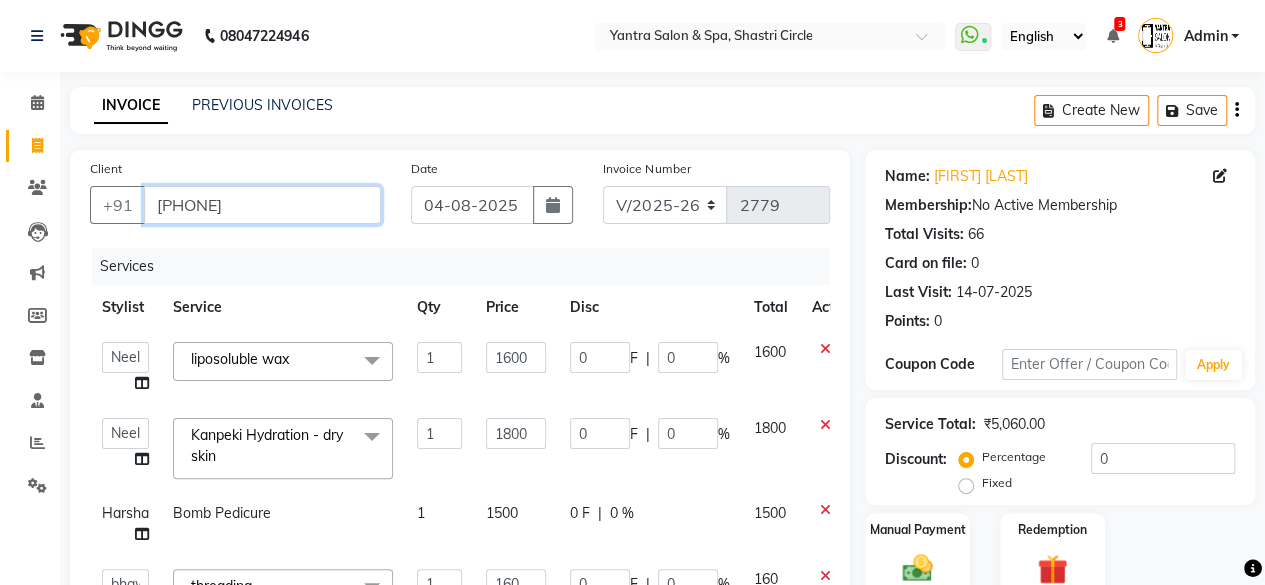 click on "[PHONE]" at bounding box center (262, 205) 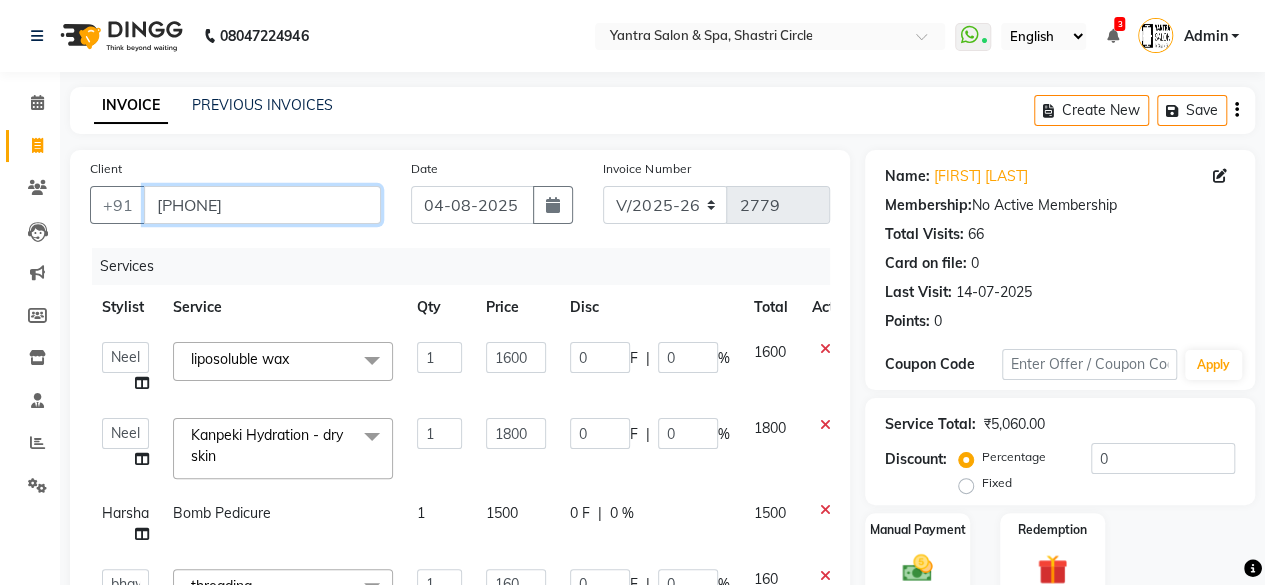 scroll, scrollTop: 428, scrollLeft: 0, axis: vertical 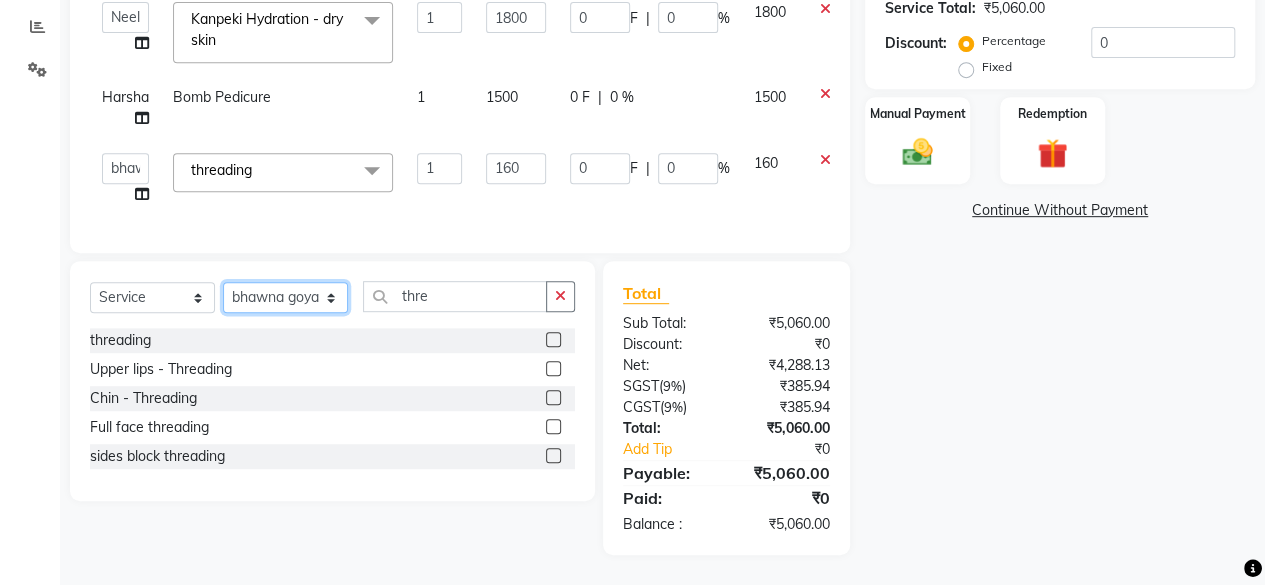 click on "Select Stylist Arvind ASHA bhawna goyal Dev Dimple Director Harsha Hemlata kajal Latika lucky Manager Manisha maam Neelu  Pallavi Pinky Priyanka Rahul Sekhar usha" 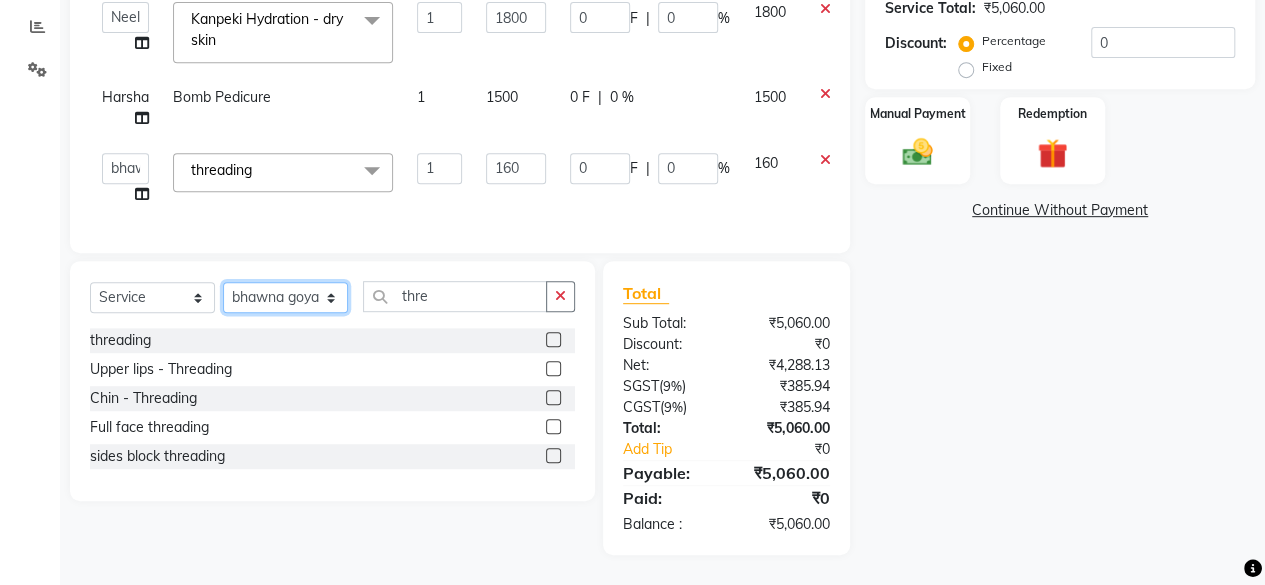 select on "44020" 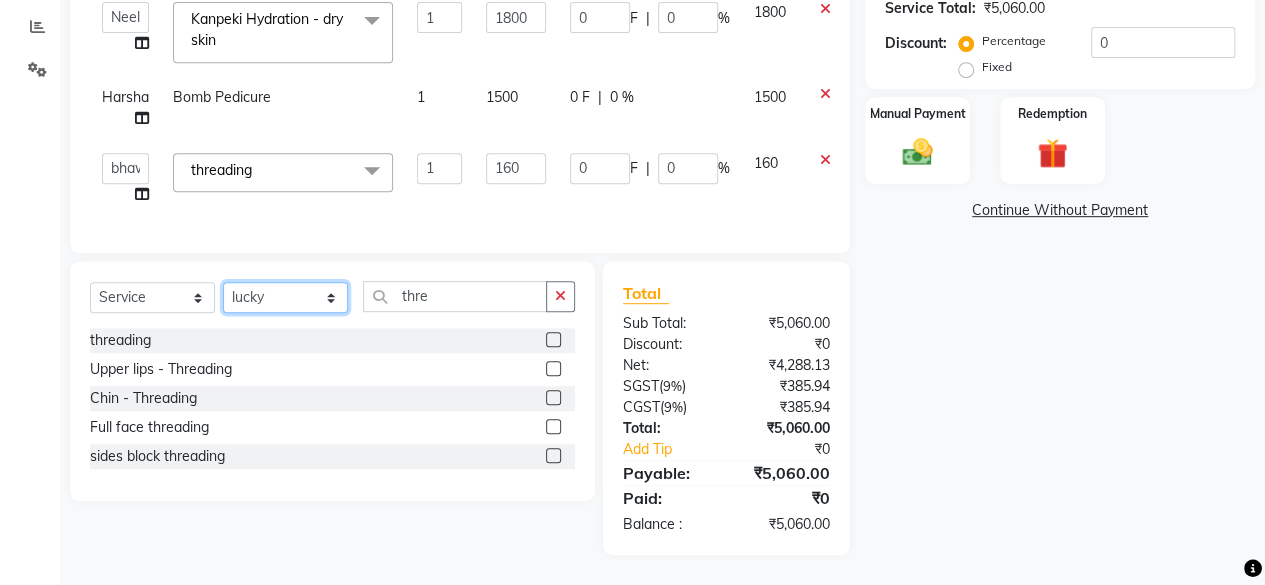 click on "Select Stylist Arvind ASHA bhawna goyal Dev Dimple Director Harsha Hemlata kajal Latika lucky Manager Manisha maam Neelu  Pallavi Pinky Priyanka Rahul Sekhar usha" 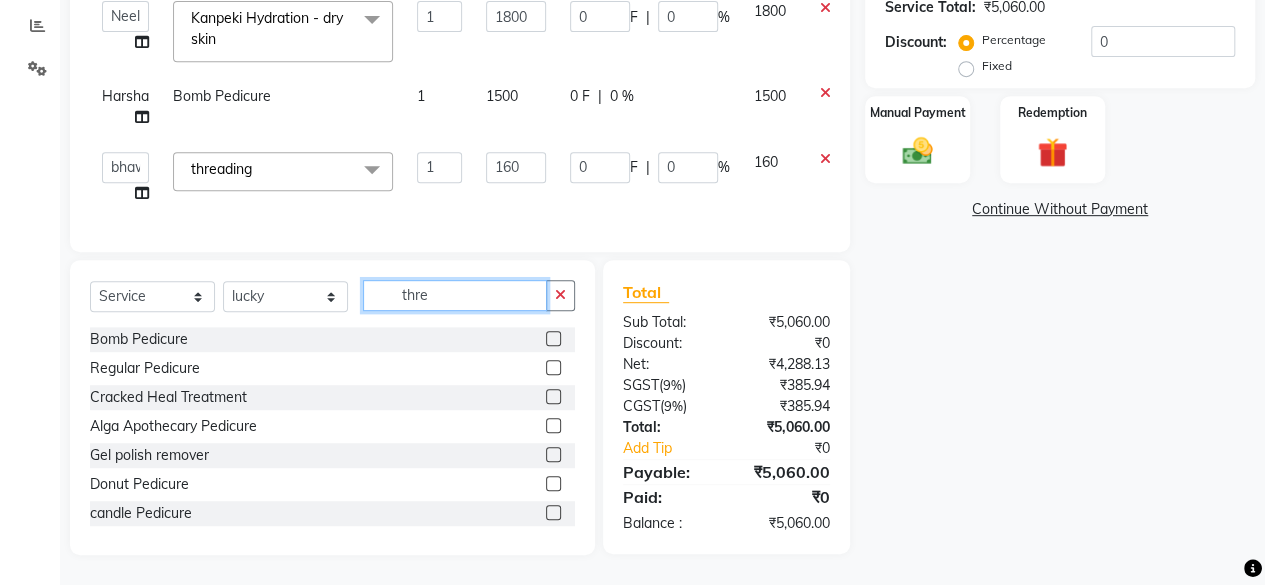 click on "thre" 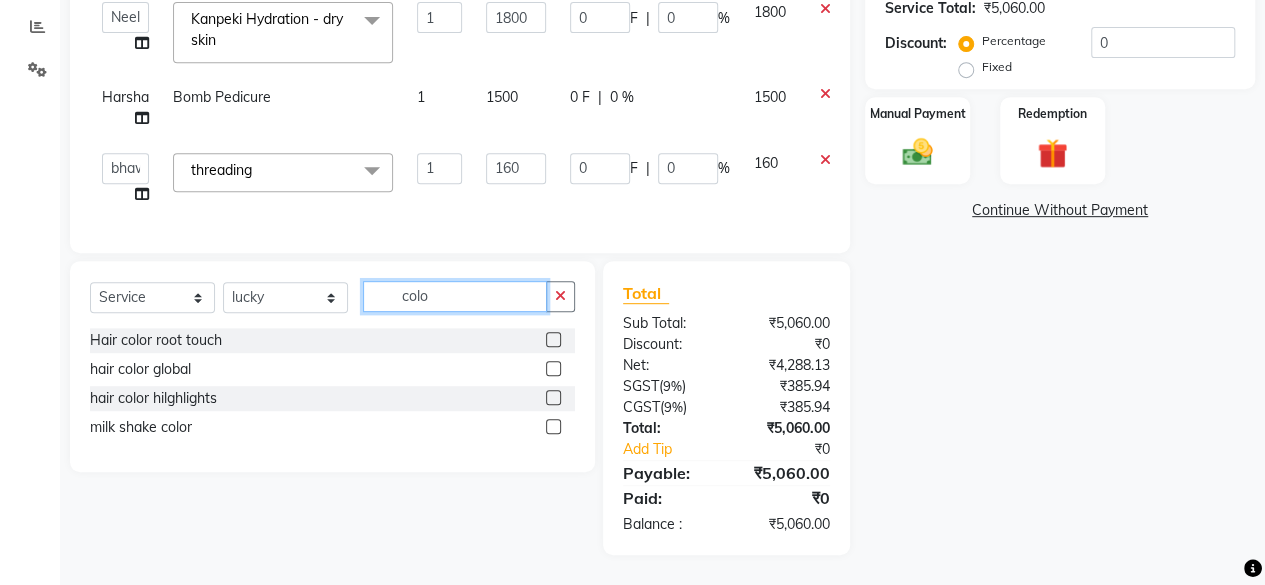 type on "colo" 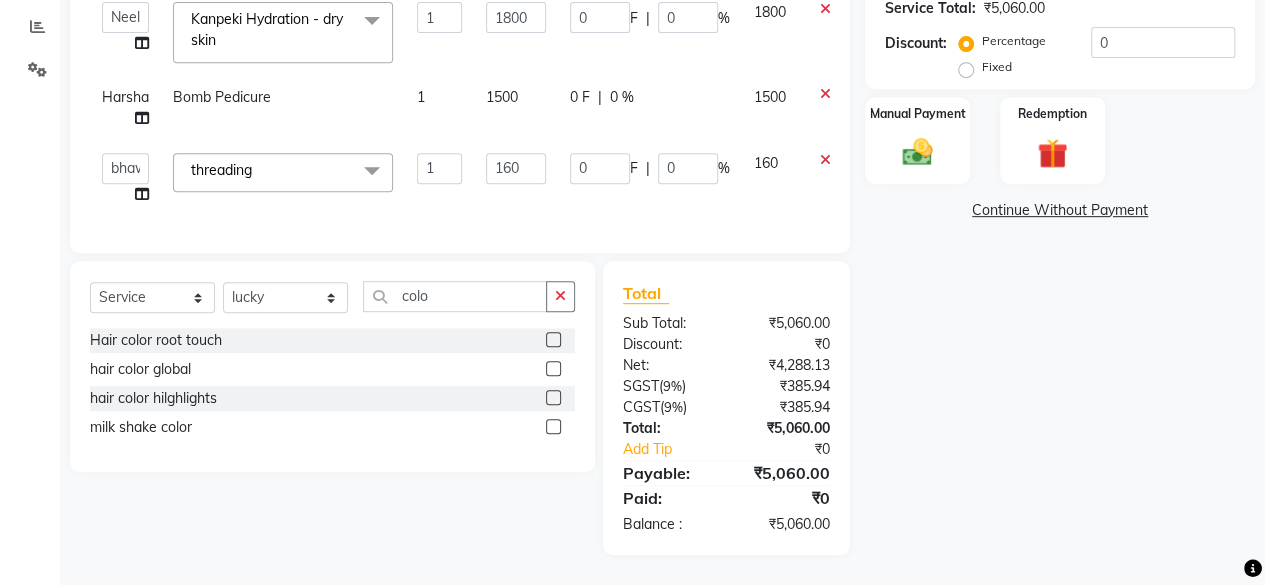click 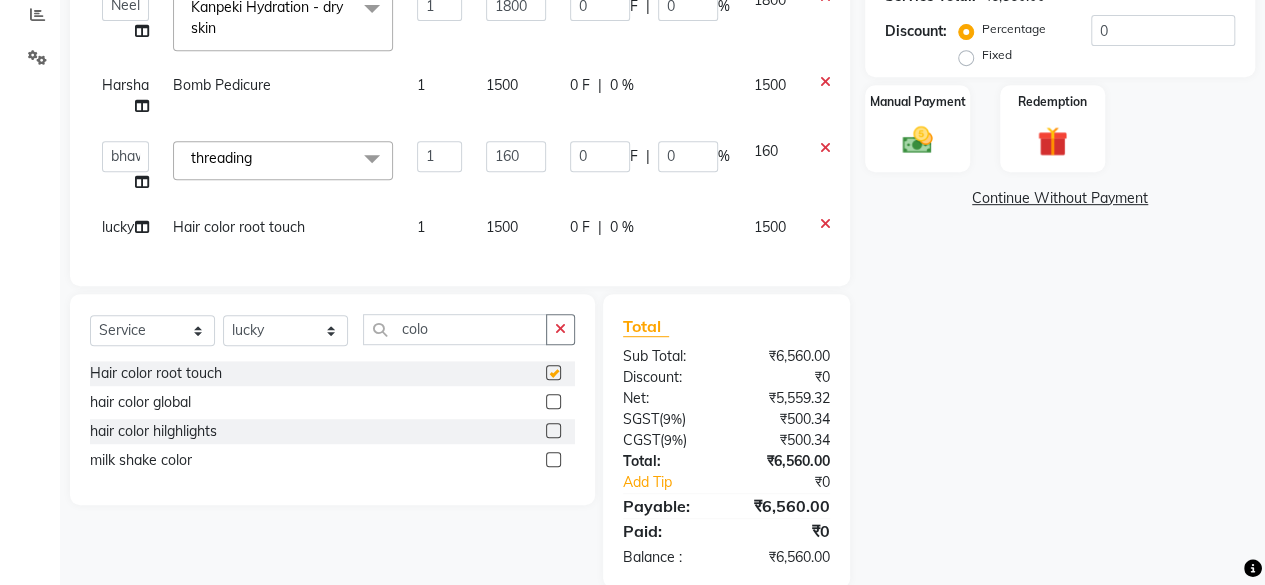 checkbox on "false" 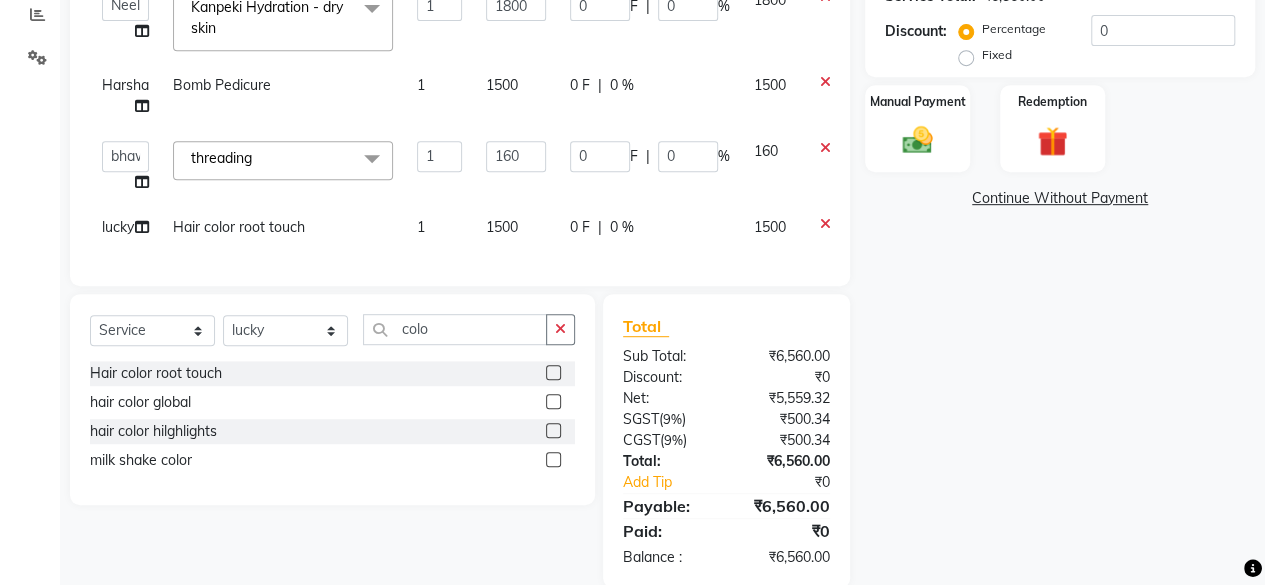 click on "1500" 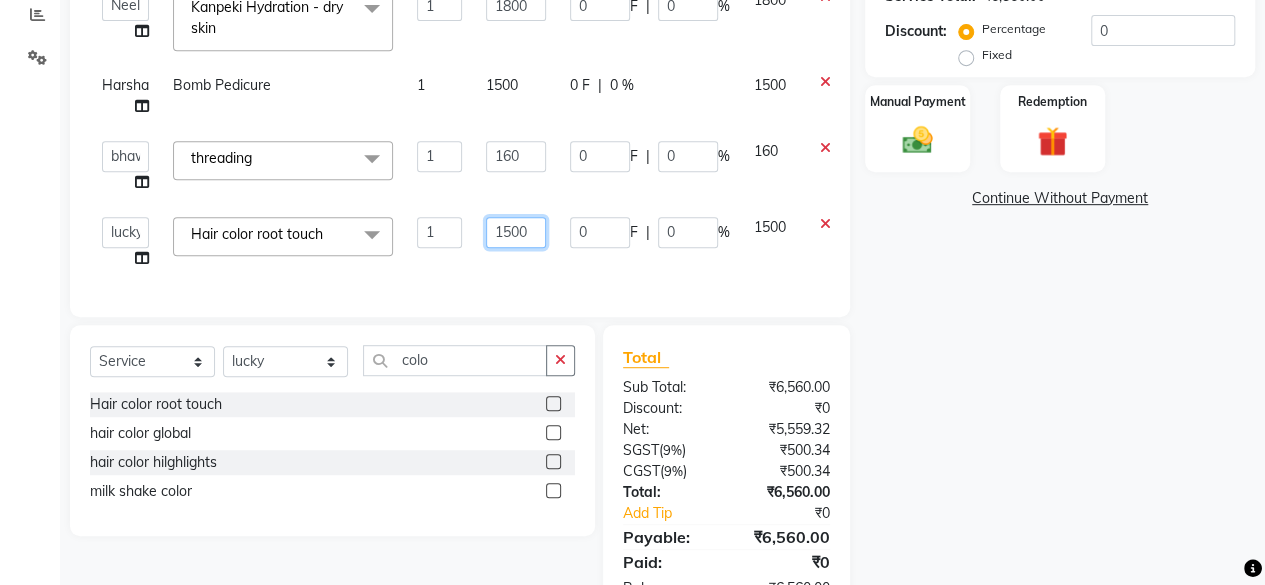 click on "1500" 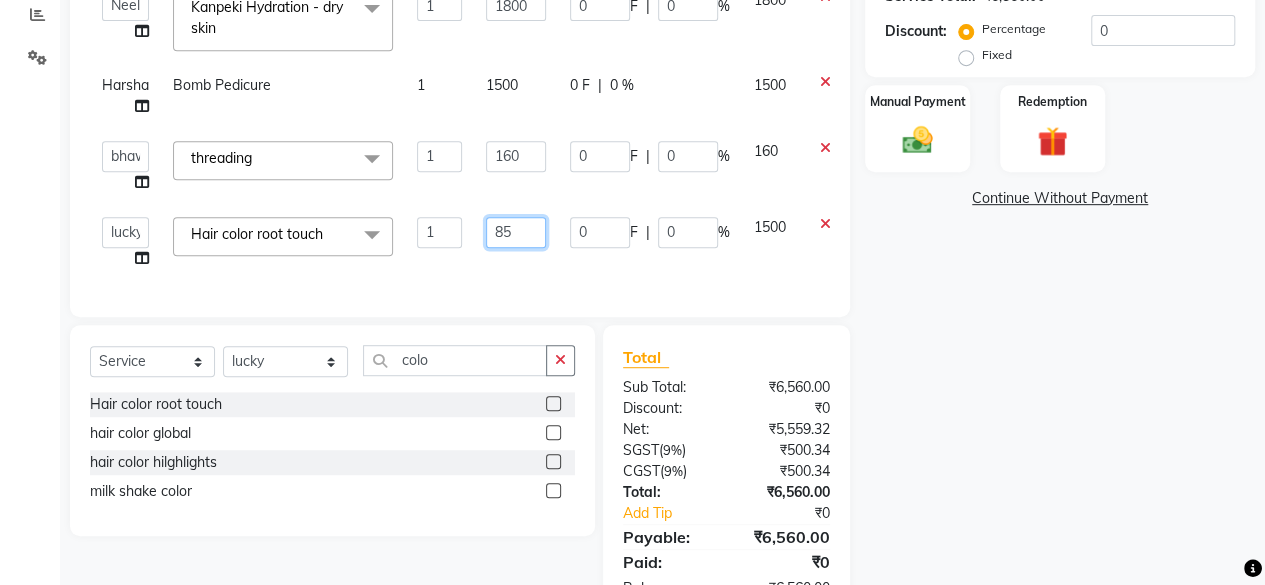 type on "850" 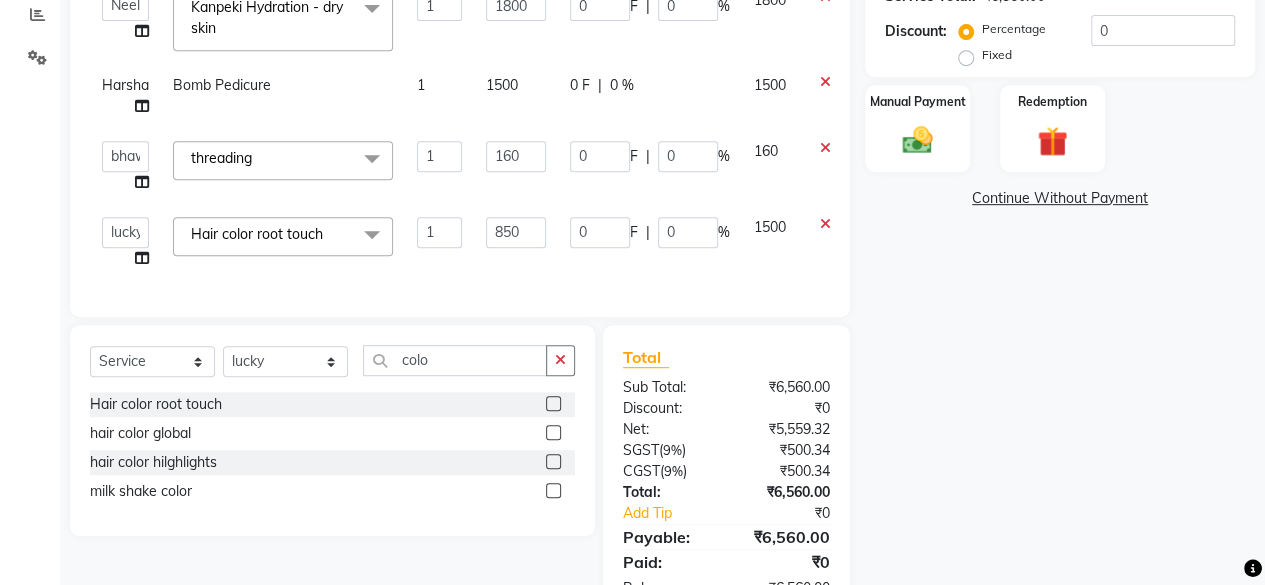 click on "Services Stylist Service Qty Price Disc Total Action  Arvind   ASHA   bhawna goyal   Dev   Dimple   Director   Harsha   Hemlata   kajal   Latika   lucky   Manager   Manisha maam   Neelu    Pallavi   Pinky   Priyanka   Rahul   Sekhar   usha  liposoluble wax  x Bomb Pedicure Regular Pedicure Cracked Heal Treatment Alga Apothecary Pedicure Gel polish remover  Donut Pedicure candle Pedicure Avl Express Pedicure Avl Pedicruise pedicure Avl Pedipure pedicure Pedi Pai pedicure Under arms polish Kanpeki body spa Regular Manicure Bomb Manicure Alga Apothecary Manicure Nail Extensions Gel nail pent Pedi Pai manicure Donut manicure Avl express manicure Avl Pedicruise manicure Avl Pedipure manicure Candle manicure Back polish Foot Massage Head Massage Back Massage Hand & Shoulder Massage Body Spa Relaxing Body Massage Aromatherapy Associates - Renewing Rose Aromatherapy Associates - intense nourishment Aromatherapy Associates Body Massage Full Body Bleach Body Polishing body scrub  face bleach back scrub bleach misc 1 0" 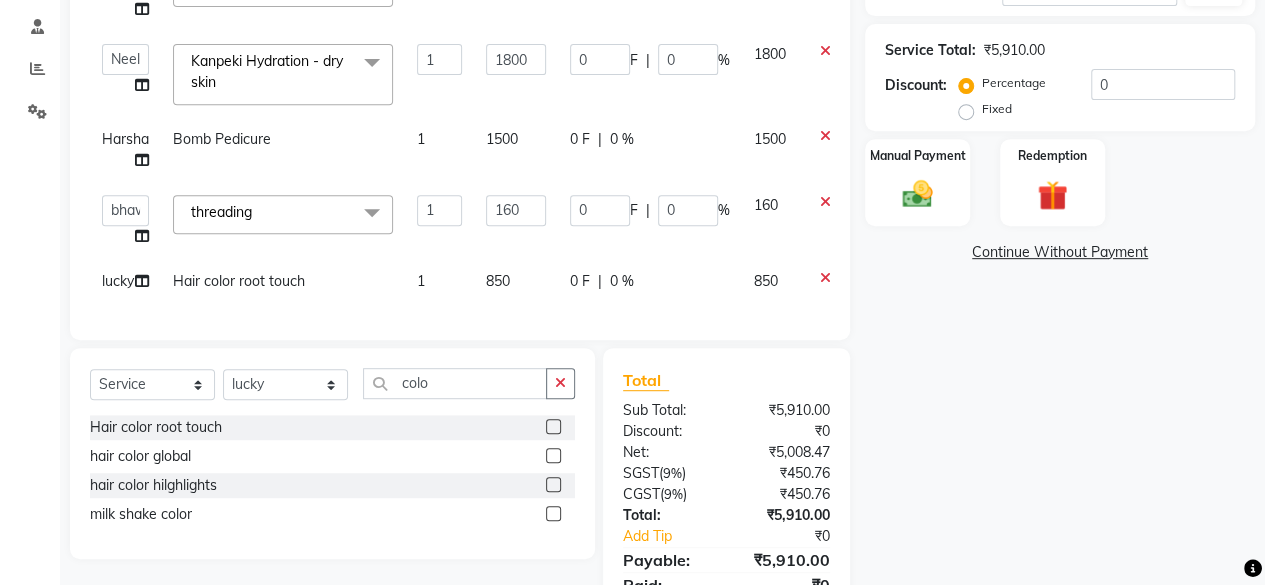 scroll, scrollTop: 274, scrollLeft: 0, axis: vertical 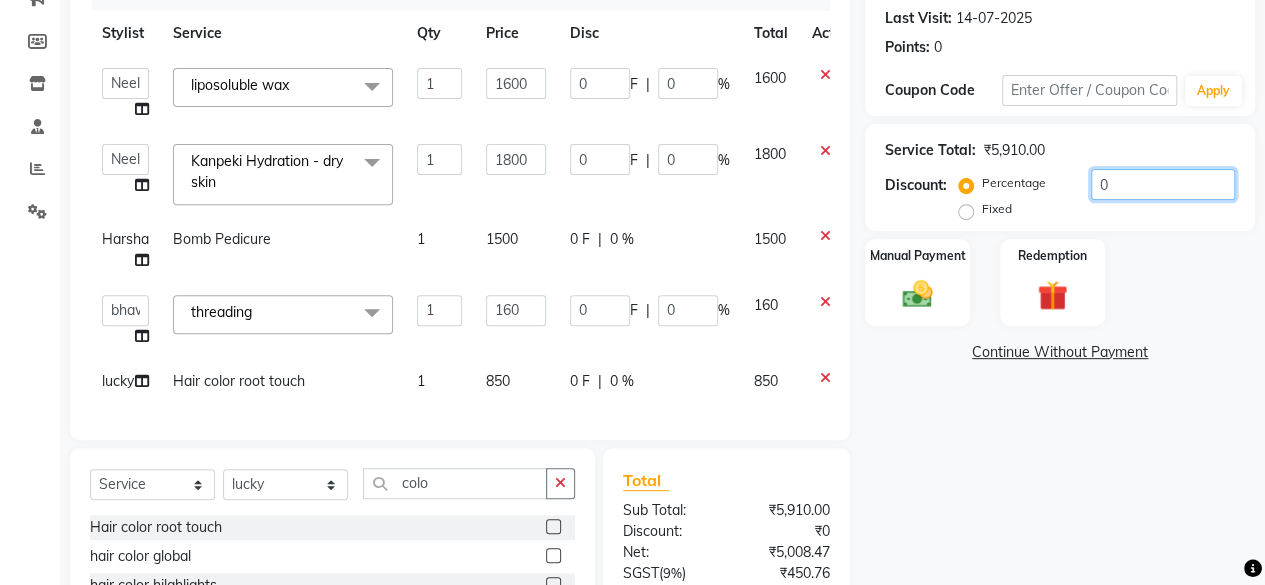 click on "0" 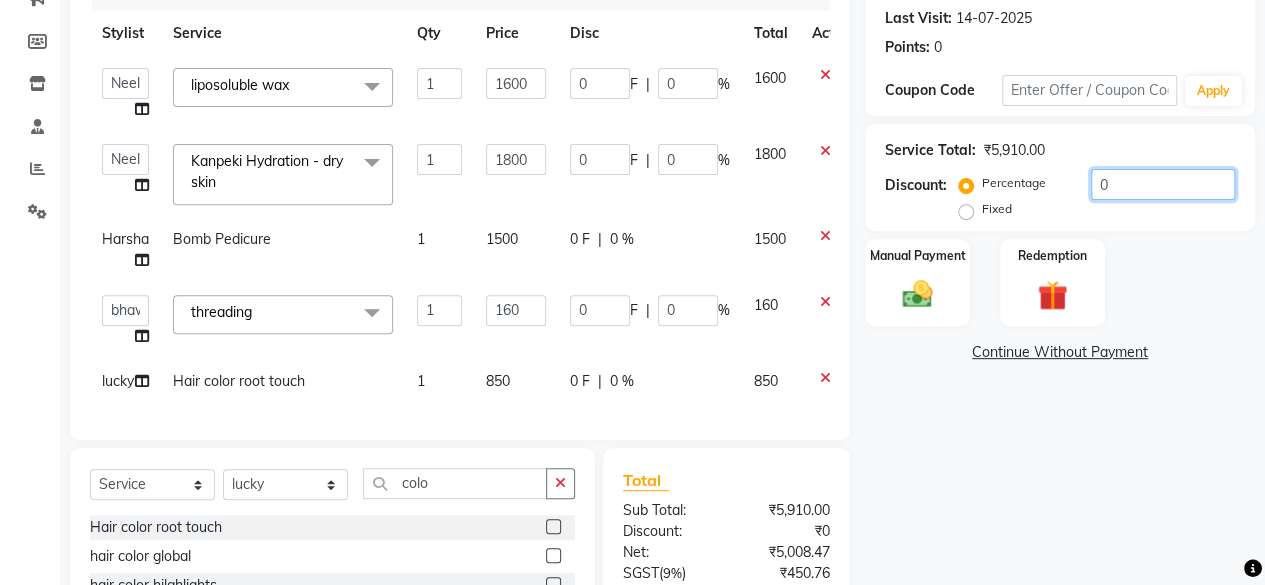 click on "0" 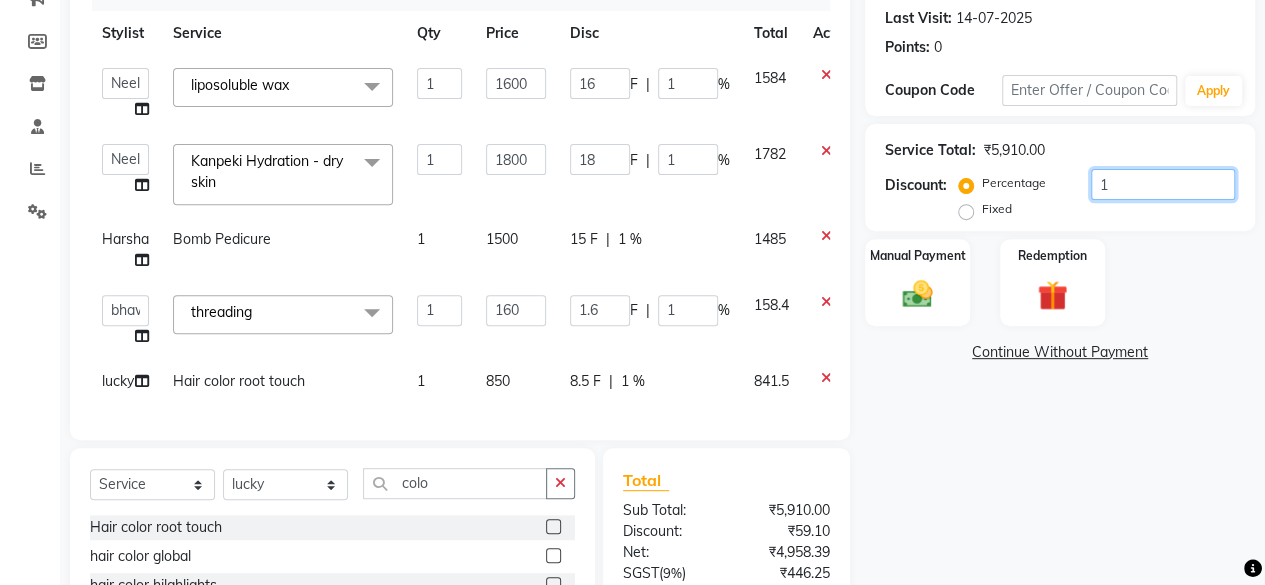type on "10" 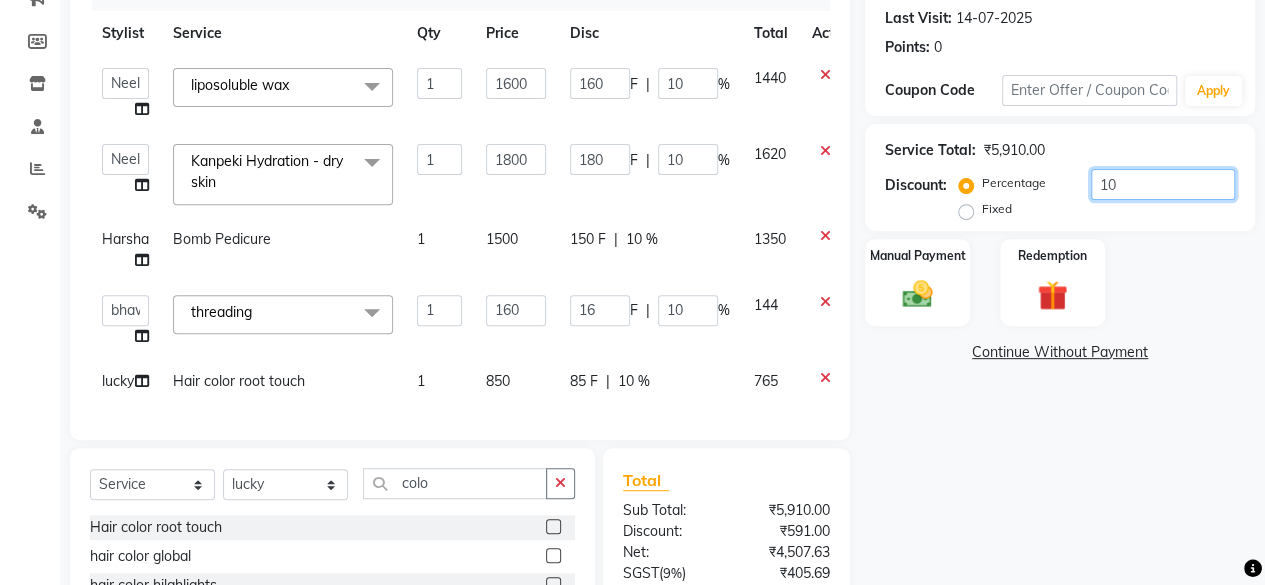 type on "10" 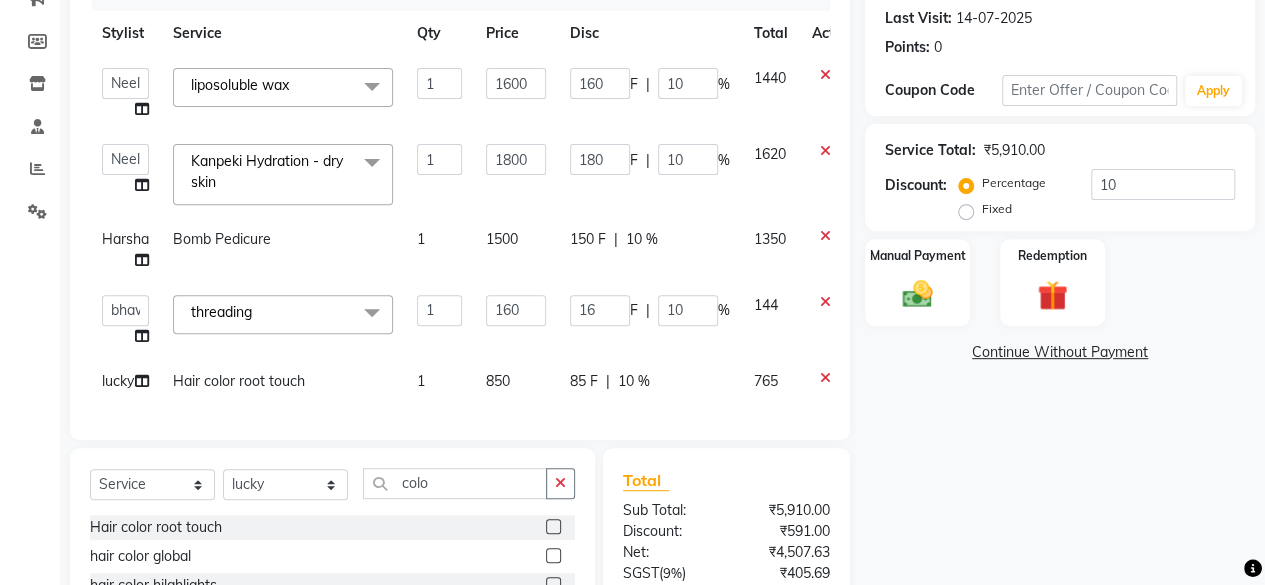 click on "Manual Payment Redemption" 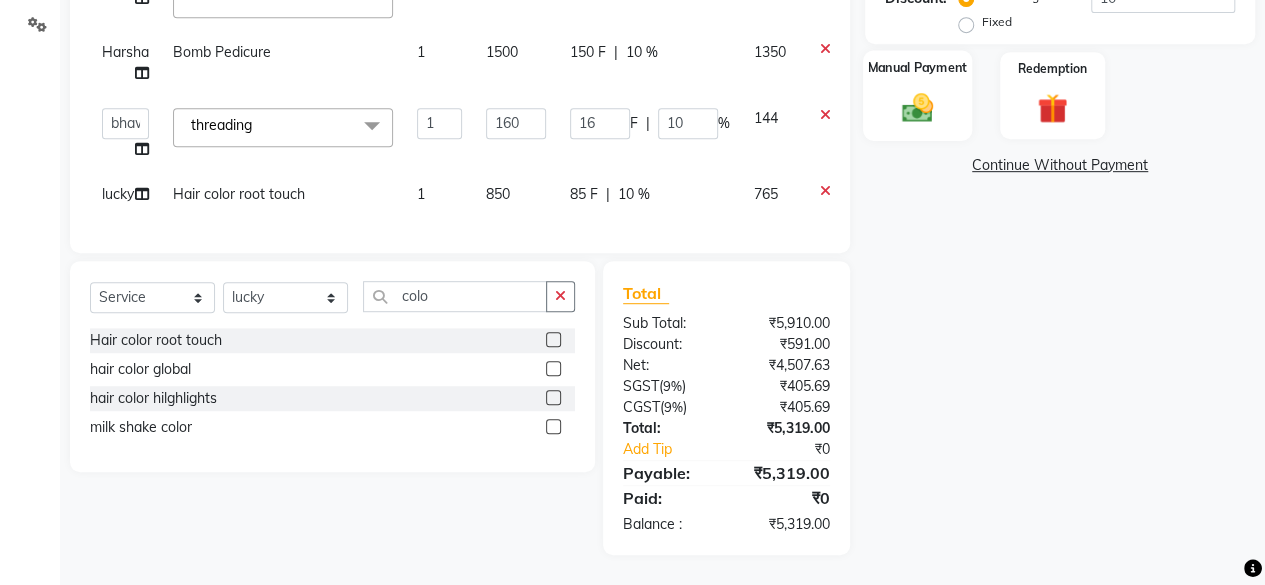 click on "Manual Payment" 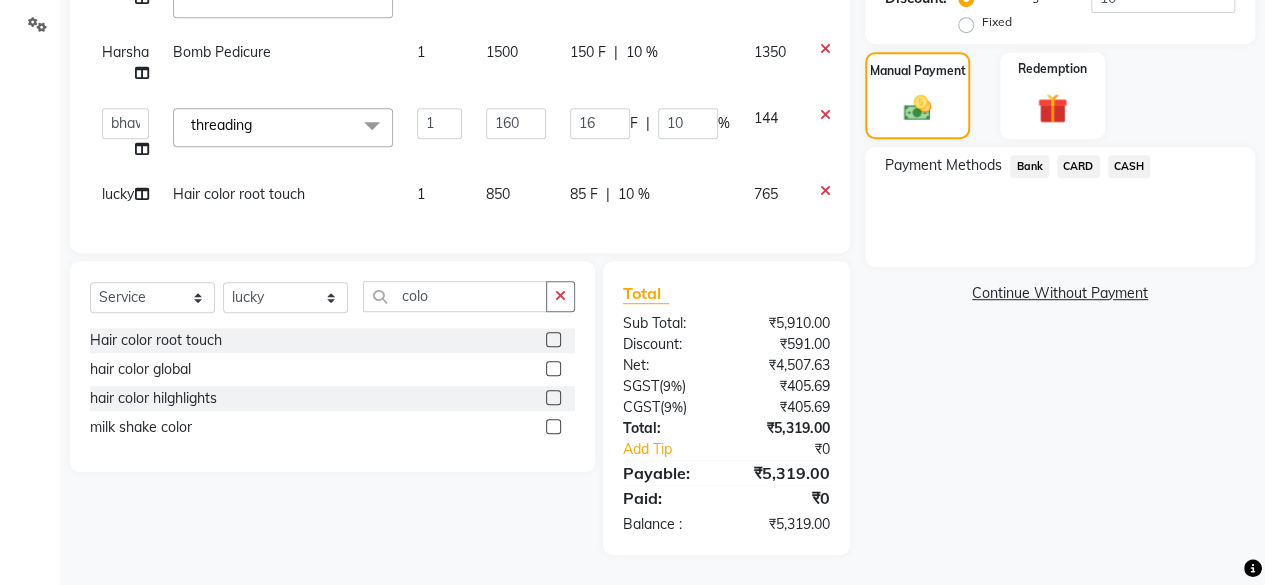 click on "Bank" 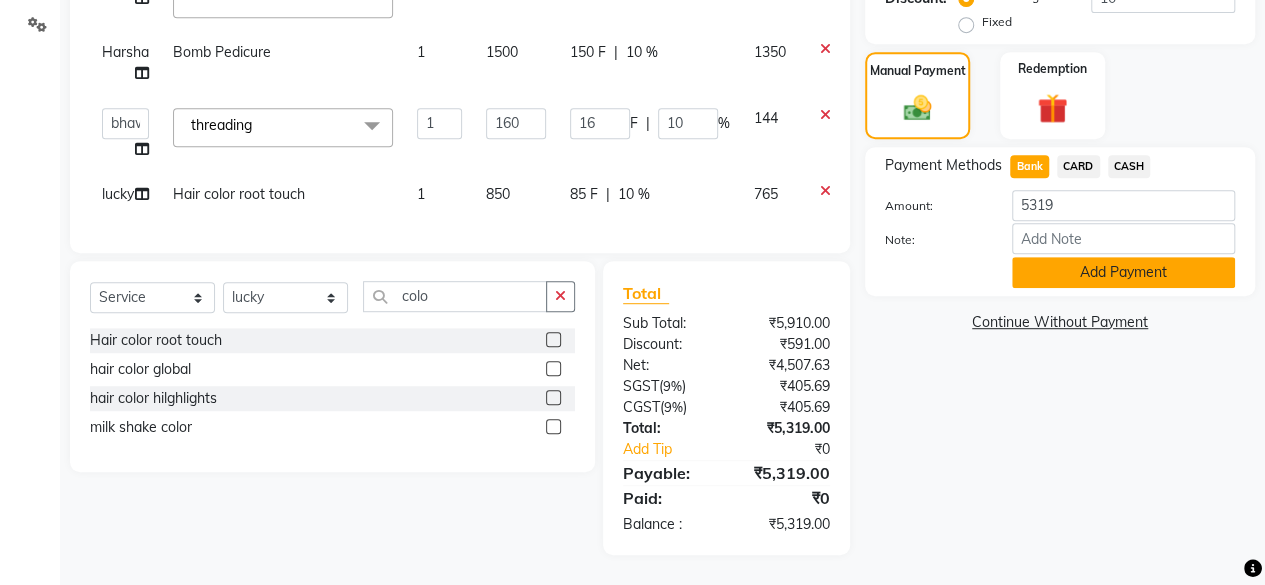 click on "Add Payment" 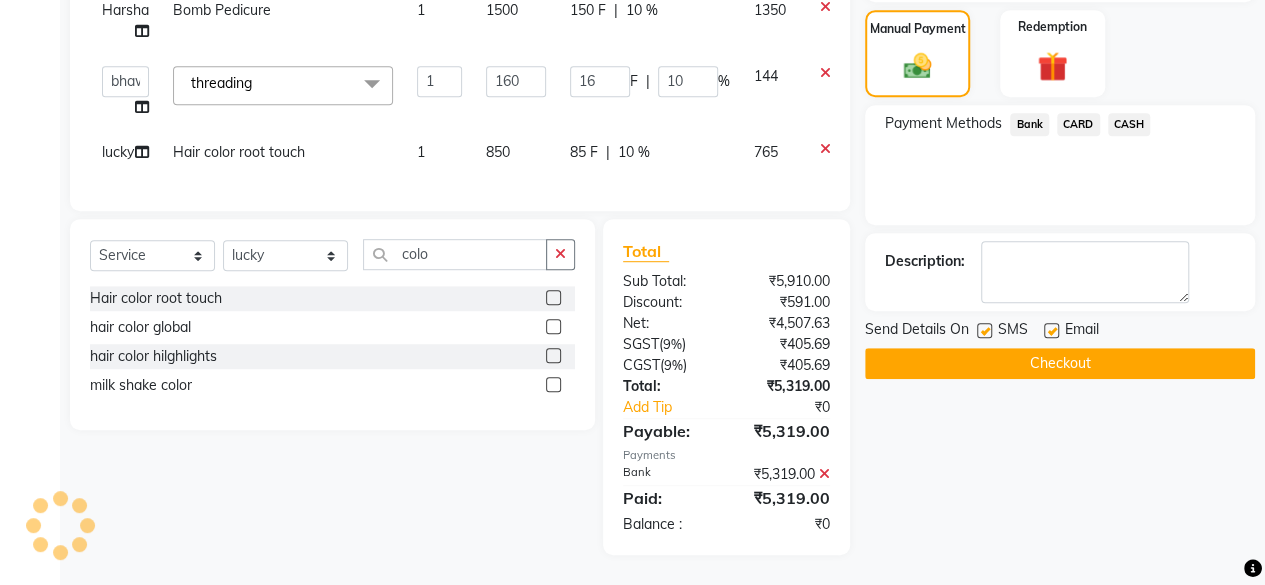 click on "Checkout" 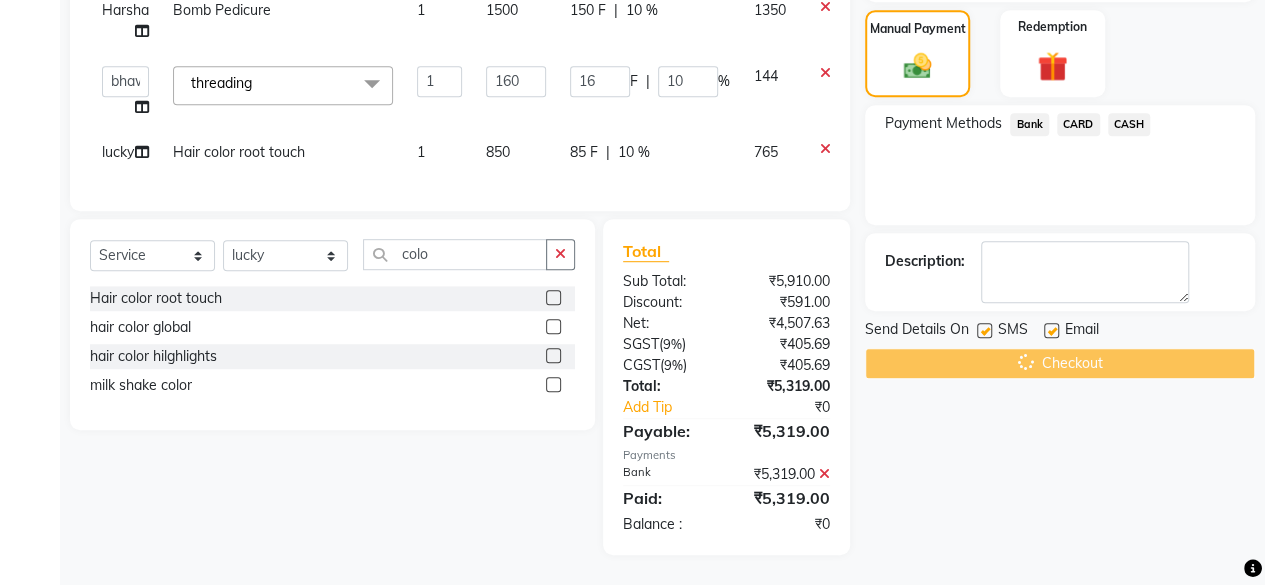 scroll, scrollTop: 115, scrollLeft: 0, axis: vertical 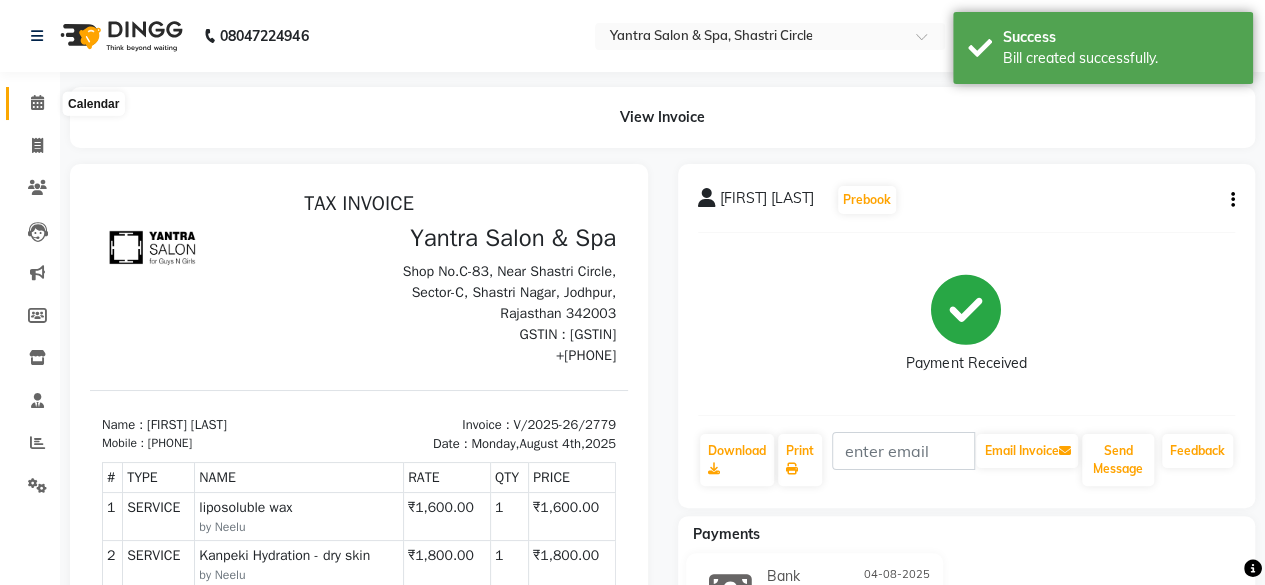 click 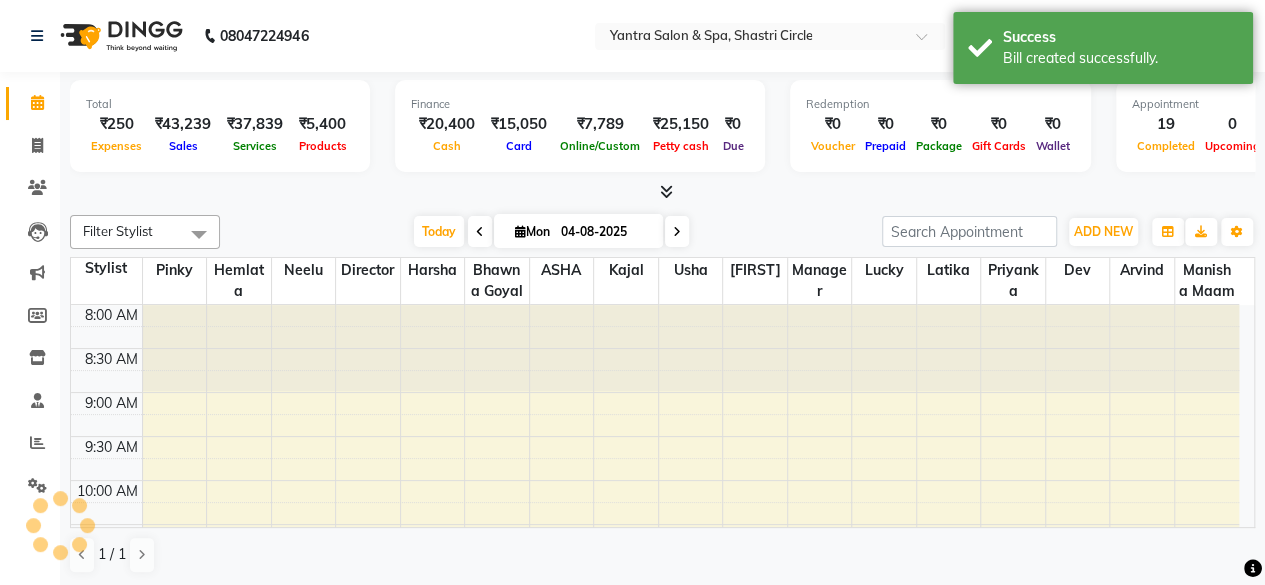 scroll, scrollTop: 0, scrollLeft: 0, axis: both 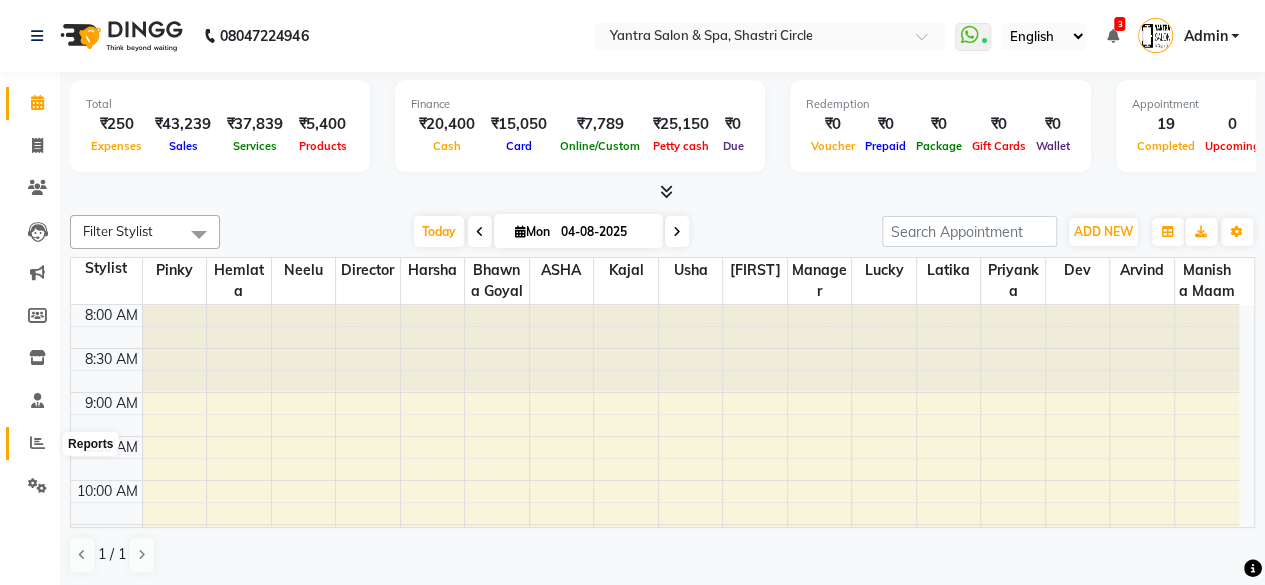 click 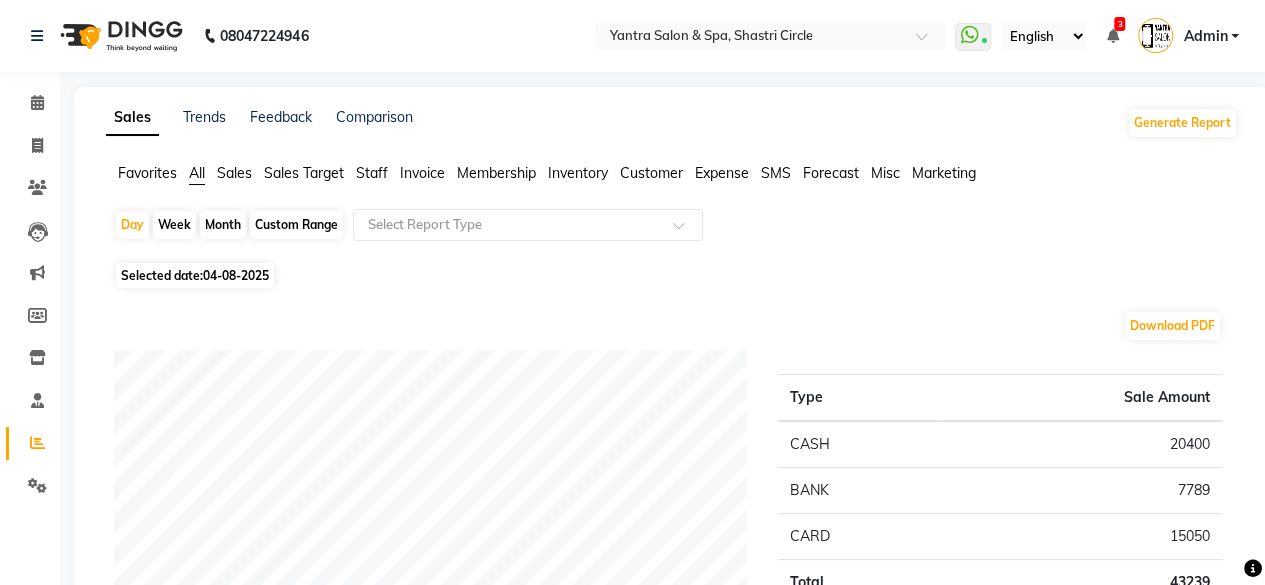 scroll, scrollTop: 100, scrollLeft: 0, axis: vertical 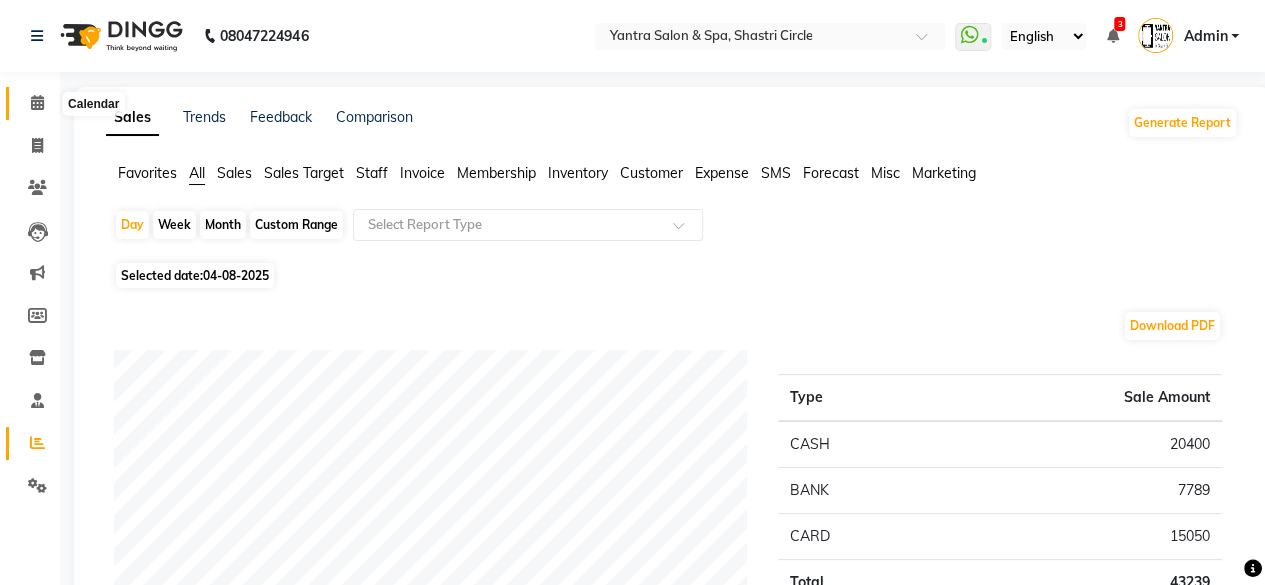 click 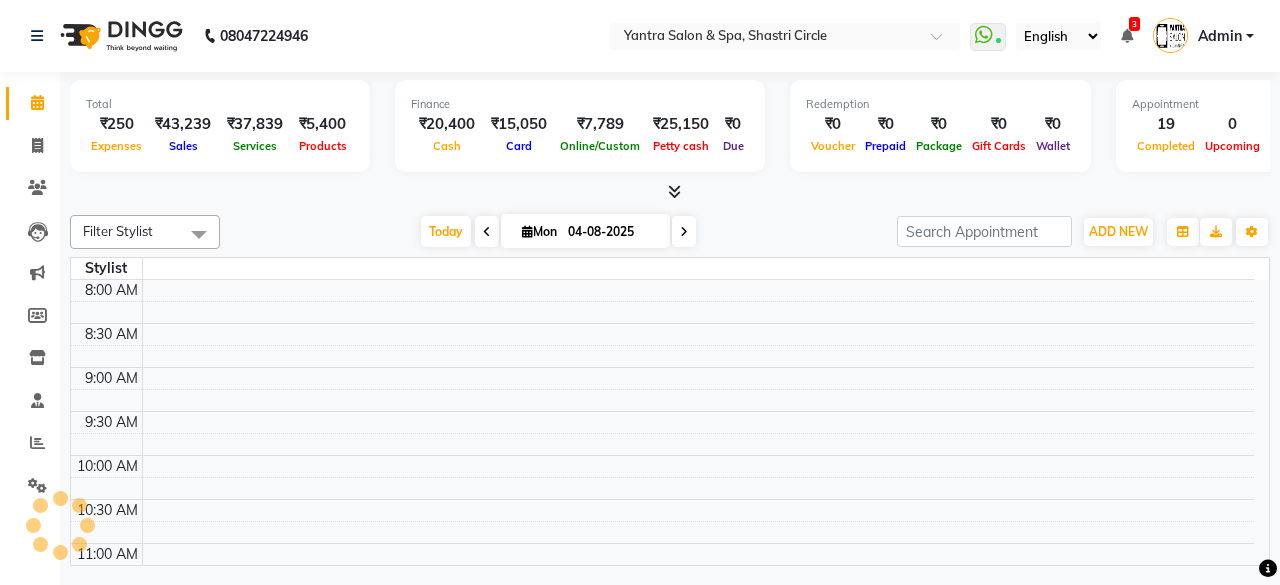 scroll, scrollTop: 0, scrollLeft: 0, axis: both 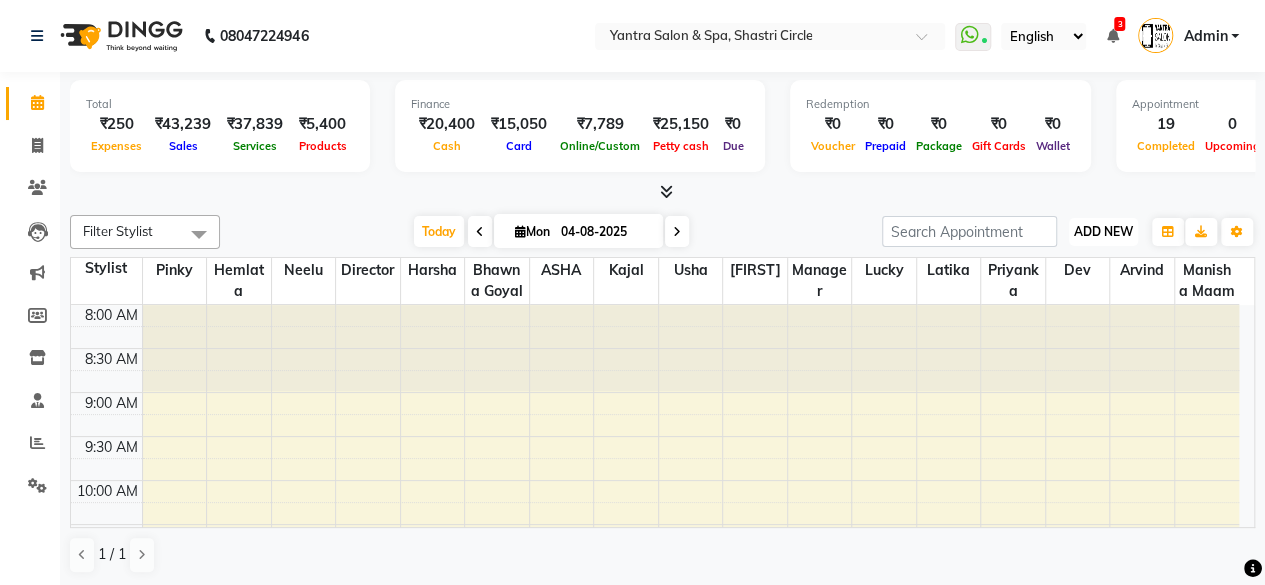 click on "ADD NEW" at bounding box center (1103, 231) 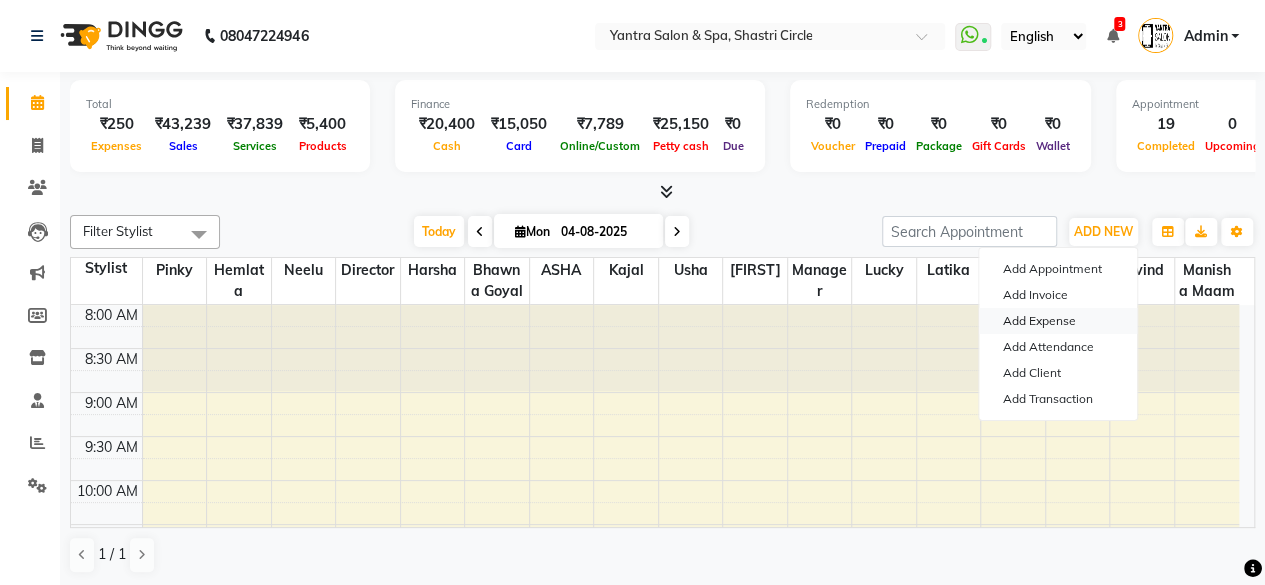 click on "Add Expense" at bounding box center [1058, 321] 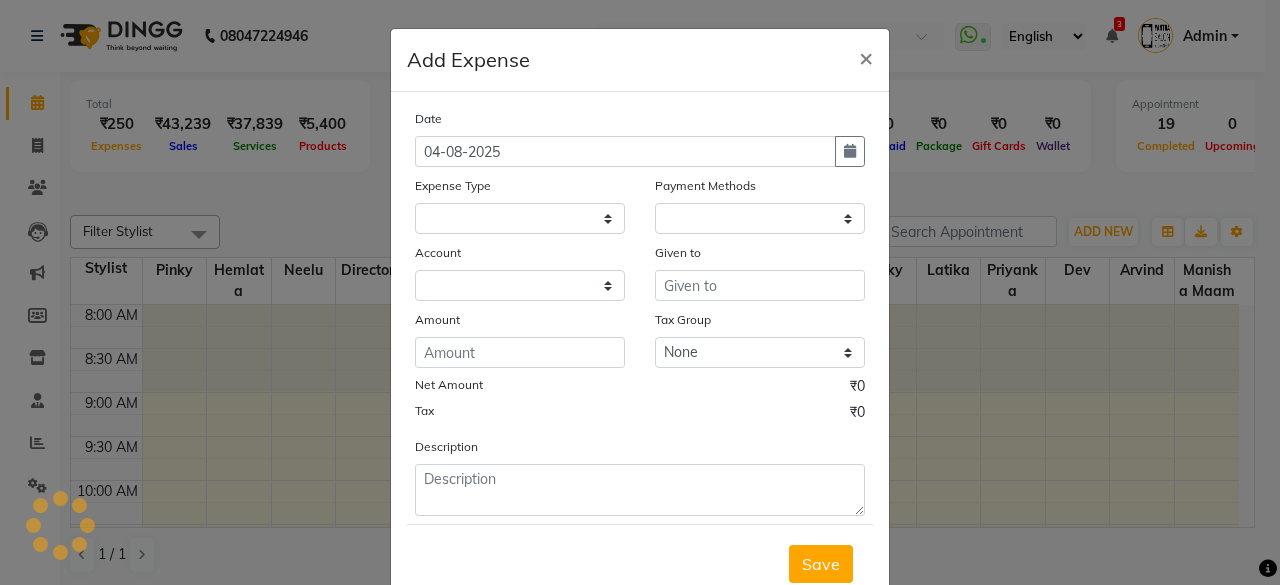 select 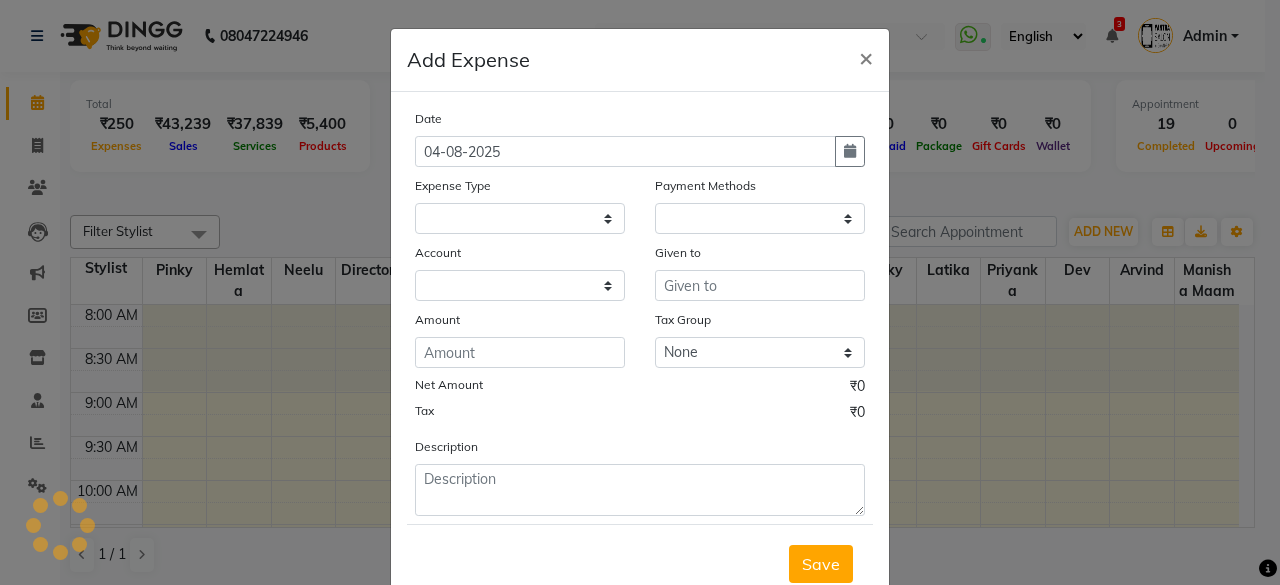 select on "1" 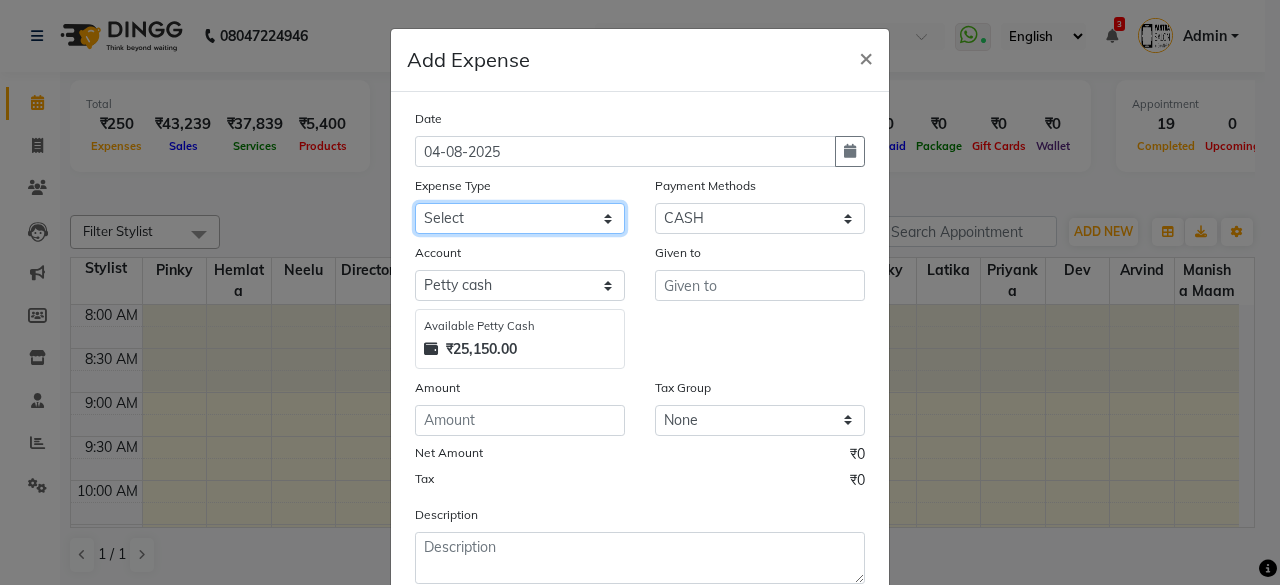 click on "Select Advance Salary Bank charges Car maintenance  Cash transfer to bank Cash transfer to hub Client Snacks Clinical charges Equipment Fuel Govt fee Incentive Insurance International purchase Loan Repayment Maintenance Marketing Miscellaneous MRA Other Pantry Product Rent Salary Staff Snacks Tax Tea & Refreshment Utilities" 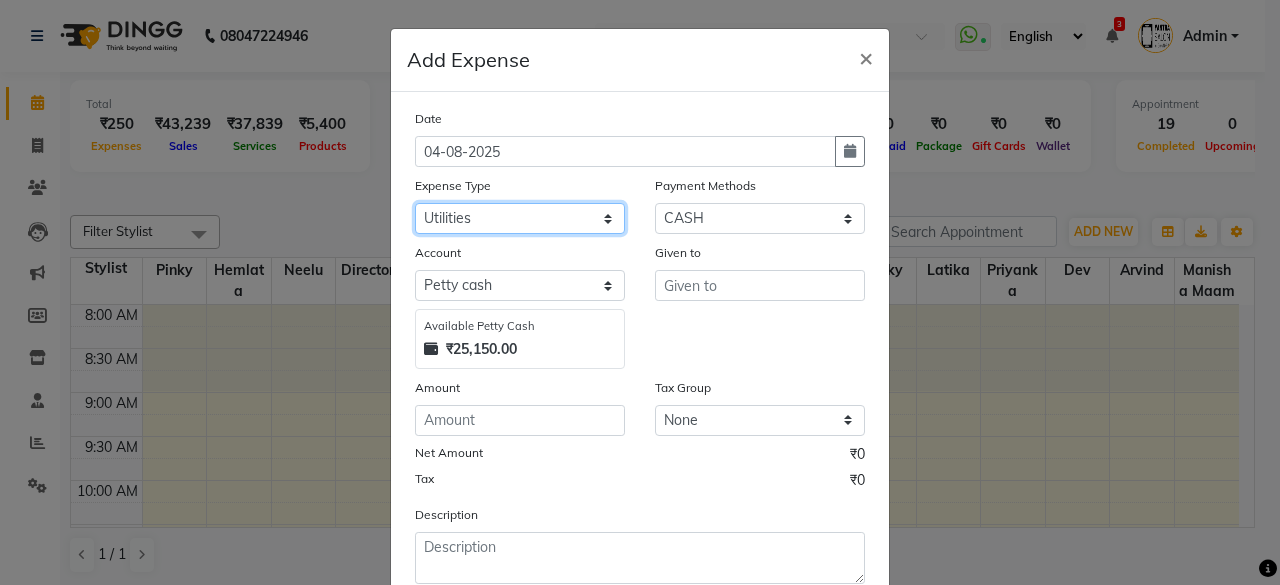 click on "Select Advance Salary Bank charges Car maintenance  Cash transfer to bank Cash transfer to hub Client Snacks Clinical charges Equipment Fuel Govt fee Incentive Insurance International purchase Loan Repayment Maintenance Marketing Miscellaneous MRA Other Pantry Product Rent Salary Staff Snacks Tax Tea & Refreshment Utilities" 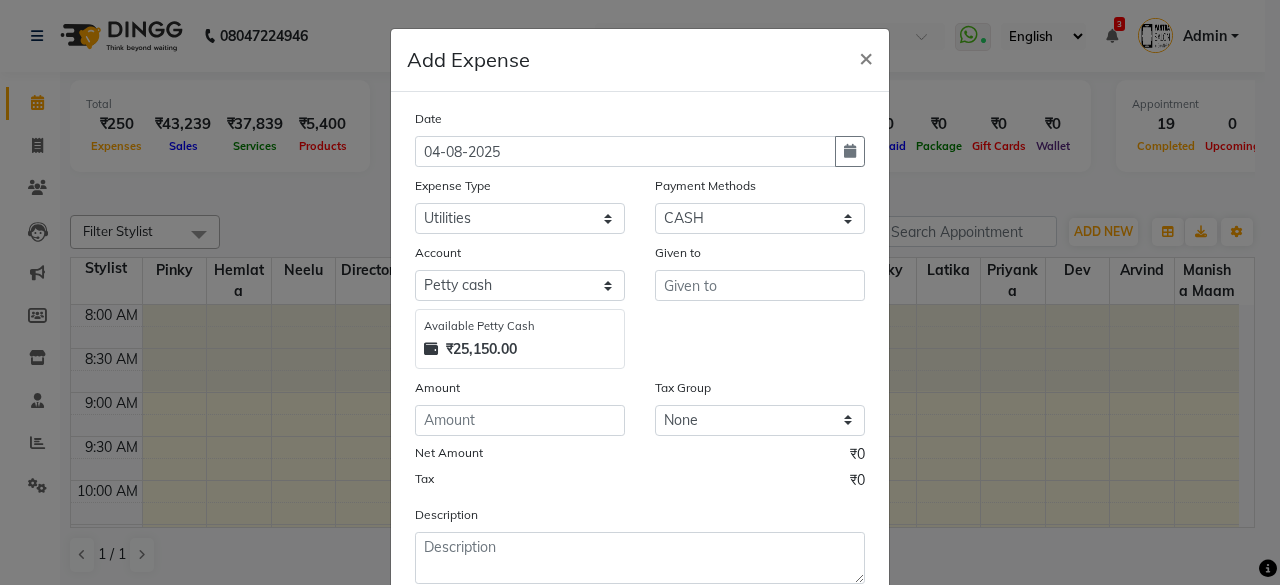 click on "Given to" 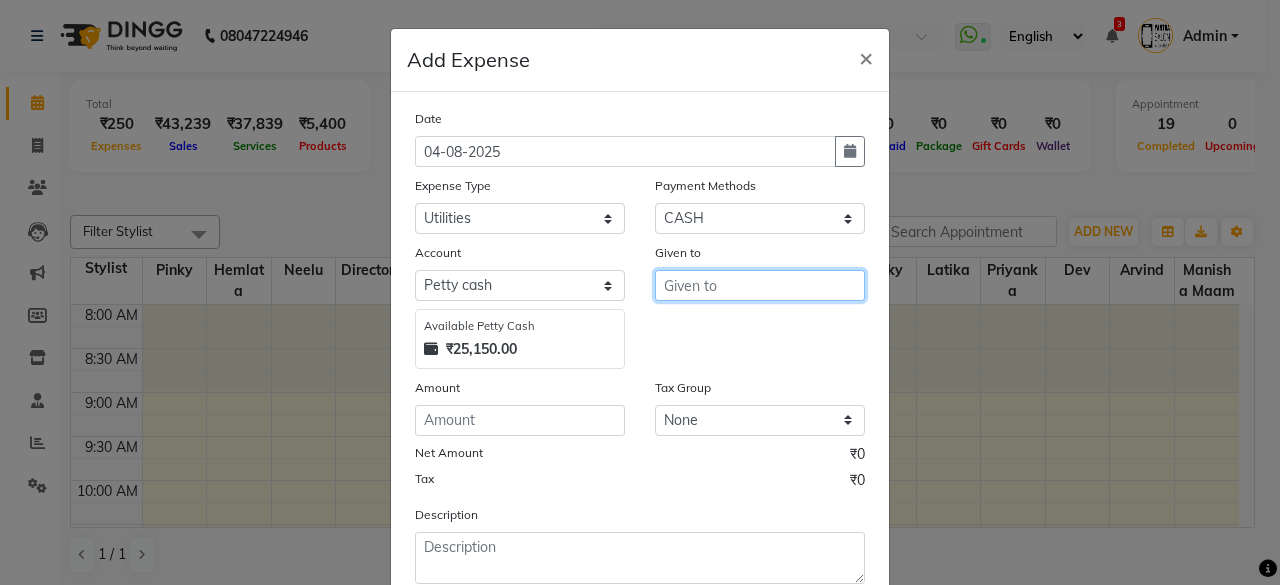 click at bounding box center (760, 285) 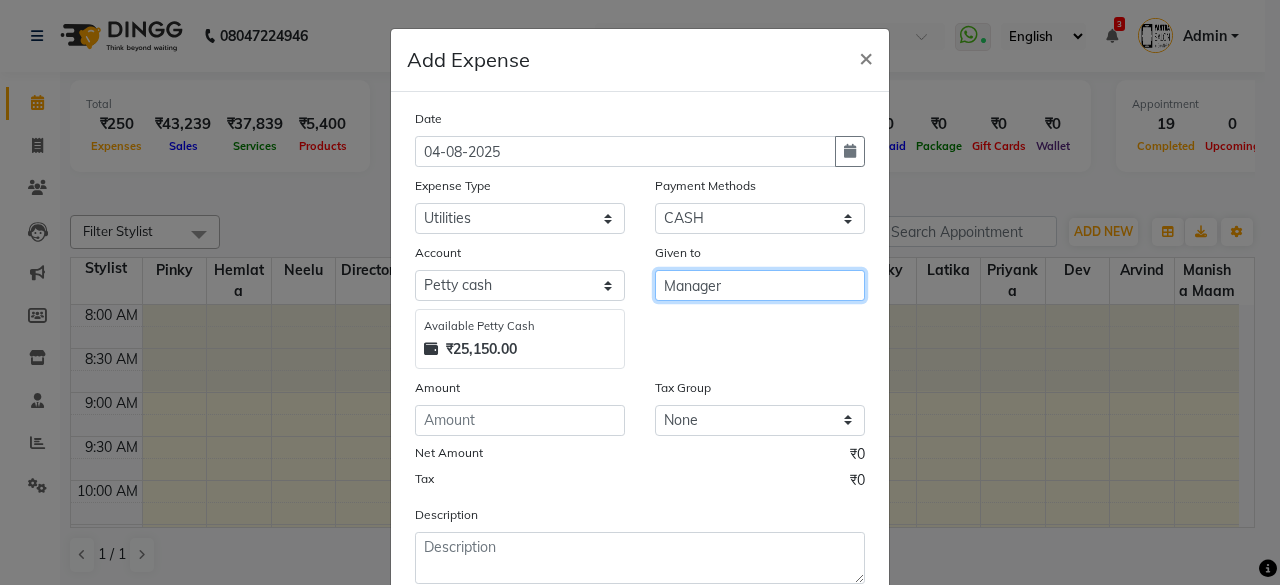 type on "Manager" 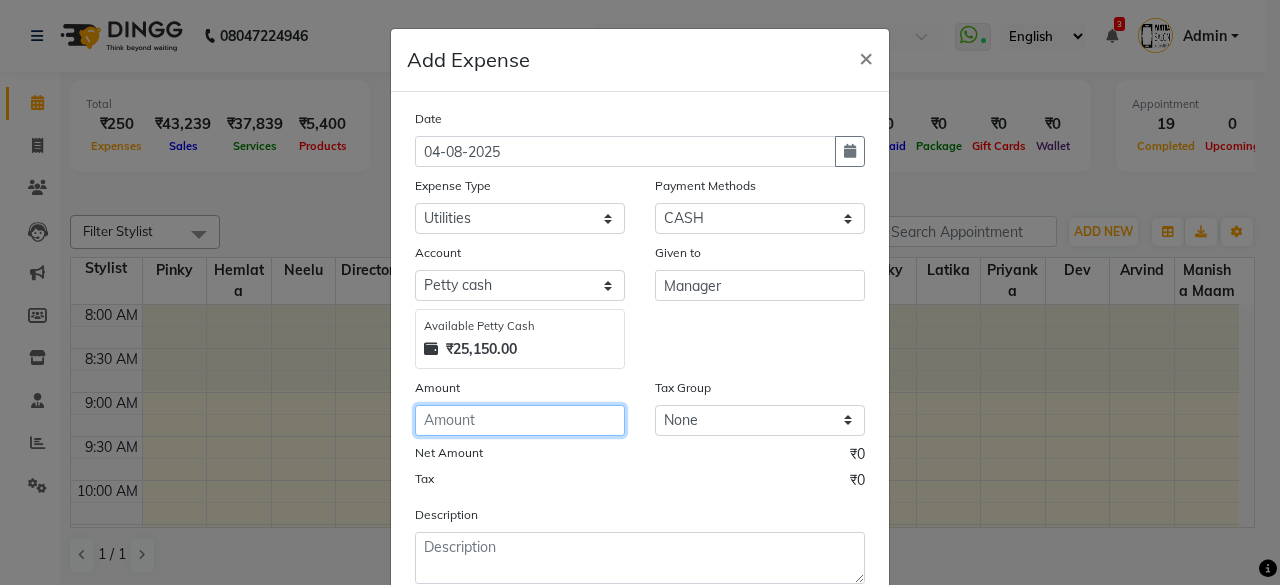 click 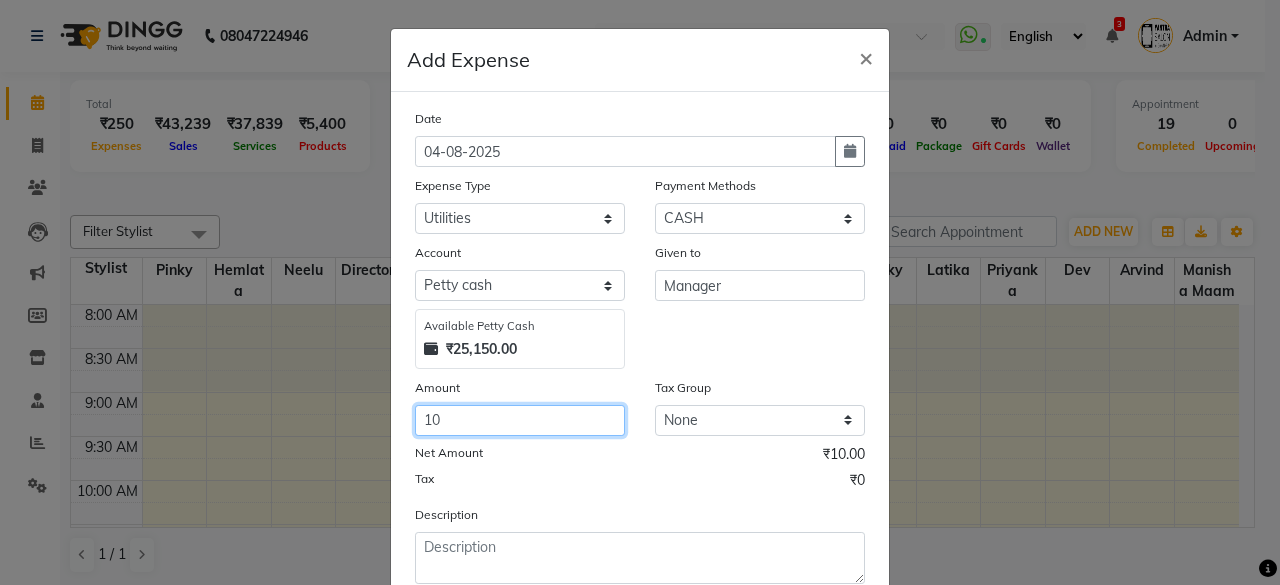 type on "10" 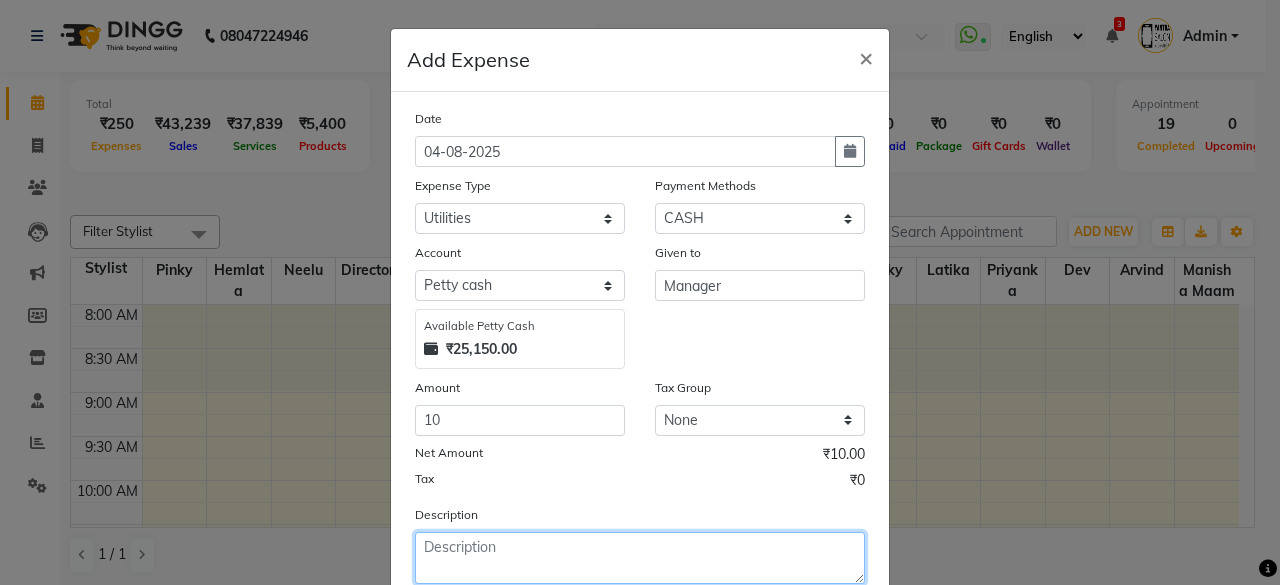 click 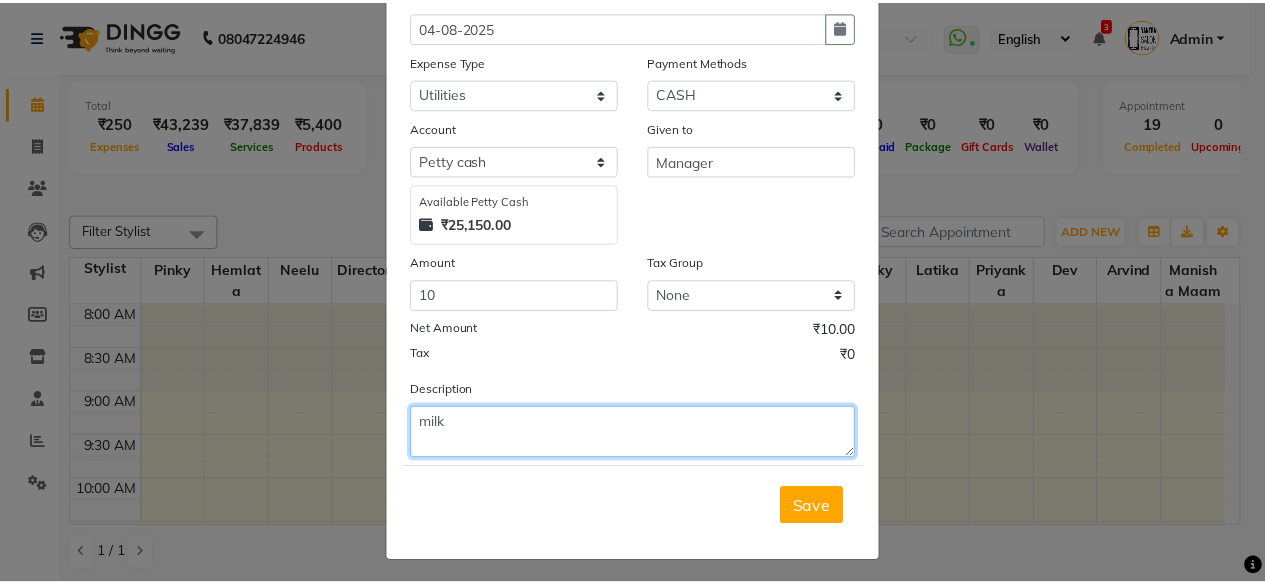 scroll, scrollTop: 127, scrollLeft: 0, axis: vertical 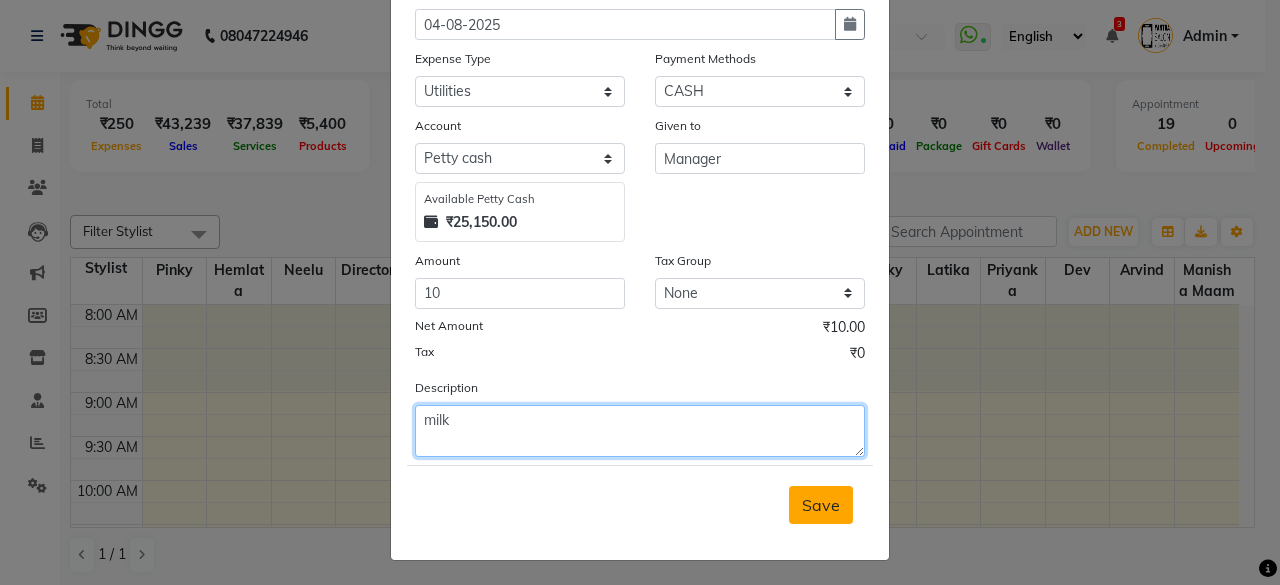 type on "milk" 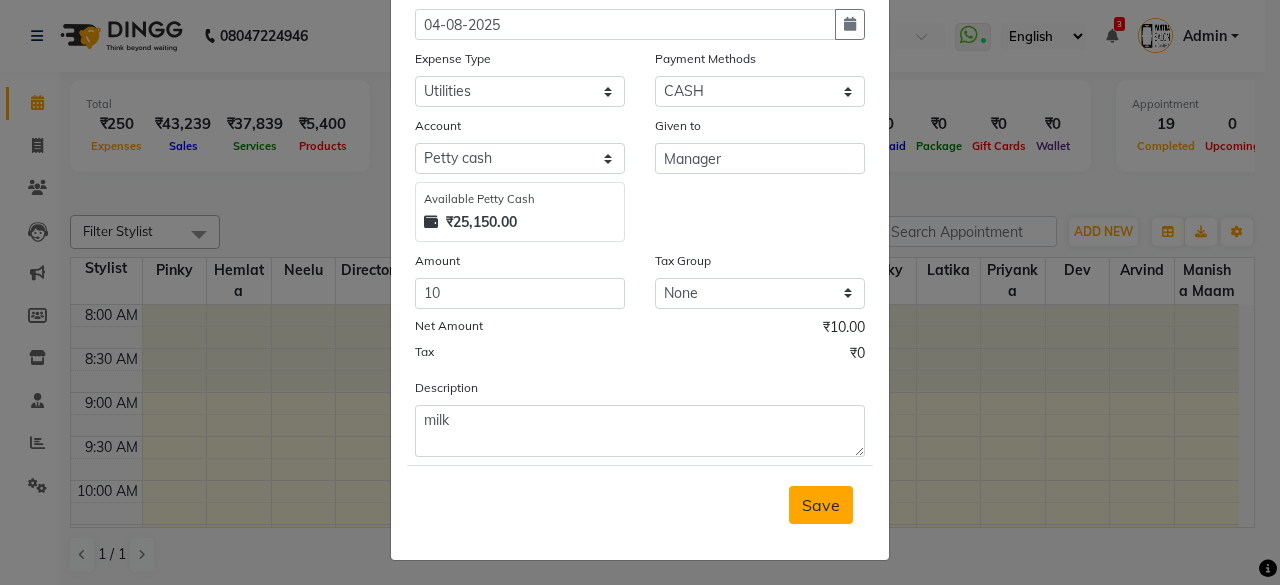 click on "Save" at bounding box center [821, 505] 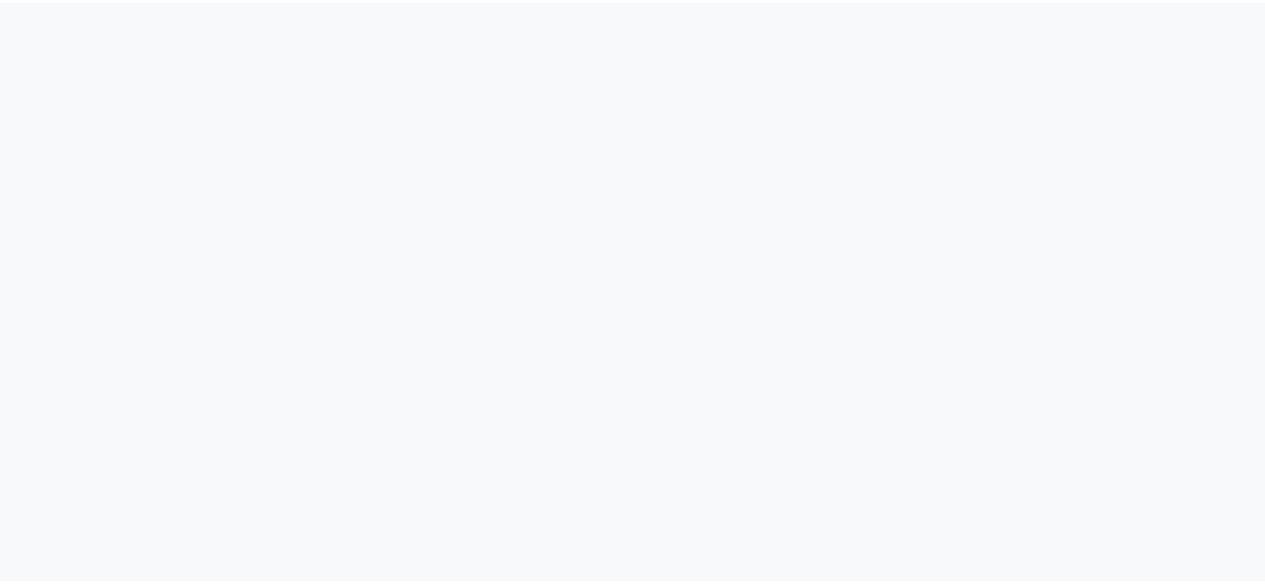 scroll, scrollTop: 0, scrollLeft: 0, axis: both 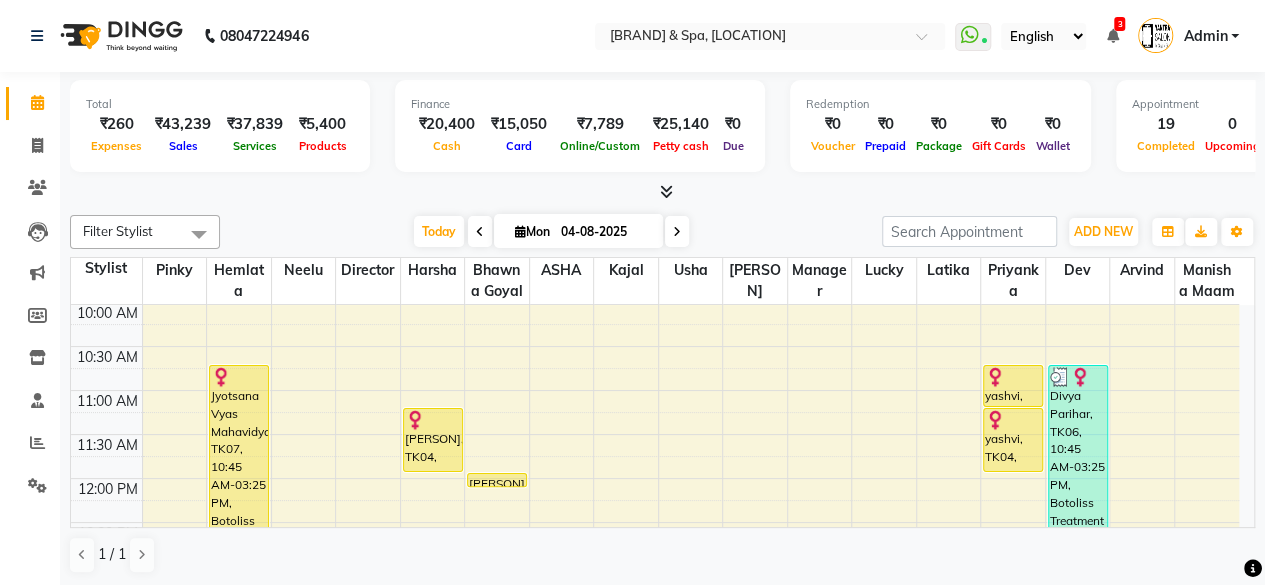 click at bounding box center (1013, 377) 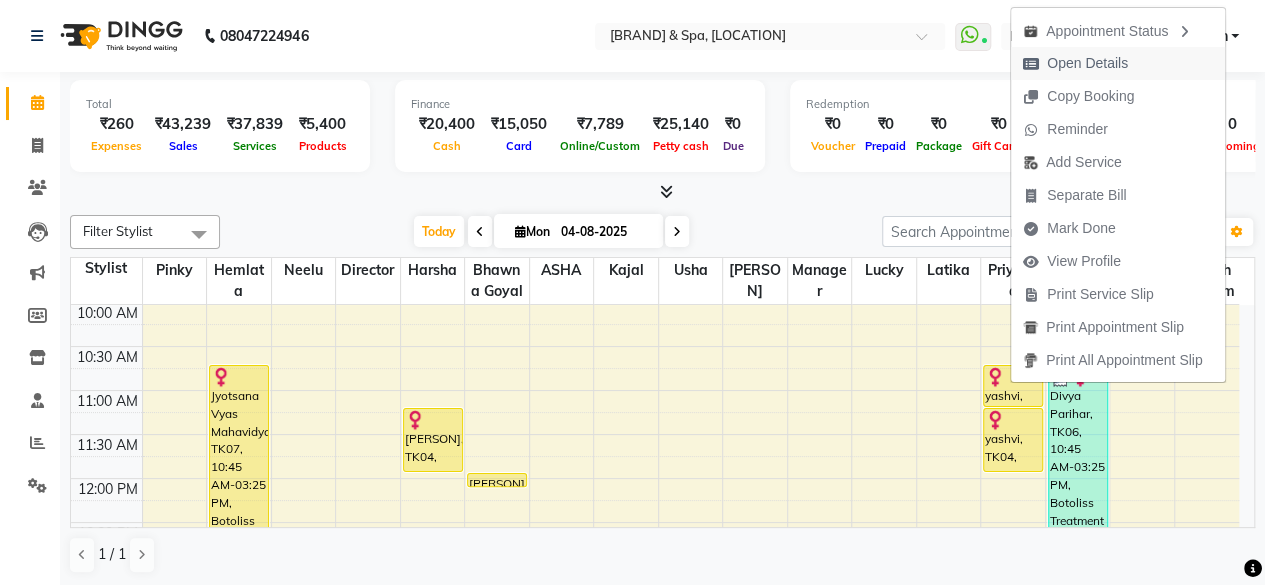 click on "Open Details" at bounding box center (1087, 63) 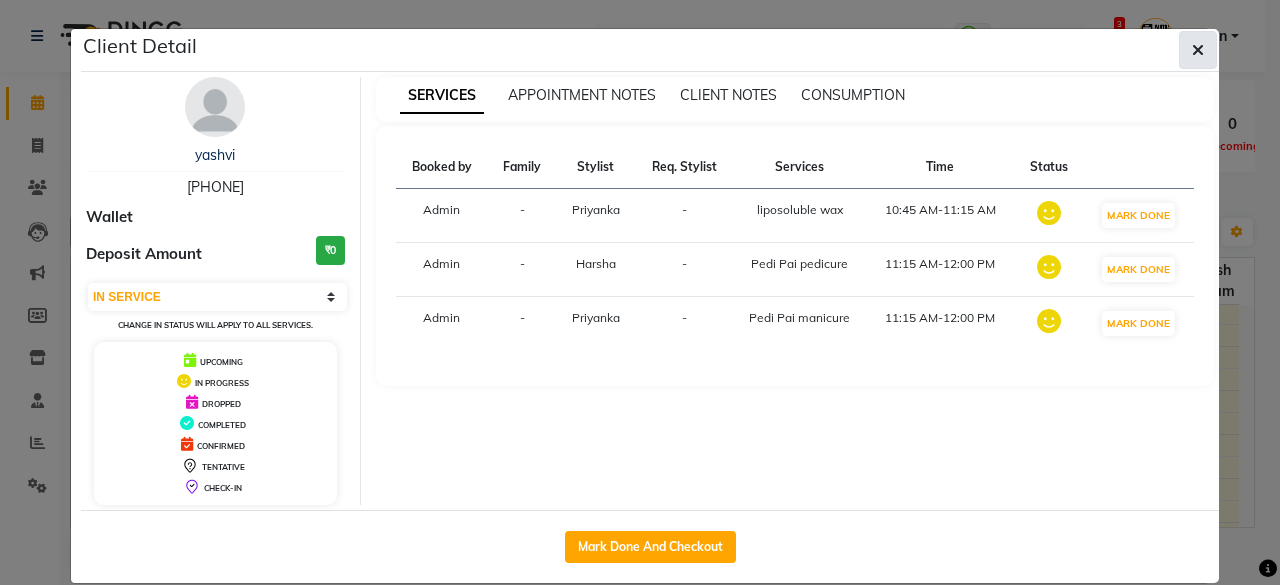 click 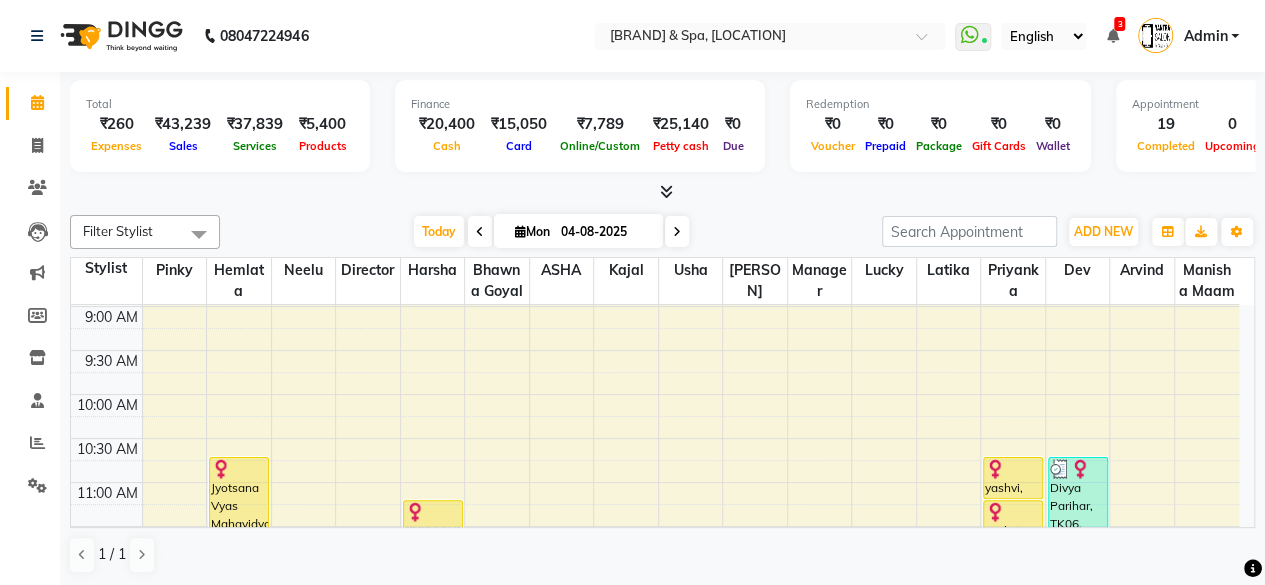 scroll, scrollTop: 200, scrollLeft: 0, axis: vertical 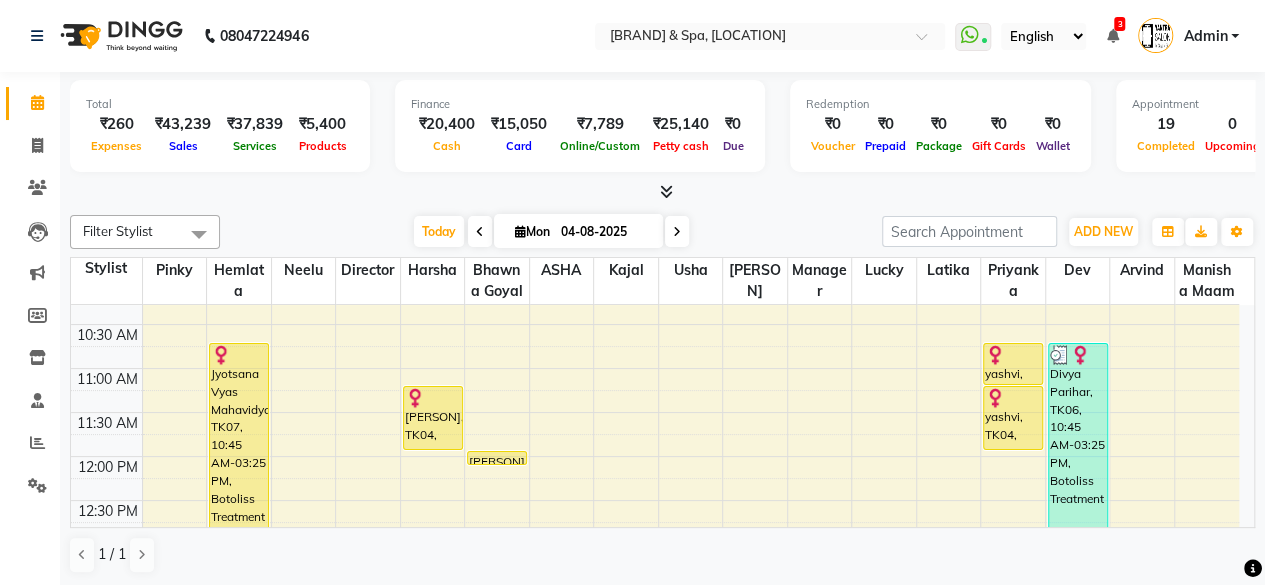 click at bounding box center (1013, 355) 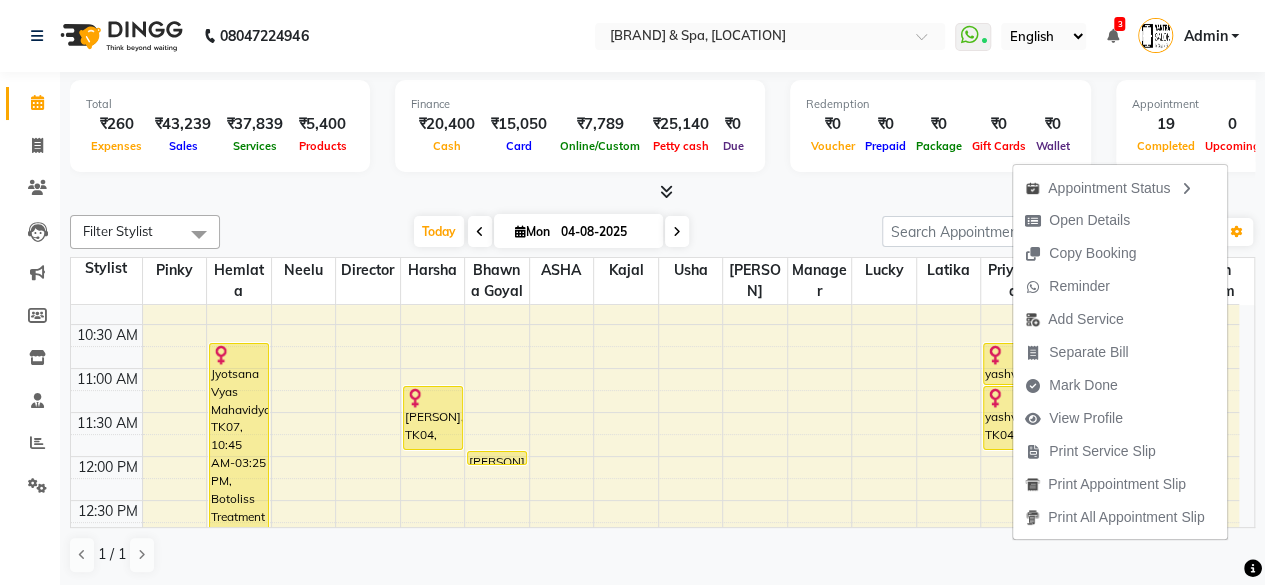click on "yashvi, TK04, 10:45 AM-11:15 AM, liposoluble wax" at bounding box center [1013, 364] 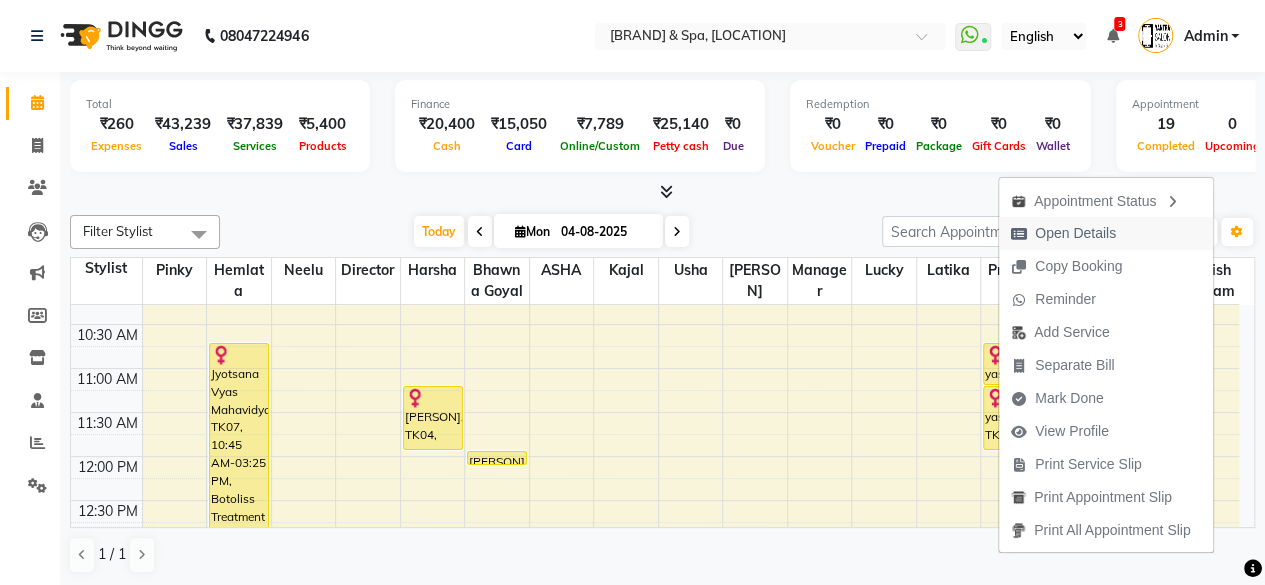 click on "Open Details" at bounding box center (1075, 233) 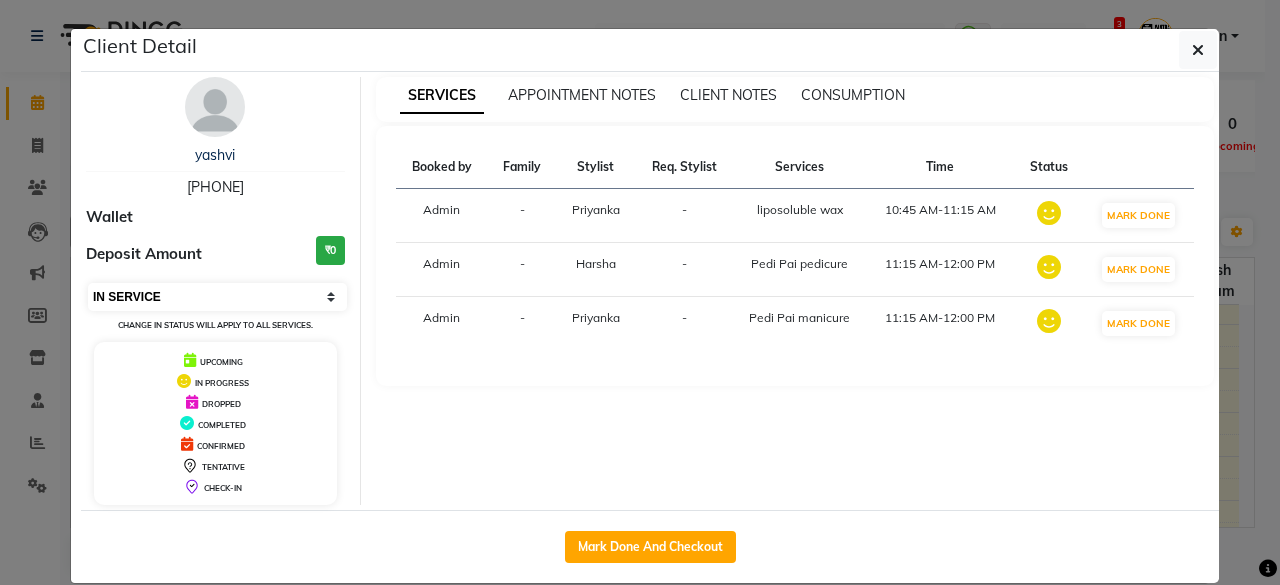 click on "Select IN SERVICE CONFIRMED TENTATIVE CHECK IN MARK DONE DROPPED UPCOMING" at bounding box center [217, 297] 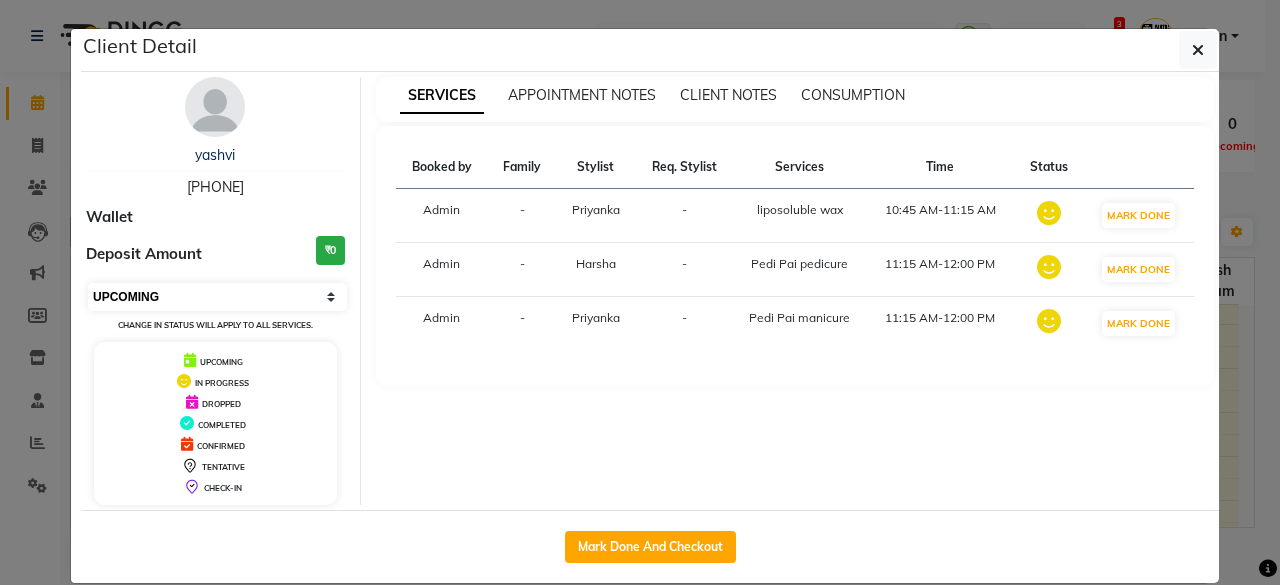 click on "Select IN SERVICE CONFIRMED TENTATIVE CHECK IN MARK DONE DROPPED UPCOMING" at bounding box center [217, 297] 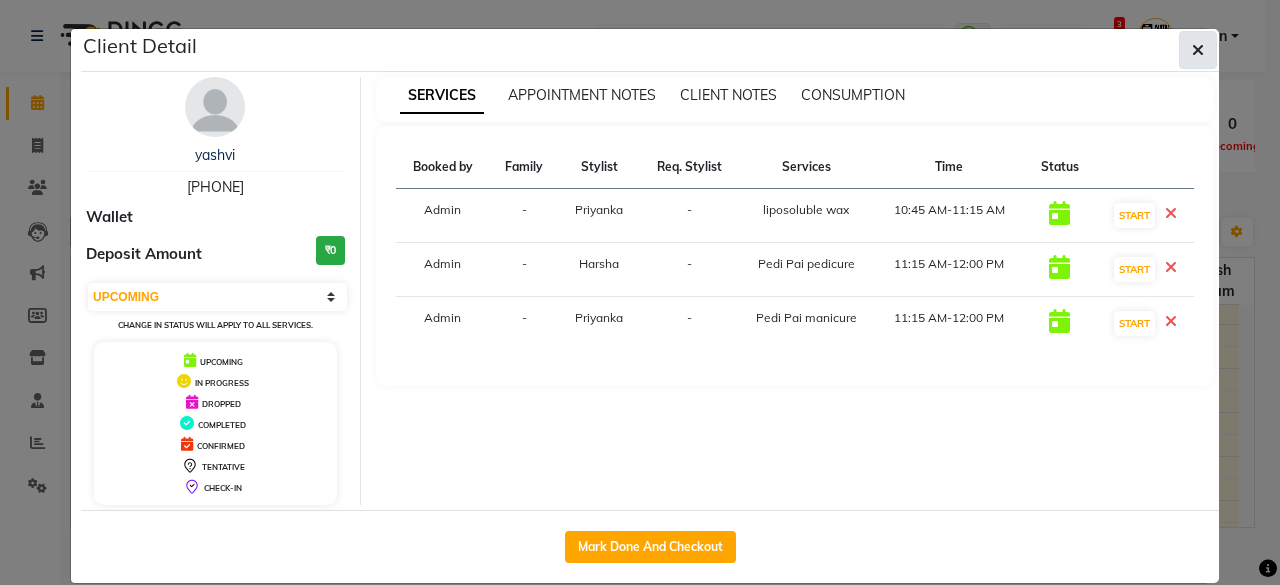 click 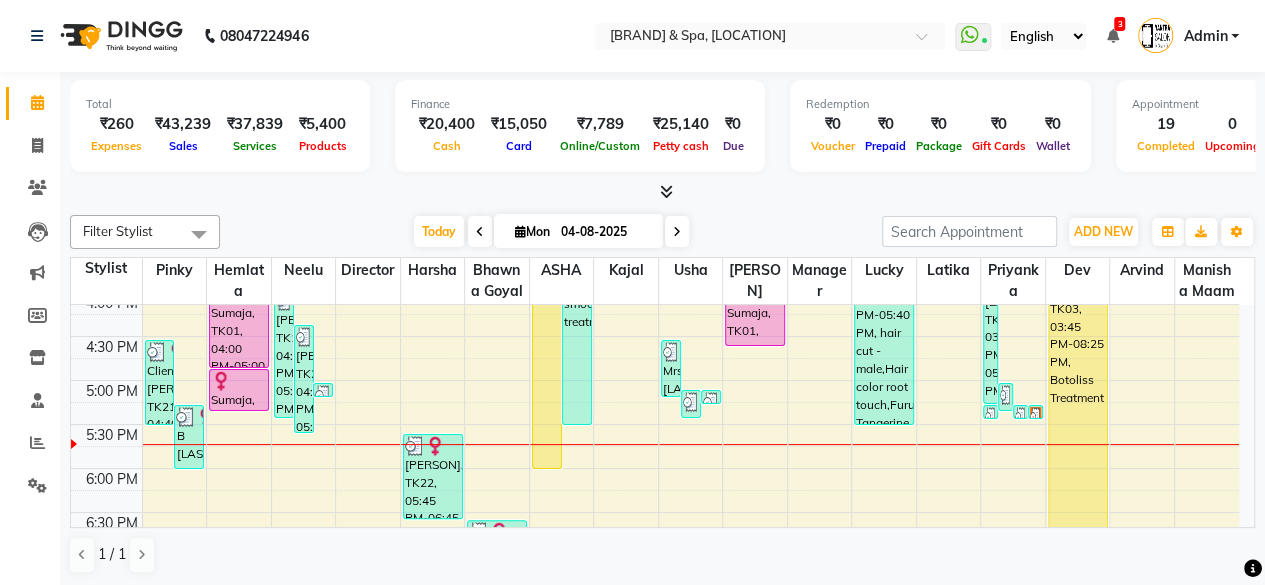 scroll, scrollTop: 616, scrollLeft: 0, axis: vertical 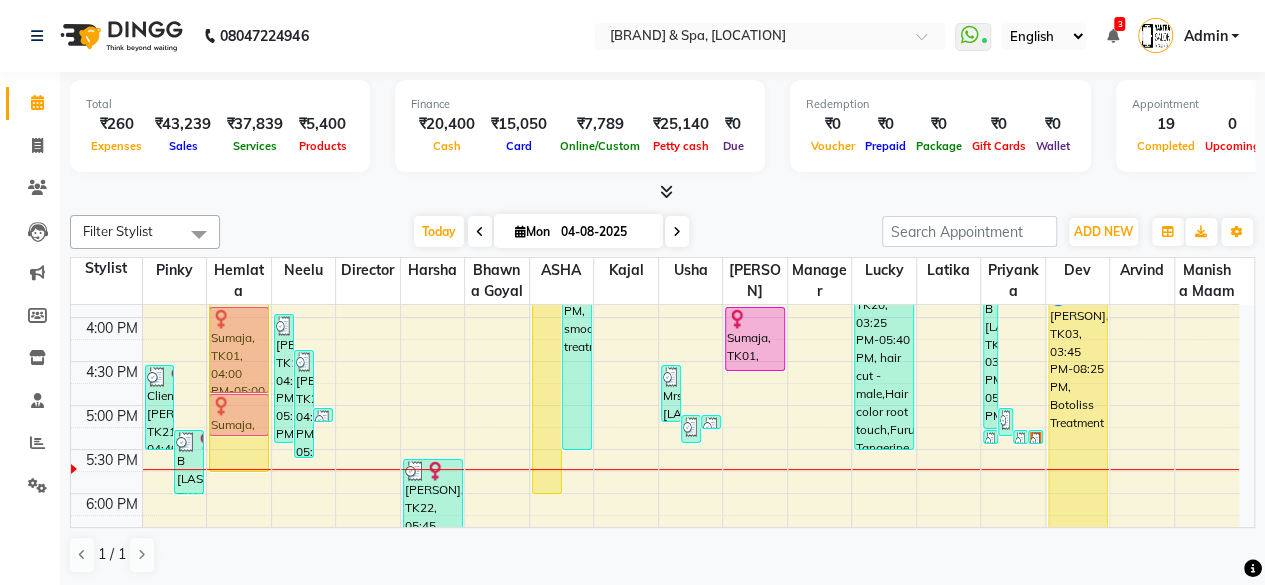 drag, startPoint x: 245, startPoint y: 324, endPoint x: 254, endPoint y: 465, distance: 141.28694 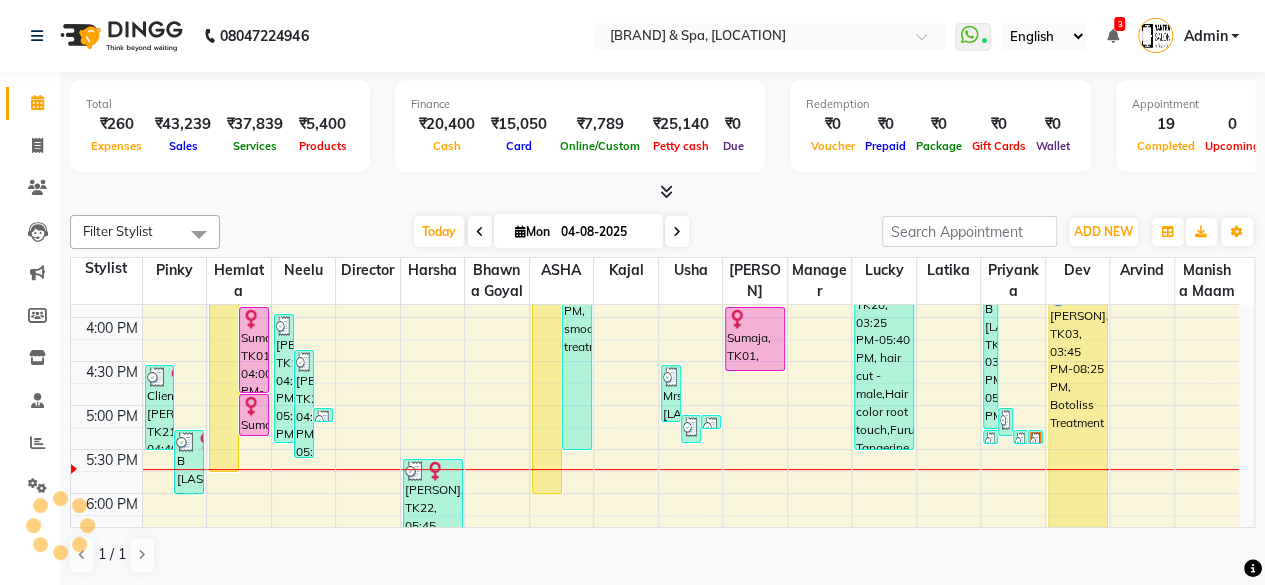 scroll, scrollTop: 391, scrollLeft: 0, axis: vertical 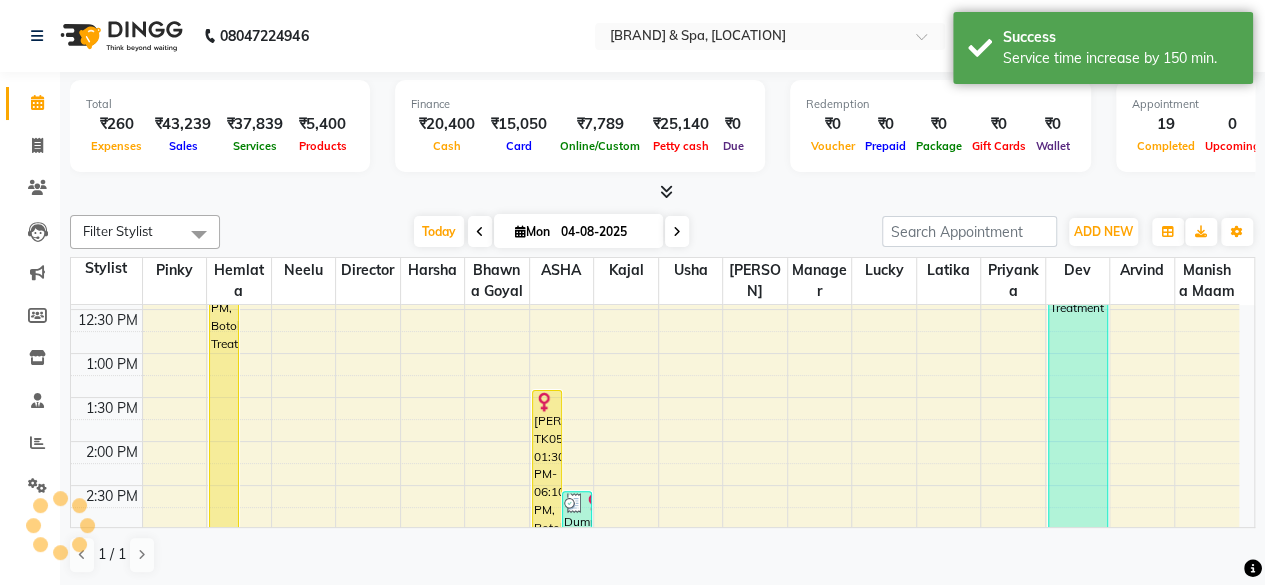 click on "Jyotsana Vyas Mahavidyalya, TK07, 10:45 AM-03:25 PM, Botoliss Treatment" at bounding box center [224, 462] 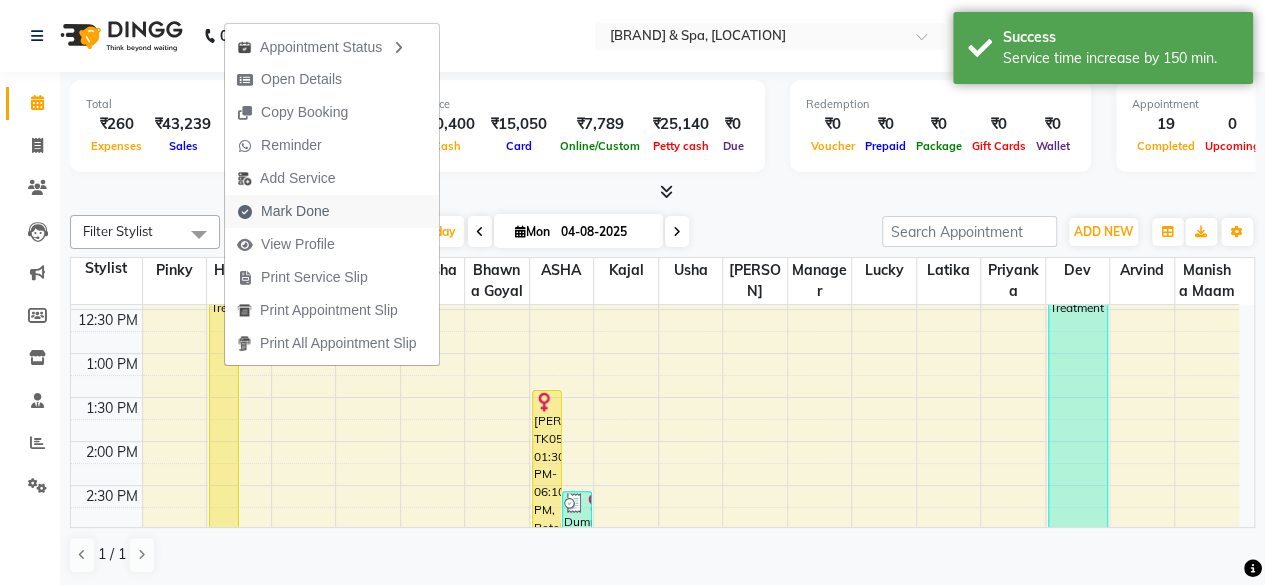 click on "Mark Done" at bounding box center (295, 211) 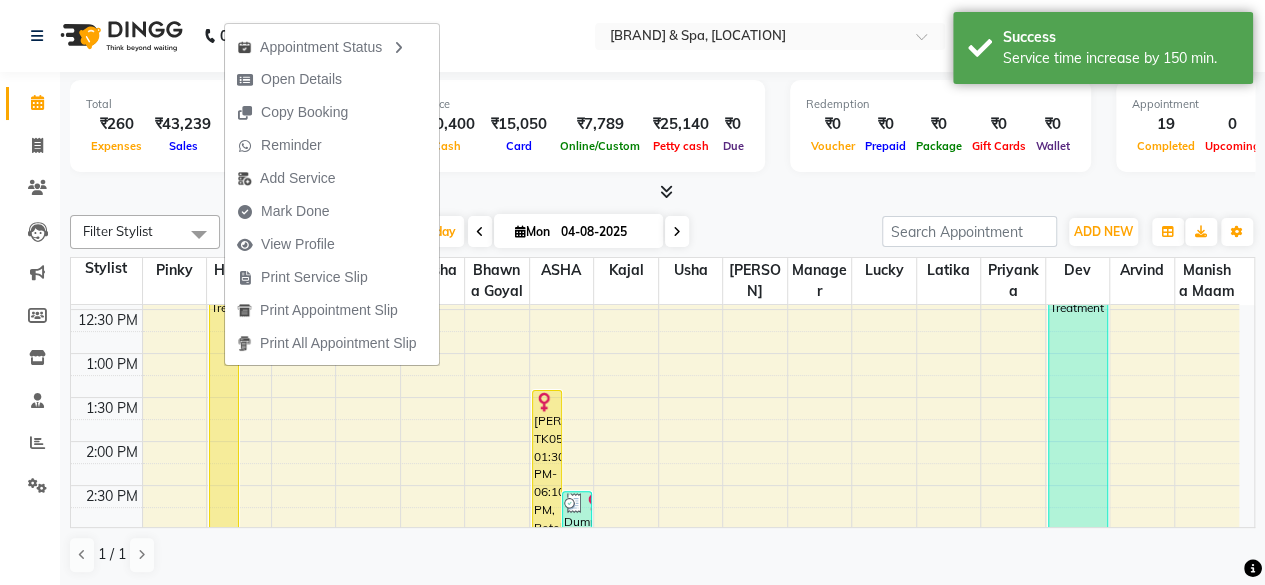 select on "service" 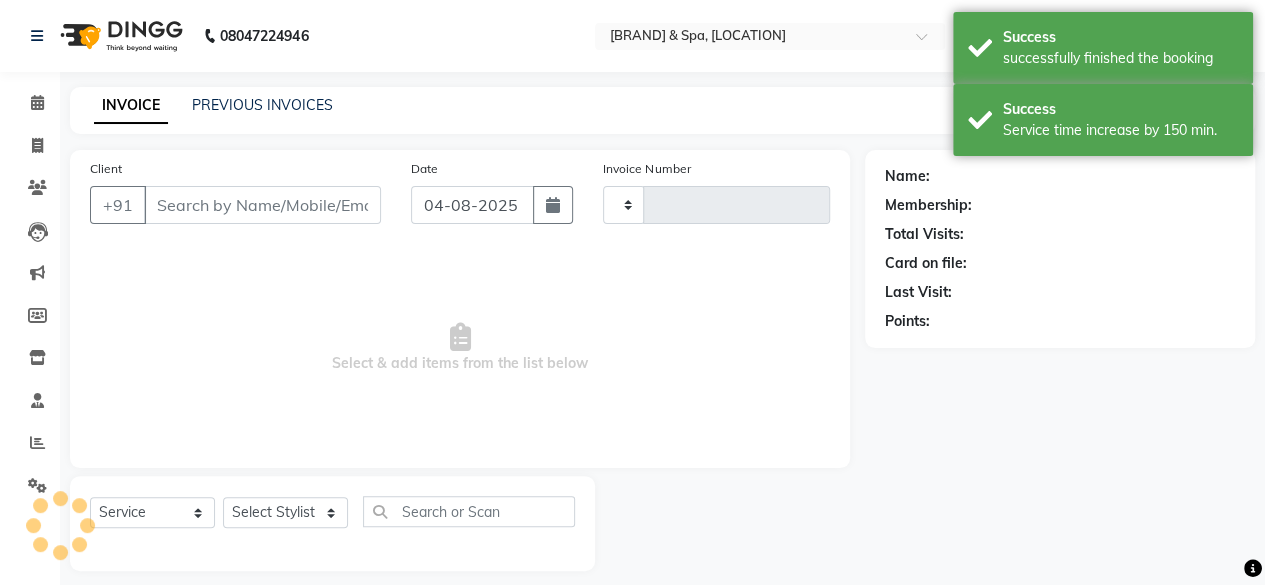 type on "2780" 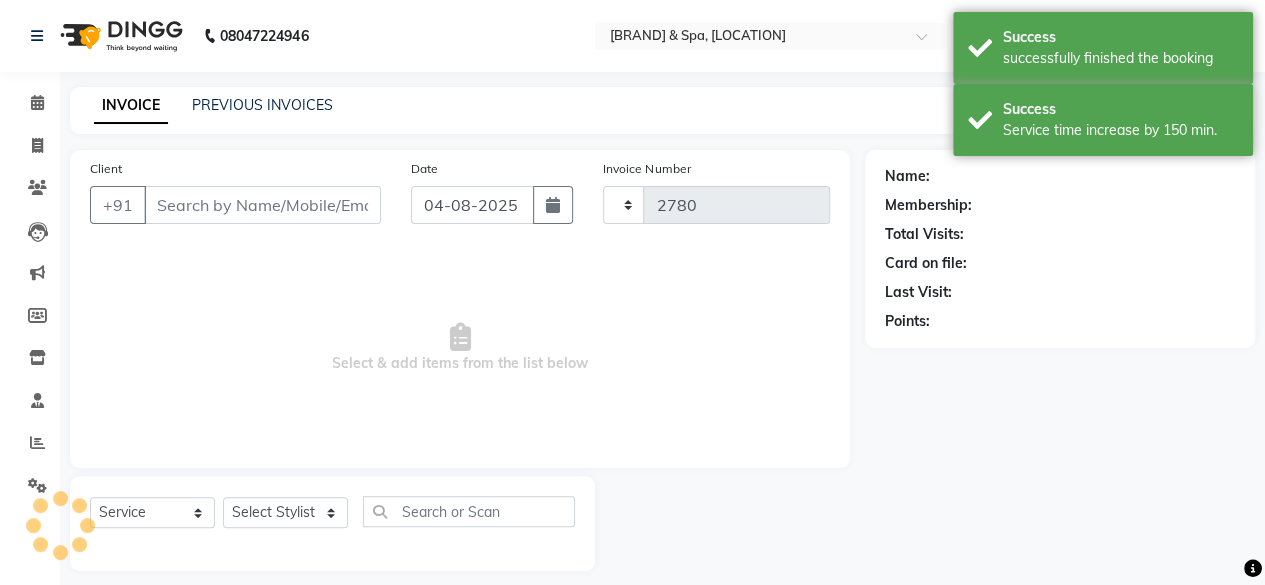 select on "154" 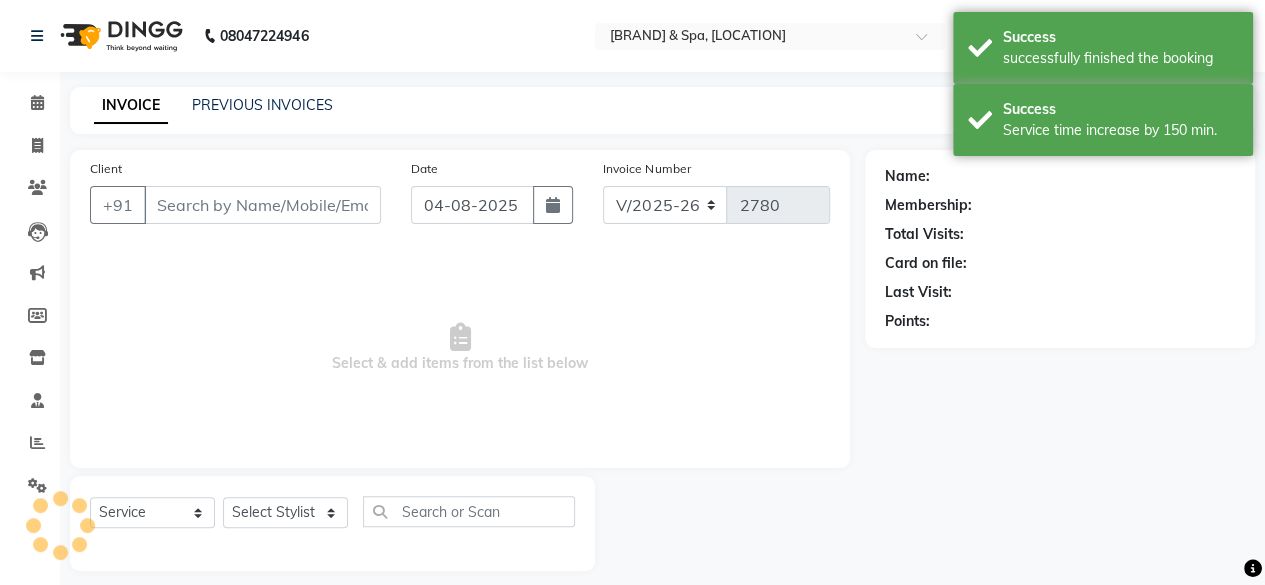 type on "9414006939" 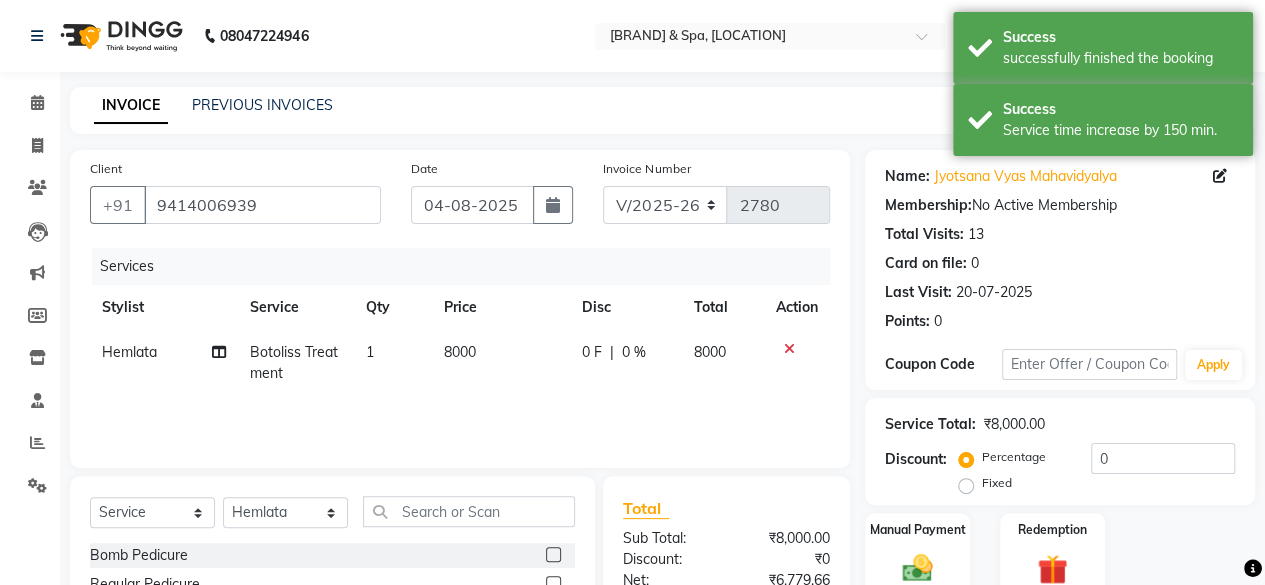 click on "8000" 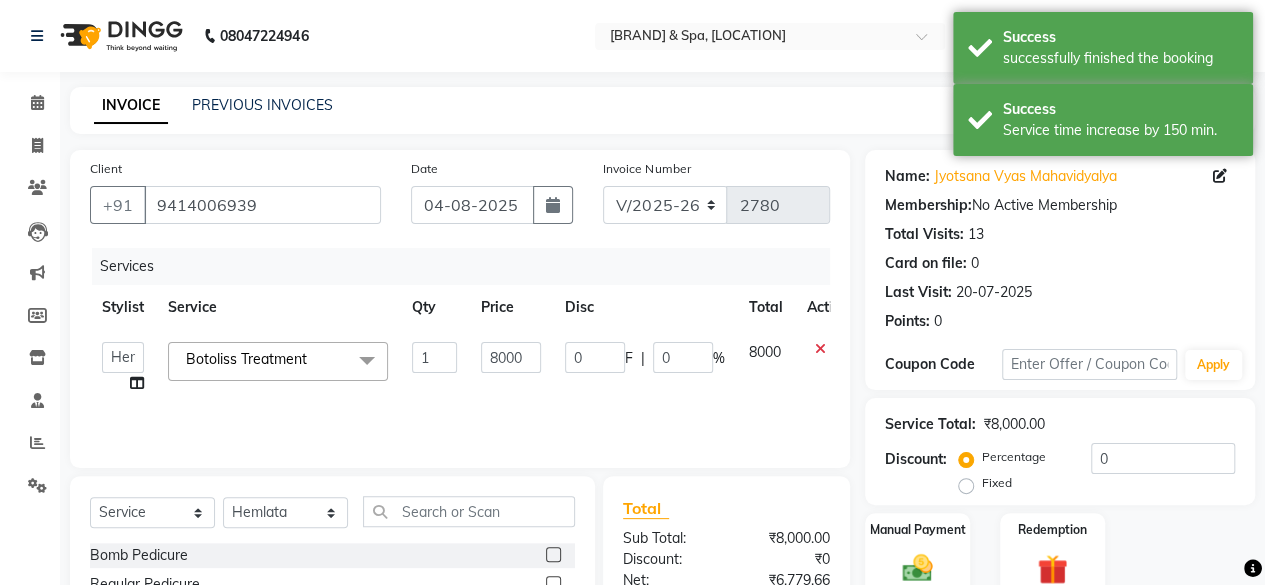 click on "8000" 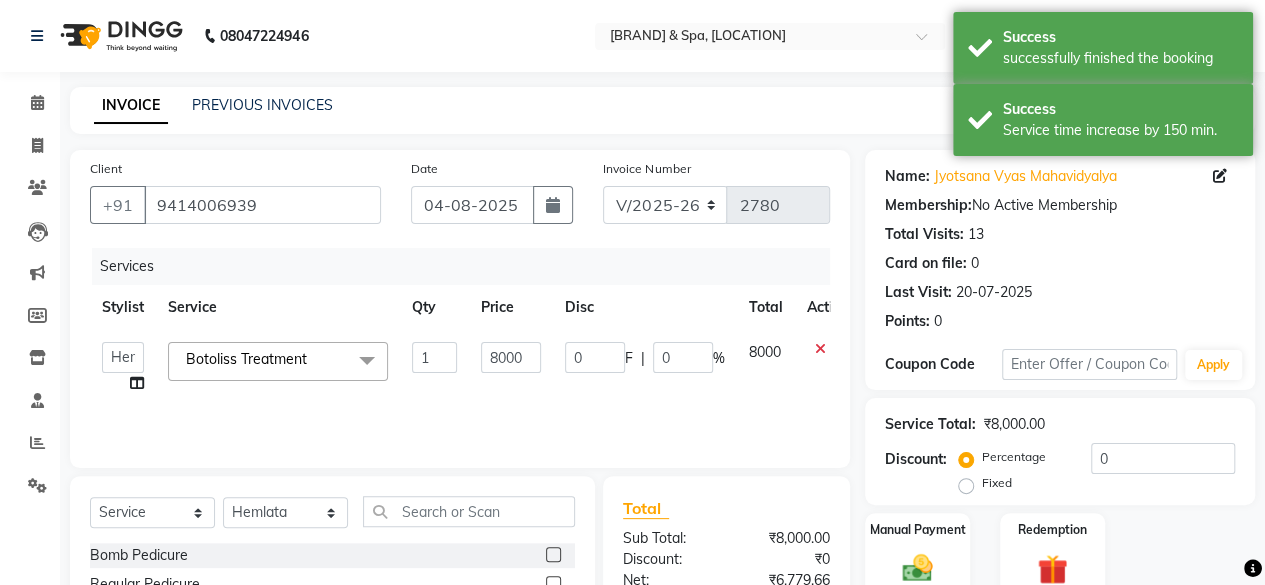 click on "8000" 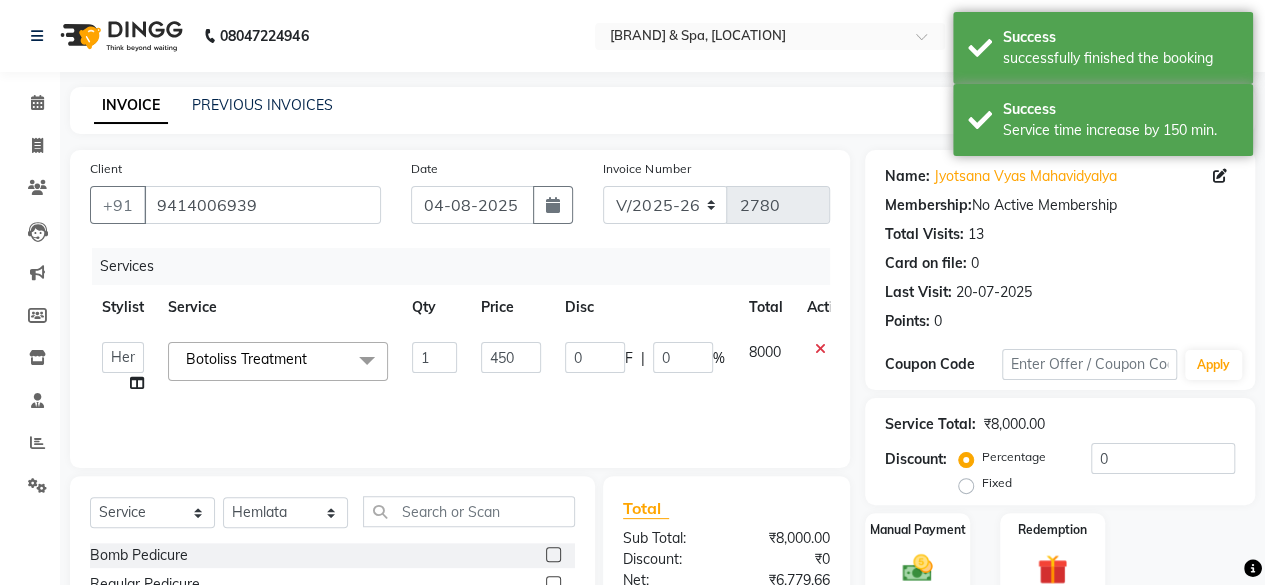 type on "4500" 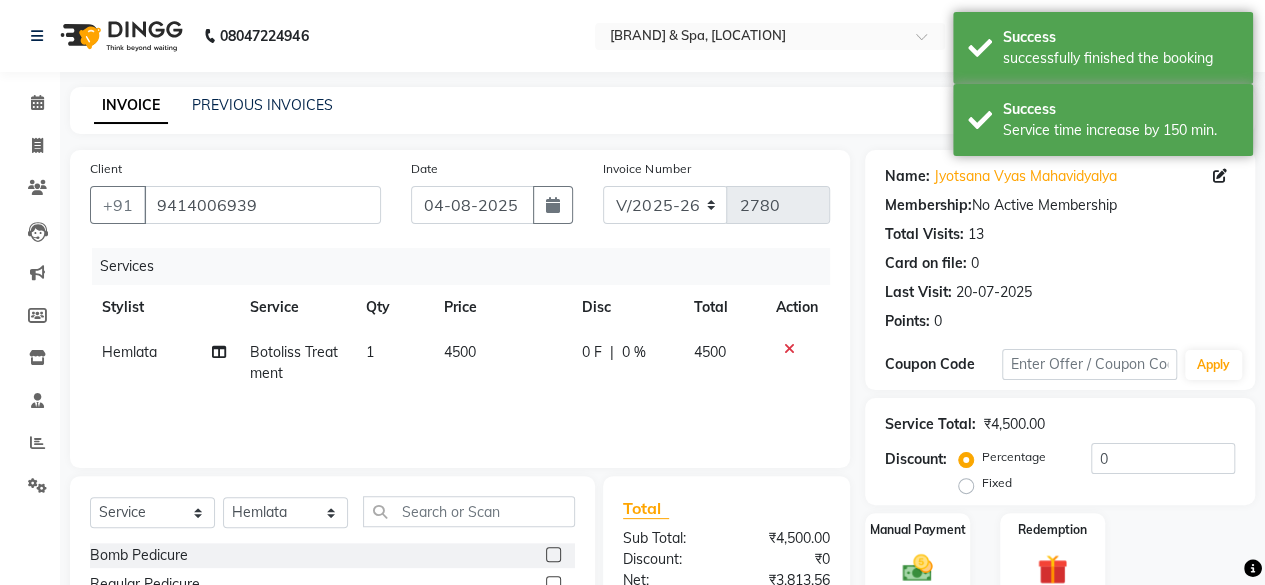 click on "4500" 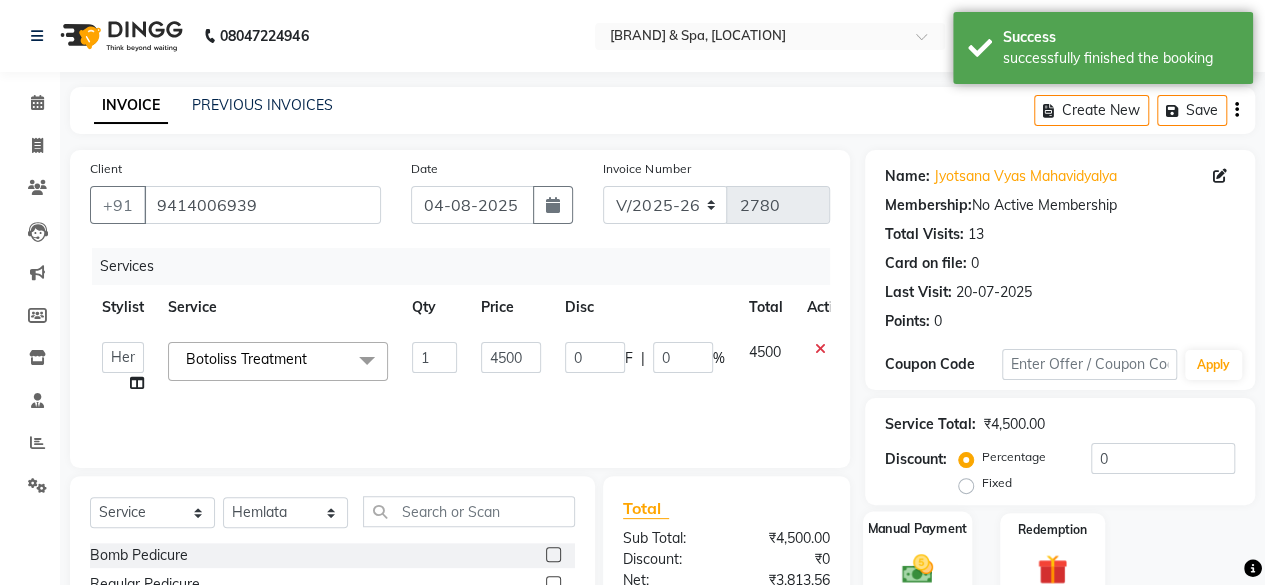 scroll, scrollTop: 200, scrollLeft: 0, axis: vertical 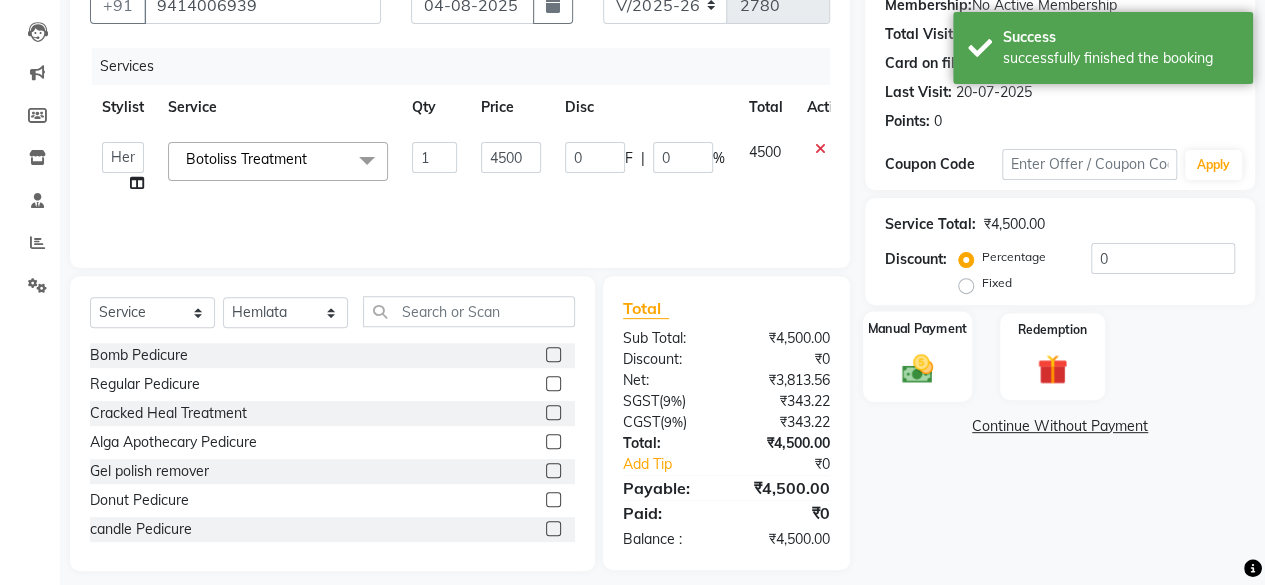 click 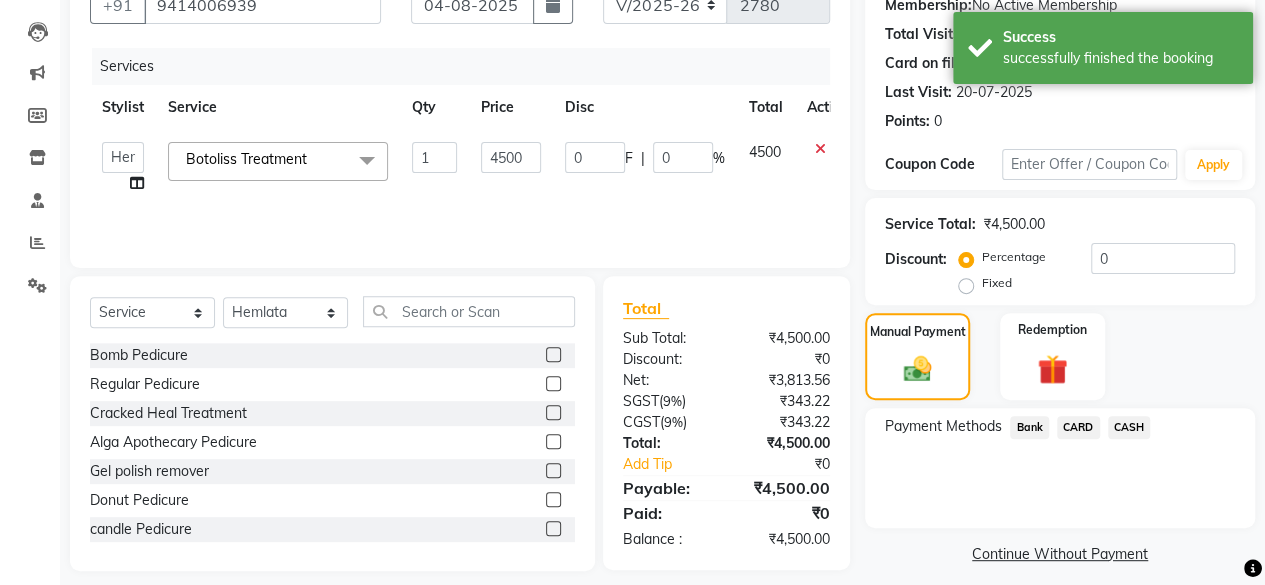 click on "Bank" 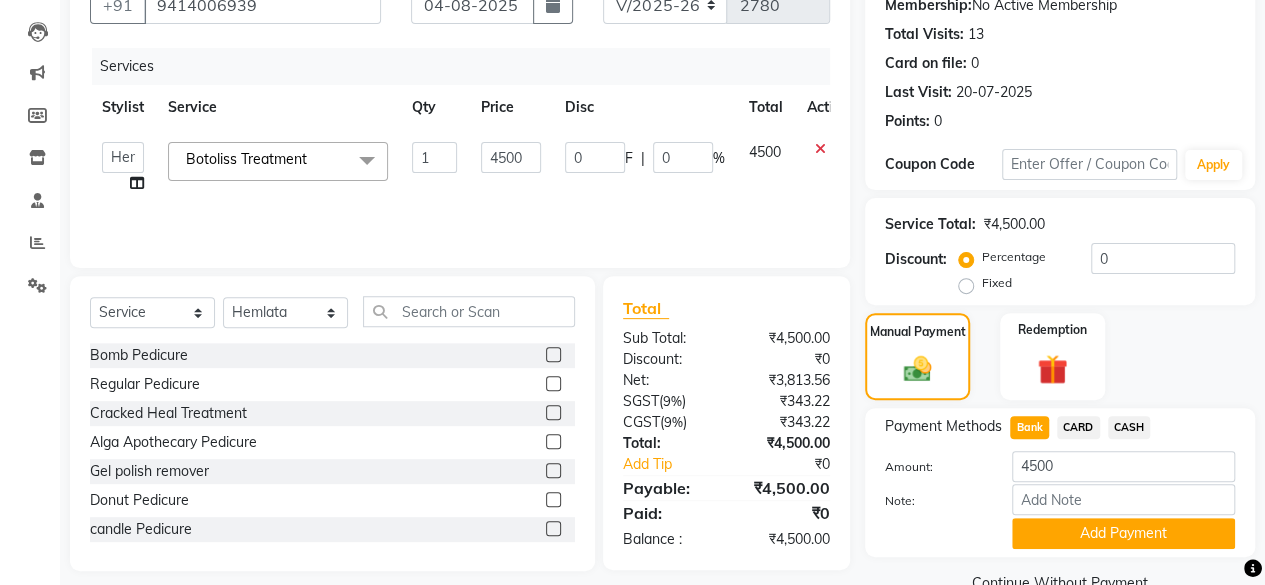 scroll, scrollTop: 0, scrollLeft: 0, axis: both 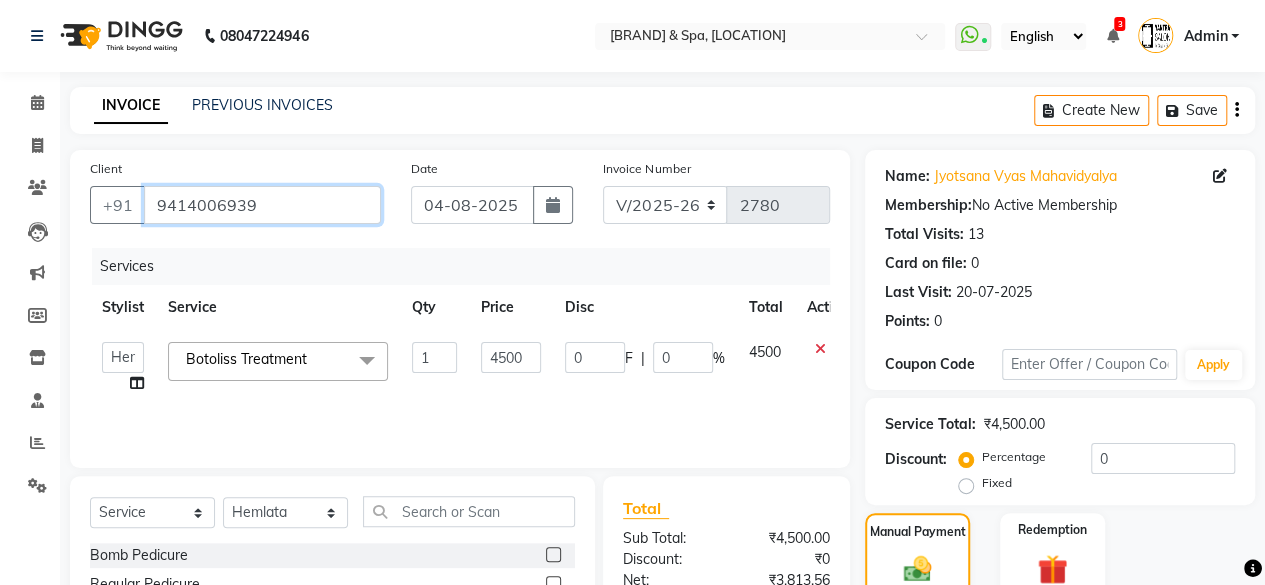 click on "9414006939" at bounding box center (262, 205) 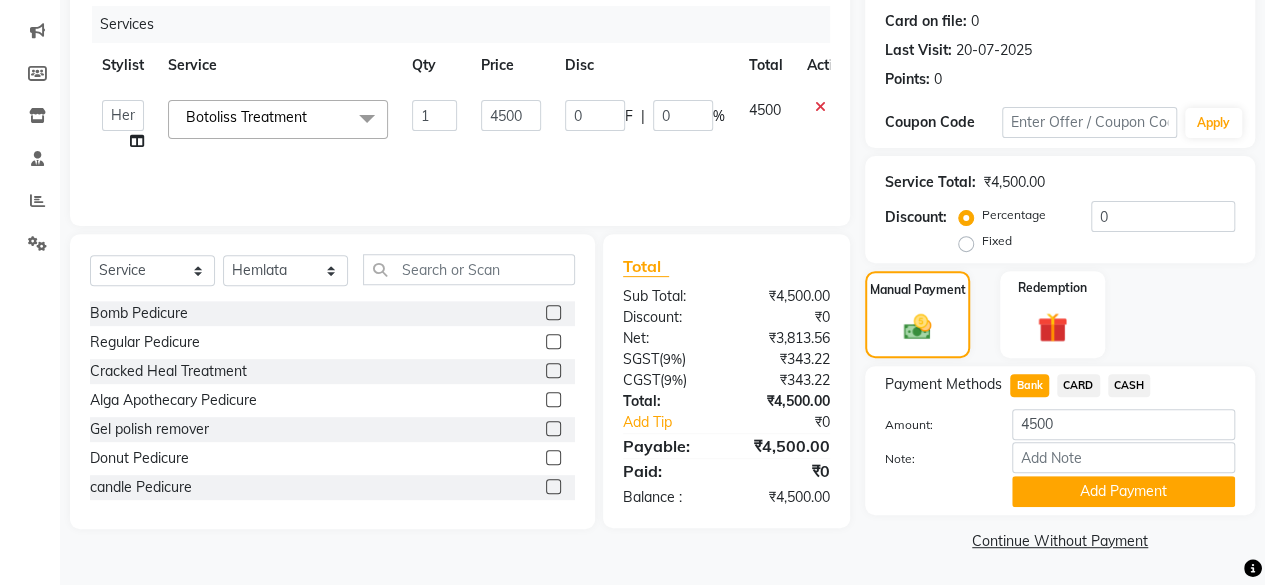 scroll, scrollTop: 0, scrollLeft: 0, axis: both 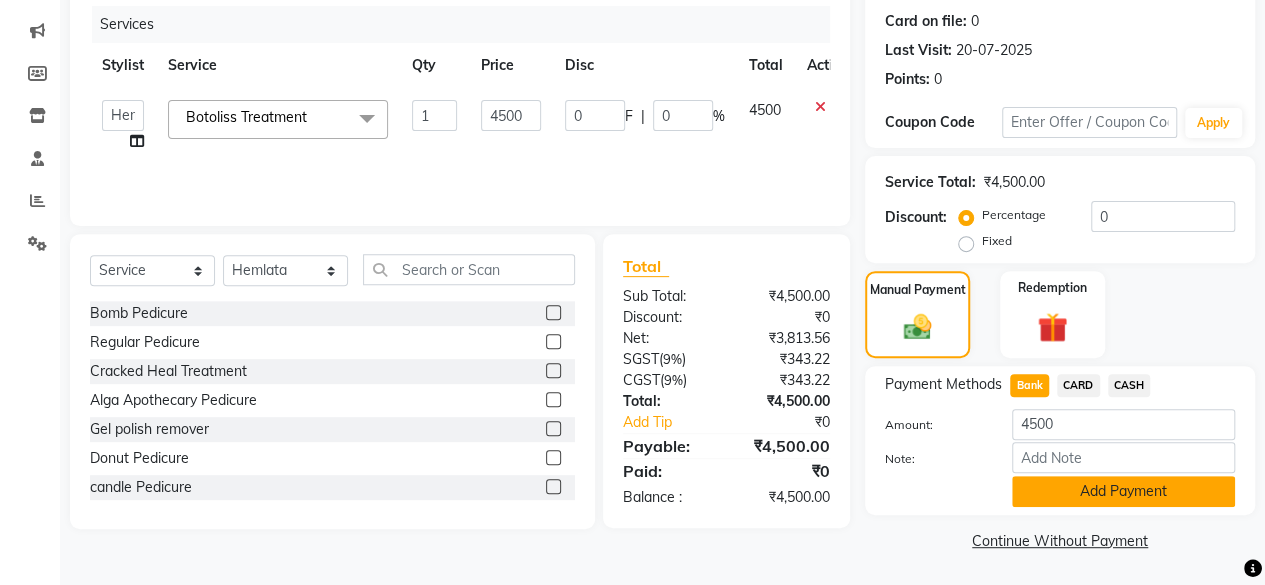 click on "Add Payment" 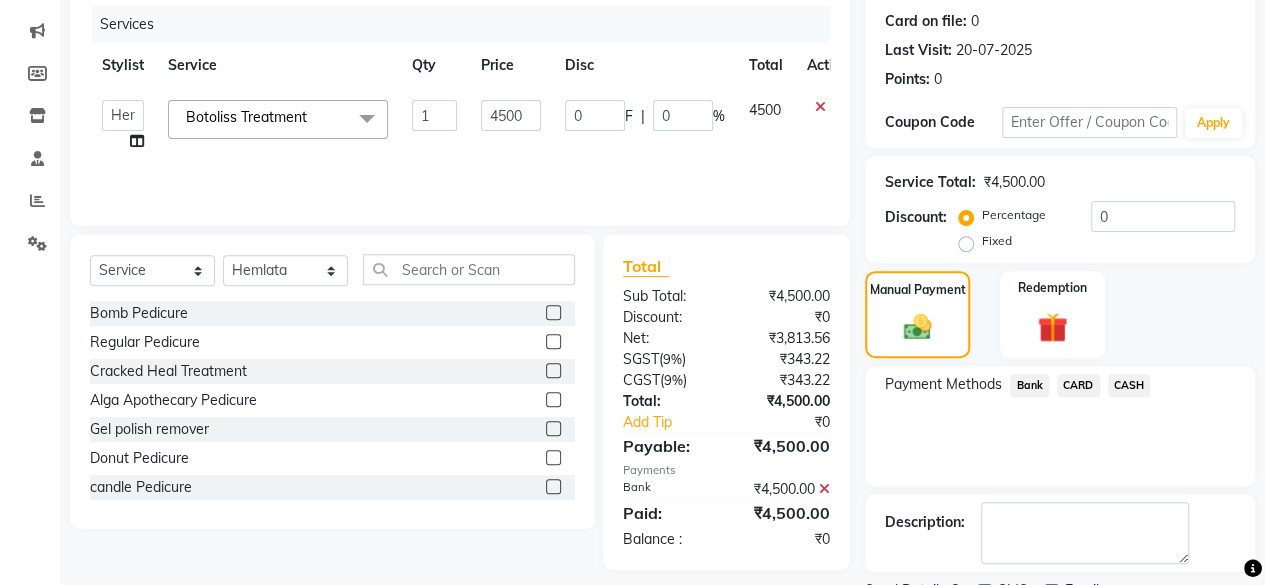 scroll, scrollTop: 324, scrollLeft: 0, axis: vertical 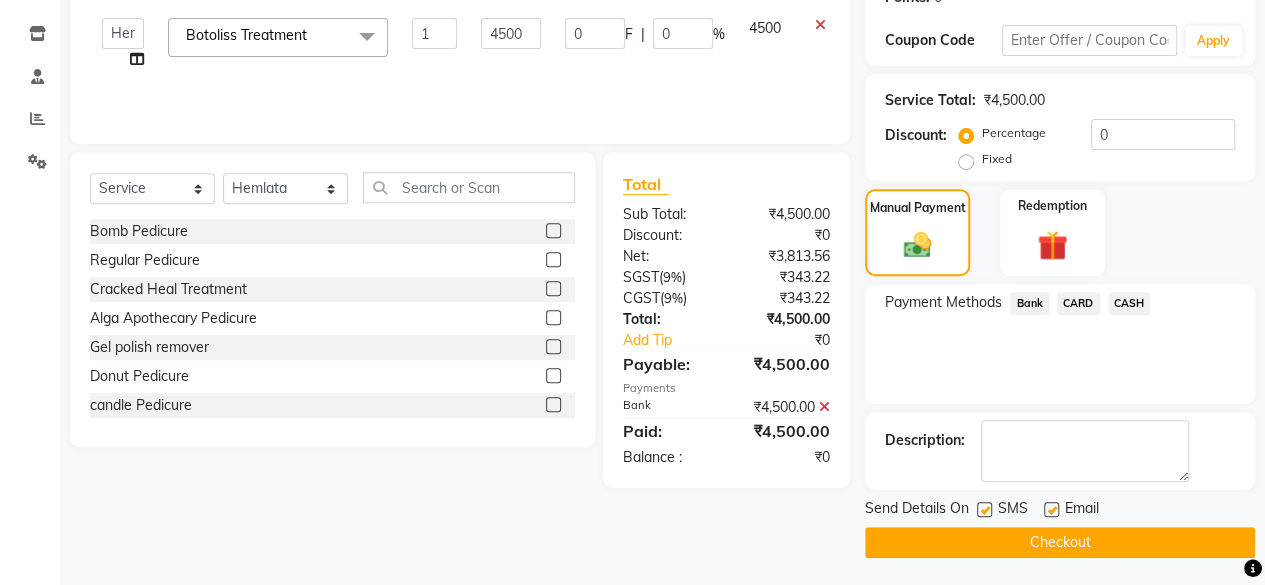 click on "Checkout" 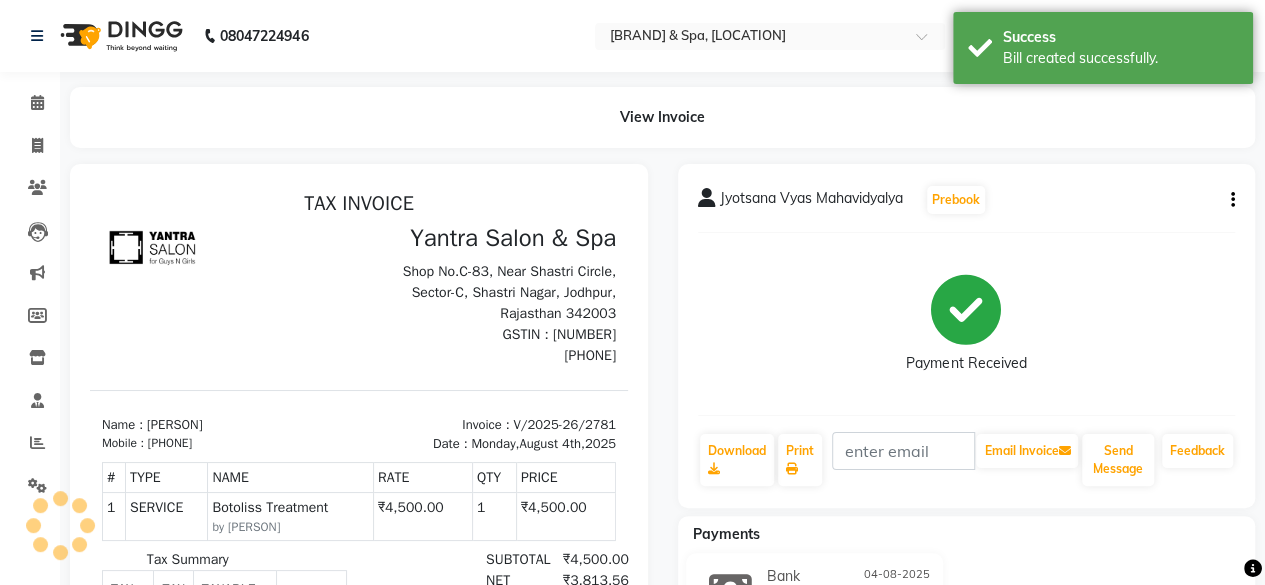 scroll, scrollTop: 0, scrollLeft: 0, axis: both 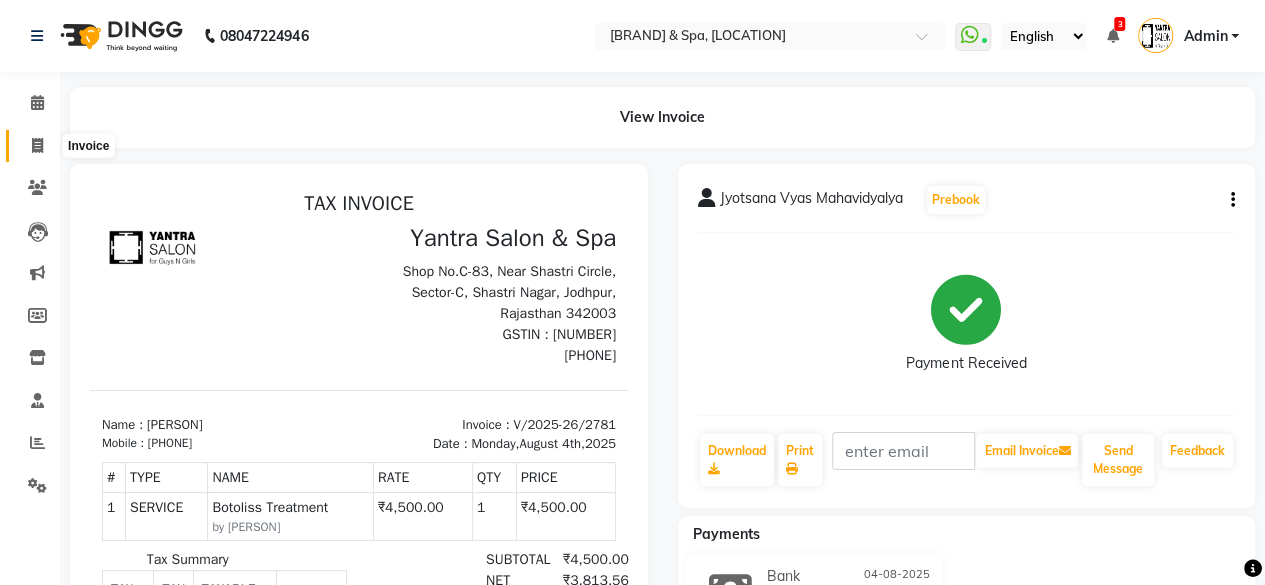 click 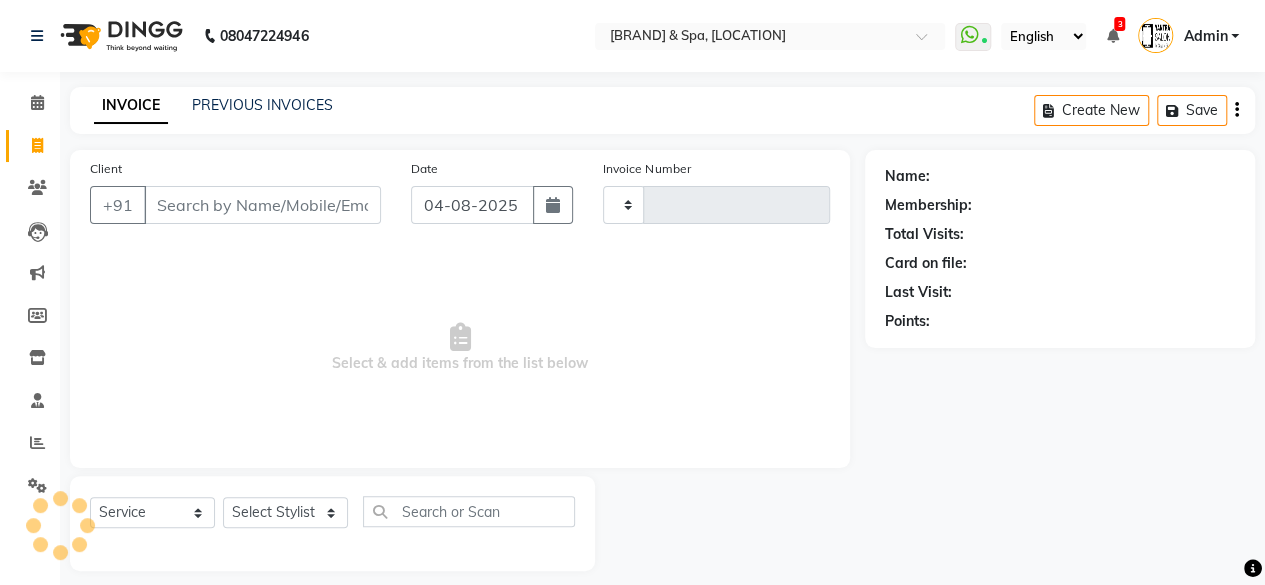 type on "2782" 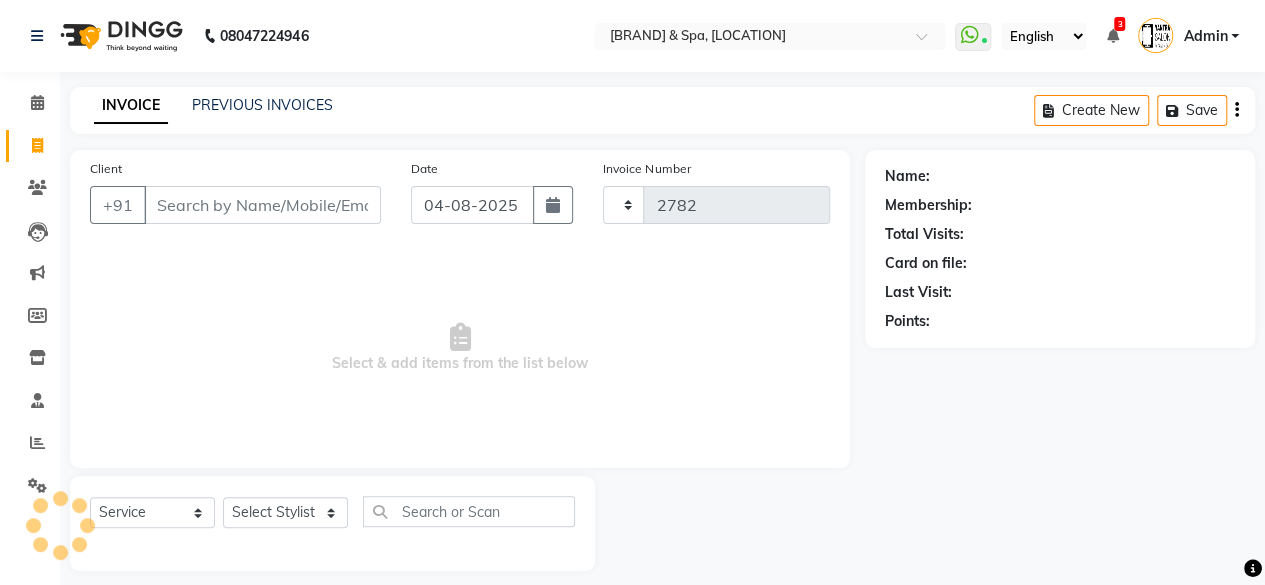 select on "154" 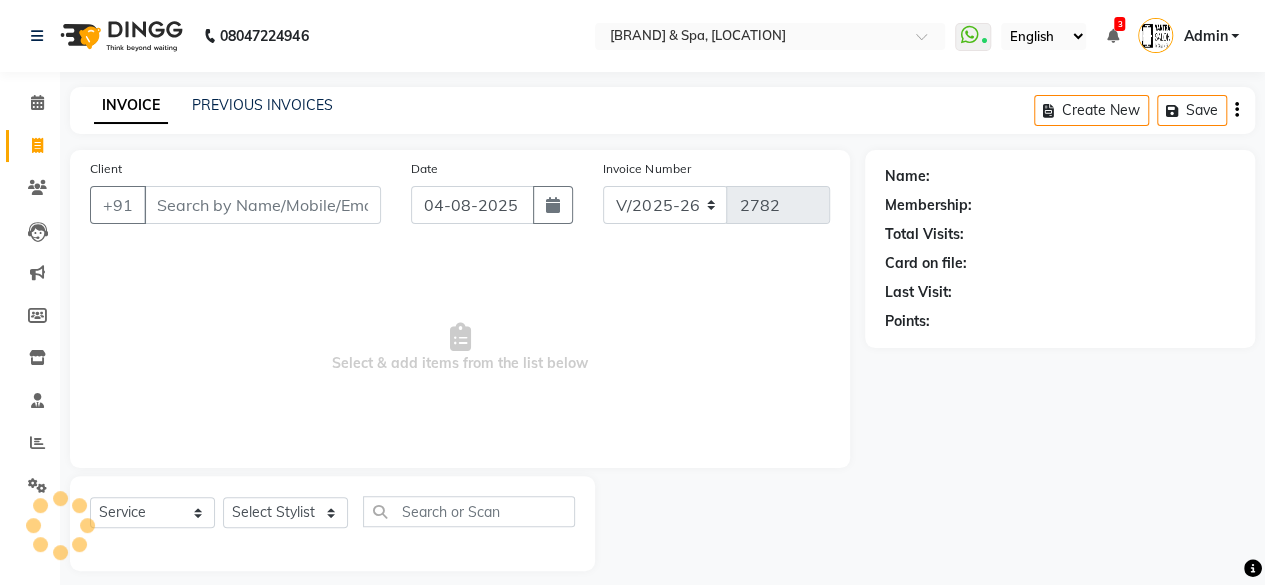scroll, scrollTop: 15, scrollLeft: 0, axis: vertical 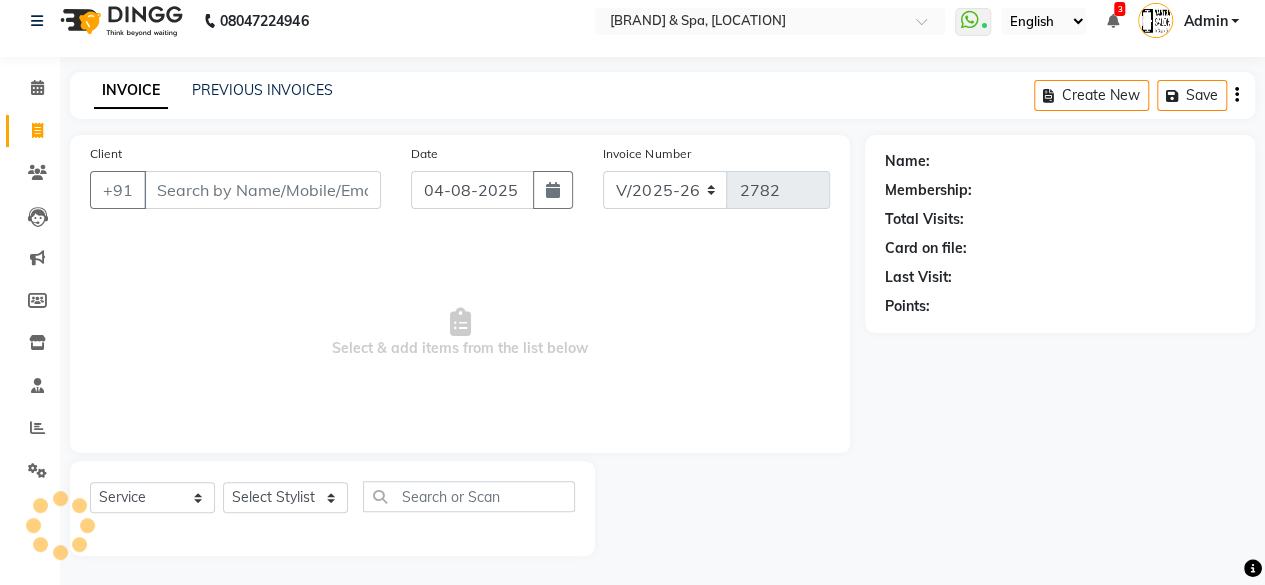 click on "Client" at bounding box center (262, 190) 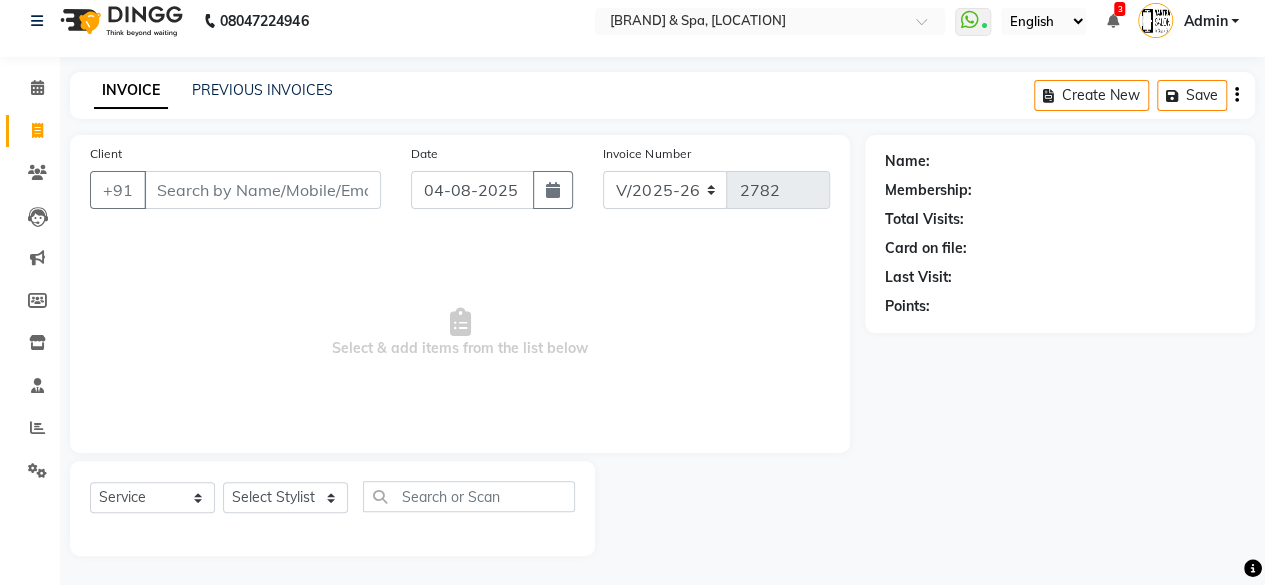 click on "Client" at bounding box center [262, 190] 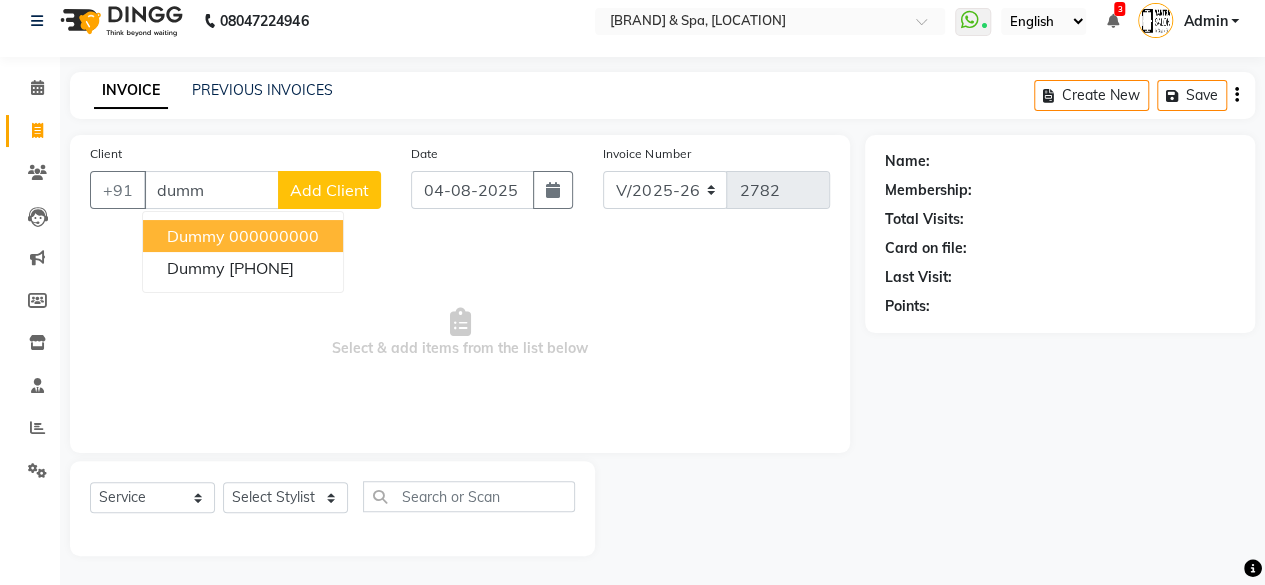 click on "Dummy" at bounding box center [196, 236] 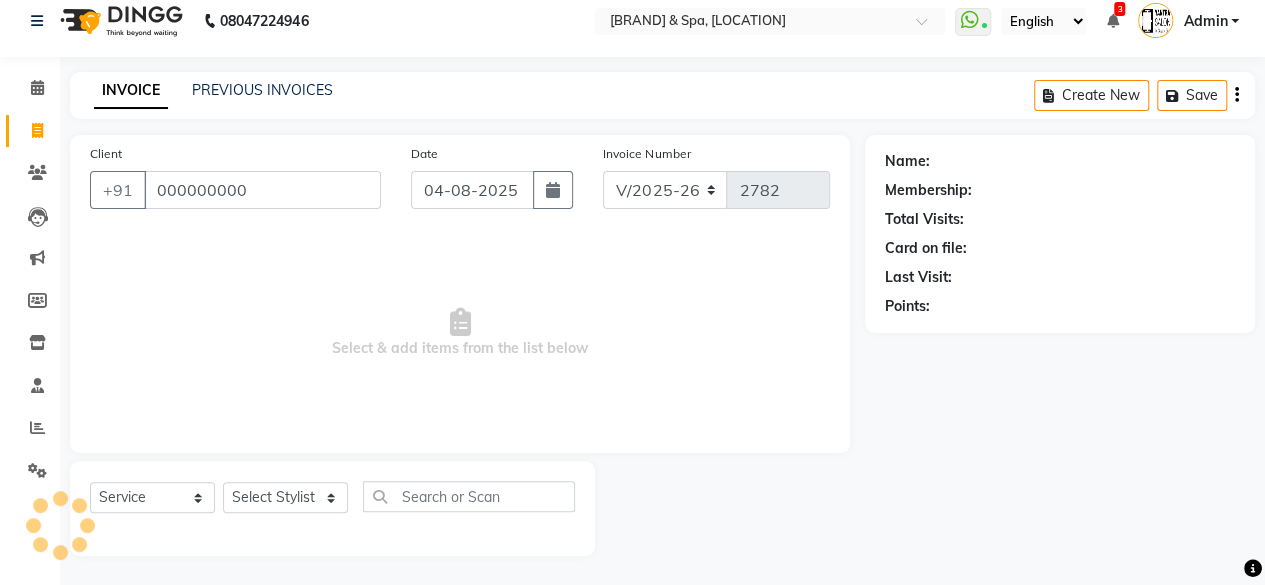 type on "000000000" 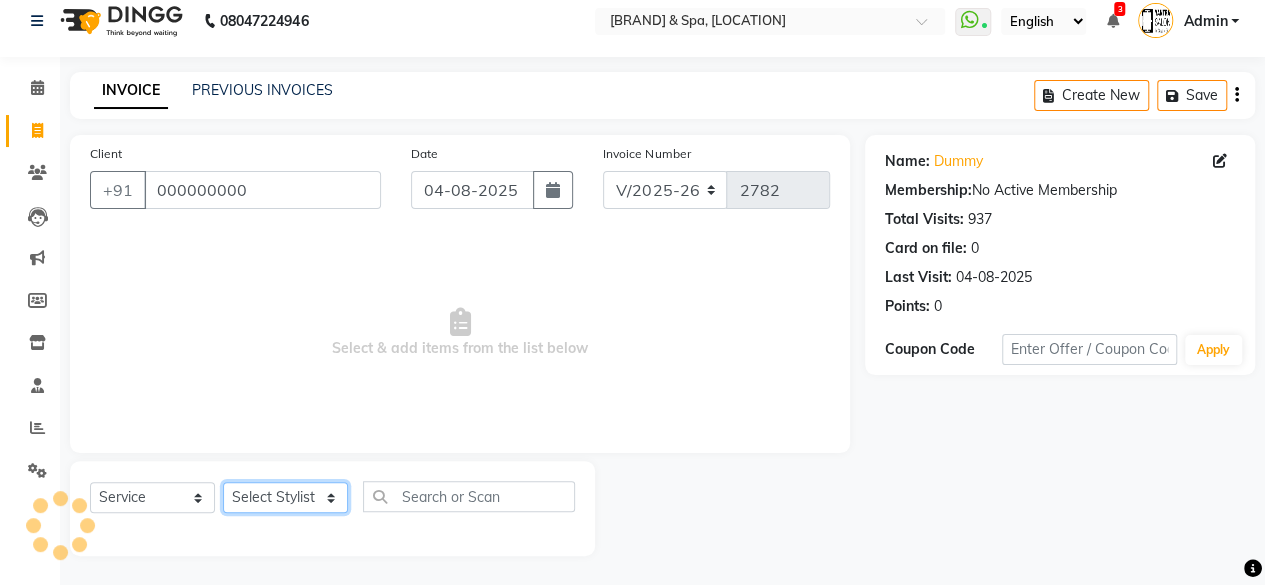 click on "Select Stylist Arvind ASHA bhawna goyal Dev Dimple Director Harsha Hemlata kajal Latika lucky Manager Manisha maam Neelu  Pallavi Pinky Priyanka Rahul Sekhar usha" 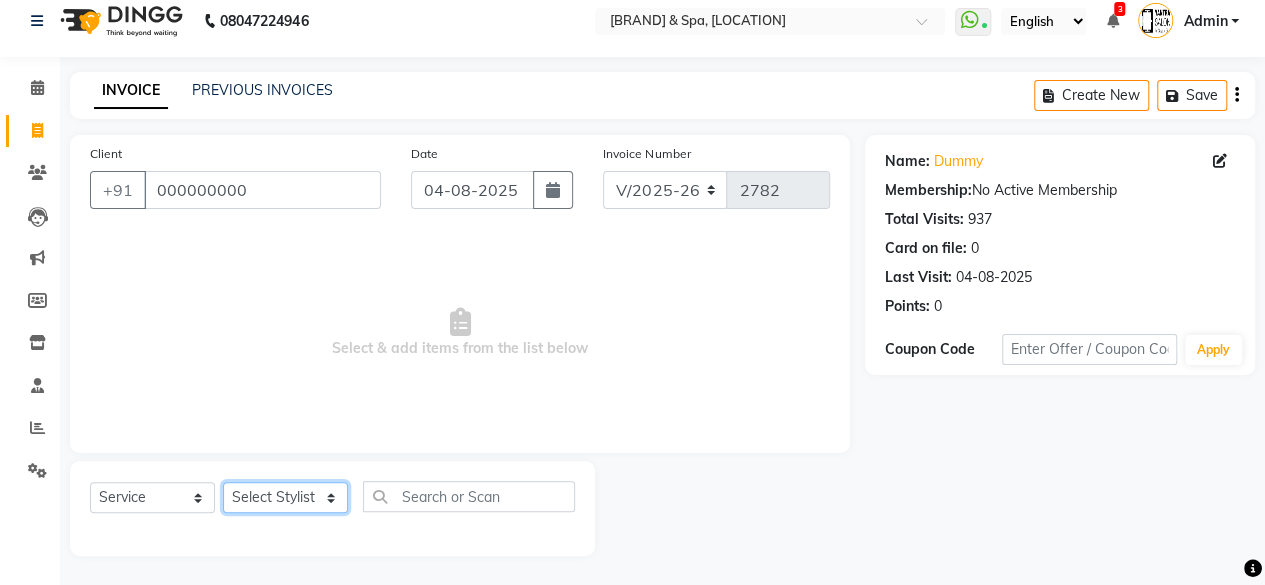 select on "4414" 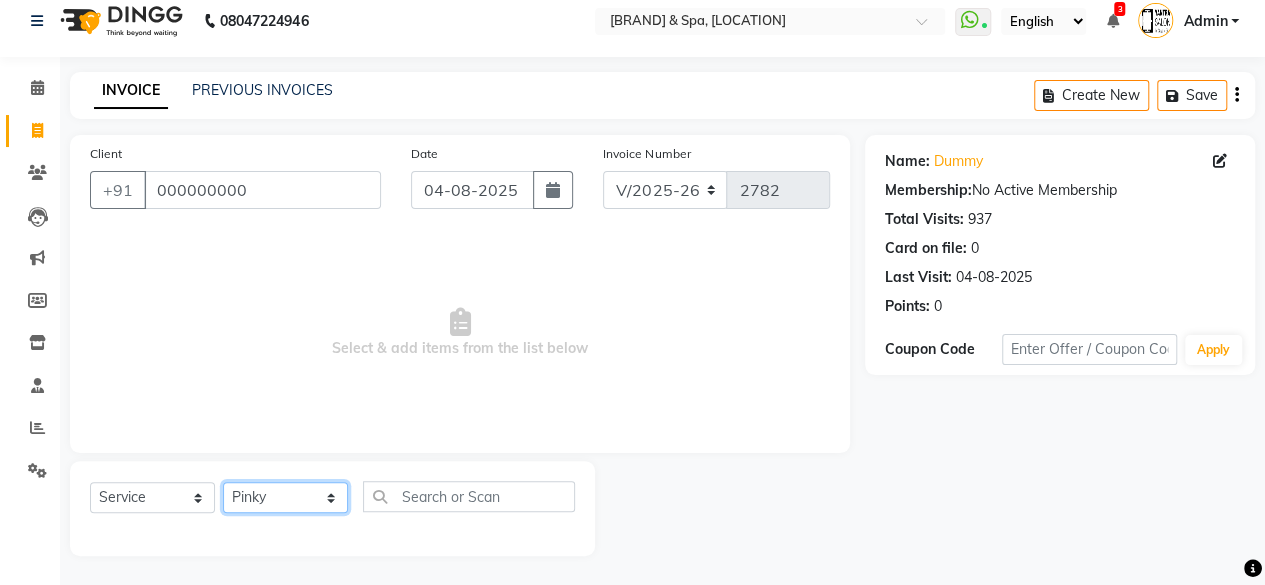 click on "Select Stylist Arvind ASHA bhawna goyal Dev Dimple Director Harsha Hemlata kajal Latika lucky Manager Manisha maam Neelu  Pallavi Pinky Priyanka Rahul Sekhar usha" 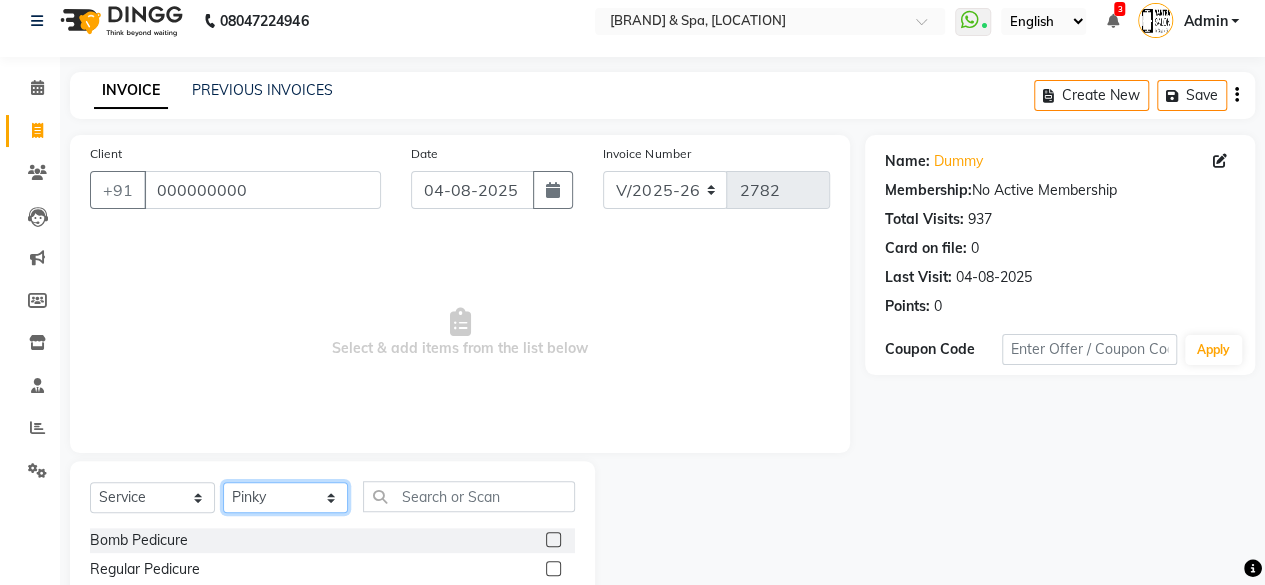 scroll, scrollTop: 215, scrollLeft: 0, axis: vertical 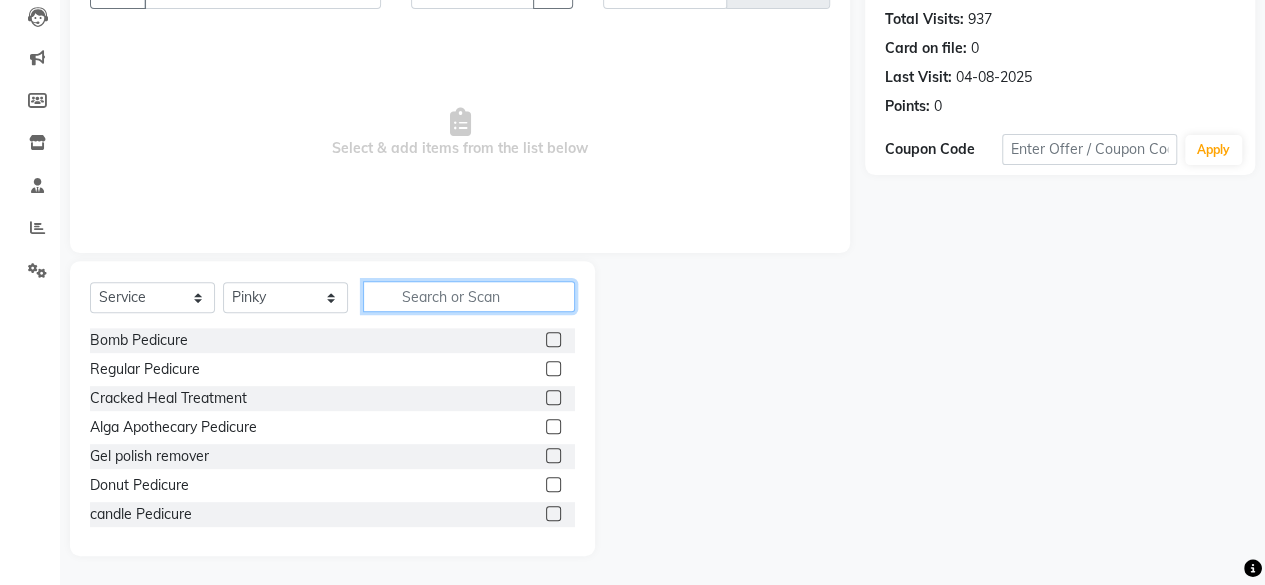 click 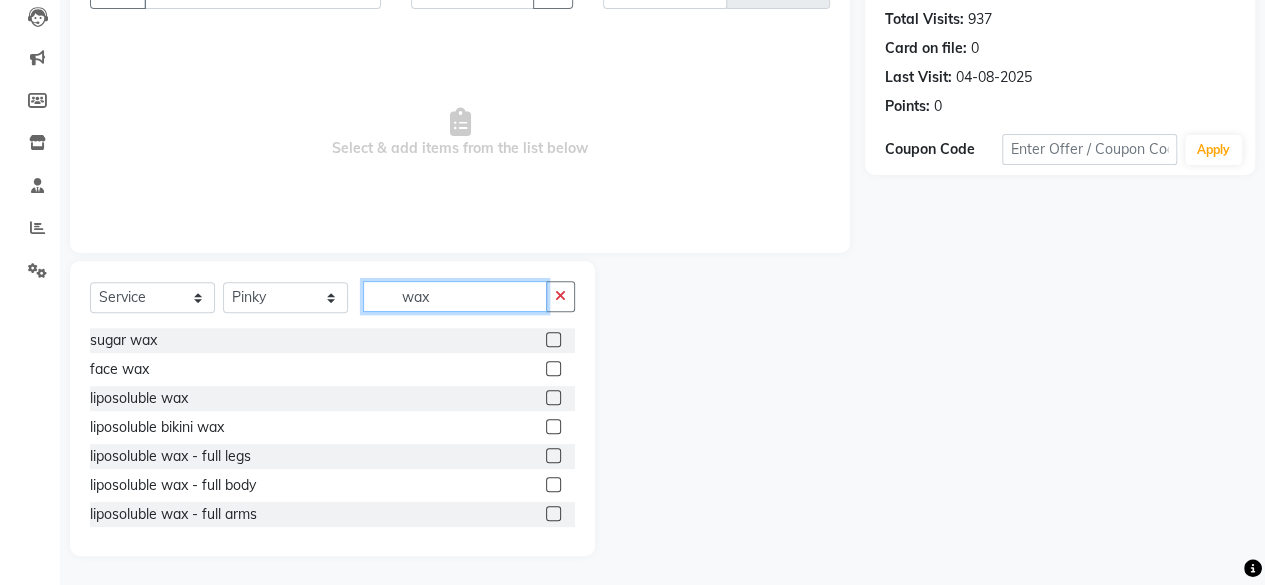 type on "wax" 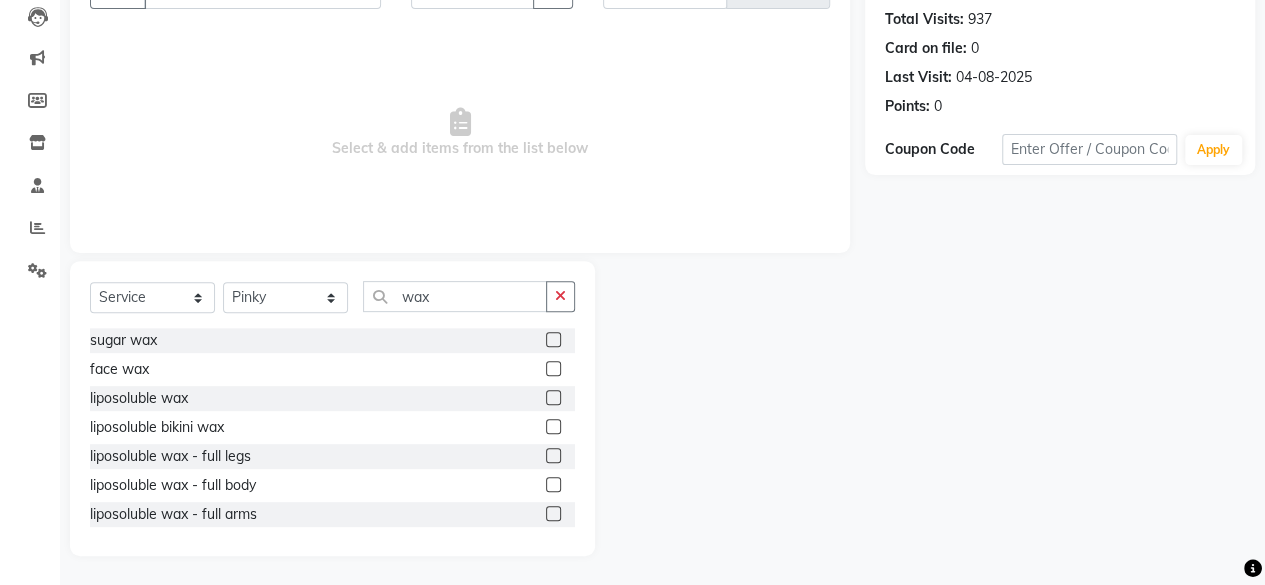 click 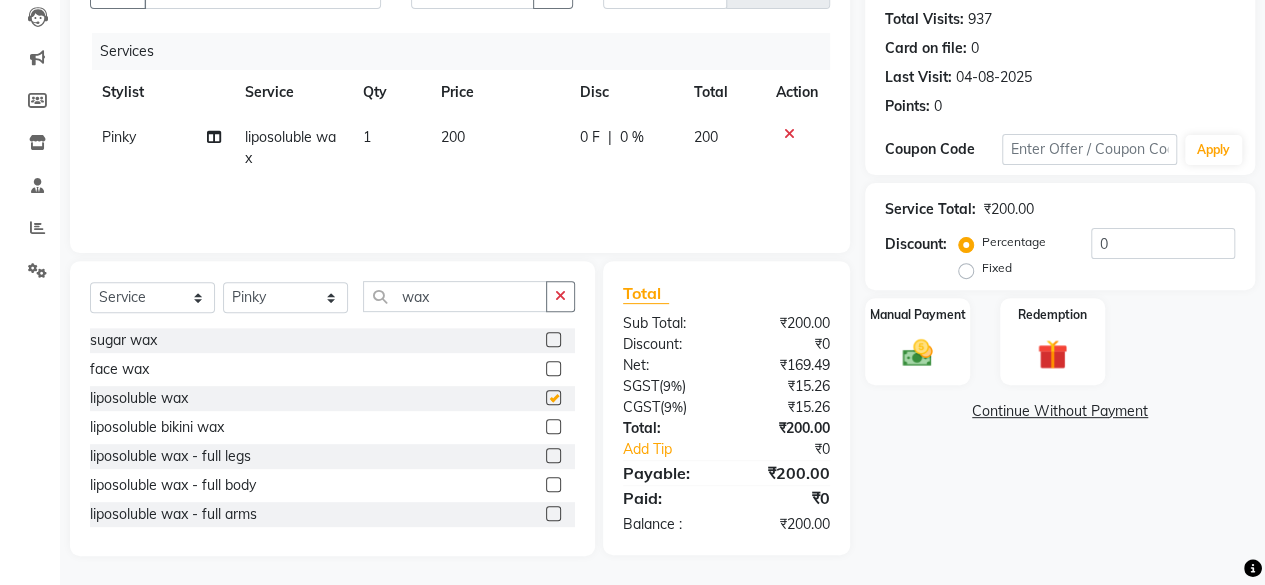 checkbox on "false" 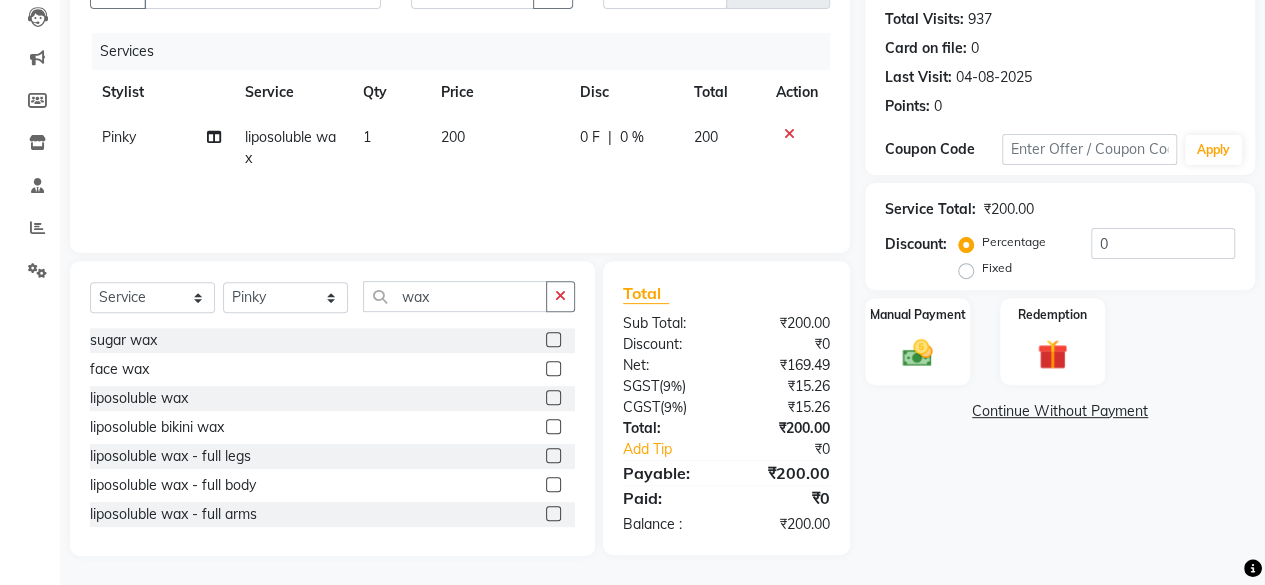 click on "200" 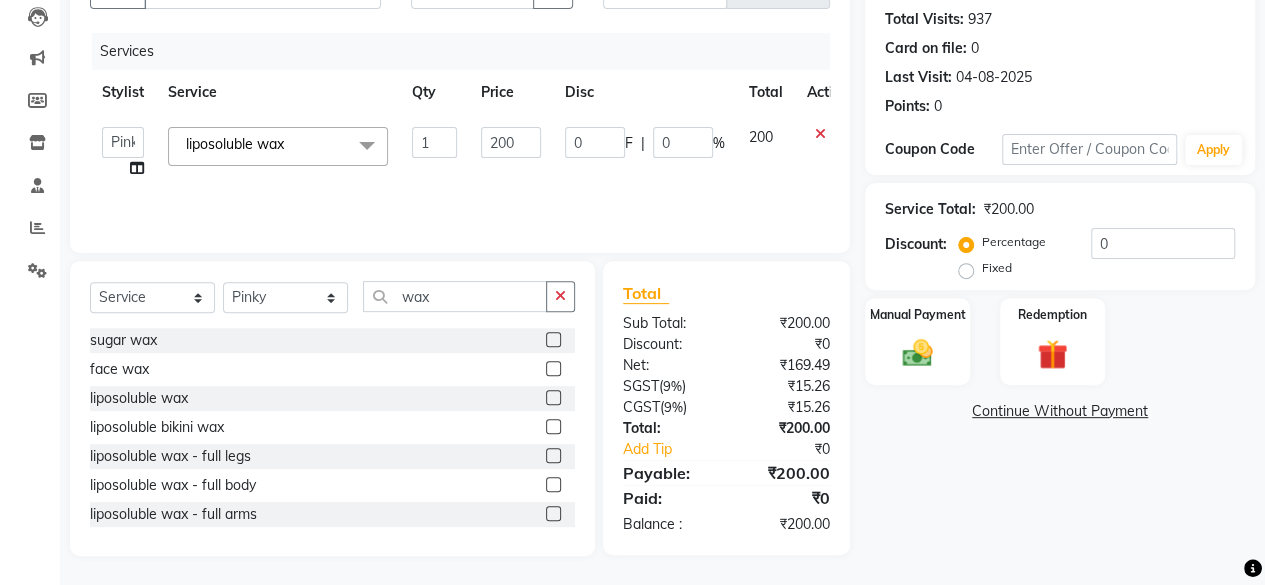 click on "200" 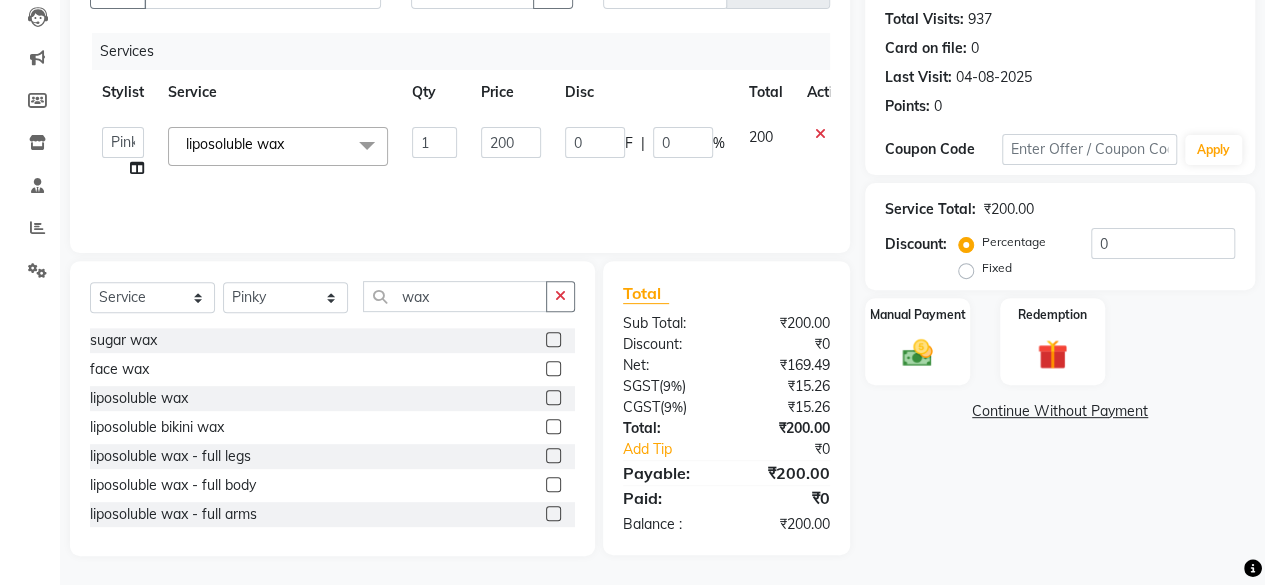 click on "200" 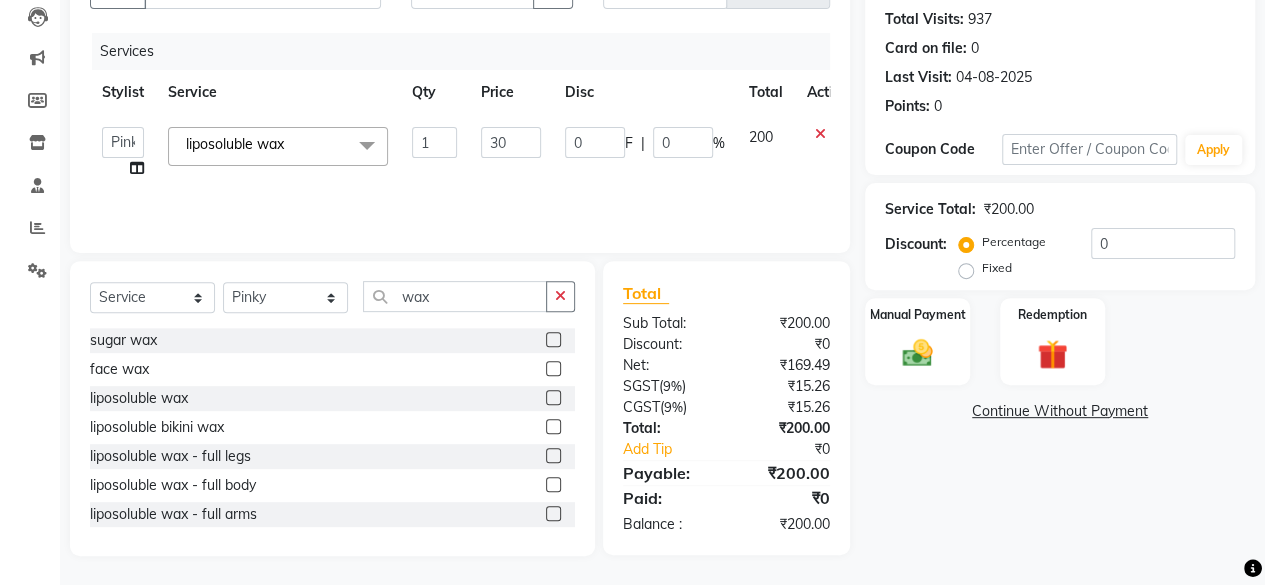 type on "300" 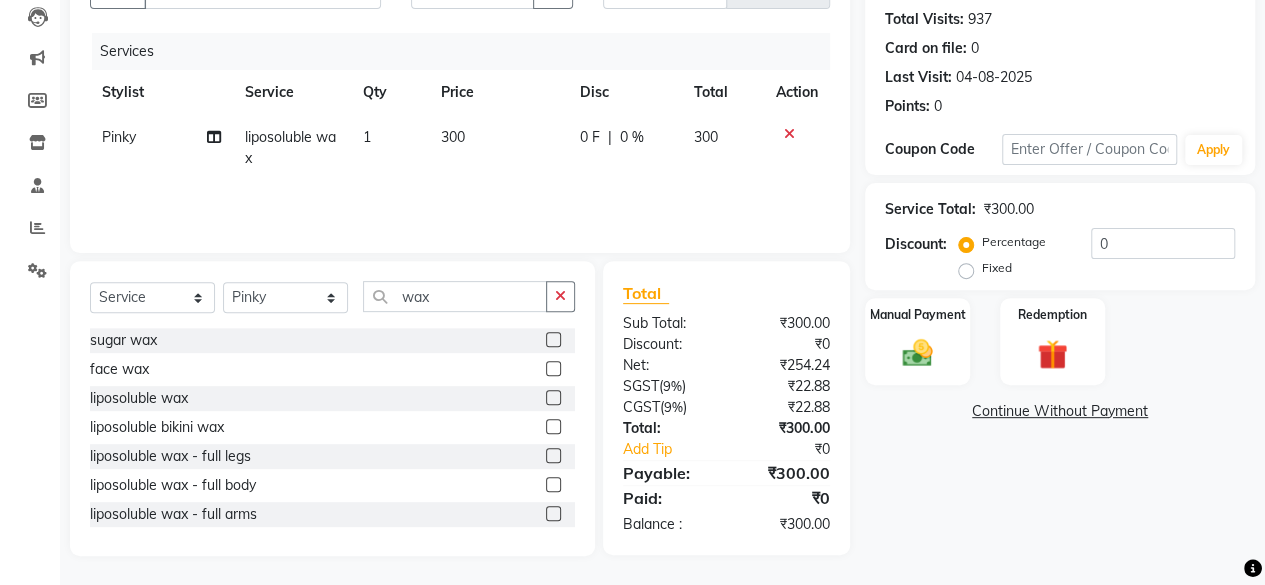 click on "Services Stylist Service Qty Price Disc Total Action Pinky liposoluble wax 1 300 0 F | 0 % 300" 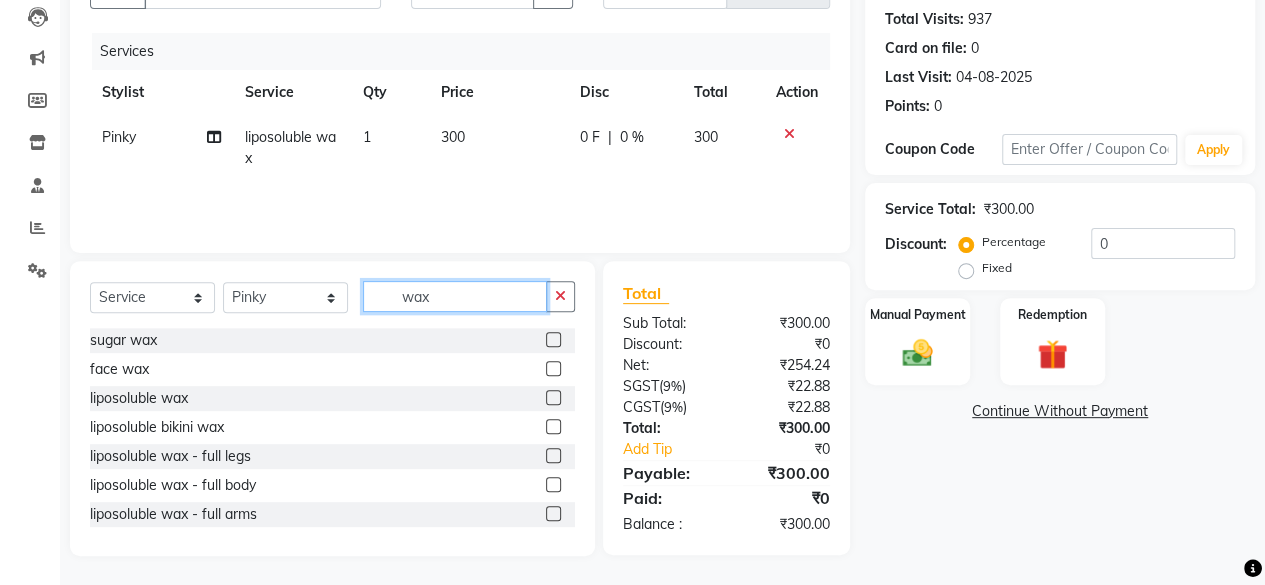 click on "wax" 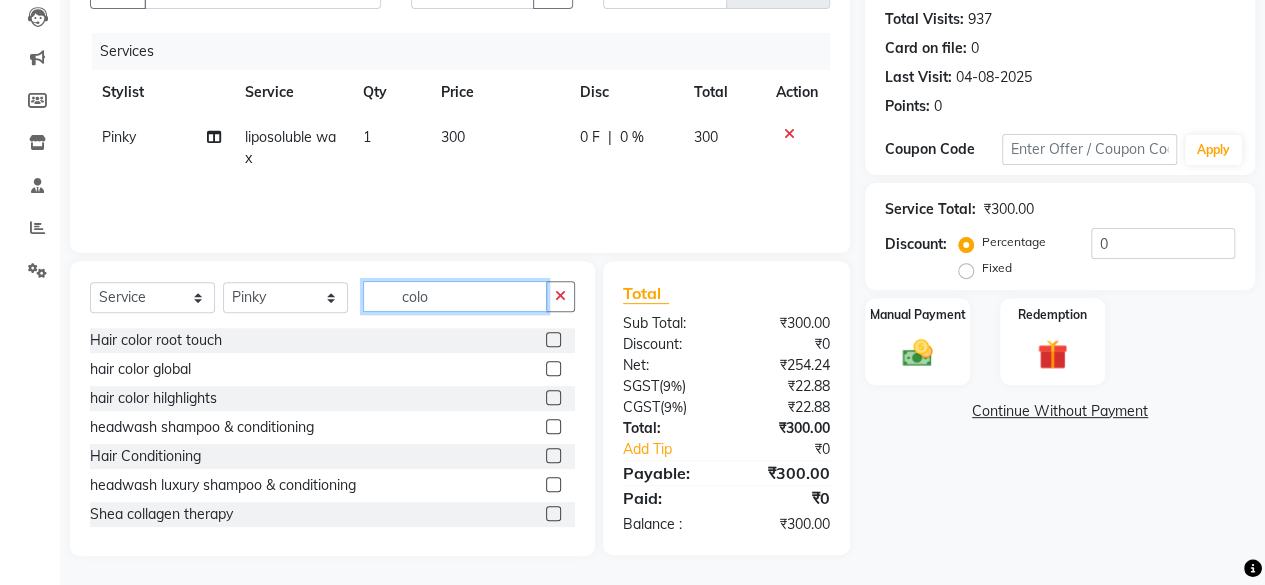 scroll, scrollTop: 213, scrollLeft: 0, axis: vertical 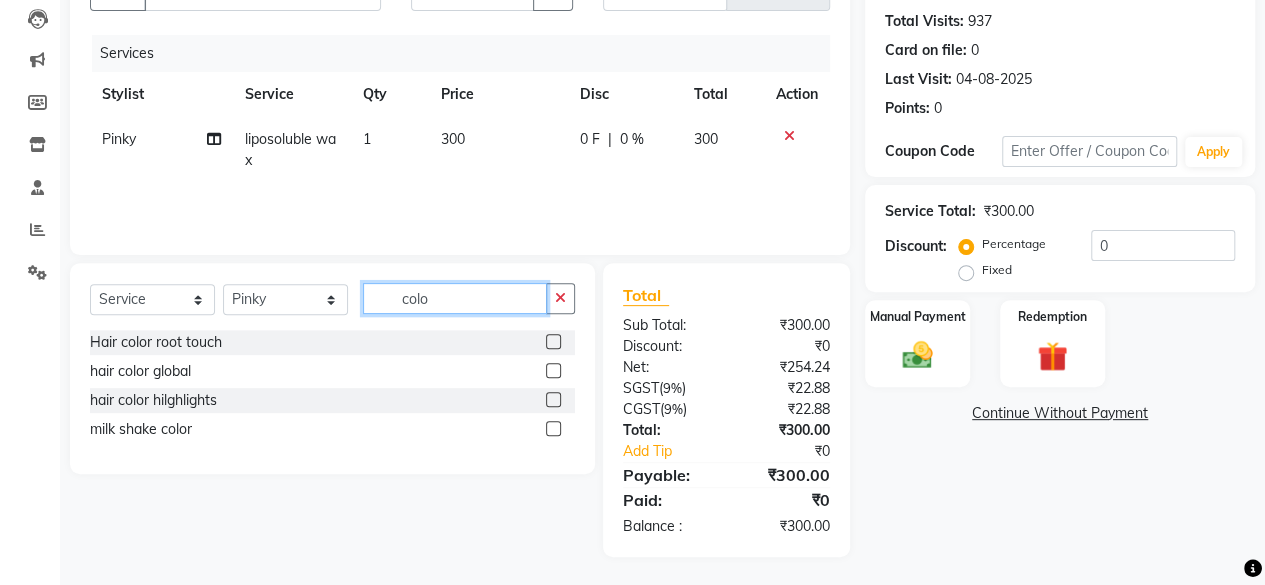 type on "colo" 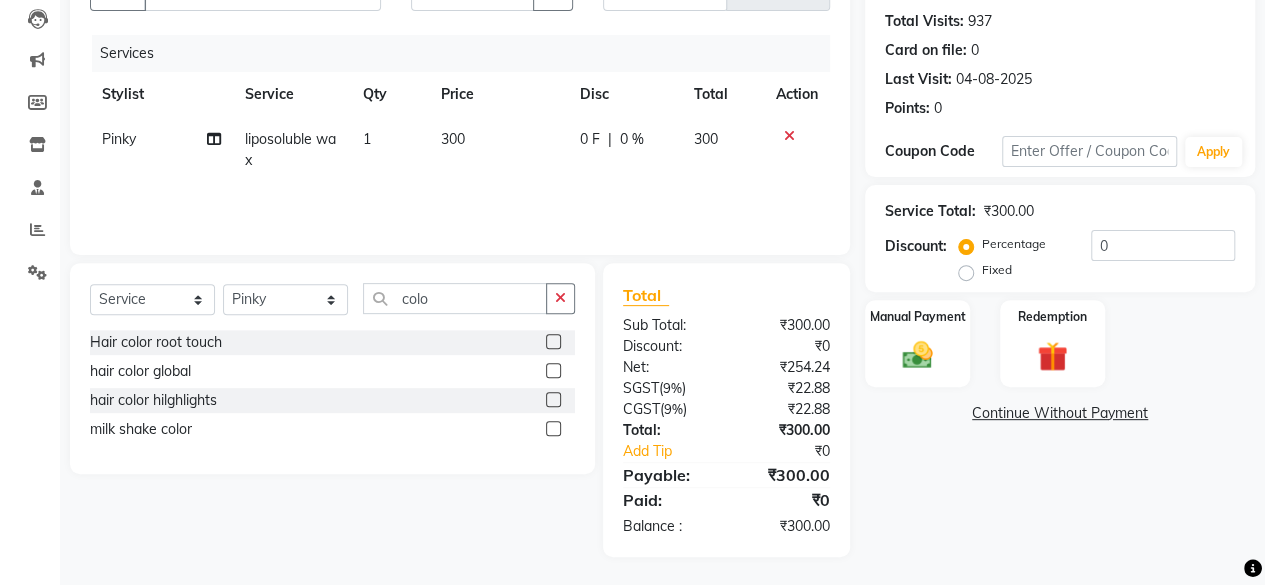 click 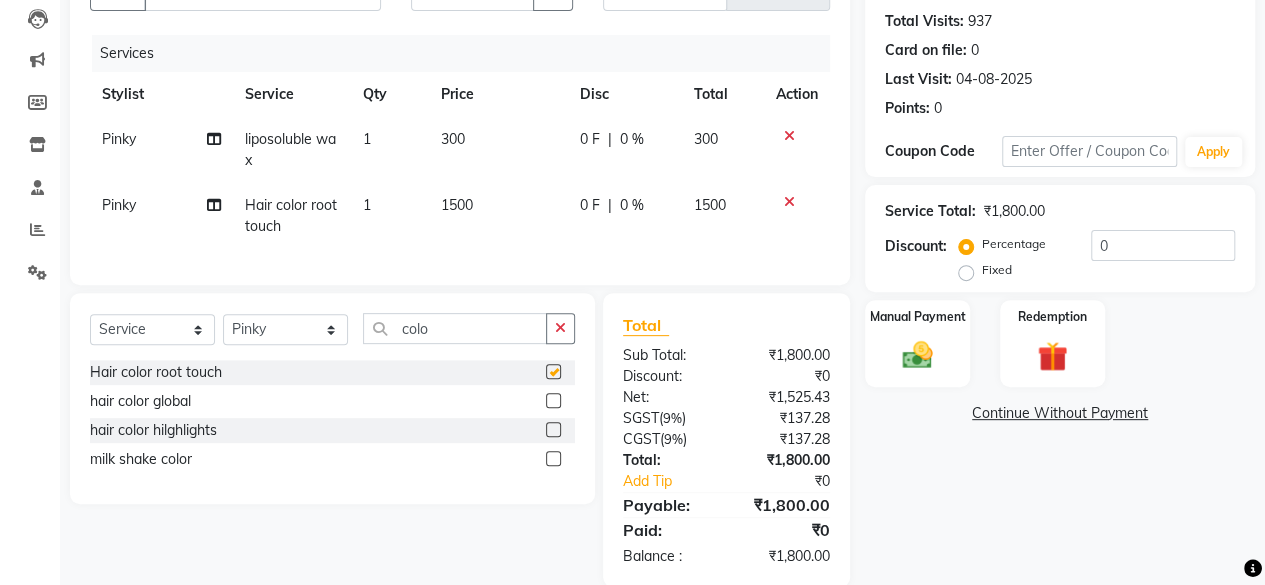 checkbox on "false" 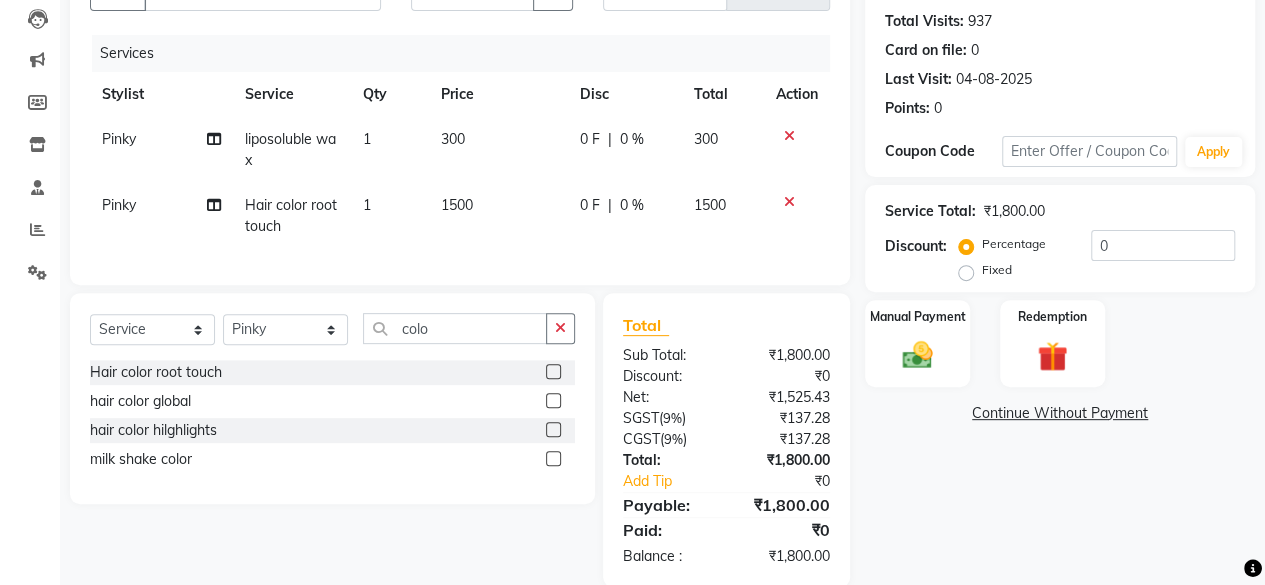 click on "1500" 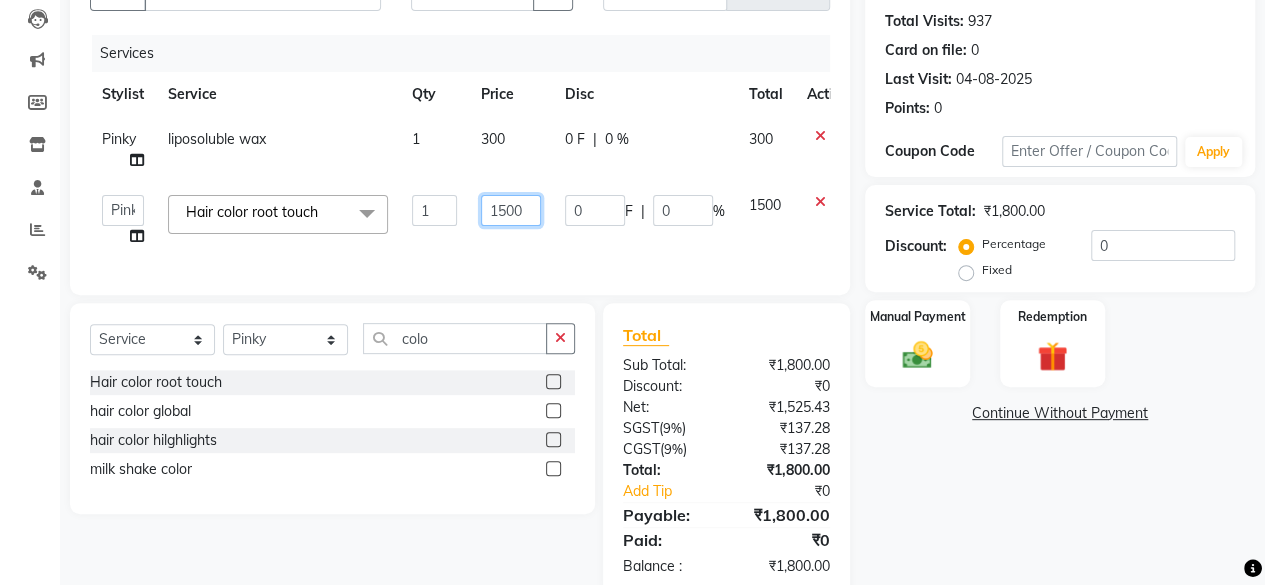 click on "1500" 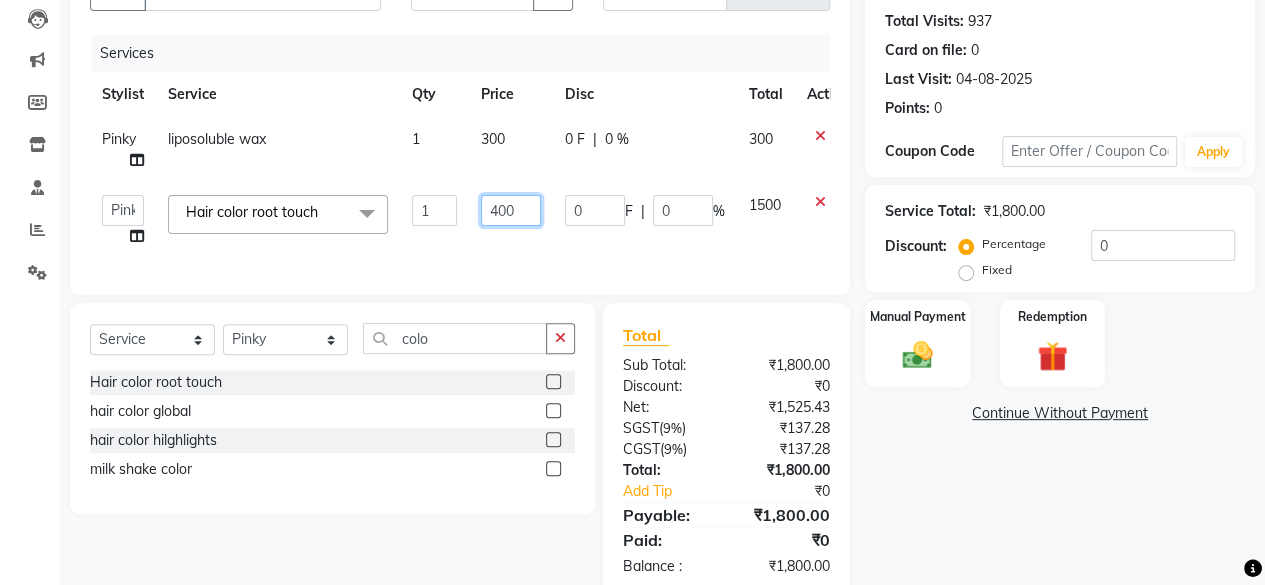 type on "4000" 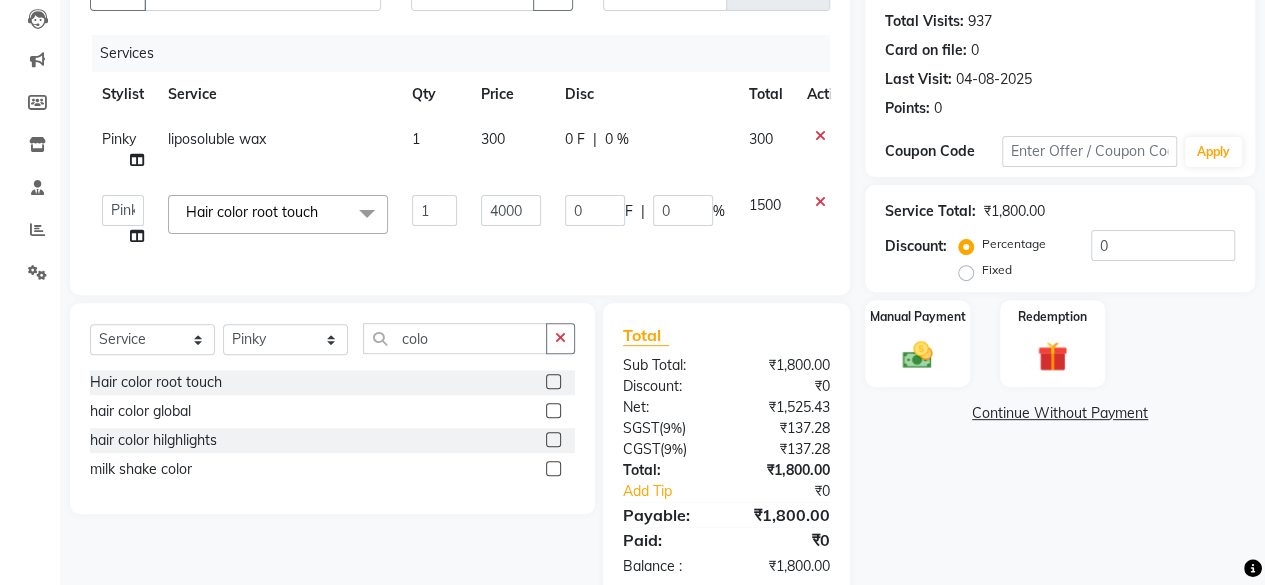 click on "4000" 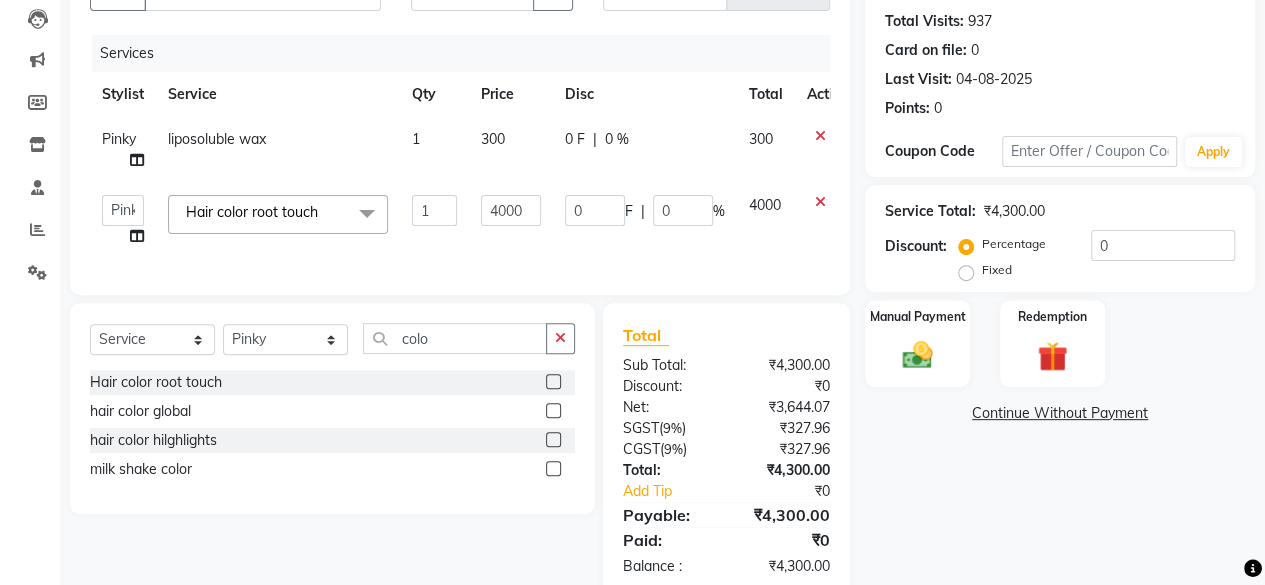 scroll, scrollTop: 268, scrollLeft: 0, axis: vertical 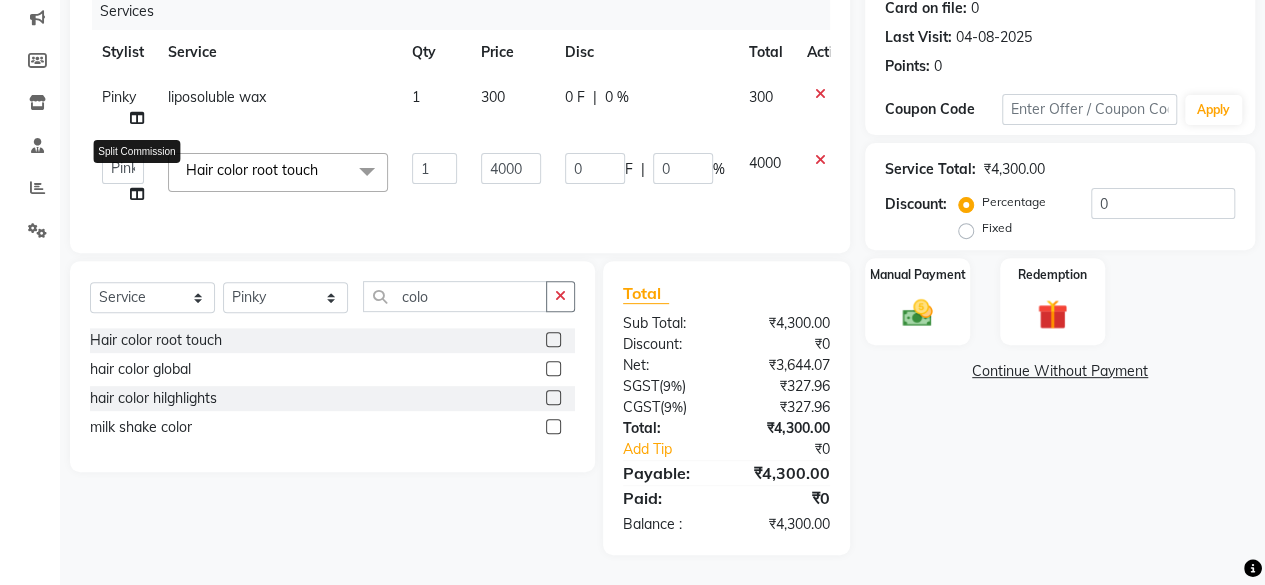 click 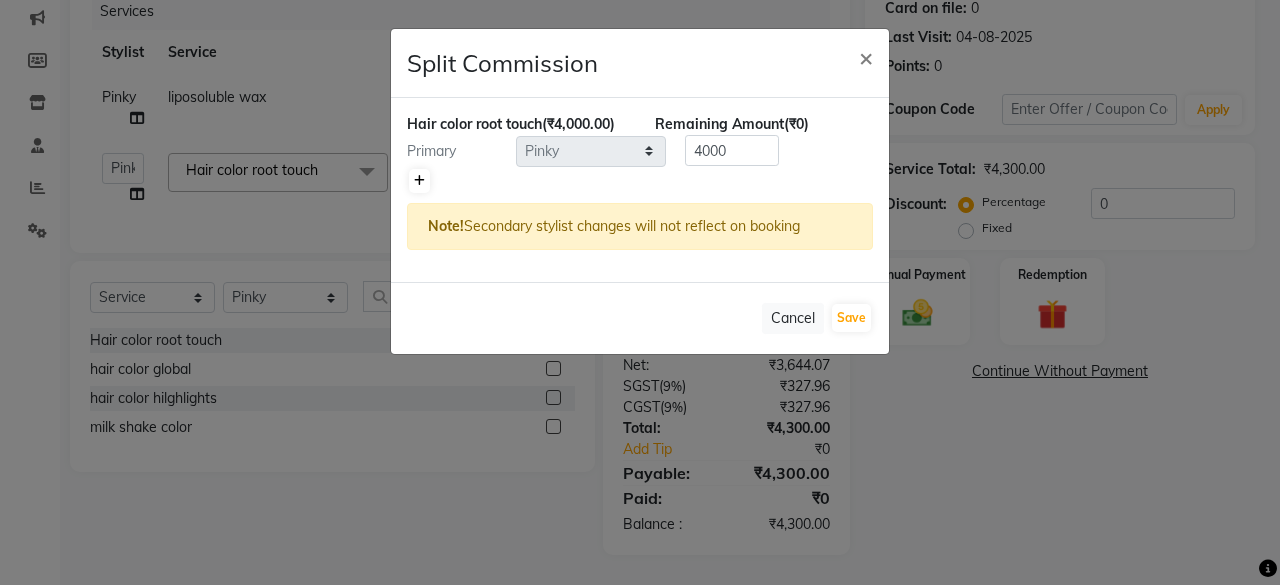 click 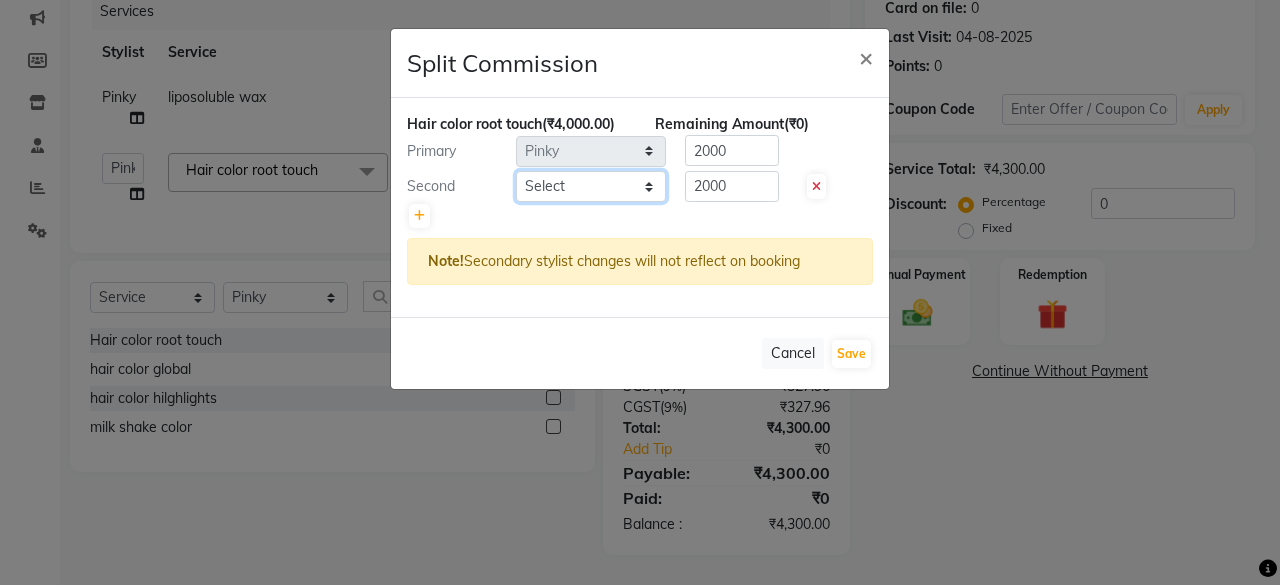 click on "Select  Arvind   ASHA   bhawna goyal   Dev   Dimple   Director   Harsha   Hemlata   kajal   Latika   lucky   Manager   Manisha maam   Neelu    No Preference   Pallavi   Pinky   Priyanka   Rahul   Sekhar   usha" 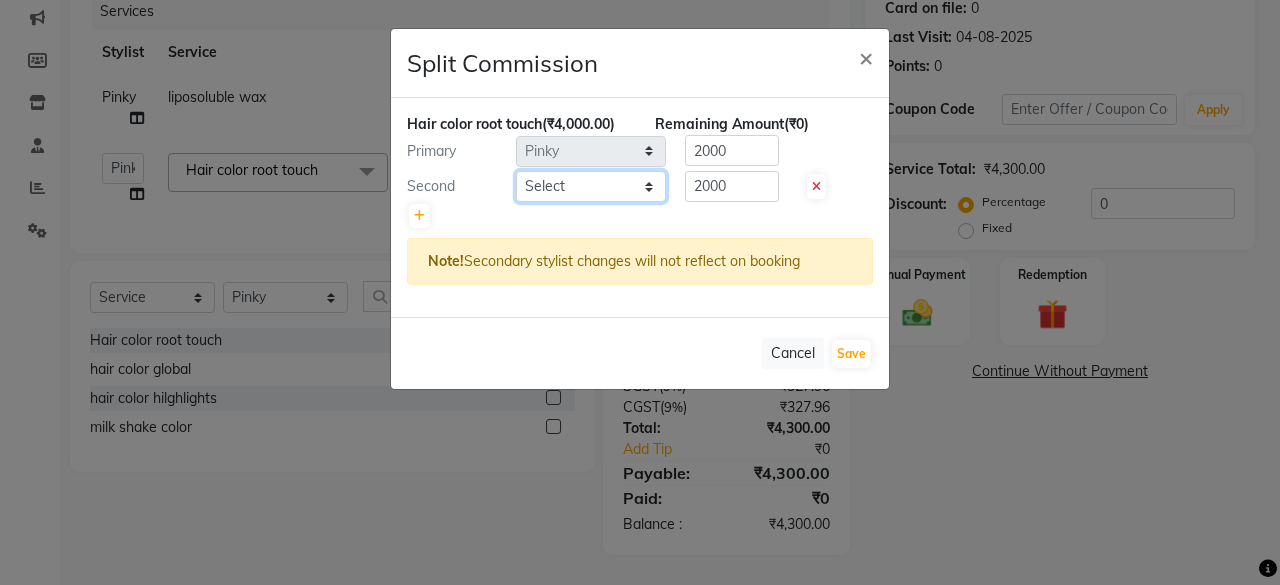 select on "44022" 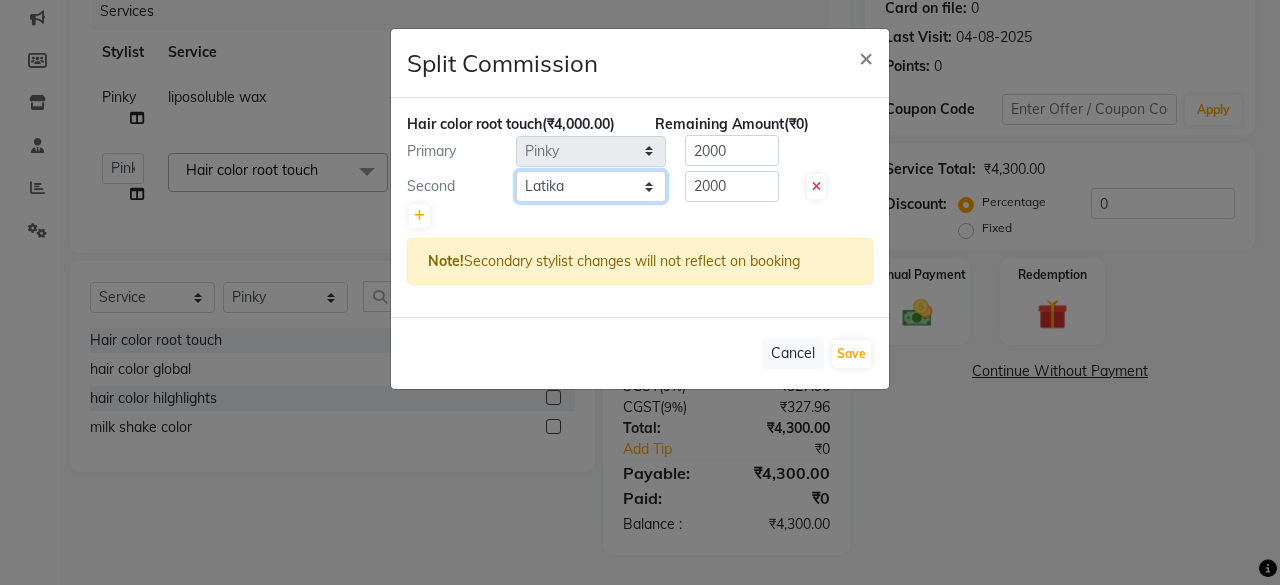 click on "Select  Arvind   ASHA   bhawna goyal   Dev   Dimple   Director   Harsha   Hemlata   kajal   Latika   lucky   Manager   Manisha maam   Neelu    No Preference   Pallavi   Pinky   Priyanka   Rahul   Sekhar   usha" 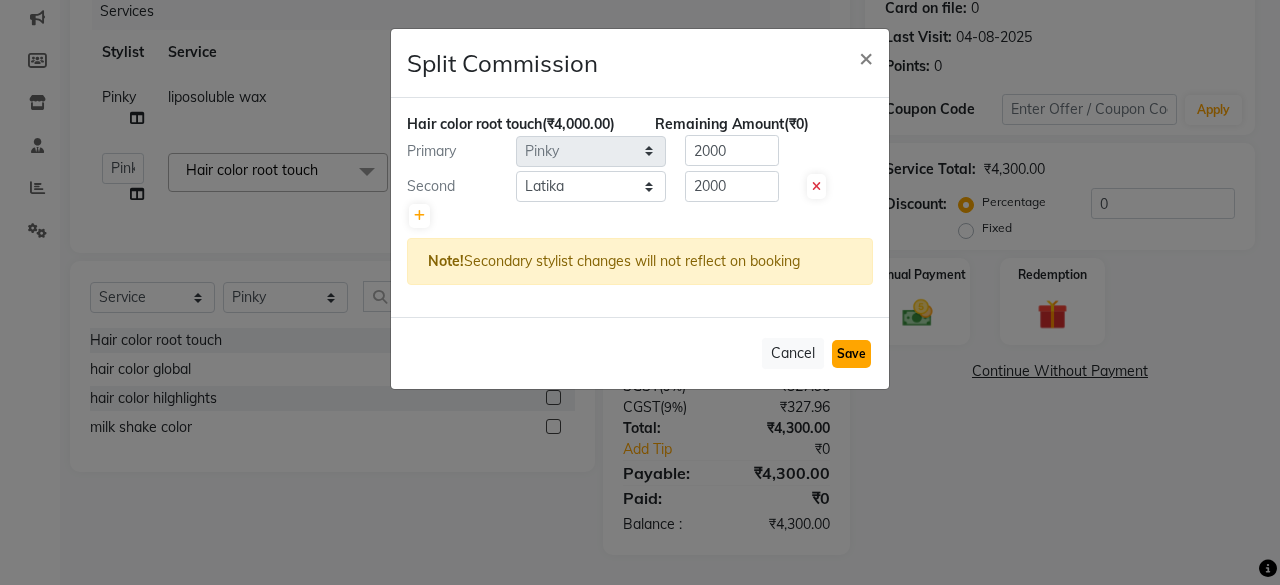 click on "Save" 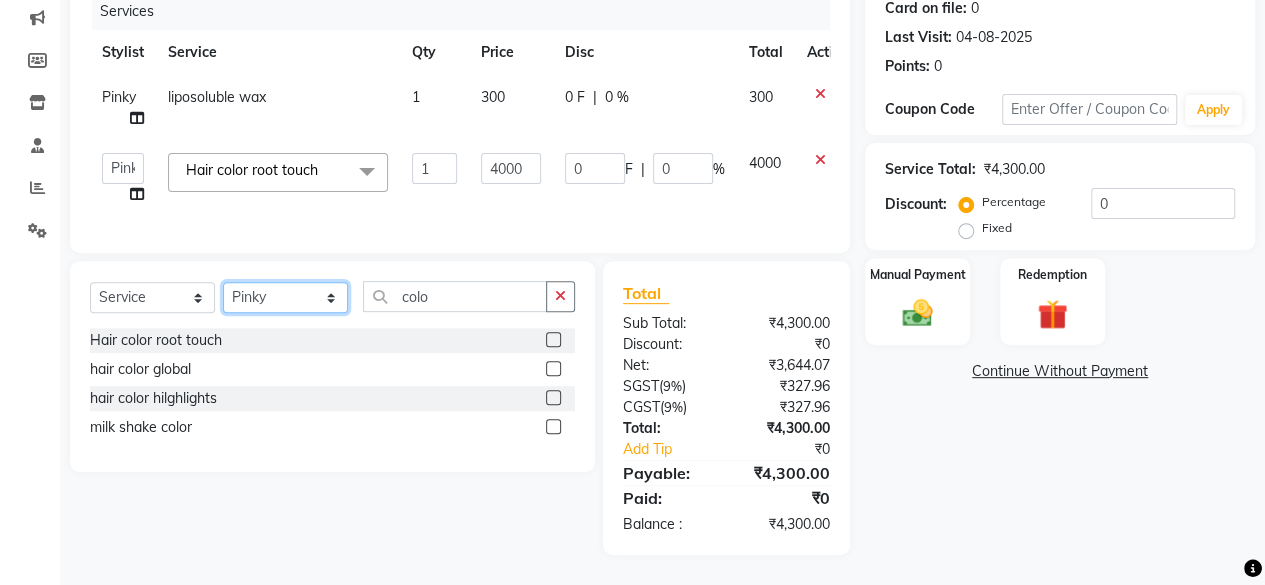click on "Select Stylist Arvind ASHA bhawna goyal Dev Dimple Director Harsha Hemlata kajal Latika lucky Manager Manisha maam Neelu  Pallavi Pinky Priyanka Rahul Sekhar usha" 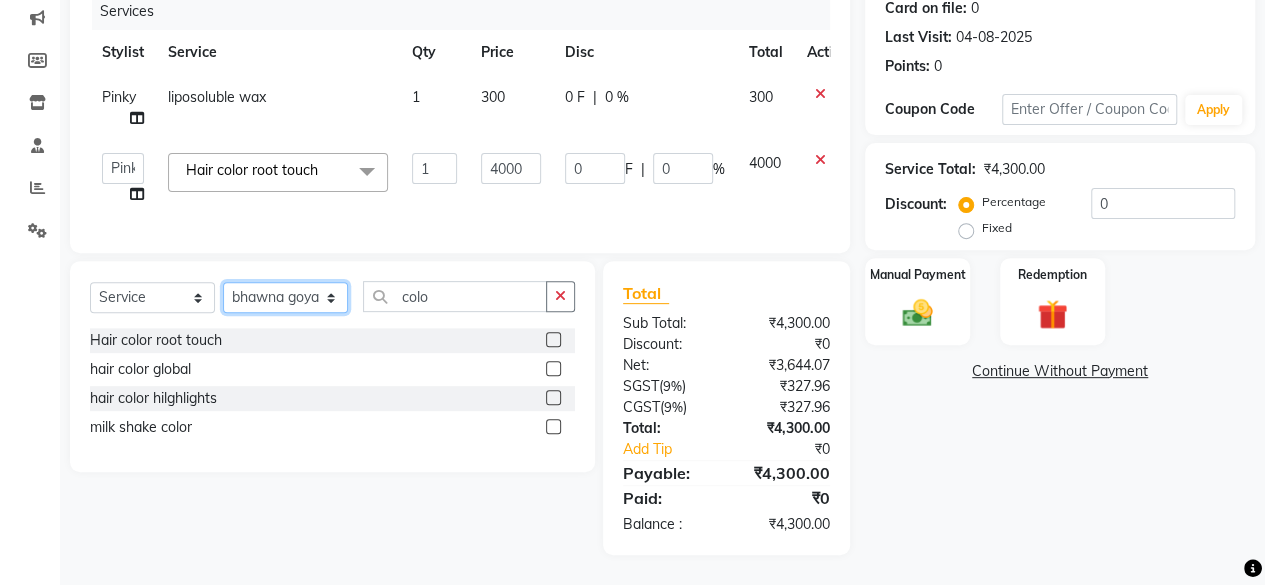 click on "Select Stylist Arvind ASHA bhawna goyal Dev Dimple Director Harsha Hemlata kajal Latika lucky Manager Manisha maam Neelu  Pallavi Pinky Priyanka Rahul Sekhar usha" 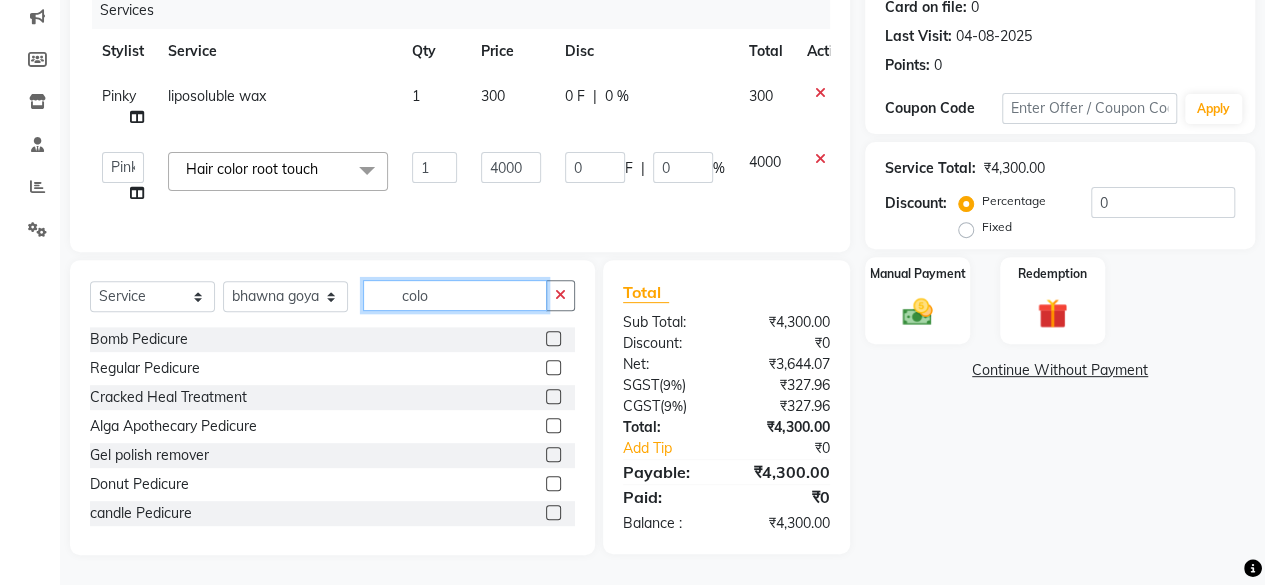 click on "colo" 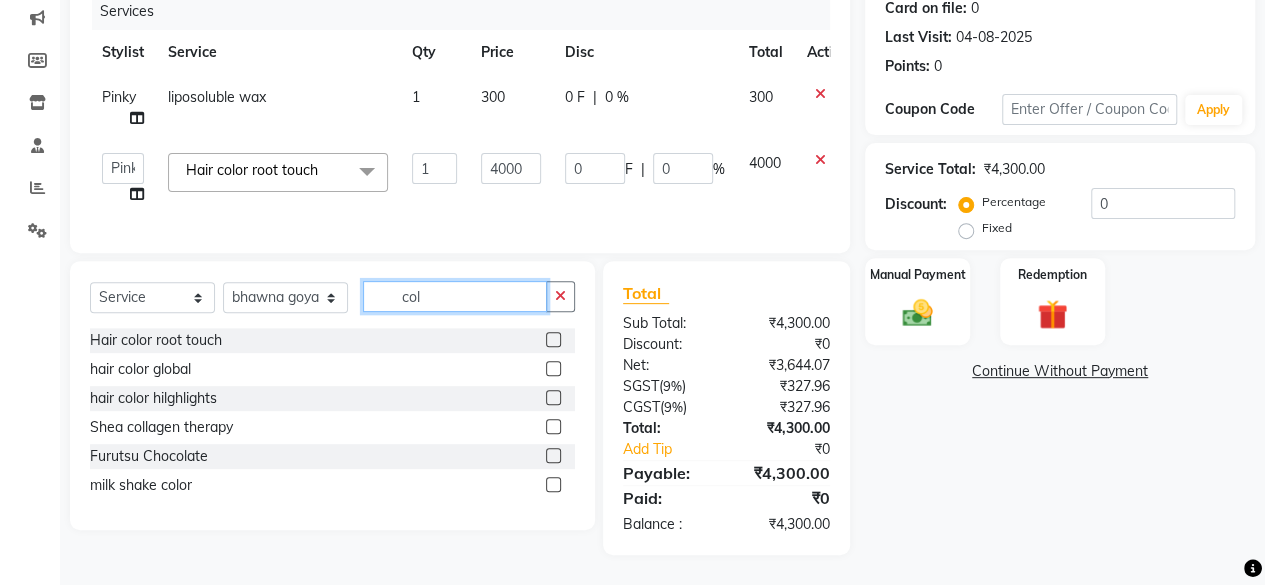 type on "colo" 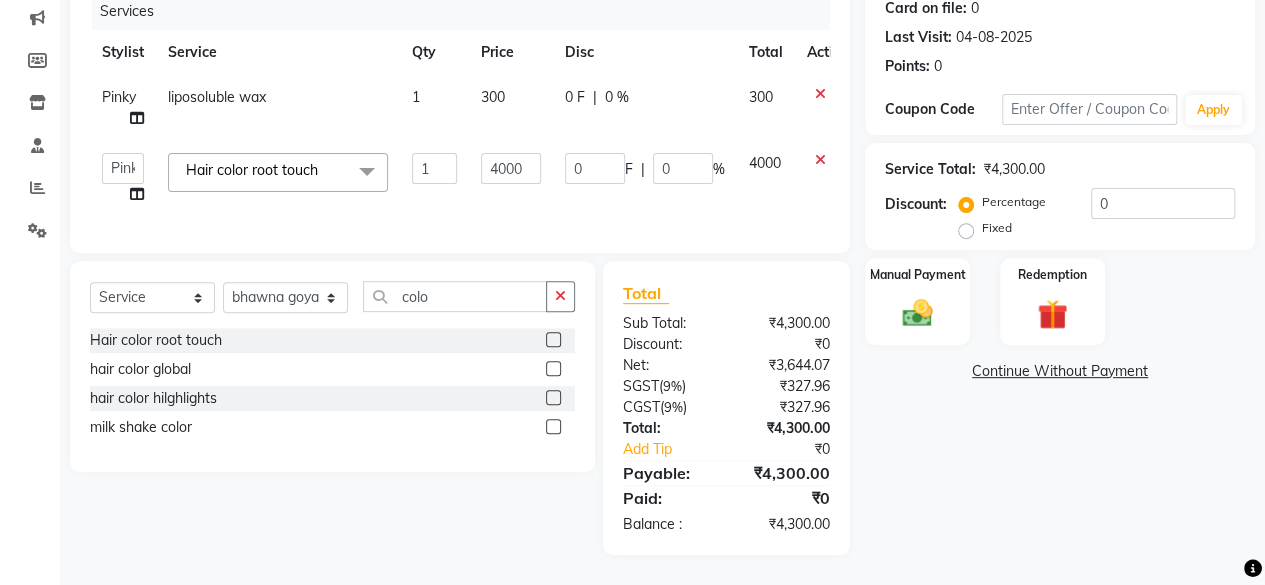 click on "Hair color root touch" 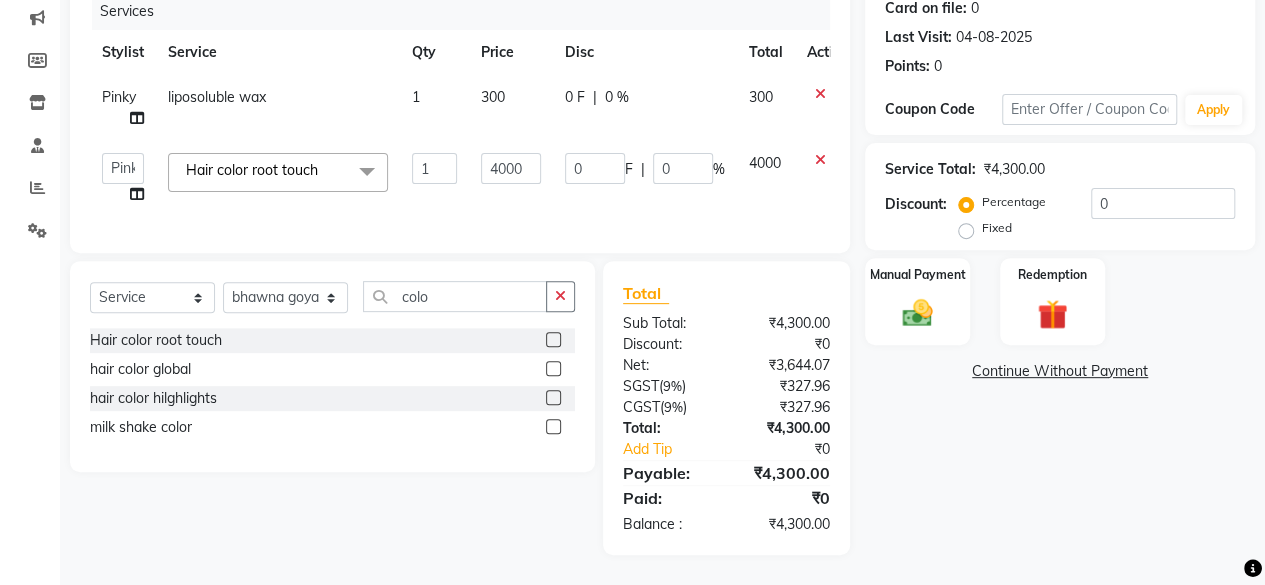 click 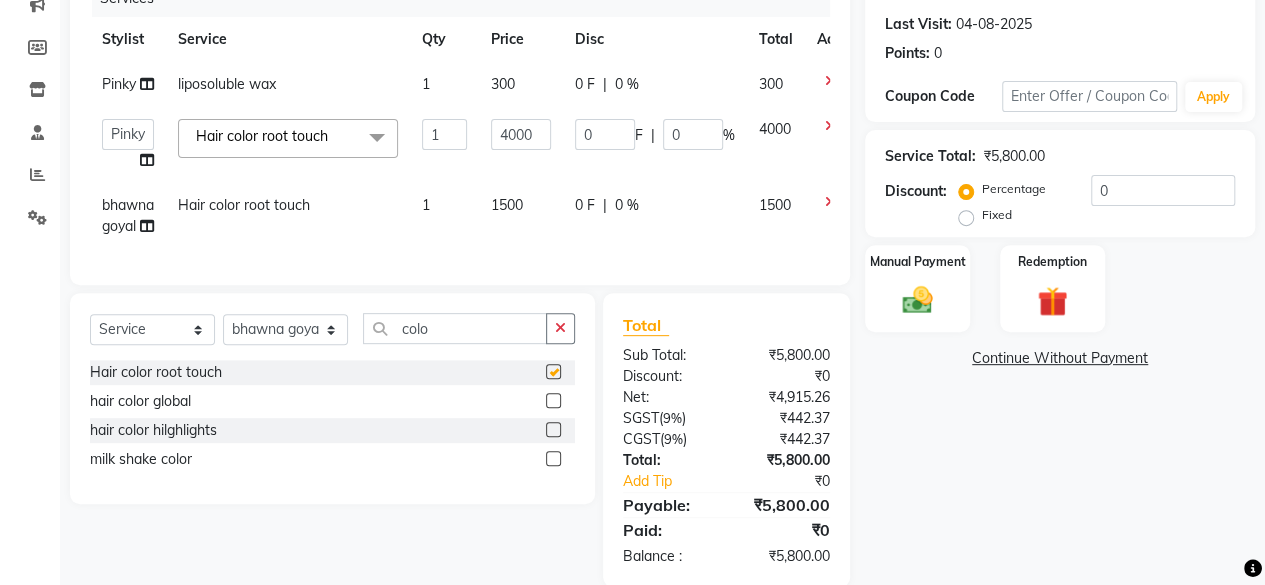 checkbox on "false" 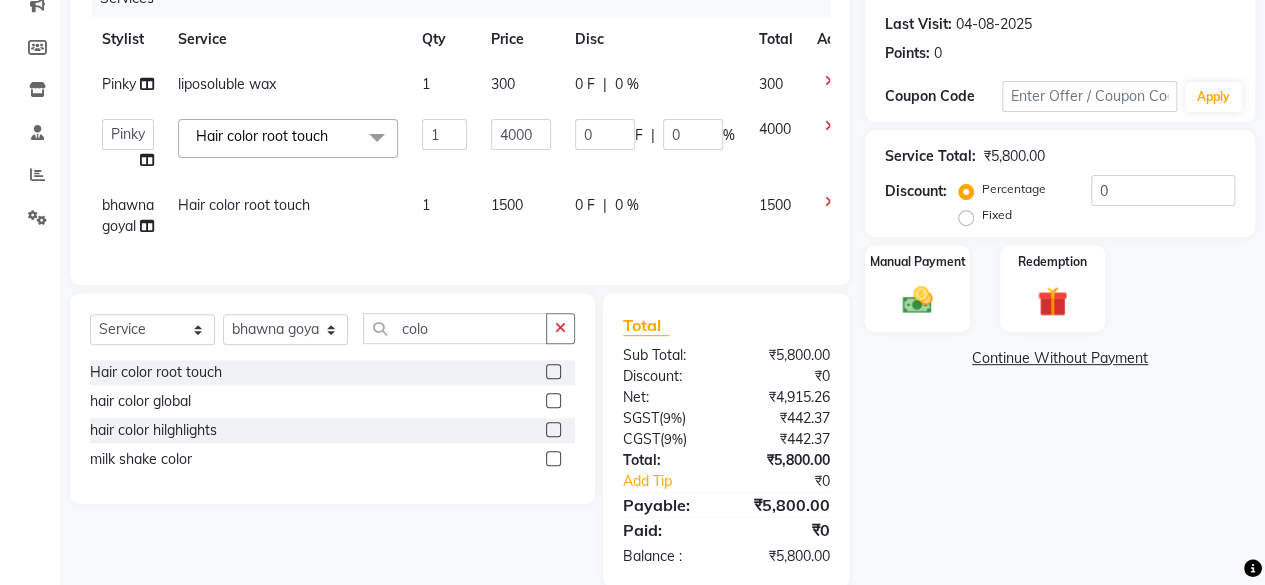 click on "Select  Service  Product  Membership  Package Voucher Prepaid Gift Card  Select Stylist Arvind ASHA bhawna goyal Dev Dimple Director Harsha Hemlata kajal Latika lucky Manager Manisha maam Neelu  Pallavi Pinky Priyanka Rahul Sekhar usha colo Hair color root touch  hair color global  hair color hilghlights  milk shake color" 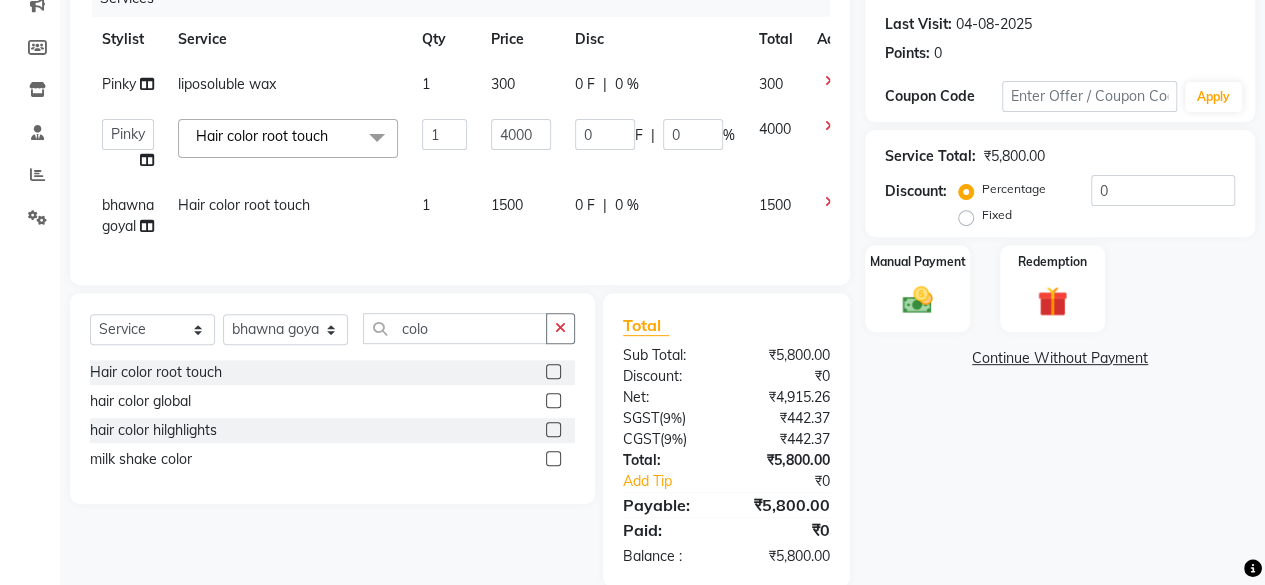 click on "Select  Service  Product  Membership  Package Voucher Prepaid Gift Card  Select Stylist Arvind ASHA bhawna goyal Dev Dimple Director Harsha Hemlata kajal Latika lucky Manager Manisha maam Neelu  Pallavi Pinky Priyanka Rahul Sekhar usha colo Hair color root touch  hair color global  hair color hilghlights  milk shake color" 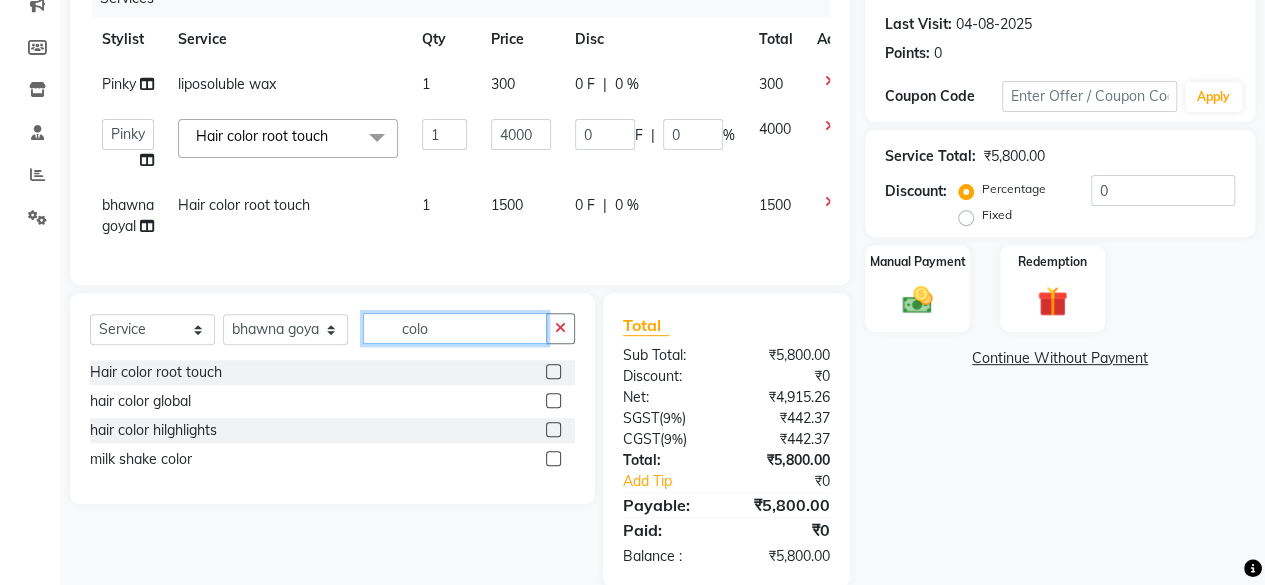 click on "colo" 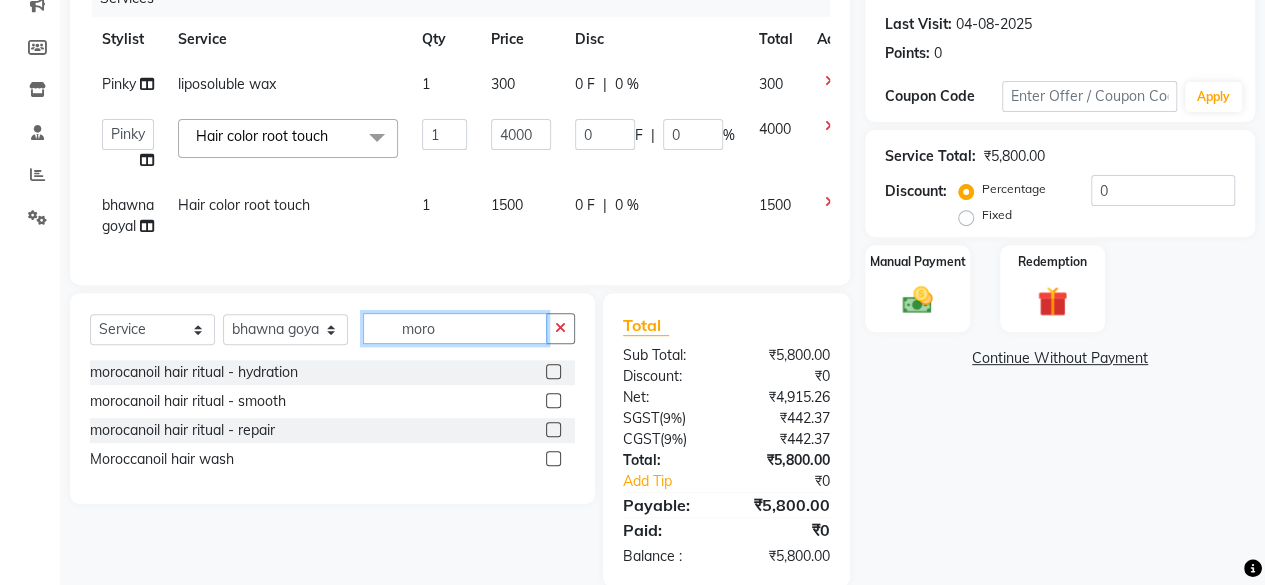 type on "moro" 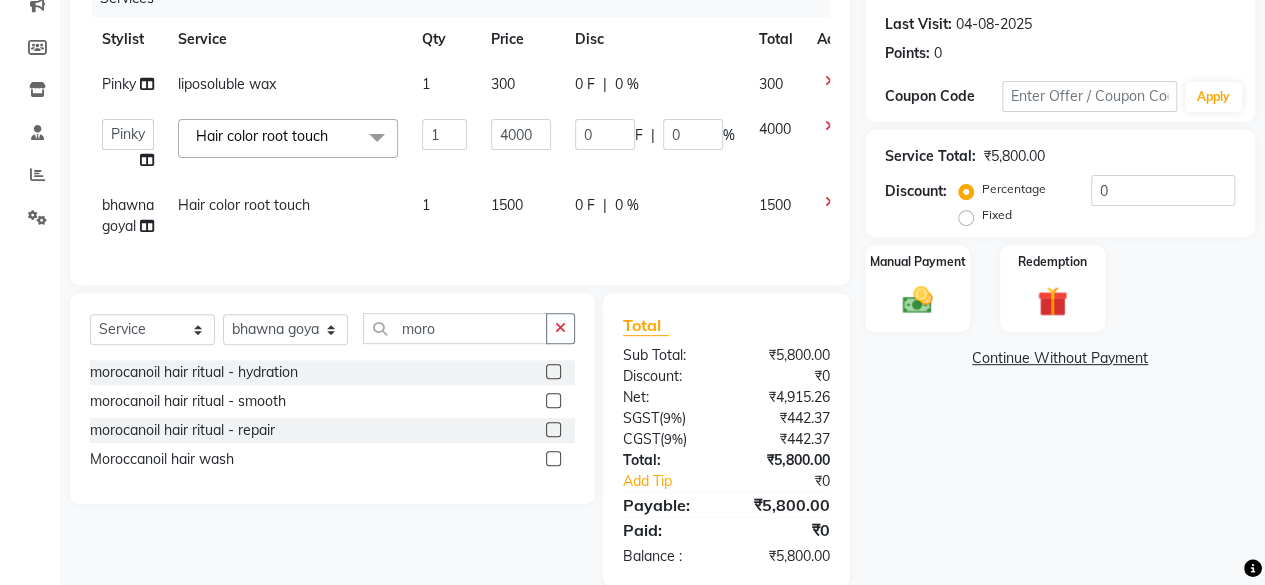 click 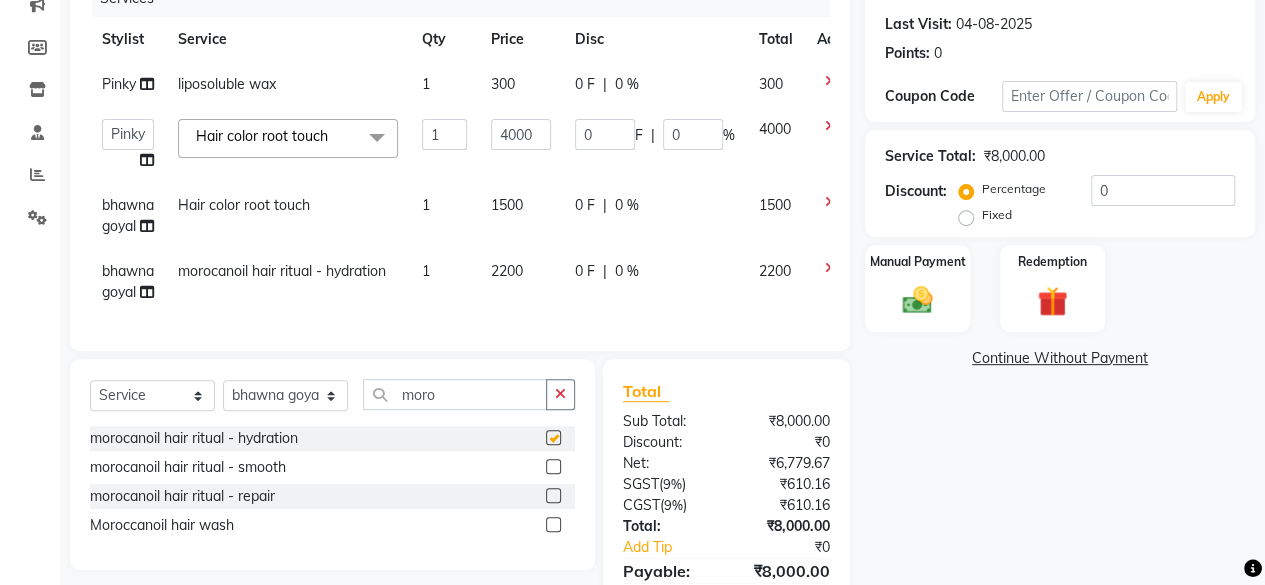checkbox on "false" 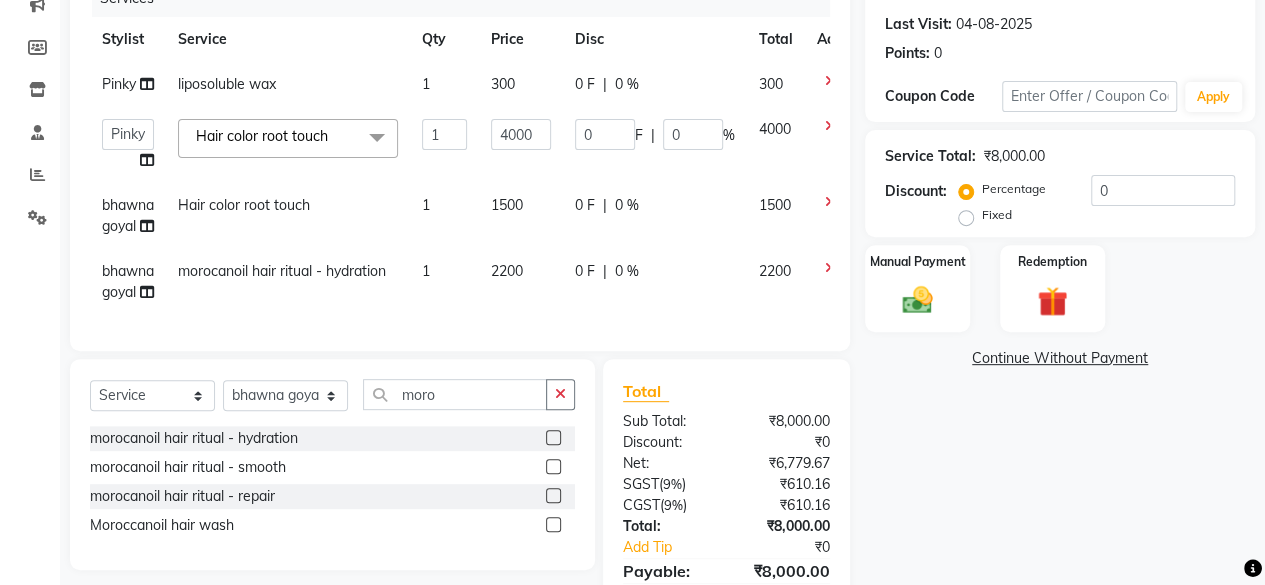 scroll, scrollTop: 380, scrollLeft: 0, axis: vertical 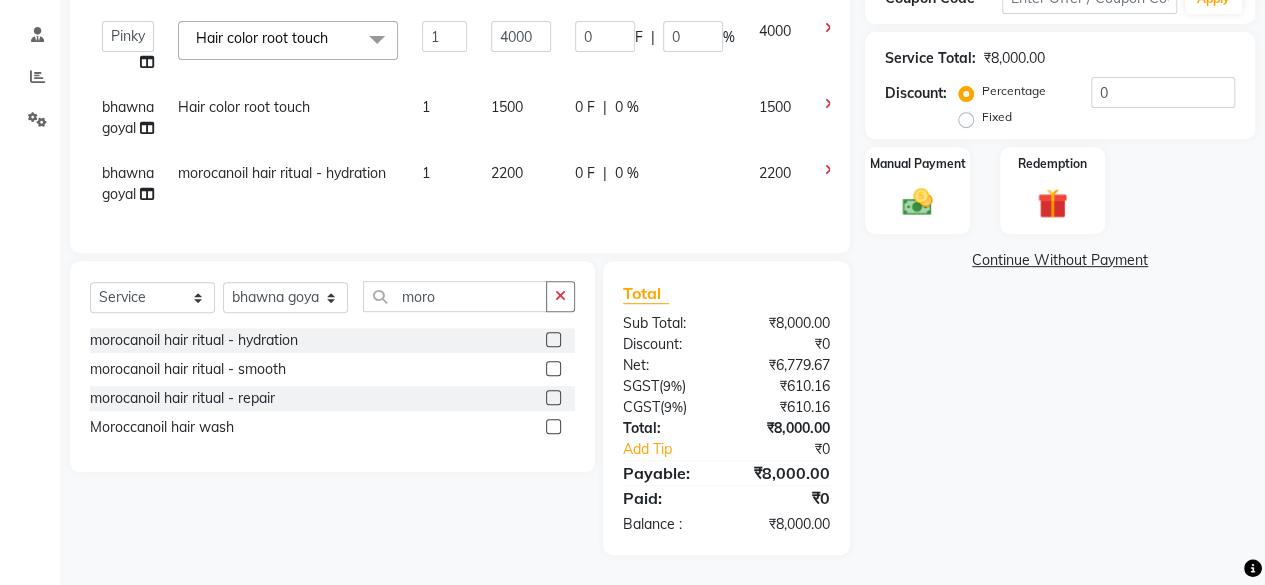 click on "2200" 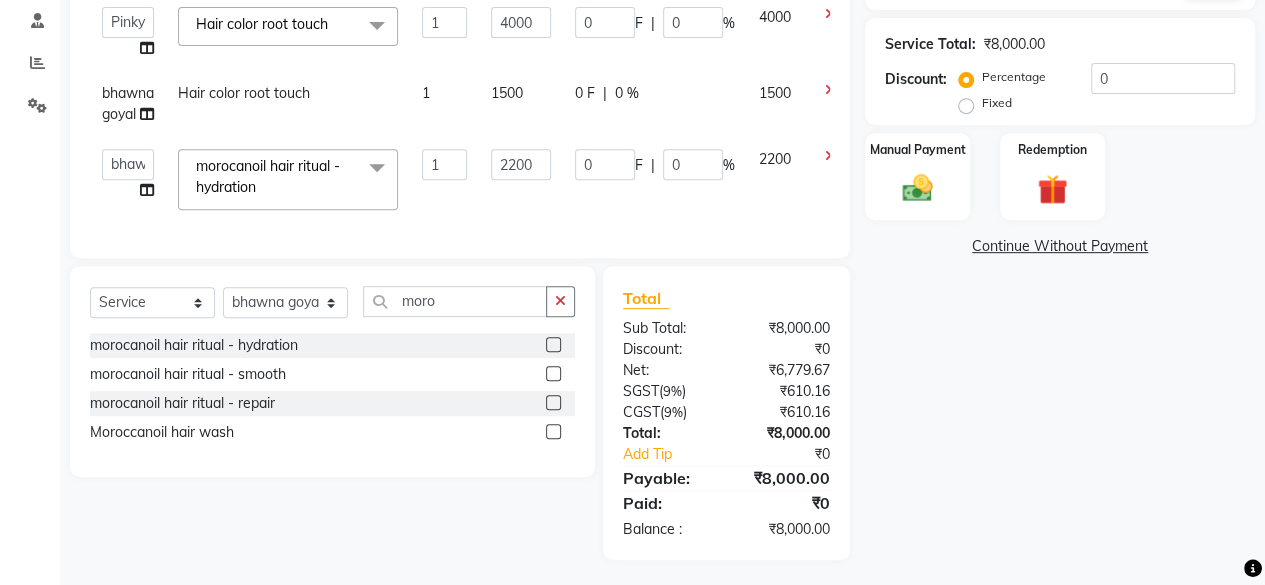 click on "2200" 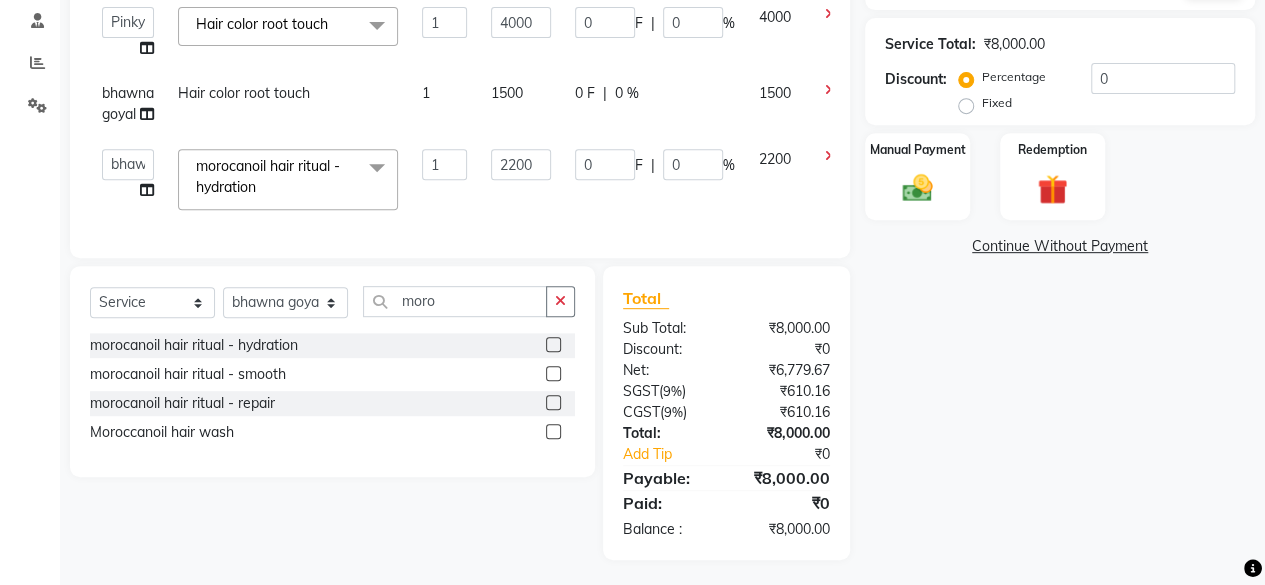click on "2200" 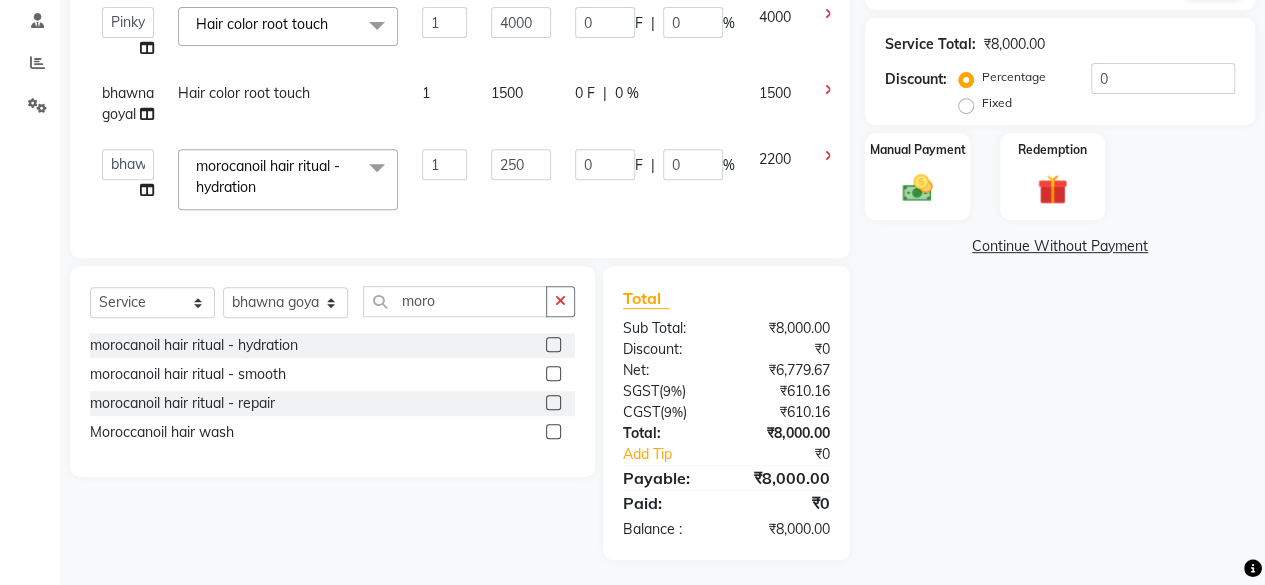type on "2500" 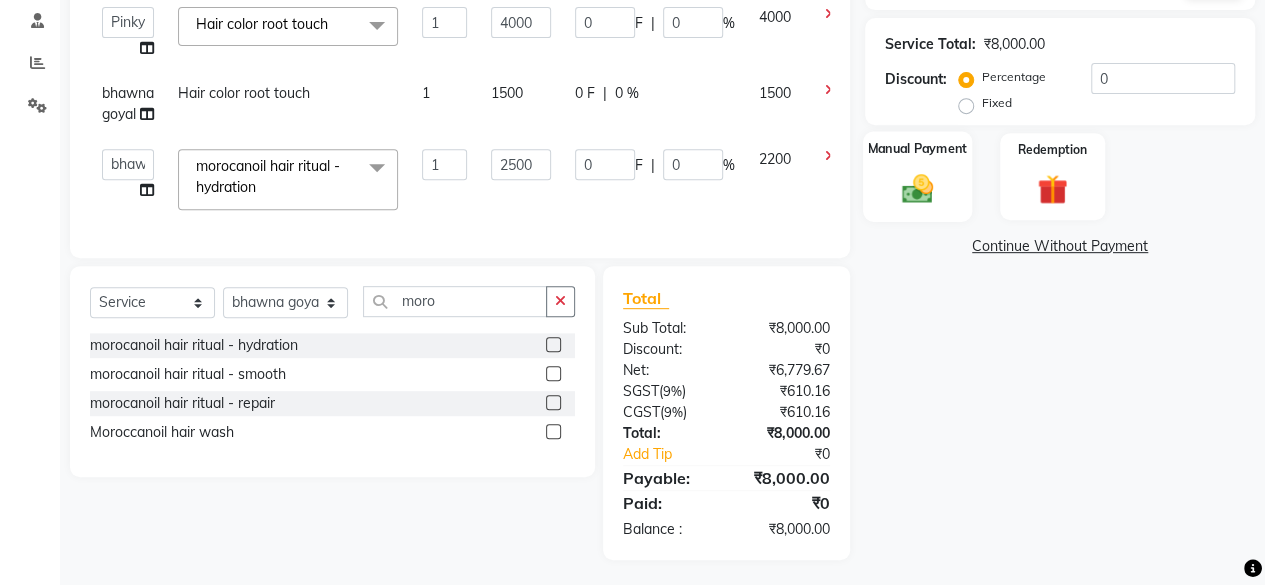 click 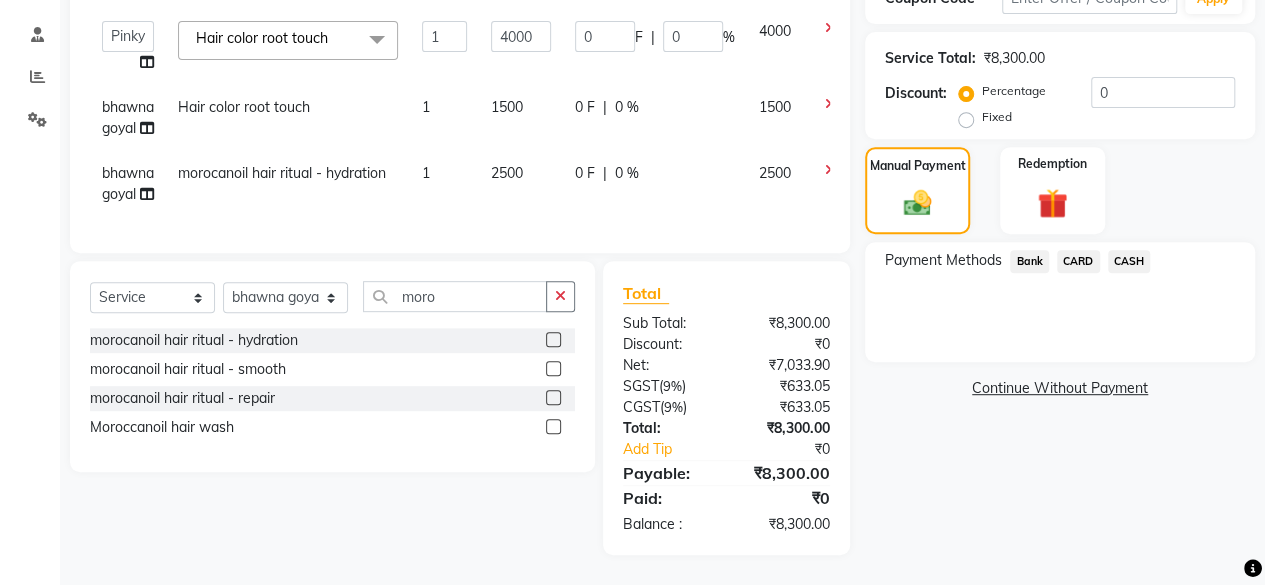 click on "CASH" 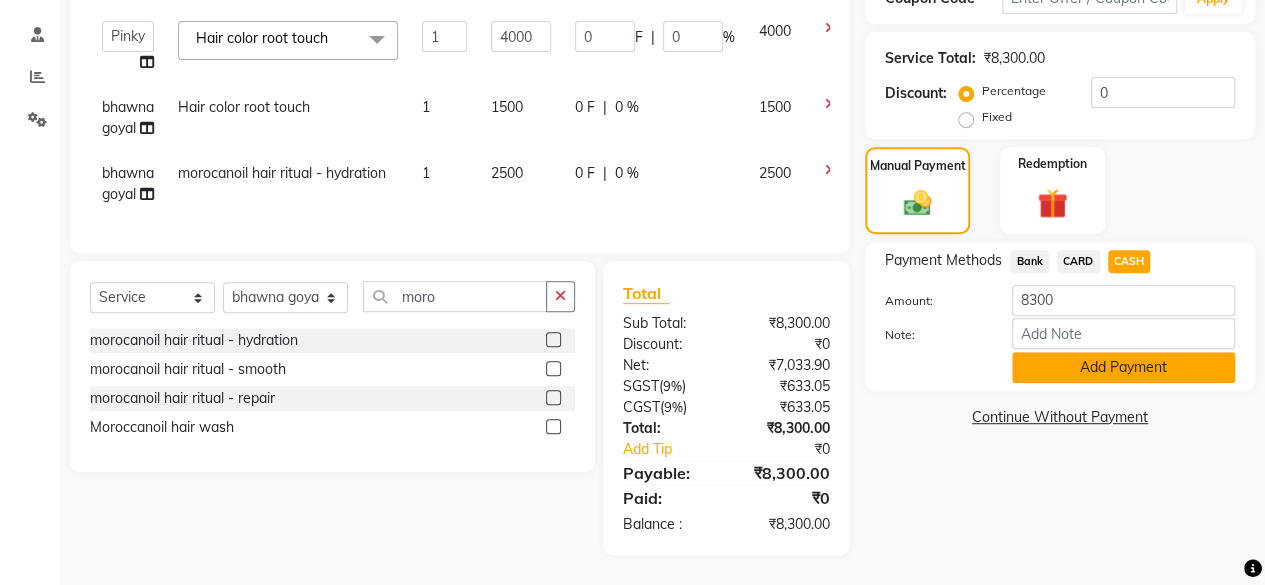 click on "Add Payment" 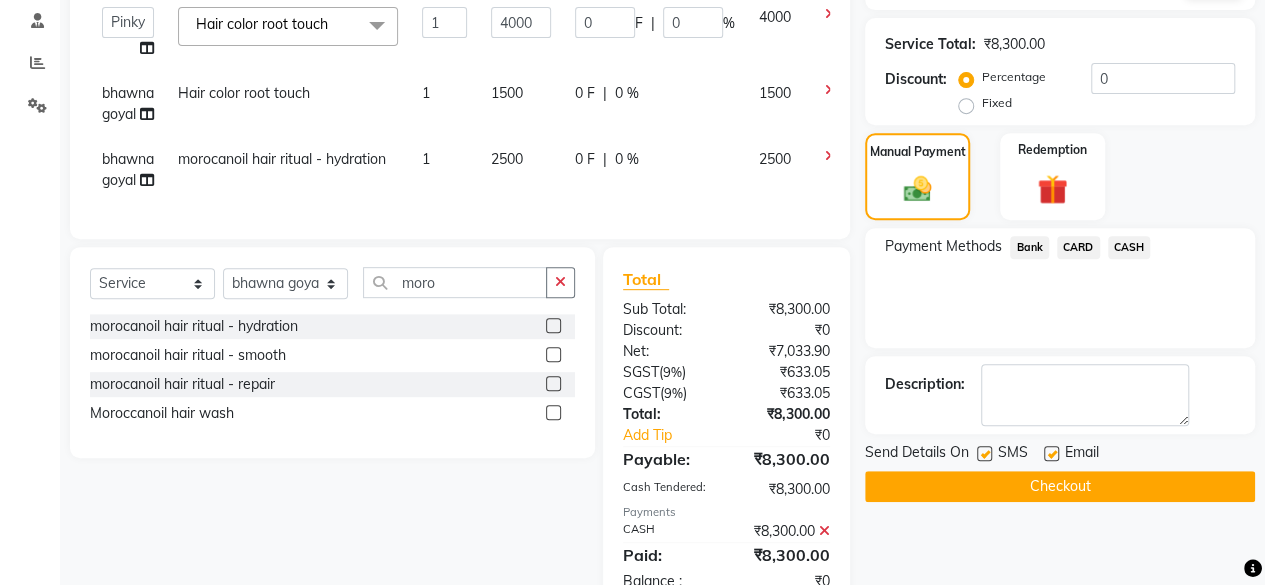 scroll, scrollTop: 450, scrollLeft: 0, axis: vertical 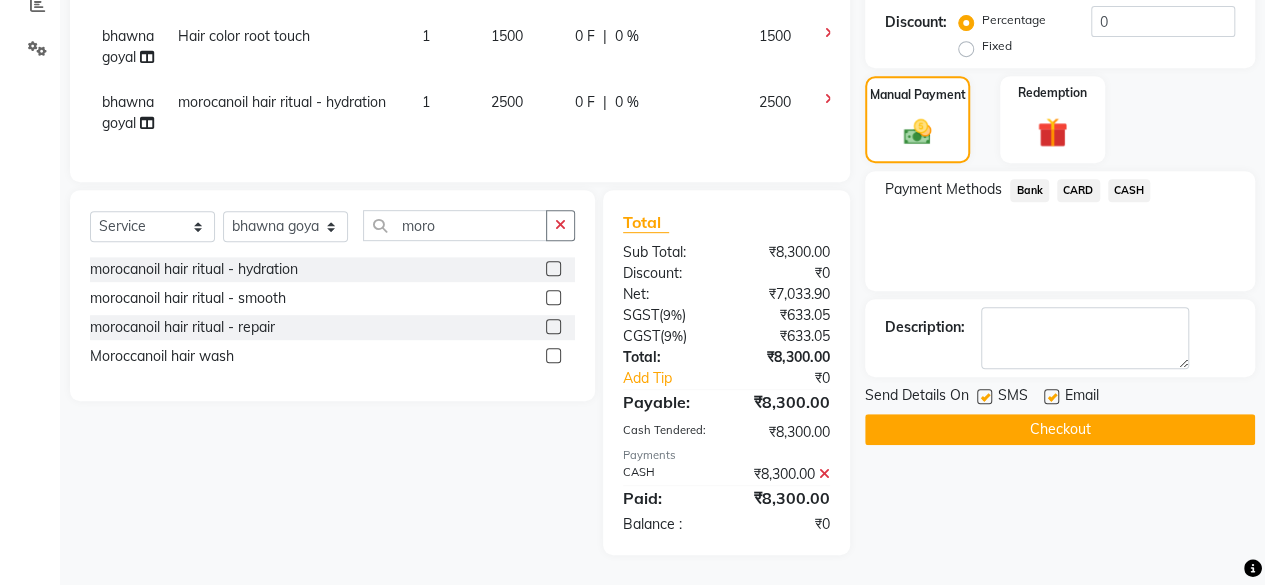 click on "Checkout" 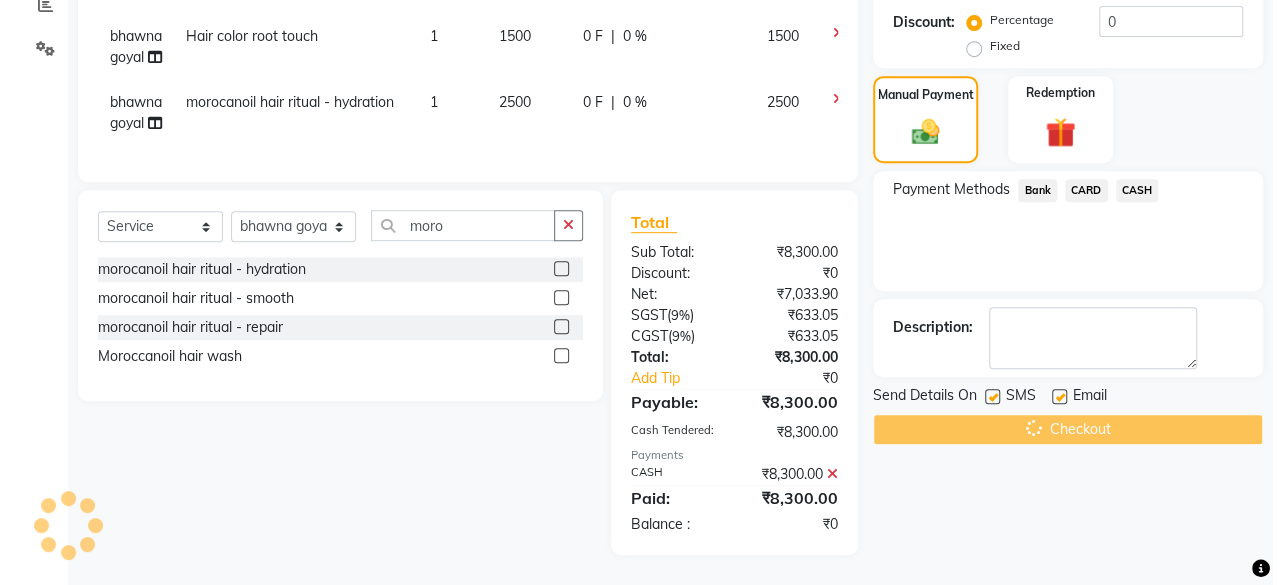 scroll, scrollTop: 0, scrollLeft: 0, axis: both 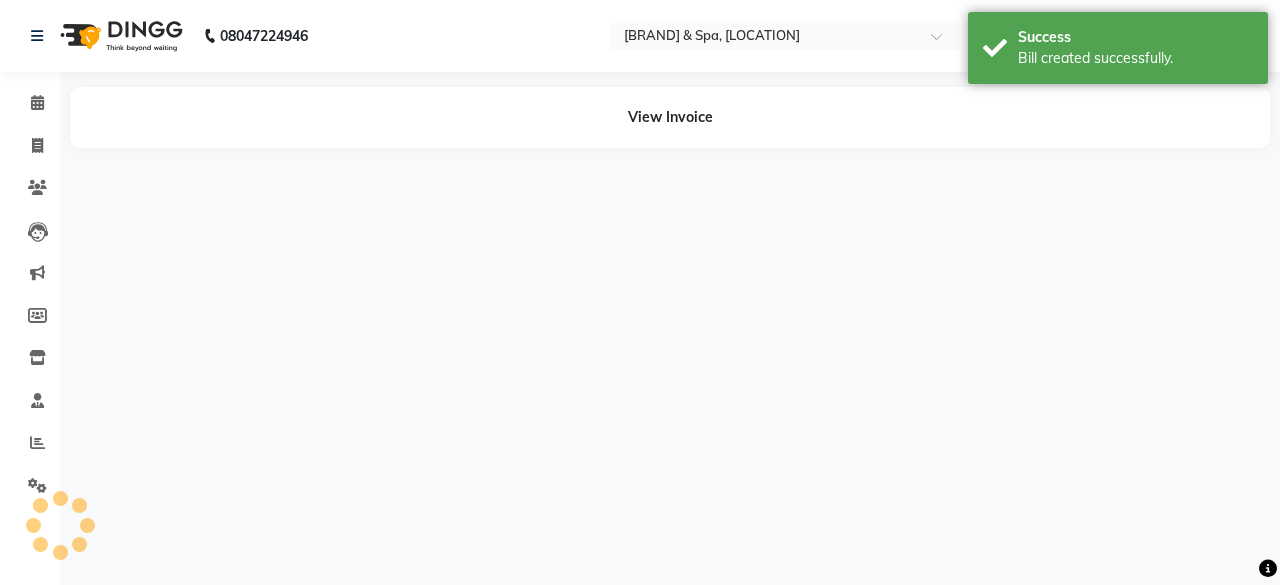 select on "4414" 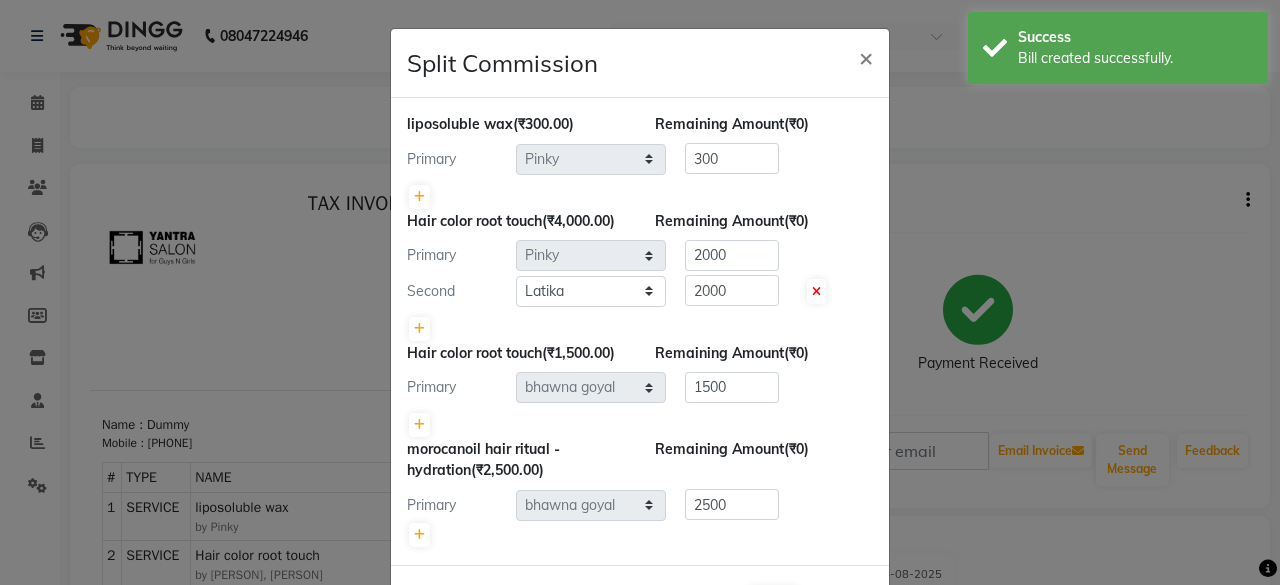 scroll, scrollTop: 0, scrollLeft: 0, axis: both 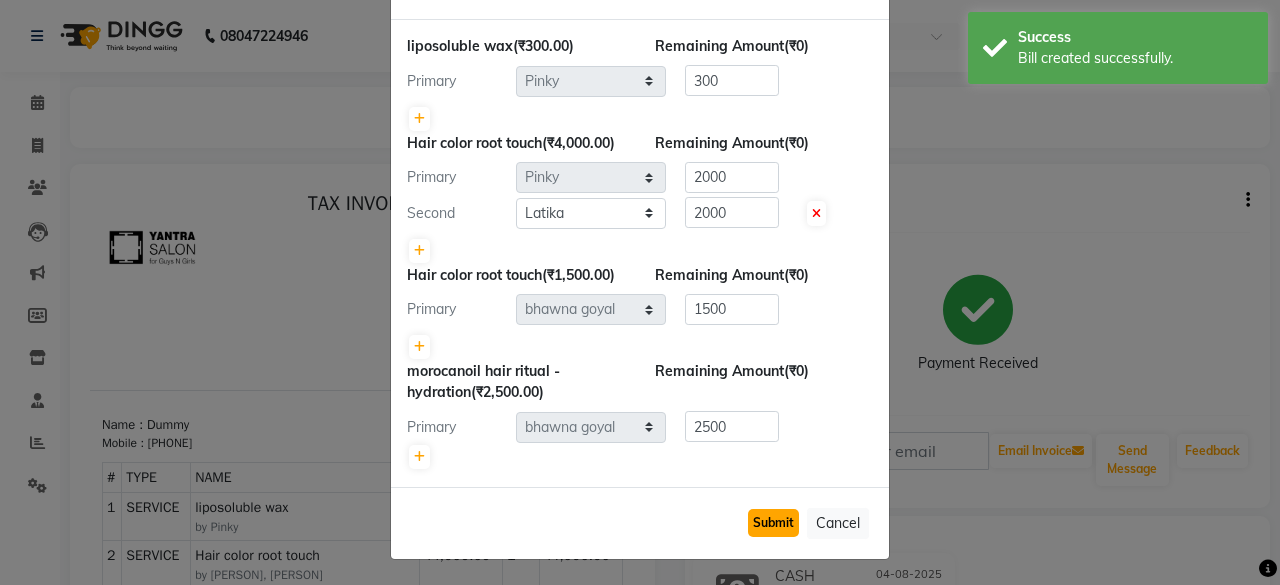 click on "Submit" 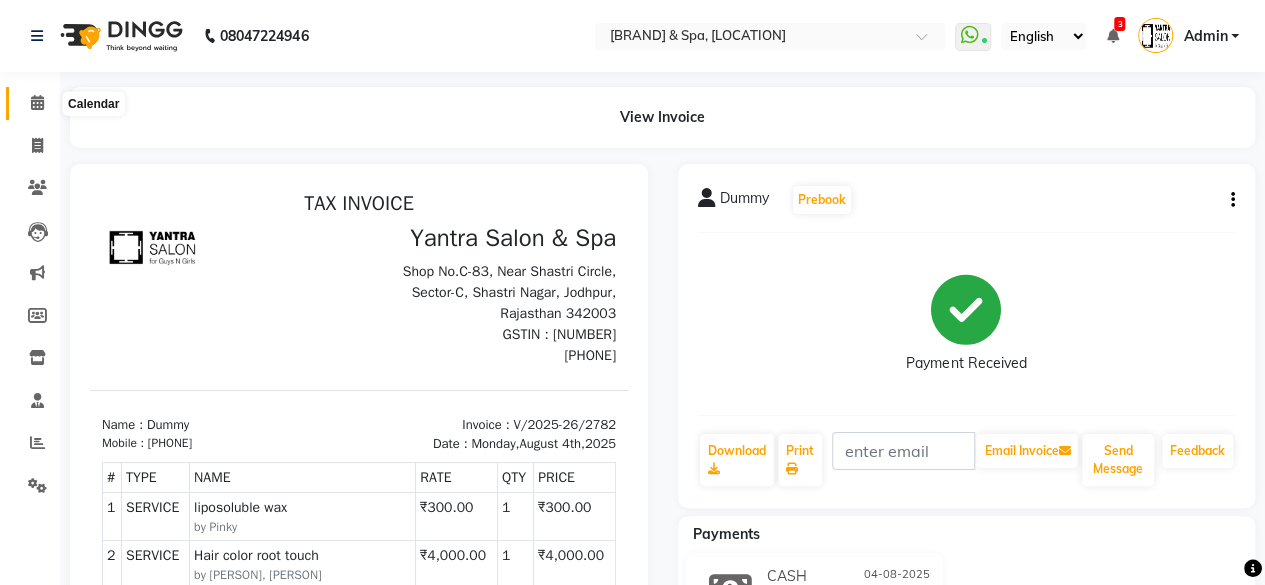 click 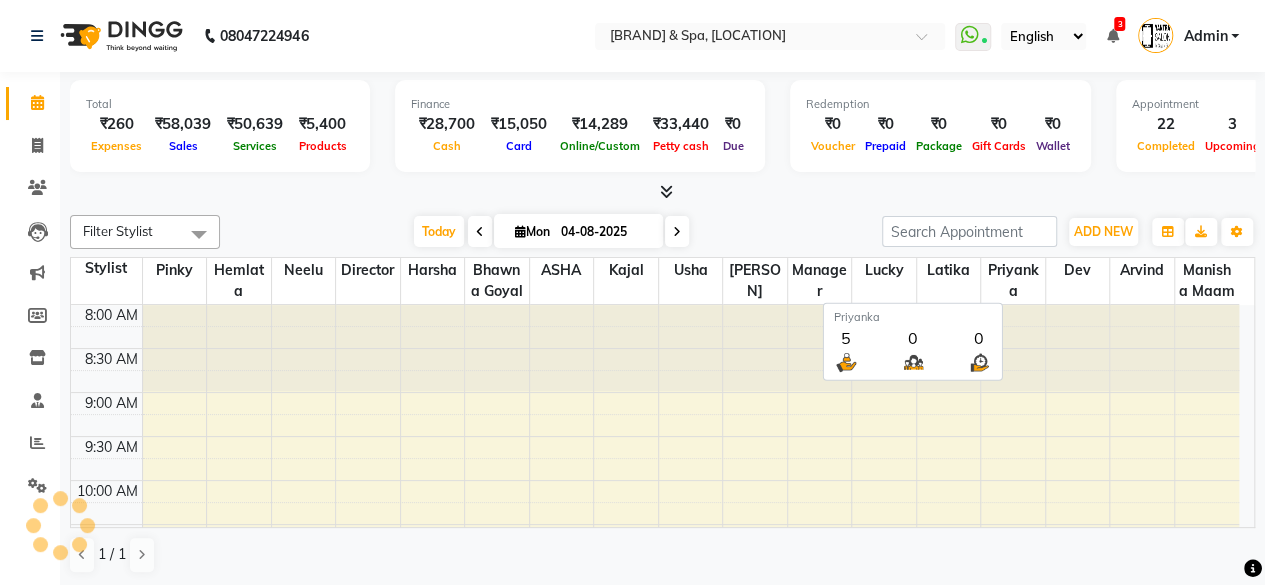 scroll, scrollTop: 0, scrollLeft: 0, axis: both 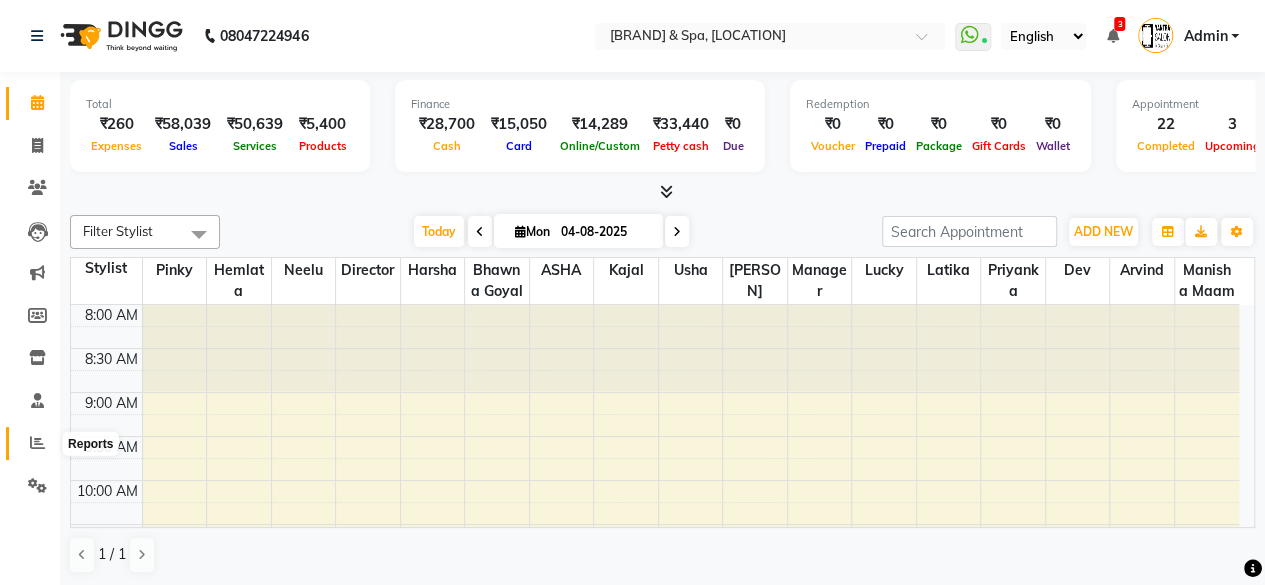 click 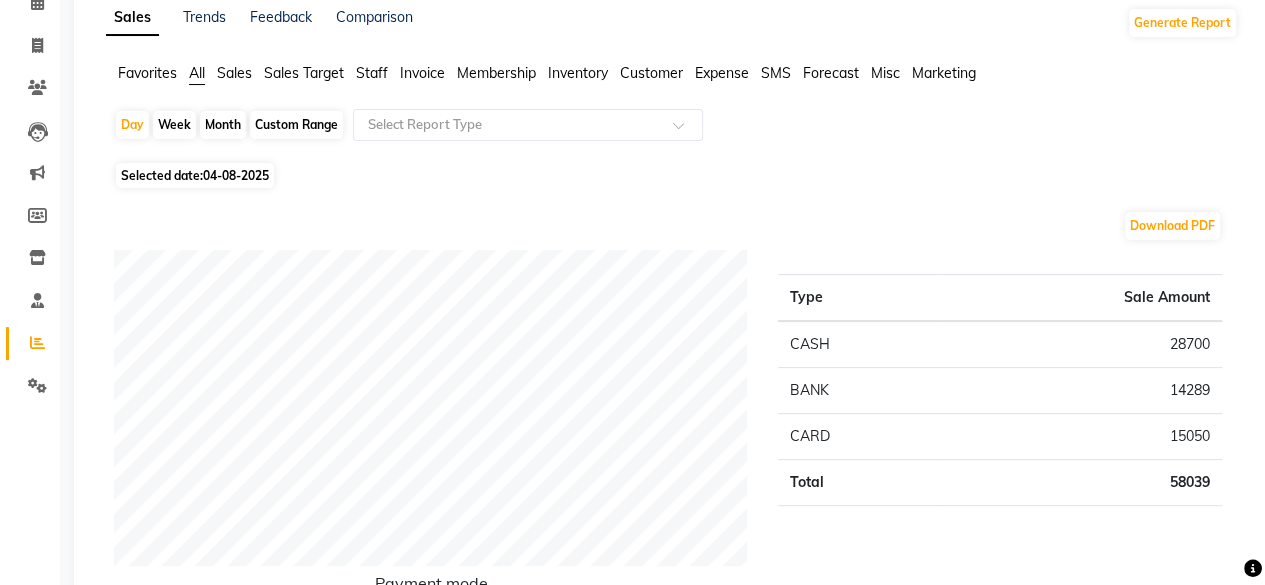 scroll, scrollTop: 0, scrollLeft: 0, axis: both 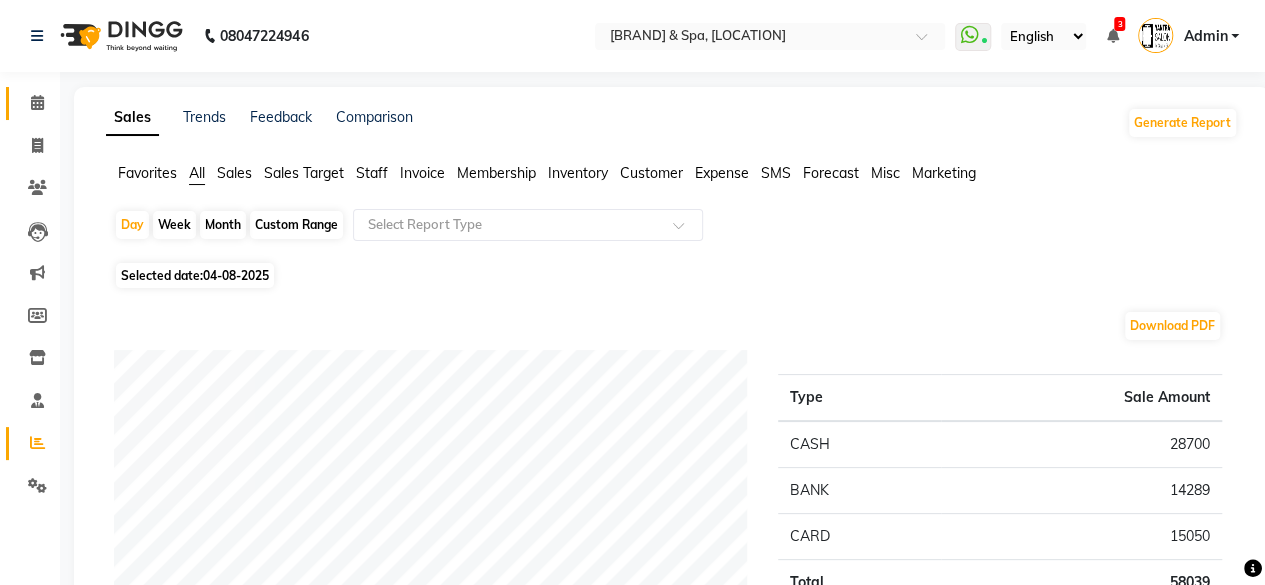 click on "Calendar" 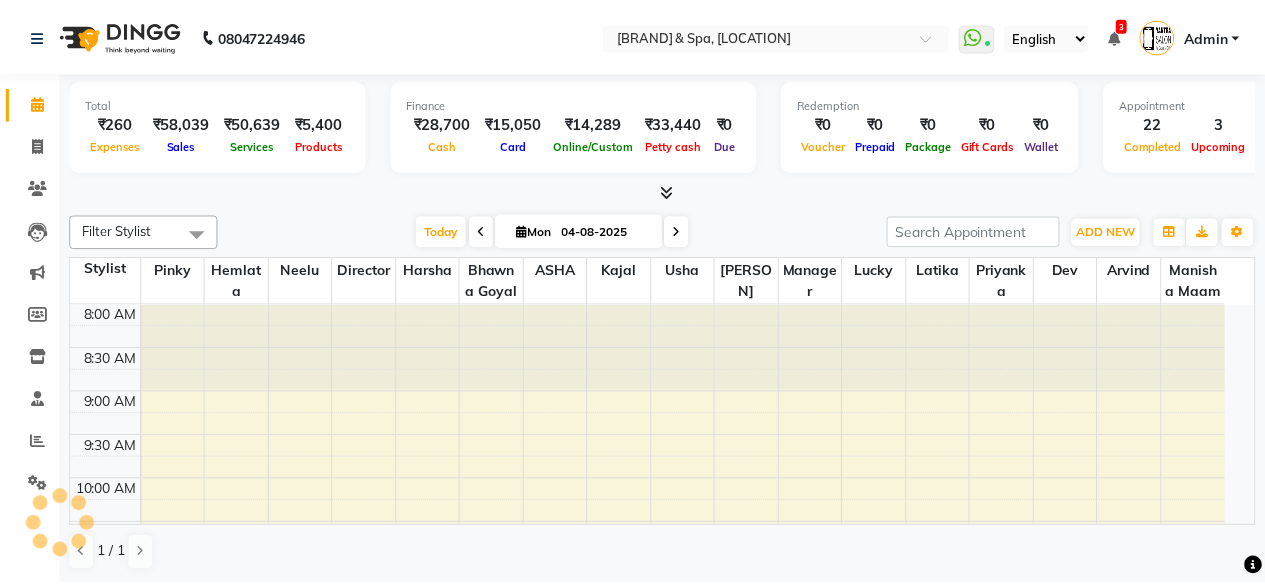 scroll, scrollTop: 0, scrollLeft: 0, axis: both 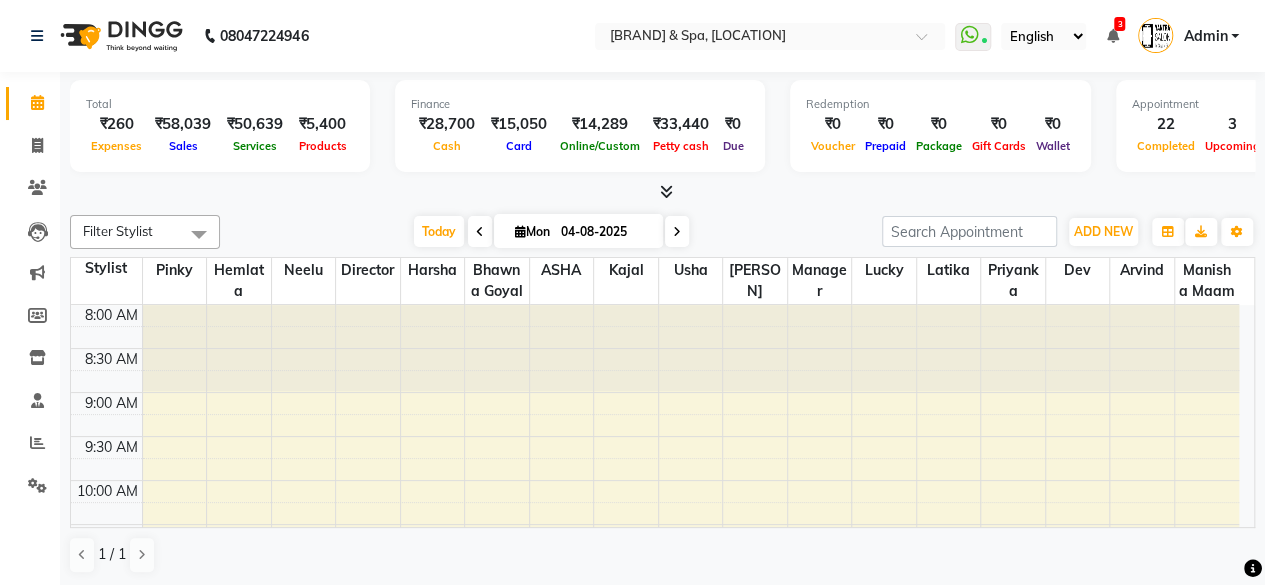 click on "Invoice" 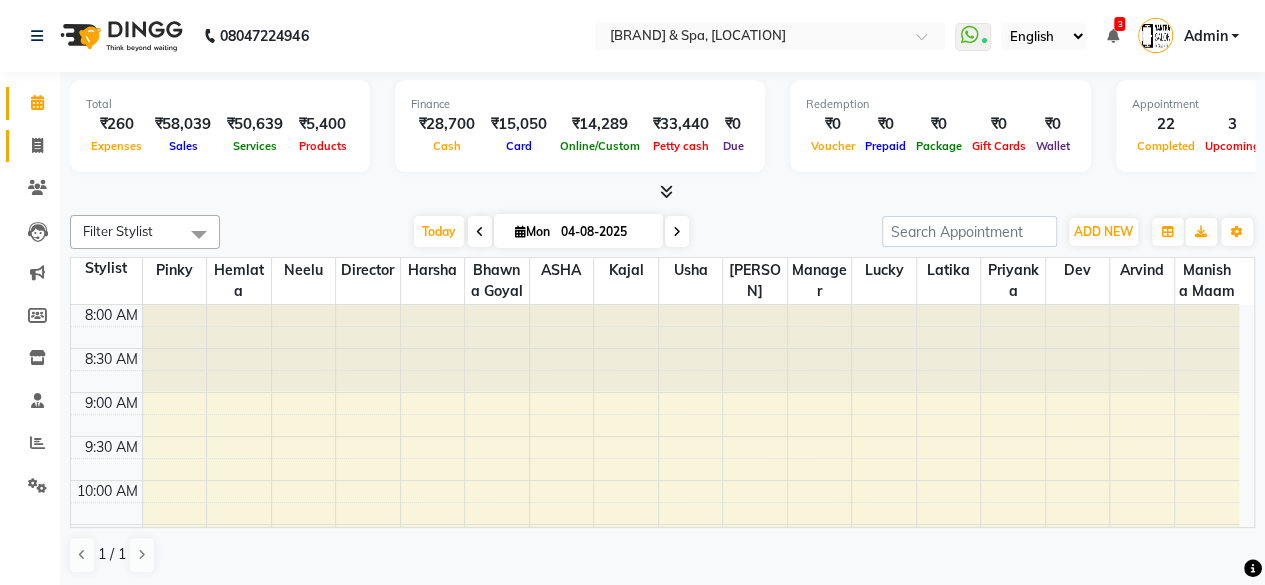 click 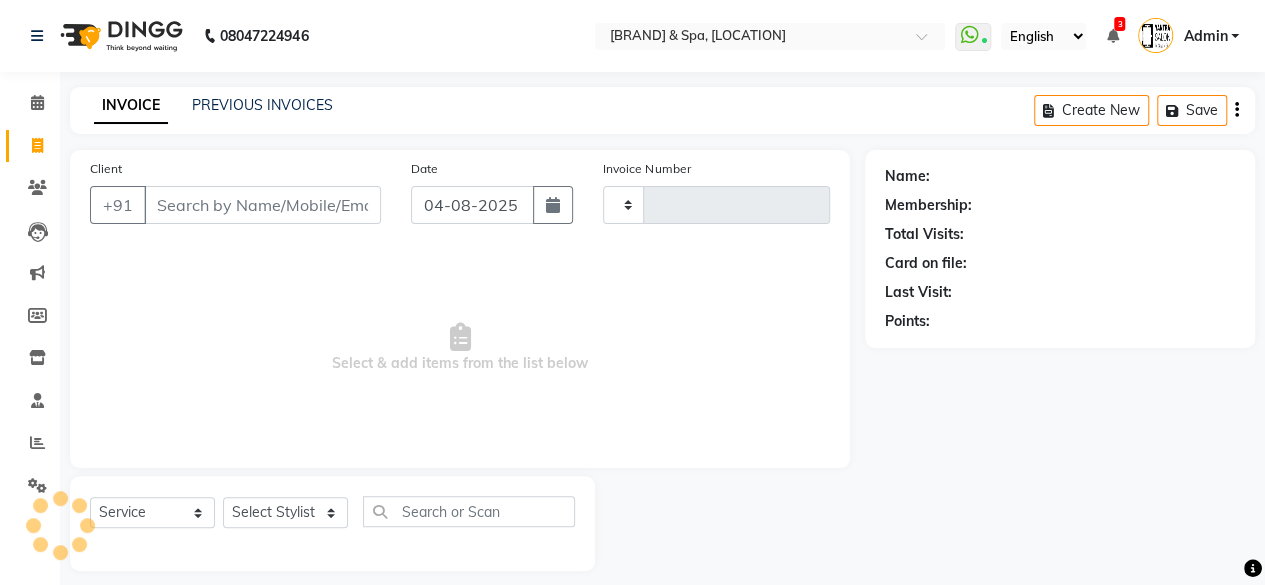type on "2783" 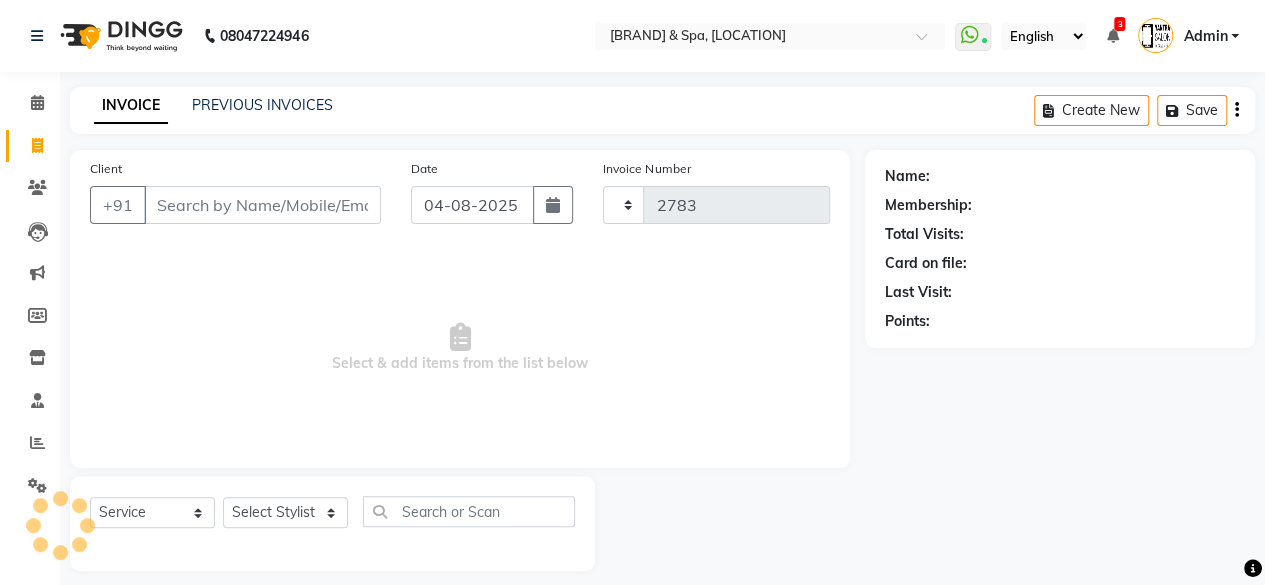 select on "154" 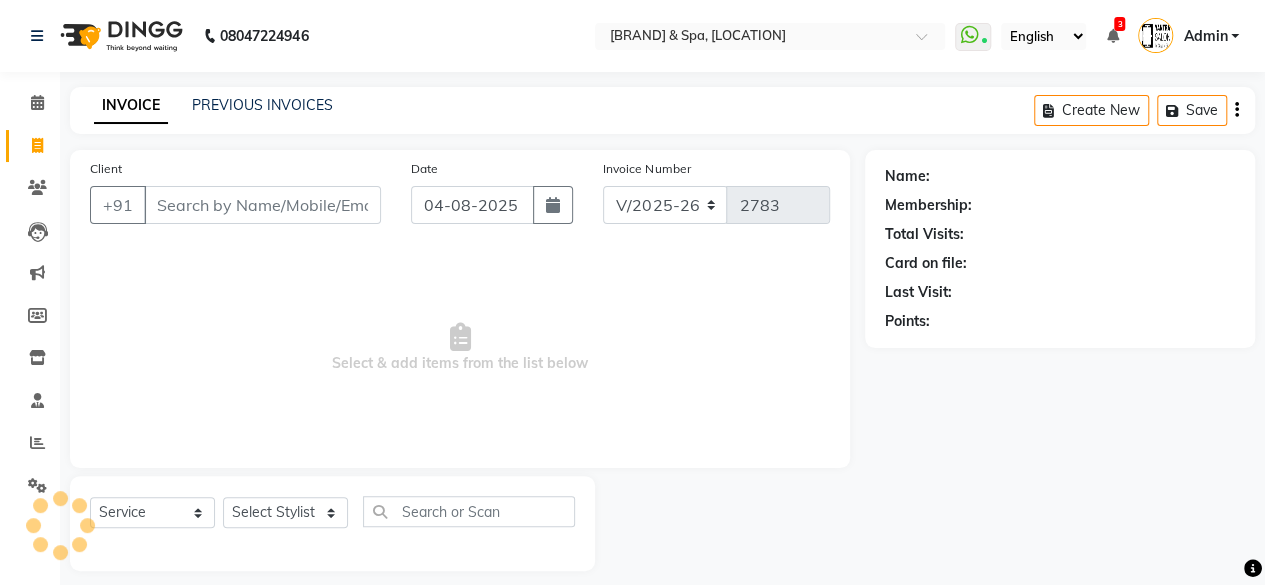 click on "Client" at bounding box center (262, 205) 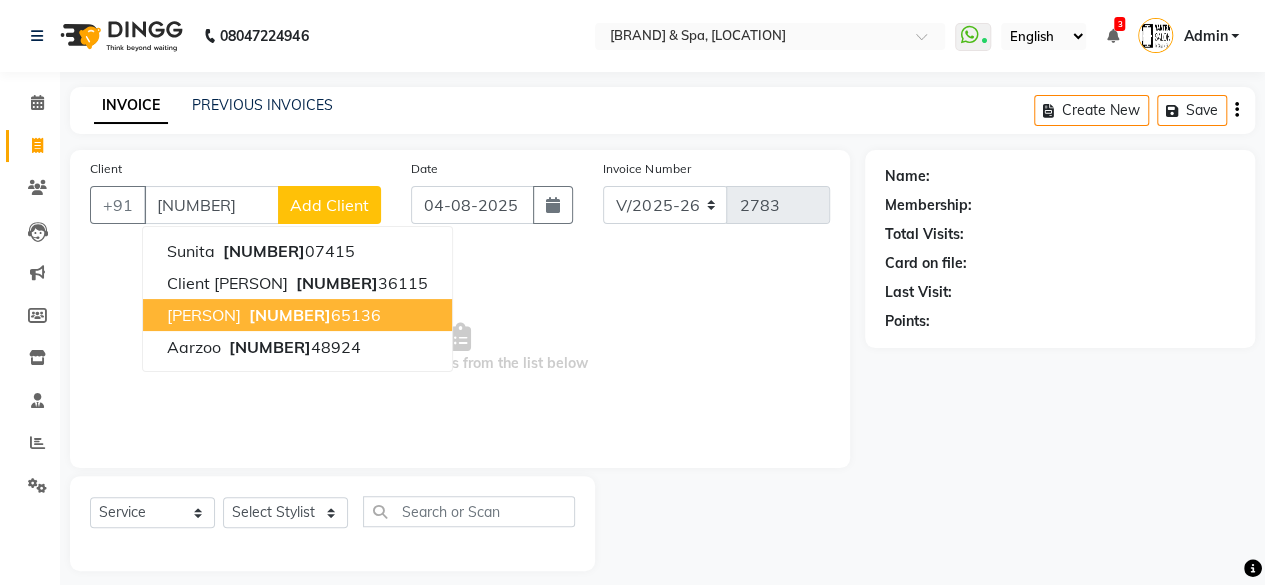 click on "96640 65136" at bounding box center (313, 315) 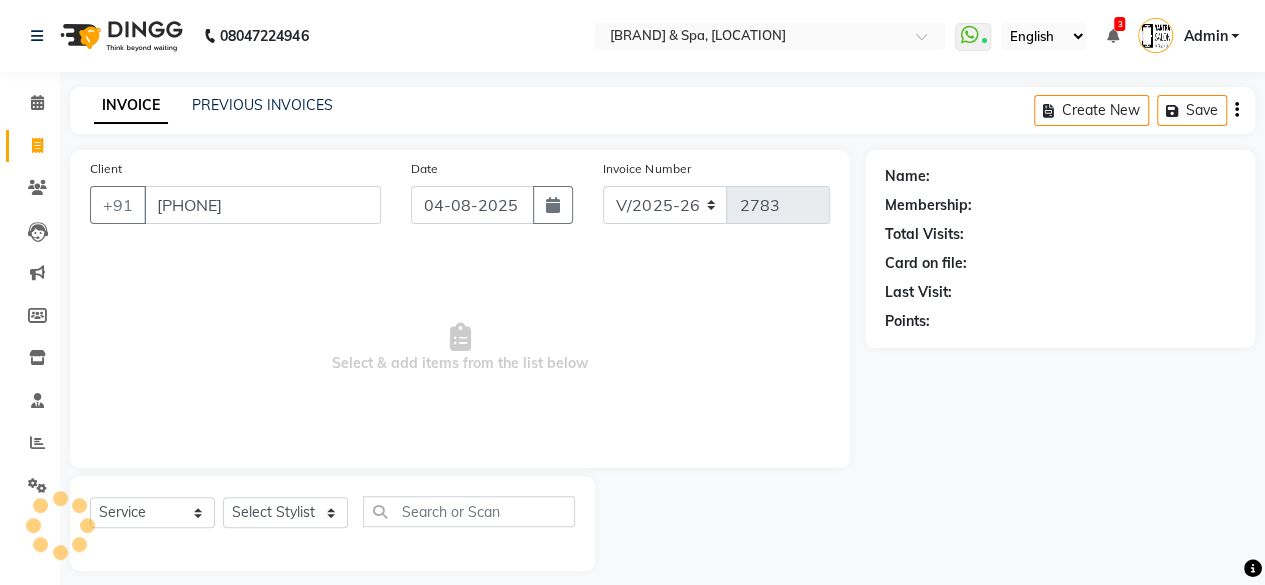type on "[PHONE]" 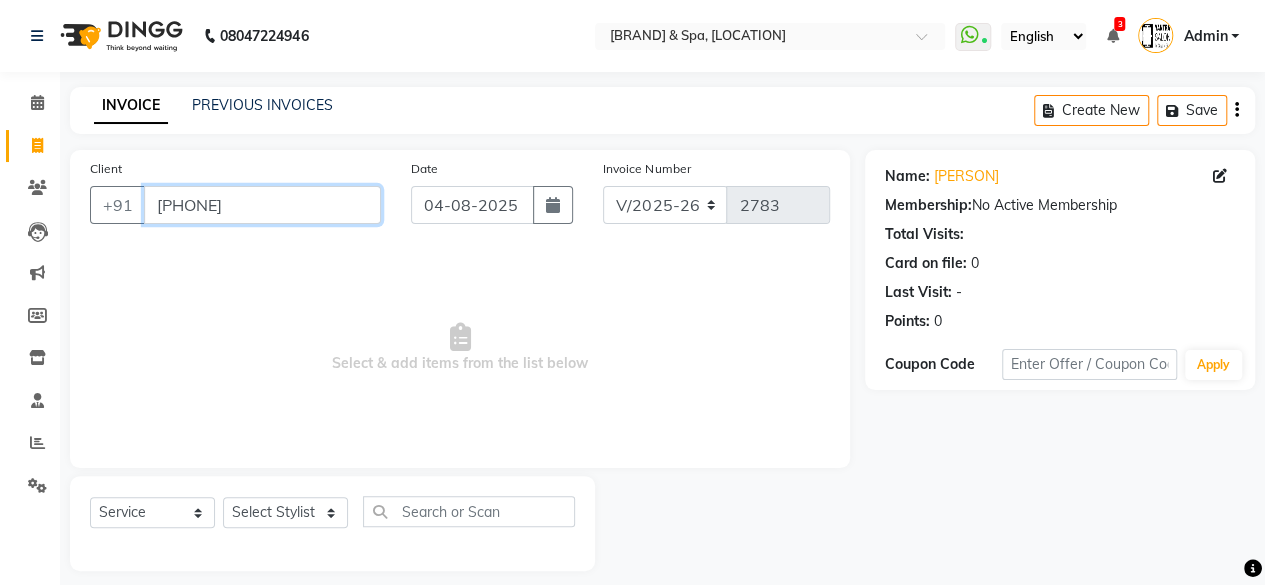 click on "[PHONE]" at bounding box center [262, 205] 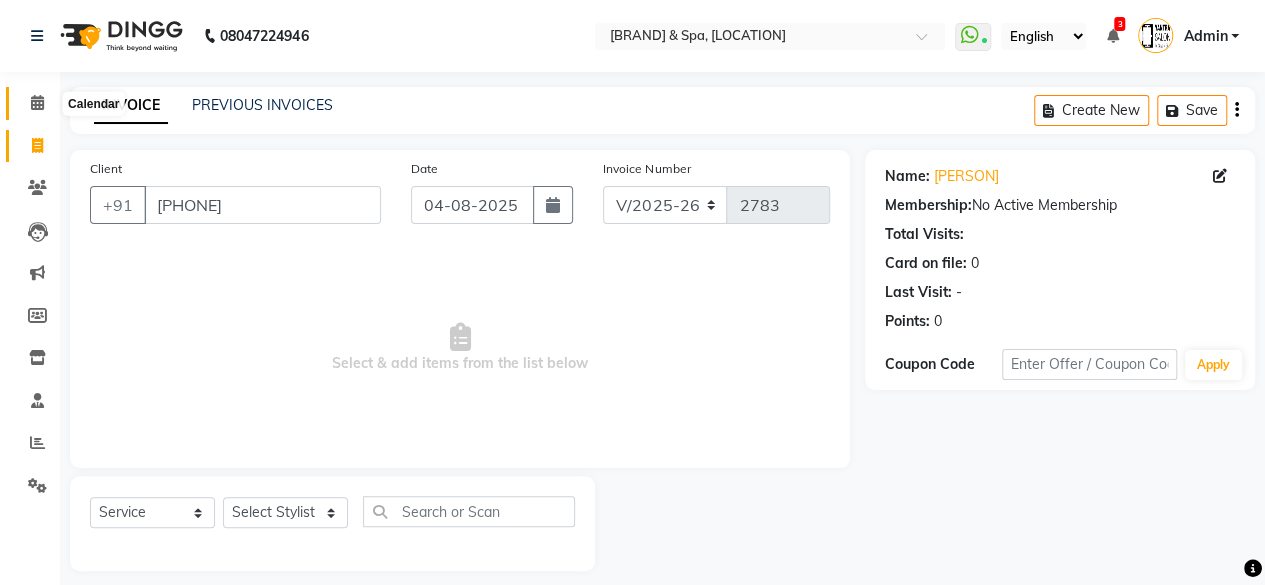 click 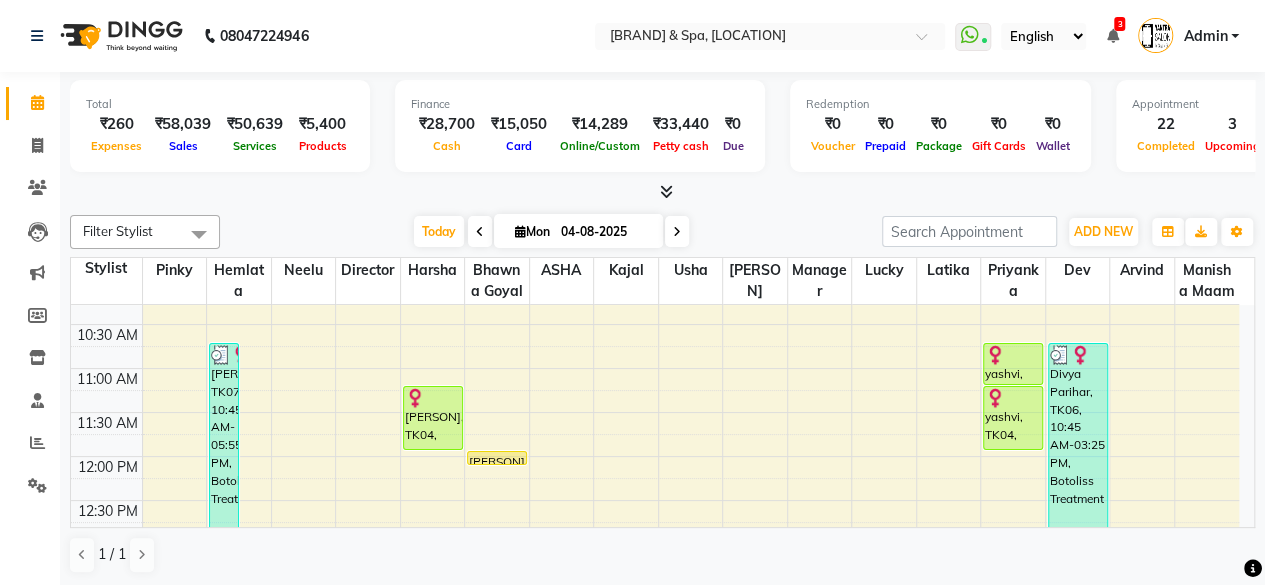 scroll, scrollTop: 300, scrollLeft: 0, axis: vertical 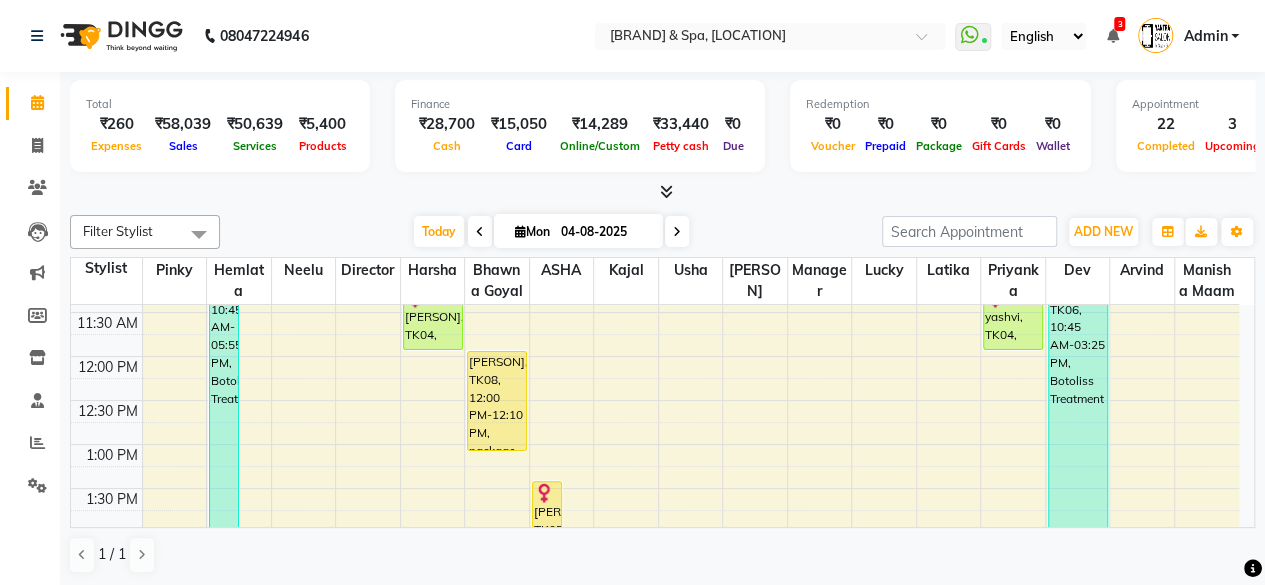 drag, startPoint x: 496, startPoint y: 363, endPoint x: 498, endPoint y: 438, distance: 75.026665 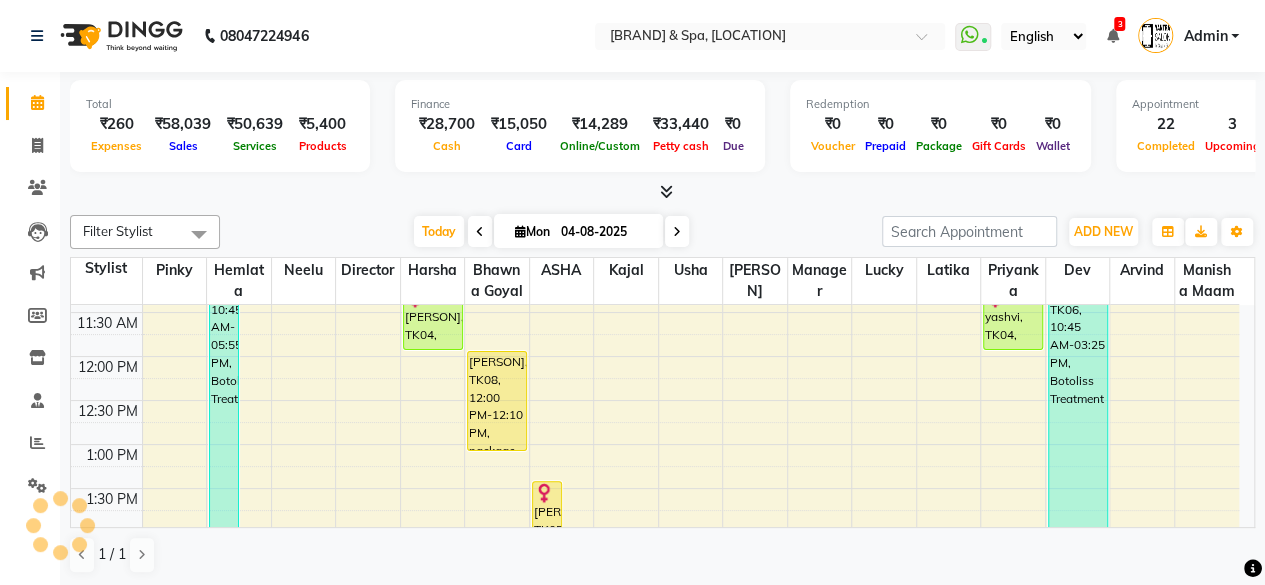click on "[FIRST], [POSTAL_CODE], [TIME]-[TIME], [SERVICE]" at bounding box center (497, 401) 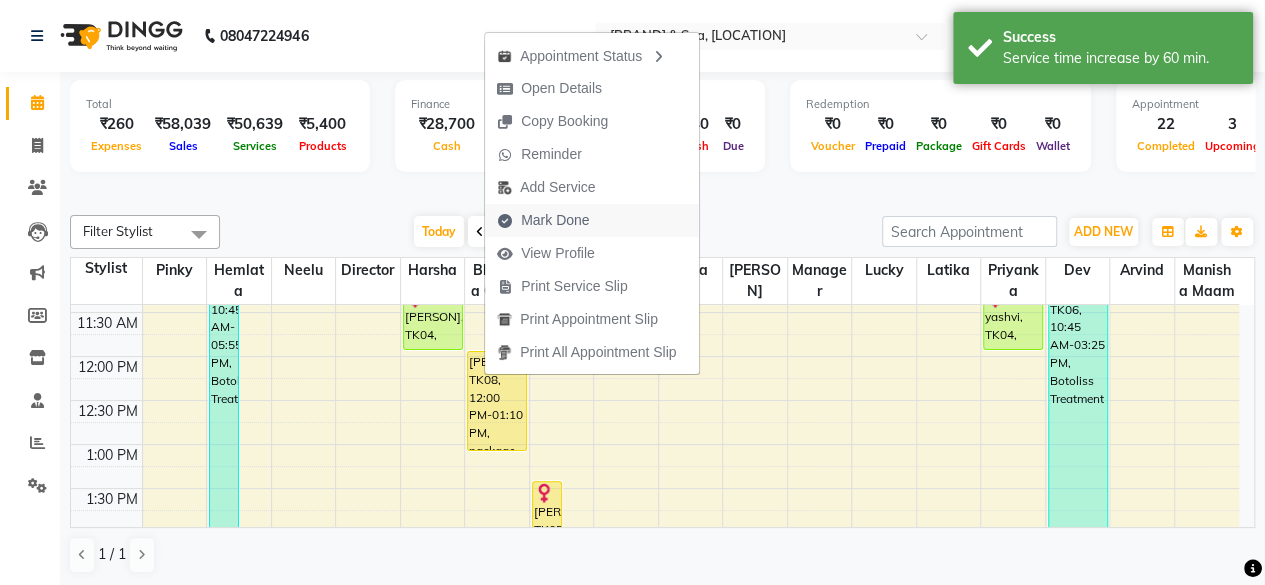 click on "Mark Done" at bounding box center [555, 220] 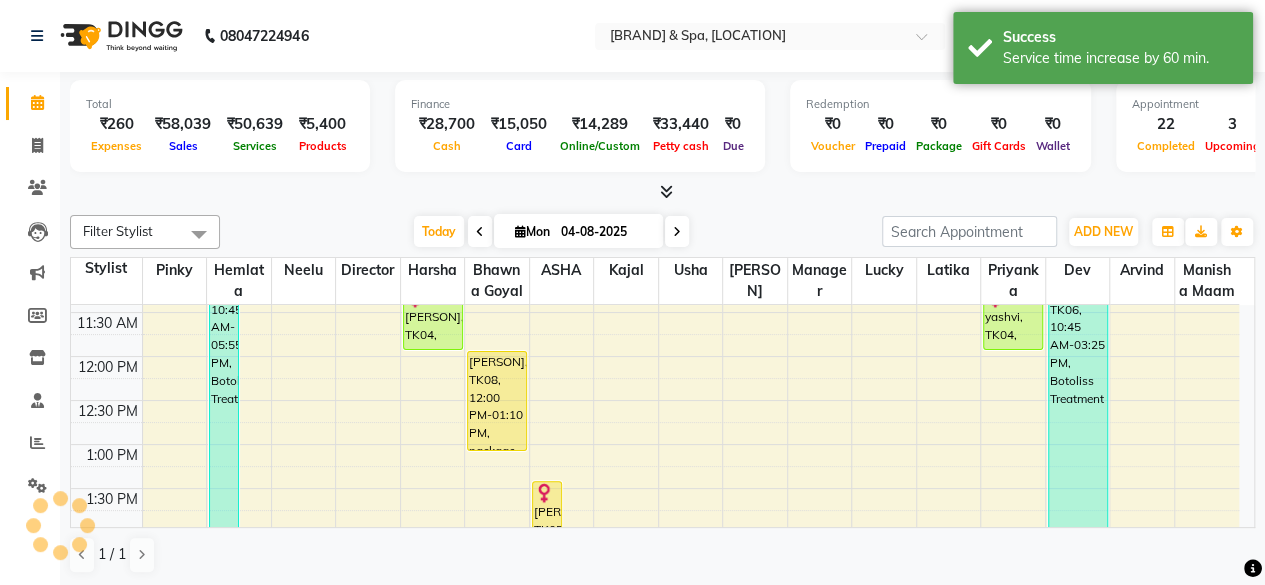 select on "service" 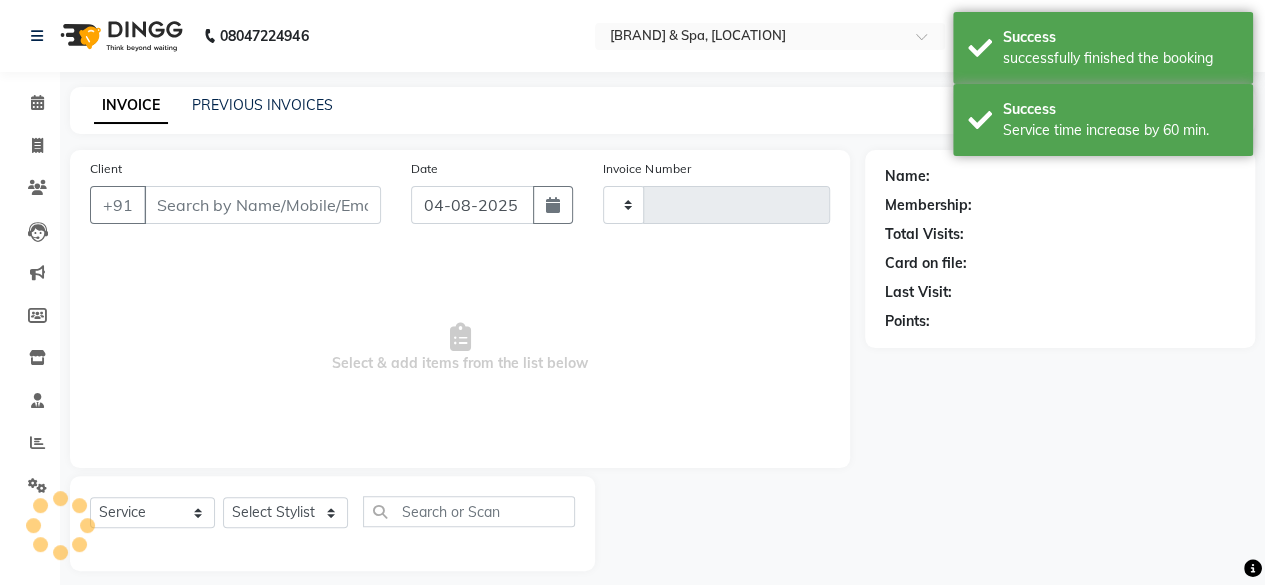 type on "2783" 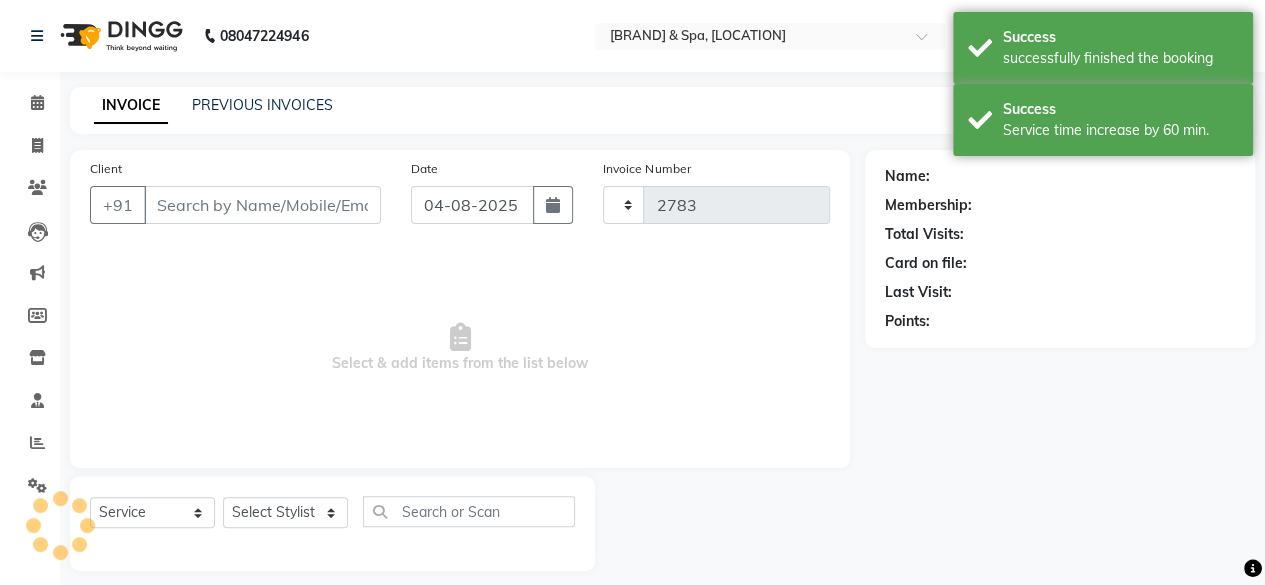 select on "154" 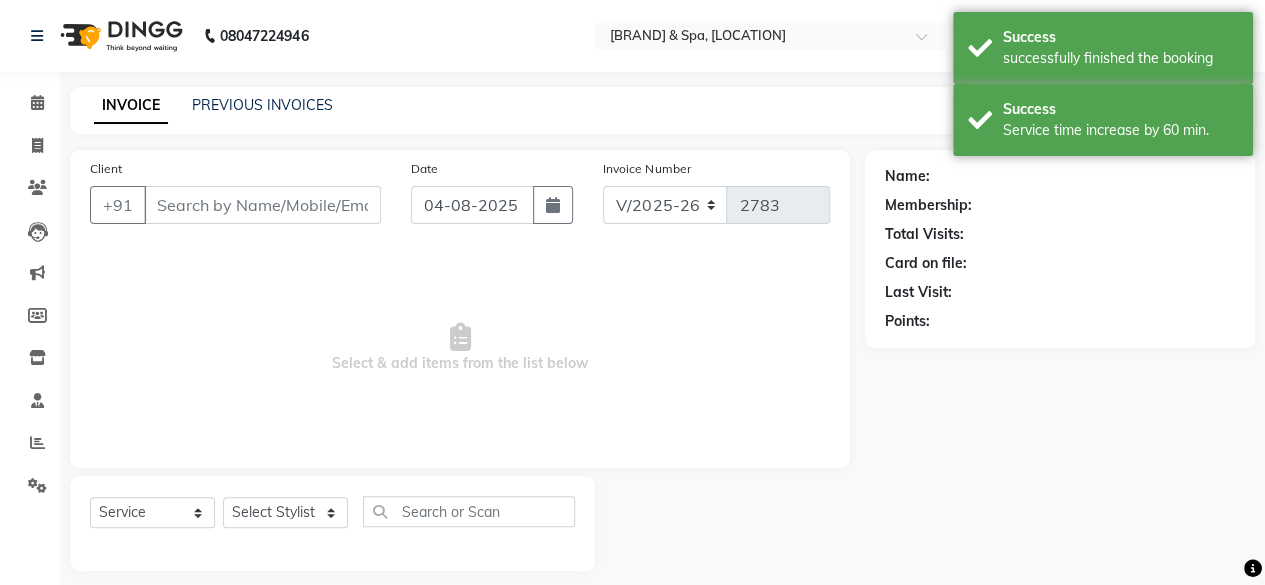 type on "[PHONE]" 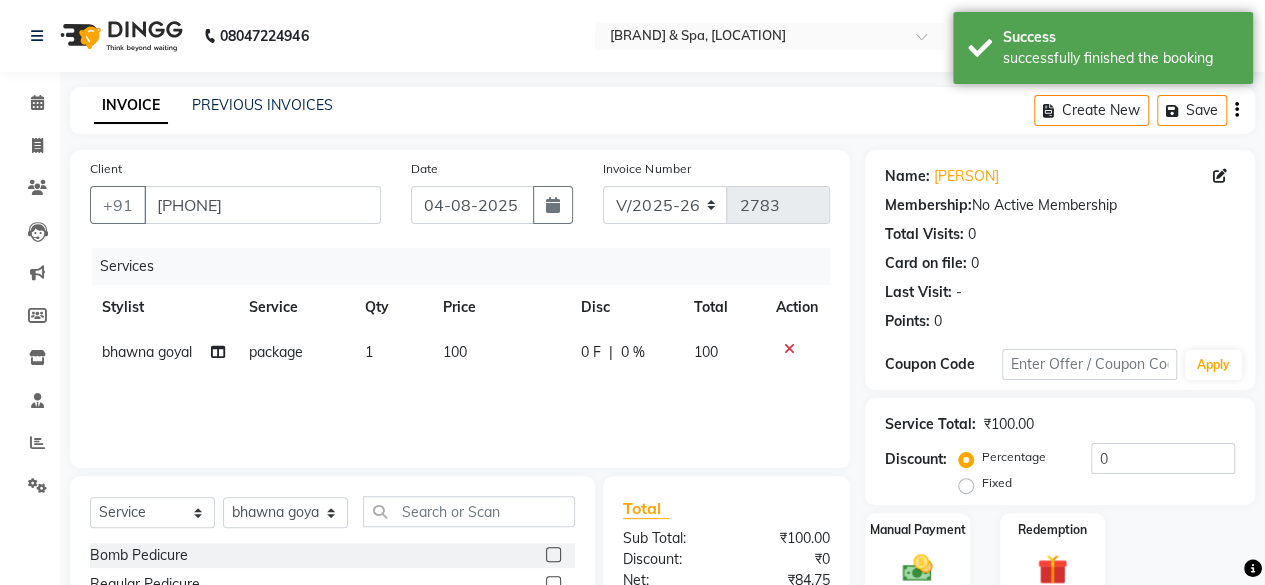 click on "package" 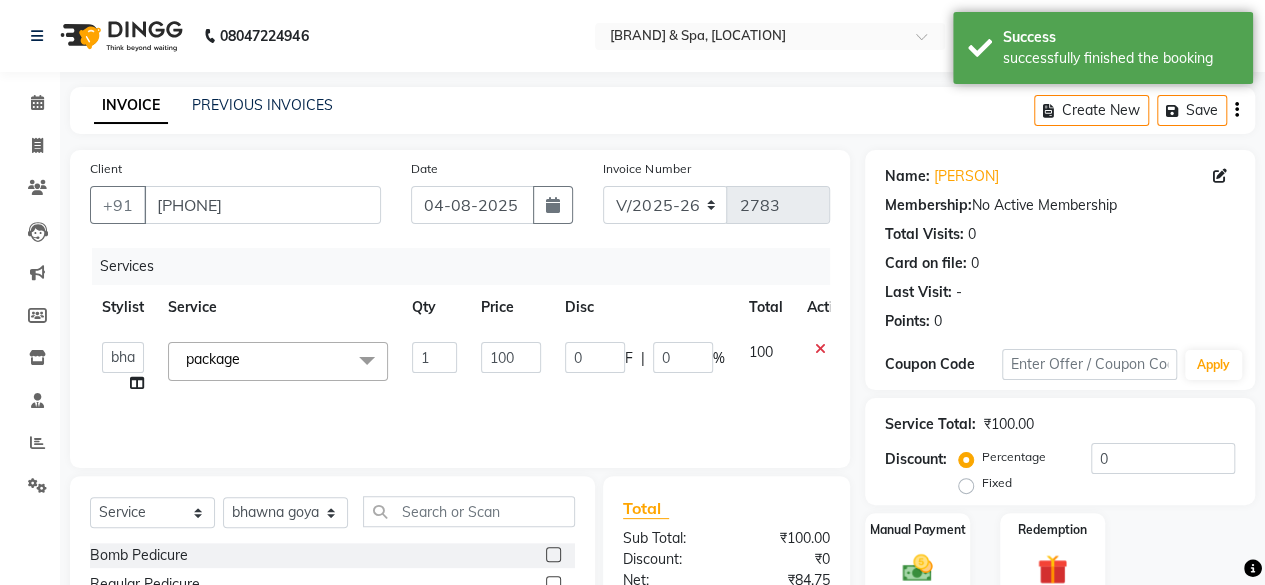 click on "package   x" 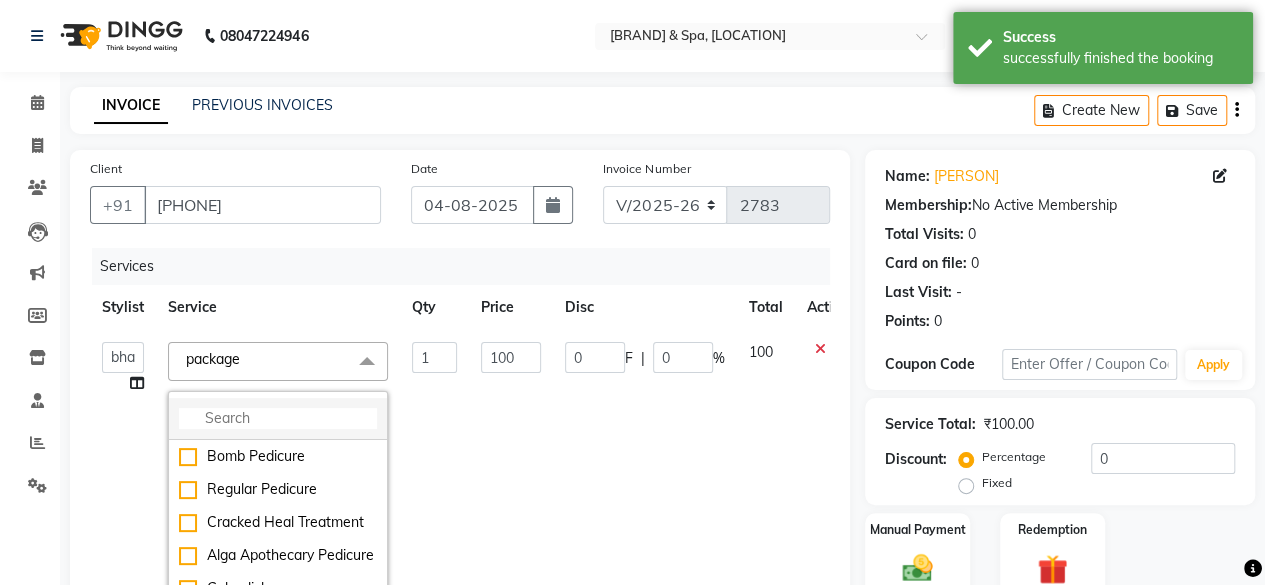 click 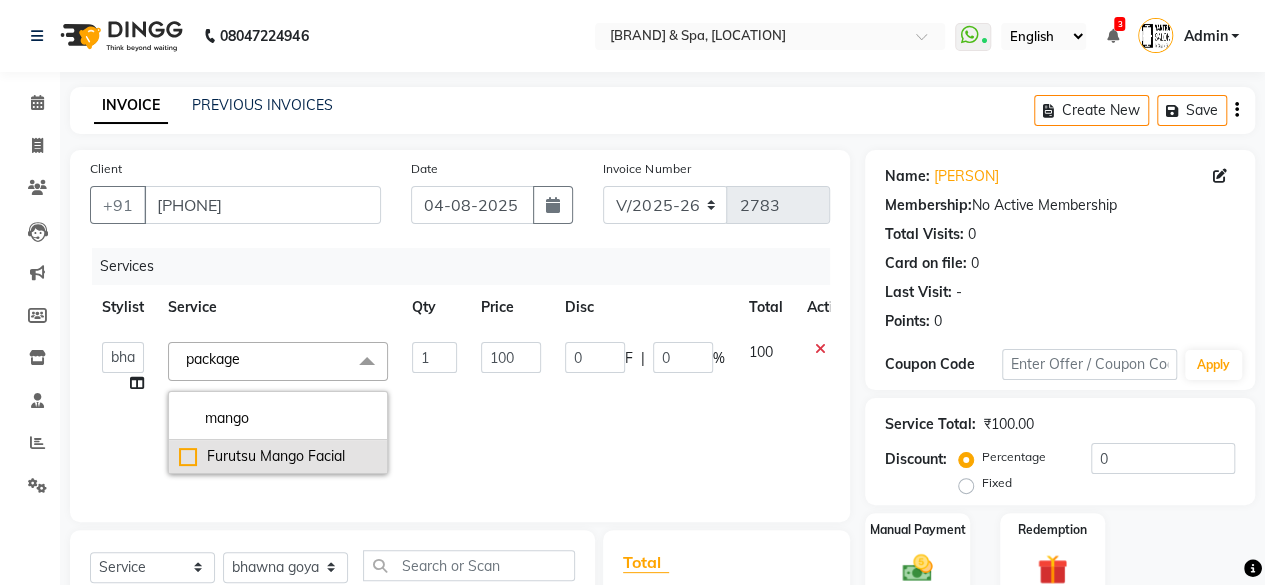 type on "mango" 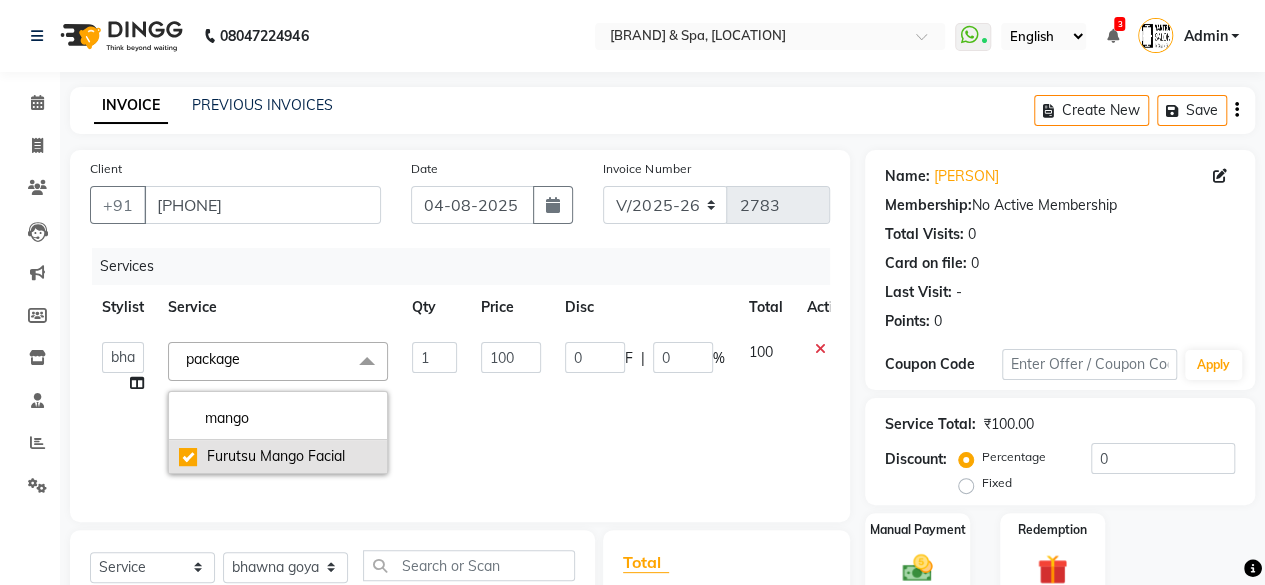 checkbox on "true" 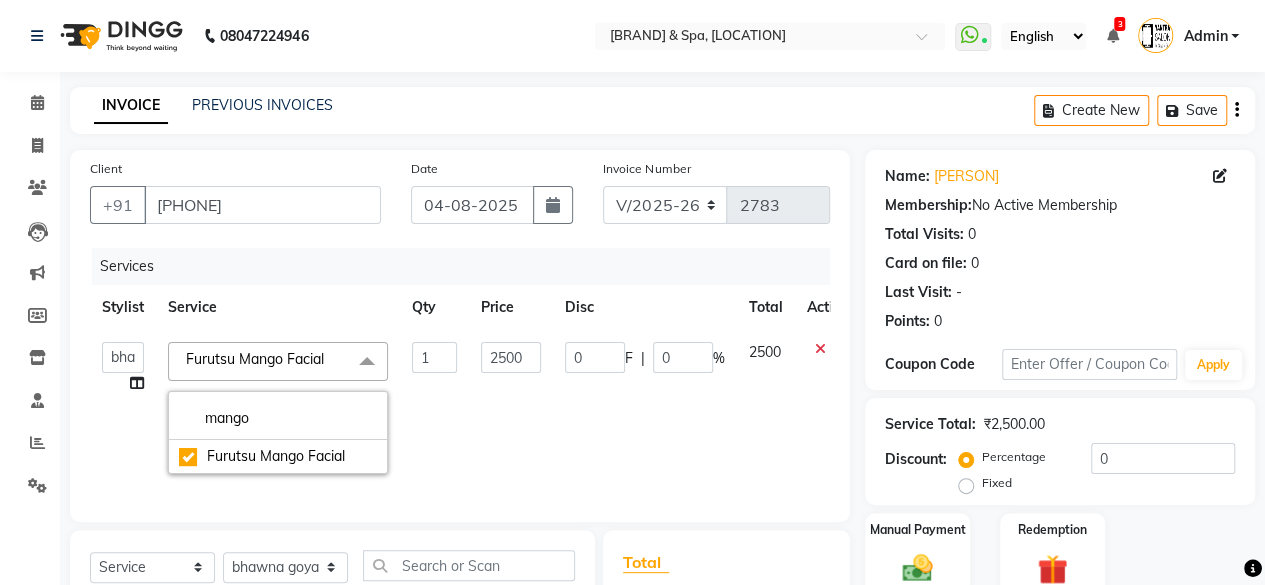 click on "2500" 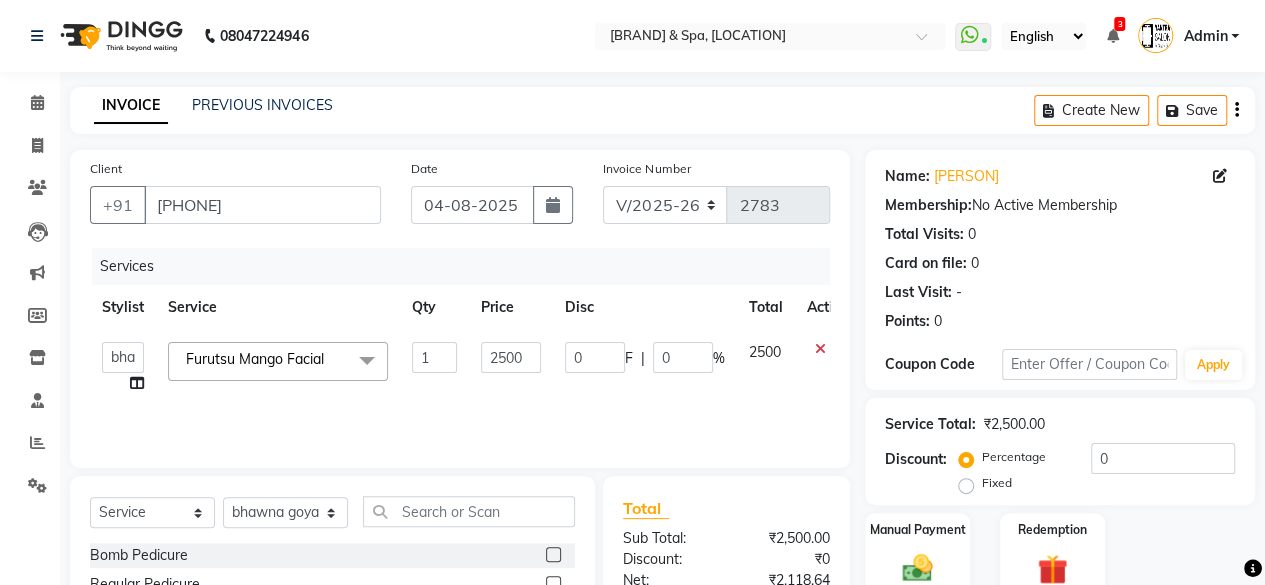 scroll, scrollTop: 200, scrollLeft: 0, axis: vertical 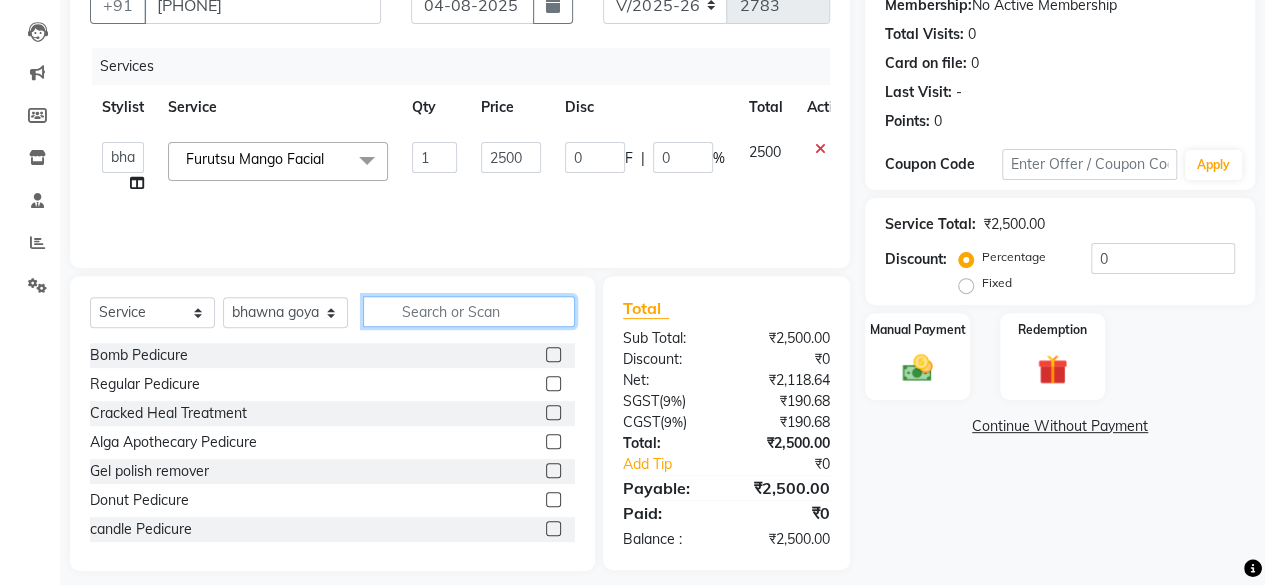 click 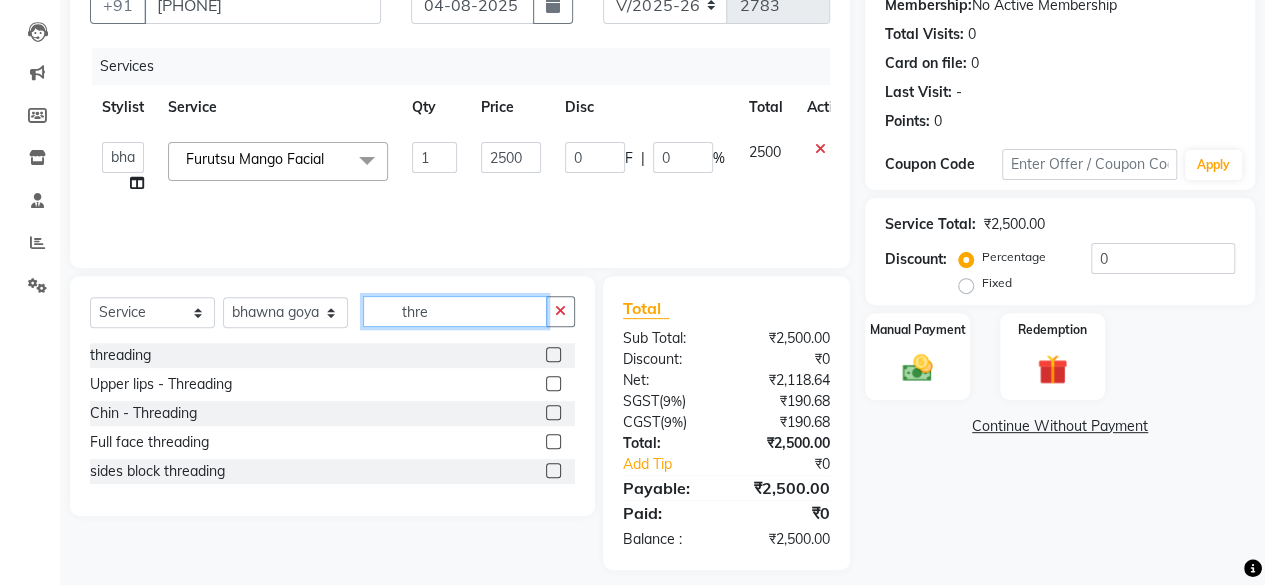 type on "thre" 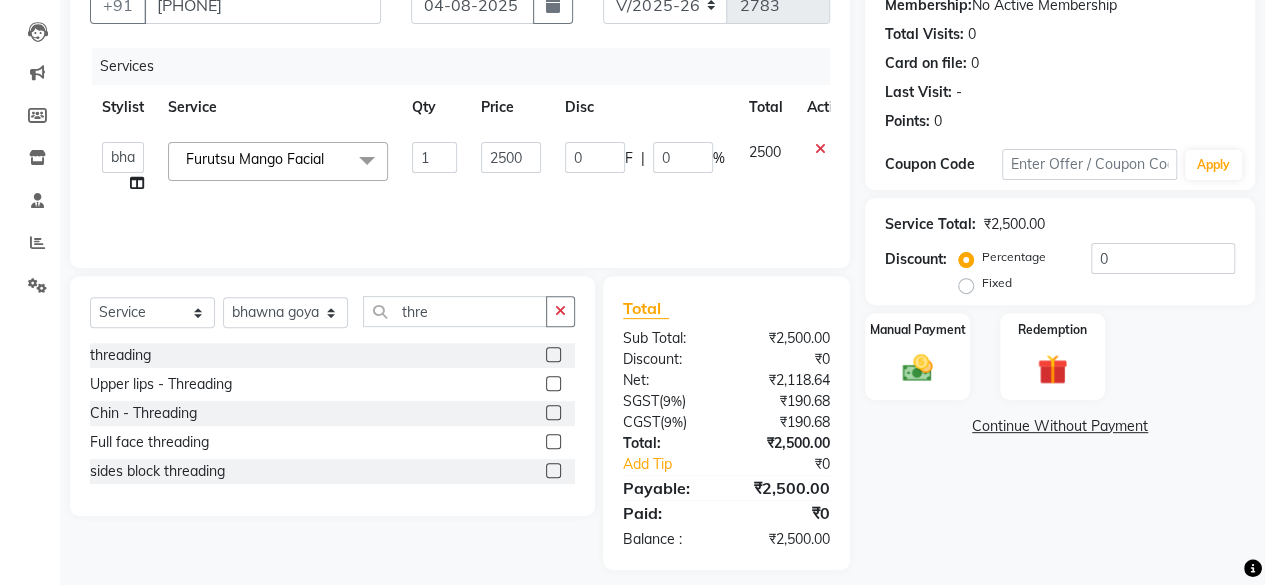 click on "threading" 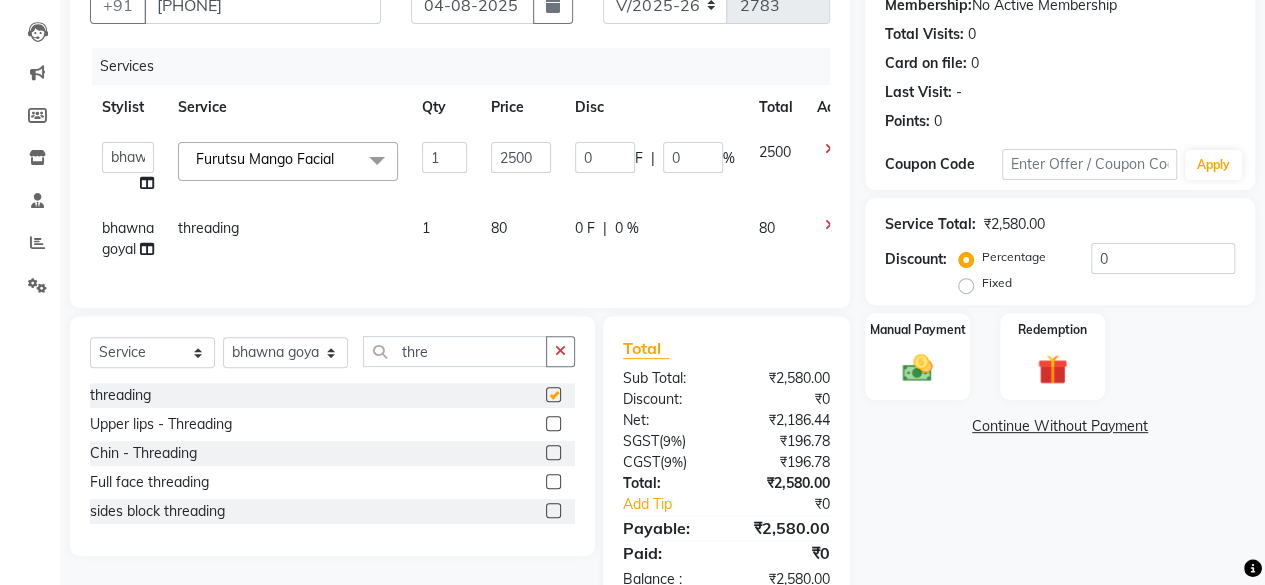 checkbox on "false" 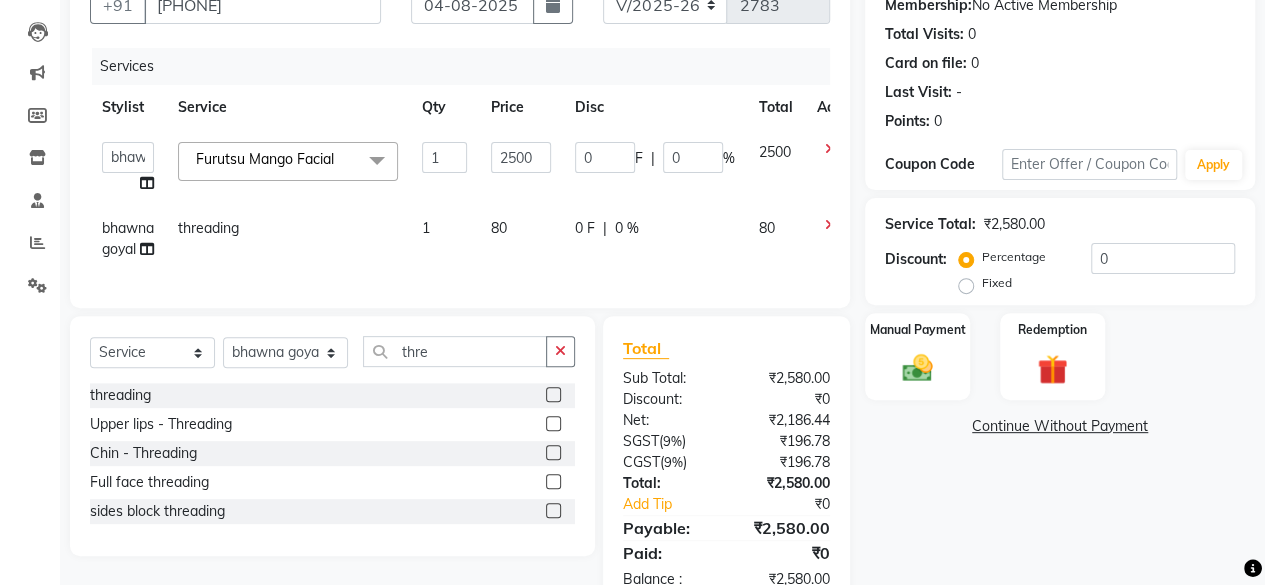 click on "80" 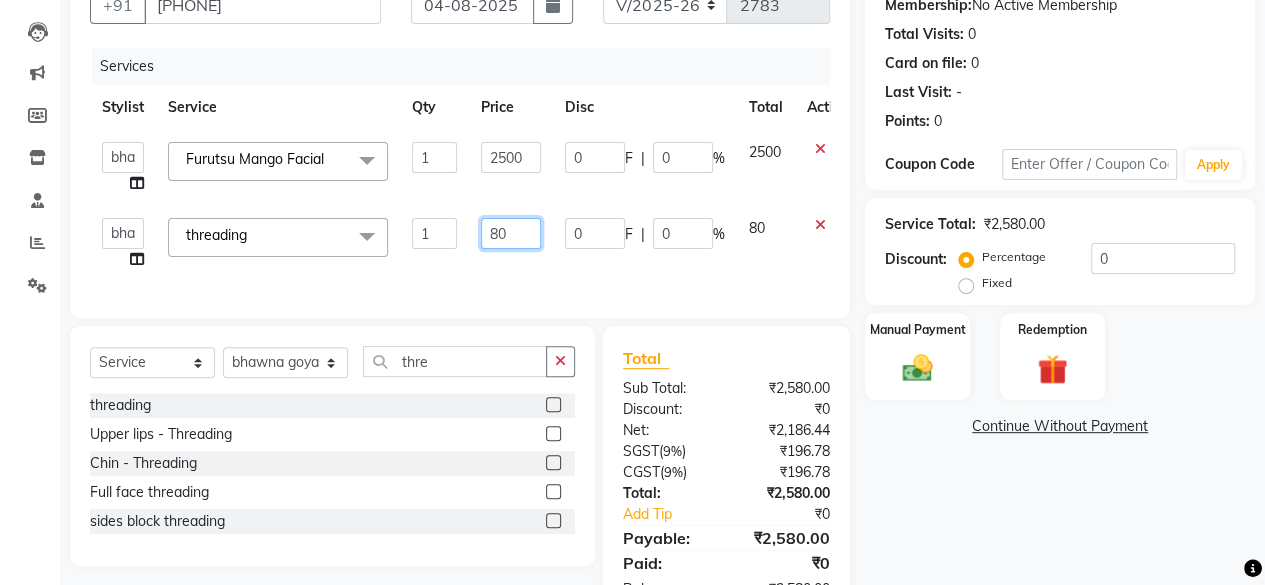 click on "80" 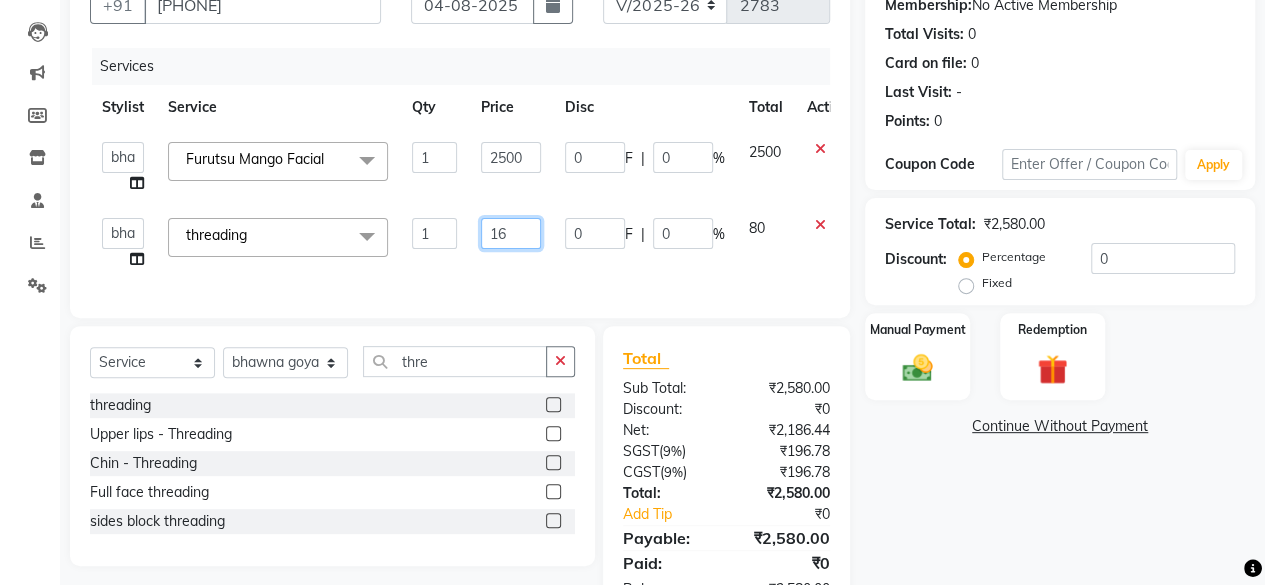type on "160" 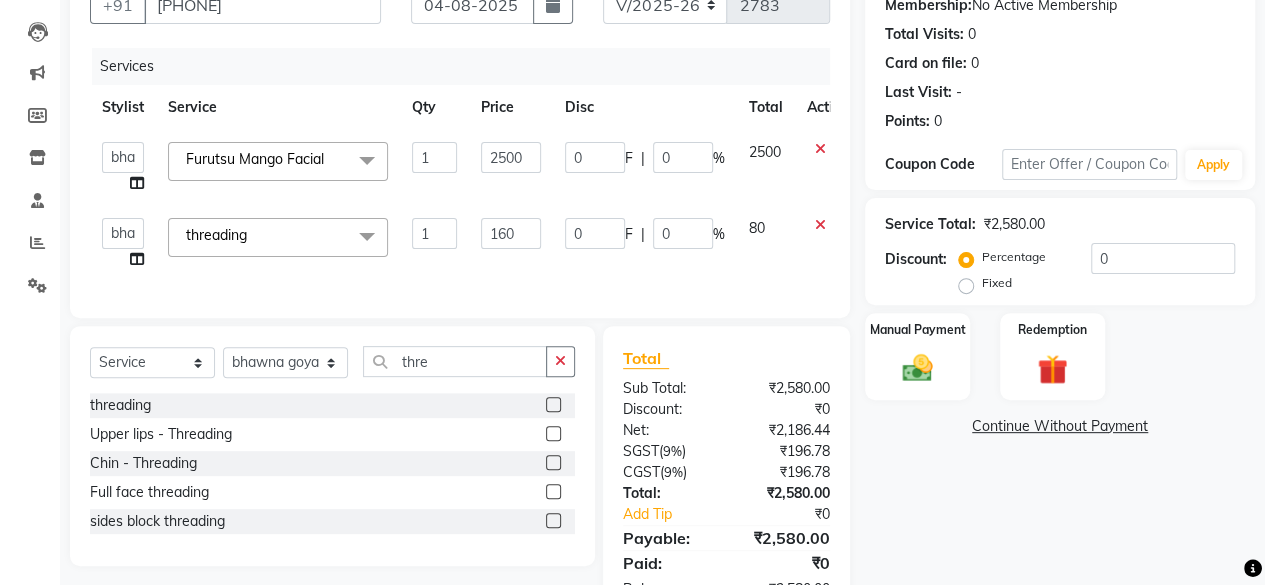 click on "160" 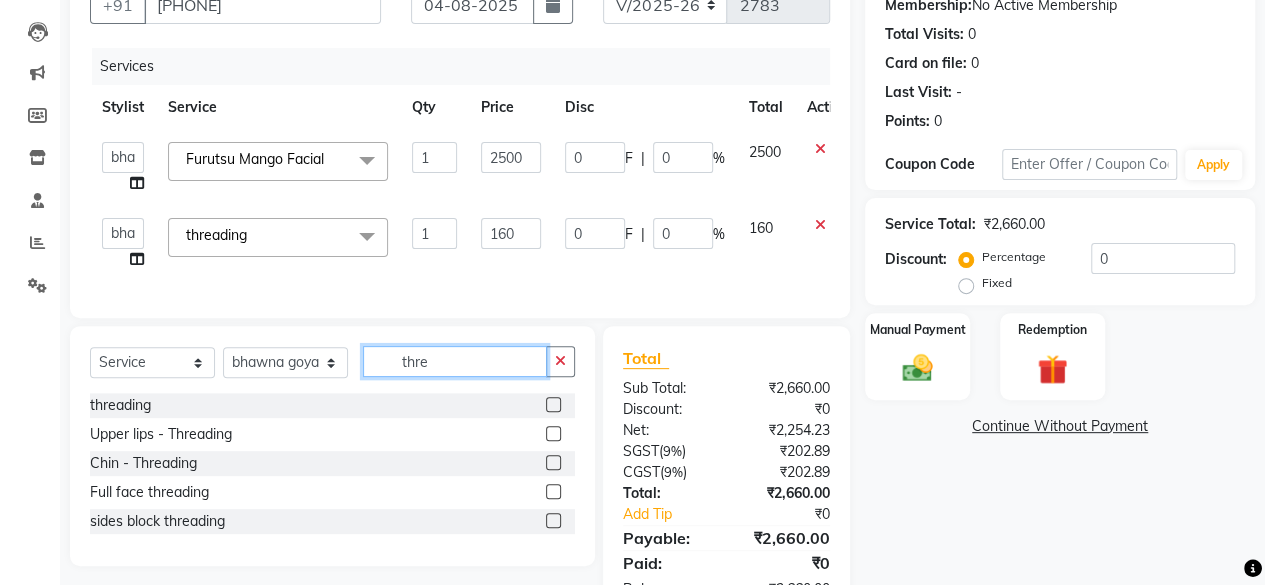 click on "thre" 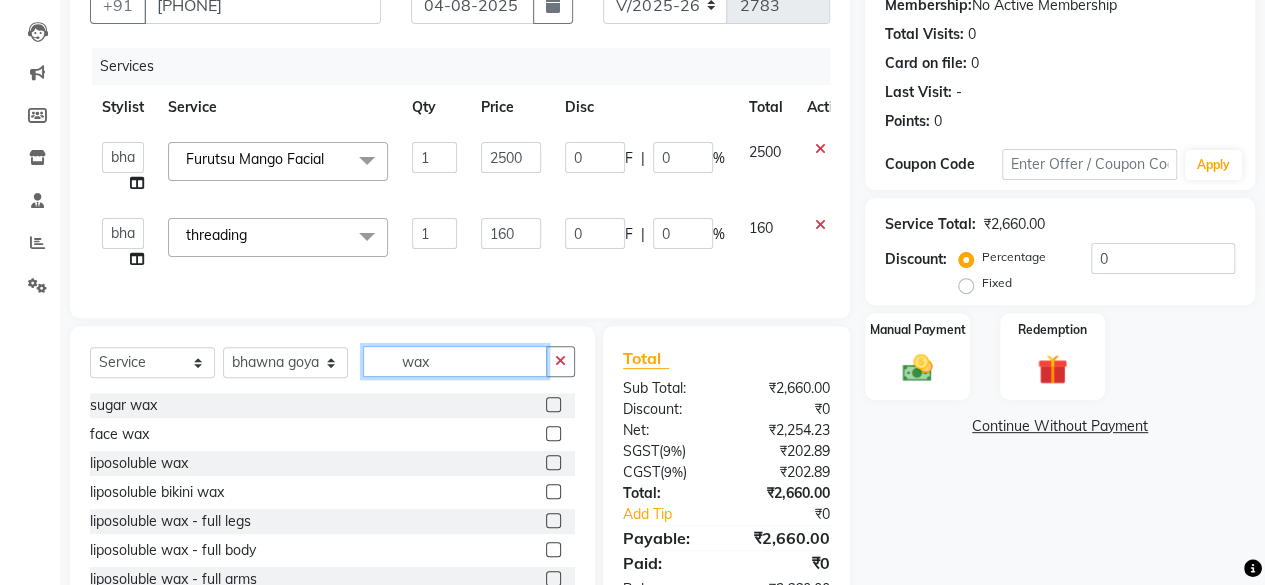 type on "wax" 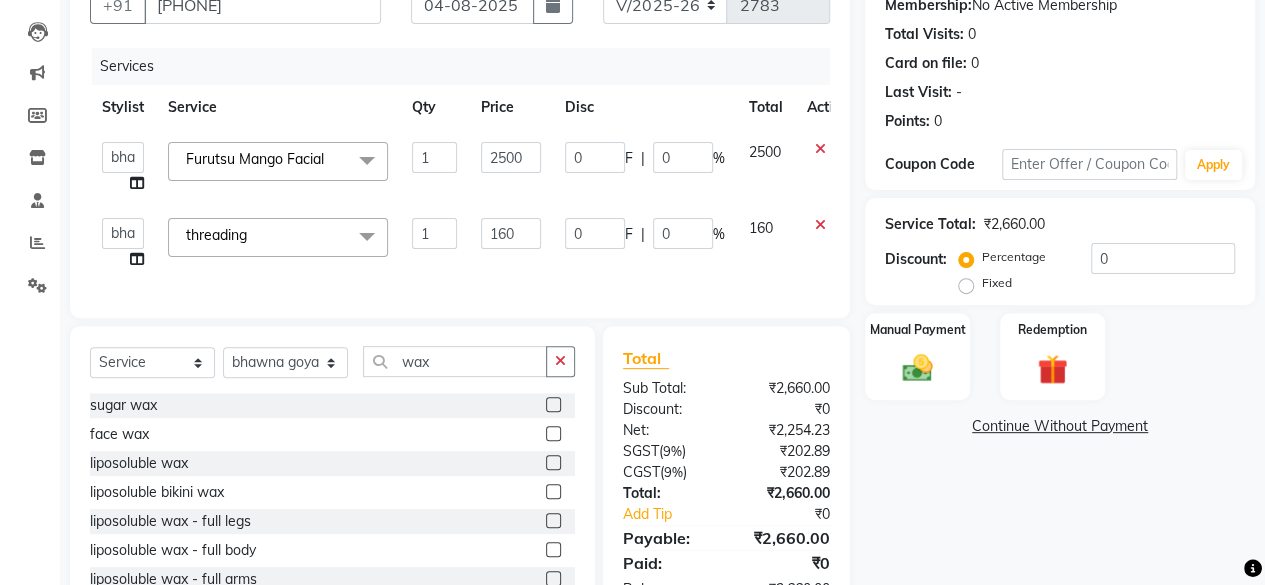 click 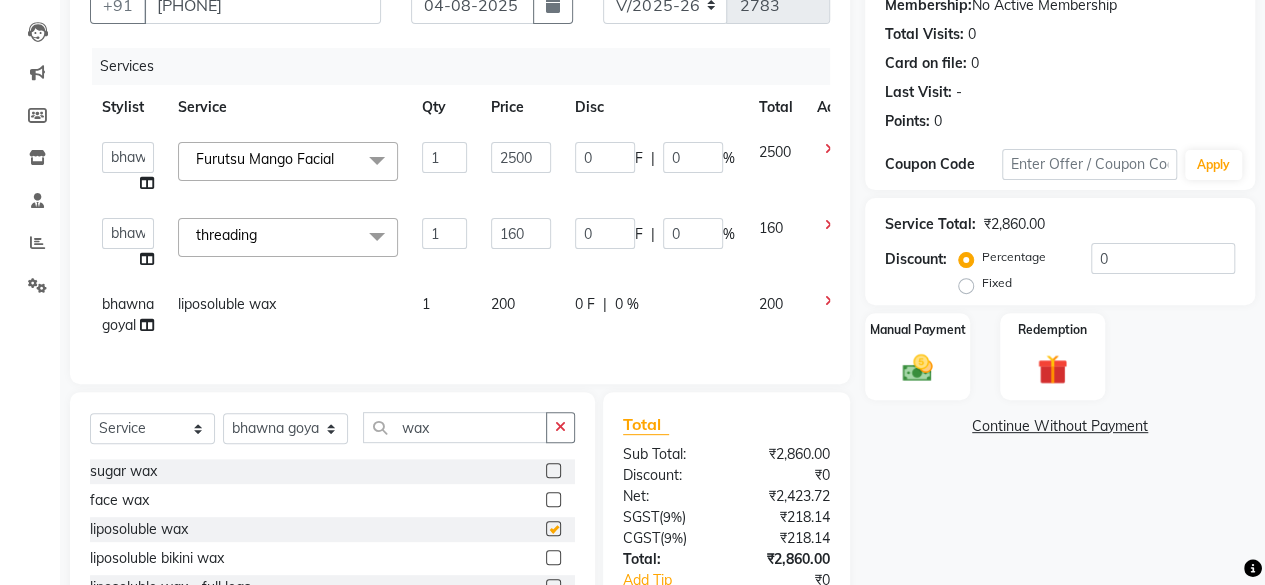 checkbox on "false" 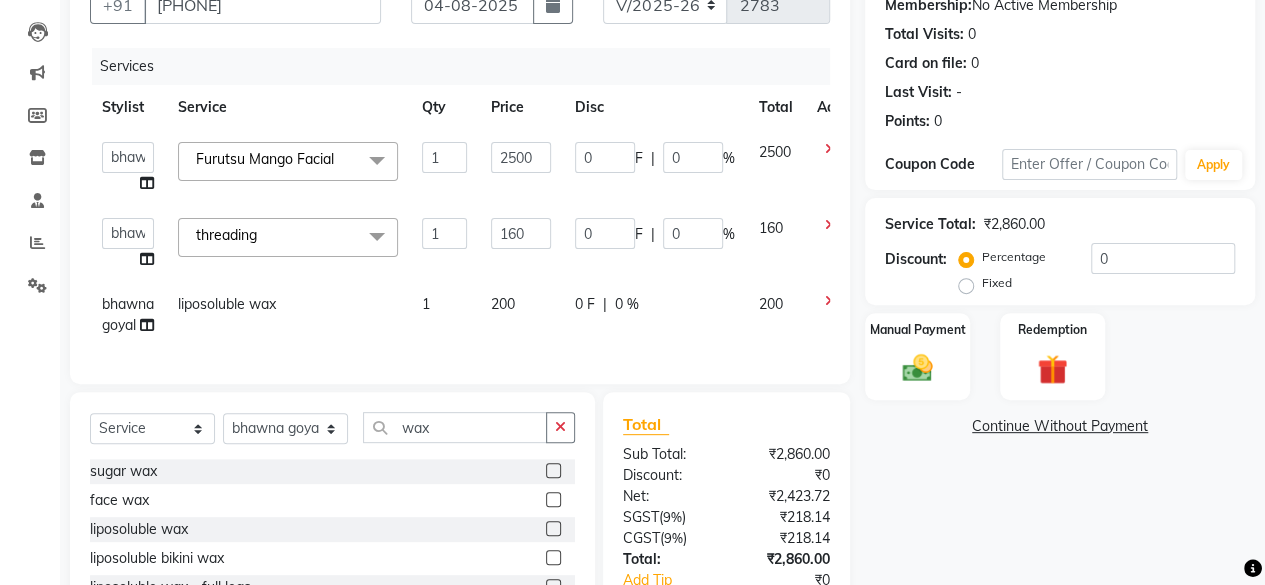 click on "200" 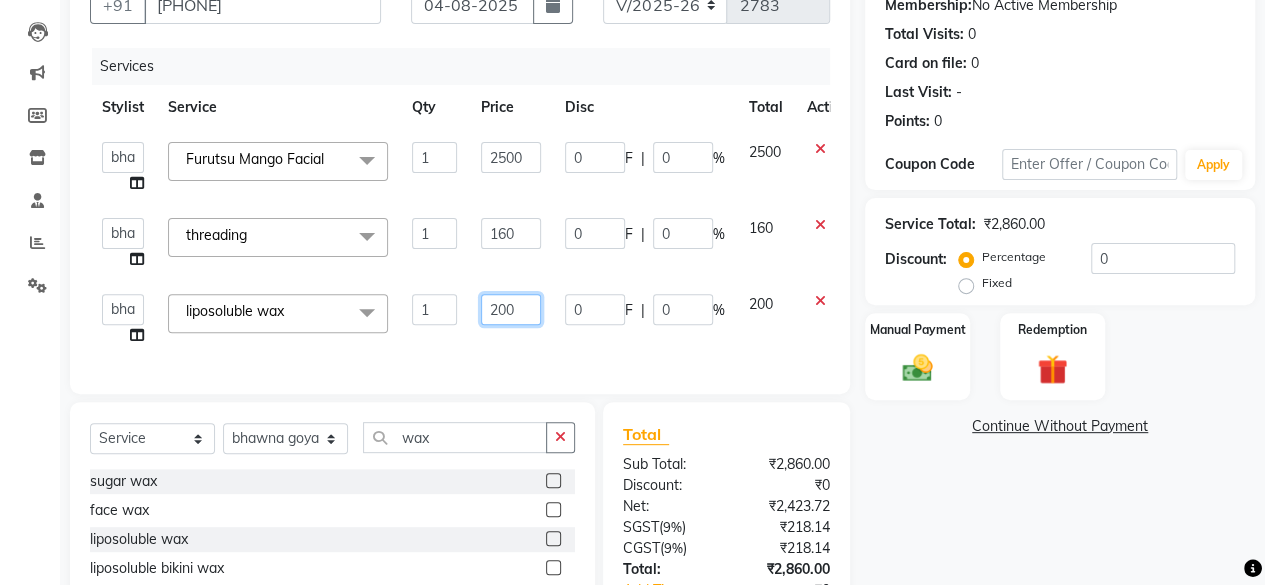 click on "200" 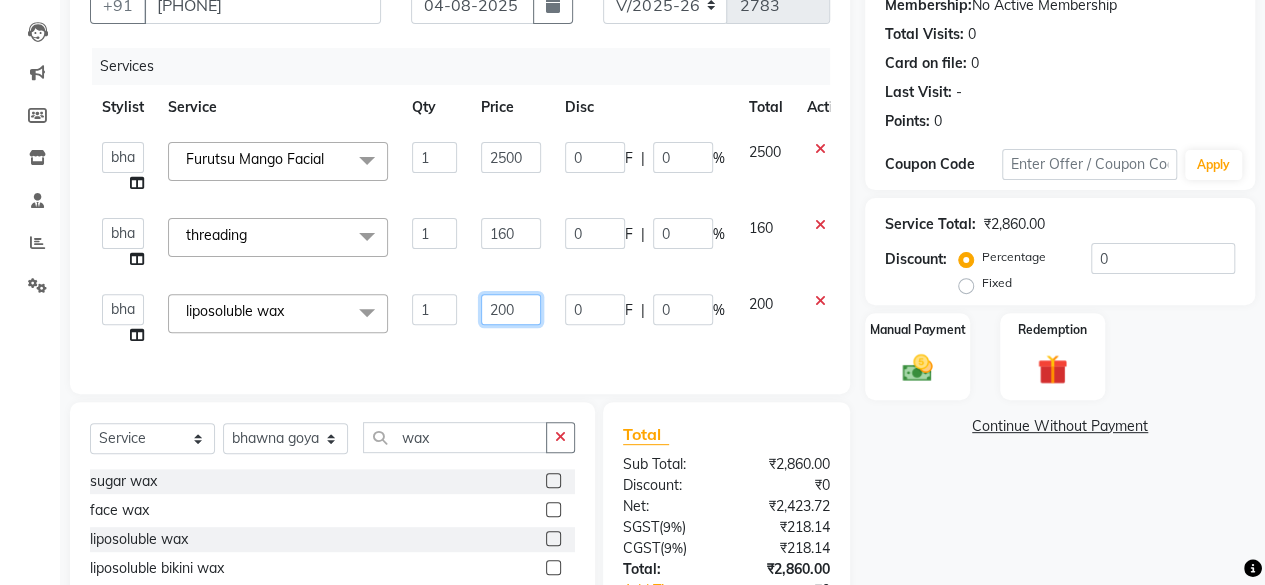 click on "200" 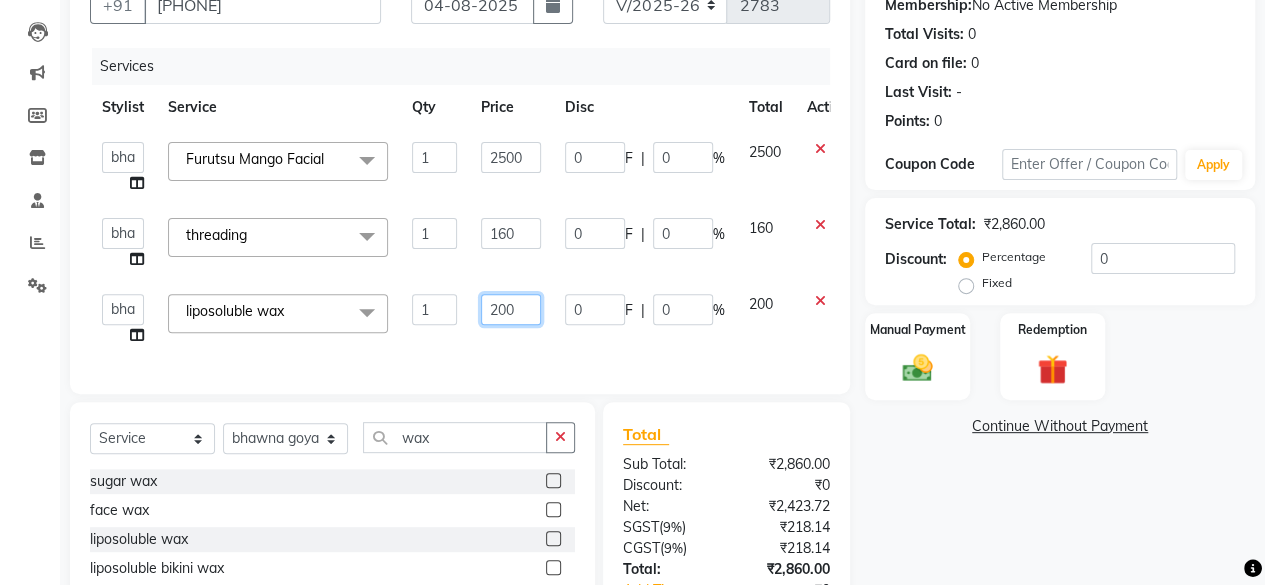 click on "200" 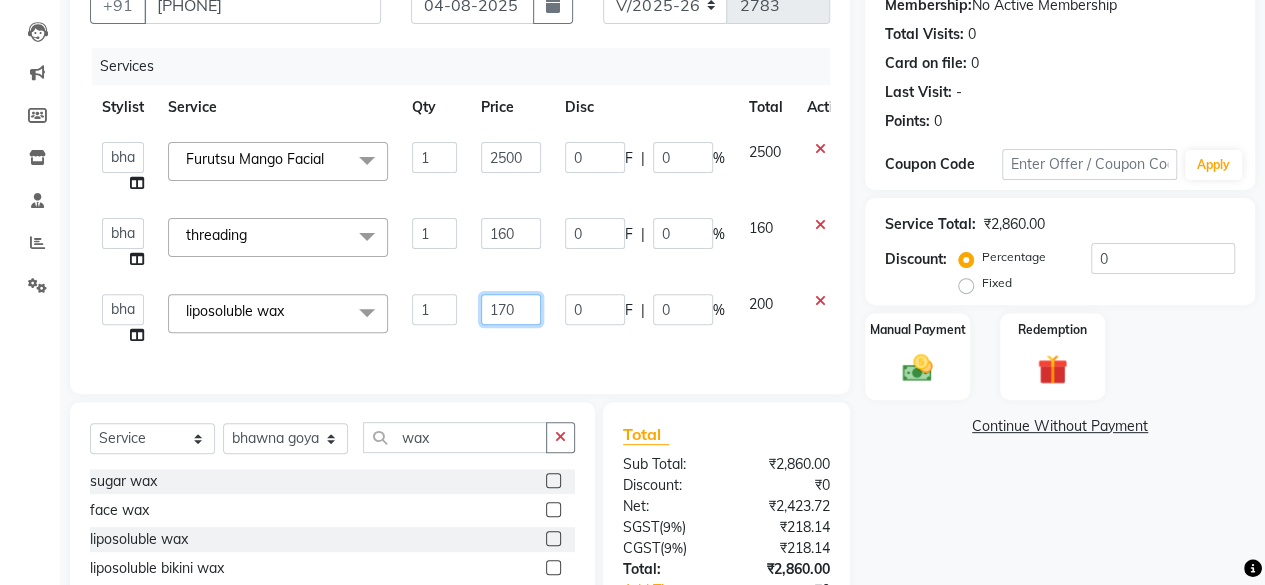 type on "1700" 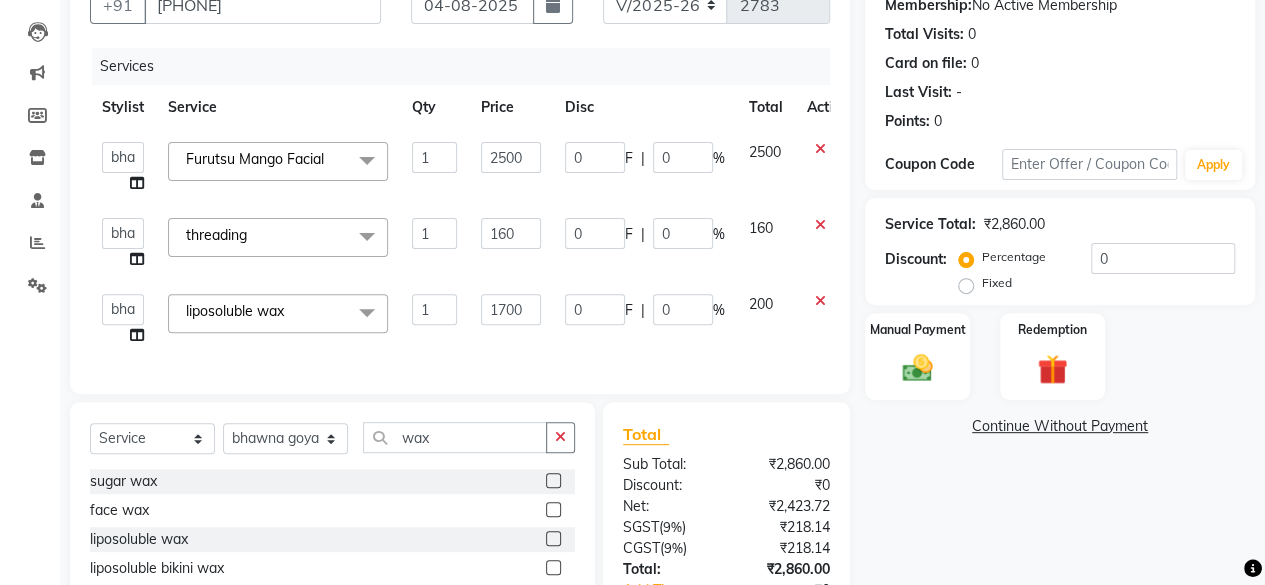 click on "1700" 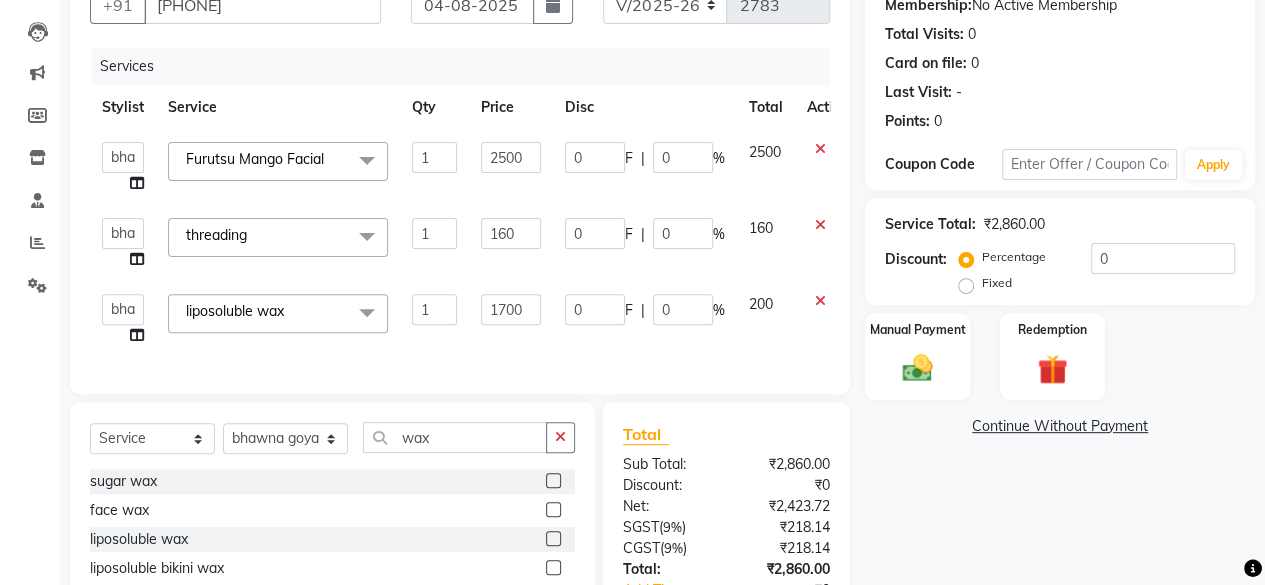 select on "7539" 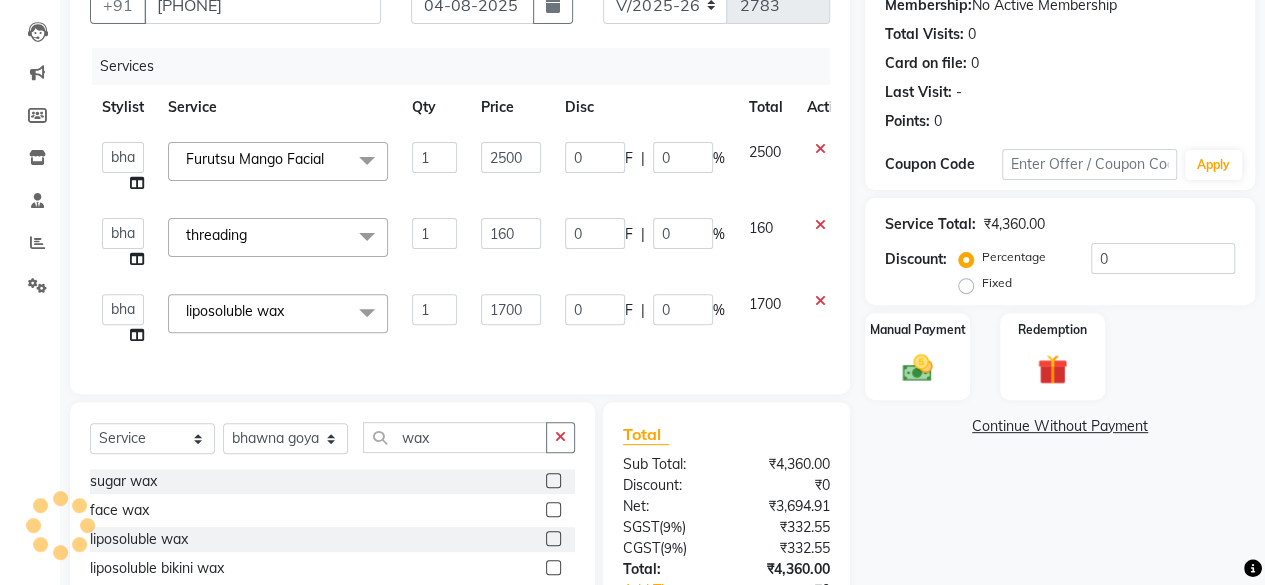 scroll, scrollTop: 356, scrollLeft: 0, axis: vertical 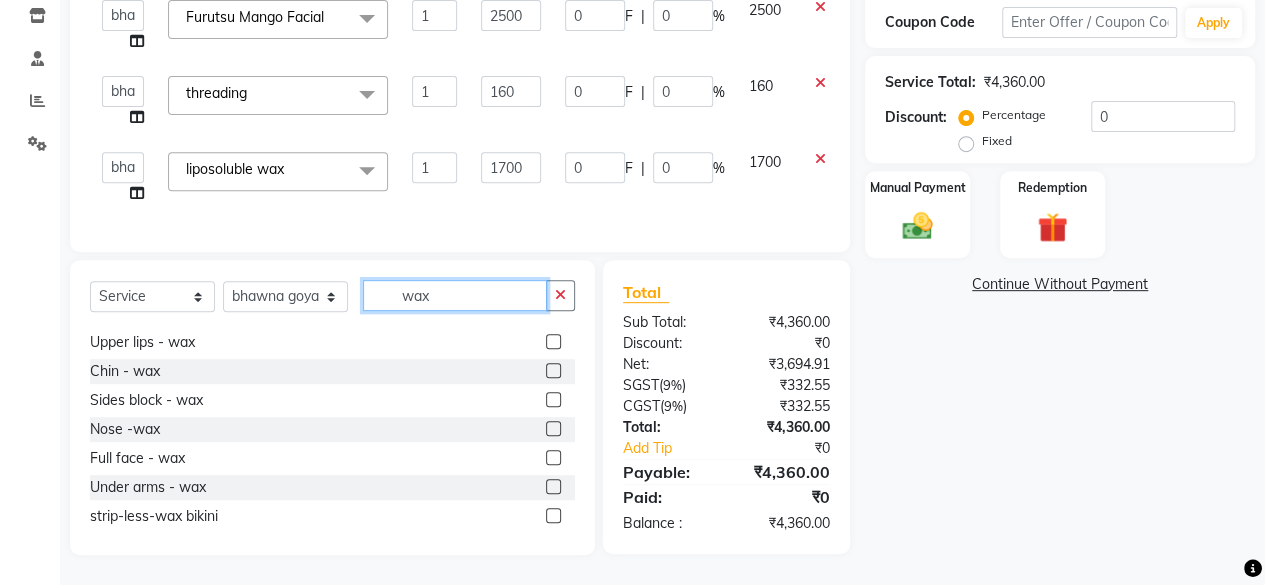 click on "wax" 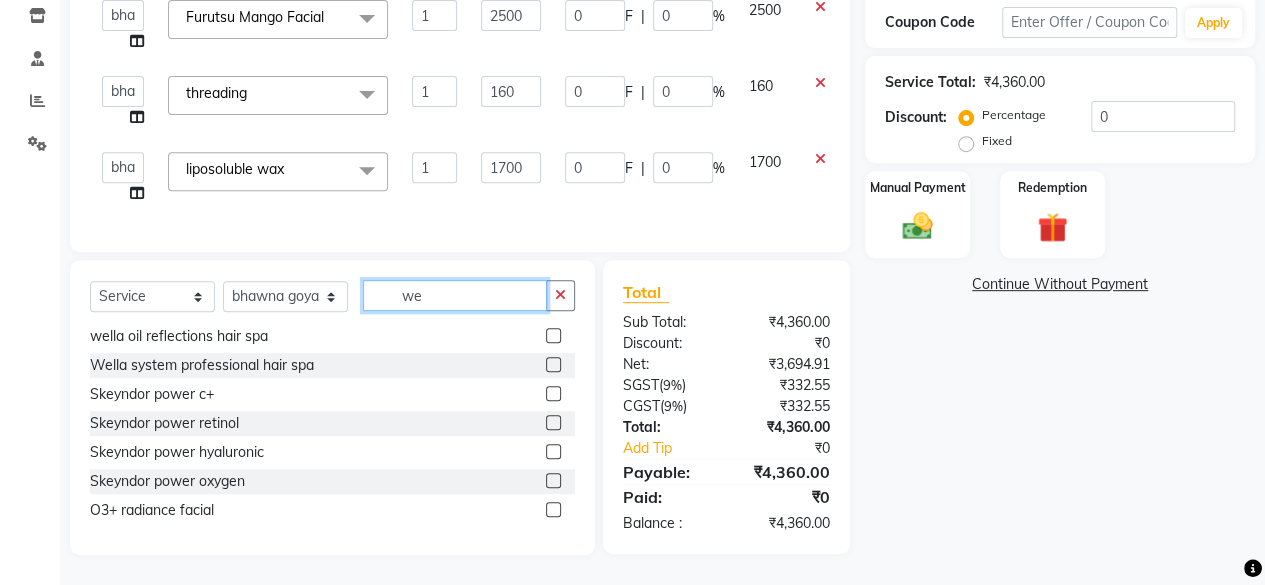 scroll, scrollTop: 32, scrollLeft: 0, axis: vertical 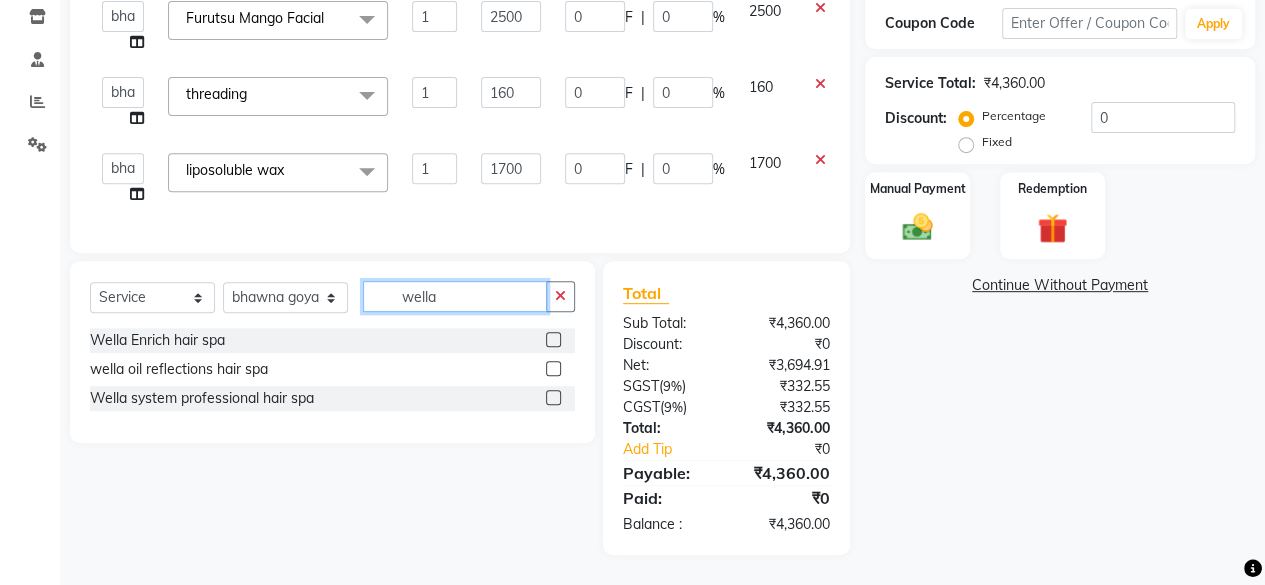 type on "wella" 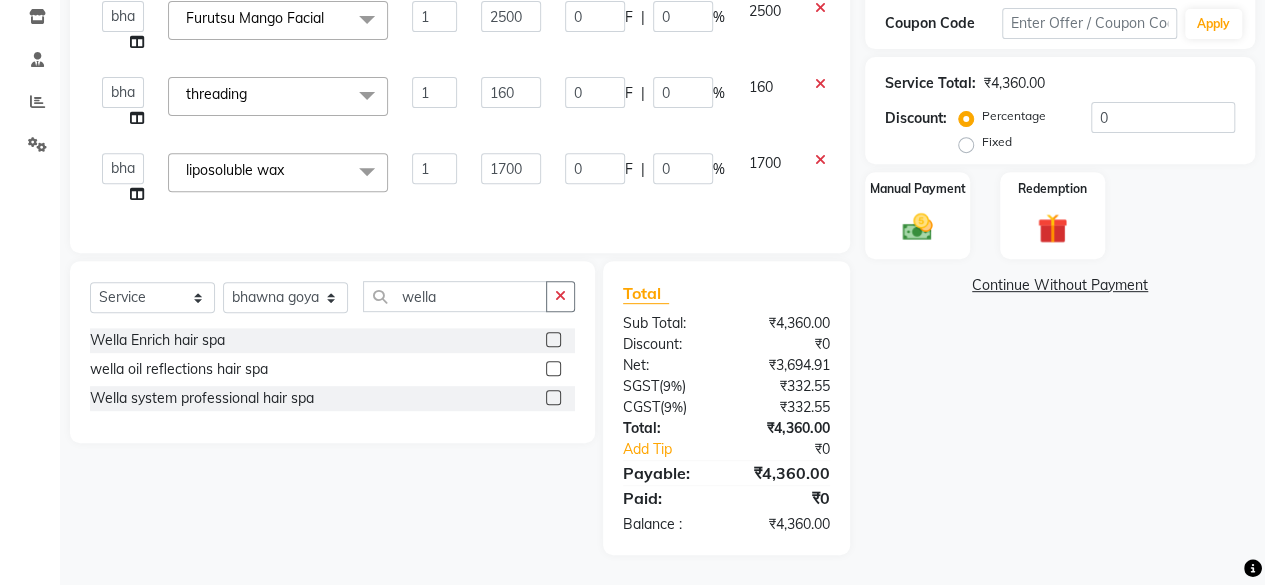 click 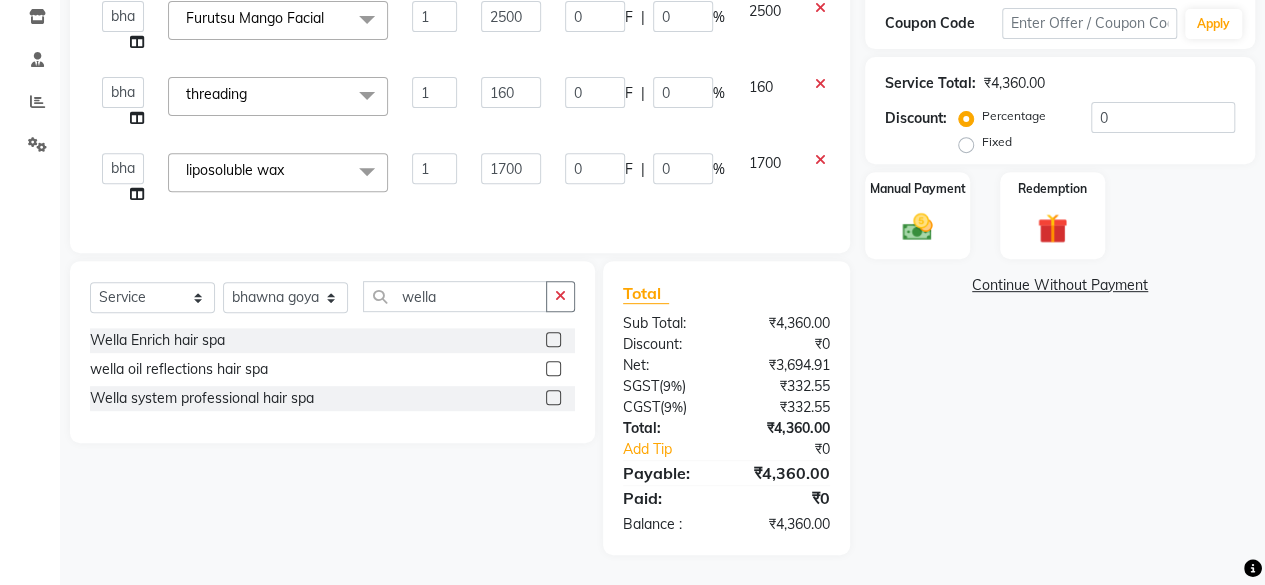 click at bounding box center (552, 340) 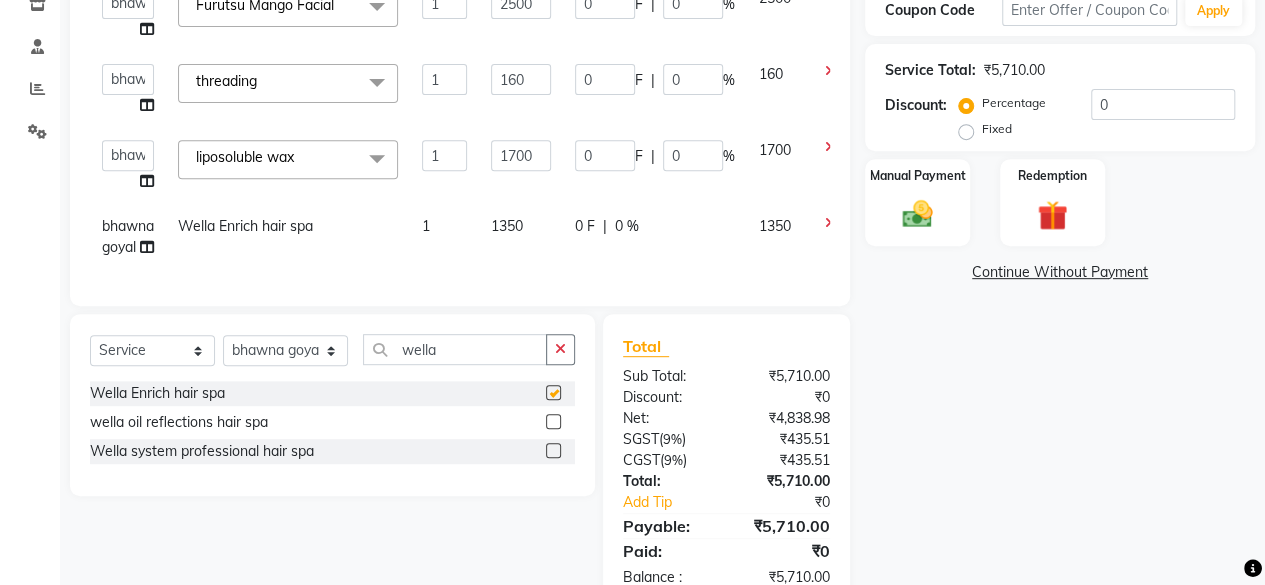 checkbox on "false" 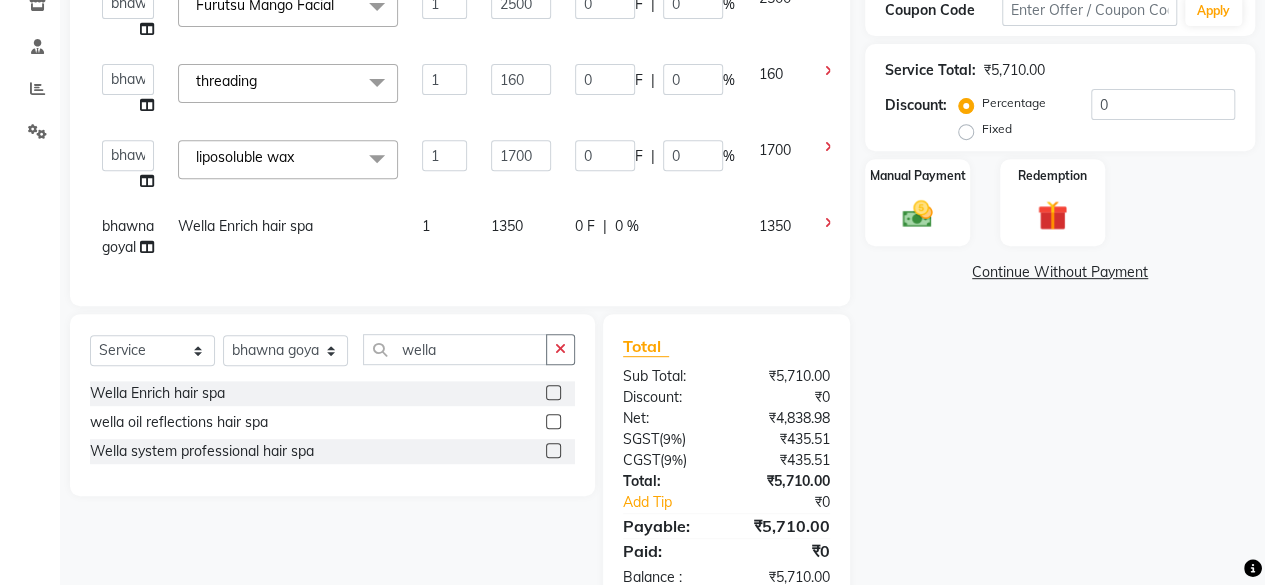 click on "1350" 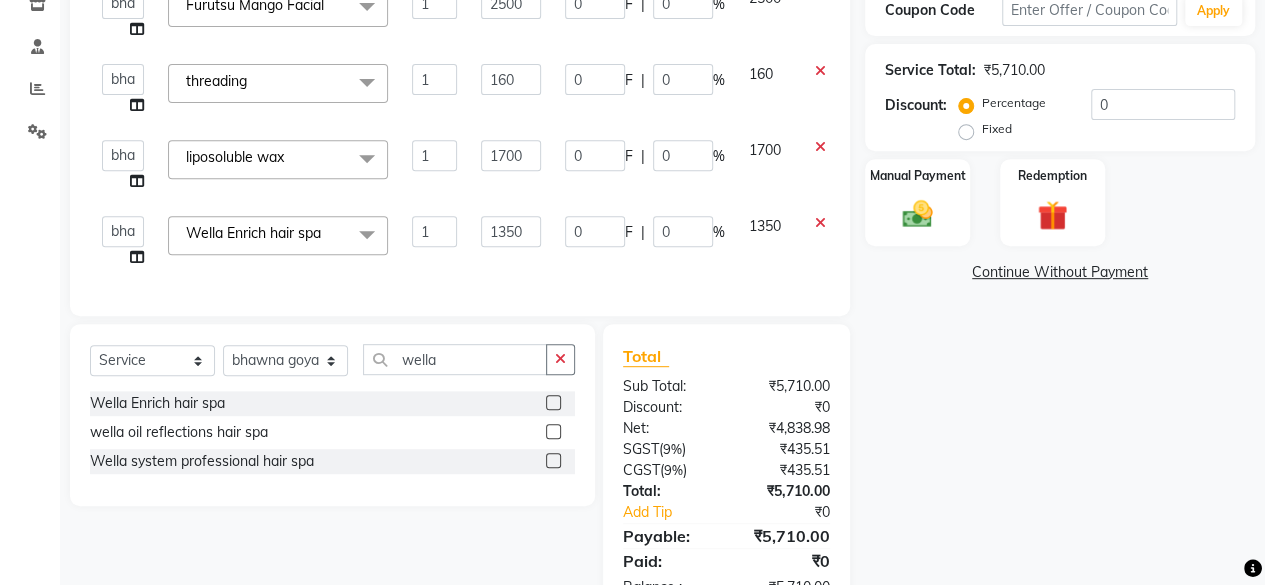 click on "1350" 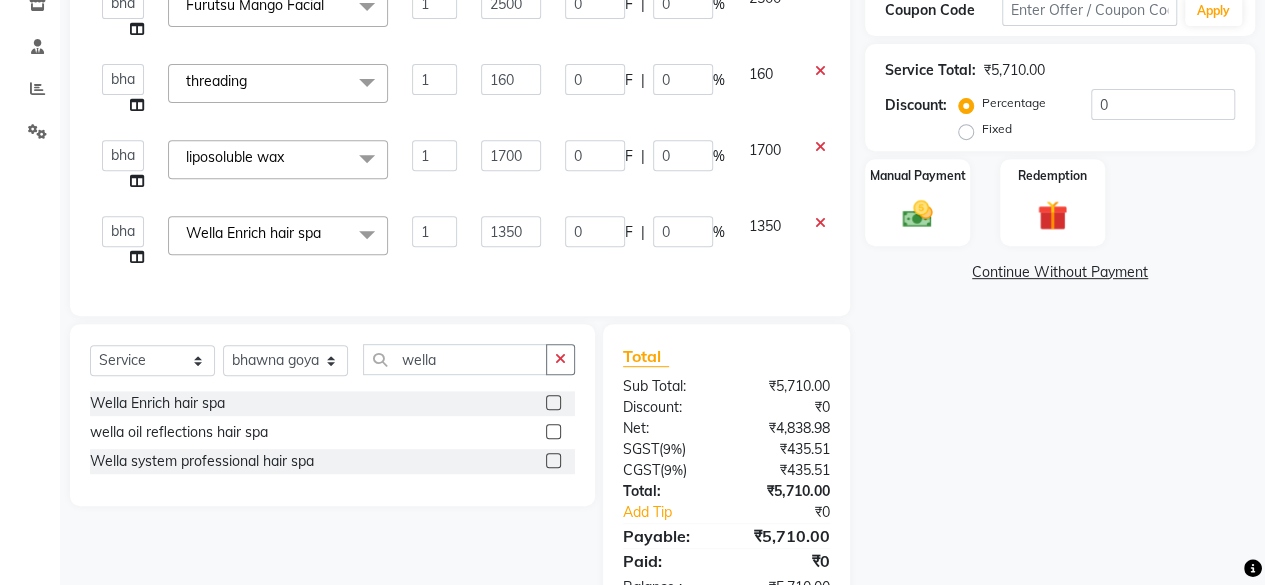click on "1350" 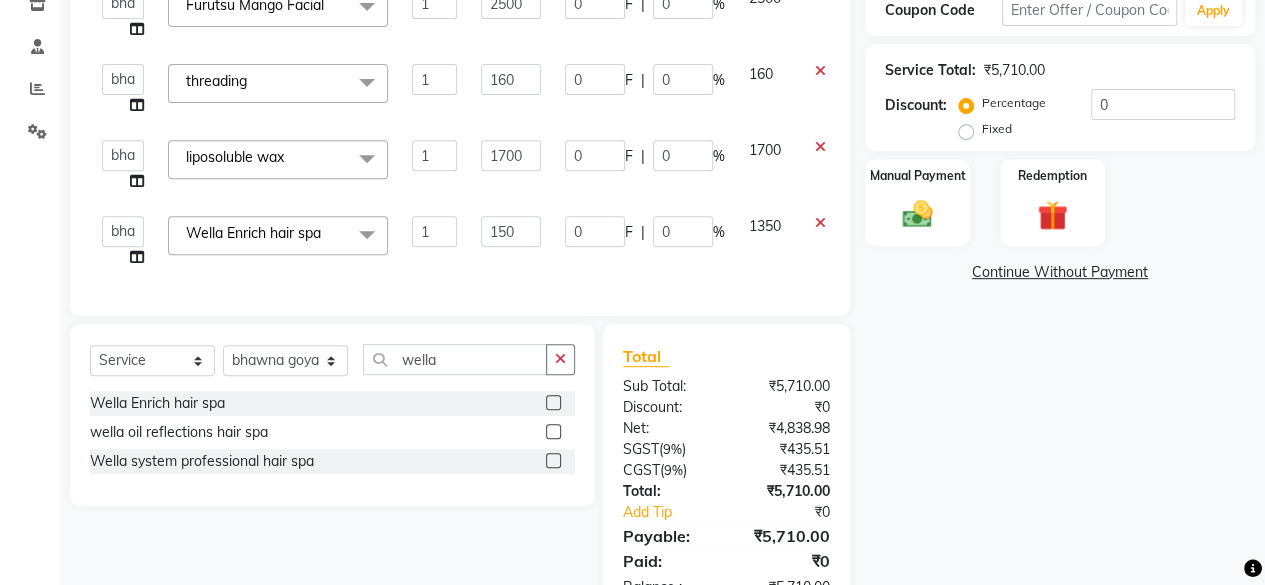 type on "1500" 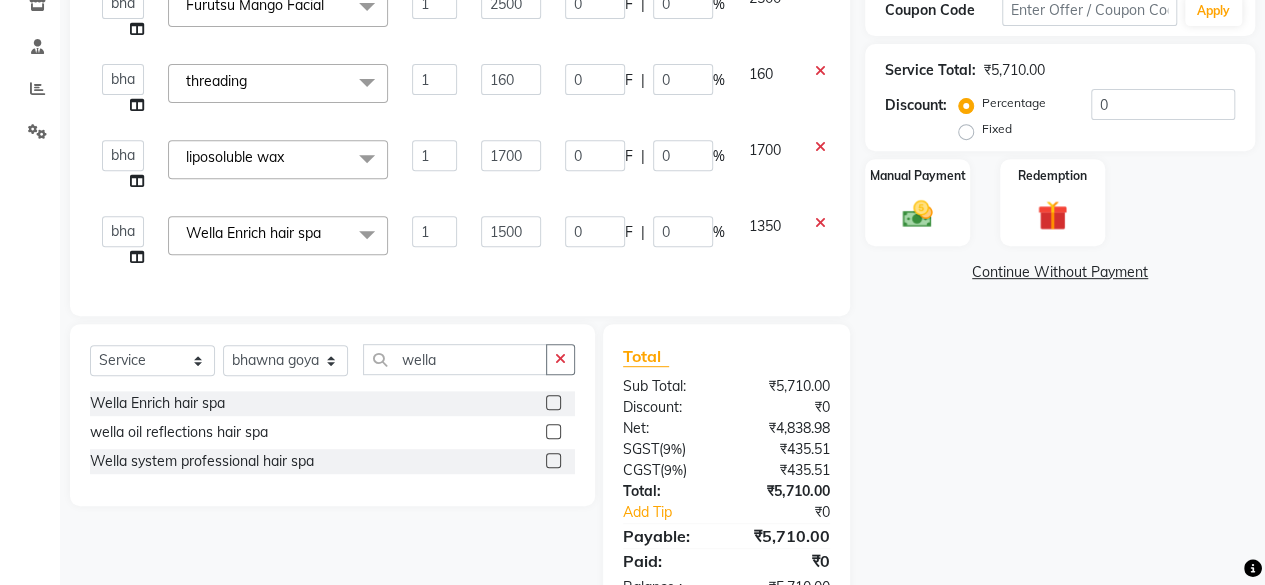 click on "1500" 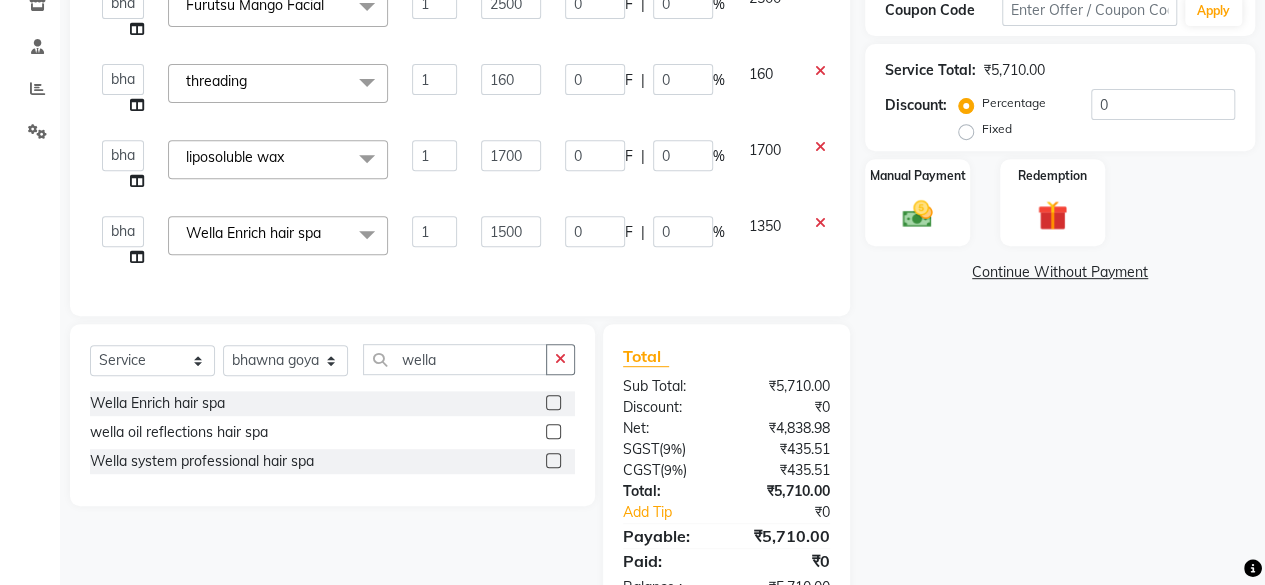 select on "7539" 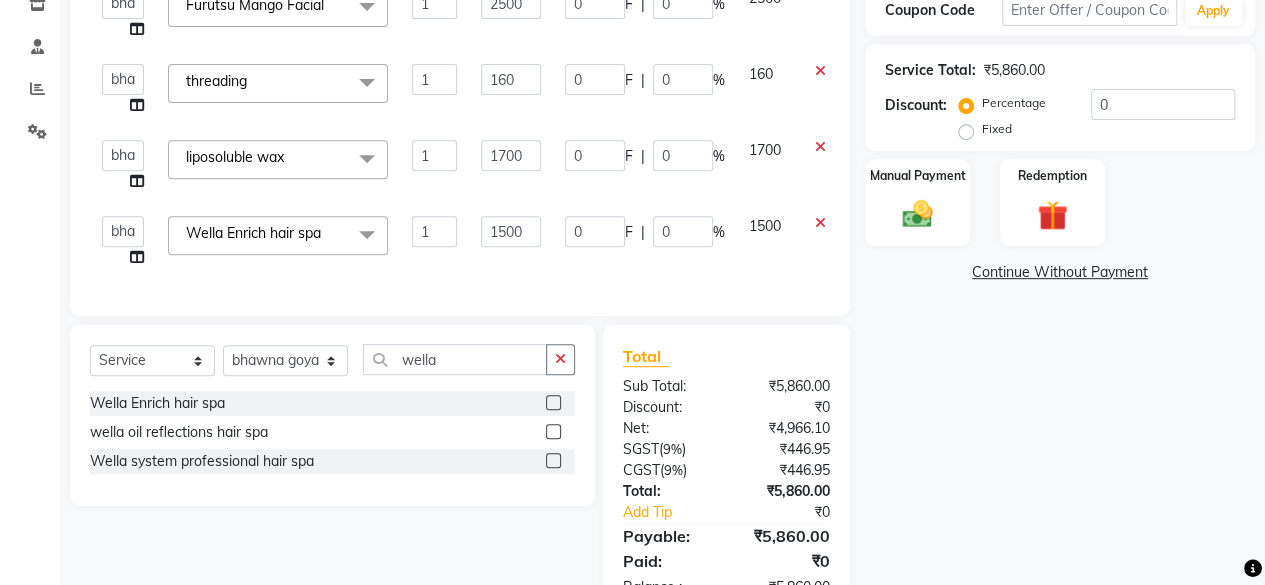 scroll, scrollTop: 430, scrollLeft: 0, axis: vertical 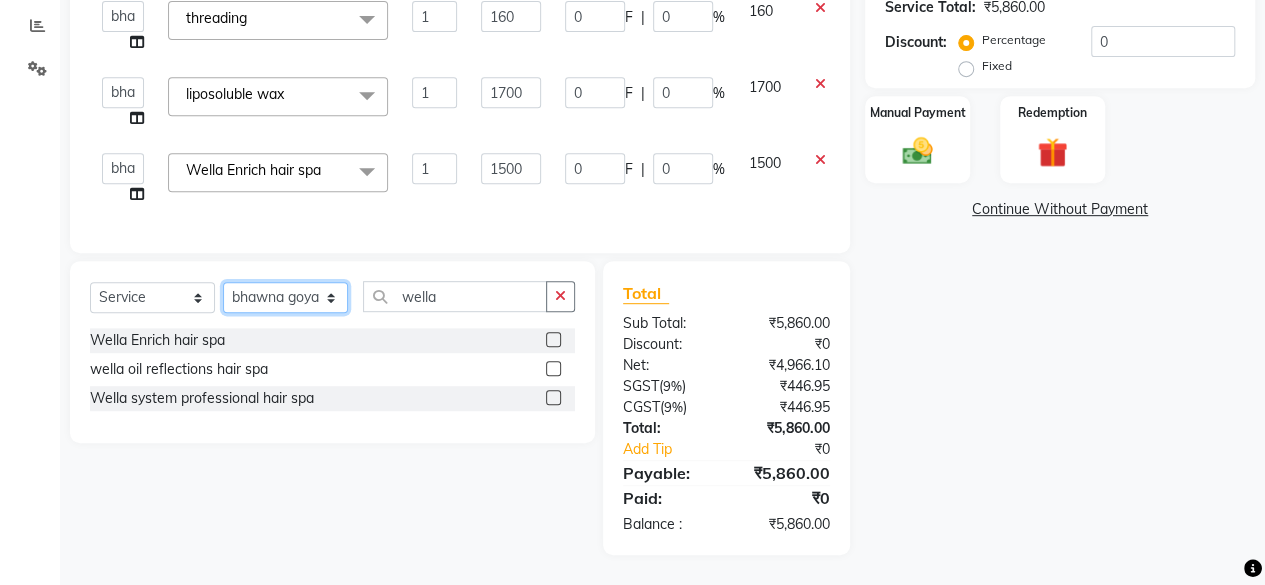 click on "Select Stylist Arvind ASHA bhawna goyal Dev Dimple Director Harsha Hemlata kajal Latika lucky Manager Manisha maam Neelu  Pallavi Pinky Priyanka Rahul Sekhar usha" 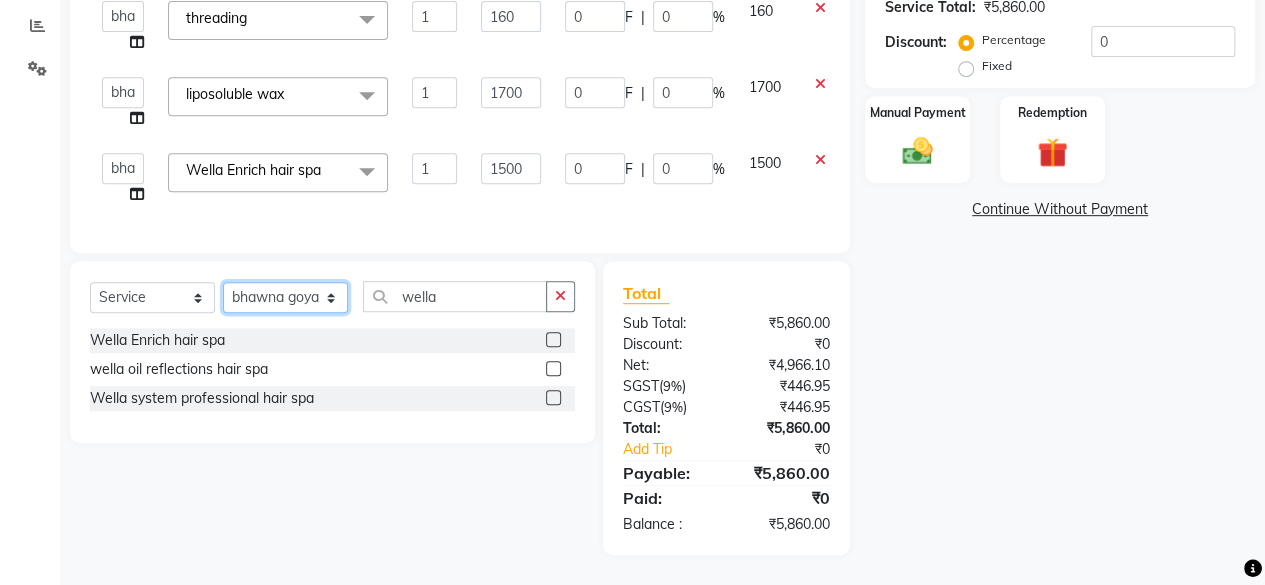 select on "15716" 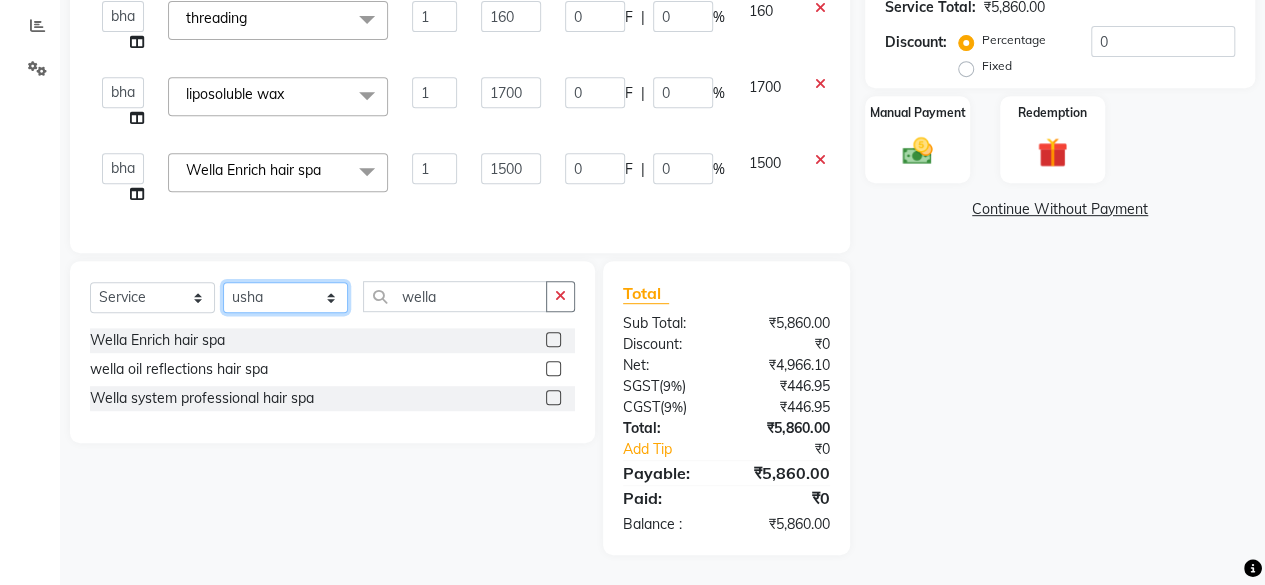 click on "Select Stylist Arvind ASHA bhawna goyal Dev Dimple Director Harsha Hemlata kajal Latika lucky Manager Manisha maam Neelu  Pallavi Pinky Priyanka Rahul Sekhar usha" 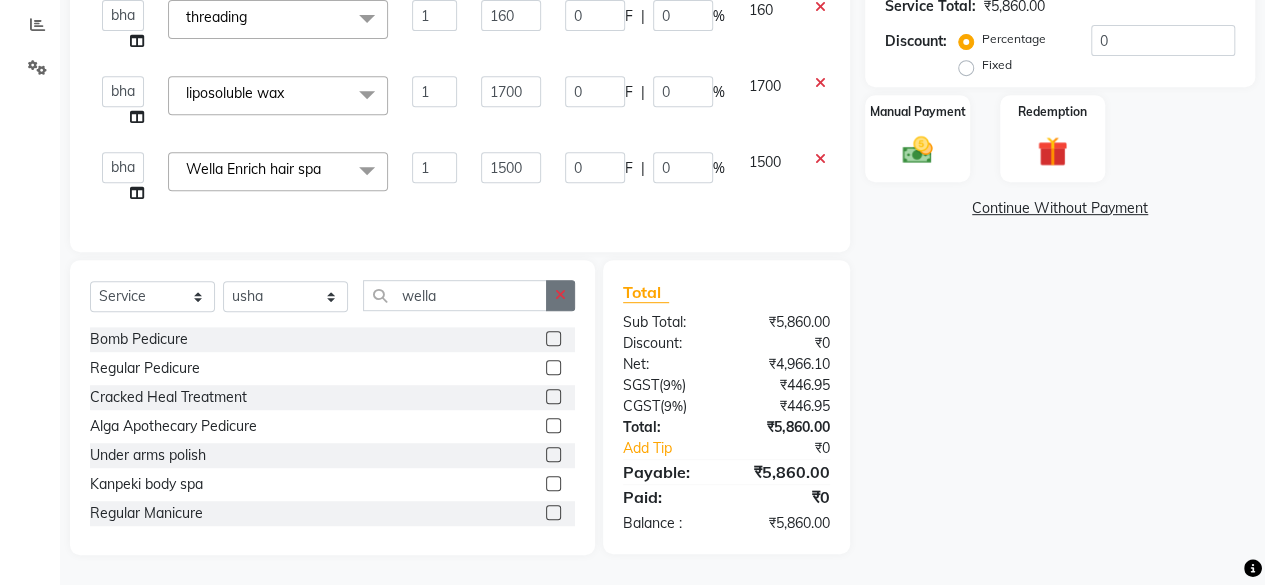 click 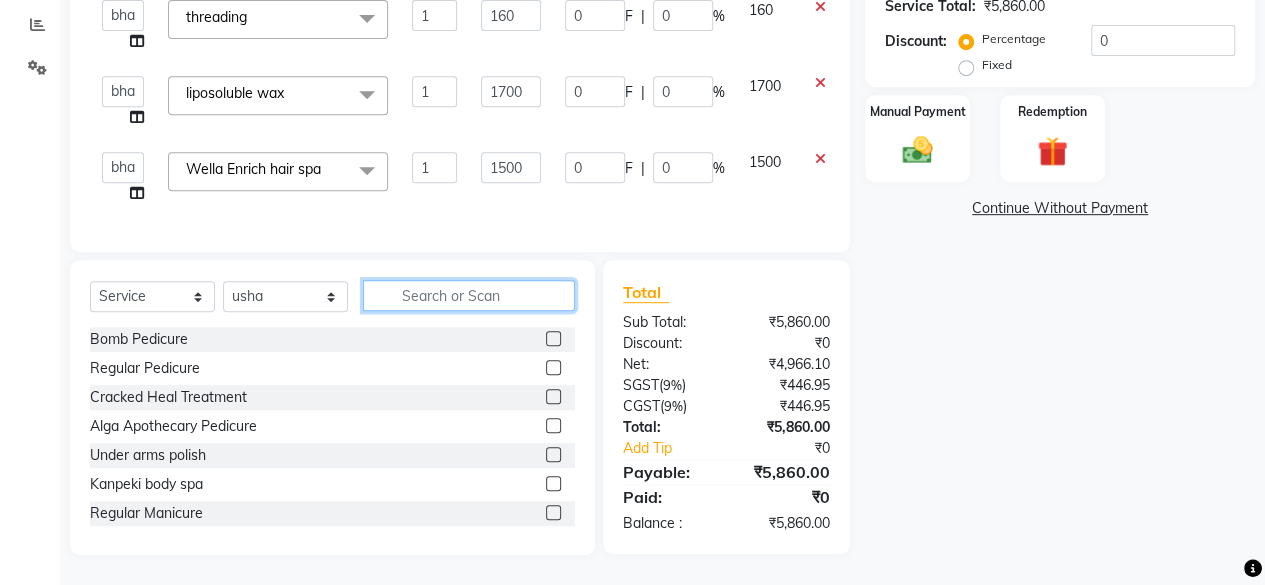 click 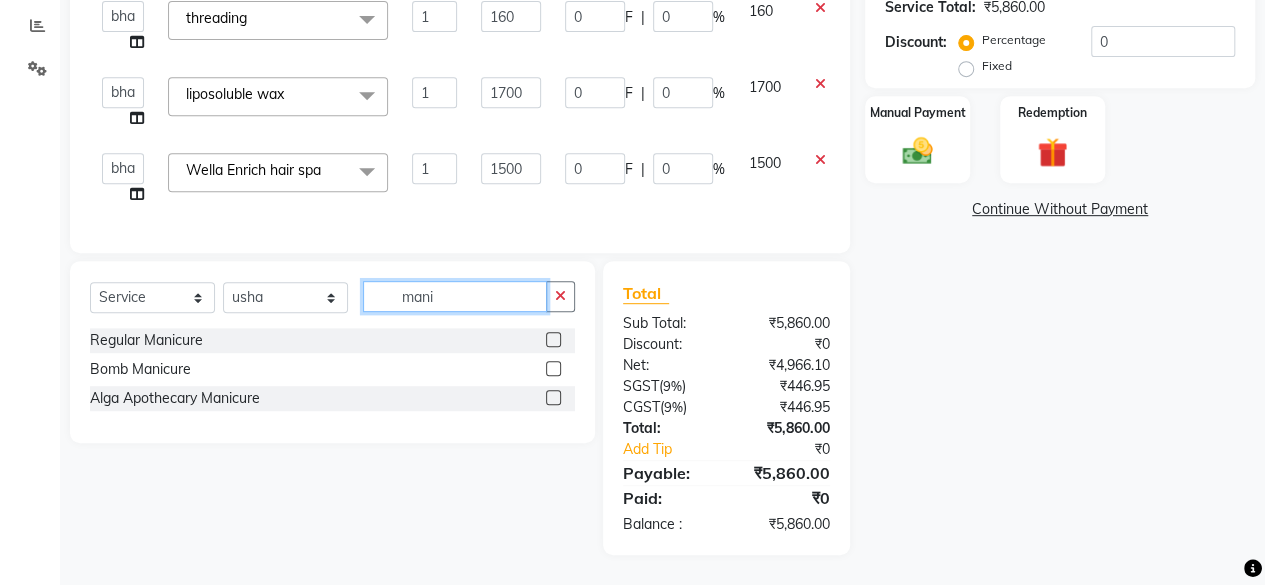 type on "mani" 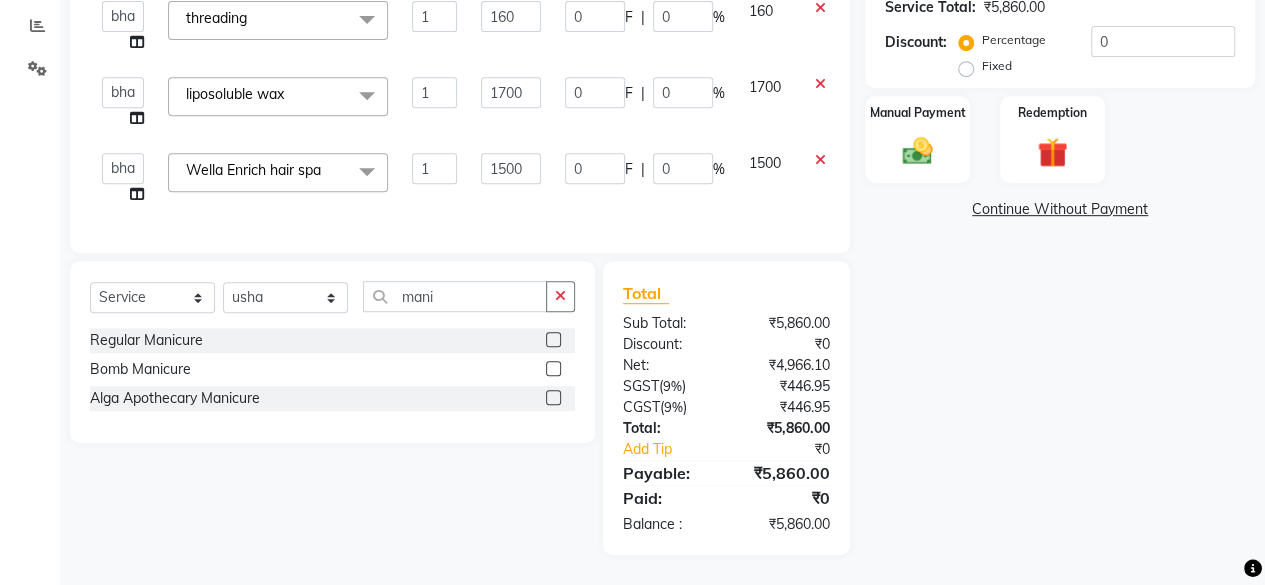 click 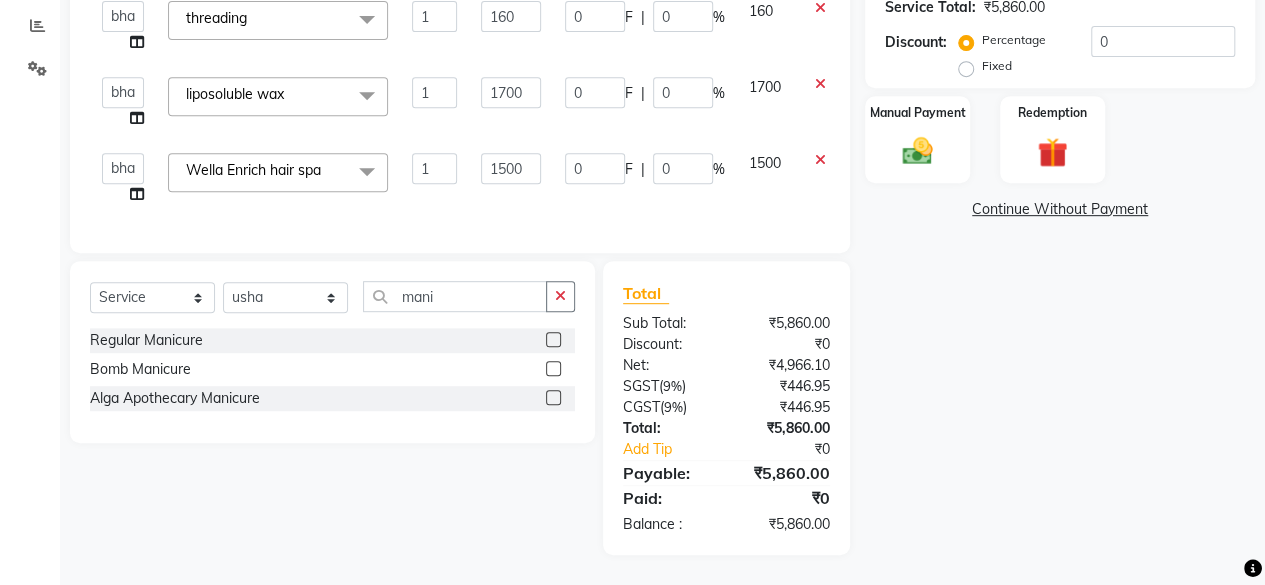 click at bounding box center [552, 340] 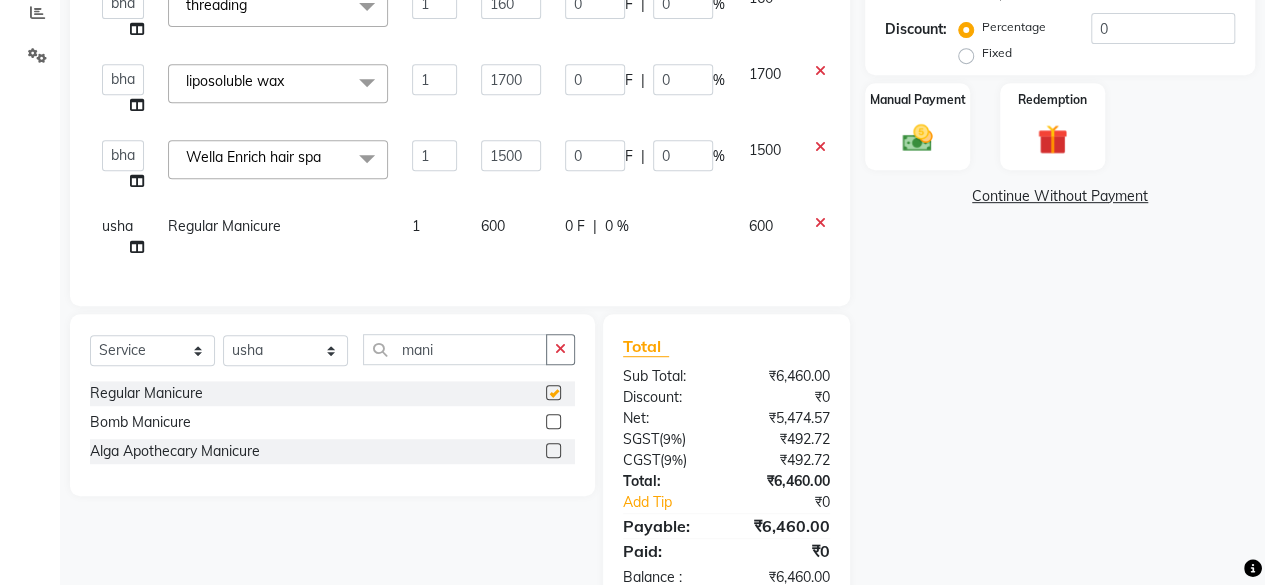 checkbox on "false" 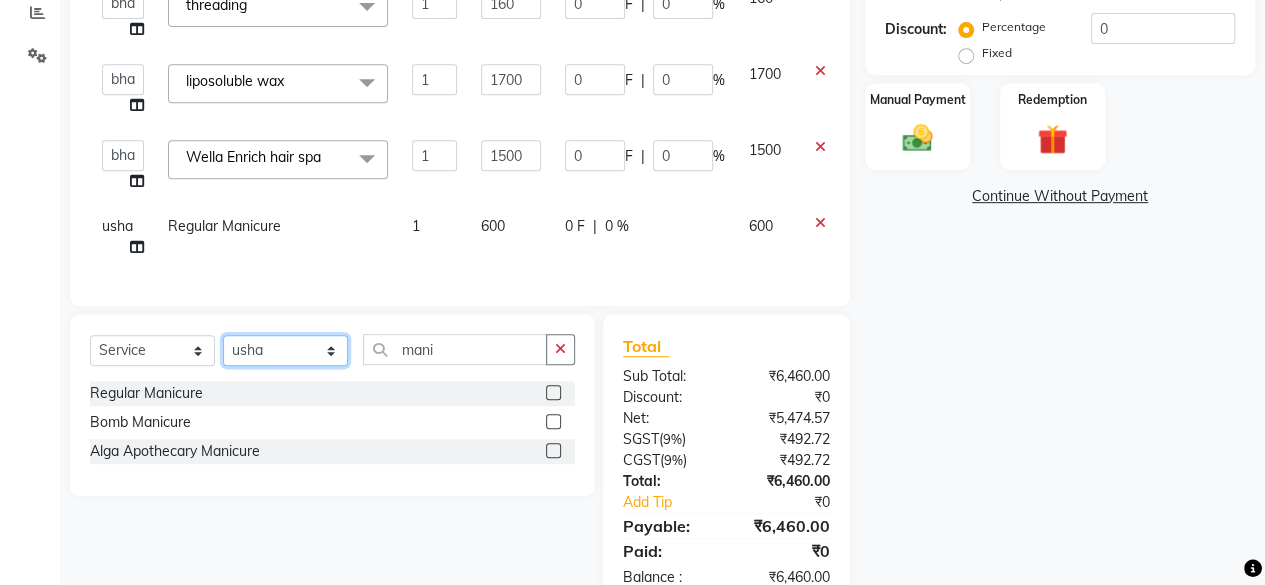 click on "Select Stylist Arvind ASHA bhawna goyal Dev Dimple Director Harsha Hemlata kajal Latika lucky Manager Manisha maam Neelu  Pallavi Pinky Priyanka Rahul Sekhar usha" 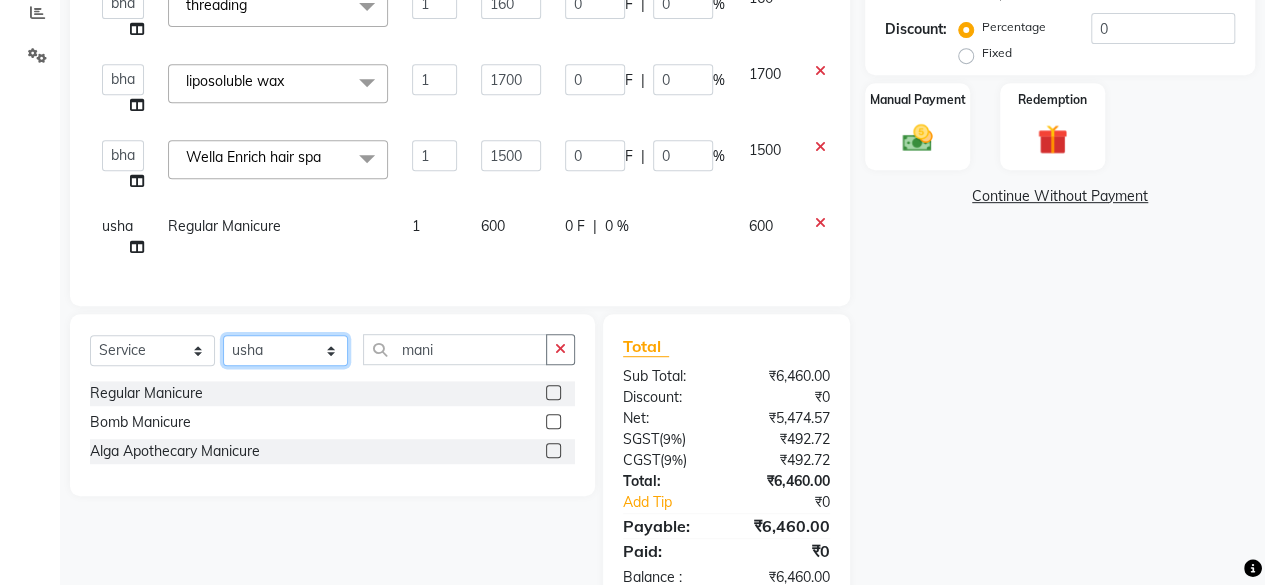 select on "[NUMBER]" 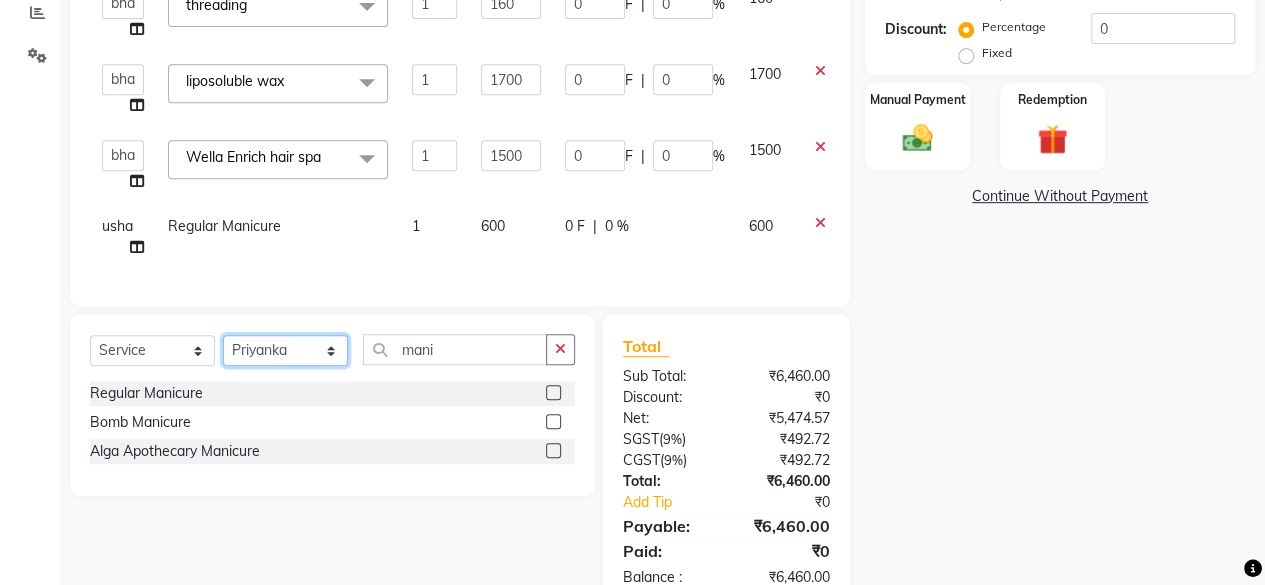 click on "Select Stylist Arvind ASHA bhawna goyal Dev Dimple Director Harsha Hemlata kajal Latika lucky Manager Manisha maam Neelu  Pallavi Pinky Priyanka Rahul Sekhar usha" 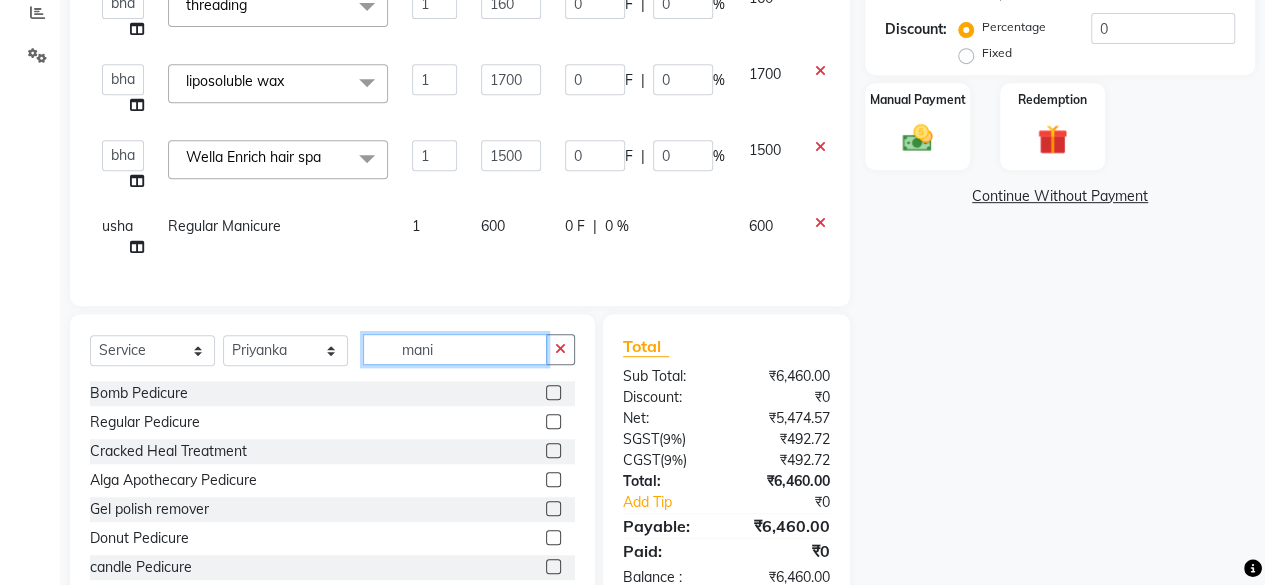 click on "mani" 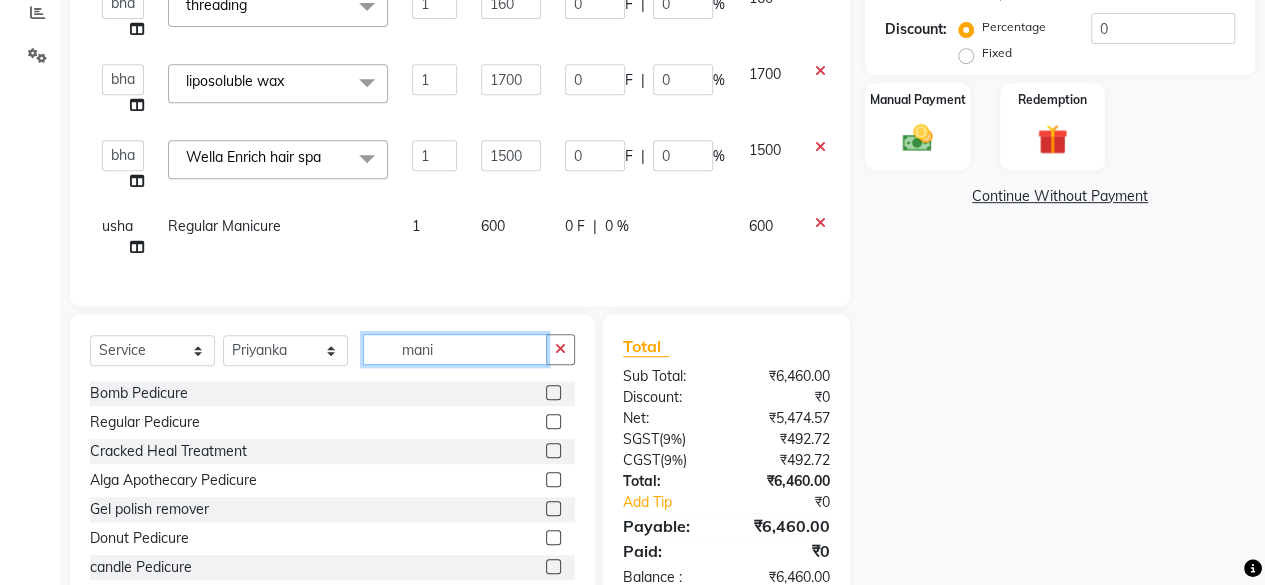 click on "mani" 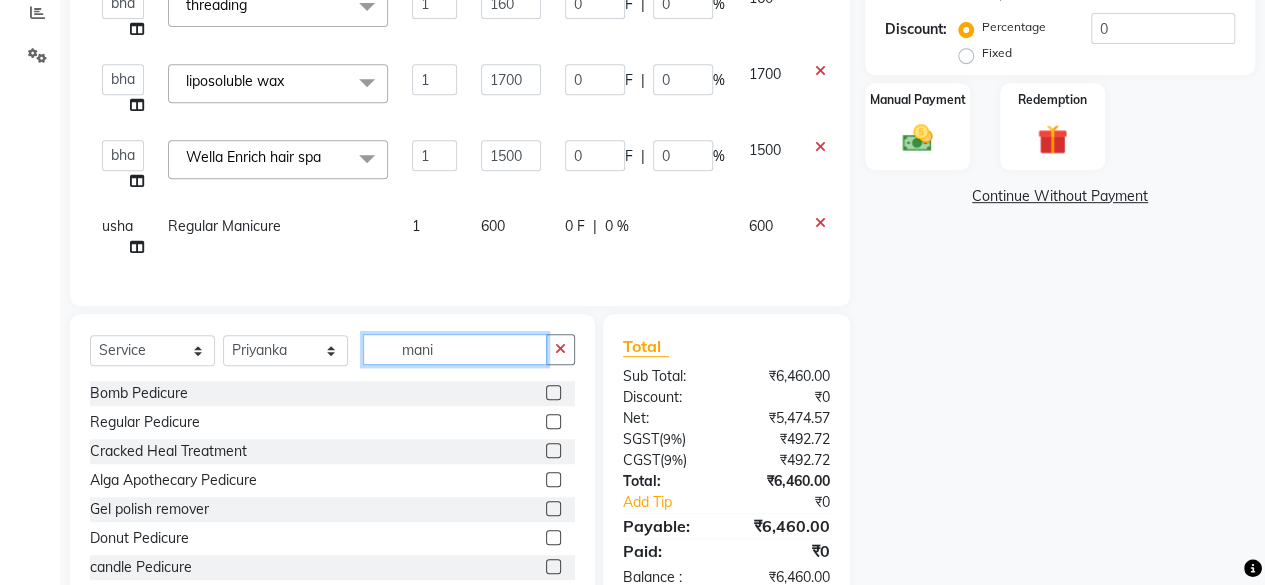 click on "mani" 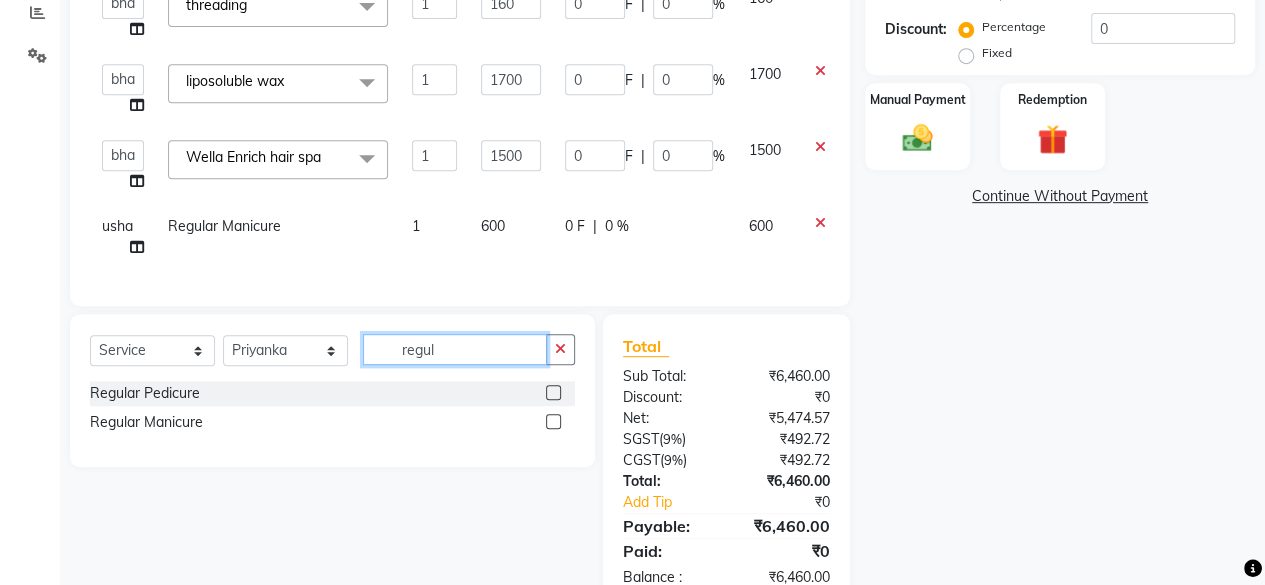 type on "regul" 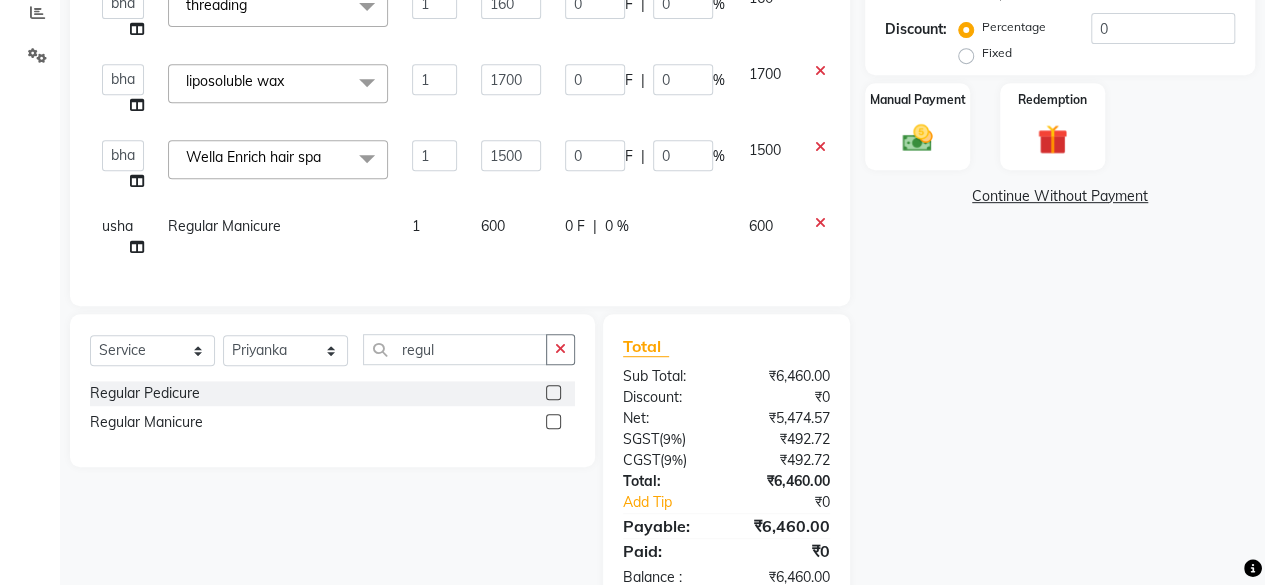 drag, startPoint x: 556, startPoint y: 406, endPoint x: 540, endPoint y: 367, distance: 42.154476 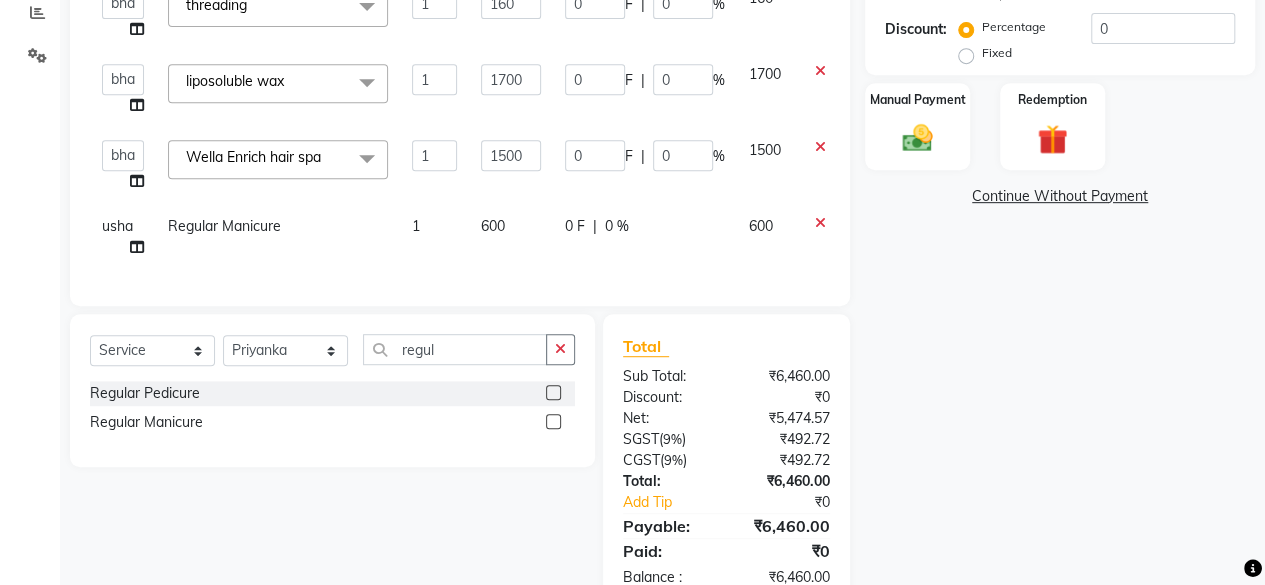 click 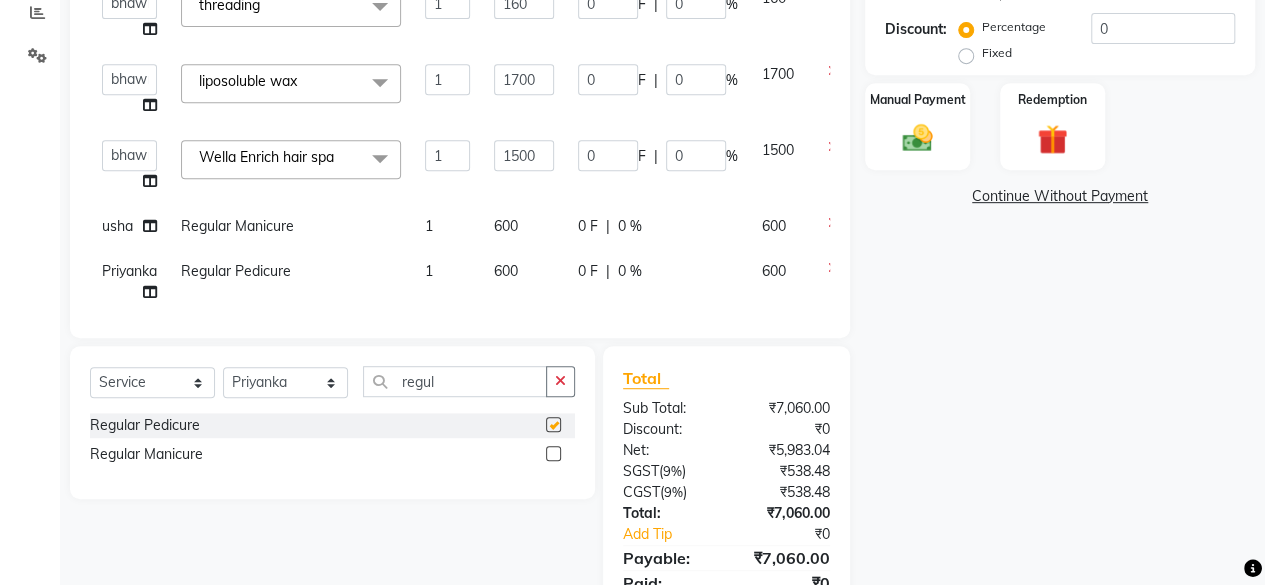 checkbox on "false" 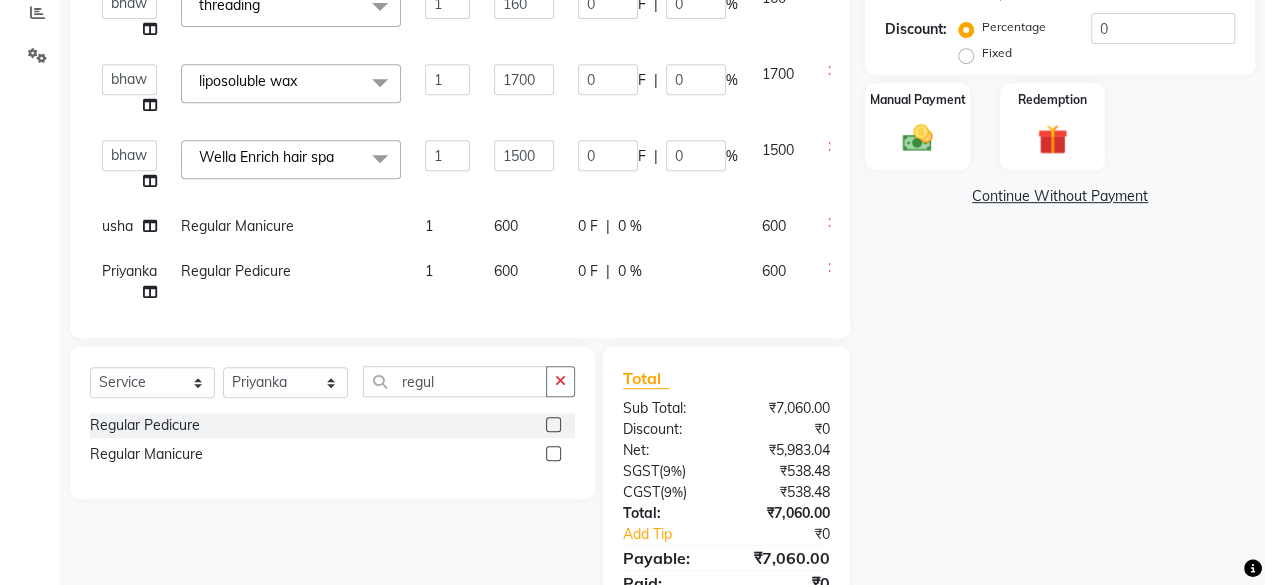 click on "600" 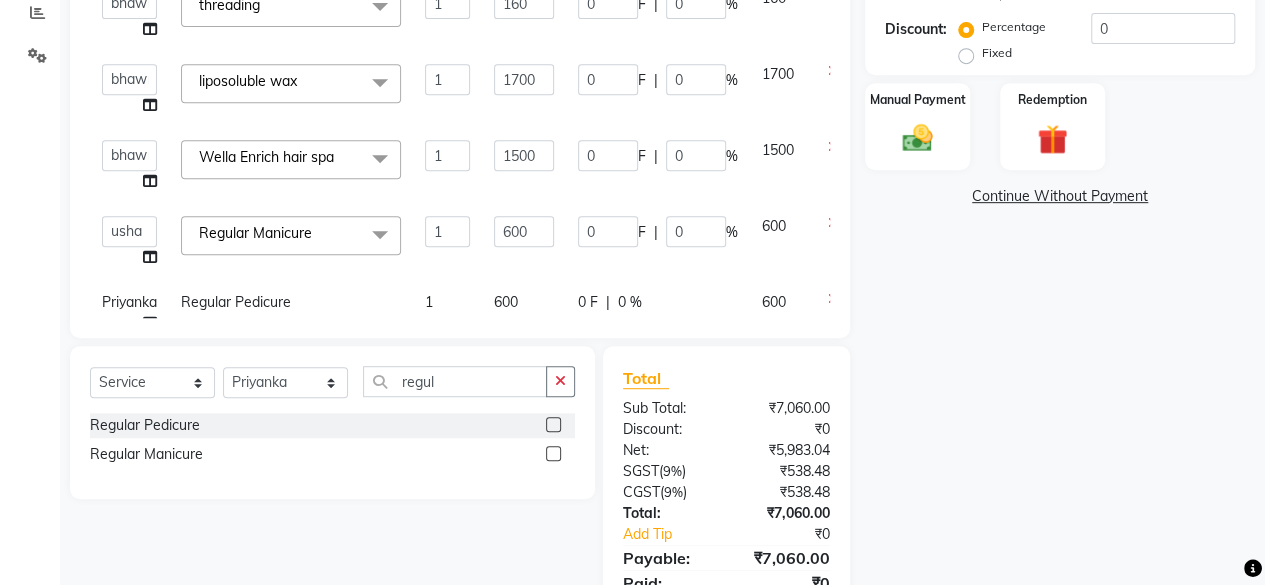 click on "600" 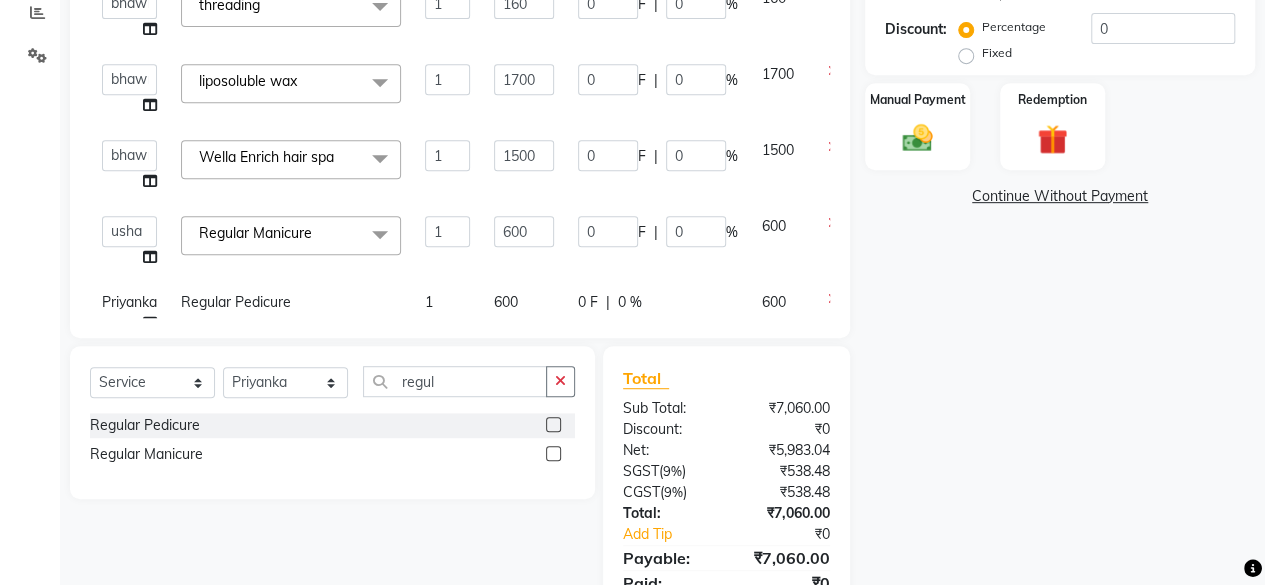 click on "600" 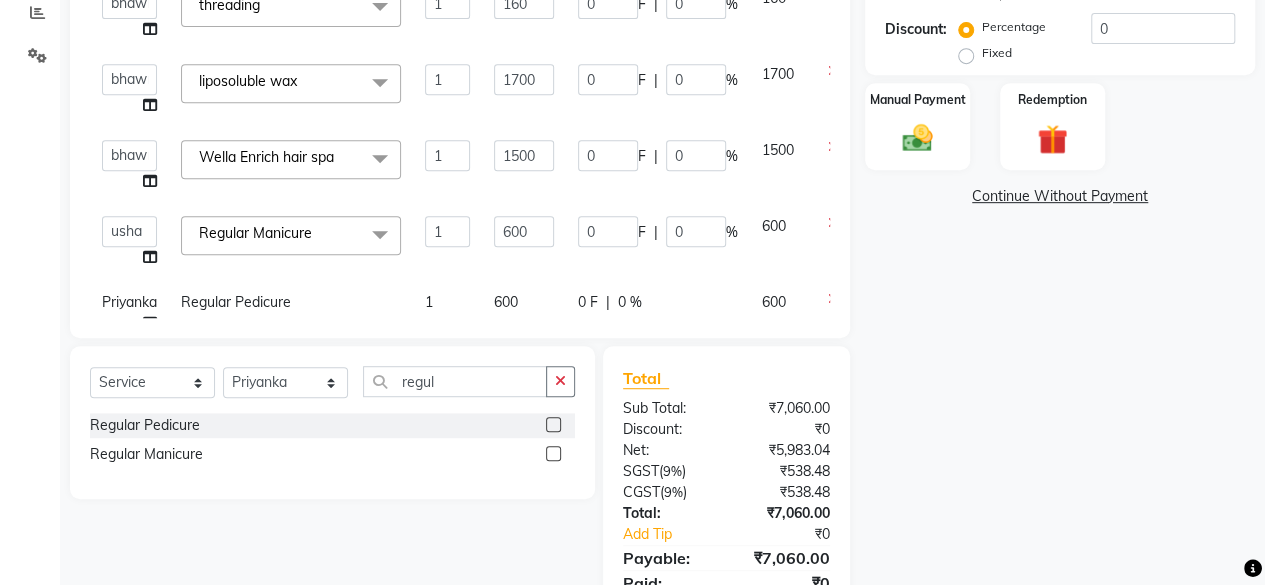 click on "600" 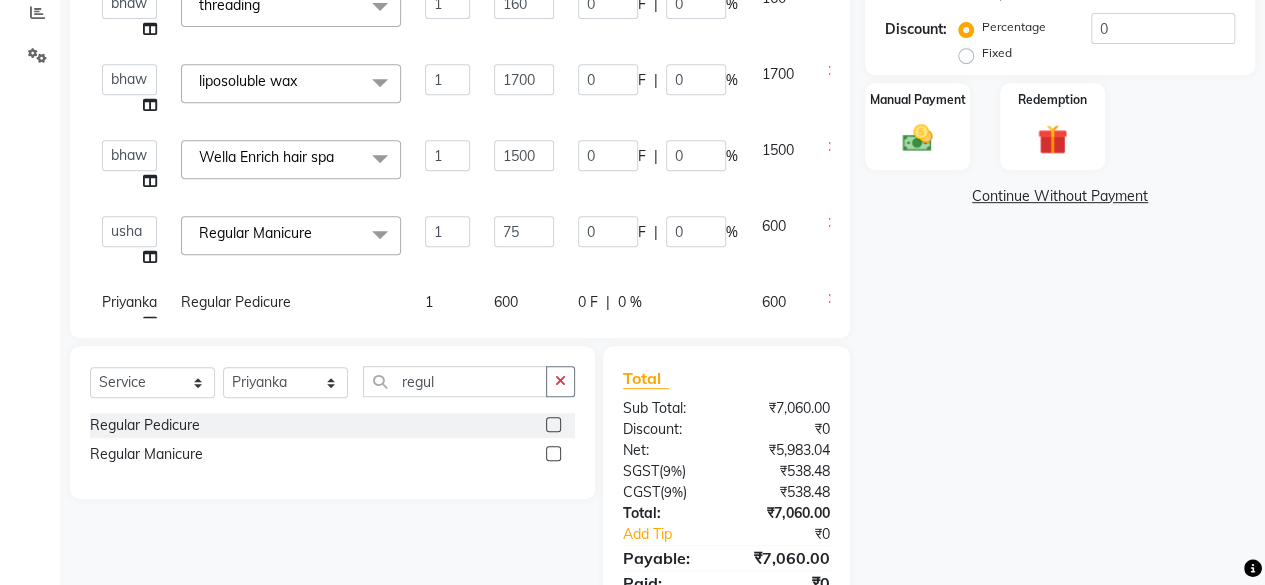 type on "750" 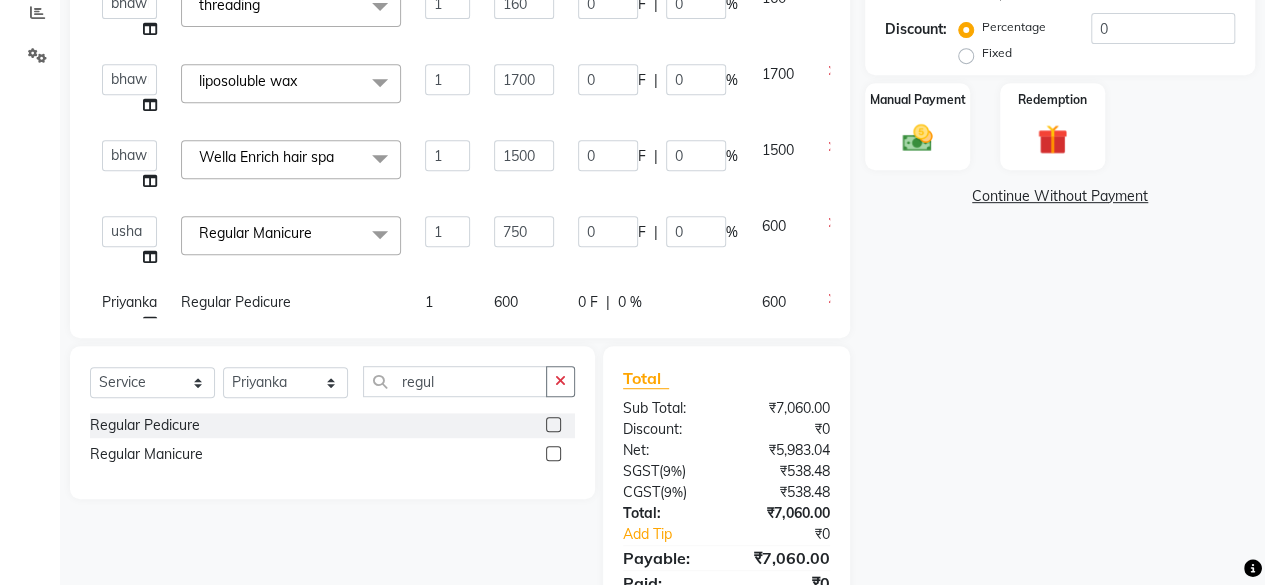 click on "600" 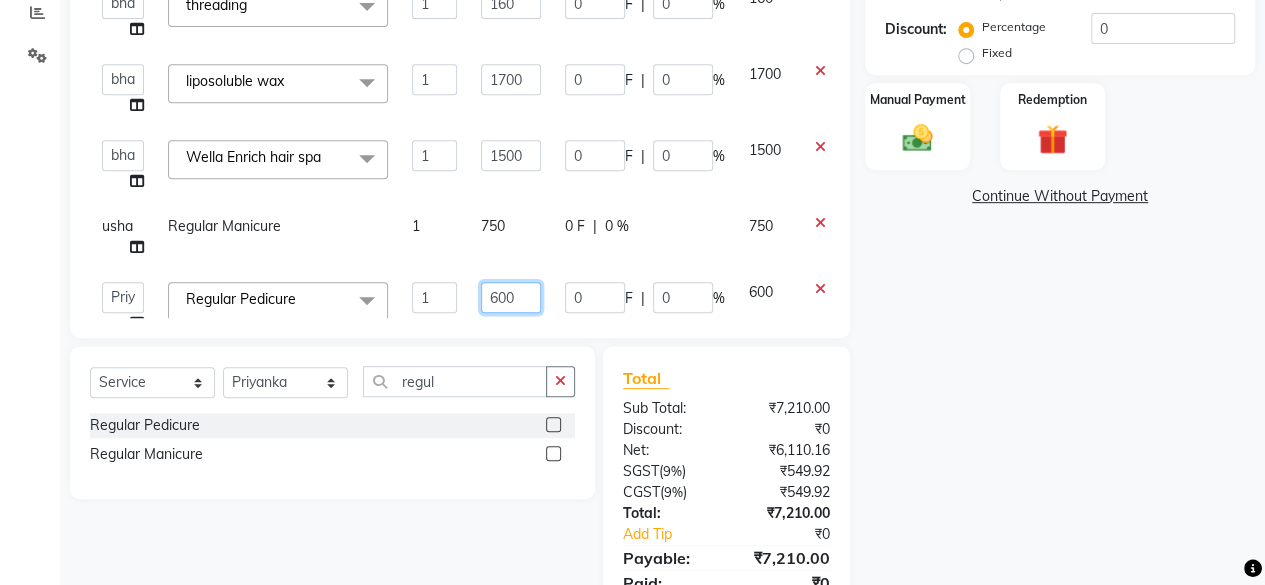 click on "600" 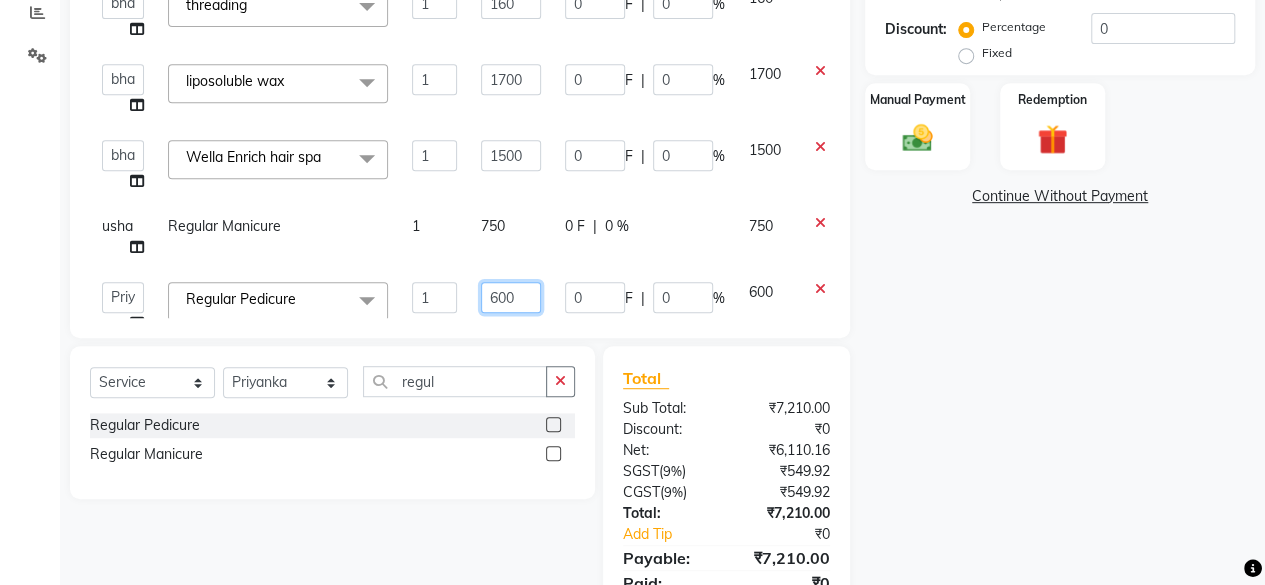 click on "600" 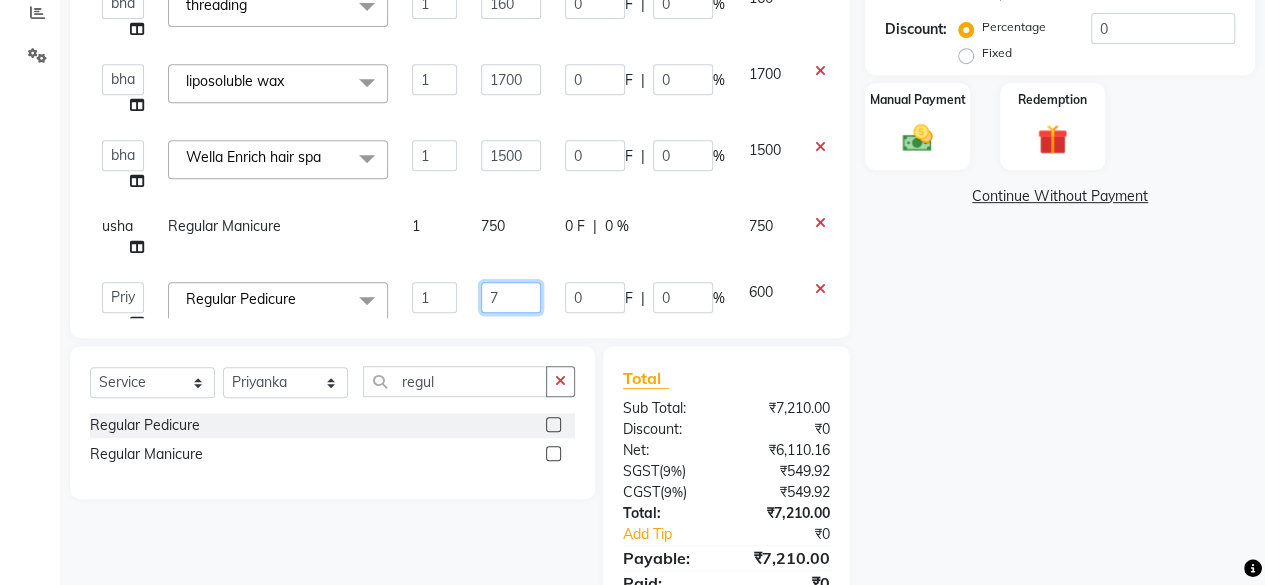 scroll, scrollTop: 3, scrollLeft: 0, axis: vertical 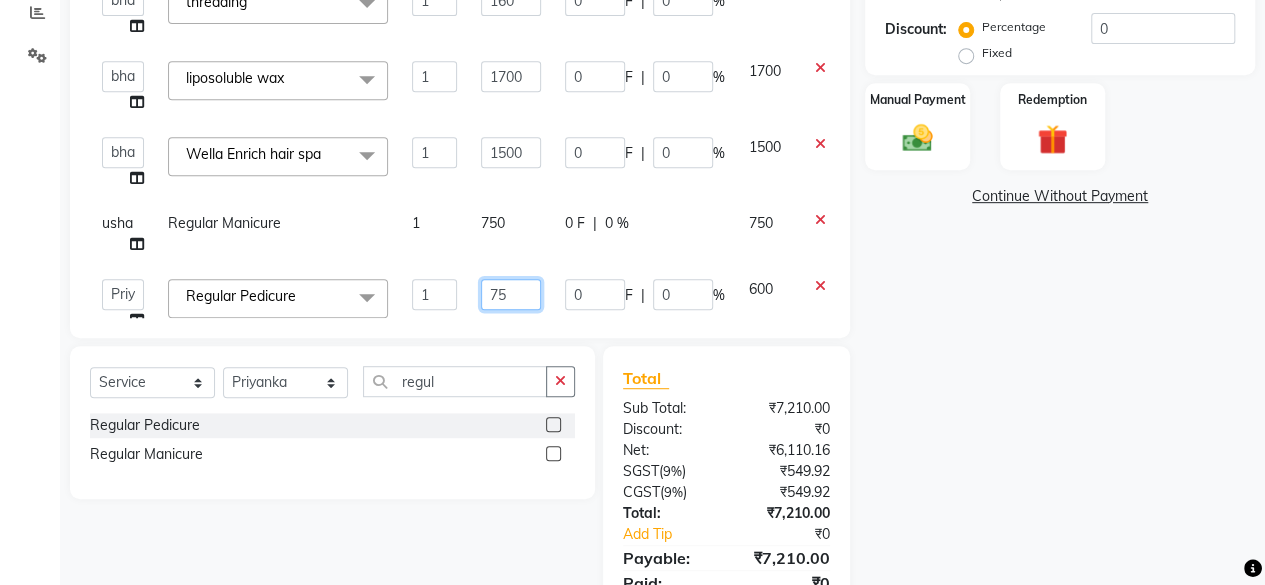 type on "750" 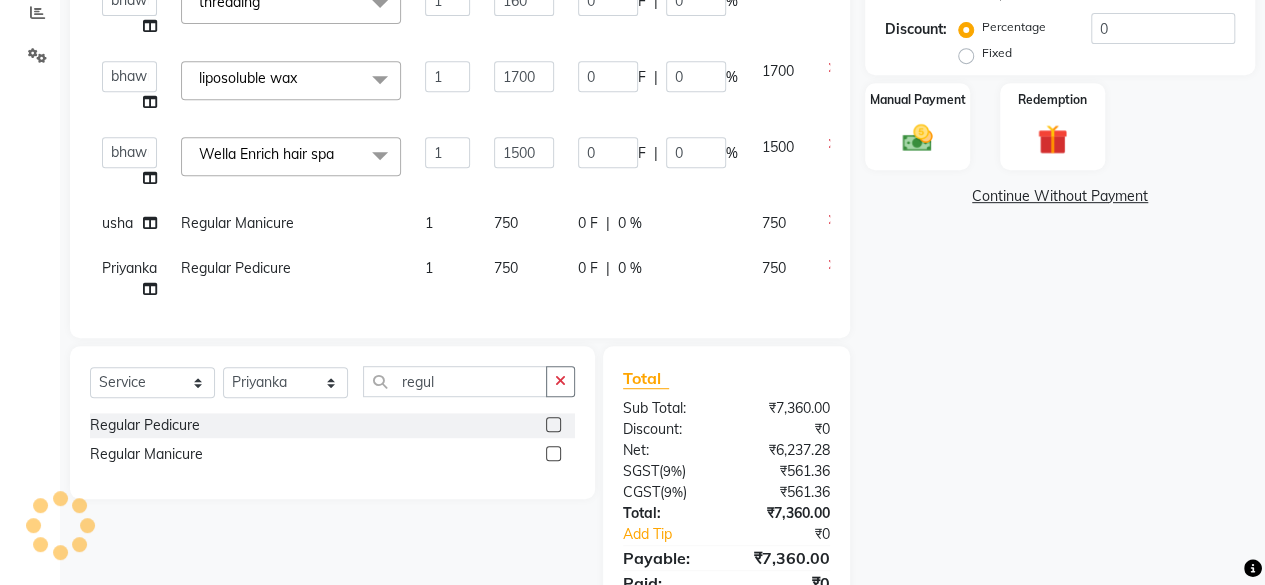 click on "Regular Manicure" 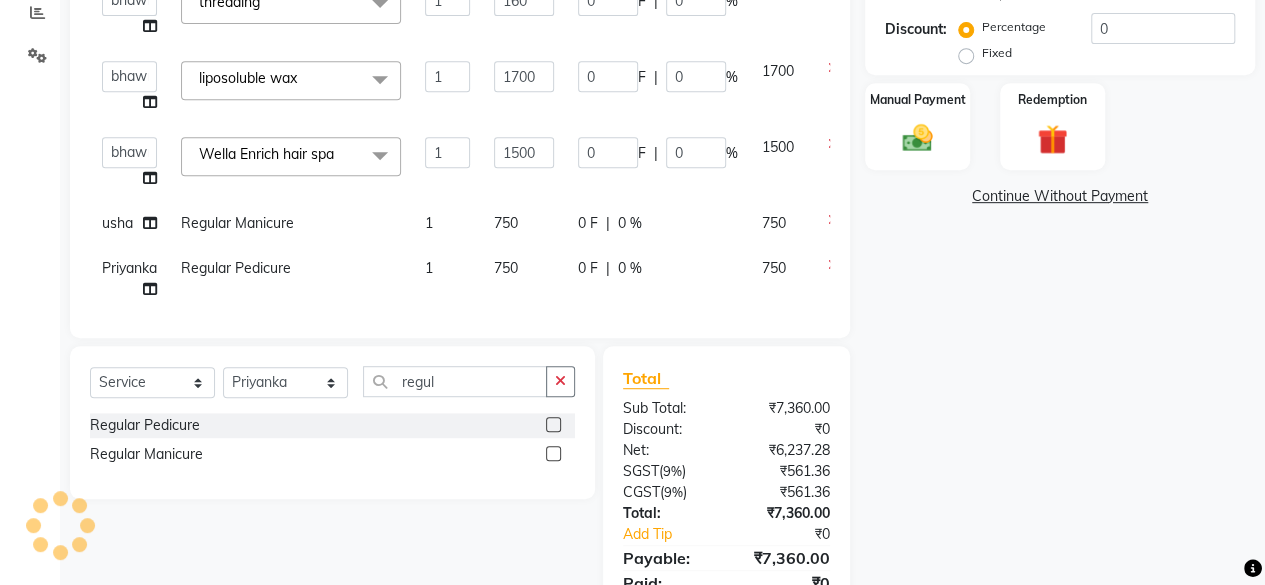 select on "15716" 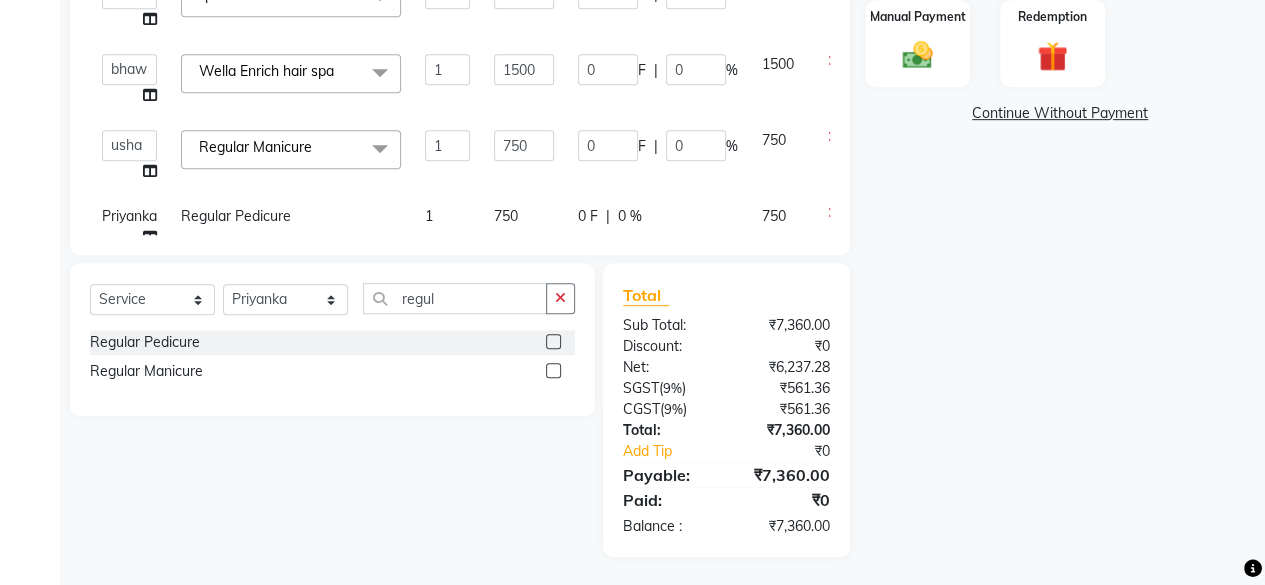 scroll, scrollTop: 313, scrollLeft: 0, axis: vertical 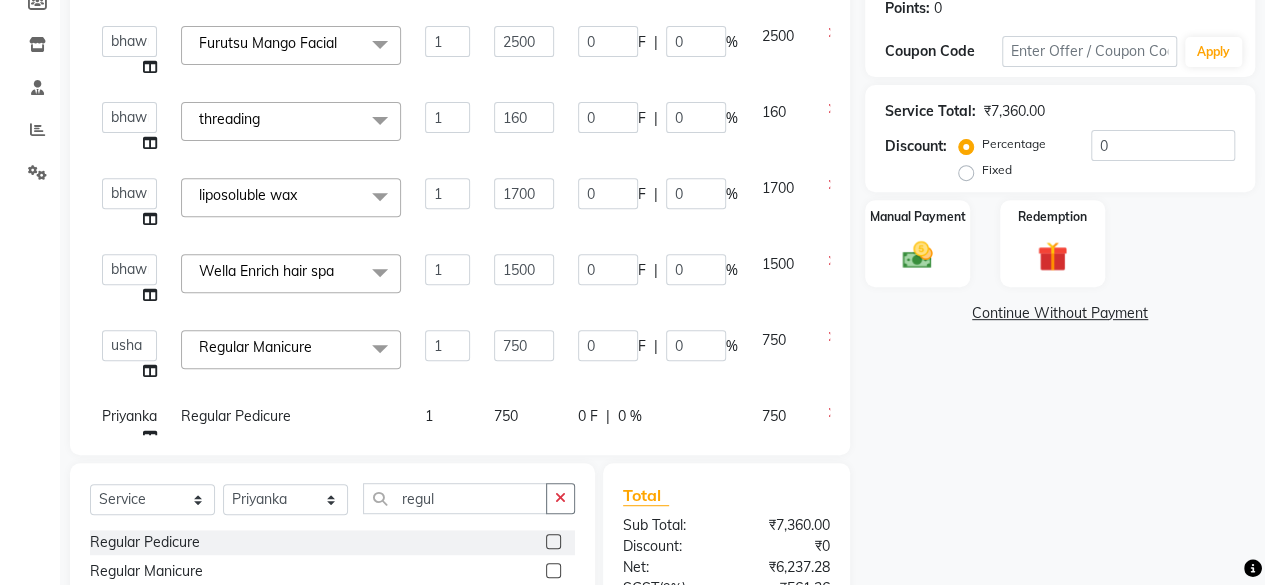 drag, startPoint x: 968, startPoint y: 171, endPoint x: 1060, endPoint y: 169, distance: 92.021736 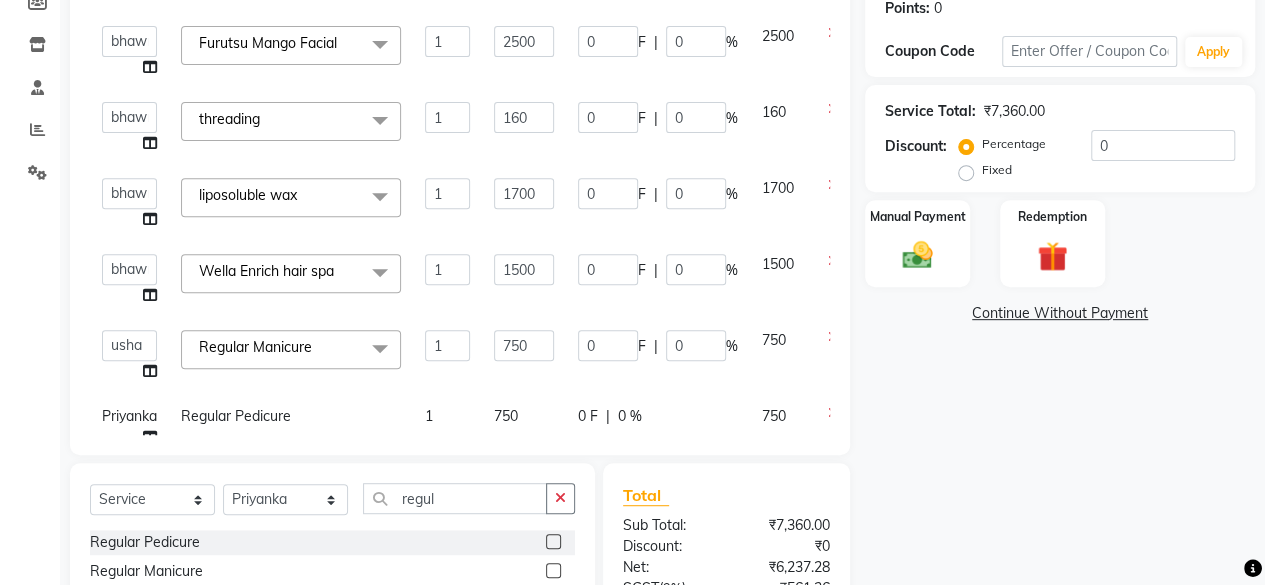 click on "Fixed" 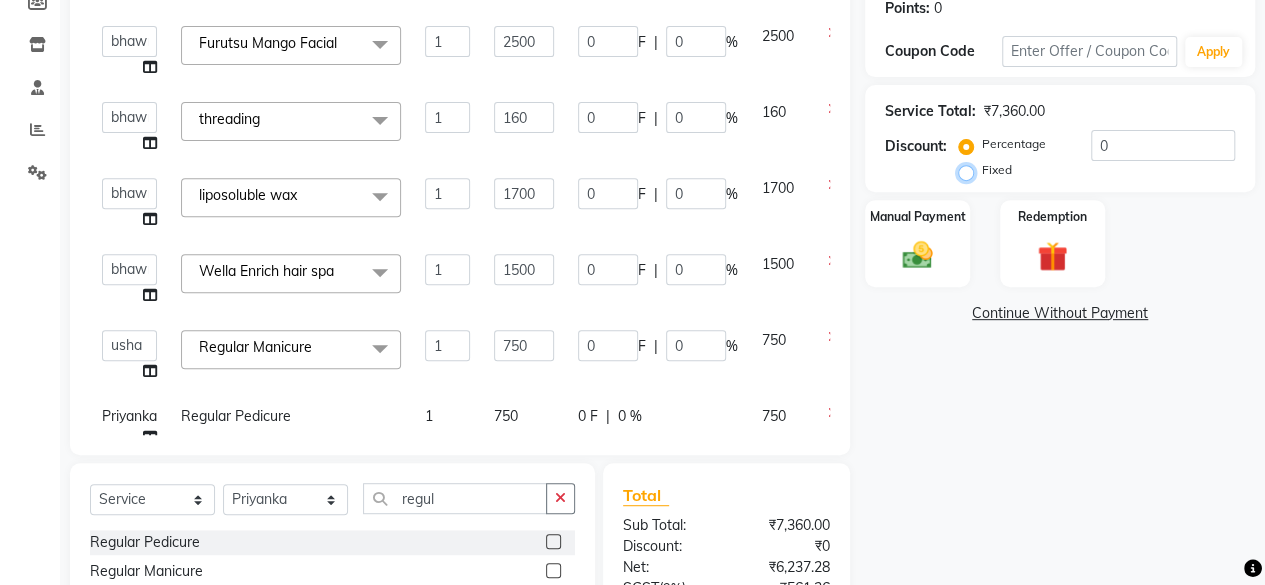 click on "Fixed" at bounding box center [970, 170] 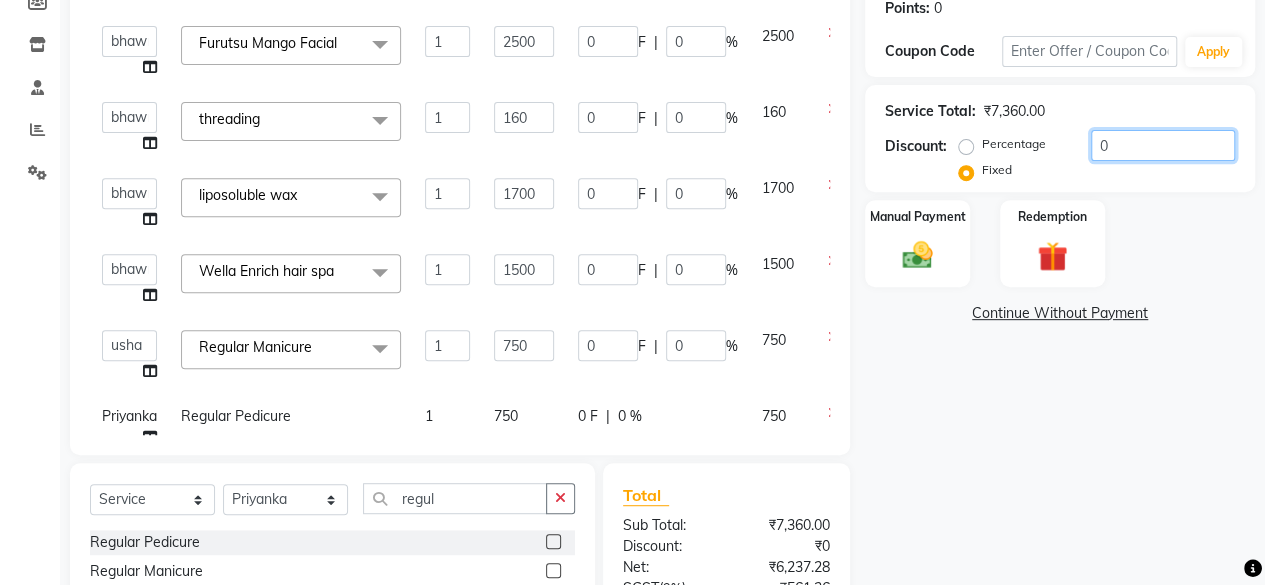 click on "0" 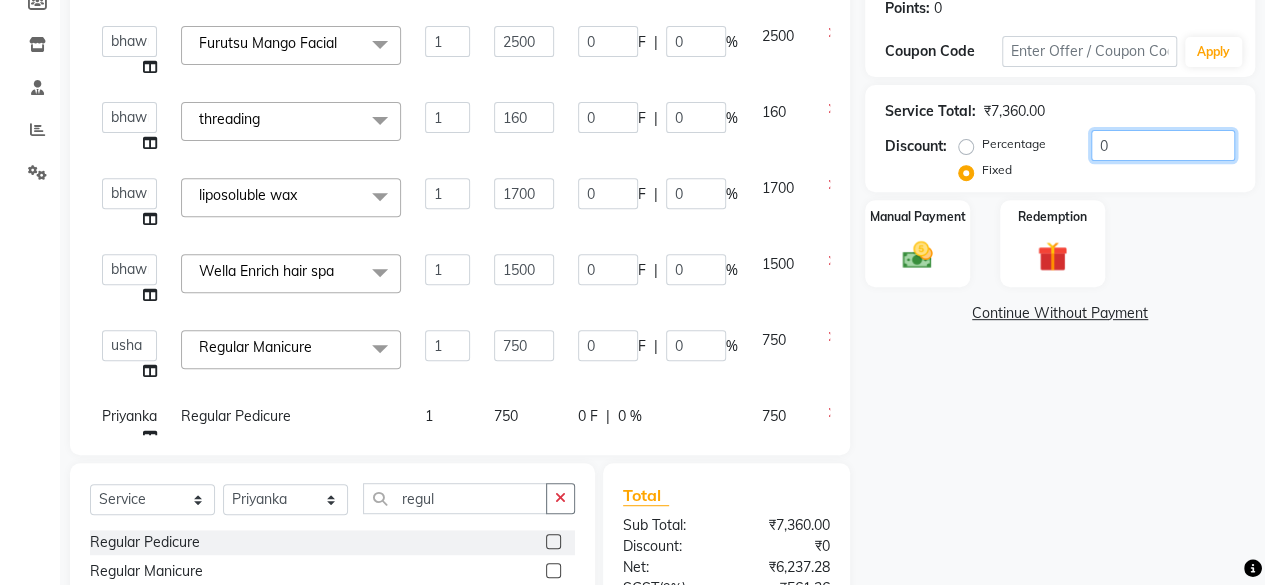 click on "0" 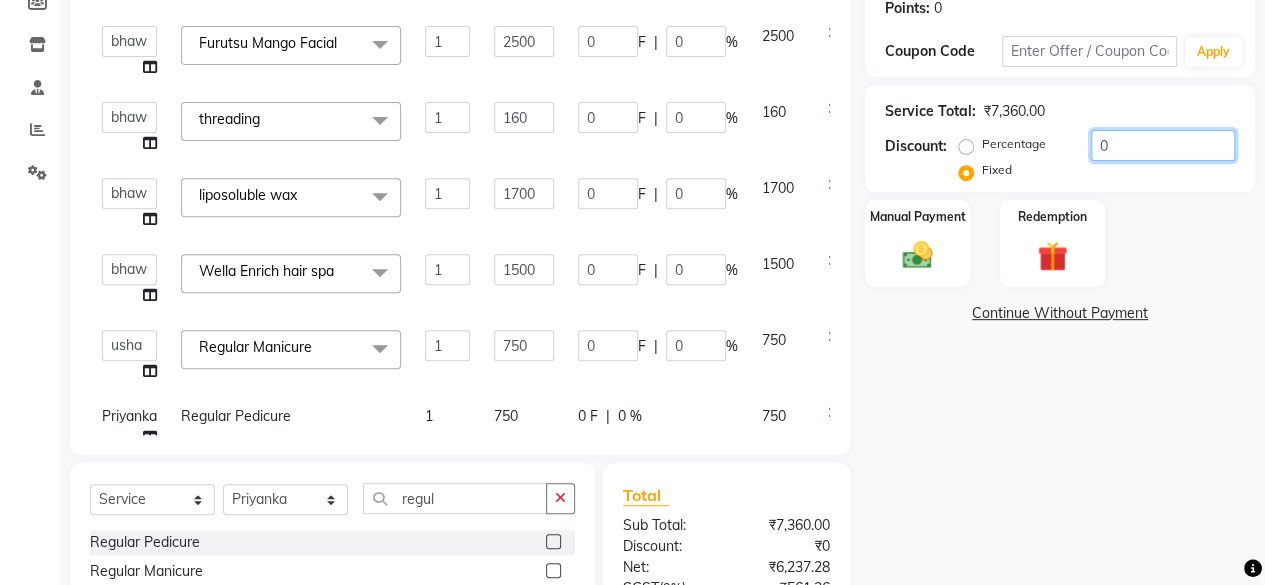 click on "0" 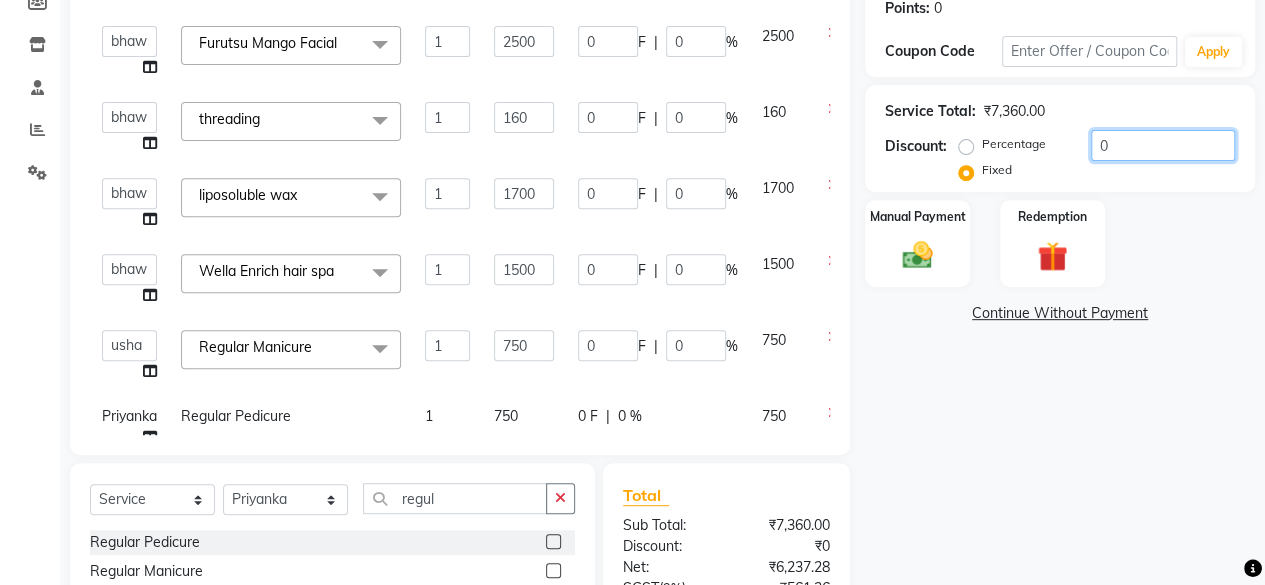 click on "0" 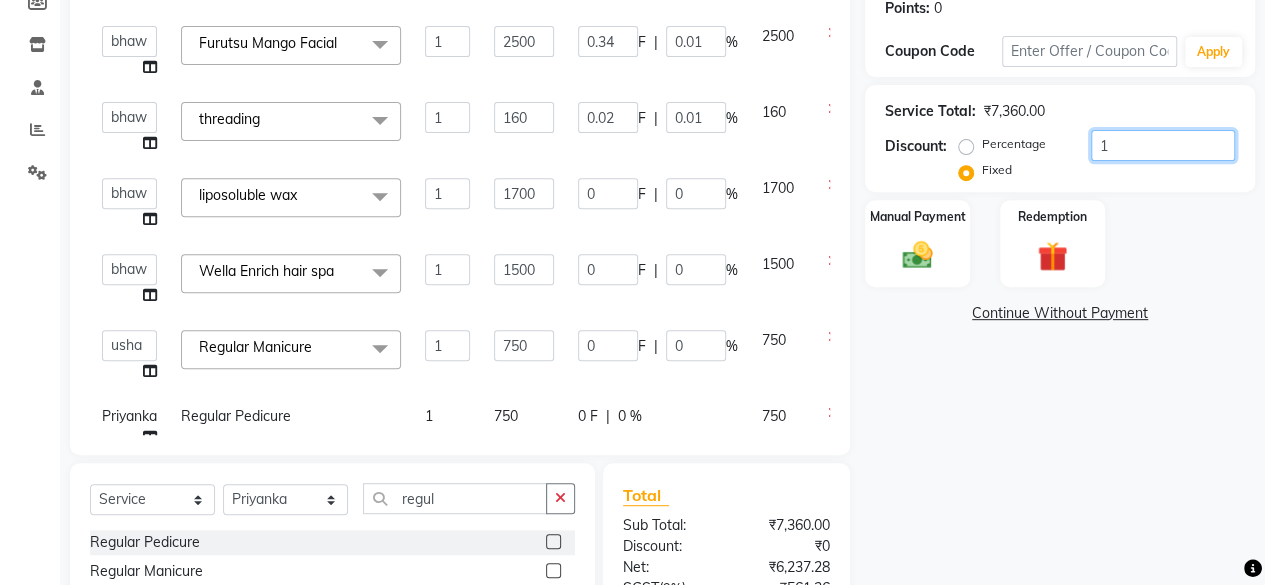 type on "0.23" 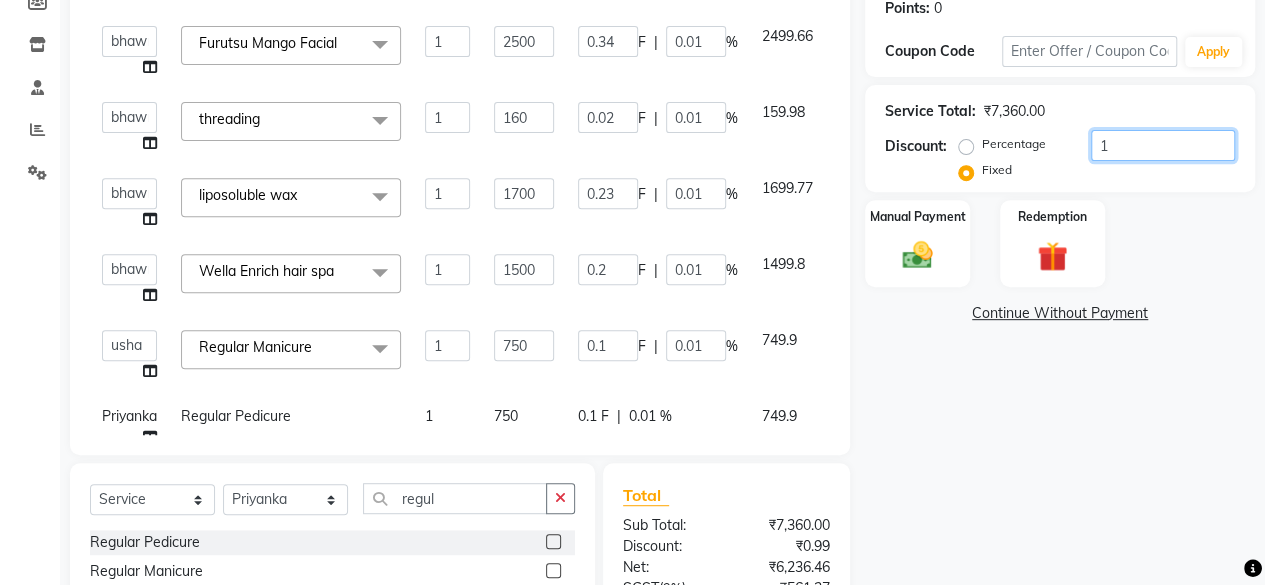 type on "13" 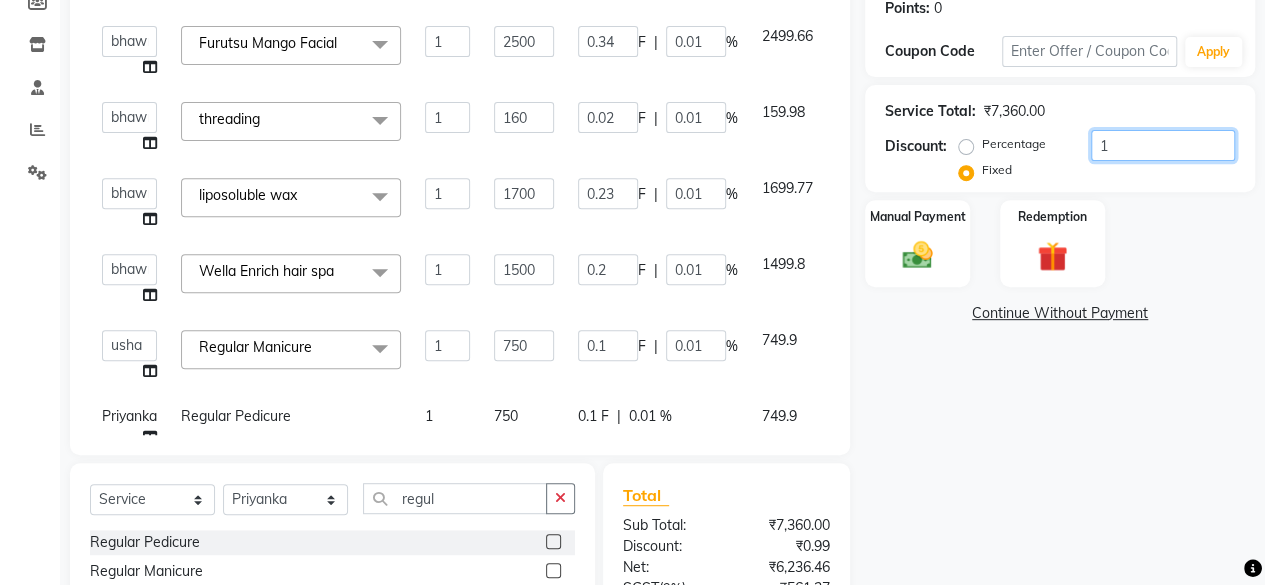 type on "4.42" 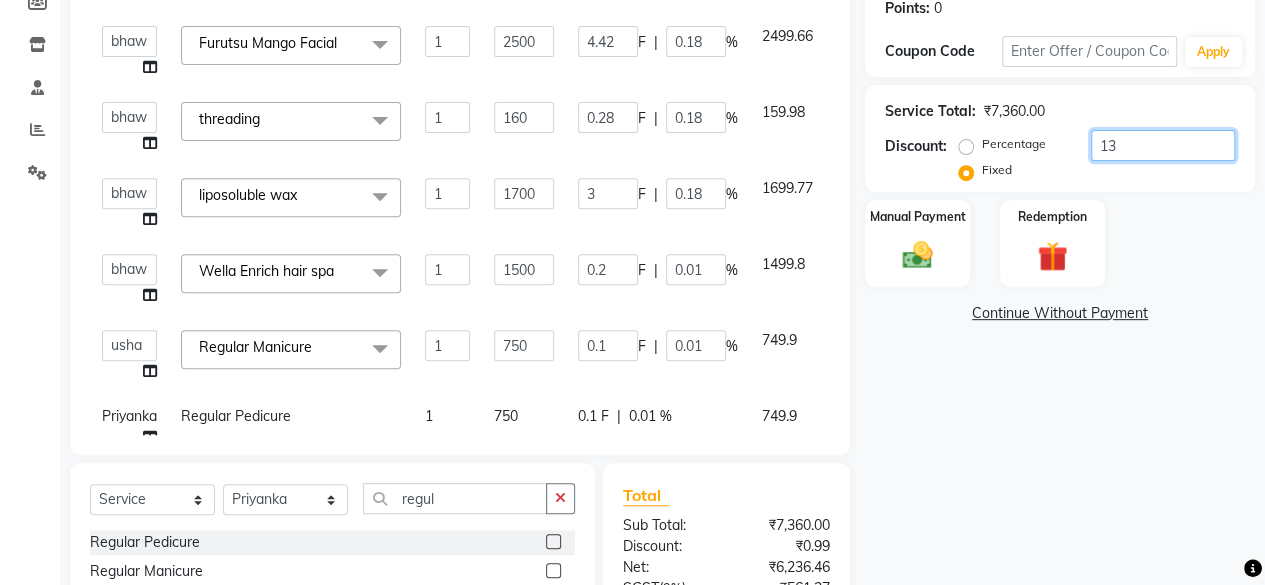 type on "2.65" 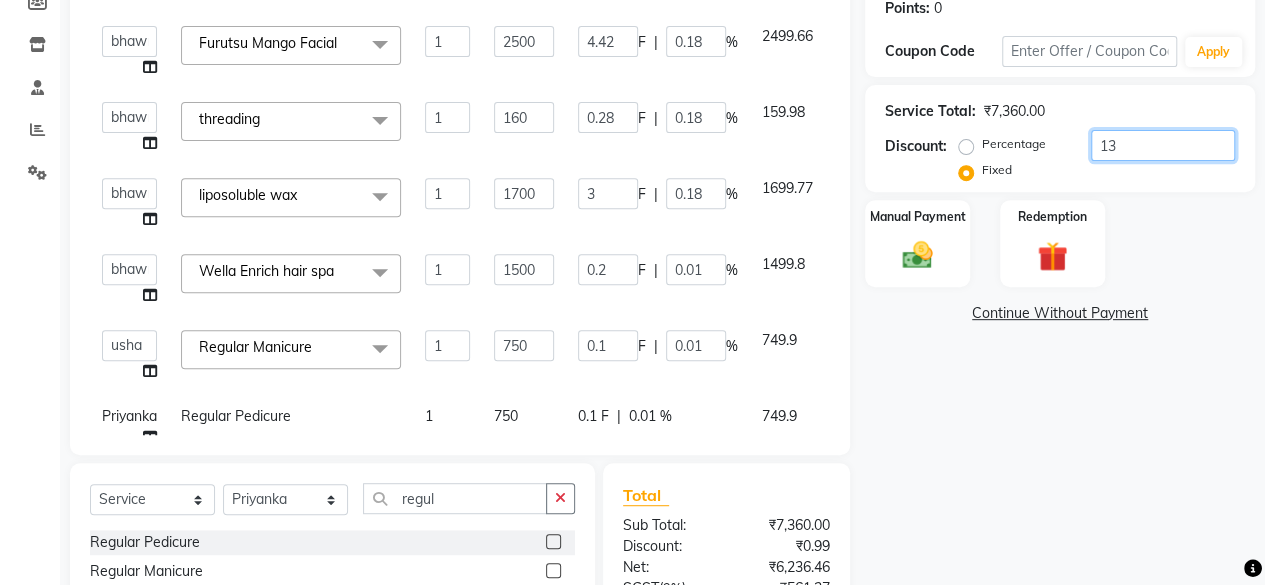 type on "0.18" 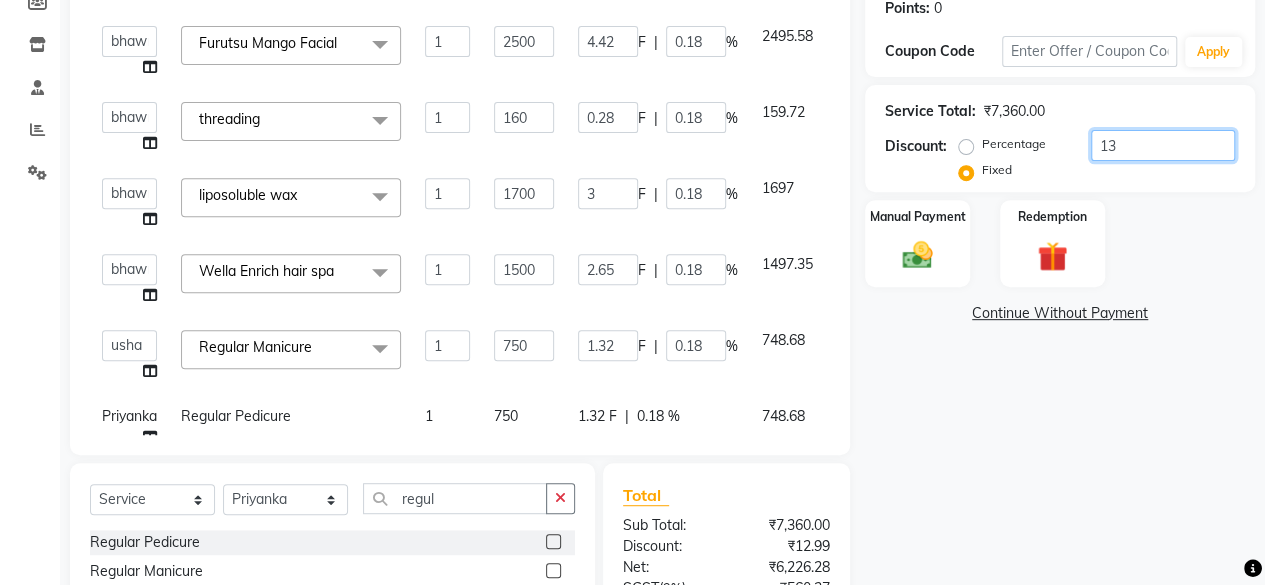 type on "136" 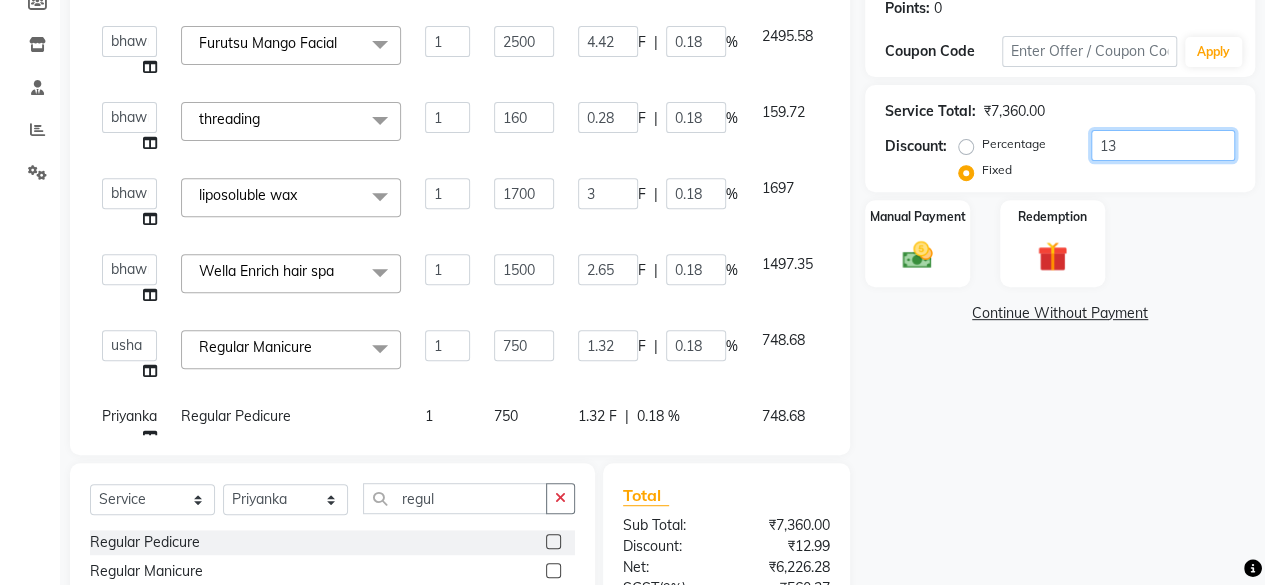 type on "46.2" 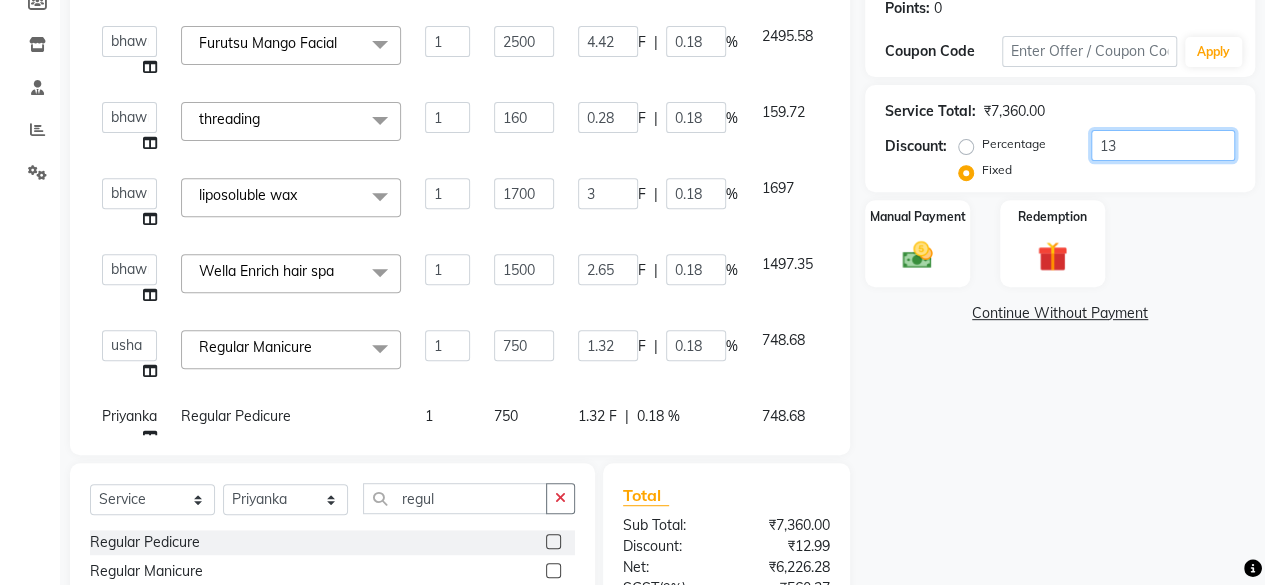 type on "13.86" 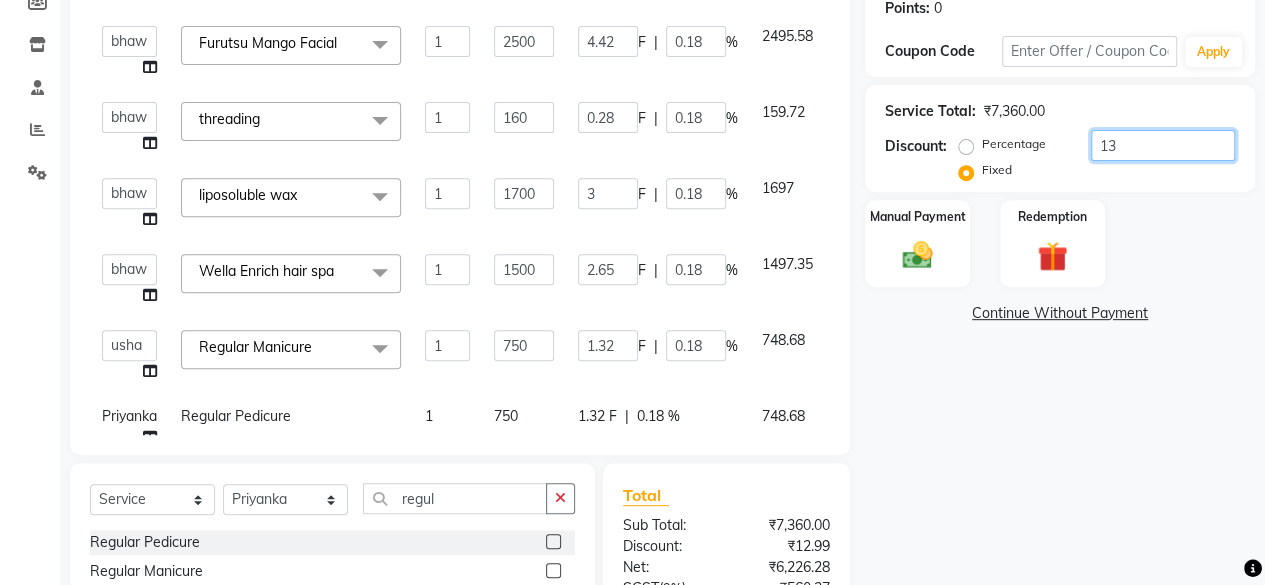 type on "1.85" 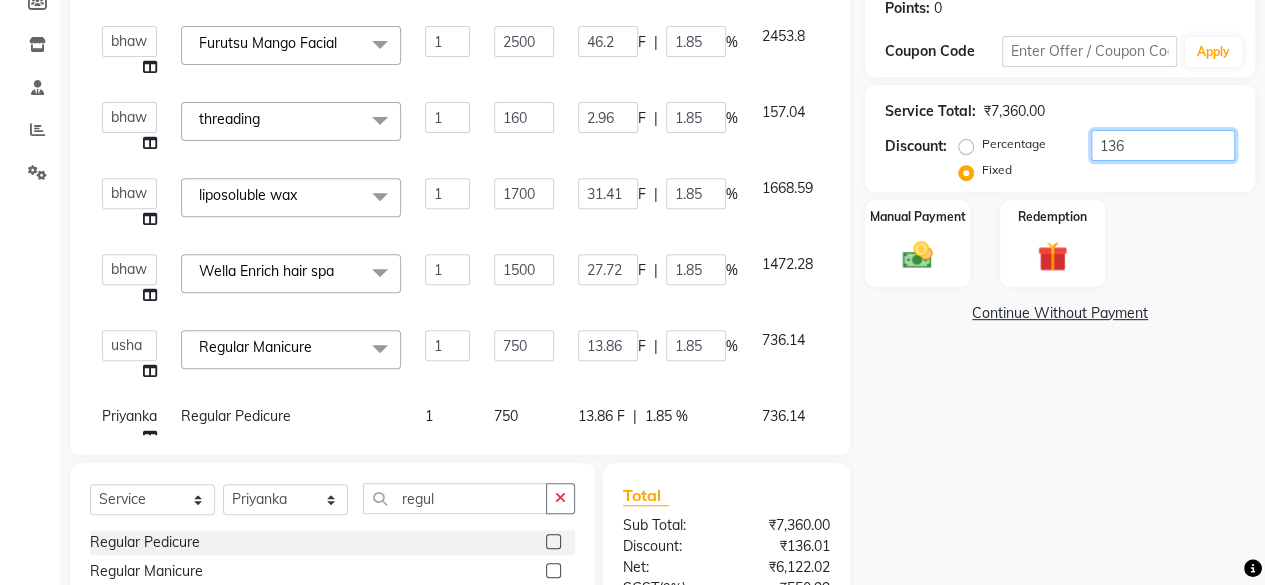 type on "1360" 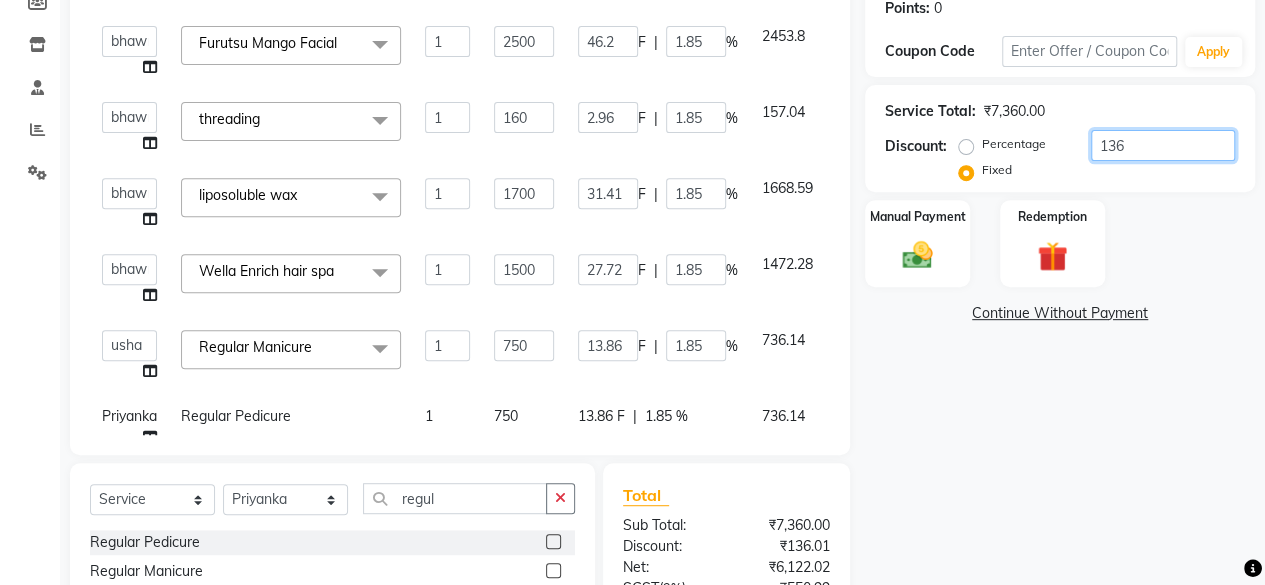 type on "461.96" 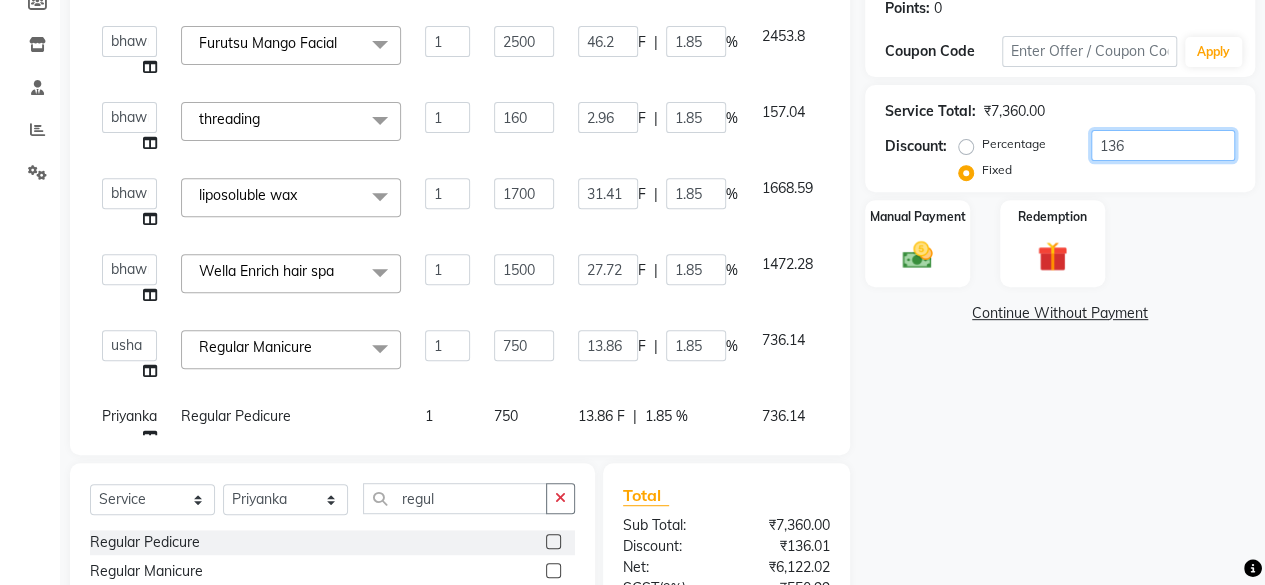 type on "277.17" 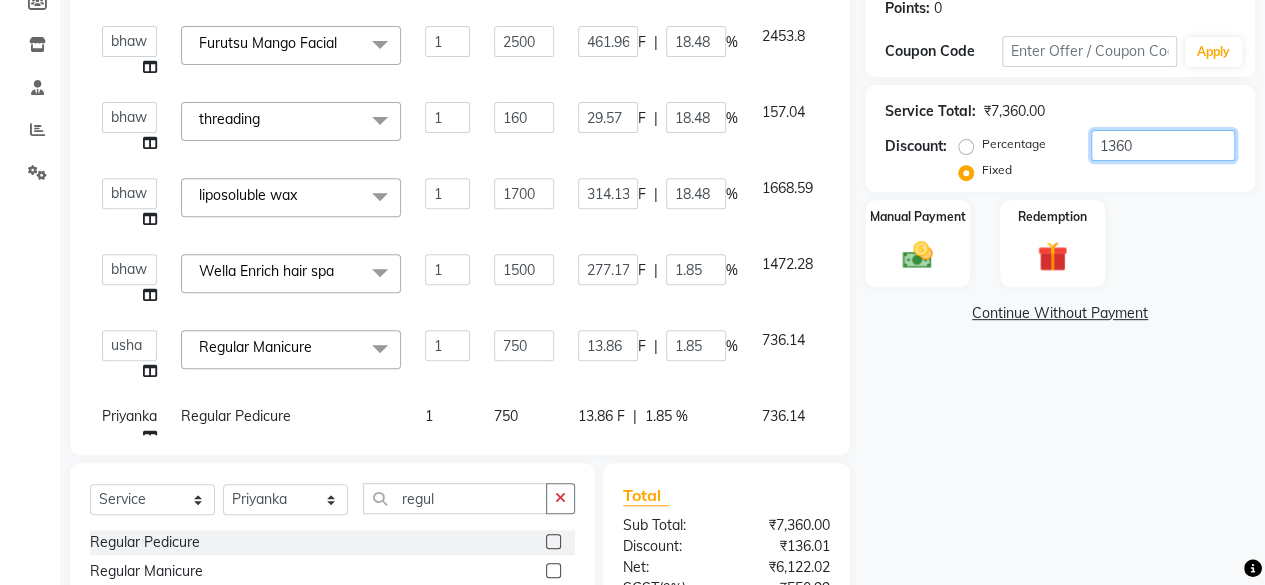 type on "18.48" 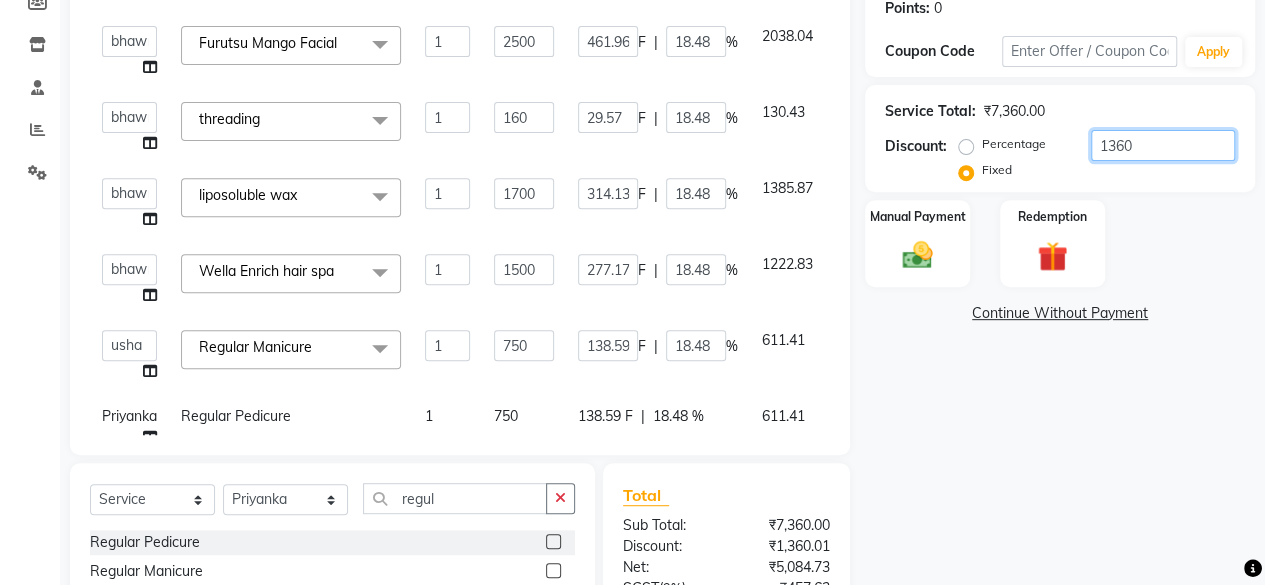 type on "1360" 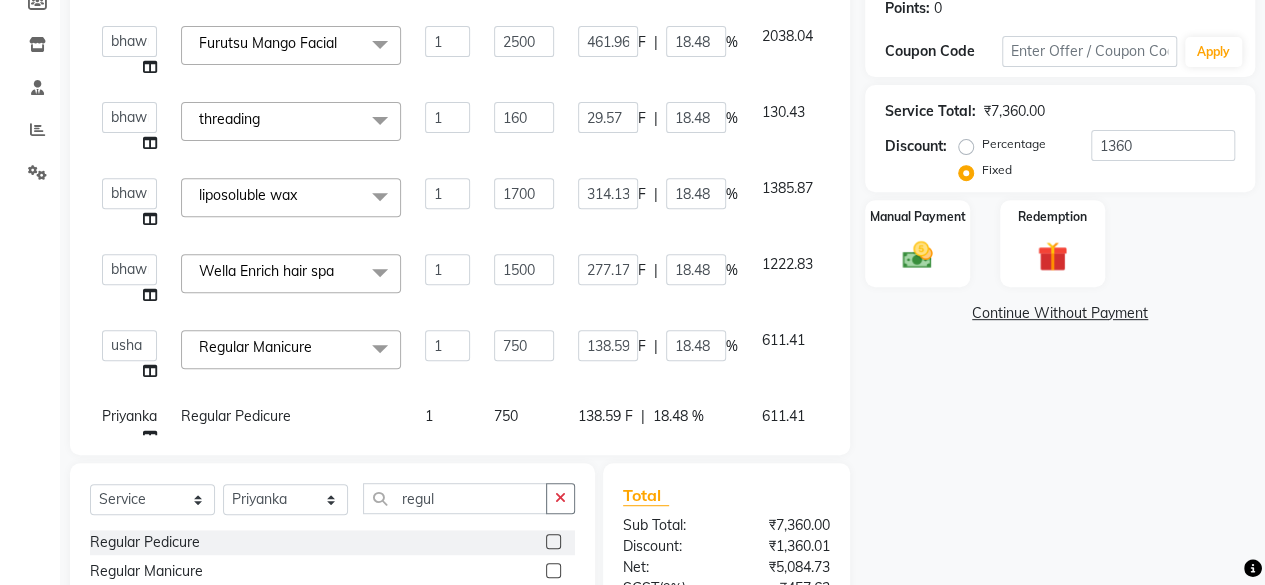 click on "Manual Payment Redemption" 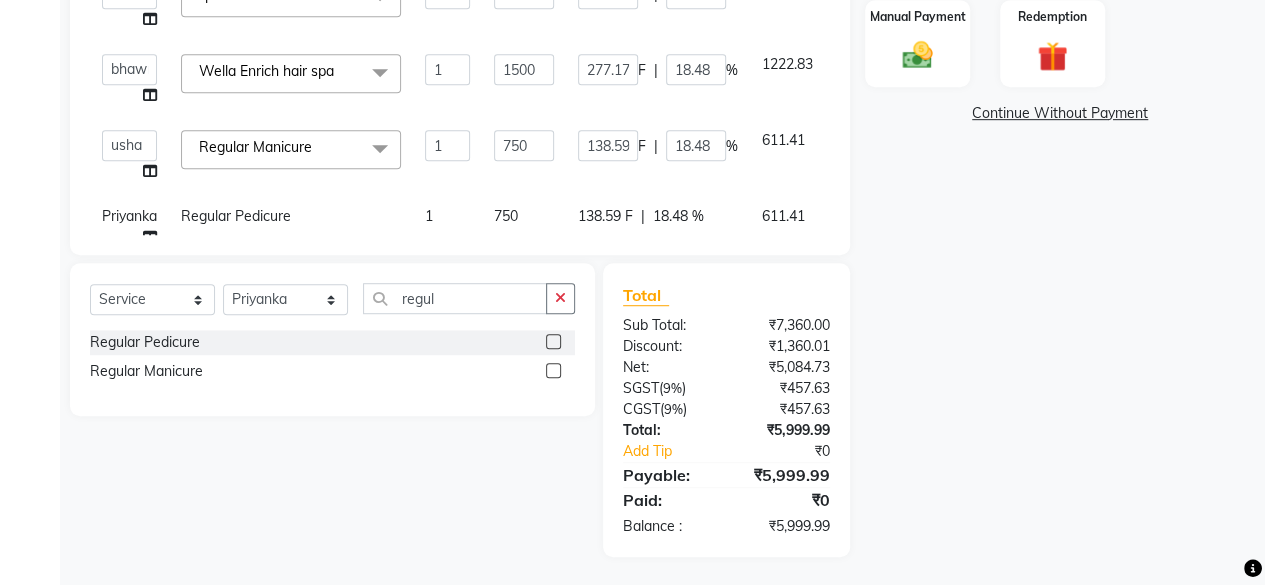 scroll, scrollTop: 213, scrollLeft: 0, axis: vertical 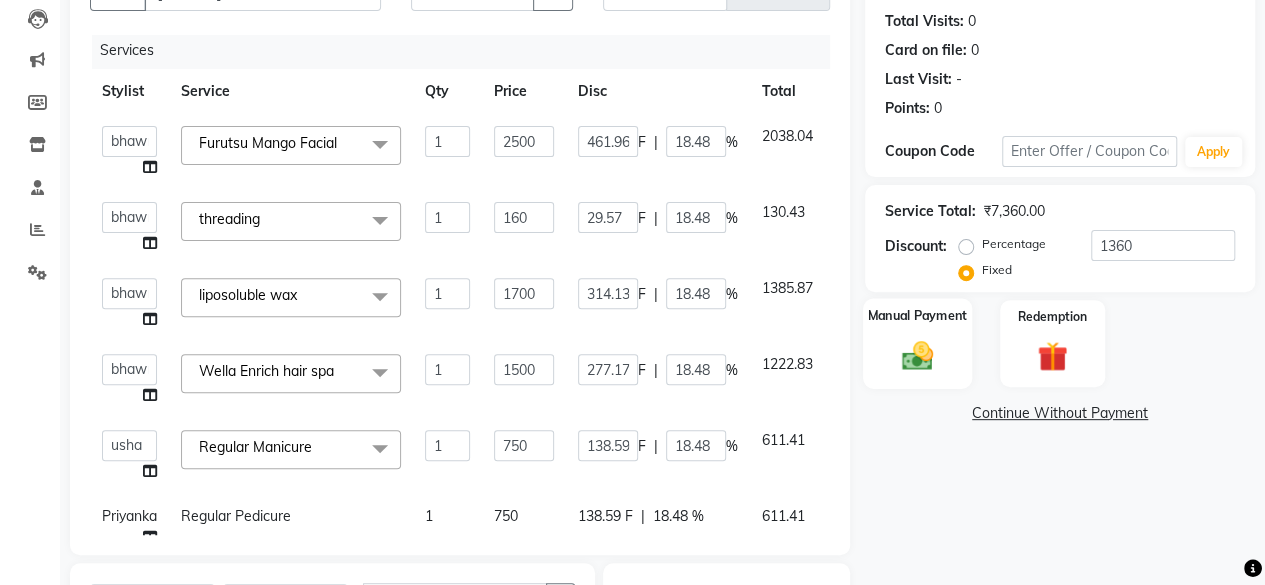 click on "Manual Payment" 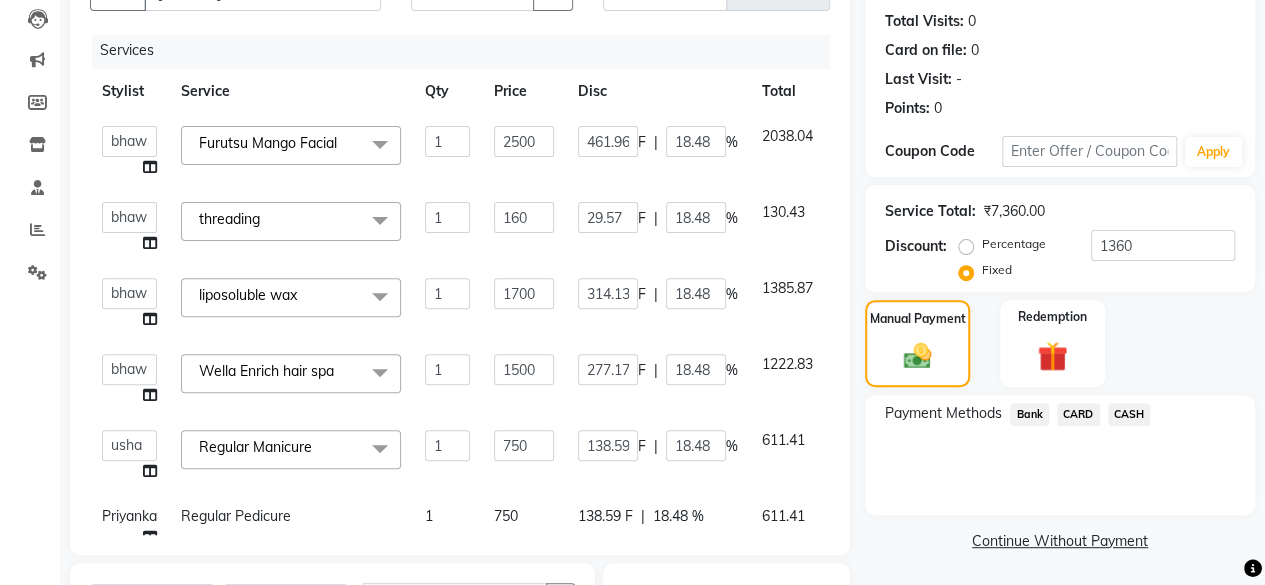 scroll, scrollTop: 513, scrollLeft: 0, axis: vertical 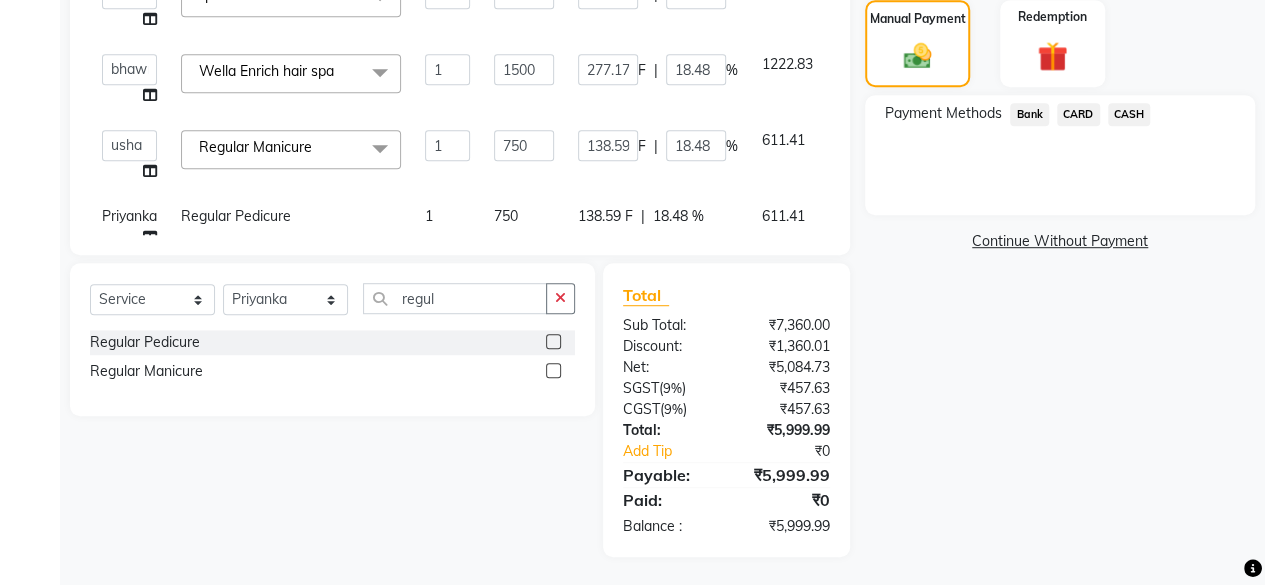 click on "CASH" 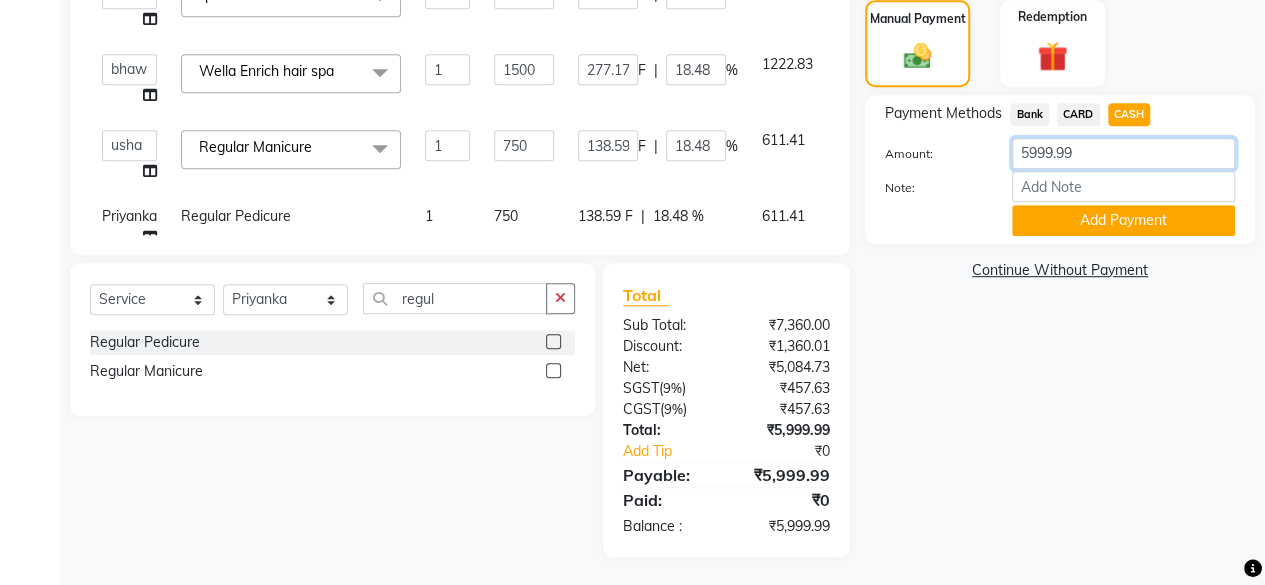 click on "5999.99" 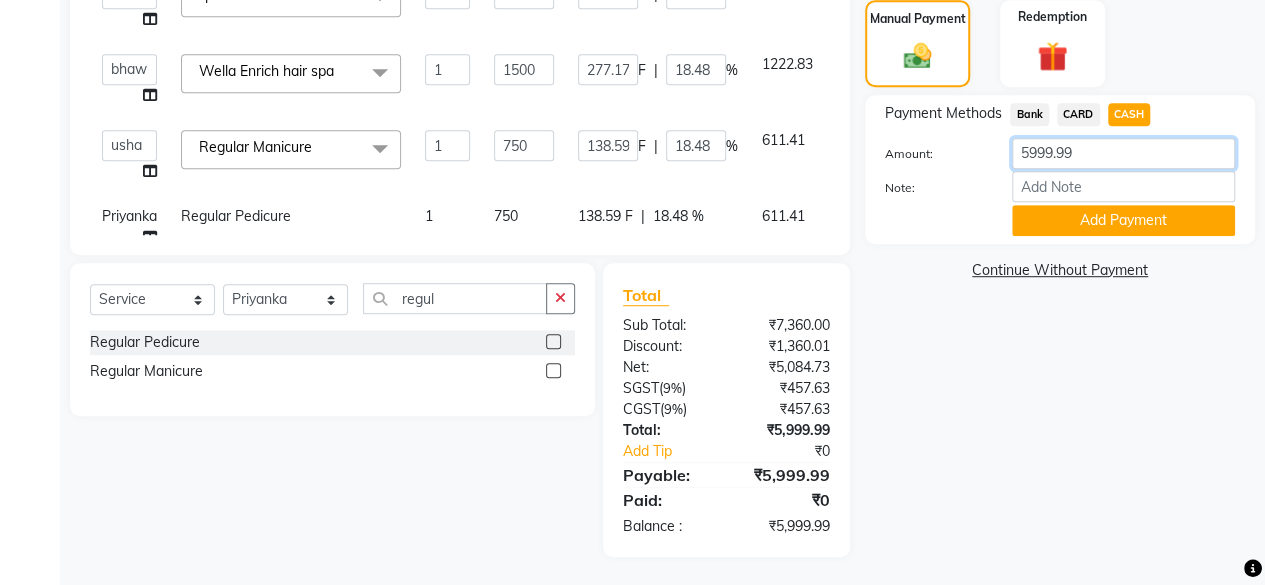 click on "5999.99" 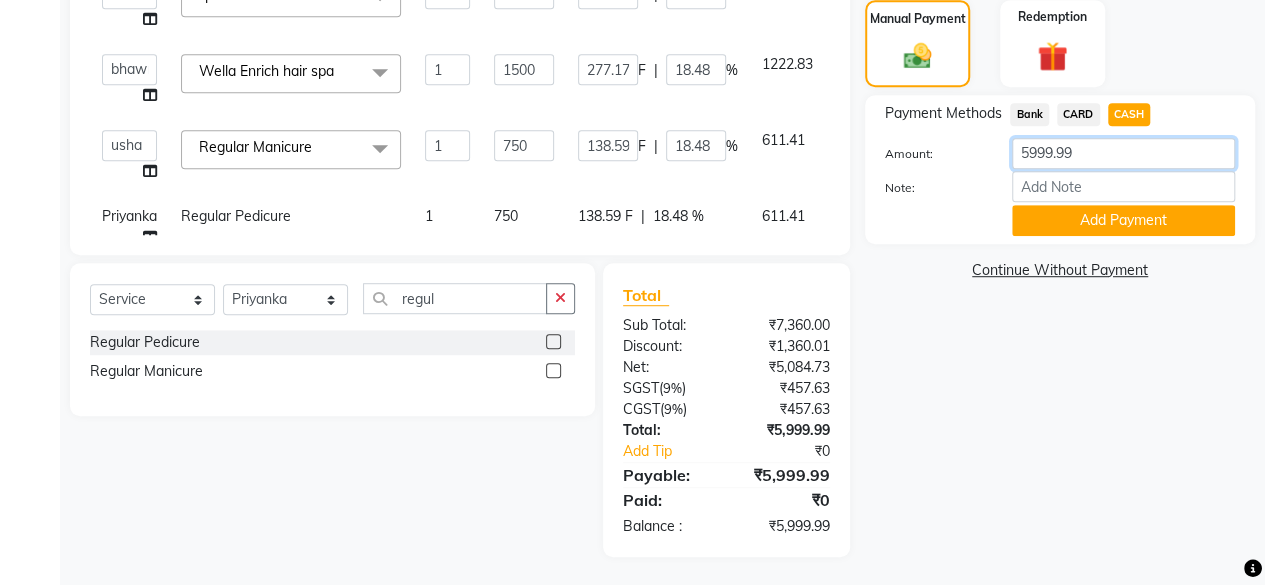 click on "5999.99" 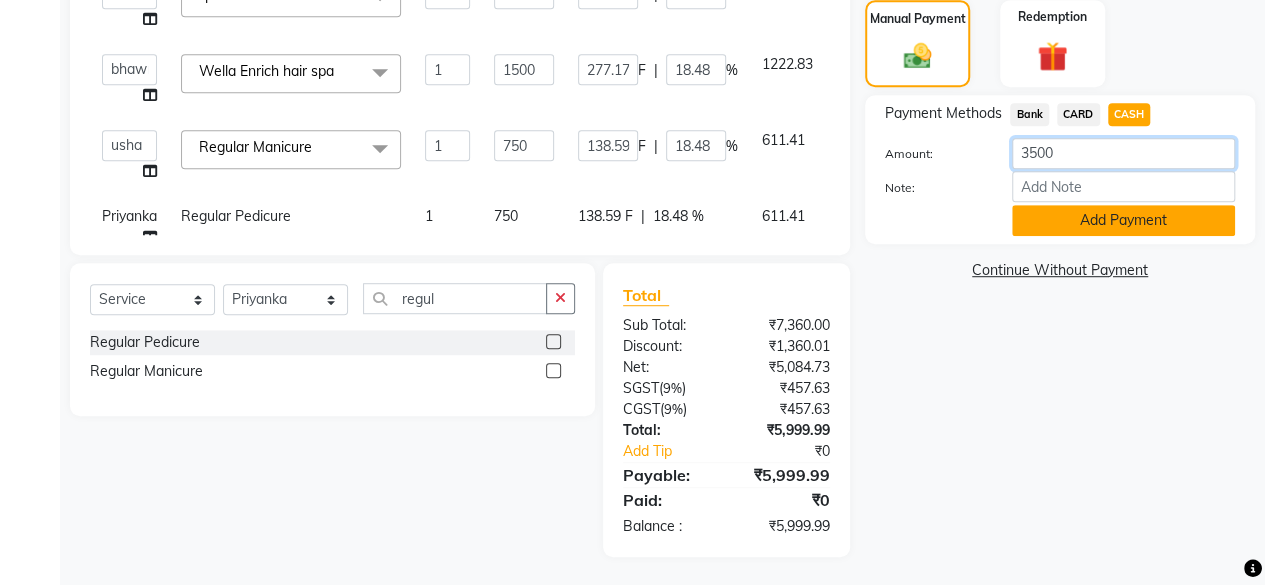 type on "3500" 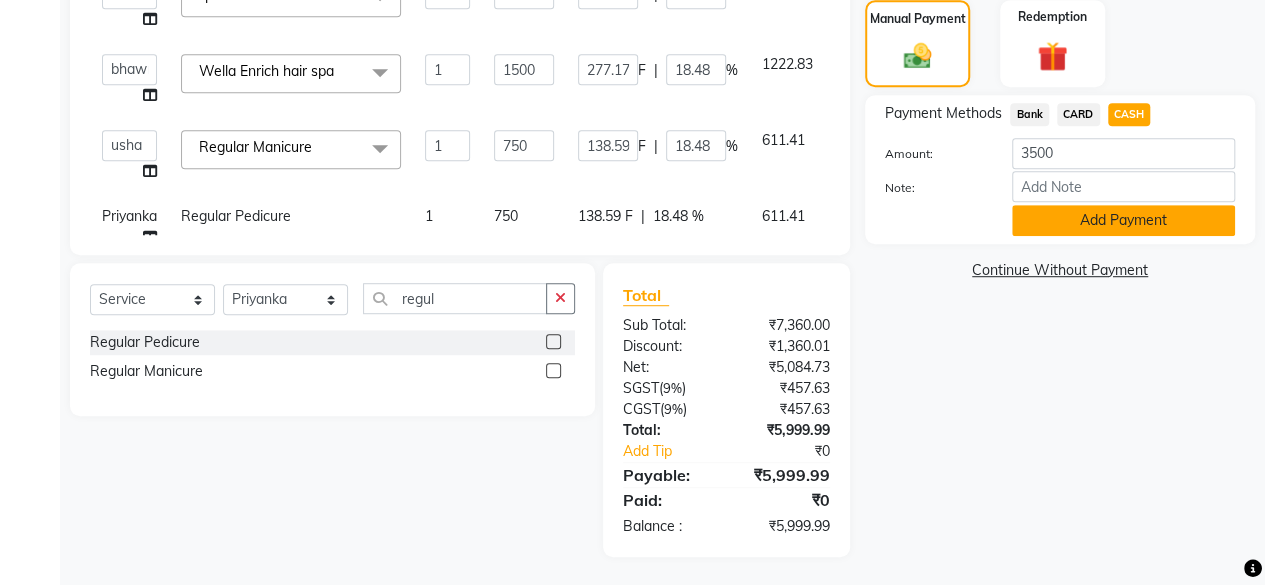 click on "Add Payment" 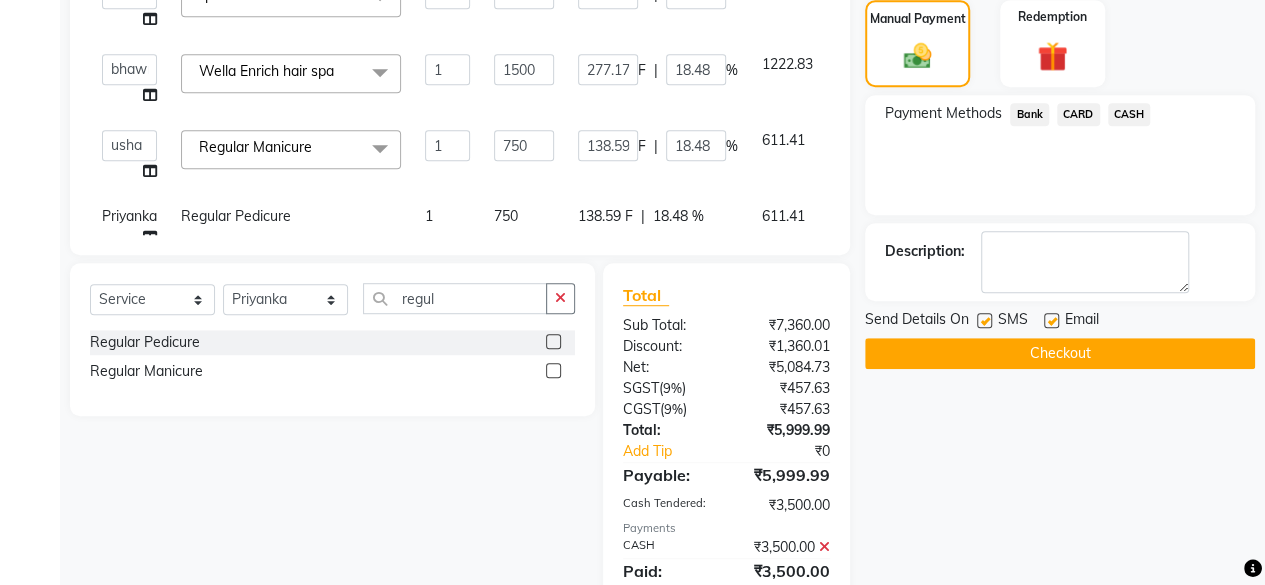 click on "Bank" 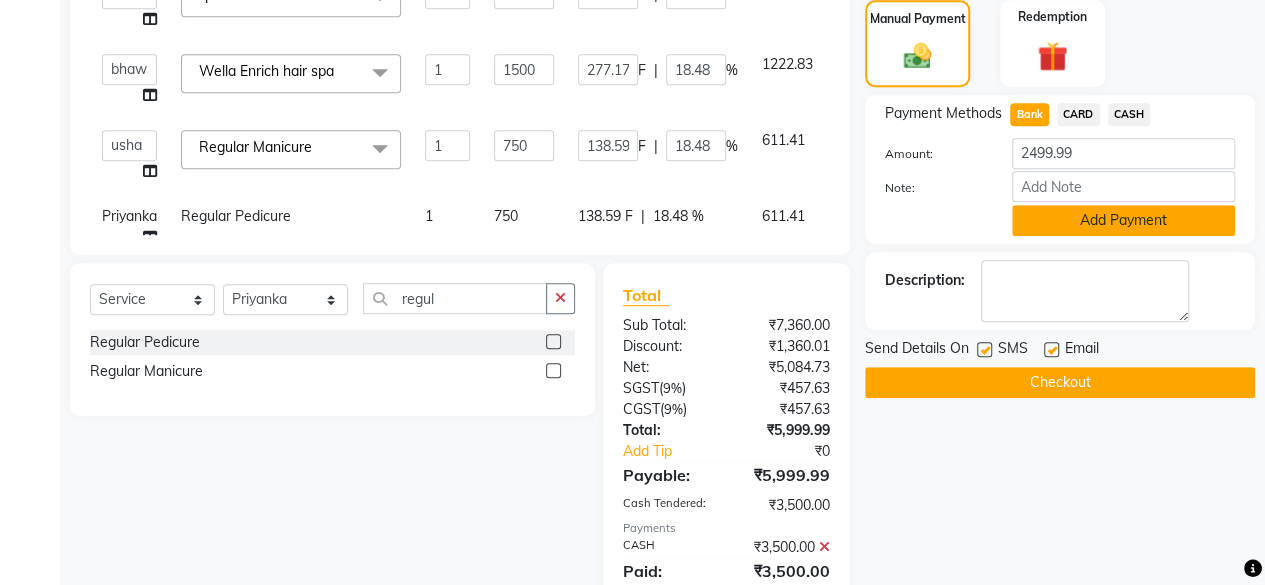 click on "Add Payment" 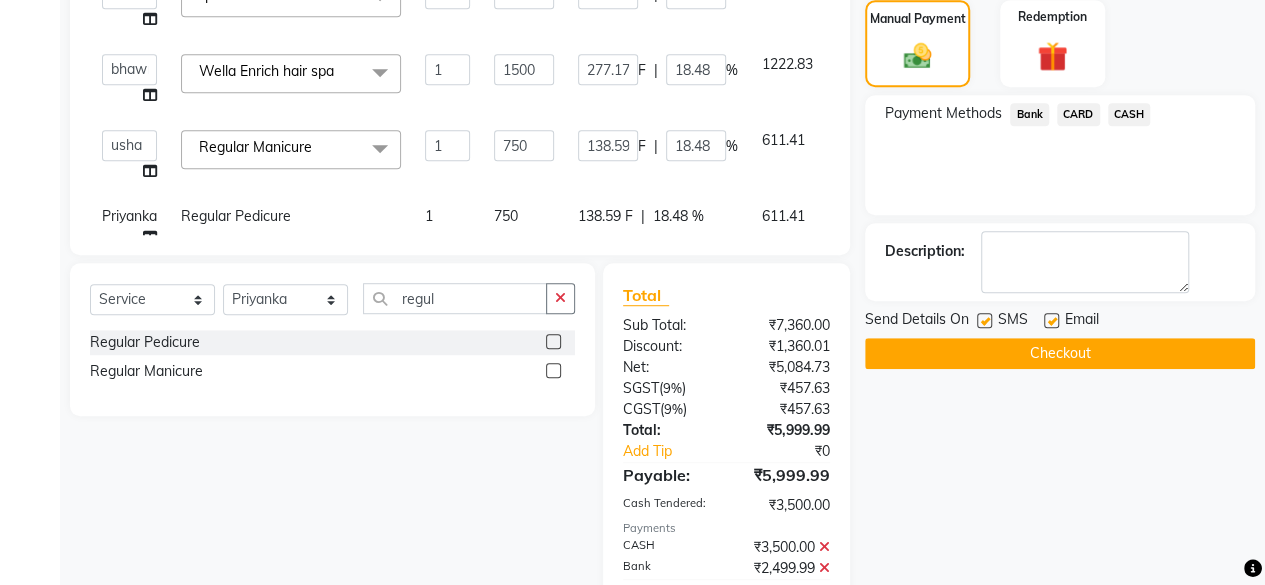 scroll, scrollTop: 605, scrollLeft: 0, axis: vertical 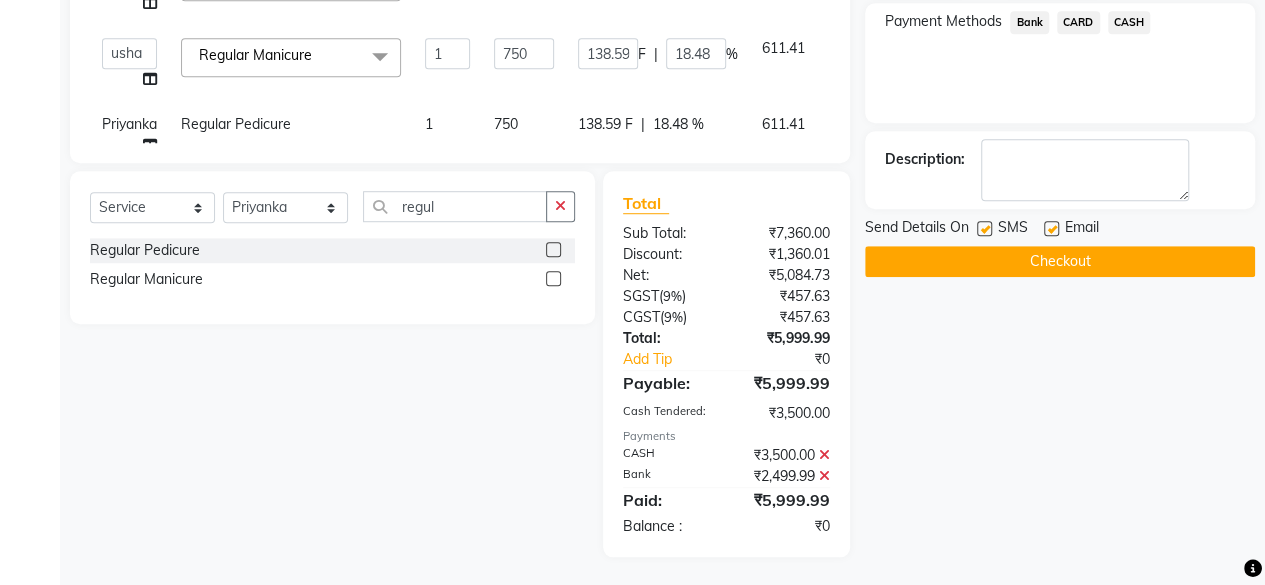 click on "Checkout" 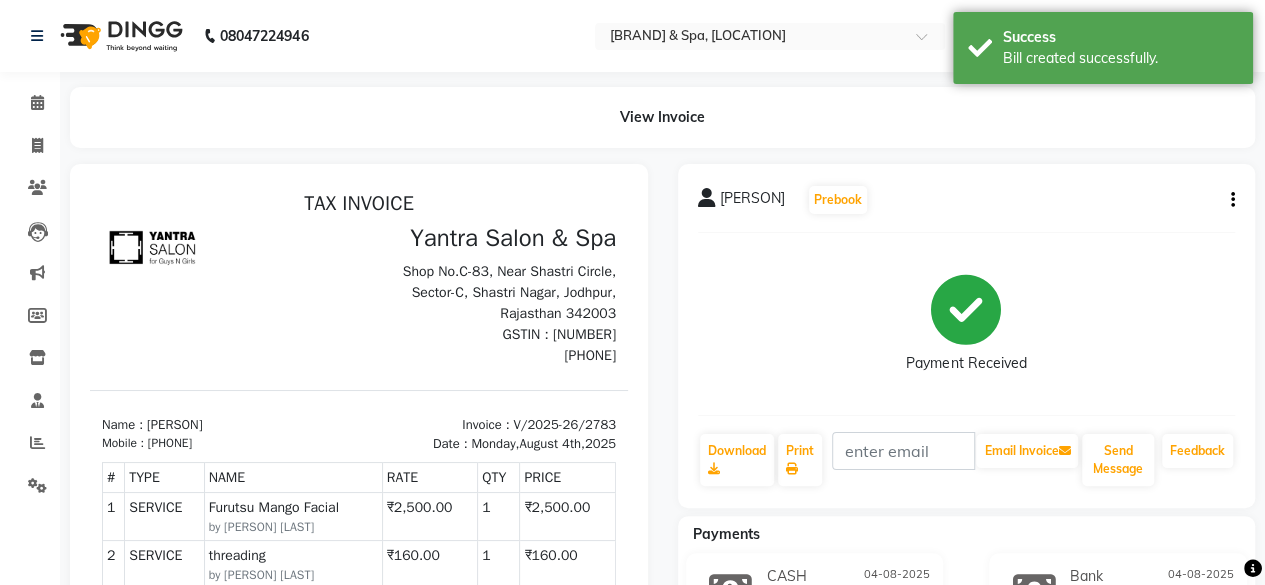 scroll, scrollTop: 0, scrollLeft: 0, axis: both 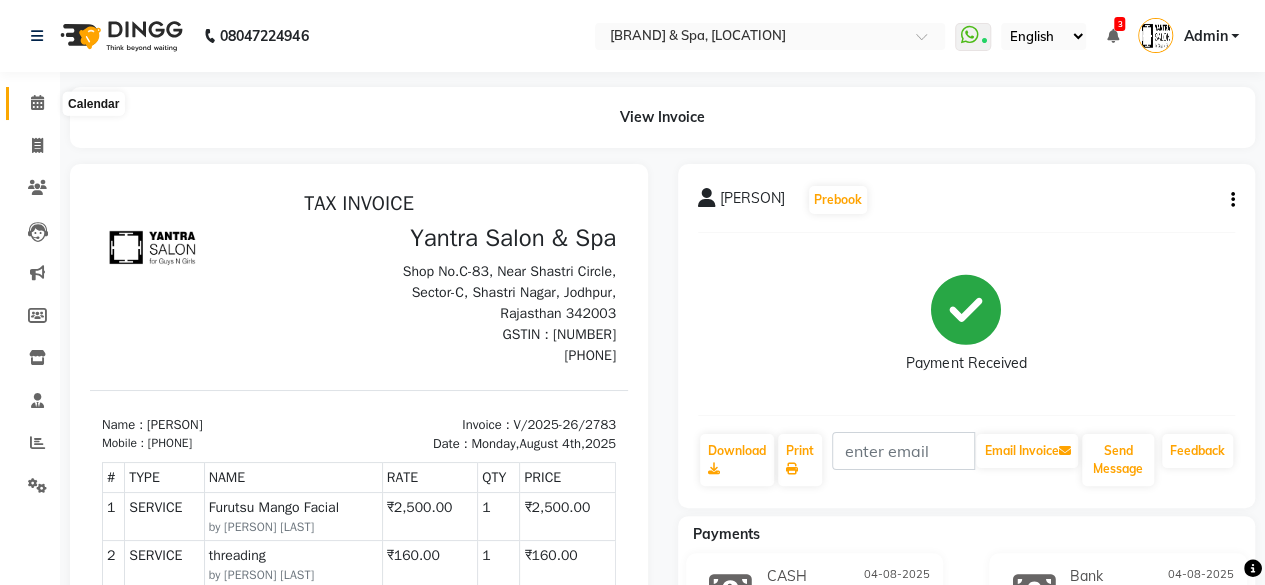 click 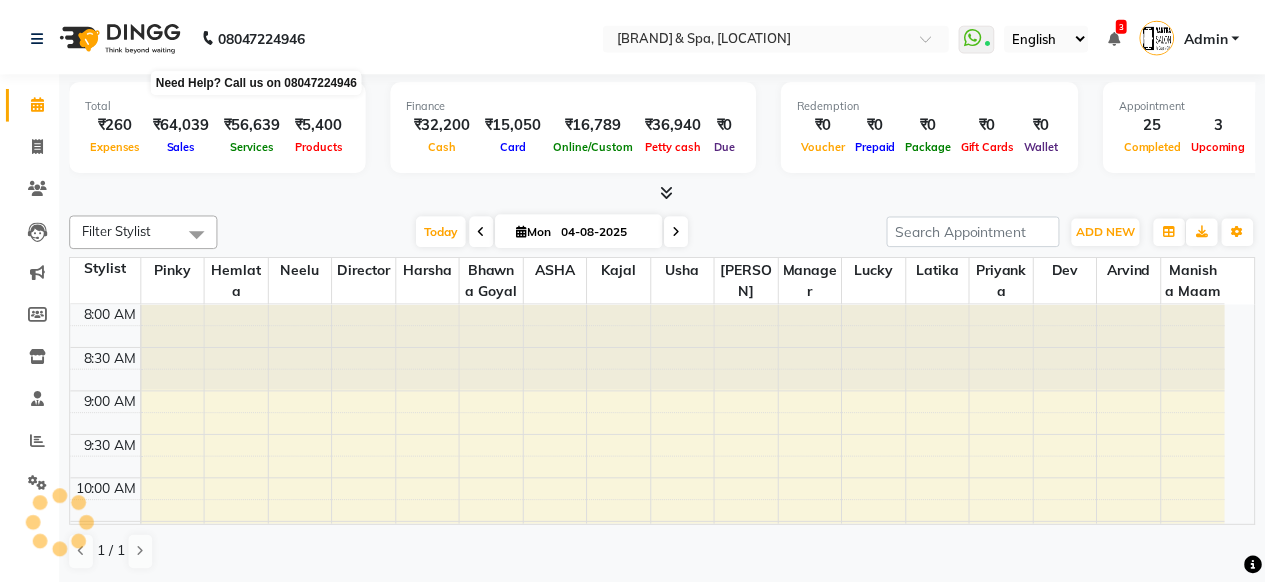 scroll, scrollTop: 0, scrollLeft: 0, axis: both 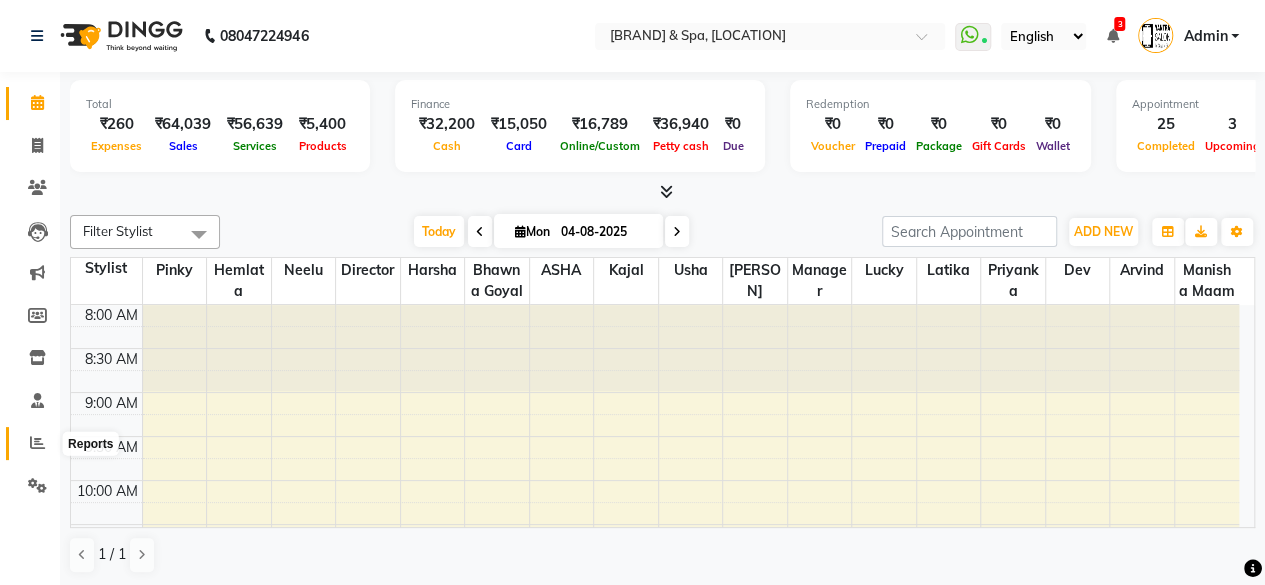 click 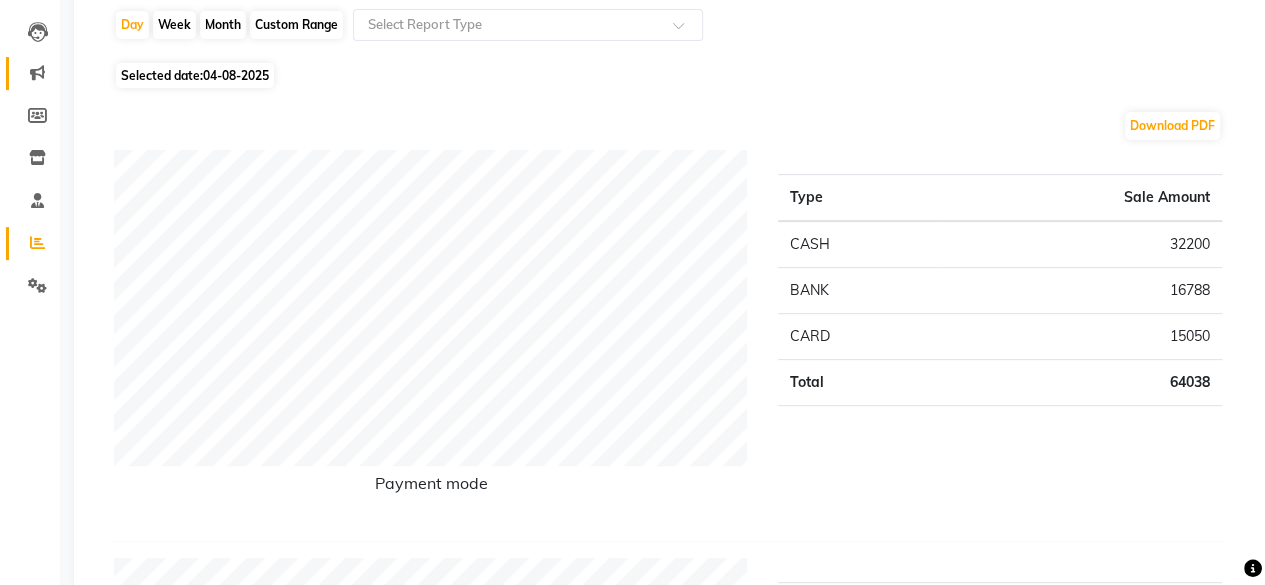scroll, scrollTop: 0, scrollLeft: 0, axis: both 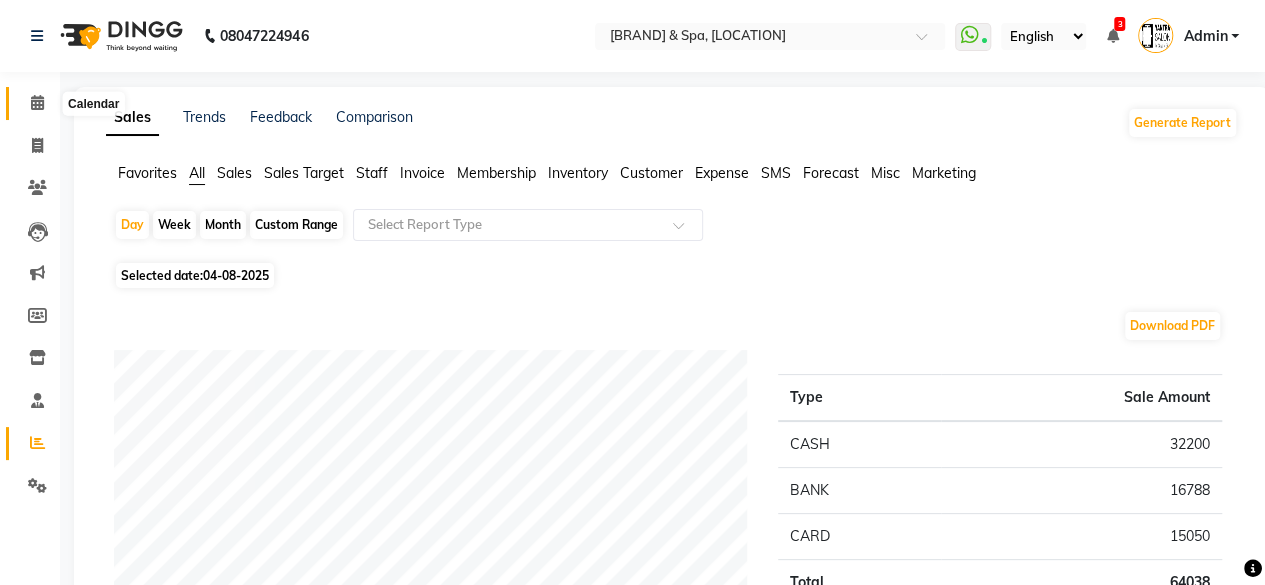 click 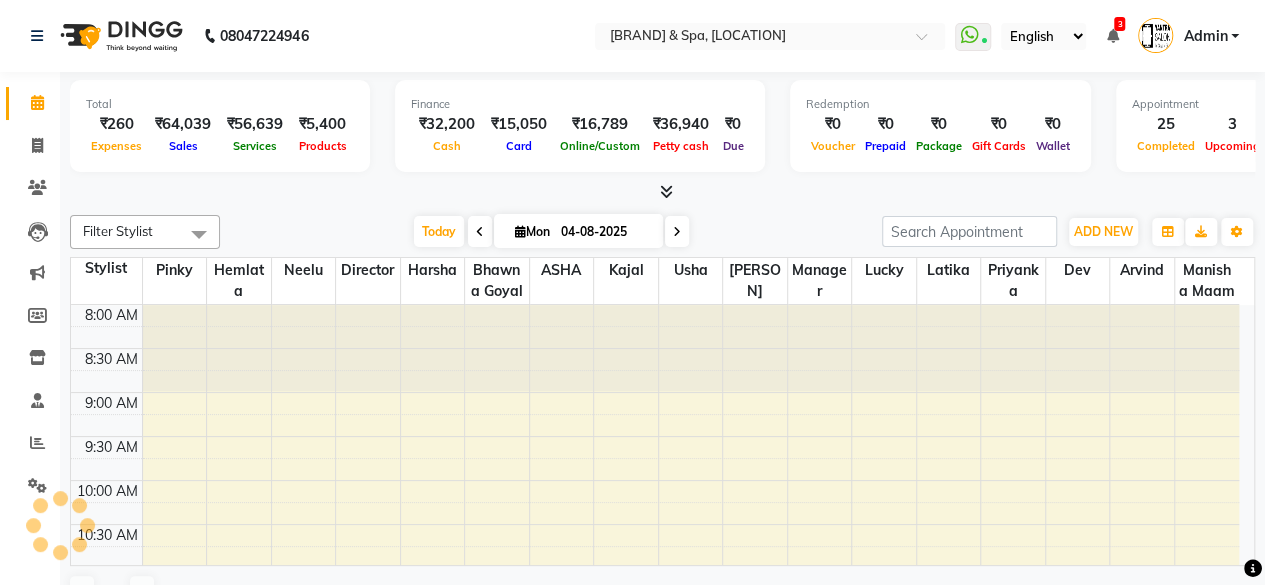 scroll, scrollTop: 0, scrollLeft: 0, axis: both 